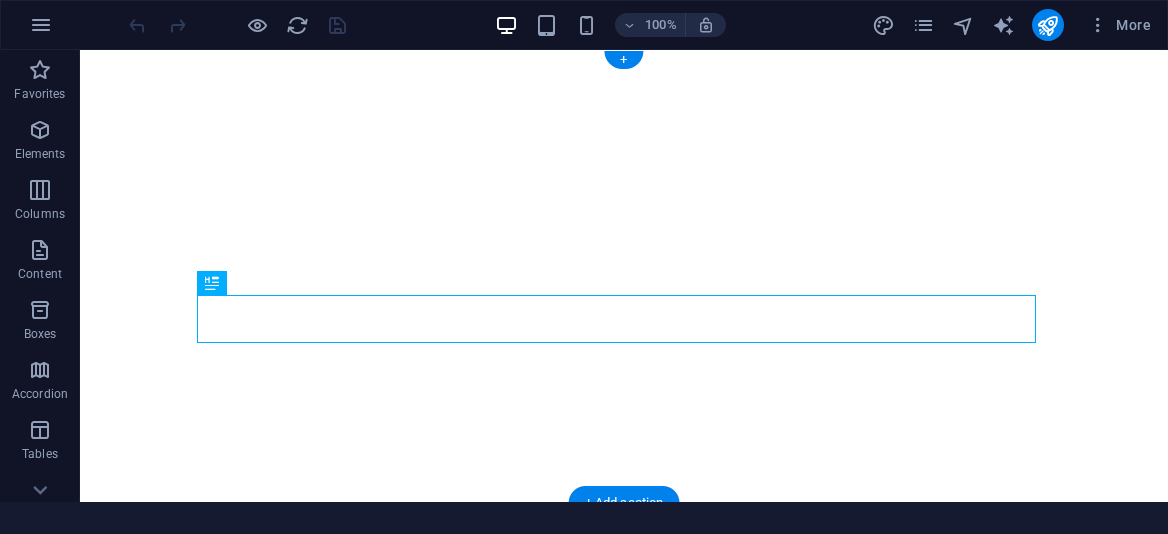scroll, scrollTop: 0, scrollLeft: 0, axis: both 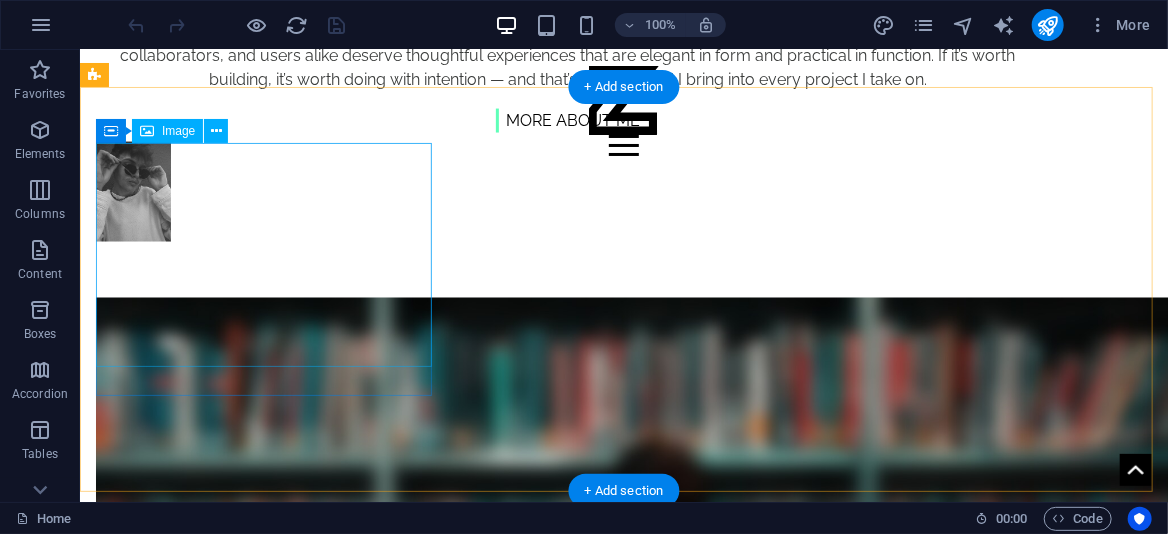 click on "Merits" at bounding box center [623, 659] 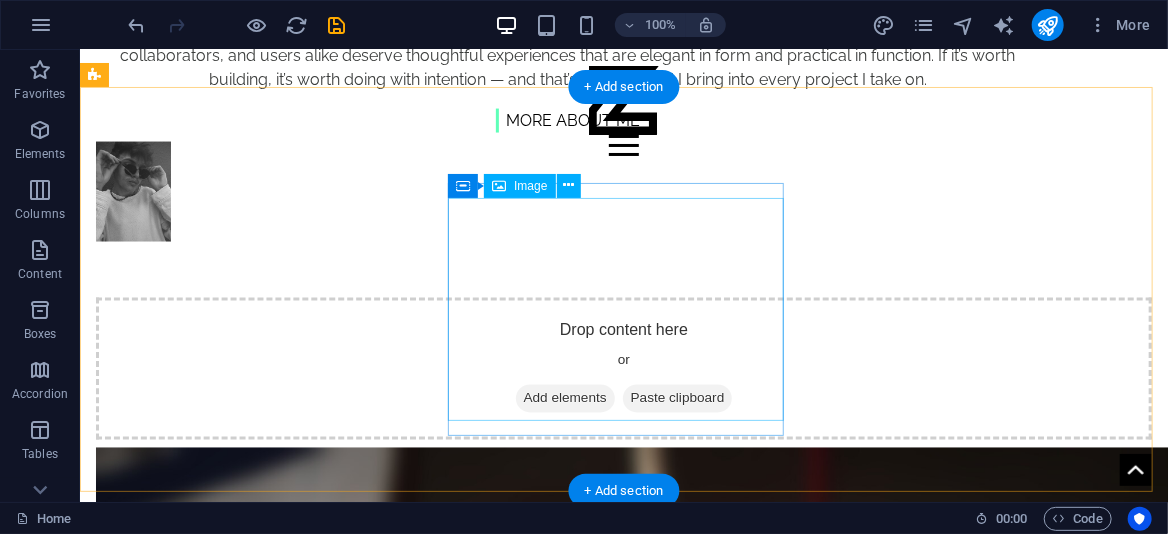 click on "Skills" at bounding box center [623, 809] 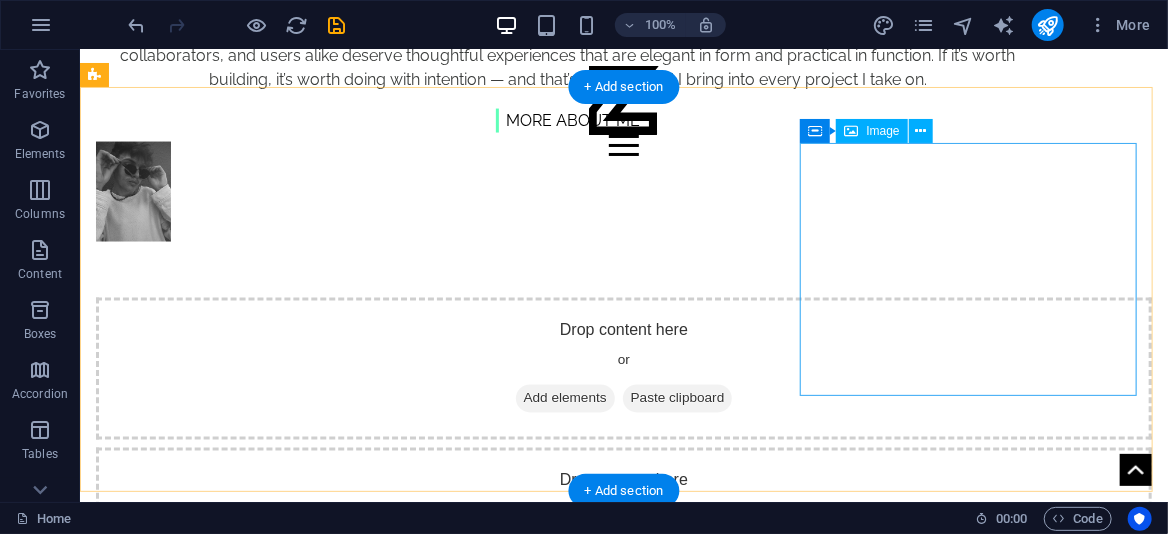 click on "Passion" at bounding box center [623, 1277] 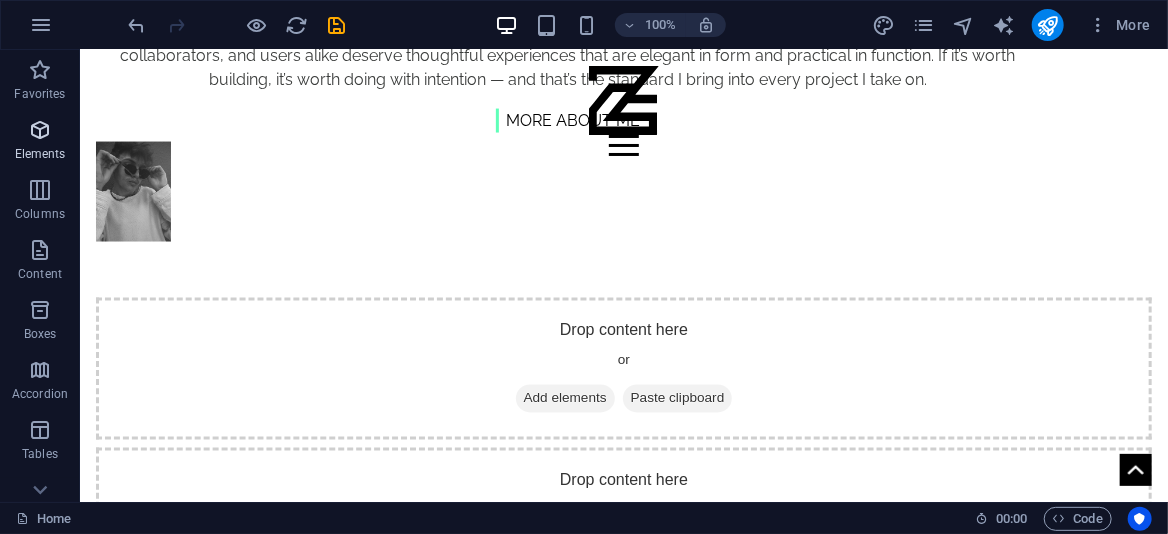 click on "Elements" at bounding box center [40, 154] 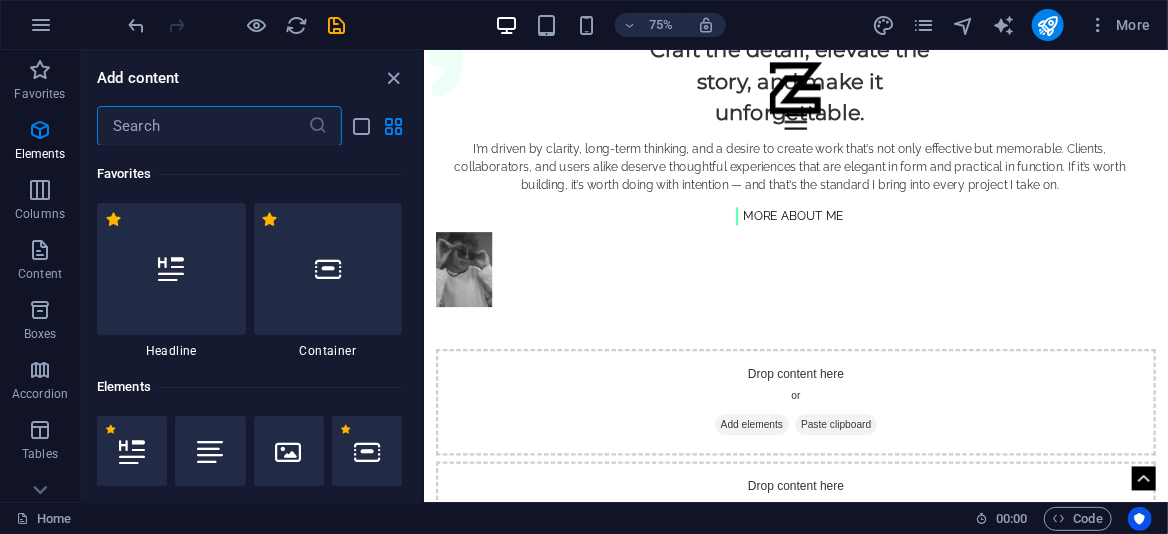scroll, scrollTop: 1301, scrollLeft: 0, axis: vertical 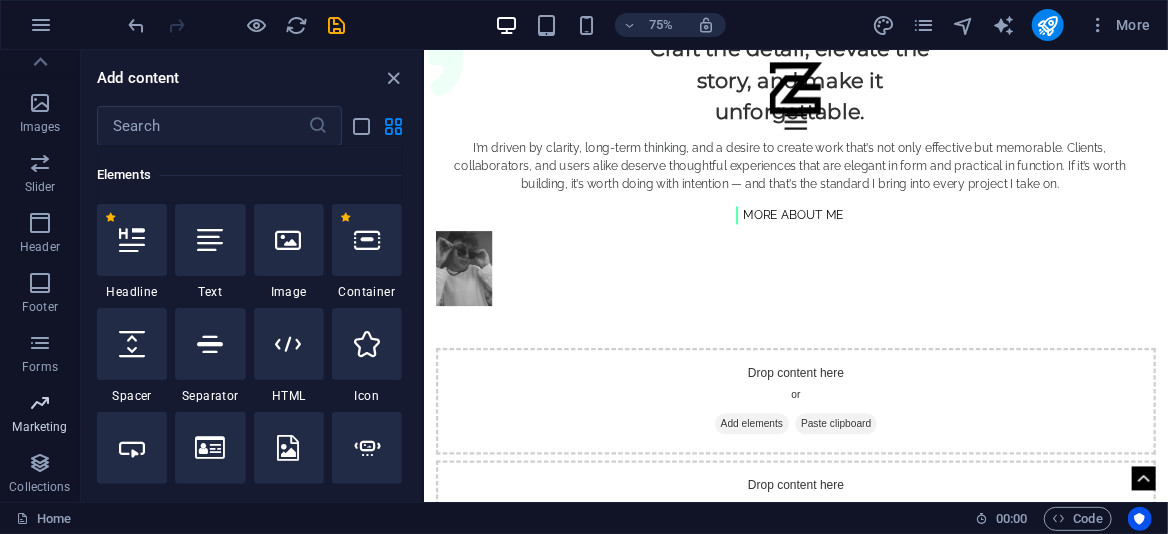 click at bounding box center [40, 403] 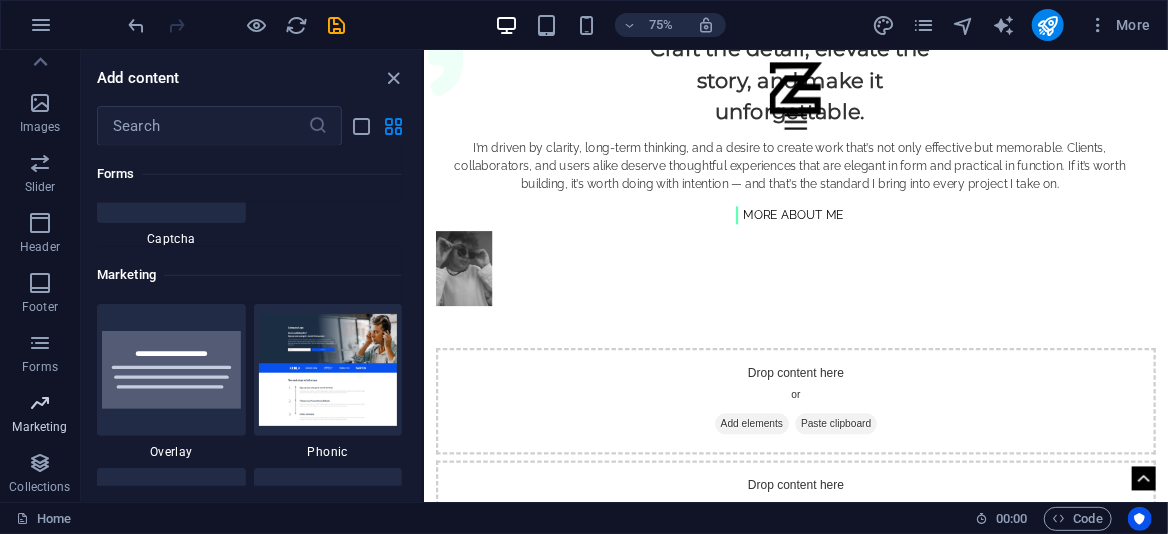 scroll, scrollTop: 16288, scrollLeft: 0, axis: vertical 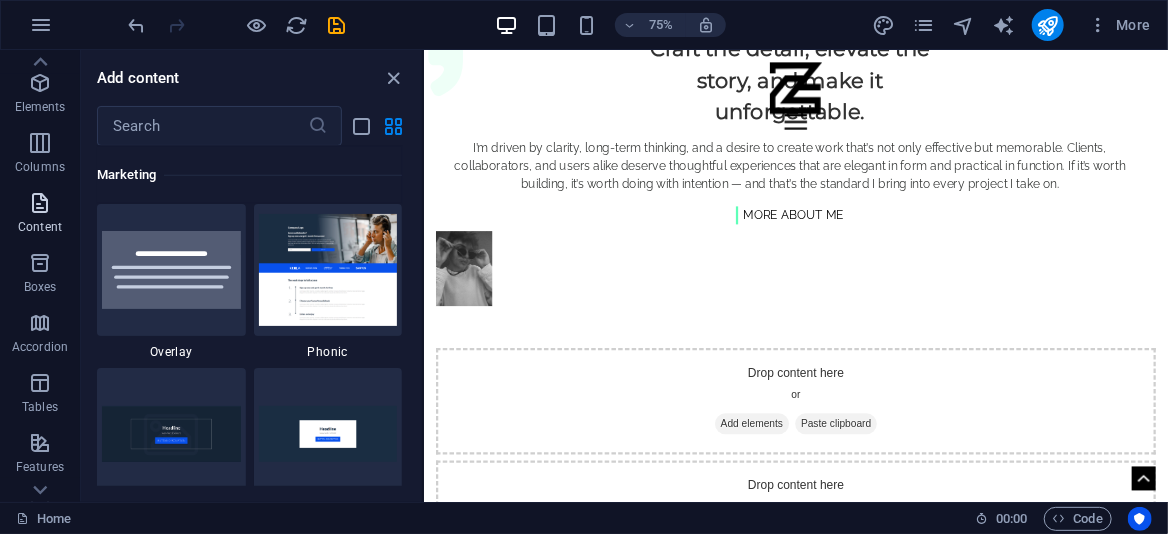 click at bounding box center (40, 203) 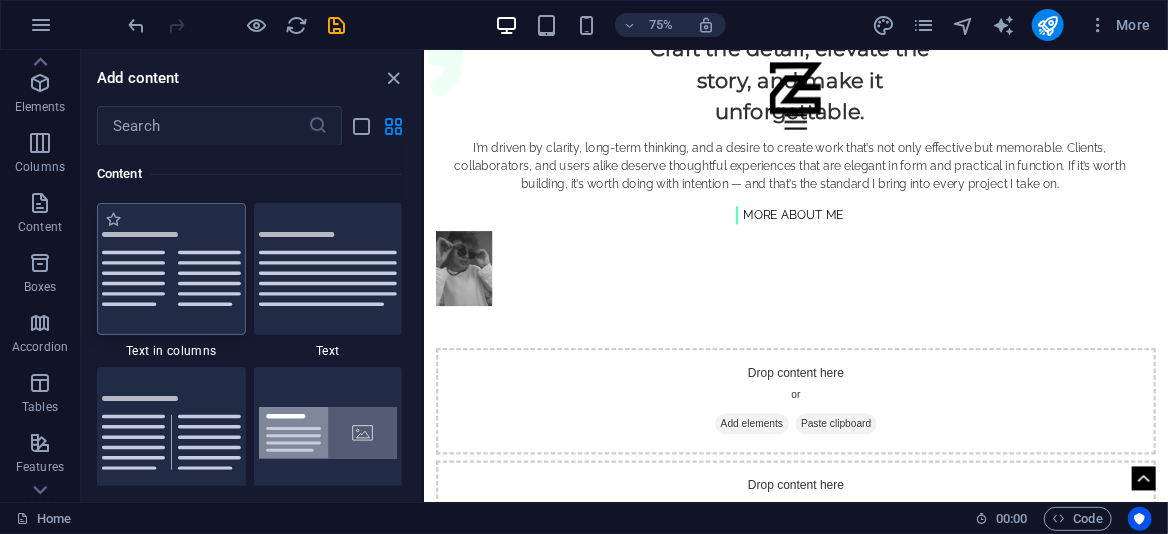 scroll, scrollTop: 3499, scrollLeft: 0, axis: vertical 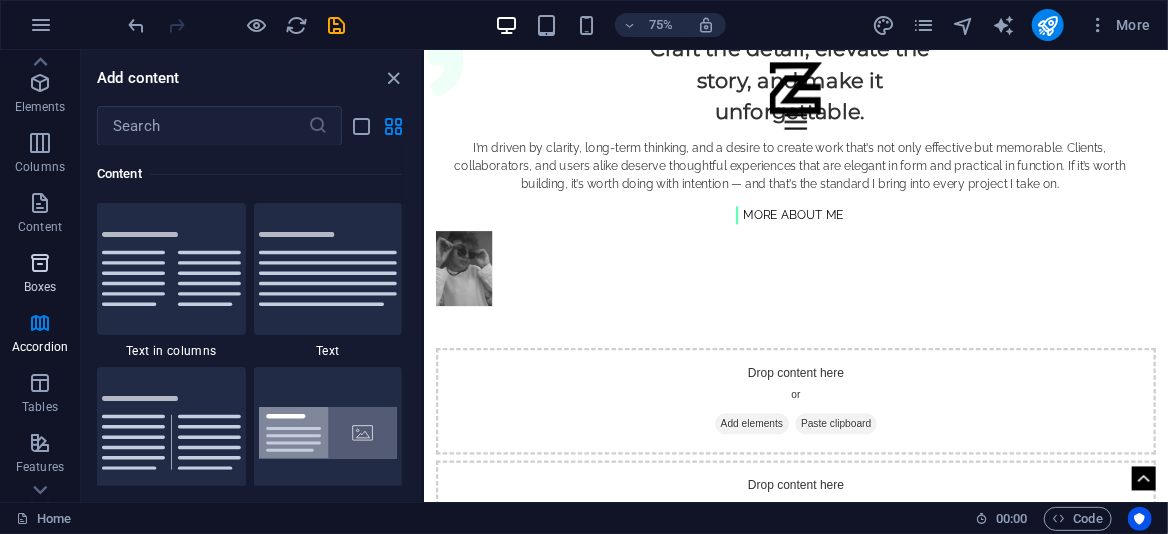 click at bounding box center [40, 263] 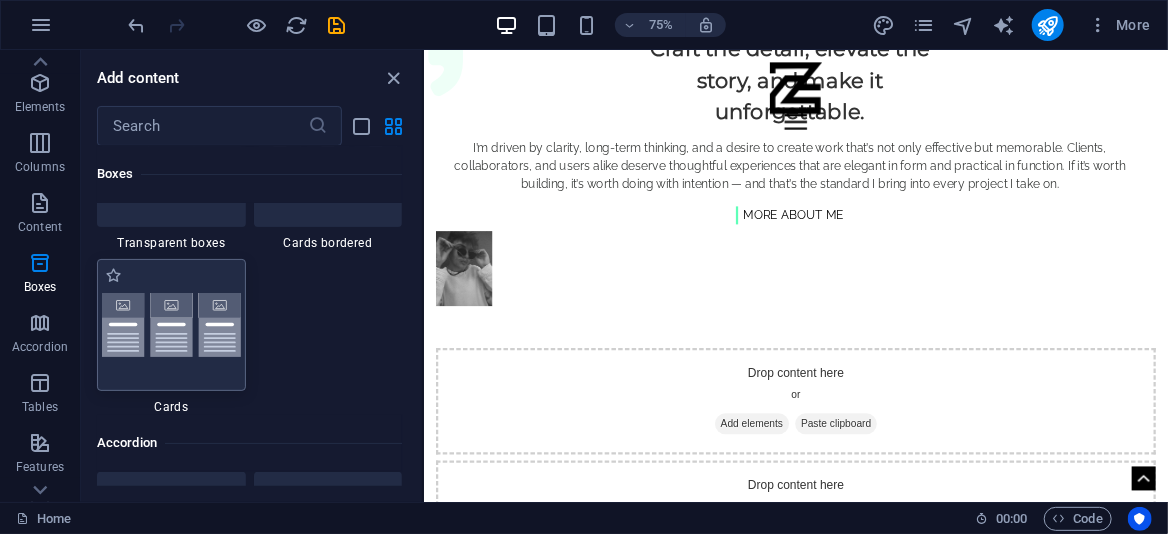 scroll, scrollTop: 5716, scrollLeft: 0, axis: vertical 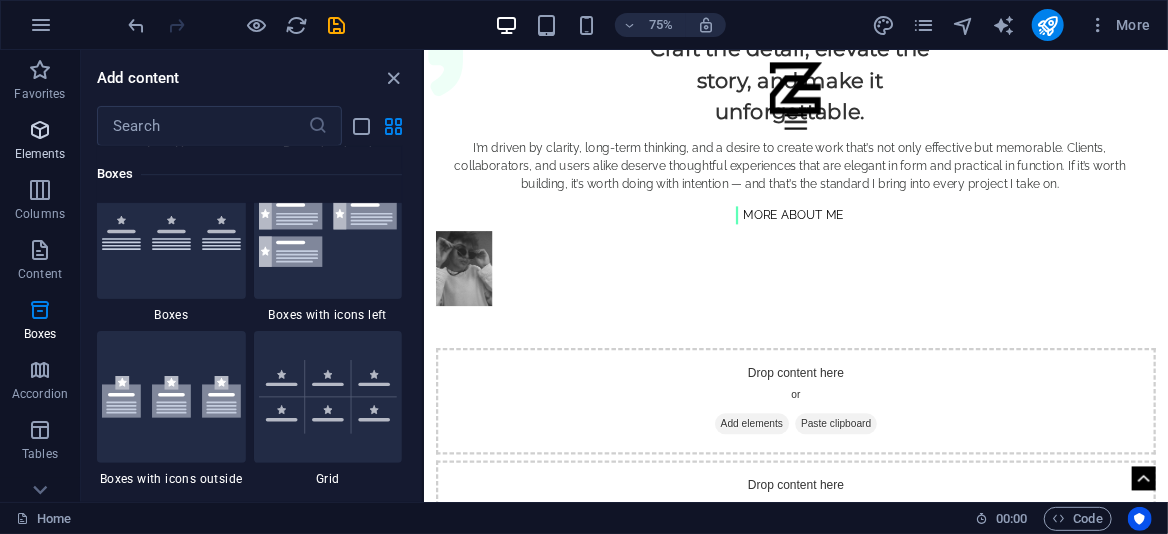 click on "Elements" at bounding box center (40, 142) 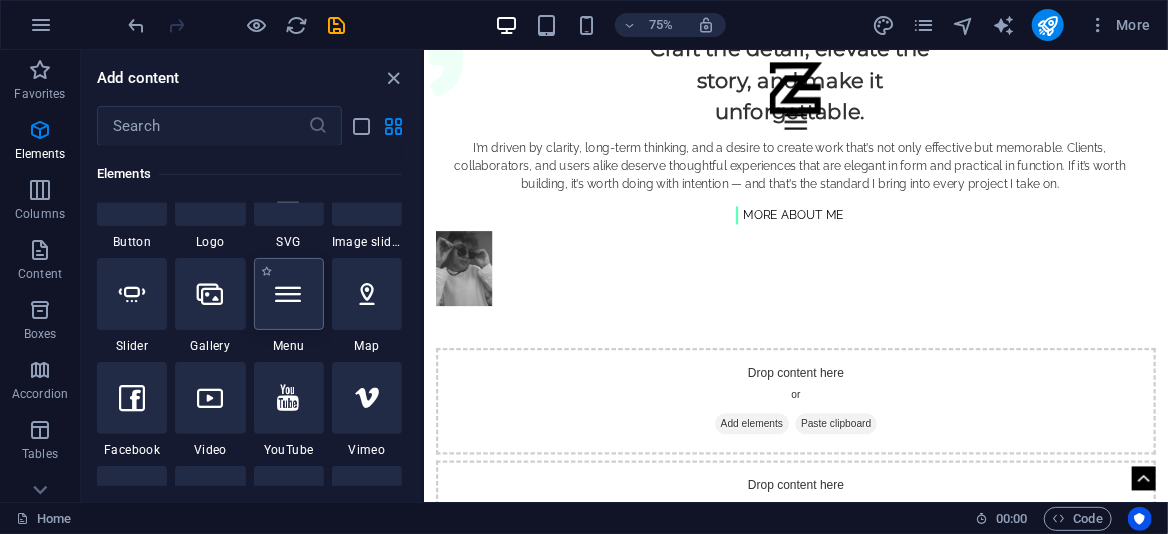 scroll, scrollTop: 512, scrollLeft: 0, axis: vertical 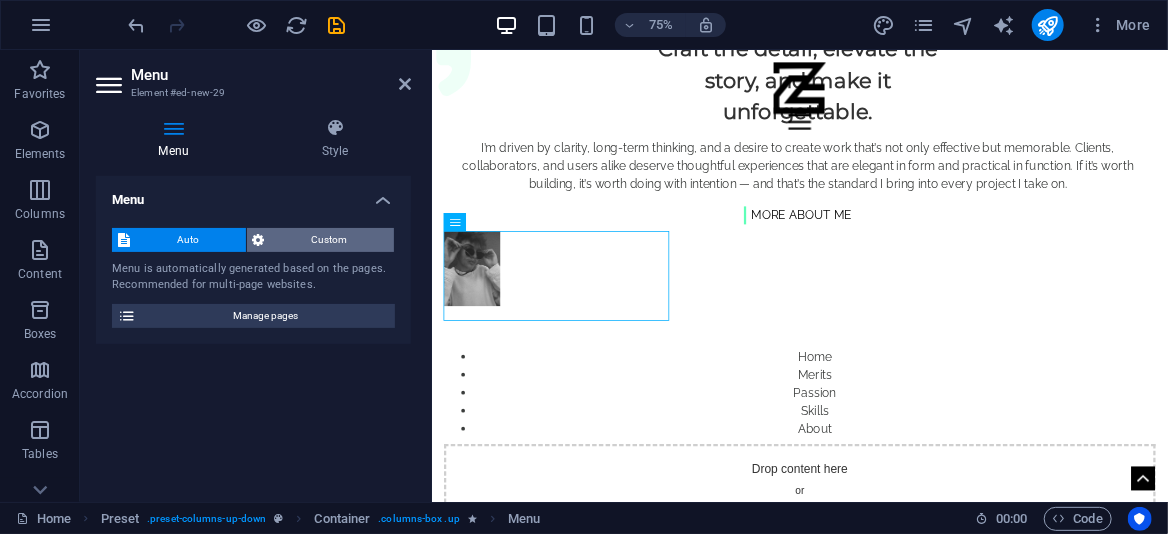 click on "Custom" at bounding box center [330, 240] 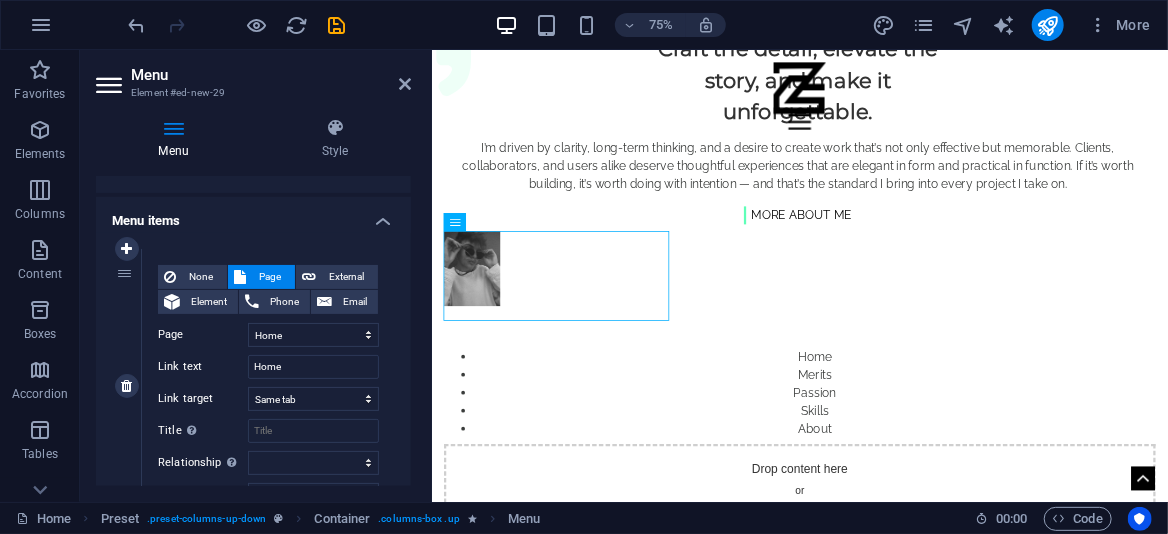scroll, scrollTop: 200, scrollLeft: 0, axis: vertical 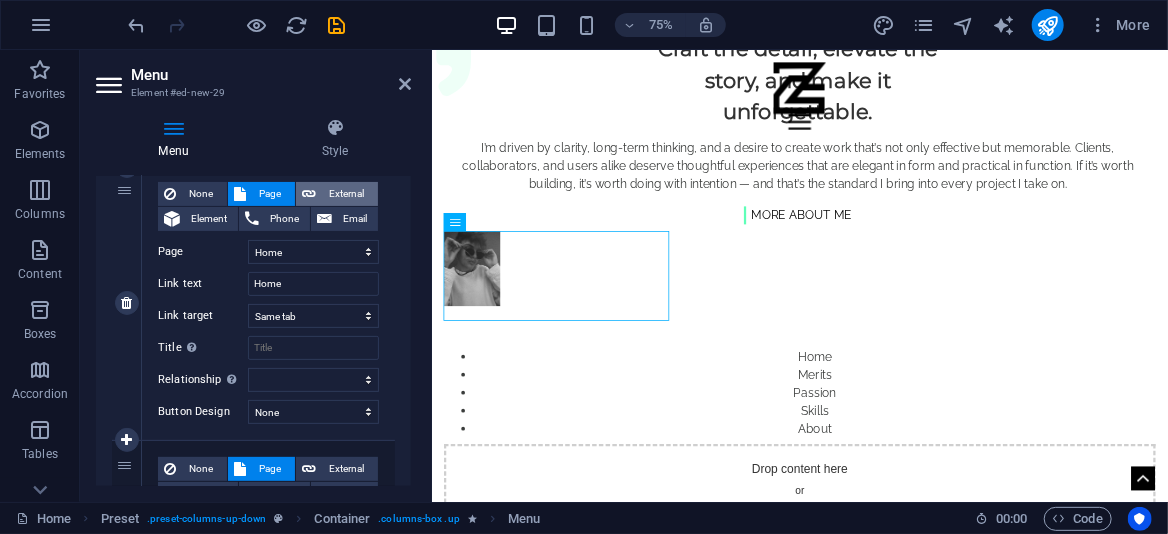 click on "External" at bounding box center (337, 194) 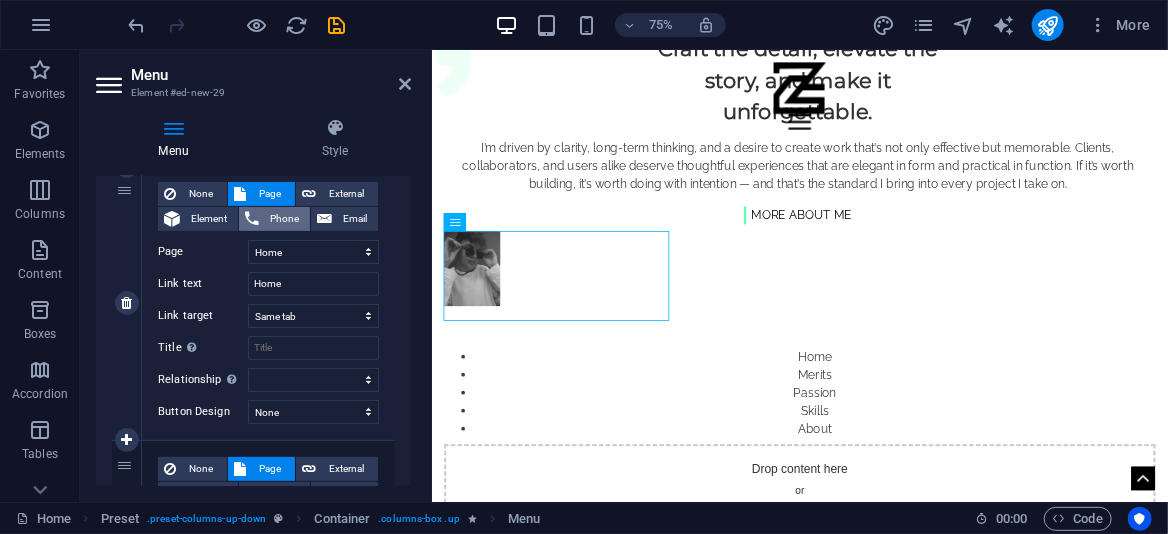 select on "blank" 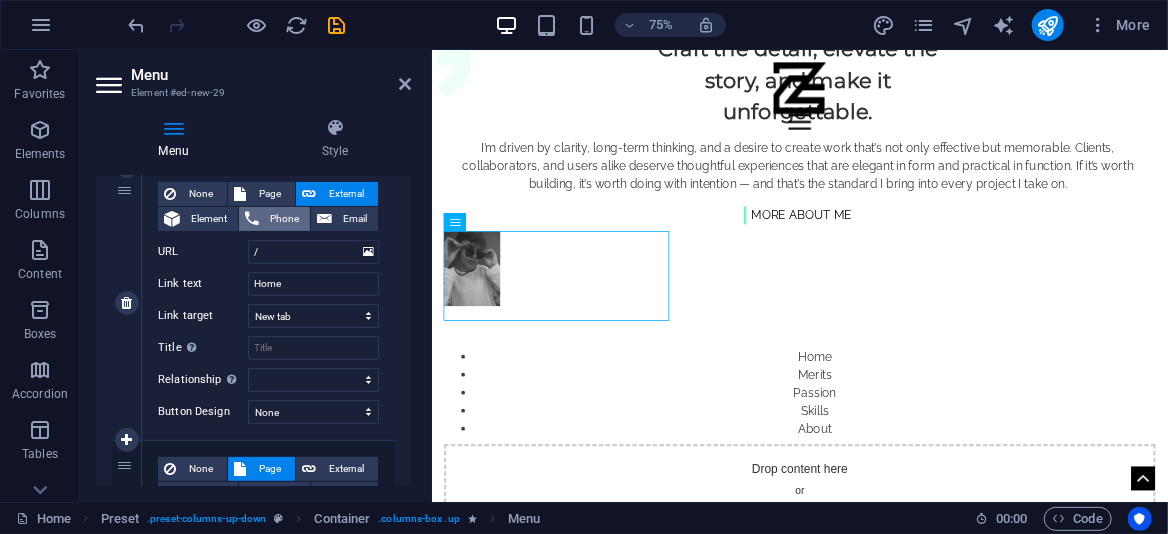 click on "Phone" at bounding box center (274, 219) 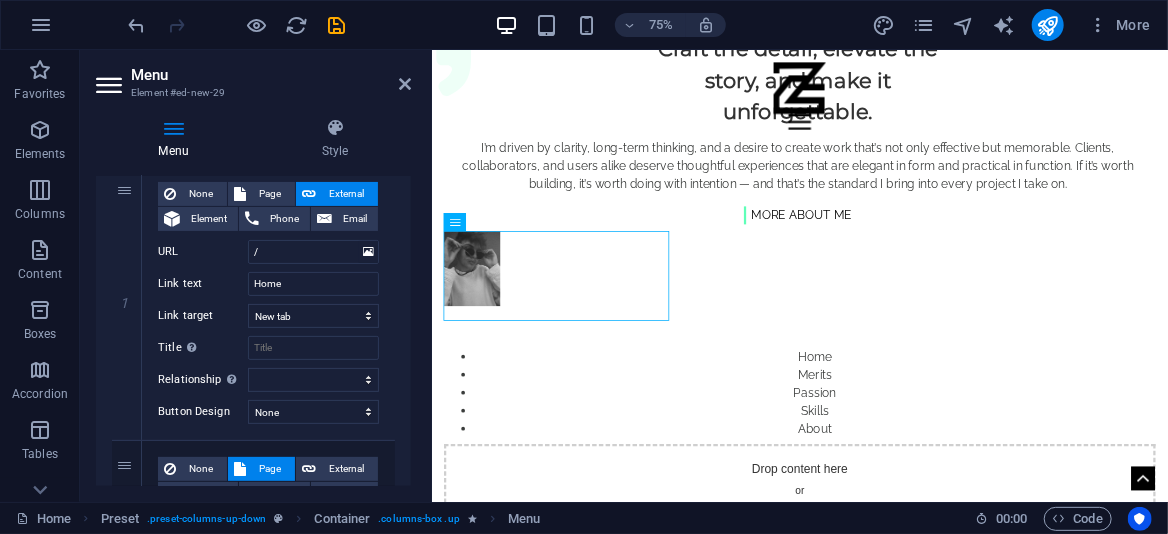 select 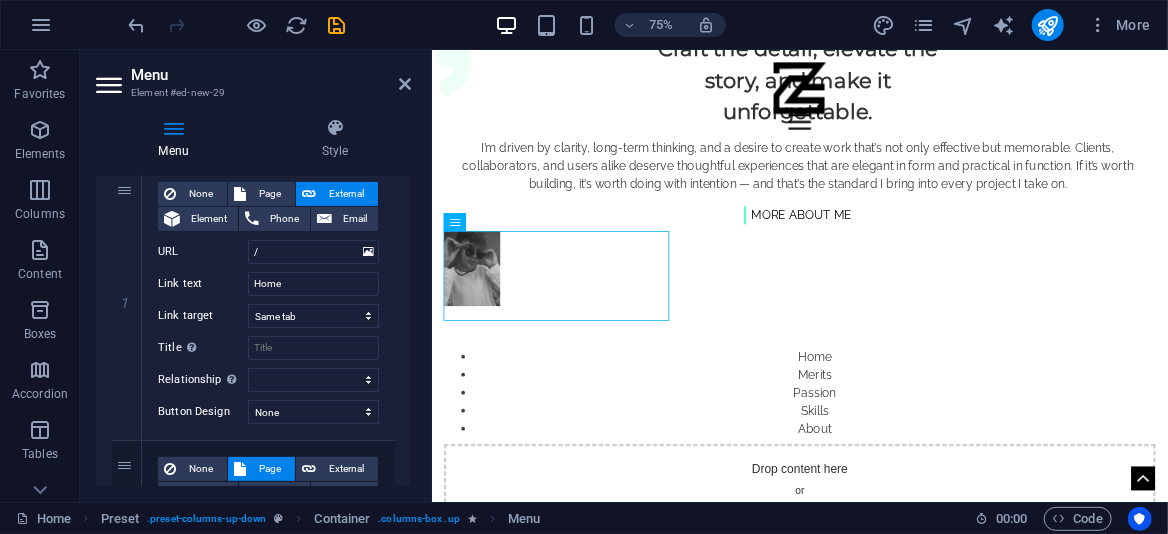 select 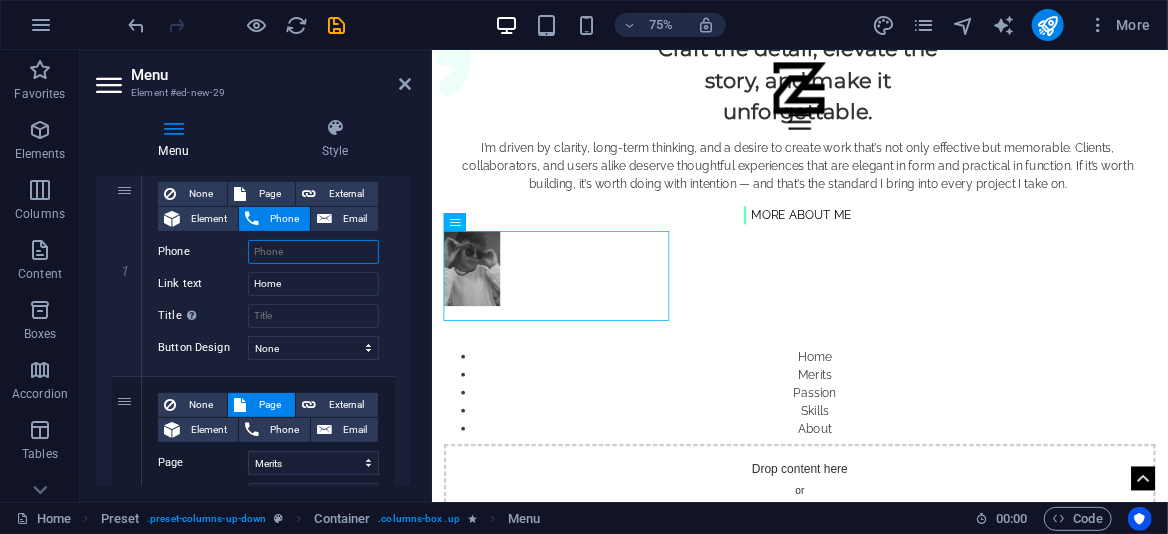 scroll, scrollTop: 135, scrollLeft: 0, axis: vertical 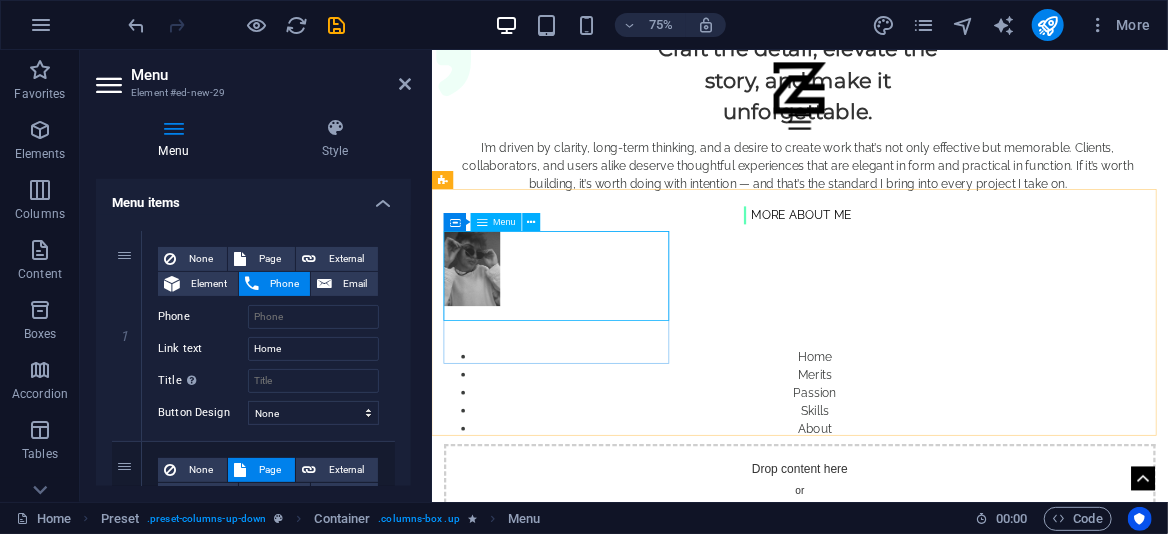 click on "Home Merits Passion Skills About" at bounding box center [921, 506] 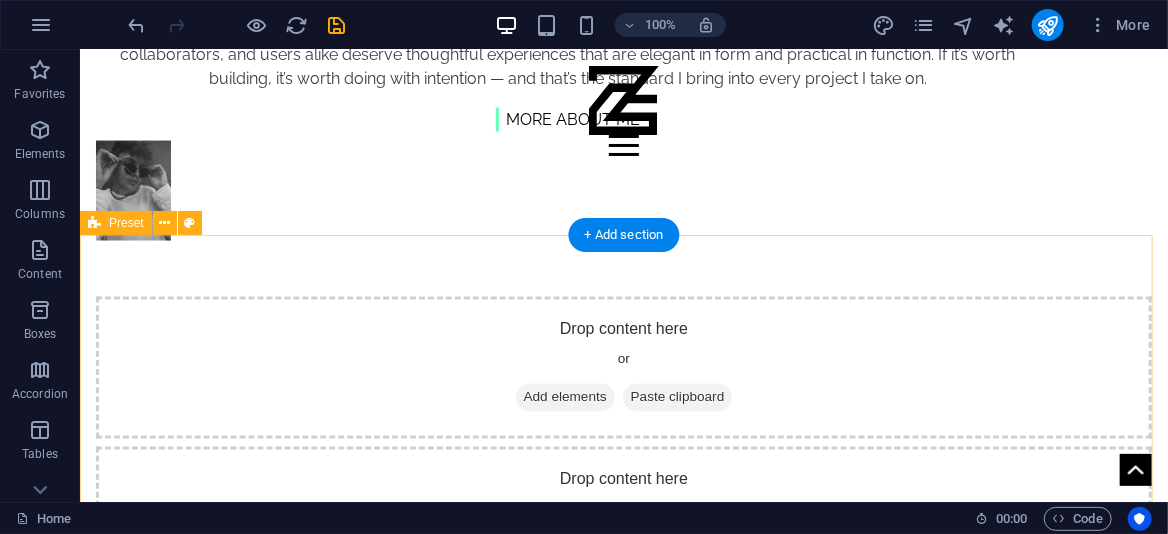 scroll, scrollTop: 1152, scrollLeft: 0, axis: vertical 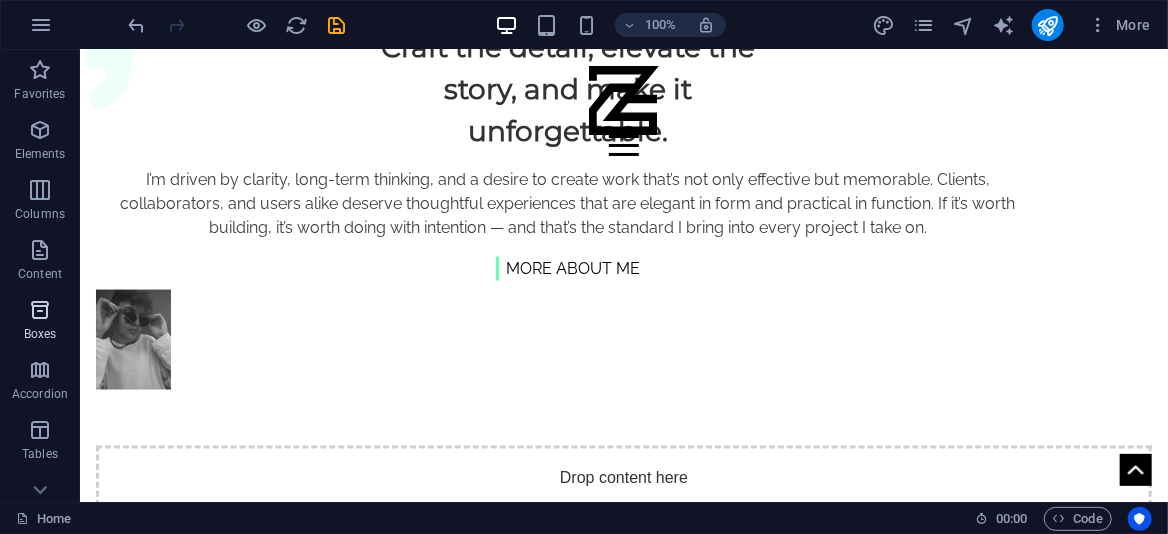 click at bounding box center [40, 310] 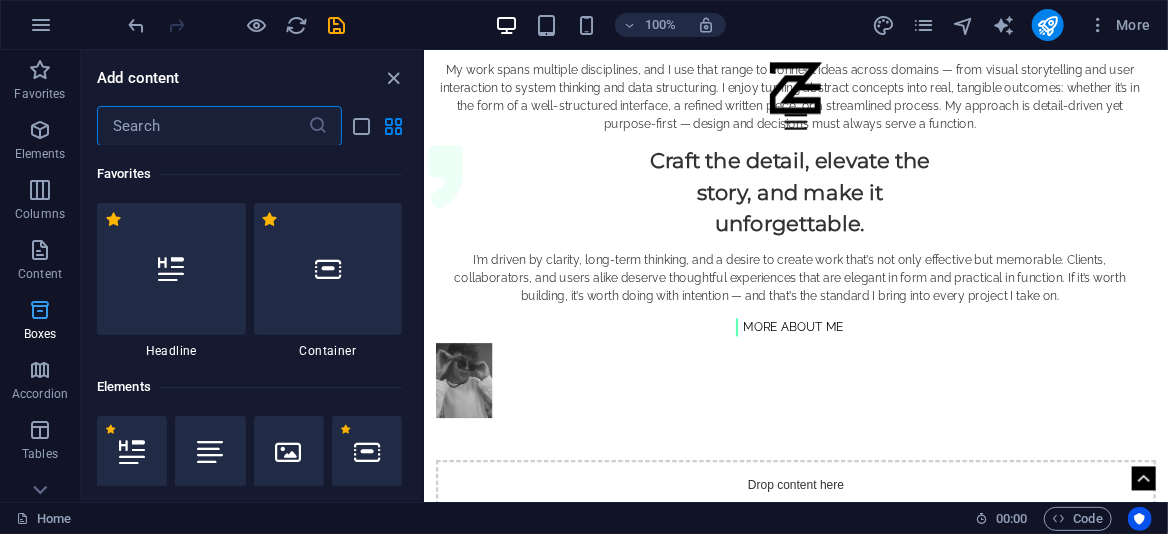 scroll, scrollTop: 1153, scrollLeft: 0, axis: vertical 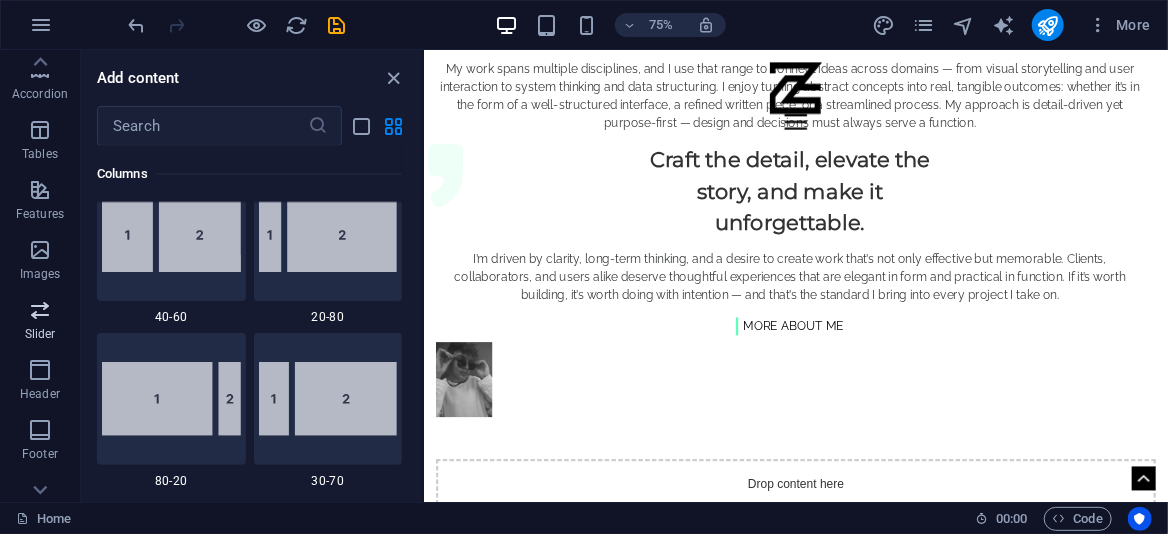 click on "Slider" at bounding box center [40, 334] 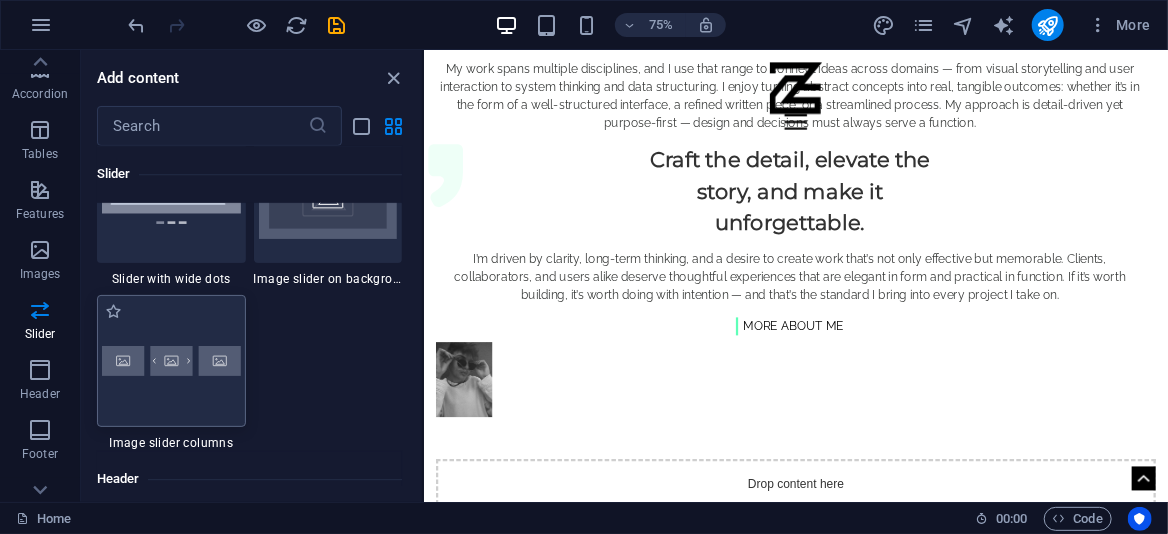 scroll, scrollTop: 11637, scrollLeft: 0, axis: vertical 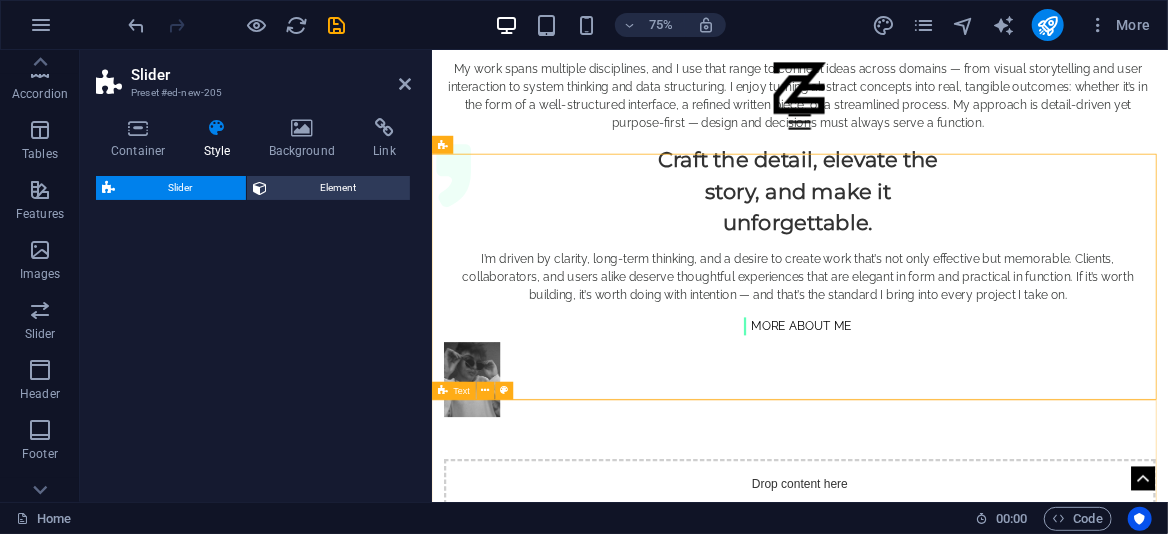 select on "rem" 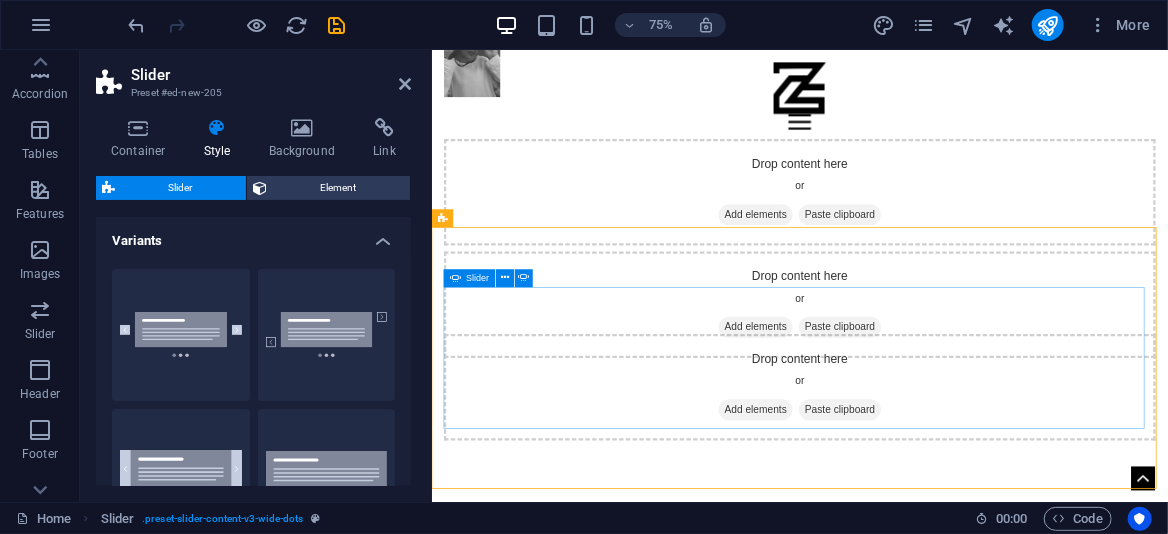 scroll, scrollTop: 1577, scrollLeft: 0, axis: vertical 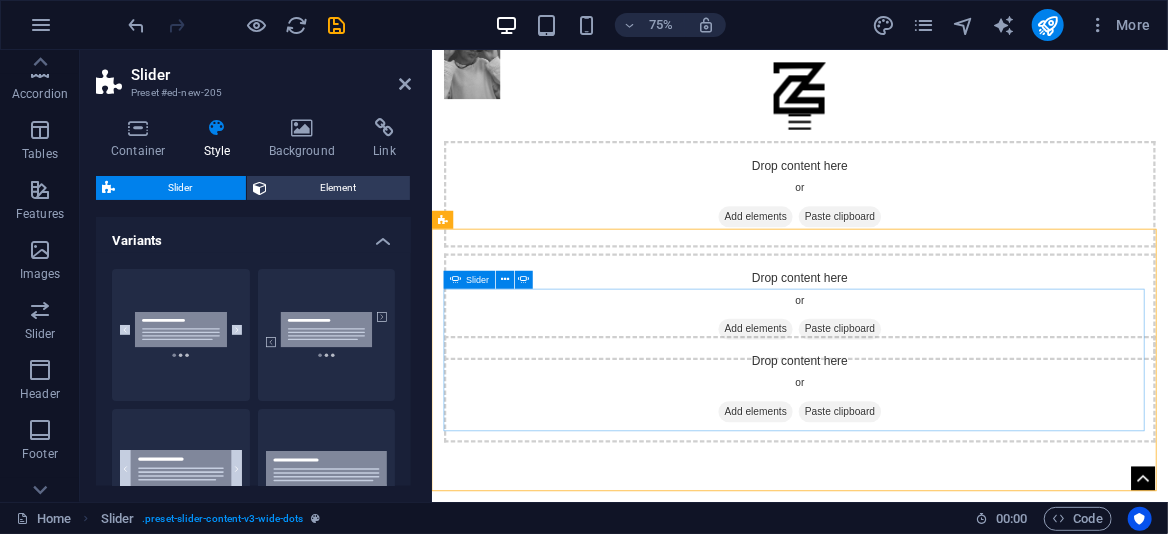 click on "2" at bounding box center (942, 975) 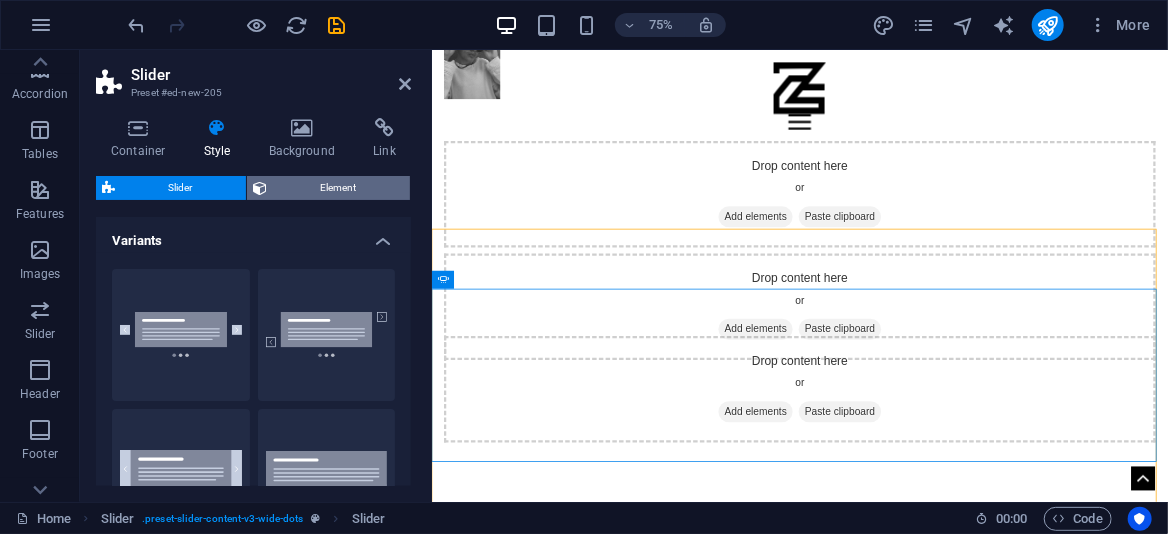 click on "Element" at bounding box center [338, 188] 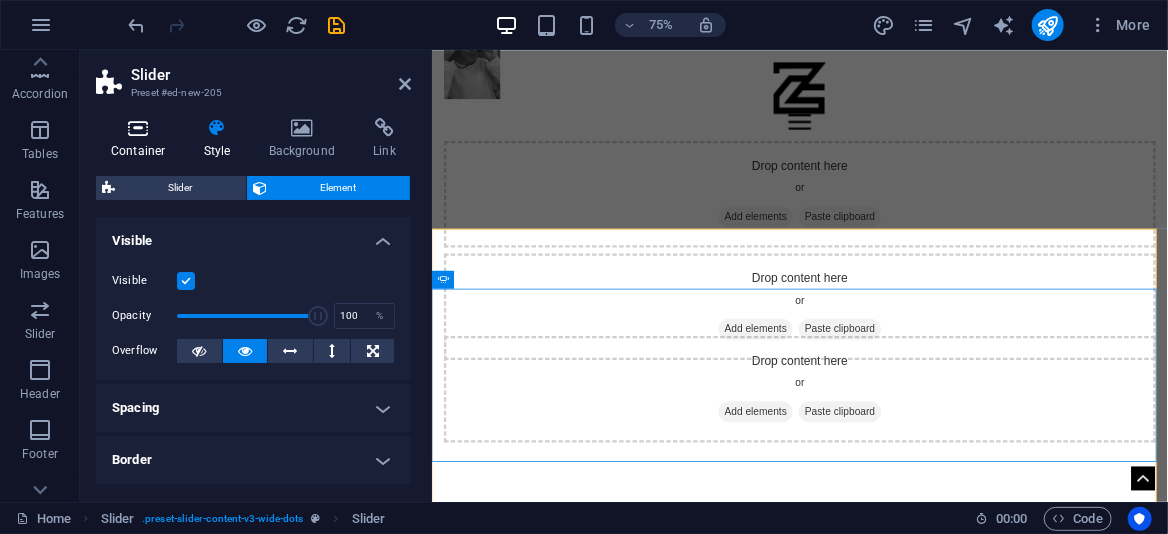 click on "Container" at bounding box center (142, 139) 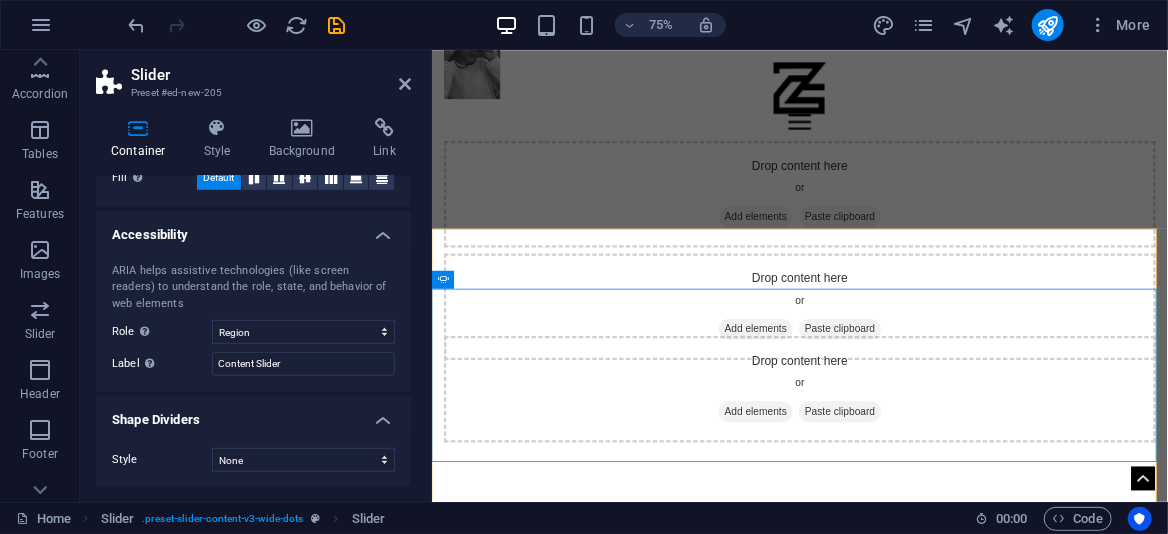 scroll, scrollTop: 464, scrollLeft: 0, axis: vertical 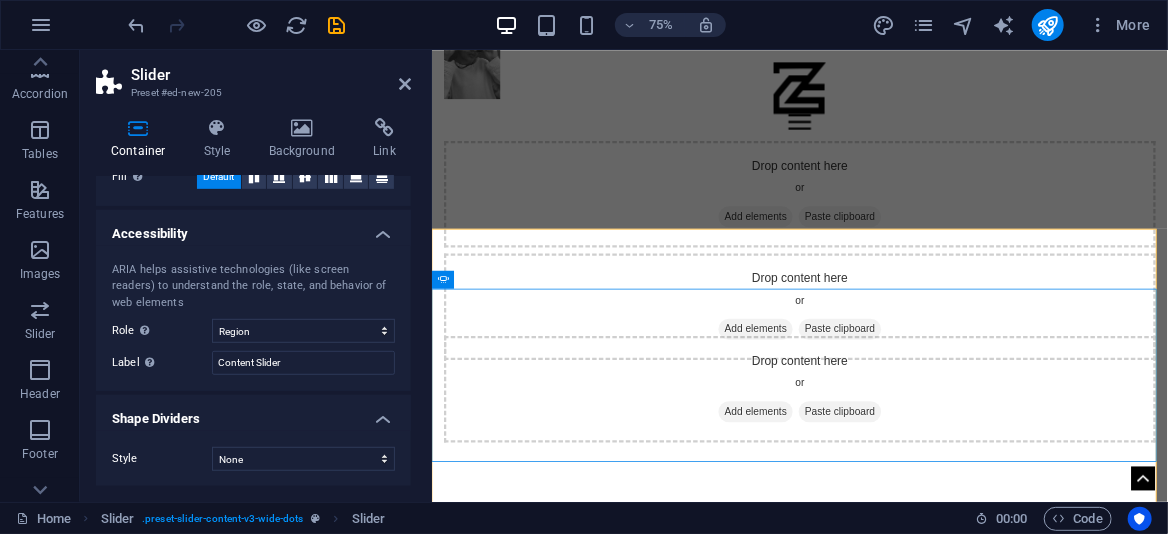 click on "Container Style Background Link Size Height Default px rem % vh vw Min. height None px rem % vh vw Width Default px rem % em vh vw Min. width None px rem % vh vw Content width Default Custom width Width Default px rem % em vh vw Min. width None px rem % vh vw Default padding Custom spacing Default content width and padding can be changed under Design. Edit design Layout (Flexbox) Alignment Determines the flex direction. Default Main axis Determine how elements should behave along the main axis inside this container (justify content). Default Side axis Control the vertical direction of the element inside of the container (align items). Default Wrap Default On Off Fill Controls the distances and direction of elements on the y-axis across several lines (align content). Default Accessibility ARIA helps assistive technologies (like screen readers) to understand the role, state, and behavior of web elements Role The ARIA role defines the purpose of an element.  None Alert Article Banner Comment Fan" at bounding box center [253, 302] 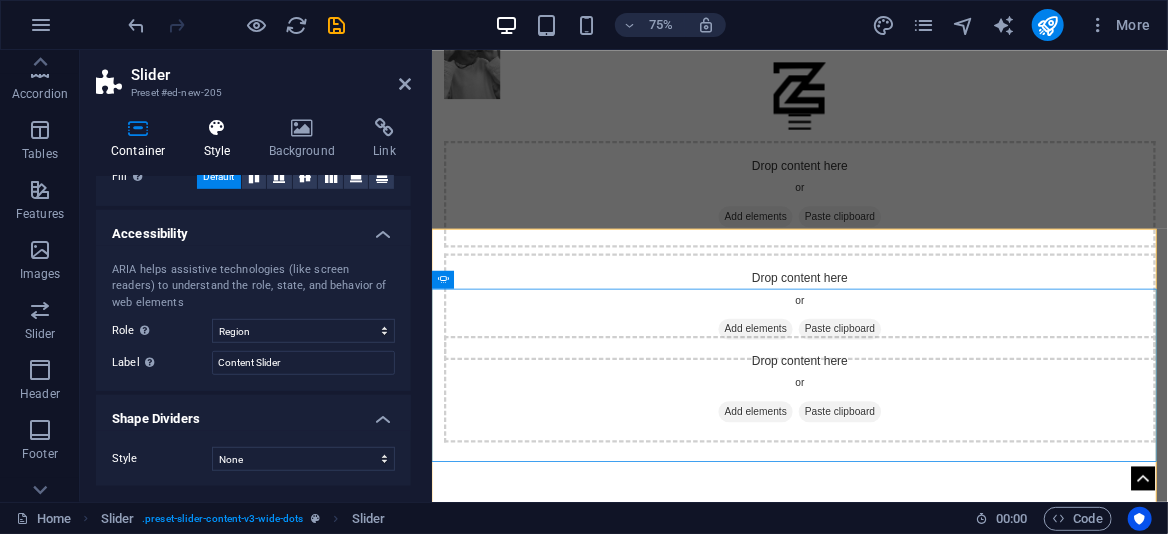 click at bounding box center (217, 128) 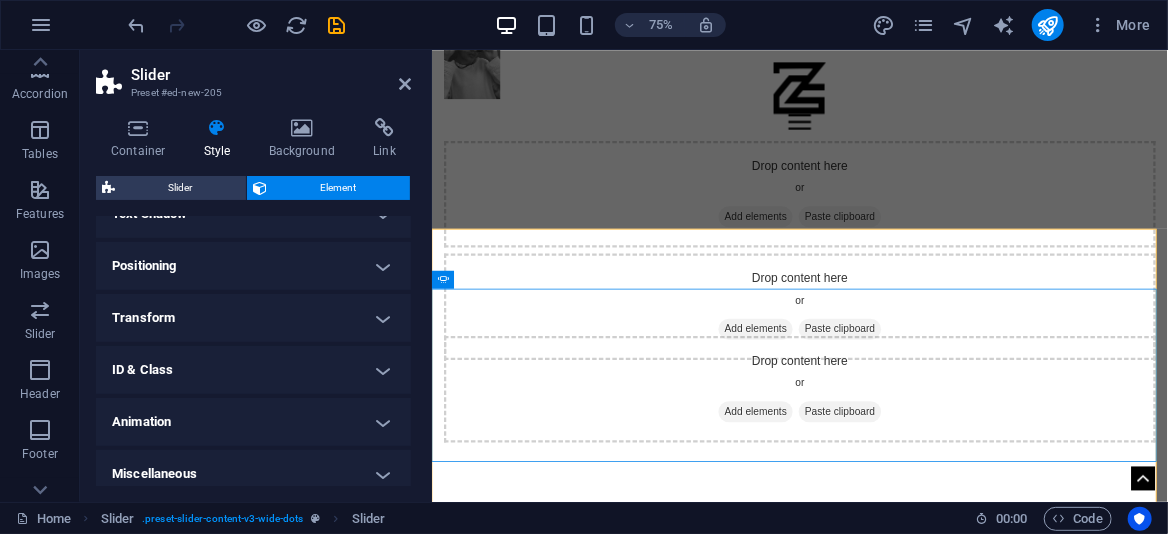 scroll, scrollTop: 360, scrollLeft: 0, axis: vertical 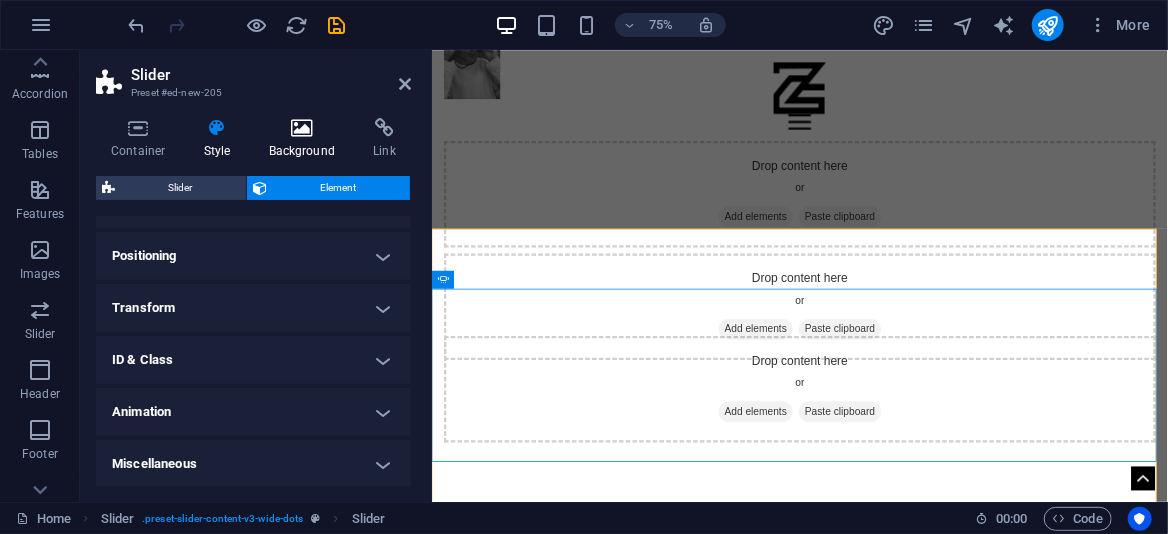 click at bounding box center [302, 128] 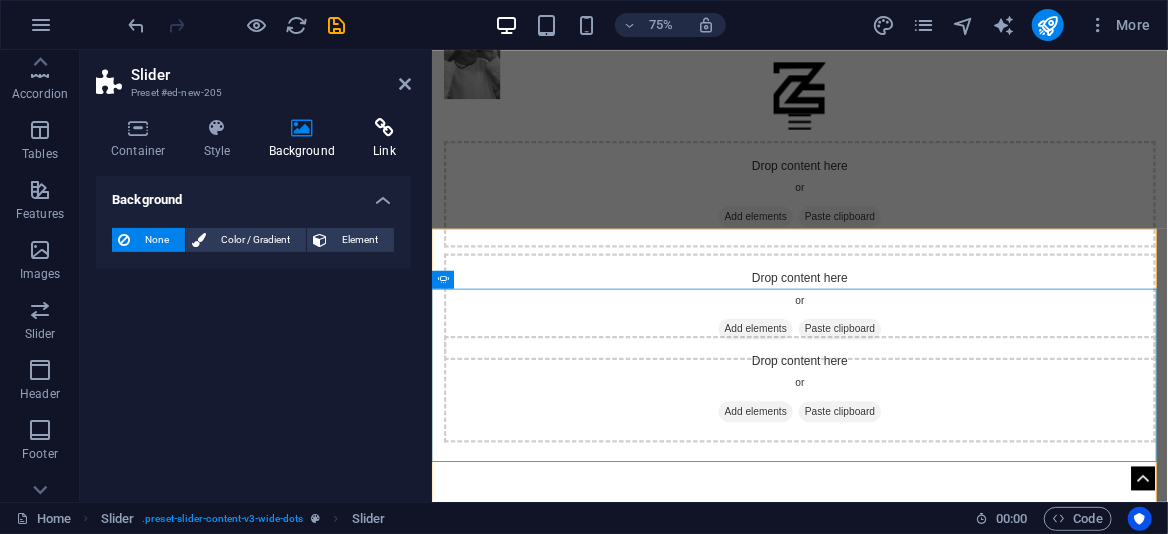click at bounding box center [384, 128] 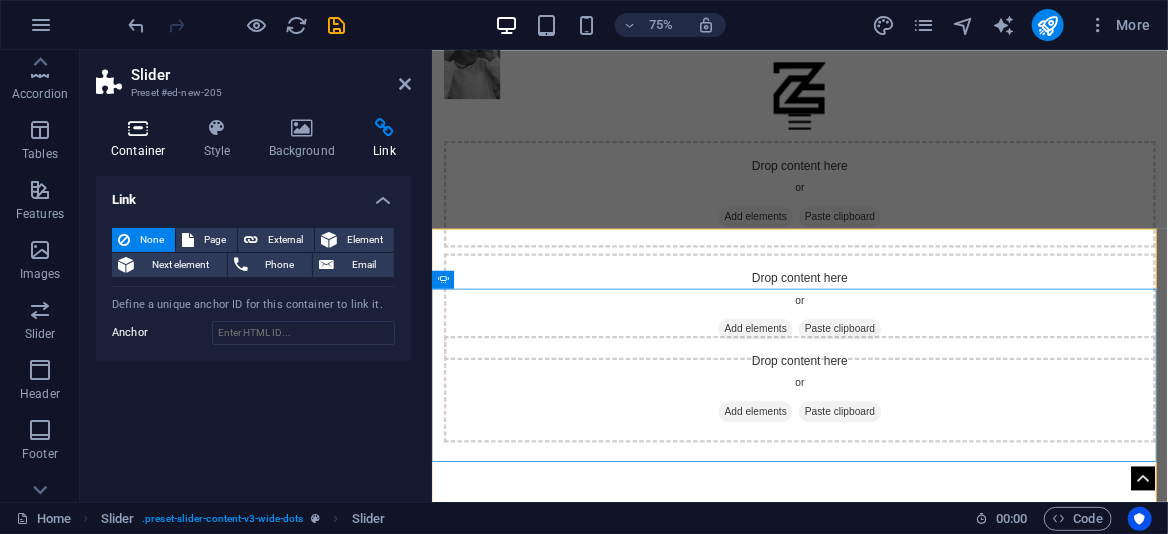 click on "Container" at bounding box center [142, 139] 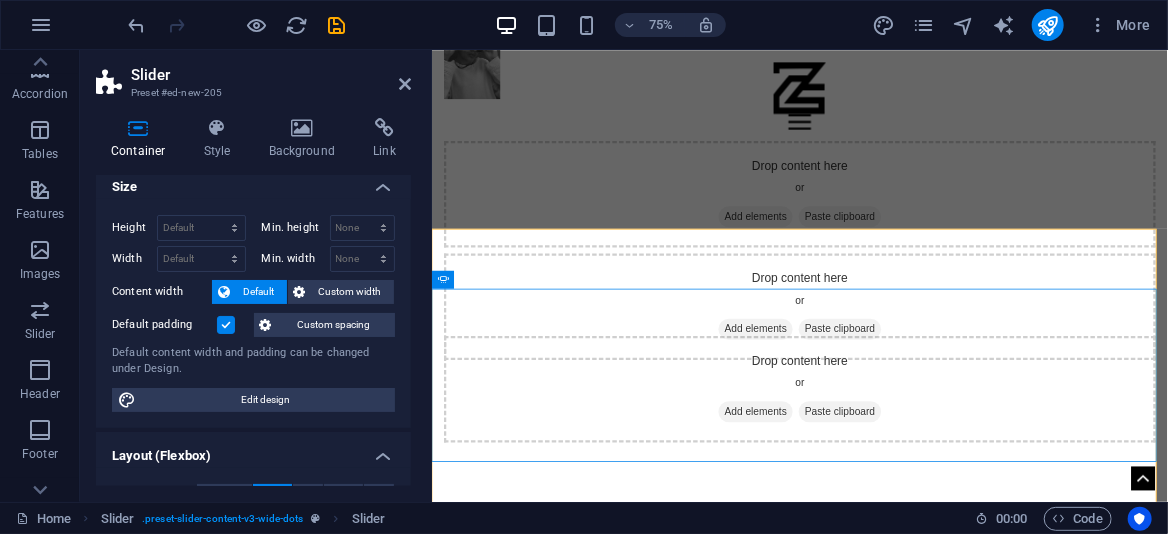 scroll, scrollTop: 0, scrollLeft: 0, axis: both 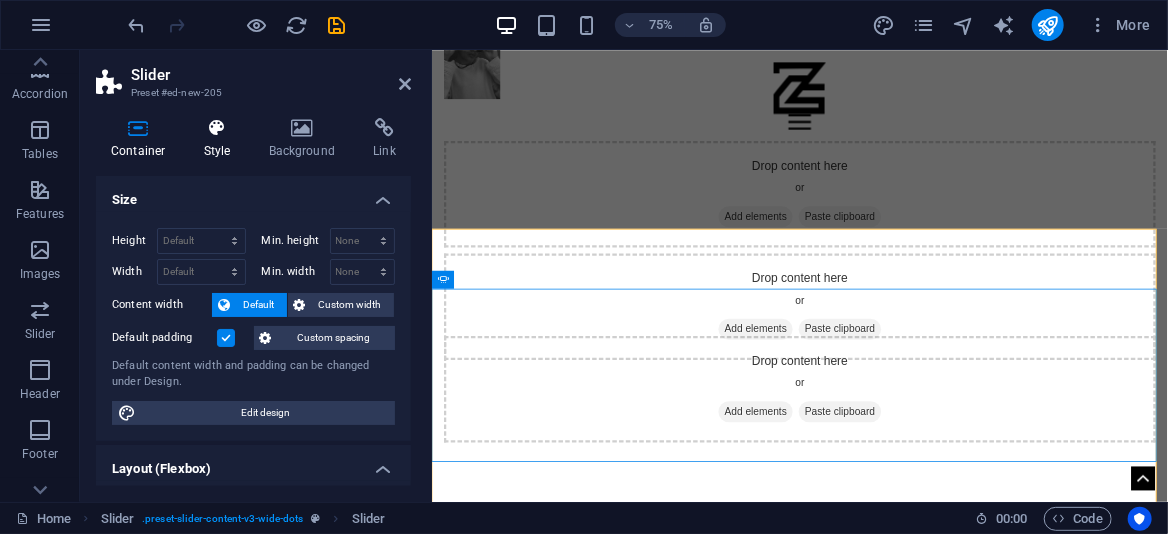 click on "Style" at bounding box center [221, 139] 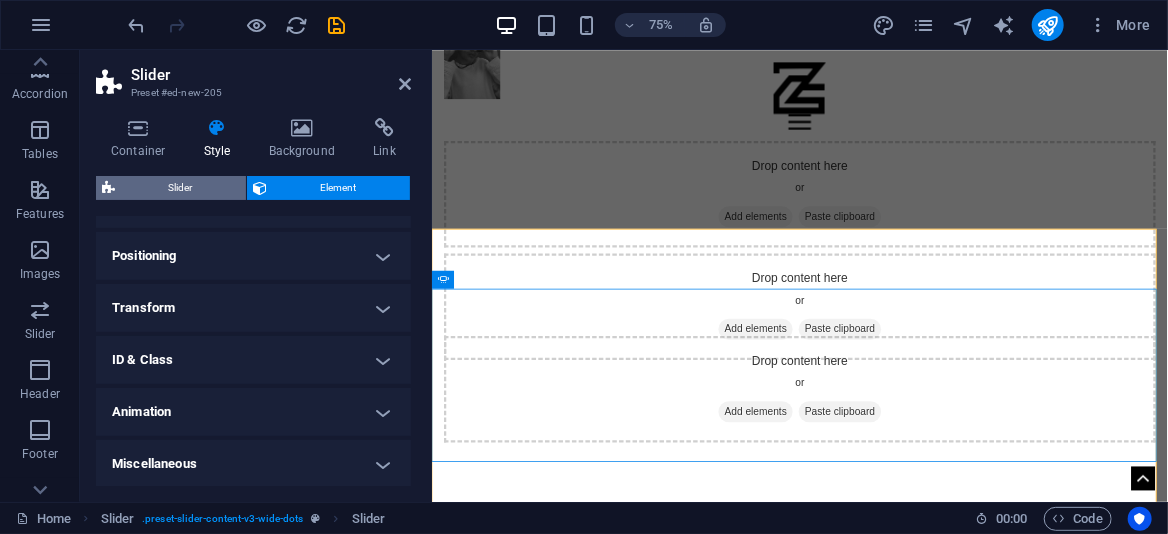 click on "Slider" at bounding box center (180, 188) 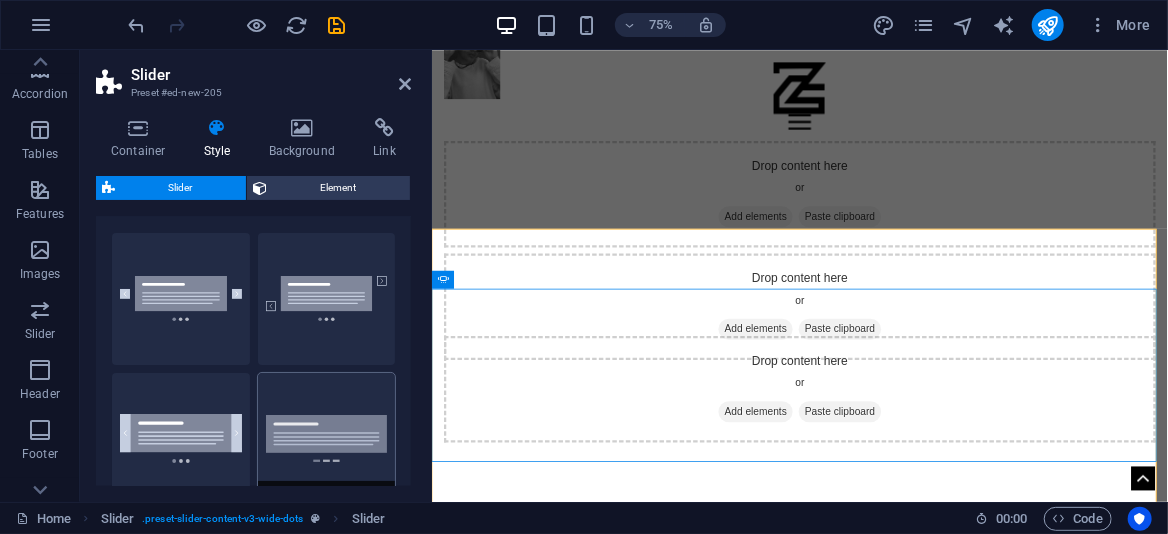 scroll, scrollTop: 0, scrollLeft: 0, axis: both 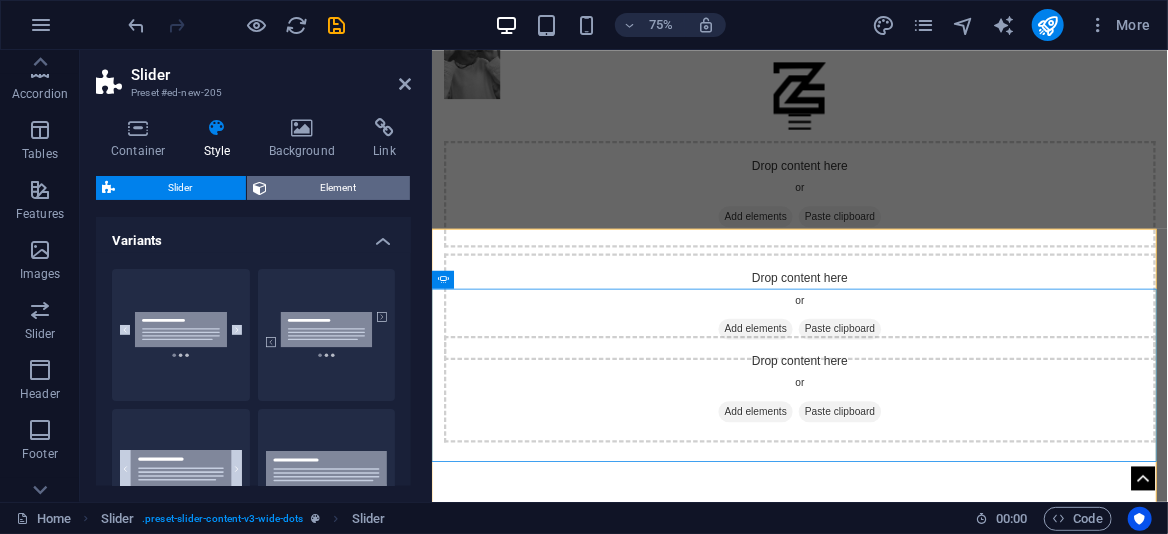 click on "Element" at bounding box center [338, 188] 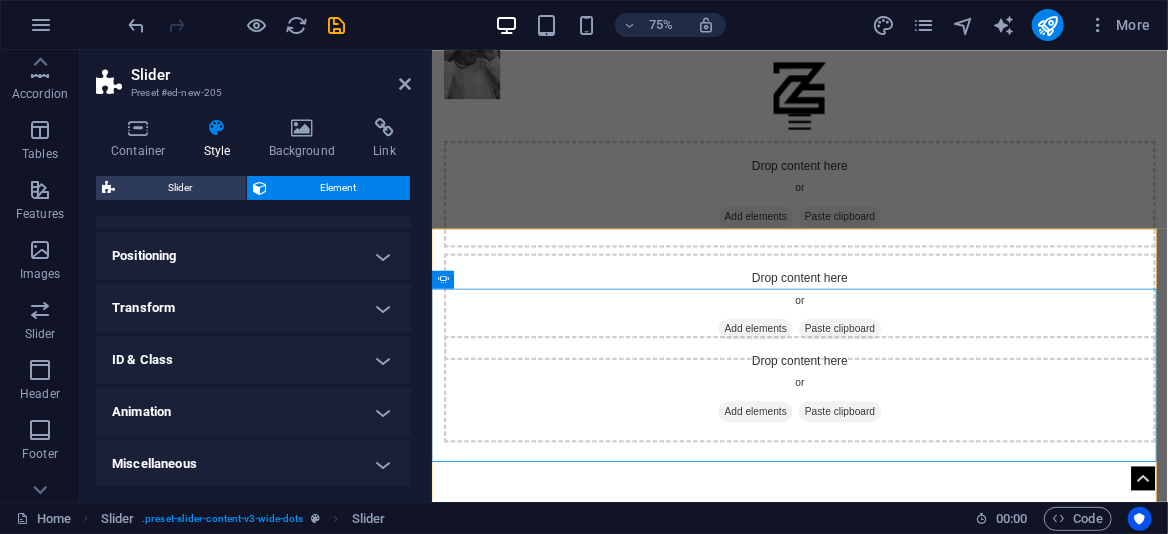 click on "Miscellaneous" at bounding box center [253, 464] 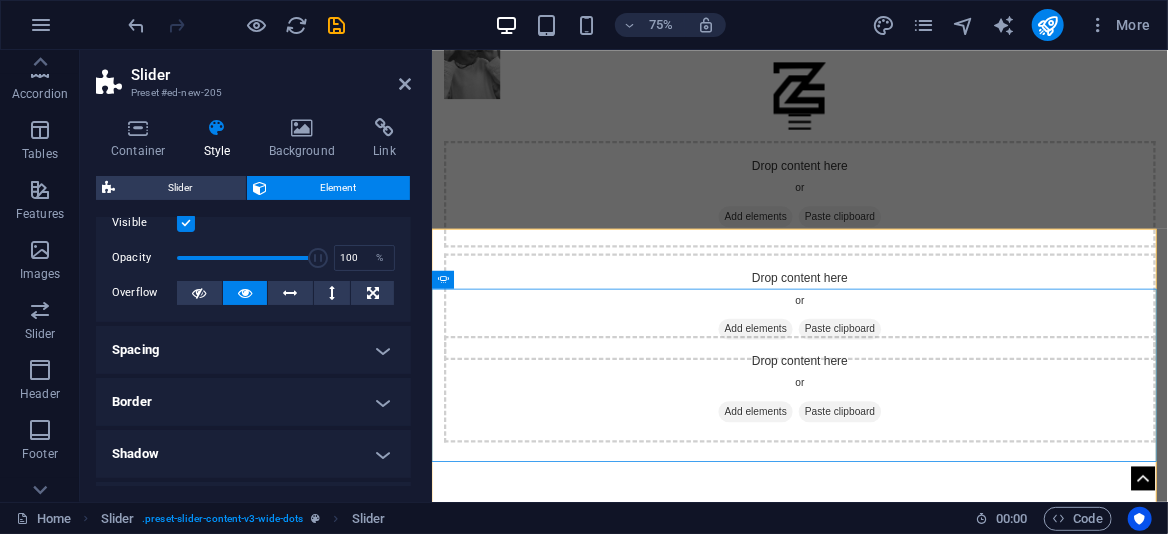 scroll, scrollTop: 0, scrollLeft: 0, axis: both 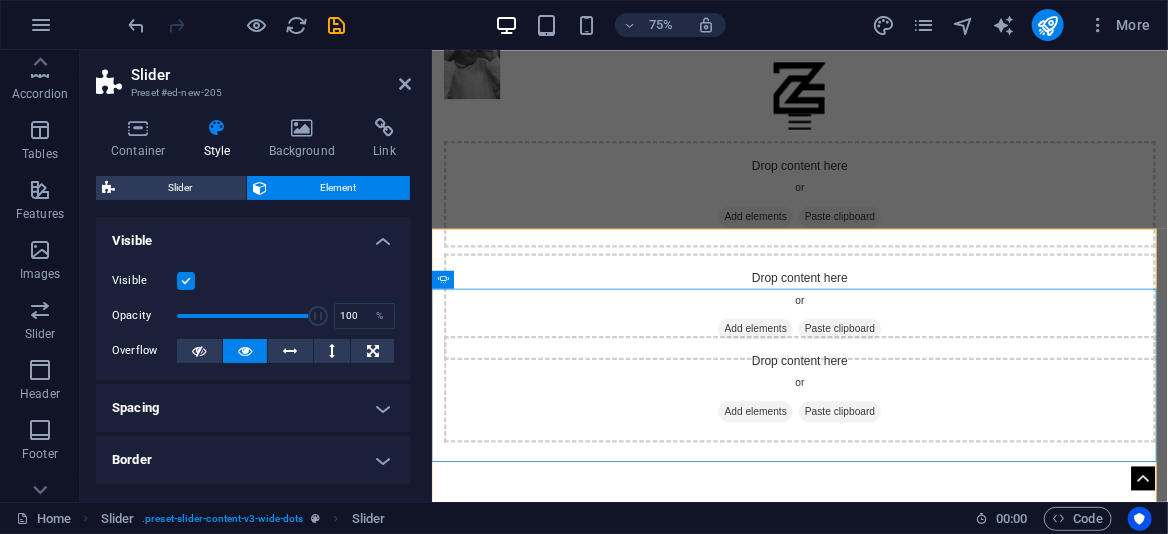 click on "Spacing" at bounding box center (253, 408) 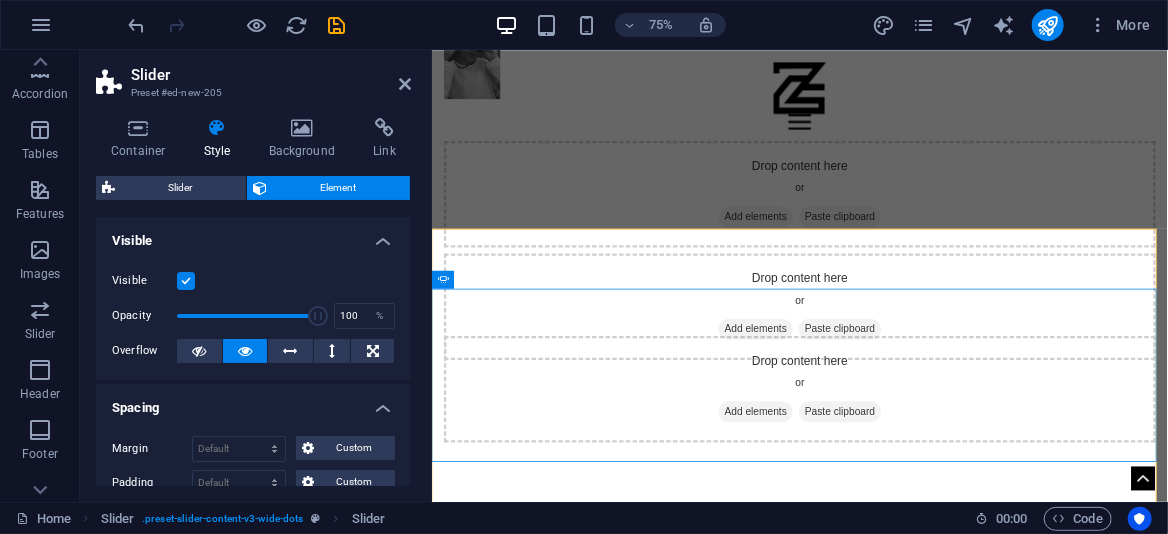click on "Spacing" at bounding box center [253, 402] 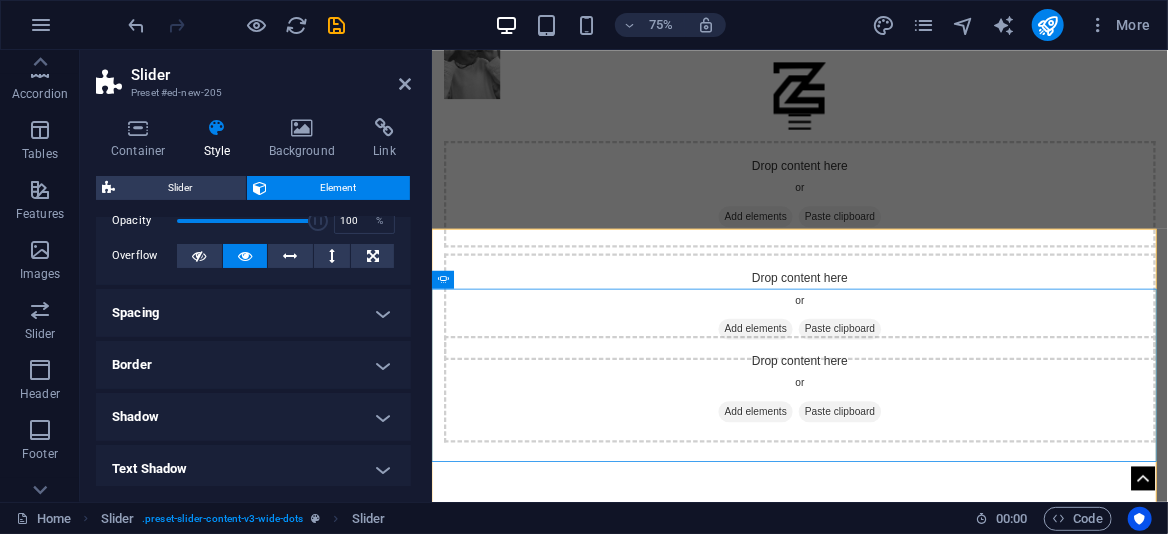 scroll, scrollTop: 100, scrollLeft: 0, axis: vertical 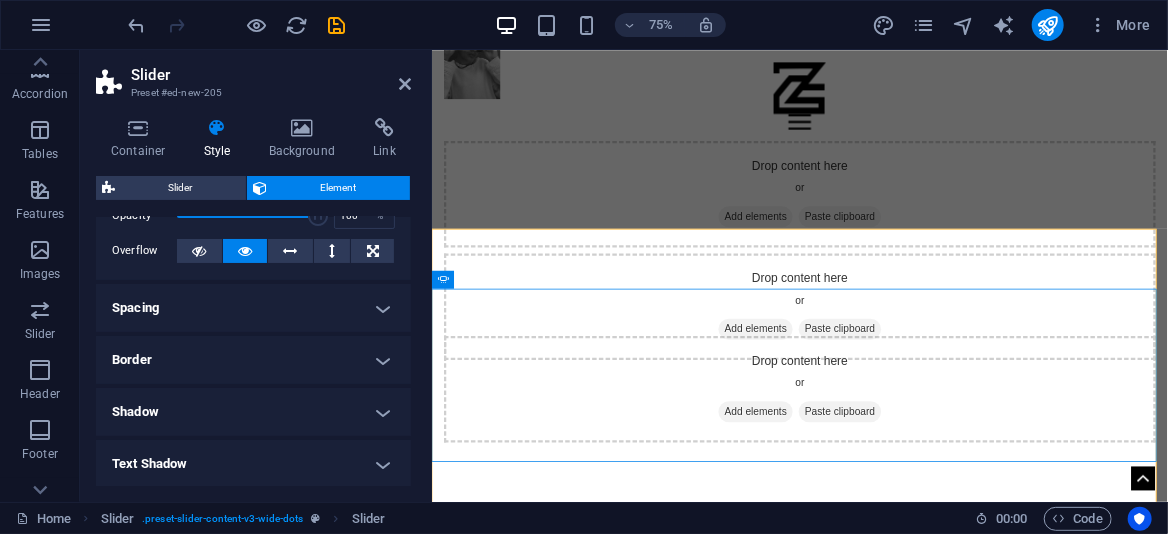 click on "Border" at bounding box center (253, 360) 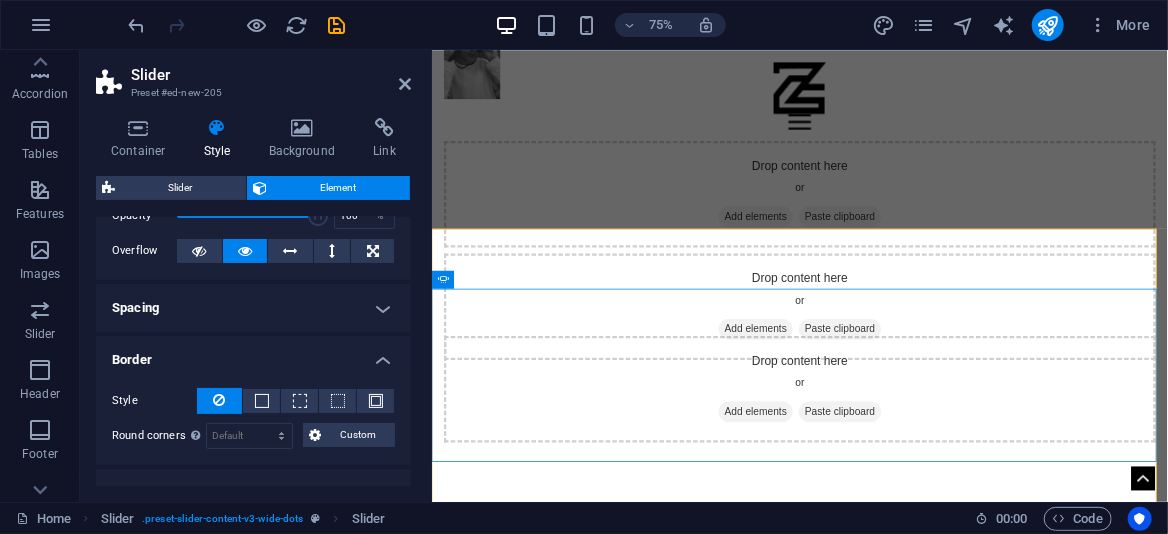 click on "Border" at bounding box center [253, 354] 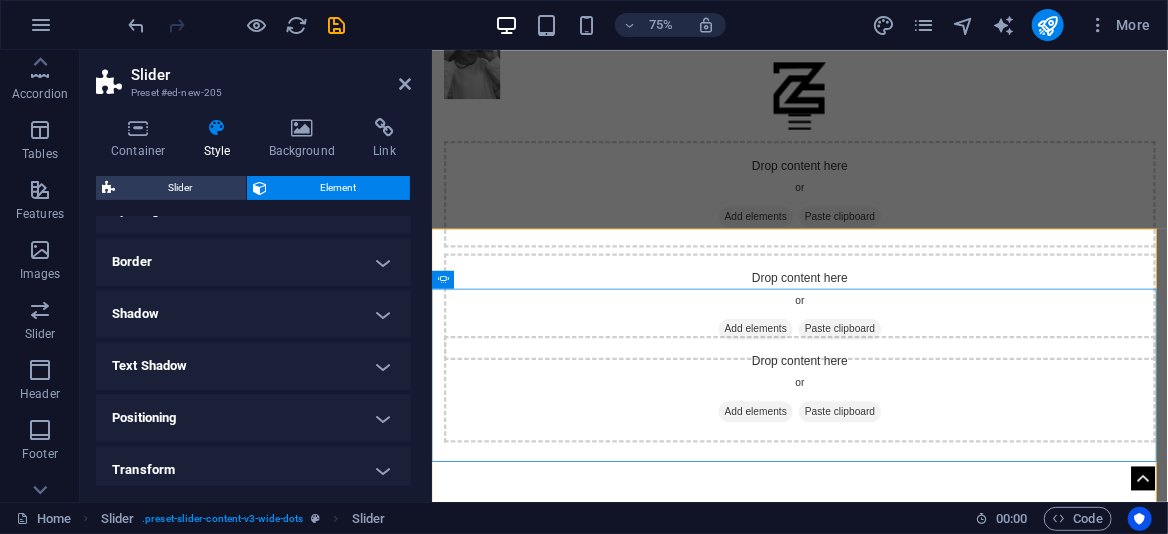 scroll, scrollTop: 300, scrollLeft: 0, axis: vertical 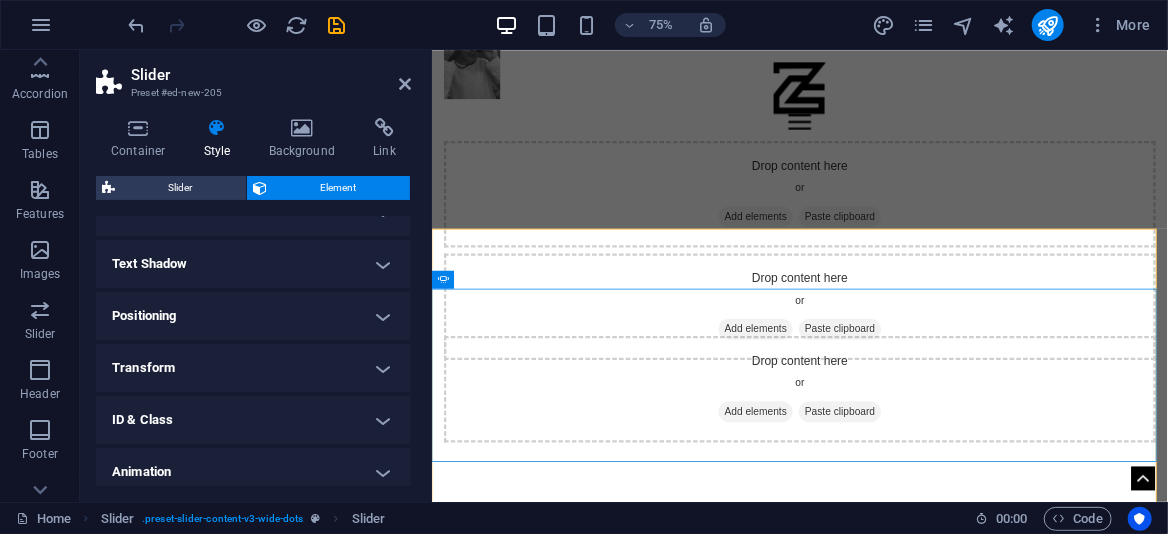 click on "ID & Class" at bounding box center [253, 420] 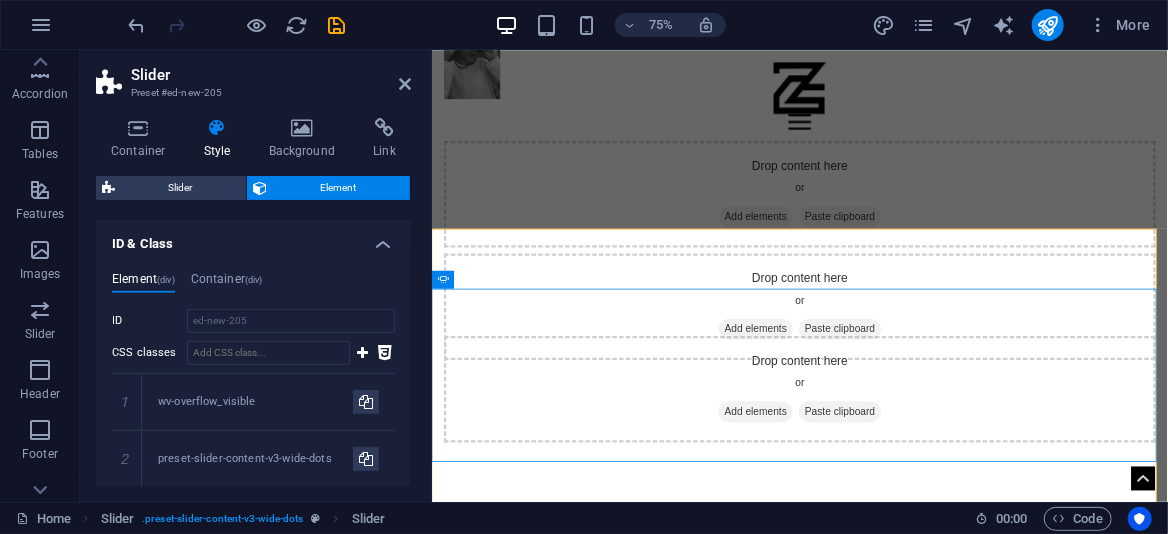 scroll, scrollTop: 0, scrollLeft: 0, axis: both 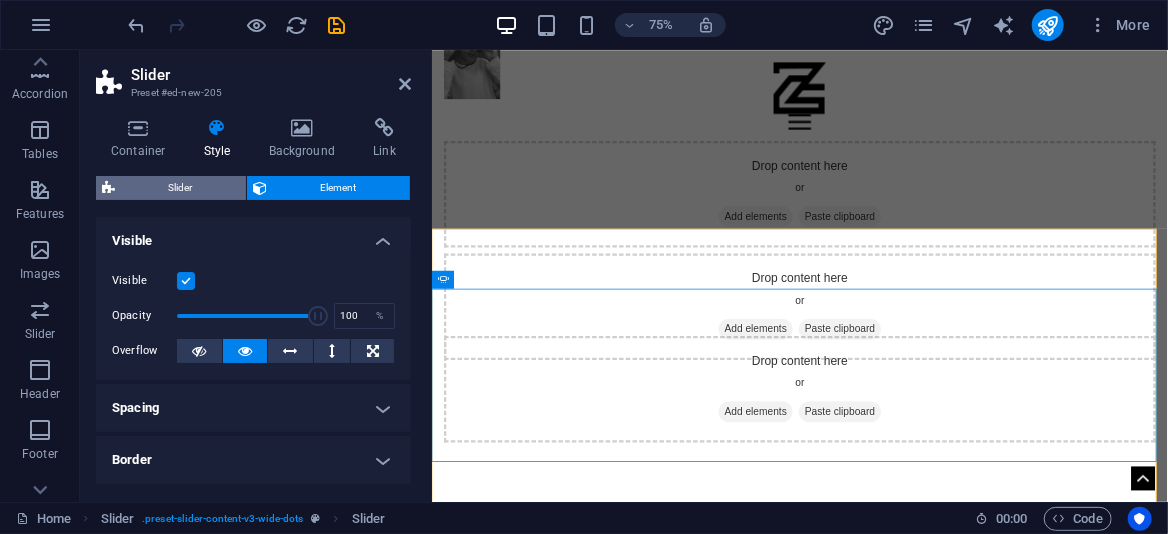 click on "Slider" at bounding box center [180, 188] 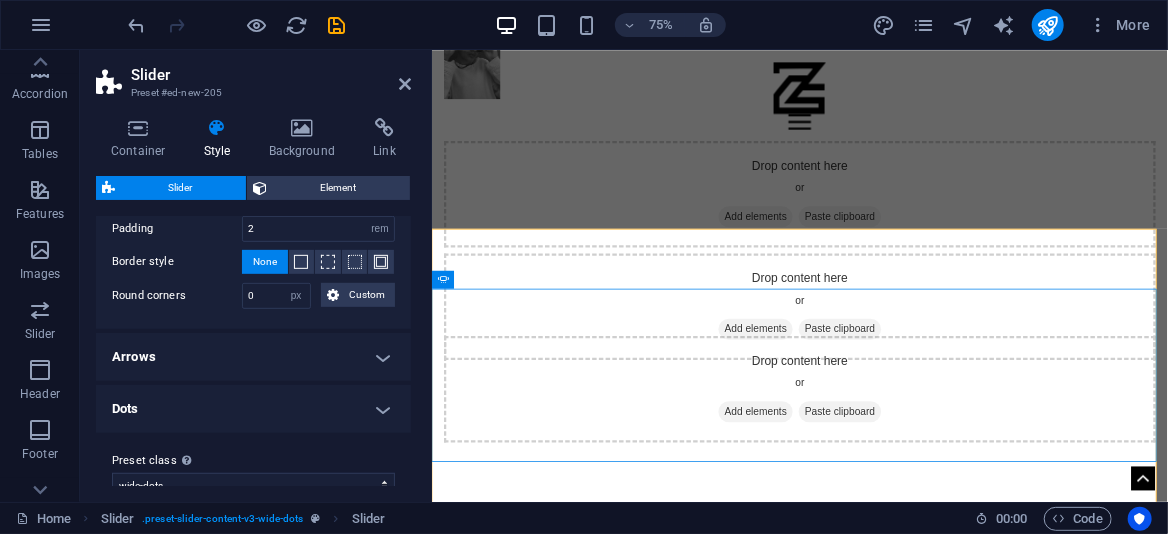 scroll, scrollTop: 492, scrollLeft: 0, axis: vertical 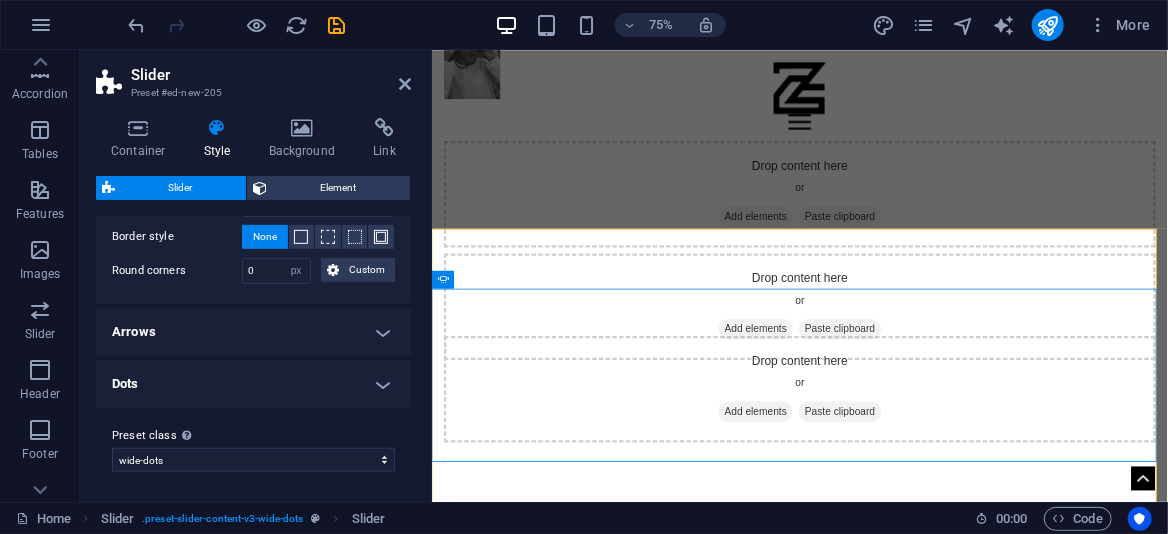 click on "Dots" at bounding box center [253, 384] 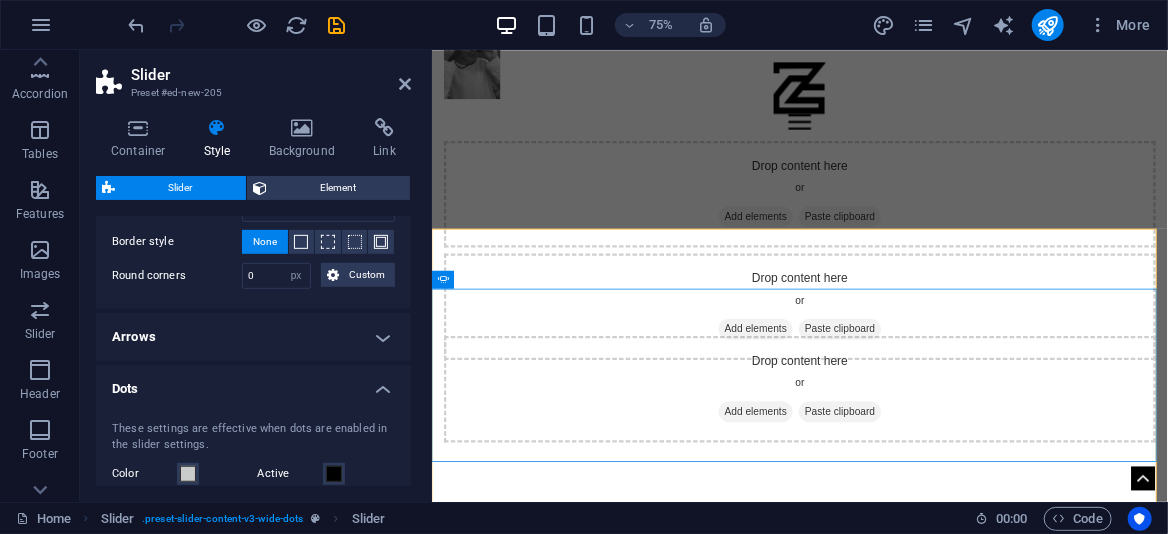 scroll, scrollTop: 452, scrollLeft: 0, axis: vertical 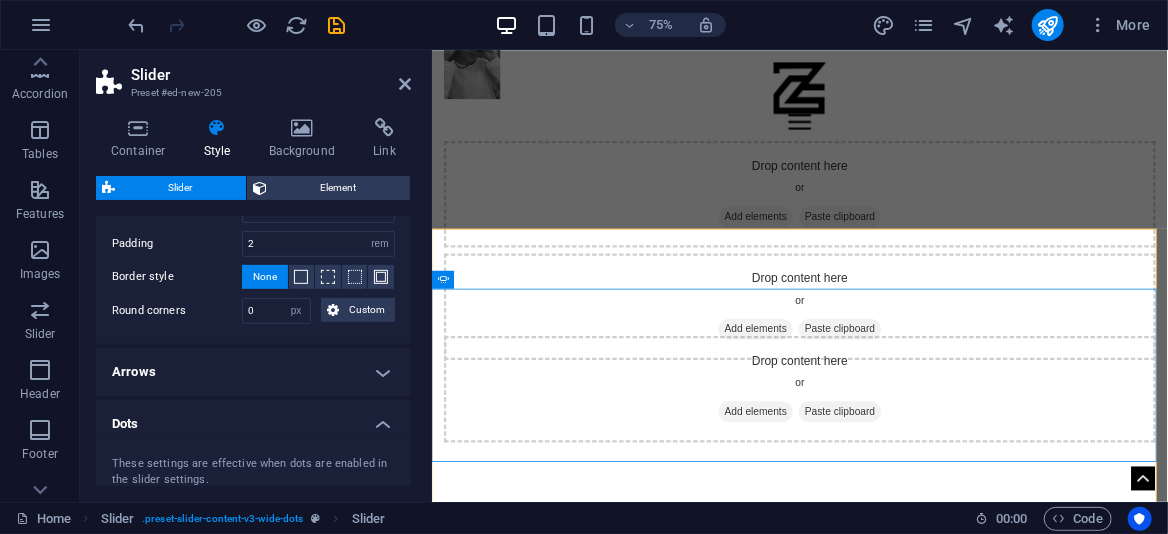 click on "Arrows" at bounding box center (253, 372) 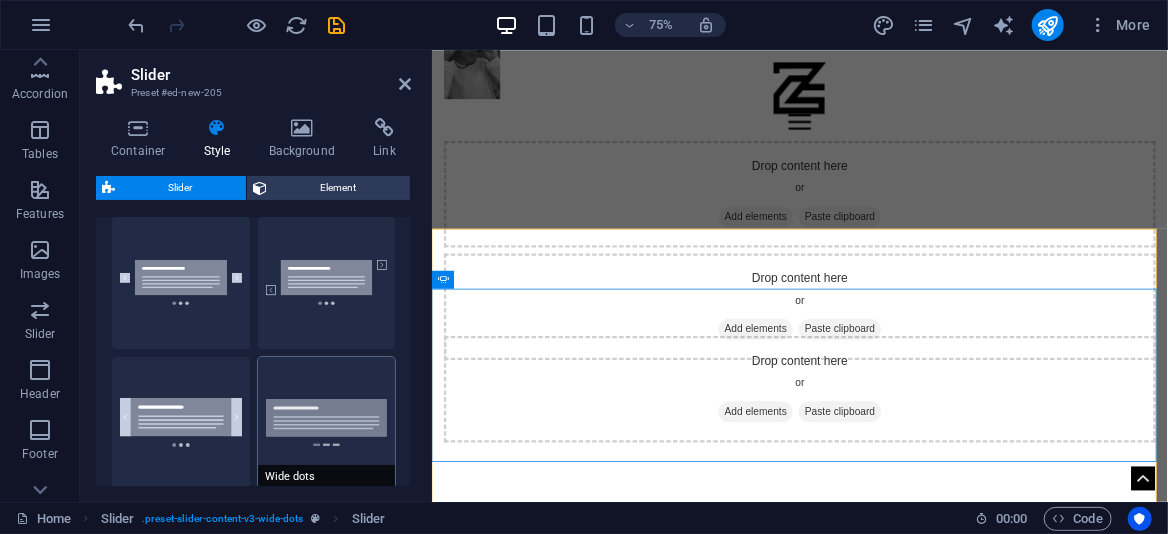 scroll, scrollTop: 0, scrollLeft: 0, axis: both 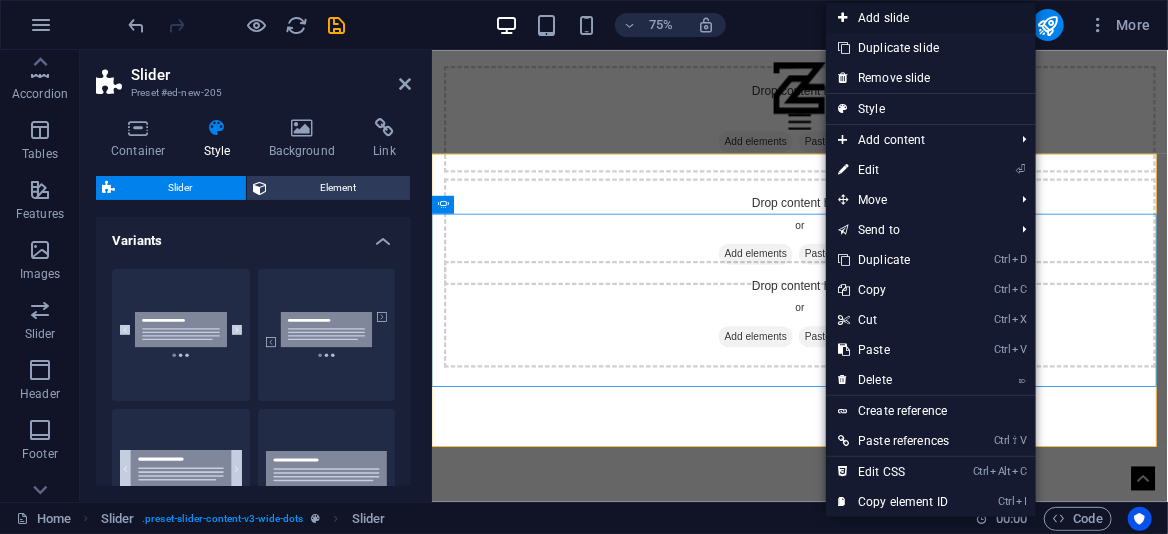 click on "Add slide" at bounding box center [931, 18] 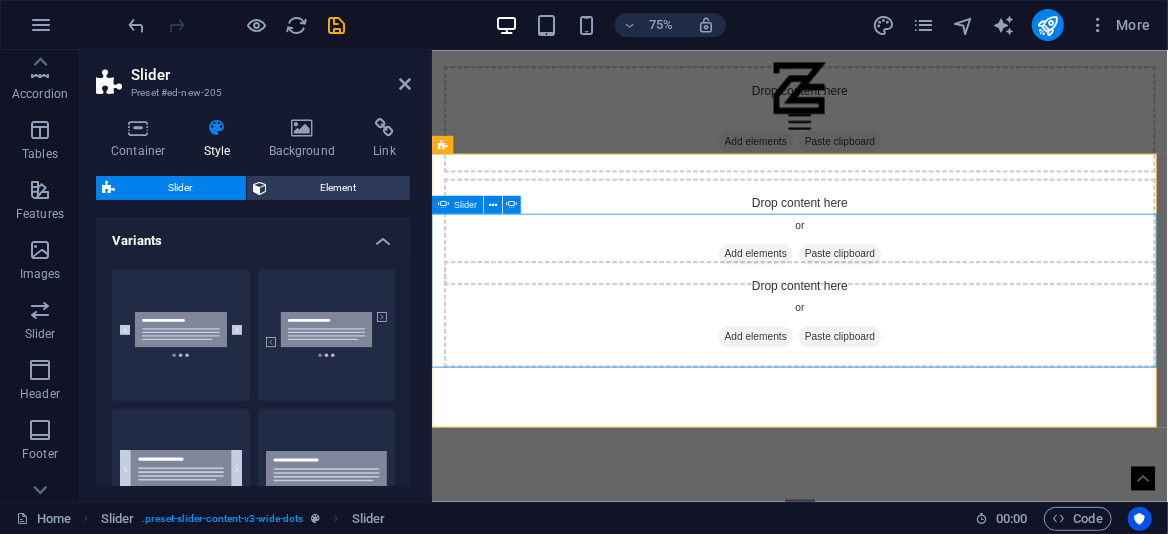 click at bounding box center [922, 668] 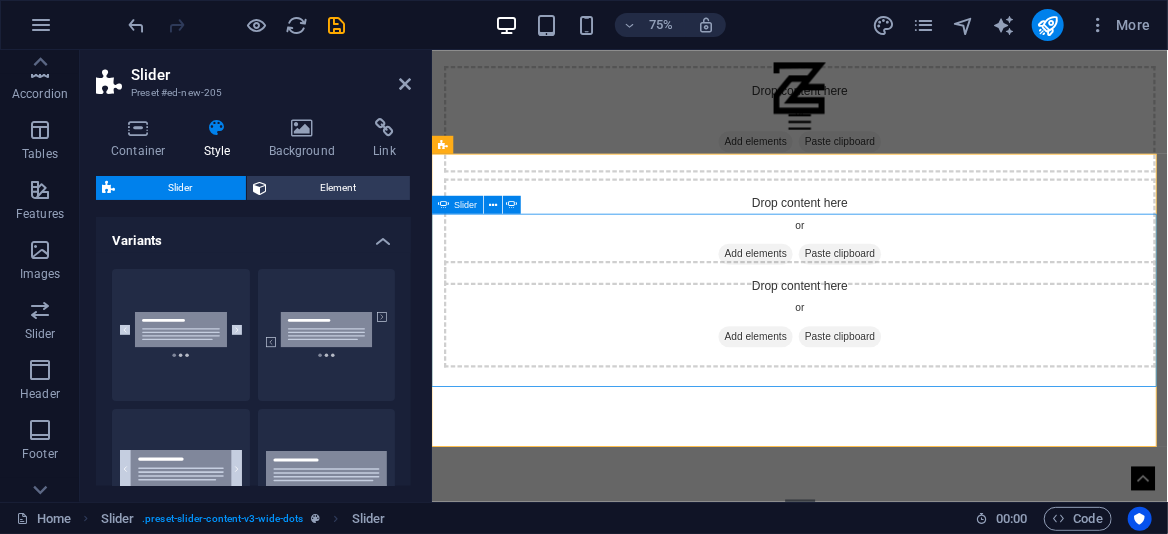 click at bounding box center (922, 668) 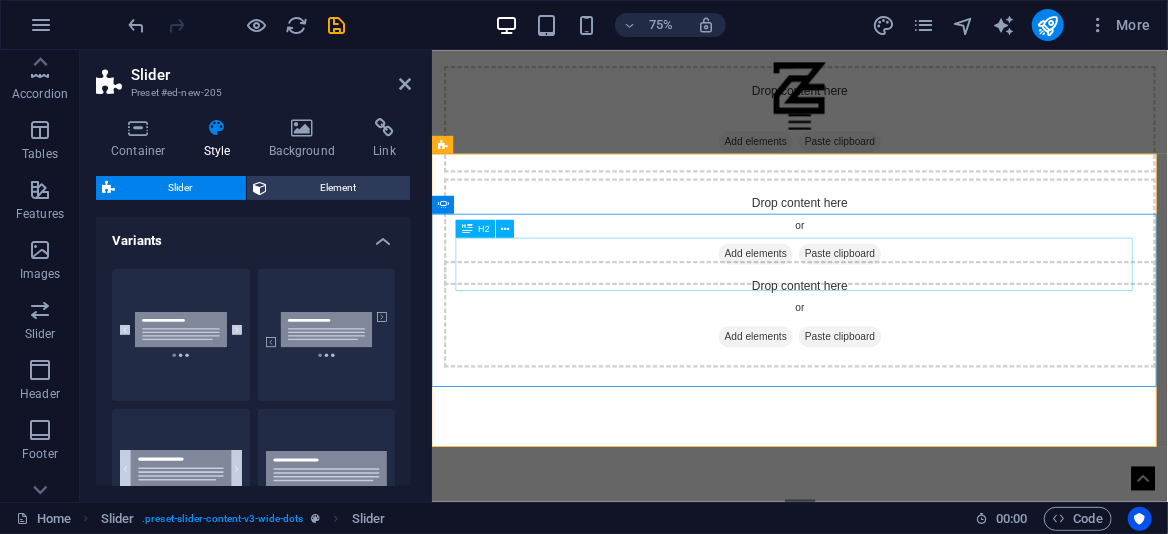click on "Slide 1" at bounding box center (-82, 961) 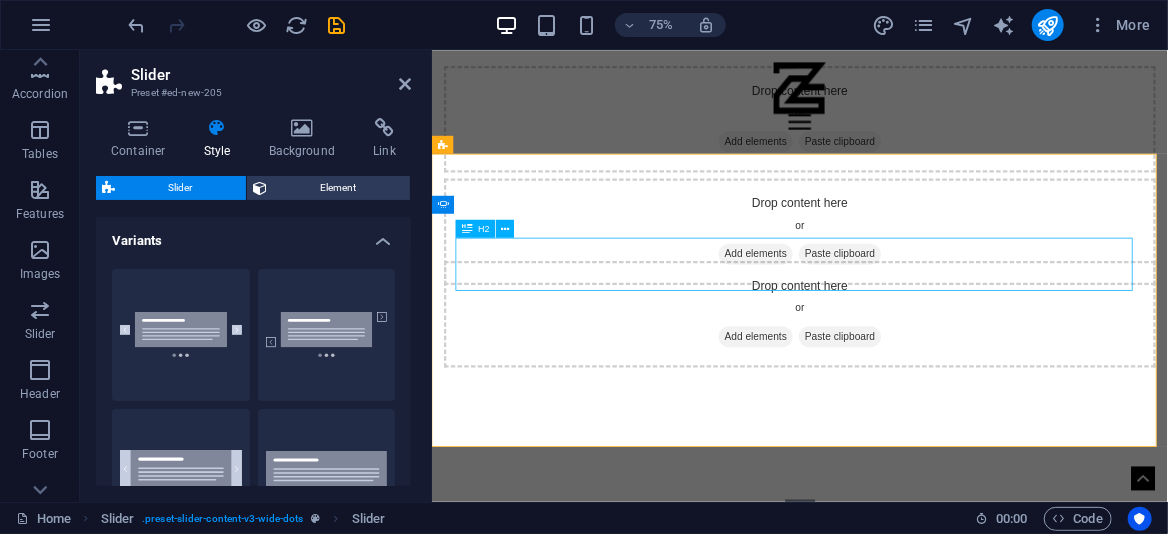 click on "Slide 1" at bounding box center (-82, 961) 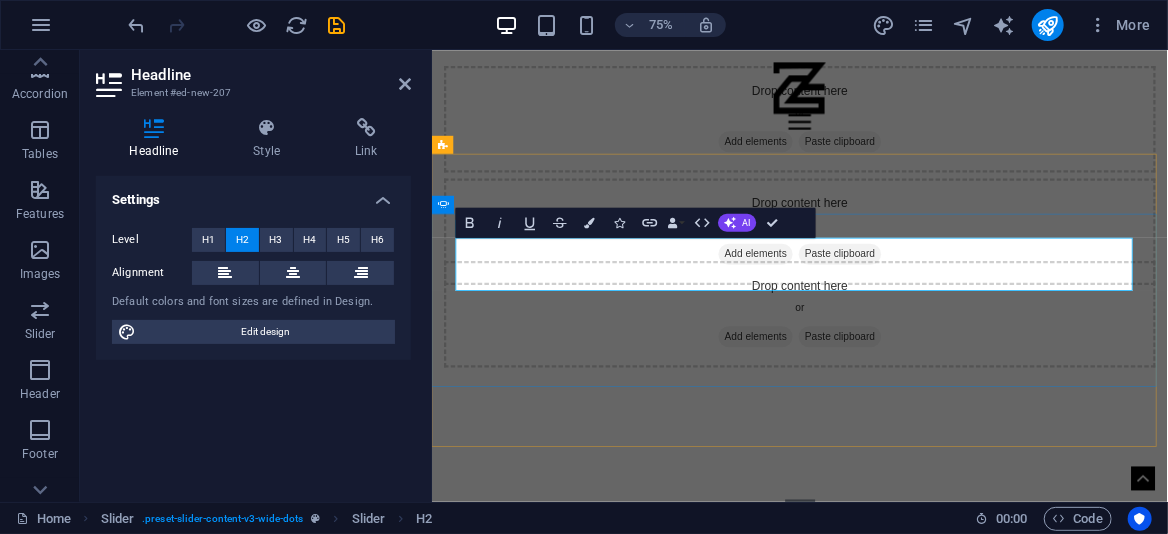 type 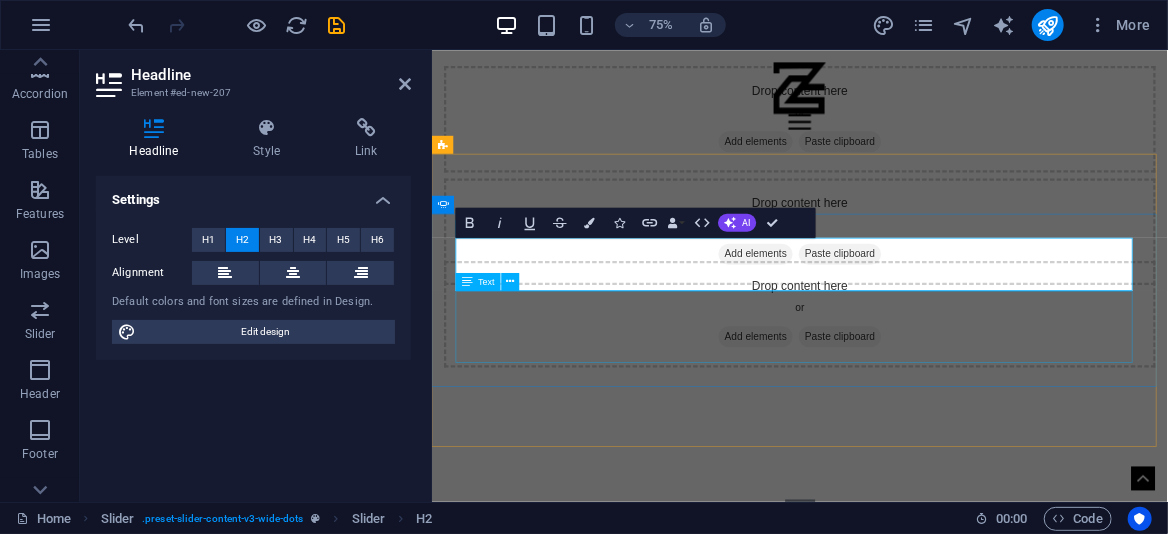 click on "Lorem ipsum dolor sit amet, consectetur adipisicing elit. Id, ipsum, quibusdam, temporibus harum culpa unde voluptatem possimus qui molestiae expedita ad aut necessitatibus vel incidunt placeat velit soluta a consectetur laborum illum nobis distinctio nisi facilis! Officiis, illum, aut, quasi dolorem laudantium fuga porro amet provident voluptatibus dicta mollitia neque!" at bounding box center [-82, 1045] 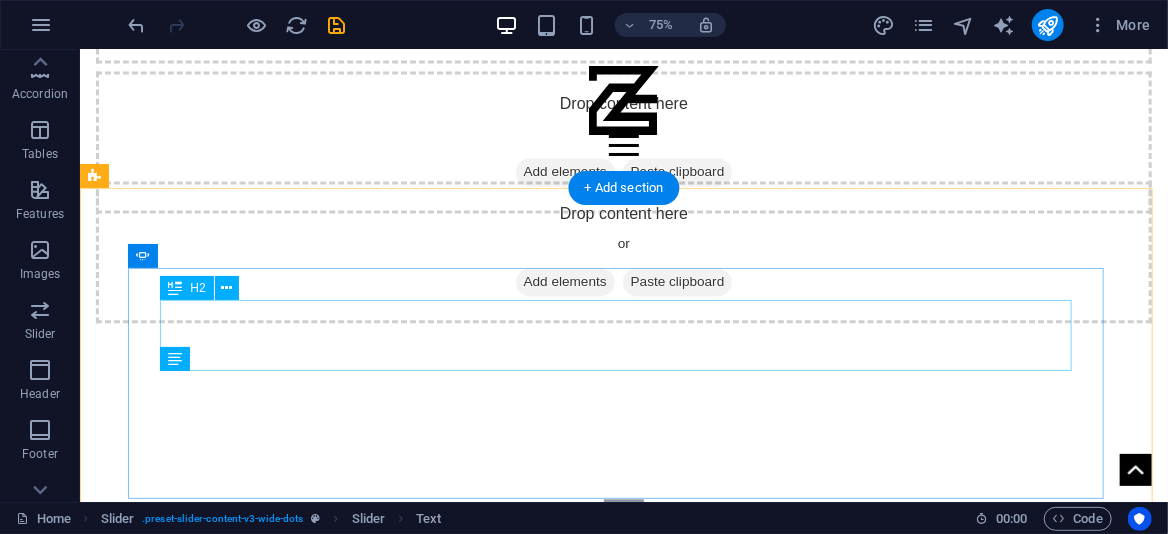 scroll, scrollTop: 1492, scrollLeft: 0, axis: vertical 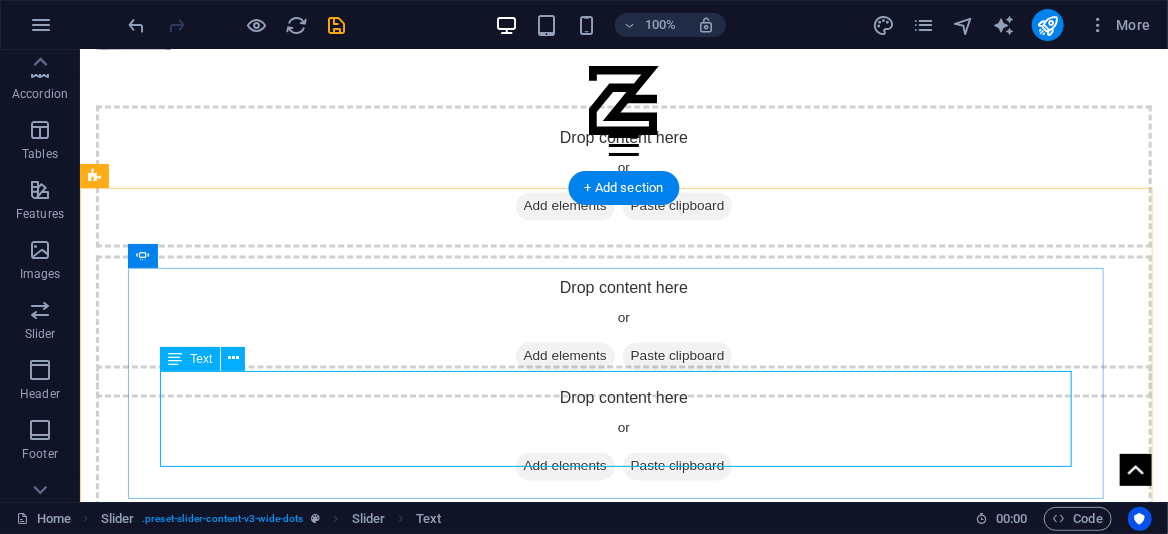 click on "Lorem ipsum dolor sit amet, consectetur adipisicing elit. Id, ipsum, quibusdam, temporibus harum culpa unde voluptatem possimus qui molestiae expedita ad aut necessitatibus vel incidunt placeat velit soluta a consectetur laborum illum nobis distinctio nisi facilis! Officiis, illum, aut, quasi dolorem laudantium fuga porro amet provident voluptatibus dicta mollitia neque!" at bounding box center [-385, 1080] 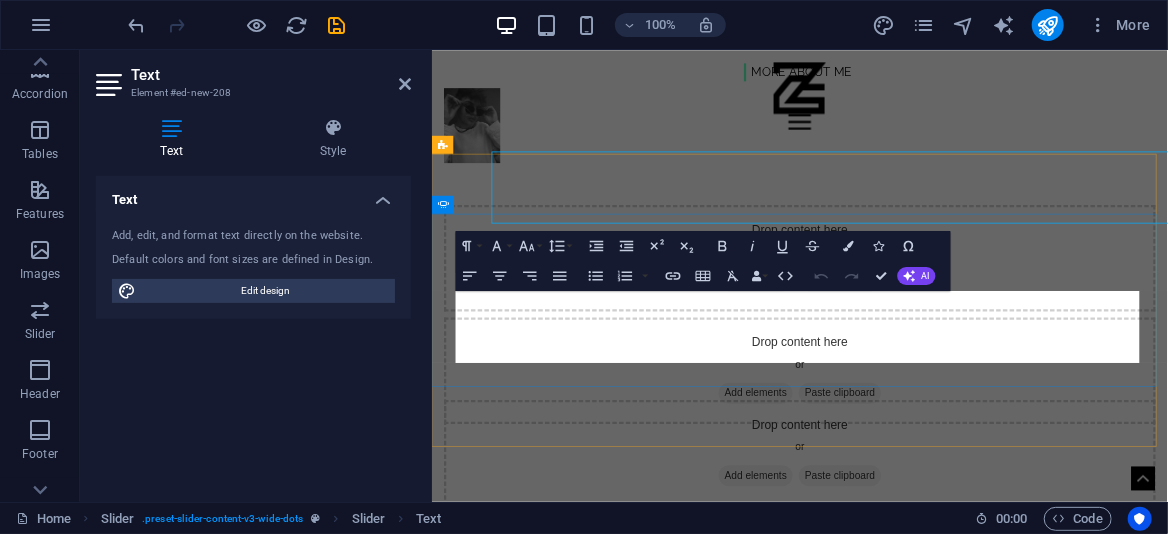 scroll, scrollTop: 1677, scrollLeft: 0, axis: vertical 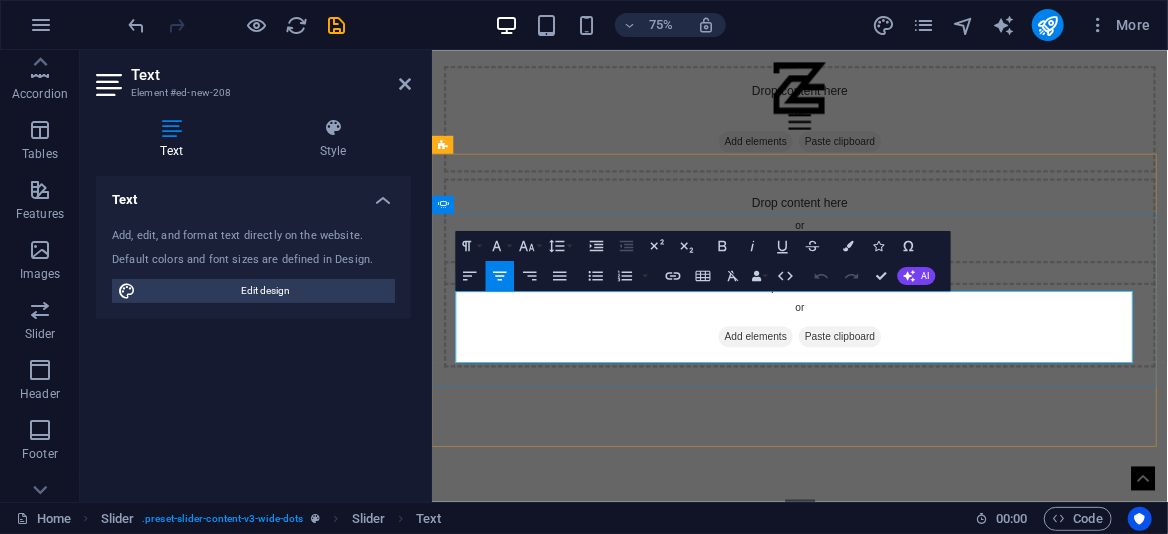 click on "Lorem ipsum dolor sit amet, consectetur adipisicing elit. Id, ipsum, quibusdam, temporibus harum culpa unde voluptatem possimus qui molestiae expedita ad aut necessitatibus vel incidunt placeat velit soluta a consectetur laborum illum nobis distinctio nisi facilis! Officiis, illum, aut, quasi dolorem laudantium fuga porro amet provident voluptatibus dicta mollitia neque!" at bounding box center [-82, 1045] 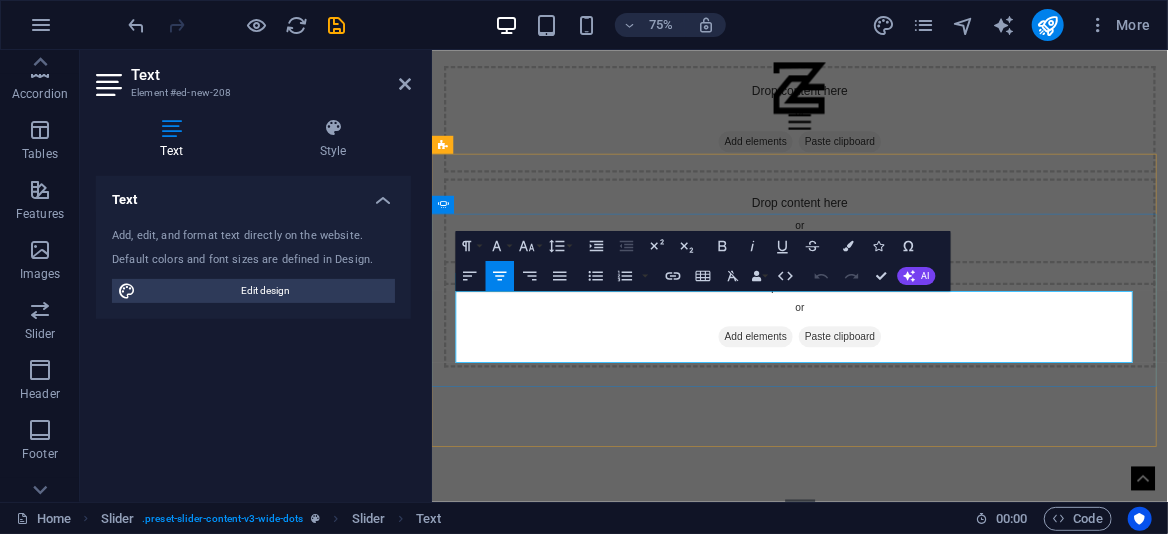 type 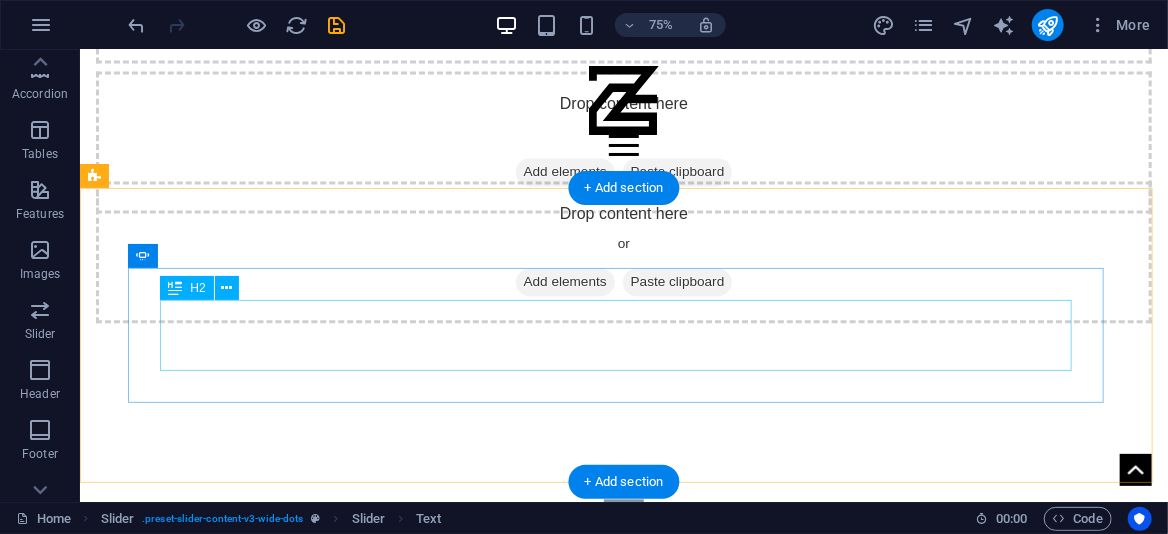 scroll, scrollTop: 1492, scrollLeft: 0, axis: vertical 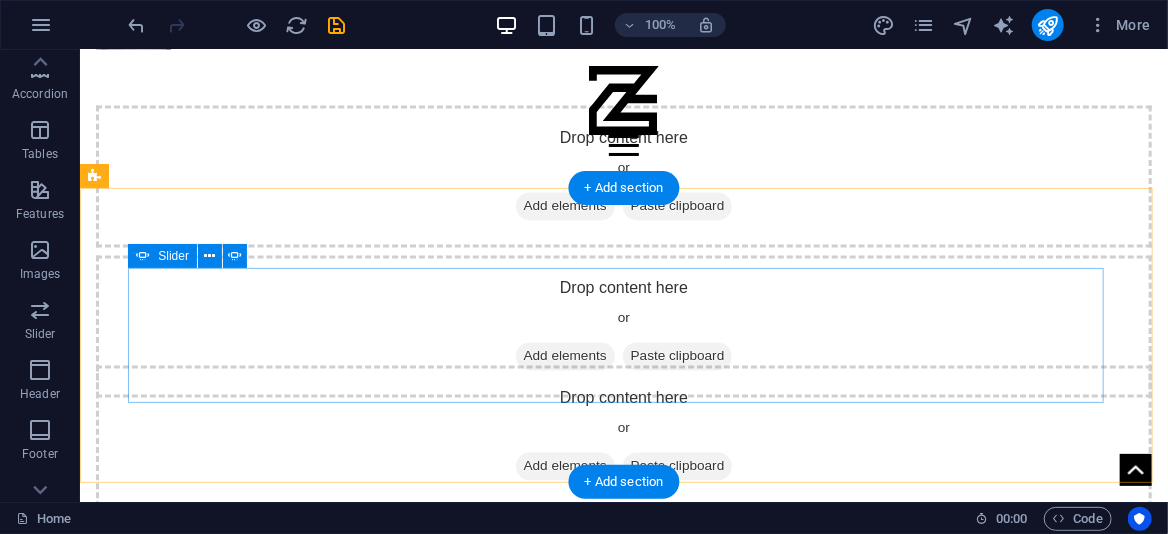 click on "Drop content here or  Add elements  Paste clipboard Merits Slide 2 Lorem ipsum dolor sit amet, consectetur adipisicing elit. Id, ipsum, quibusdam, temporibus harum culpa unde voluptatem possimus qui molestiae expedita ad aut necessitatibus vel incidunt placeat velit soluta a consectetur laborum illum nobis distinctio nisi facilis! Officiis, illum, aut, quasi dolorem laudantium fuga porro amet provident voluptatibus dicta mollitia neque! Slide 3 Lorem ipsum dolor sit amet, consectetur adipisicing elit. Id, ipsum, quibusdam, temporibus harum culpa unde voluptatem possimus qui molestiae expedita ad aut necessitatibus vel incidunt placeat velit soluta a consectetur laborum illum nobis distinctio nisi facilis! Officiis, illum, aut, quasi dolorem laudantium fuga porro amet provident voluptatibus dicta mollitia neque! Drop content here or  Add elements  Paste clipboard Merits 1 2 3 4" at bounding box center [623, 790] 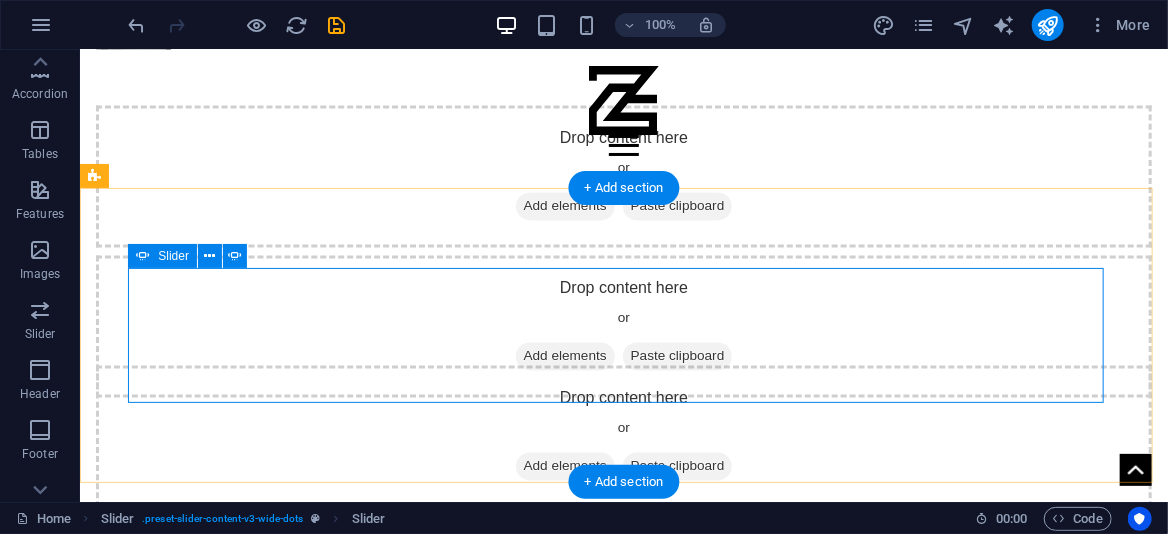 click at bounding box center (623, 878) 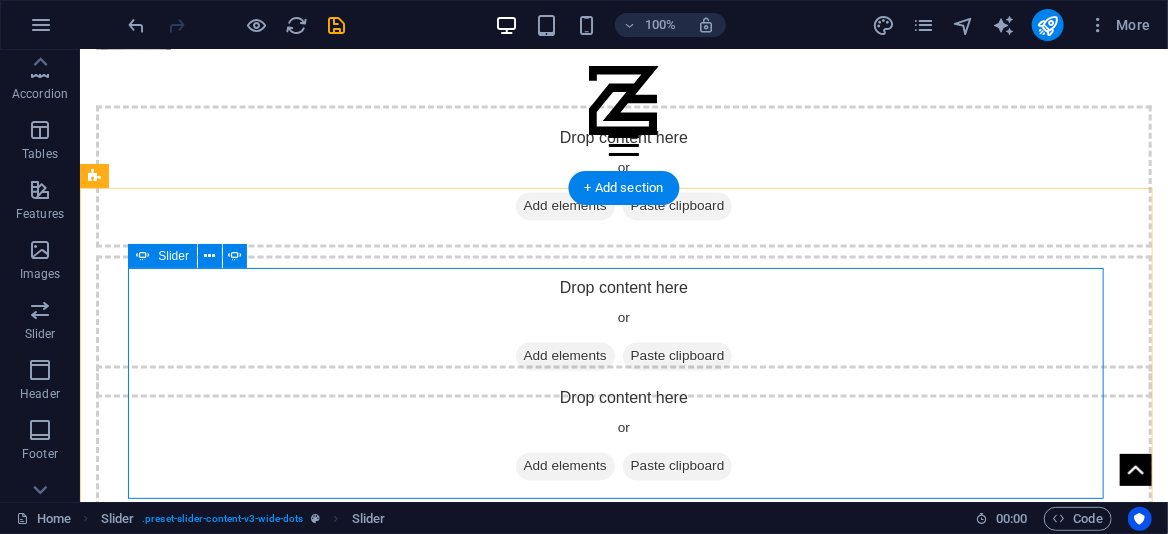 click on "Drop content here or  Add elements  Paste clipboard Merits Slide 2 Lorem ipsum dolor sit amet, consectetur adipisicing elit. Id, ipsum, quibusdam, temporibus harum culpa unde voluptatem possimus qui molestiae expedita ad aut necessitatibus vel incidunt placeat velit soluta a consectetur laborum illum nobis distinctio nisi facilis! Officiis, illum, aut, quasi dolorem laudantium fuga porro amet provident voluptatibus dicta mollitia neque! Slide 3 Lorem ipsum dolor sit amet, consectetur adipisicing elit. Id, ipsum, quibusdam, temporibus harum culpa unde voluptatem possimus qui molestiae expedita ad aut necessitatibus vel incidunt placeat velit soluta a consectetur laborum illum nobis distinctio nisi facilis! Officiis, illum, aut, quasi dolorem laudantium fuga porro amet provident voluptatibus dicta mollitia neque! Drop content here or  Add elements  Paste clipboard Merits 1 2 3 4" at bounding box center [623, 838] 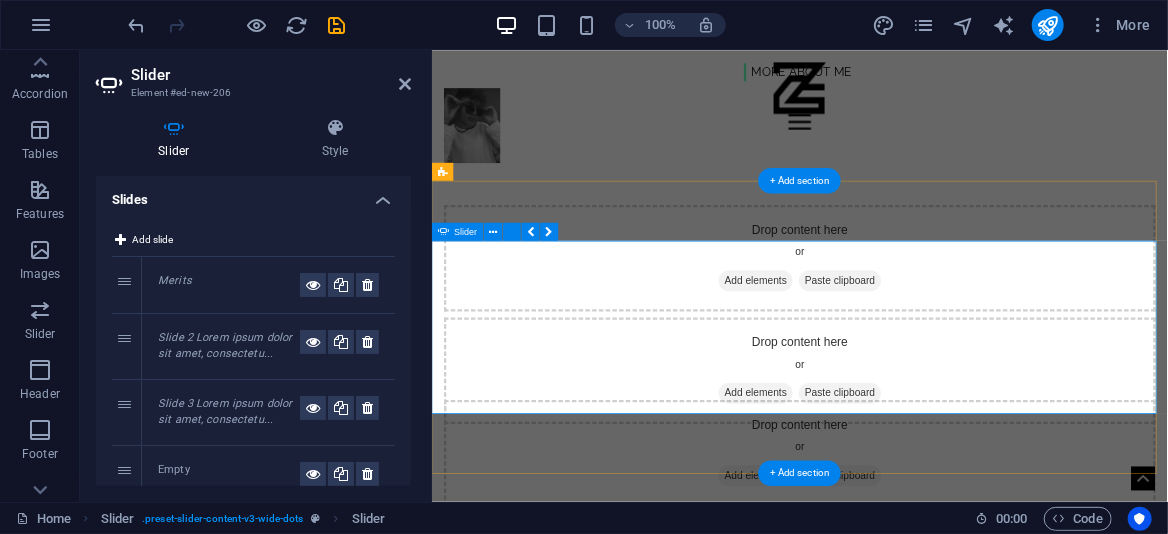scroll, scrollTop: 1641, scrollLeft: 0, axis: vertical 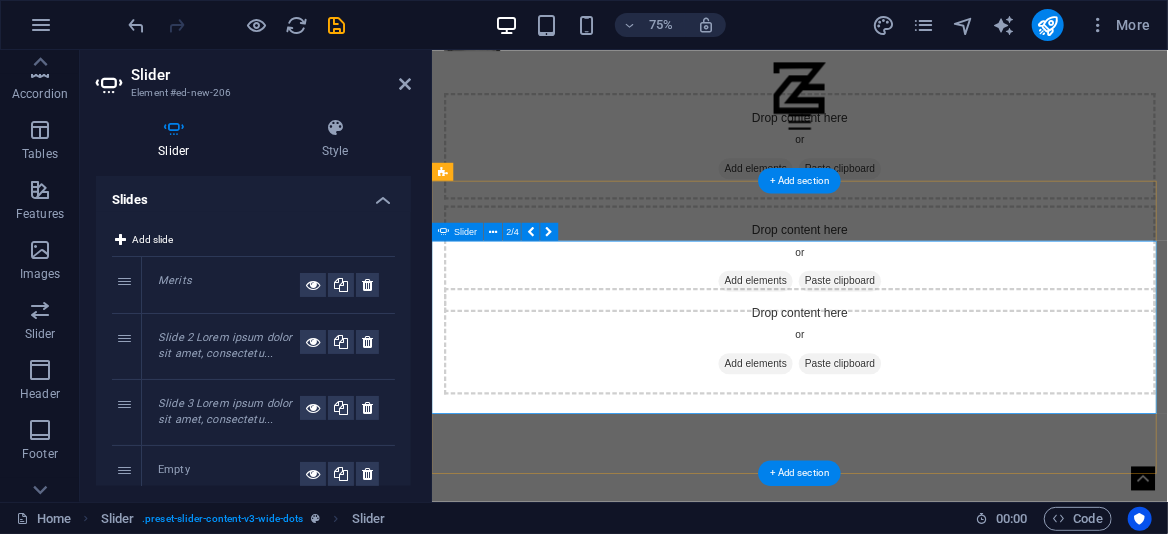 click on "Drop content here or  Add elements  Paste clipboard Merits Slide 2 Lorem ipsum dolor sit amet, consectetur adipisicing elit. Id, ipsum, quibusdam, temporibus harum culpa unde voluptatem possimus qui molestiae expedita ad aut necessitatibus vel incidunt placeat velit soluta a consectetur laborum illum nobis distinctio nisi facilis! Officiis, illum, aut, quasi dolorem laudantium fuga porro amet provident voluptatibus dicta mollitia neque! Slide 3 Lorem ipsum dolor sit amet, consectetur adipisicing elit. Id, ipsum, quibusdam, temporibus harum culpa unde voluptatem possimus qui molestiae expedita ad aut necessitatibus vel incidunt placeat velit soluta a consectetur laborum illum nobis distinctio nisi facilis! Officiis, illum, aut, quasi dolorem laudantium fuga porro amet provident voluptatibus dicta mollitia neque! Drop content here or  Add elements  Paste clipboard Merits 1 2 3 4" at bounding box center [922, 839] 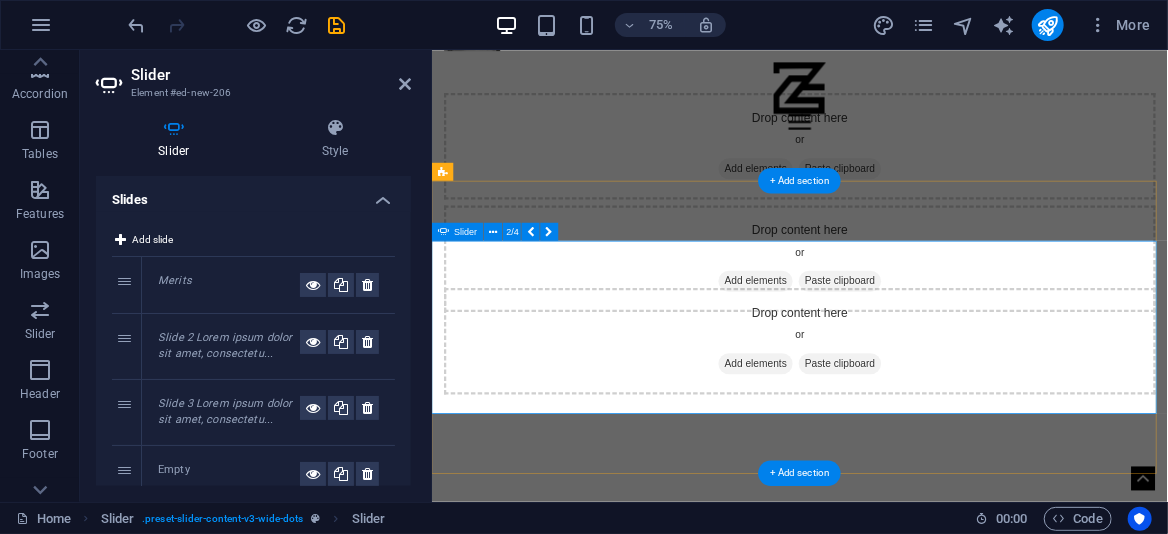 click on "Drop content here or  Add elements  Paste clipboard Merits Slide 2 Lorem ipsum dolor sit amet, consectetur adipisicing elit. Id, ipsum, quibusdam, temporibus harum culpa unde voluptatem possimus qui molestiae expedita ad aut necessitatibus vel incidunt placeat velit soluta a consectetur laborum illum nobis distinctio nisi facilis! Officiis, illum, aut, quasi dolorem laudantium fuga porro amet provident voluptatibus dicta mollitia neque! Slide 3 Lorem ipsum dolor sit amet, consectetur adipisicing elit. Id, ipsum, quibusdam, temporibus harum culpa unde voluptatem possimus qui molestiae expedita ad aut necessitatibus vel incidunt placeat velit soluta a consectetur laborum illum nobis distinctio nisi facilis! Officiis, illum, aut, quasi dolorem laudantium fuga porro amet provident voluptatibus dicta mollitia neque! Drop content here or  Add elements  Paste clipboard Merits 1 2 3 4" at bounding box center (922, 839) 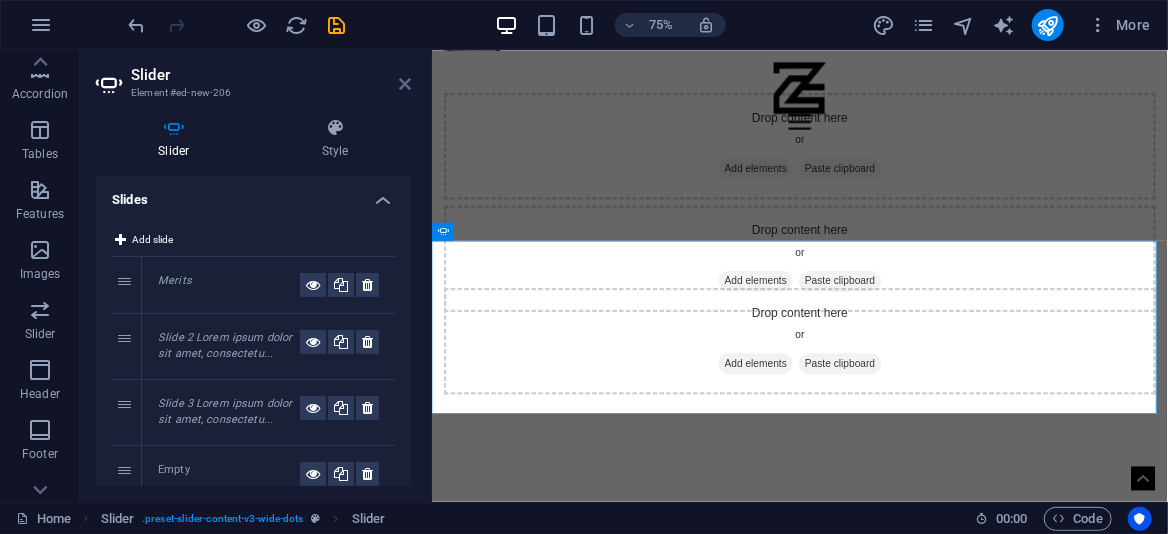 drag, startPoint x: 399, startPoint y: 81, endPoint x: 367, endPoint y: 87, distance: 32.55764 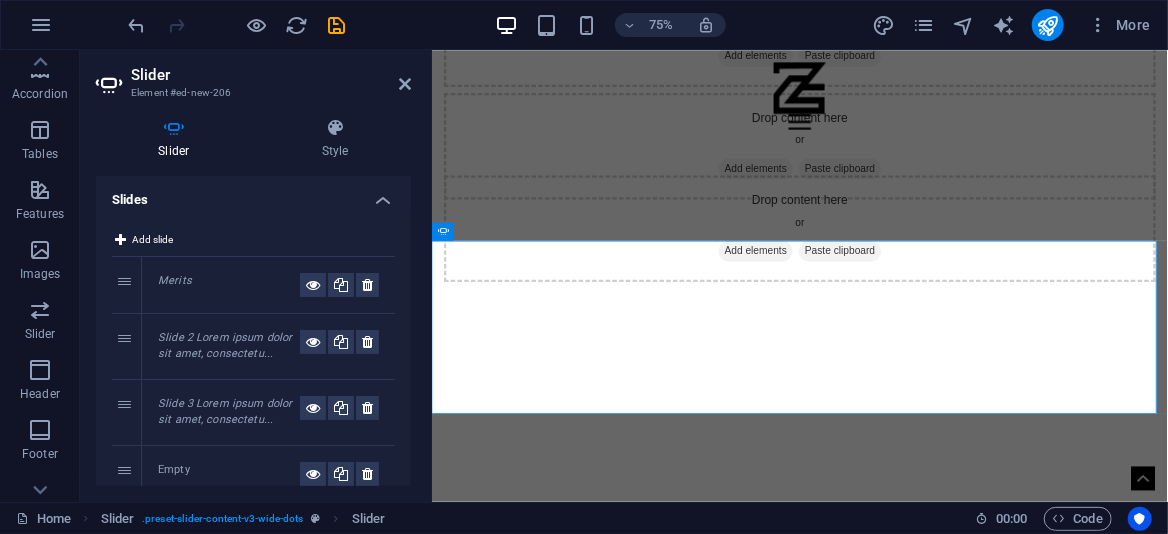 scroll, scrollTop: 1492, scrollLeft: 0, axis: vertical 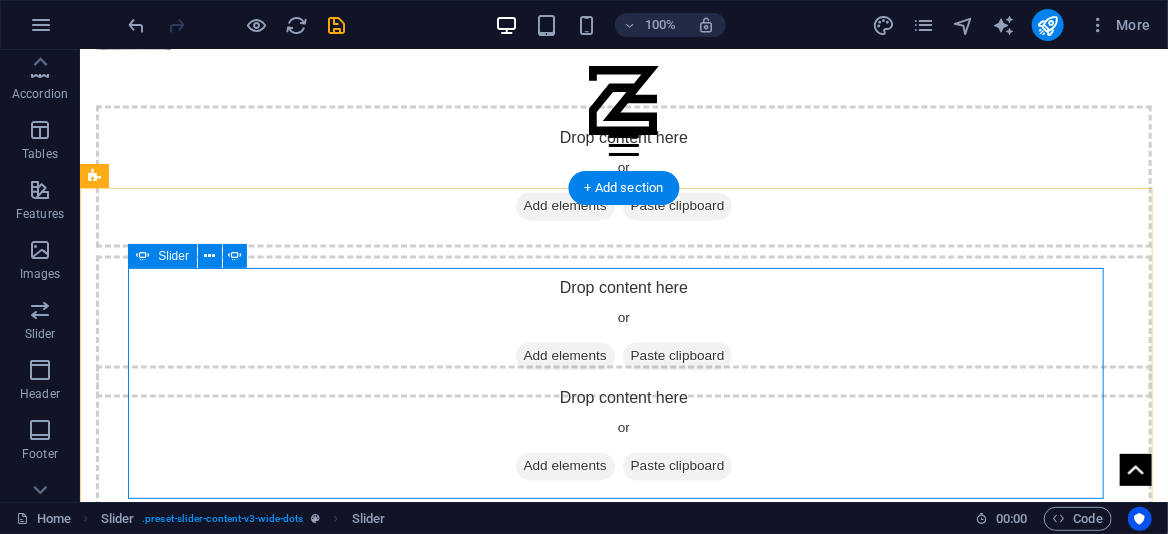 click on "Drop content here or  Add elements  Paste clipboard Merits Slide 2 Lorem ipsum dolor sit amet, consectetur adipisicing elit. Id, ipsum, quibusdam, temporibus harum culpa unde voluptatem possimus qui molestiae expedita ad aut necessitatibus vel incidunt placeat velit soluta a consectetur laborum illum nobis distinctio nisi facilis! Officiis, illum, aut, quasi dolorem laudantium fuga porro amet provident voluptatibus dicta mollitia neque! Slide 3 Lorem ipsum dolor sit amet, consectetur adipisicing elit. Id, ipsum, quibusdam, temporibus harum culpa unde voluptatem possimus qui molestiae expedita ad aut necessitatibus vel incidunt placeat velit soluta a consectetur laborum illum nobis distinctio nisi facilis! Officiis, illum, aut, quasi dolorem laudantium fuga porro amet provident voluptatibus dicta mollitia neque! Drop content here or  Add elements  Paste clipboard Merits 1 2 3 4" at bounding box center [623, 838] 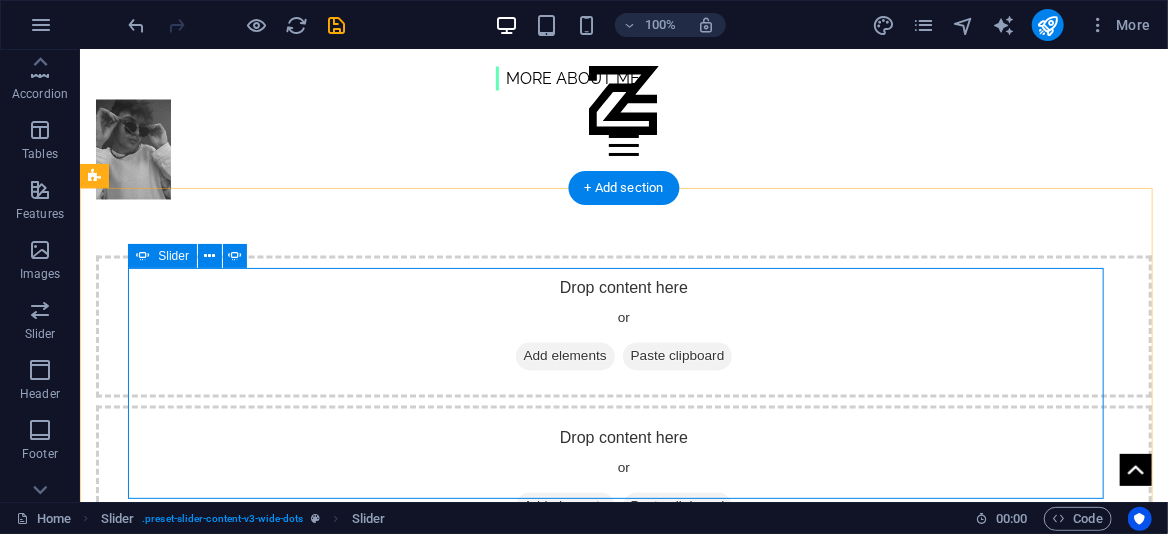 select on "ms" 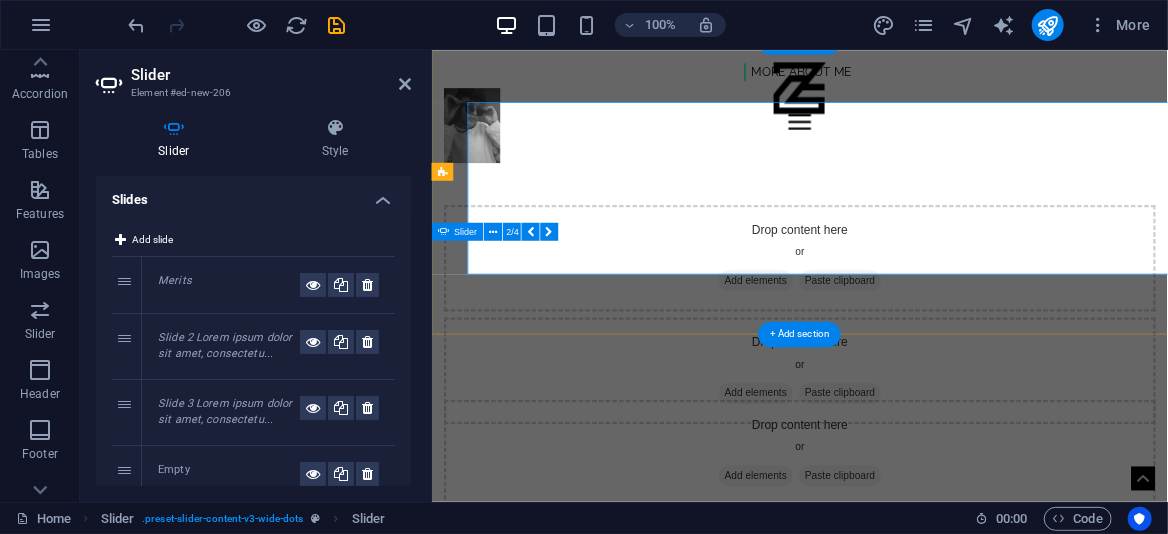 scroll, scrollTop: 1641, scrollLeft: 0, axis: vertical 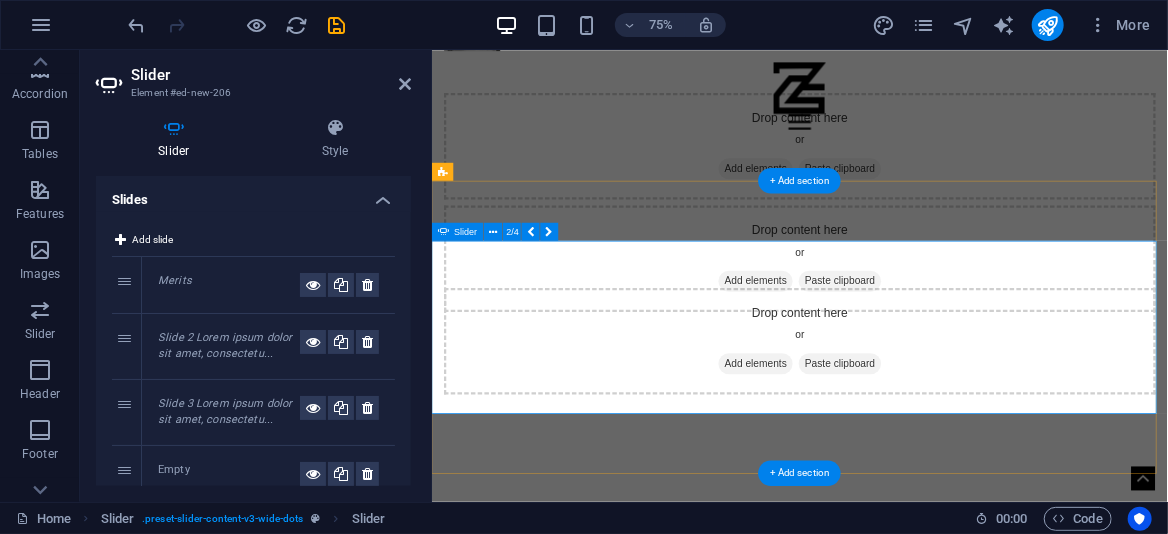 click on "Drop content here or  Add elements  Paste clipboard Merits Slide 2 Lorem ipsum dolor sit amet, consectetur adipisicing elit. Id, ipsum, quibusdam, temporibus harum culpa unde voluptatem possimus qui molestiae expedita ad aut necessitatibus vel incidunt placeat velit soluta a consectetur laborum illum nobis distinctio nisi facilis! Officiis, illum, aut, quasi dolorem laudantium fuga porro amet provident voluptatibus dicta mollitia neque! Slide 3 Lorem ipsum dolor sit amet, consectetur adipisicing elit. Id, ipsum, quibusdam, temporibus harum culpa unde voluptatem possimus qui molestiae expedita ad aut necessitatibus vel incidunt placeat velit soluta a consectetur laborum illum nobis distinctio nisi facilis! Officiis, illum, aut, quasi dolorem laudantium fuga porro amet provident voluptatibus dicta mollitia neque! Drop content here or  Add elements  Paste clipboard Merits 1 2 3 4" at bounding box center (922, 839) 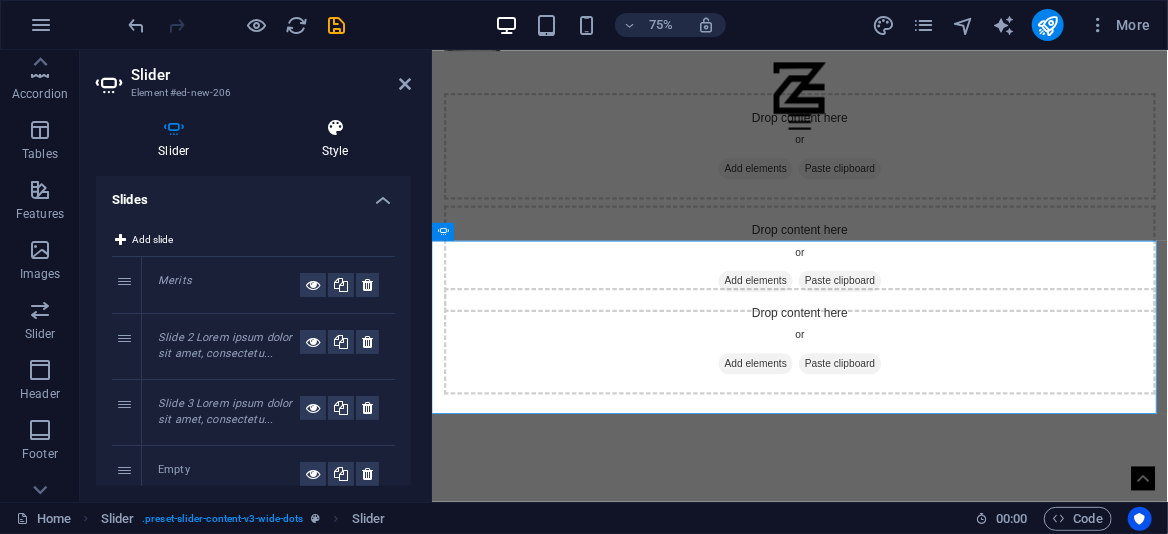 click at bounding box center [335, 128] 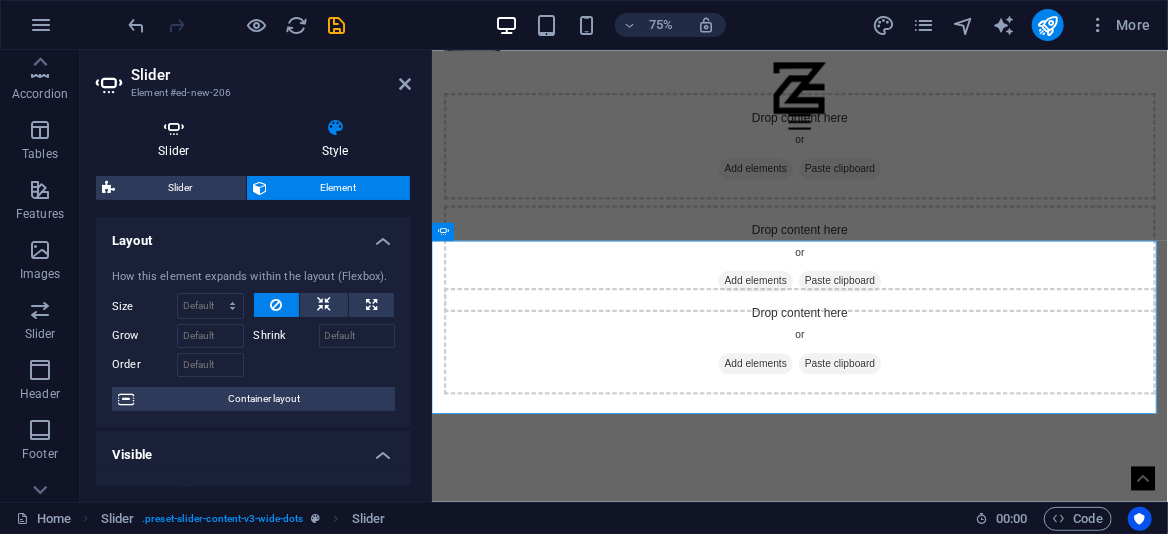 click on "Slider" at bounding box center [178, 139] 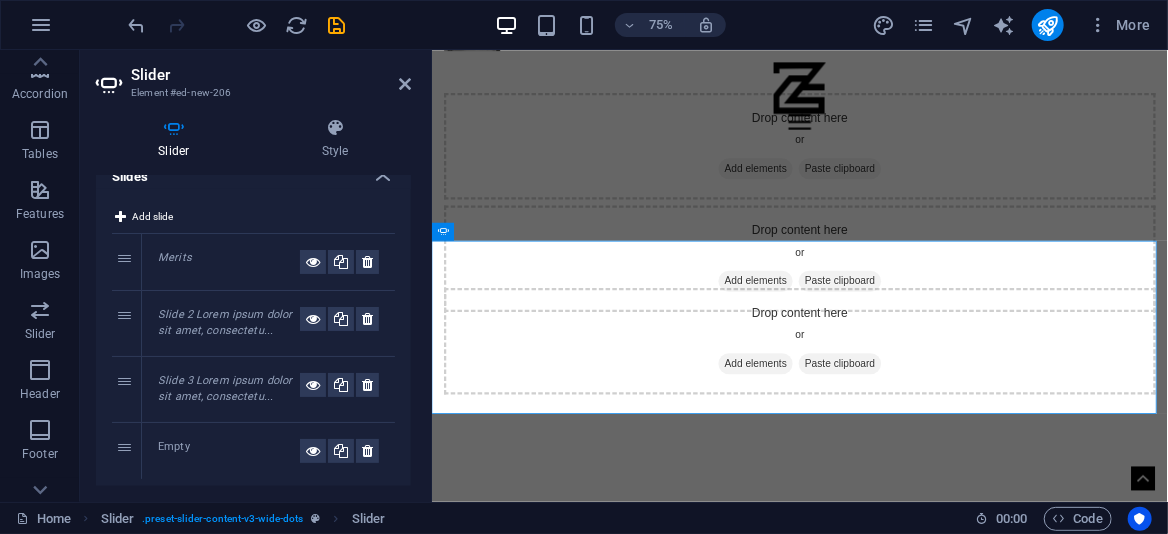 scroll, scrollTop: 0, scrollLeft: 0, axis: both 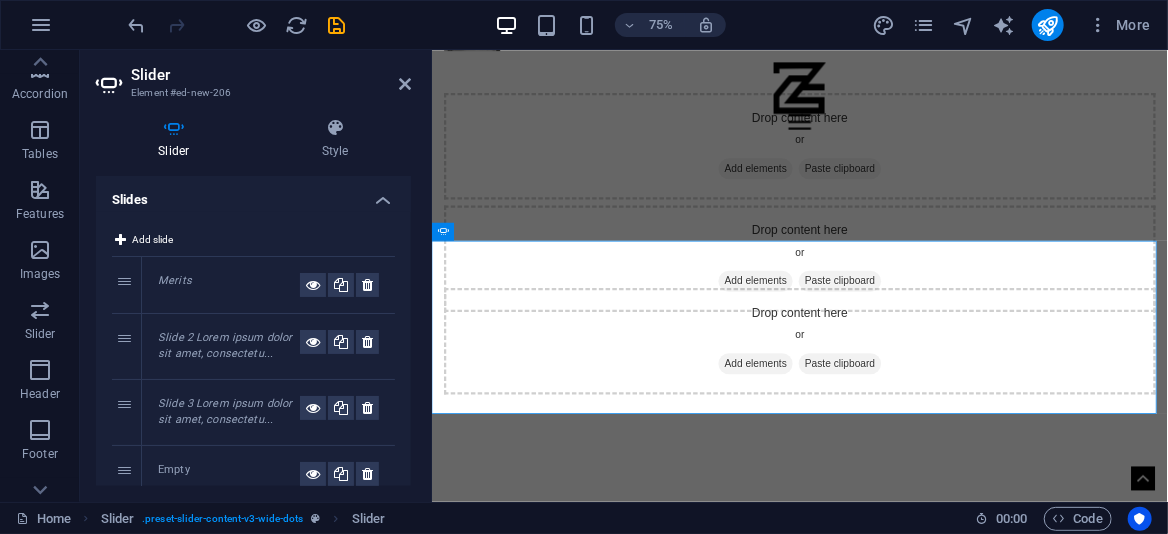 click on "Slide 2
Lorem ipsum dolor sit amet, consectetu..." at bounding box center (225, 346) 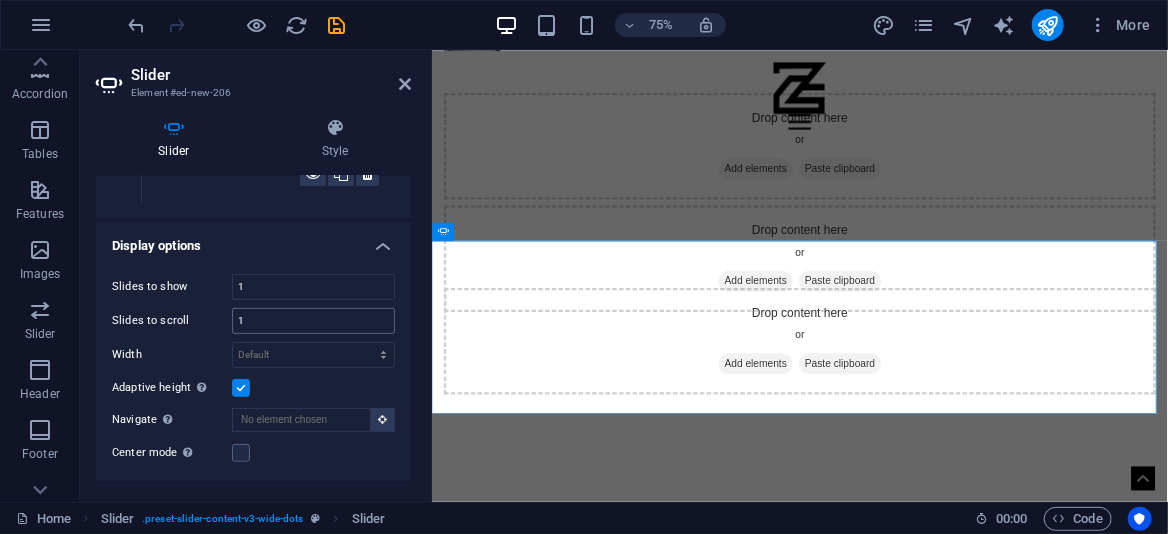 scroll, scrollTop: 500, scrollLeft: 0, axis: vertical 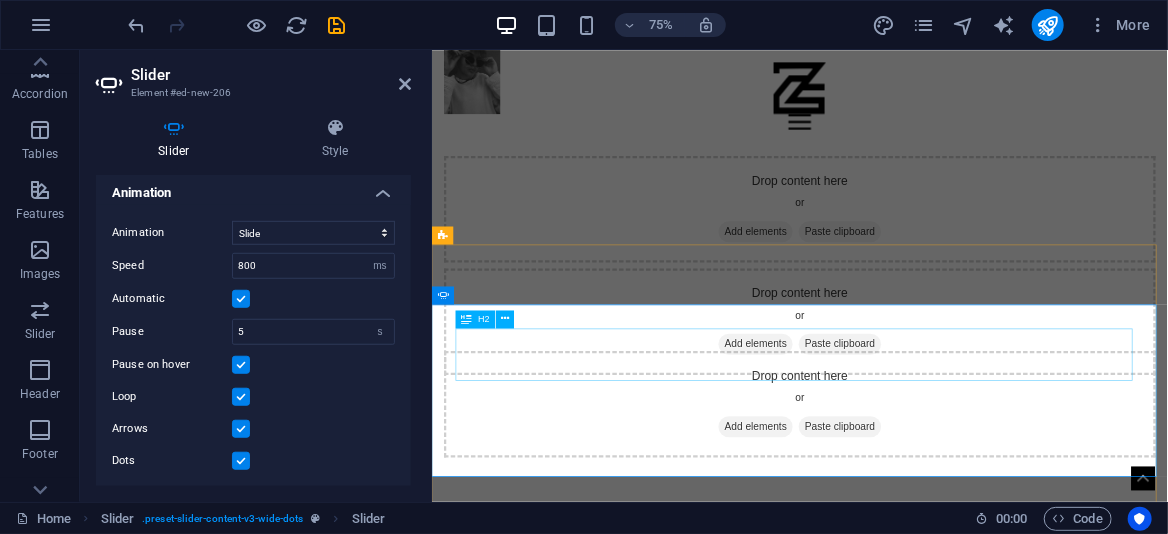 click on "Slide 2" at bounding box center [-1049, 1216] 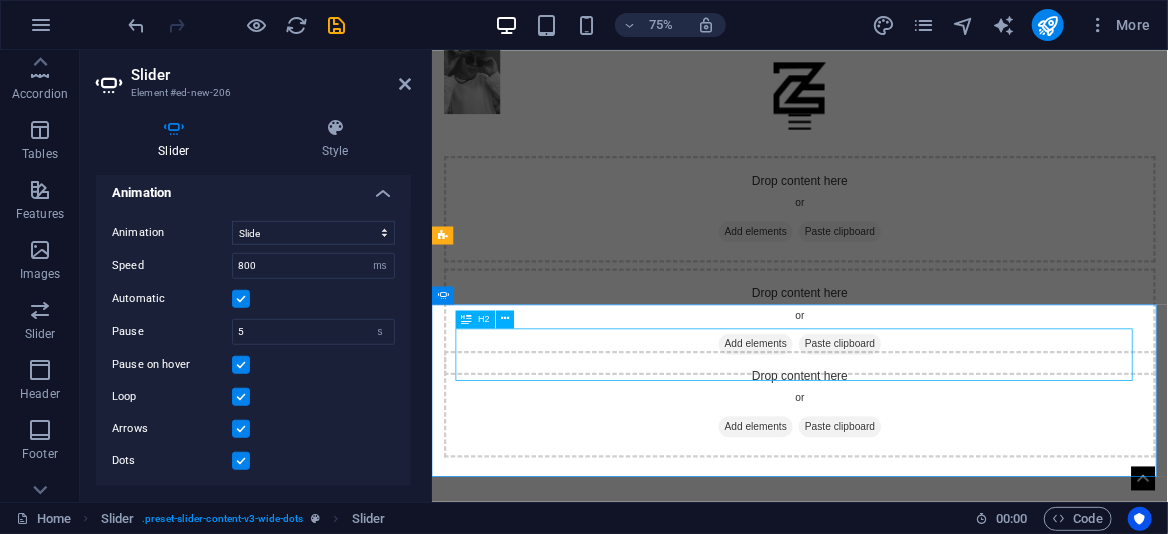 click on "Slide 2" at bounding box center [-1049, 1216] 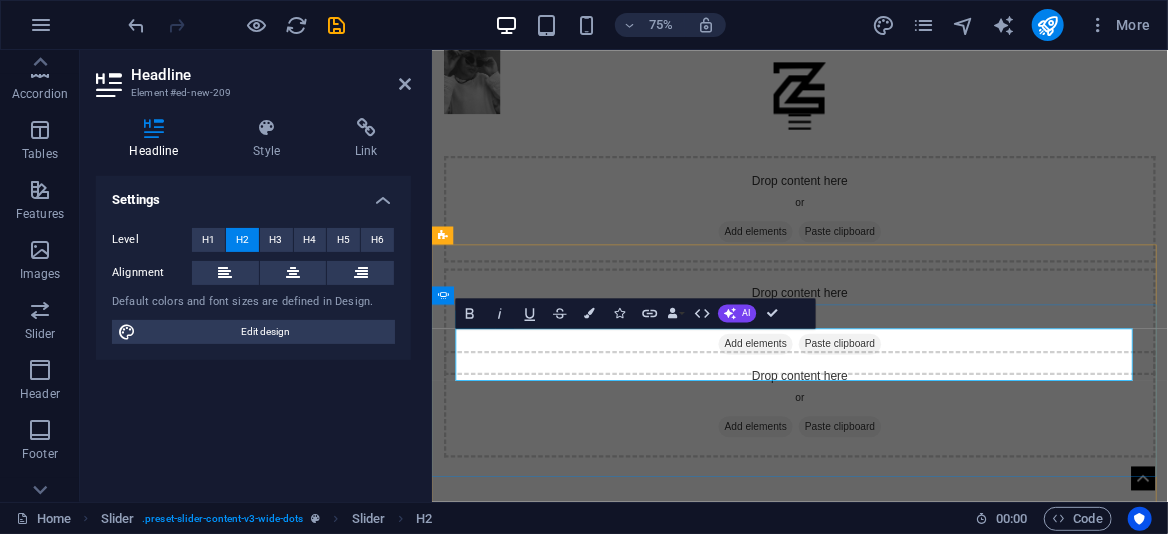 type 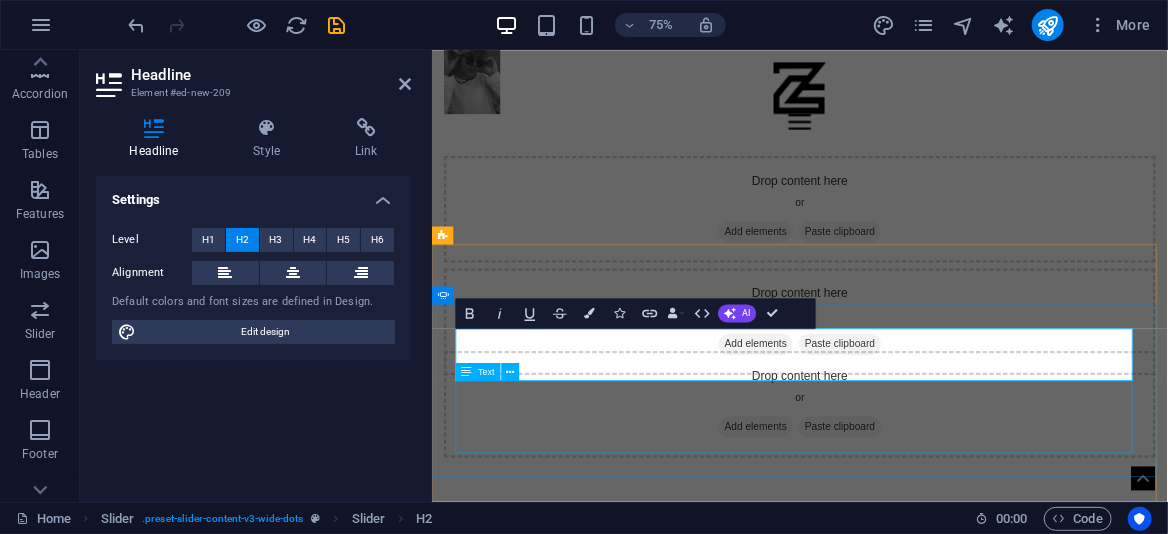 click on "Lorem ipsum dolor sit amet, consectetur adipisicing elit. Id, ipsum, quibusdam, temporibus harum culpa unde voluptatem possimus qui molestiae expedita ad aut necessitatibus vel incidunt placeat velit soluta a consectetur laborum illum nobis distinctio nisi facilis! Officiis, illum, aut, quasi dolorem laudantium fuga porro amet provident voluptatibus dicta mollitia neque!" at bounding box center [-1049, 1299] 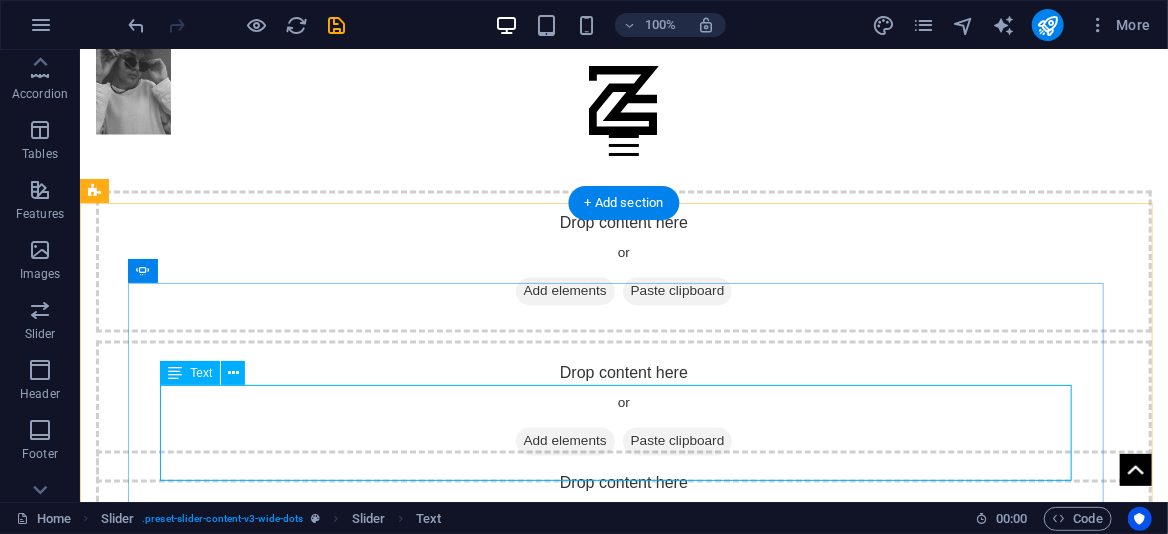 scroll, scrollTop: 1607, scrollLeft: 0, axis: vertical 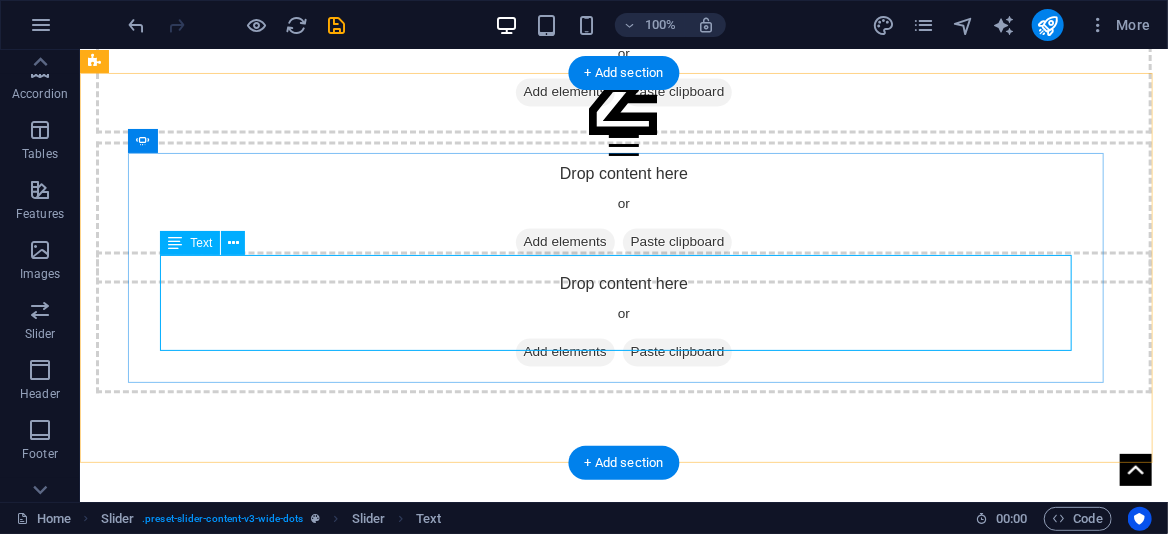 click on "Lorem ipsum dolor sit amet, consectetur adipisicing elit. Id, ipsum, quibusdam, temporibus harum culpa unde voluptatem possimus qui molestiae expedita ad aut necessitatibus vel incidunt placeat velit soluta a consectetur laborum illum nobis distinctio nisi facilis! Officiis, illum, aut, quasi dolorem laudantium fuga porro amet provident voluptatibus dicta mollitia neque!" at bounding box center (-1361, 1099) 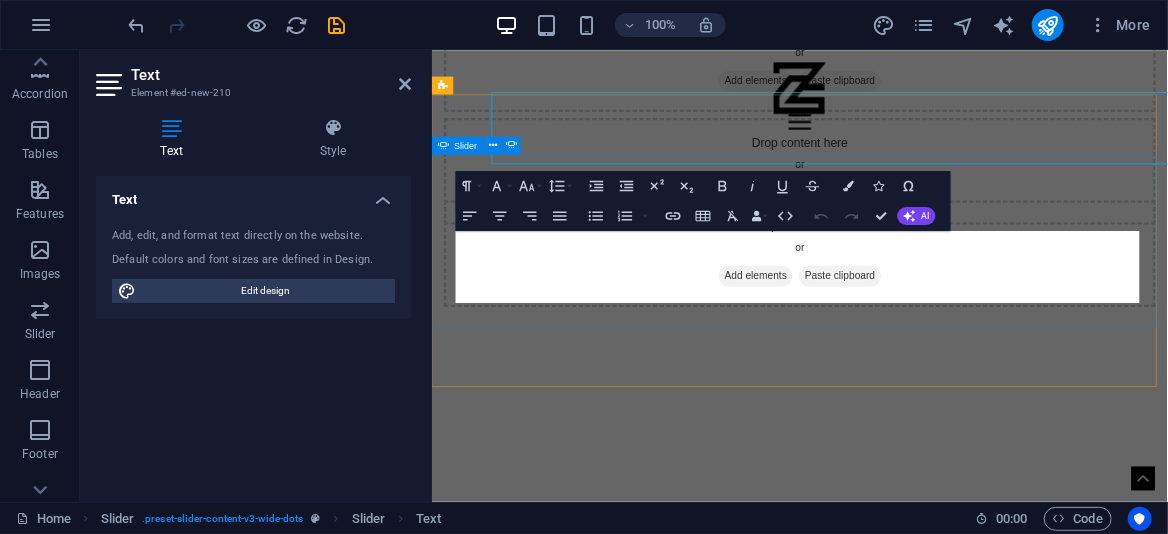 scroll, scrollTop: 1757, scrollLeft: 0, axis: vertical 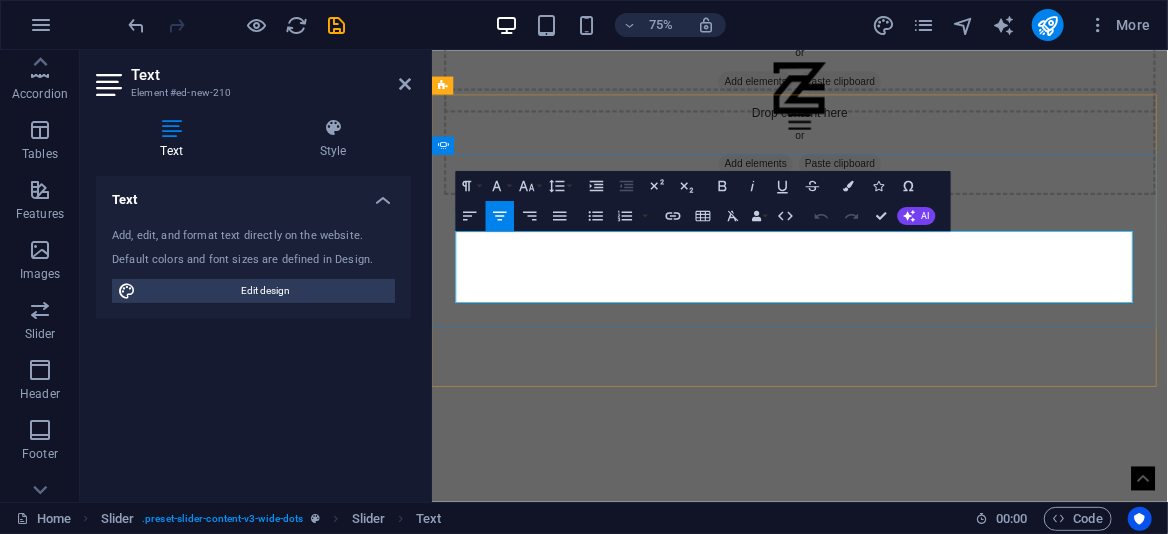 click on "Lorem ipsum dolor sit amet, consectetur adipisicing elit. Id, ipsum, quibusdam, temporibus harum culpa unde voluptatem possimus qui molestiae expedita ad aut necessitatibus vel incidunt placeat velit soluta a consectetur laborum illum nobis distinctio nisi facilis! Officiis, illum, aut, quasi dolorem laudantium fuga porro amet provident voluptatibus dicta mollitia neque!" at bounding box center (-1049, 949) 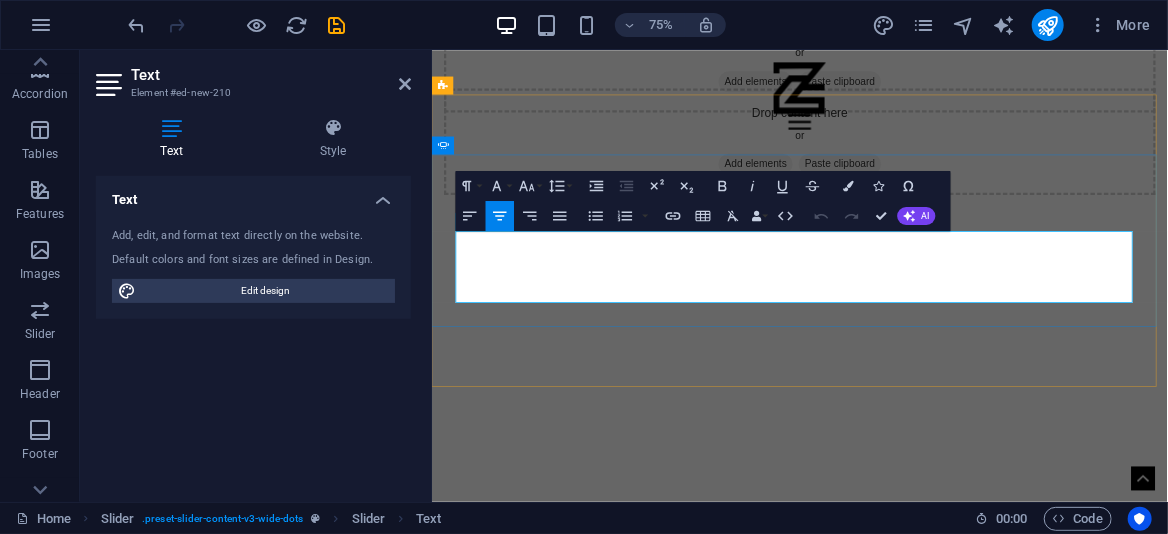 click on "Lorem ipsum dolor sit amet, consectetur adipisicing elit. Id, ipsum, quibusdam, temporibus harum culpa unde voluptatem possimus qui molestiae expedita ad aut necessitatibus vel incidunt placeat velit soluta a consectetur laborum illum nobis distinctio nisi facilis! Officiis, illum, aut, quasi dolorem laudantium fuga porro amet provident voluptatibus dicta mollitia neque!" at bounding box center (-1049, 949) 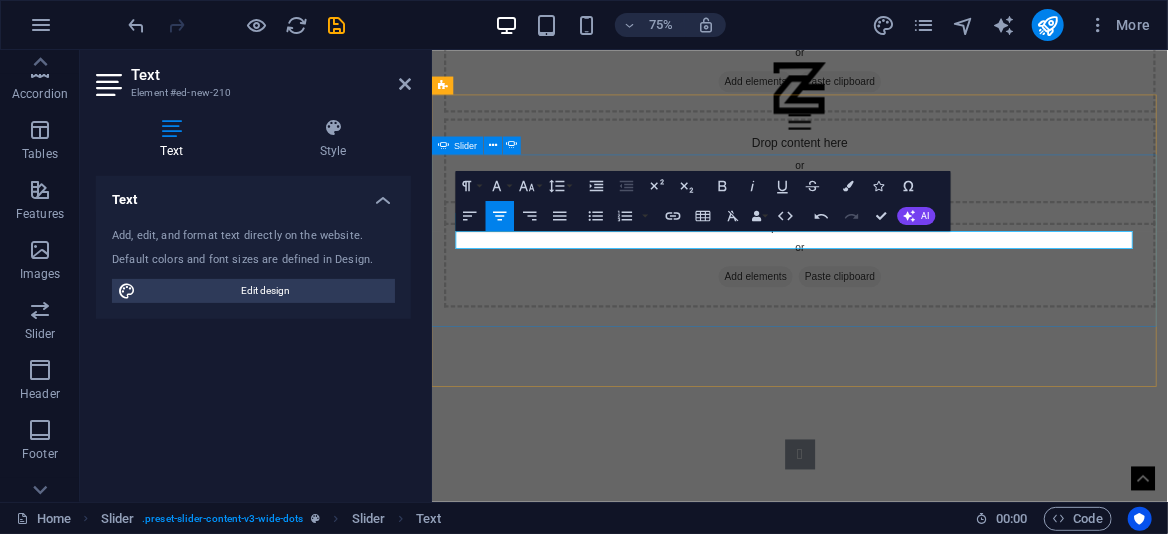 click on "Drop content here or  Add elements  Paste clipboard Merits Skills Slide 3 Lorem ipsum dolor sit amet, consectetur adipisicing elit. Id, ipsum, quibusdam, temporibus harum culpa unde voluptatem possimus qui molestiae expedita ad aut necessitatibus vel incidunt placeat velit soluta a consectetur laborum illum nobis distinctio nisi facilis! Officiis, illum, aut, quasi dolorem laudantium fuga porro amet provident voluptatibus dicta mollitia neque! Drop content here or  Add elements  Paste clipboard Merits 1 2 3 4" at bounding box center [922, 723] 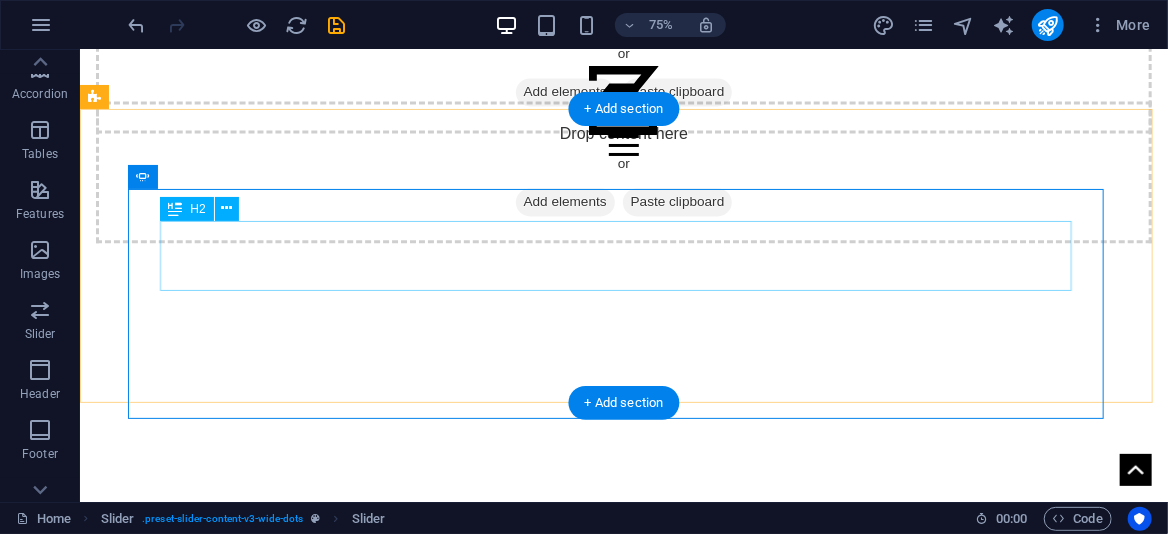 scroll, scrollTop: 1571, scrollLeft: 0, axis: vertical 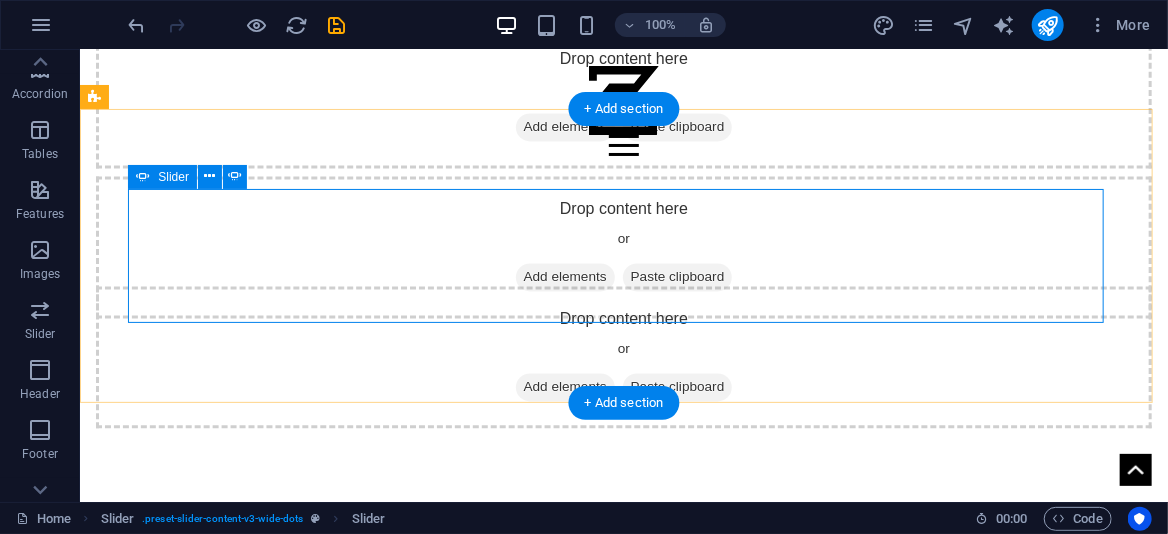 click at bounding box center (623, 799) 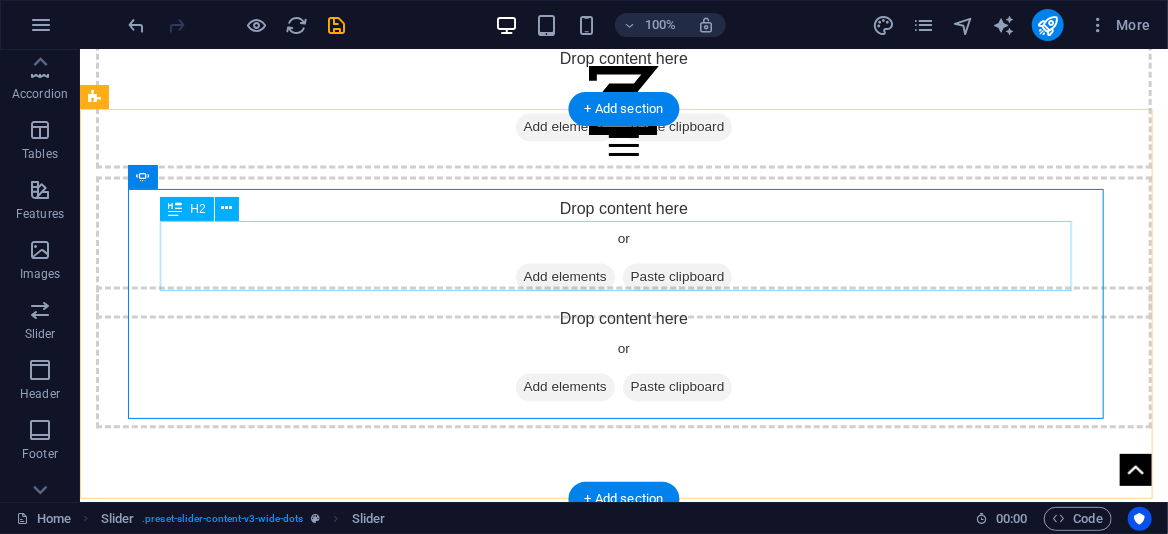 click on "Slide 3" at bounding box center [-2337, 1186] 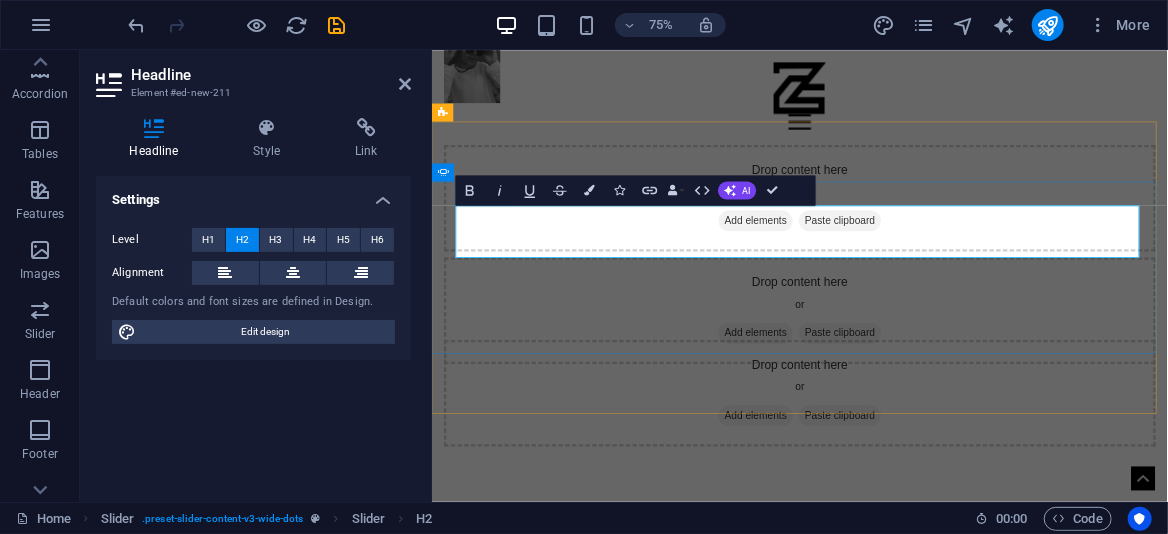 scroll, scrollTop: 1721, scrollLeft: 0, axis: vertical 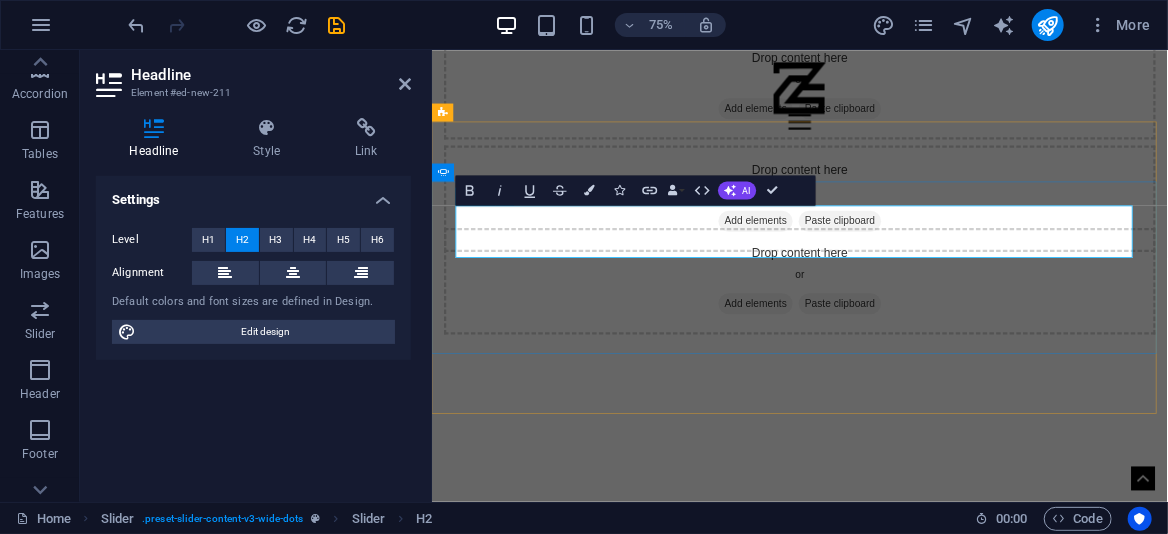 type 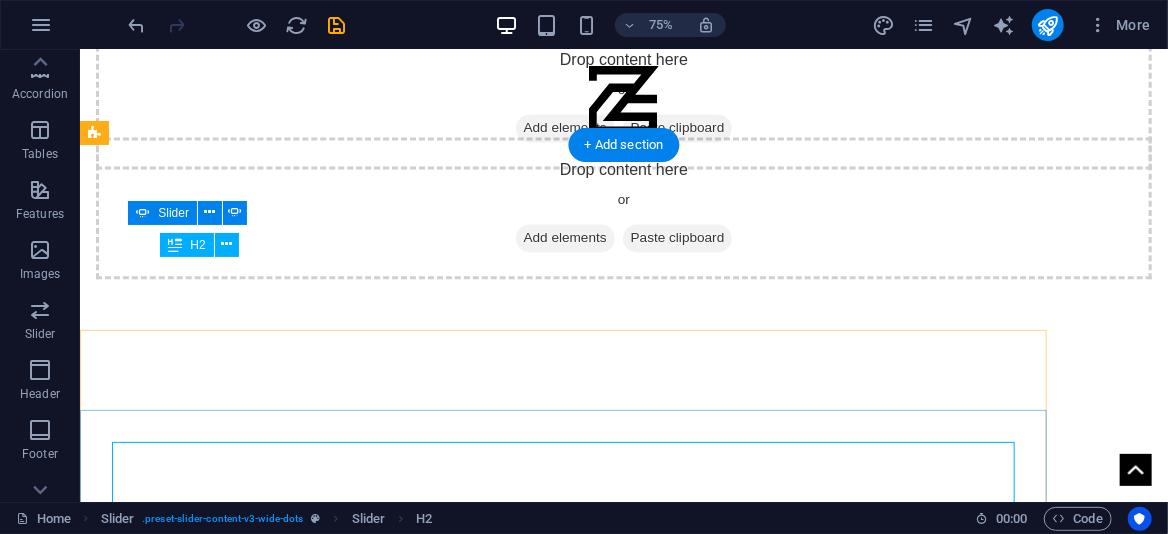 scroll, scrollTop: 1535, scrollLeft: 0, axis: vertical 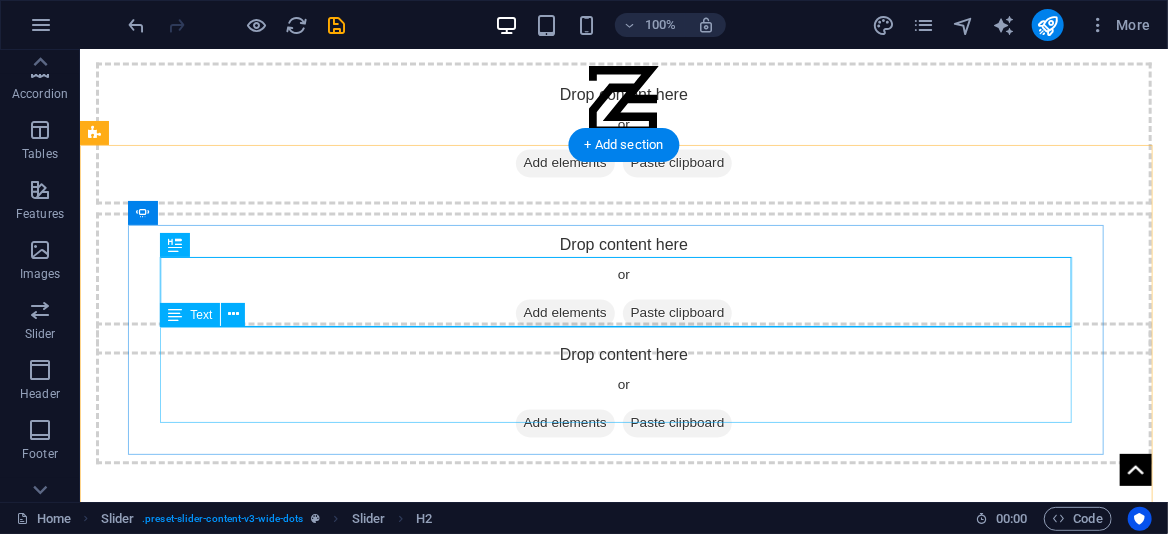 click on "Lorem ipsum dolor sit amet, consectetur adipisicing elit. Id, ipsum, quibusdam, temporibus harum culpa unde voluptatem possimus qui molestiae expedita ad aut necessitatibus vel incidunt placeat velit soluta a consectetur laborum illum nobis distinctio nisi facilis! Officiis, illum, aut, quasi dolorem laudantium fuga porro amet provident voluptatibus dicta mollitia neque!" at bounding box center (-2337, 1306) 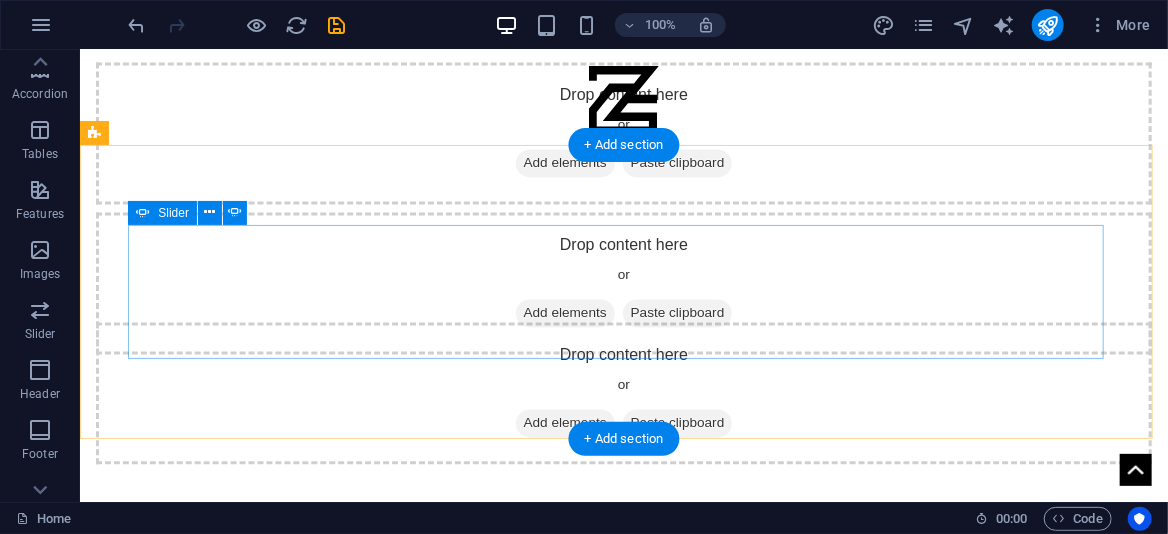click at bounding box center [623, 660] 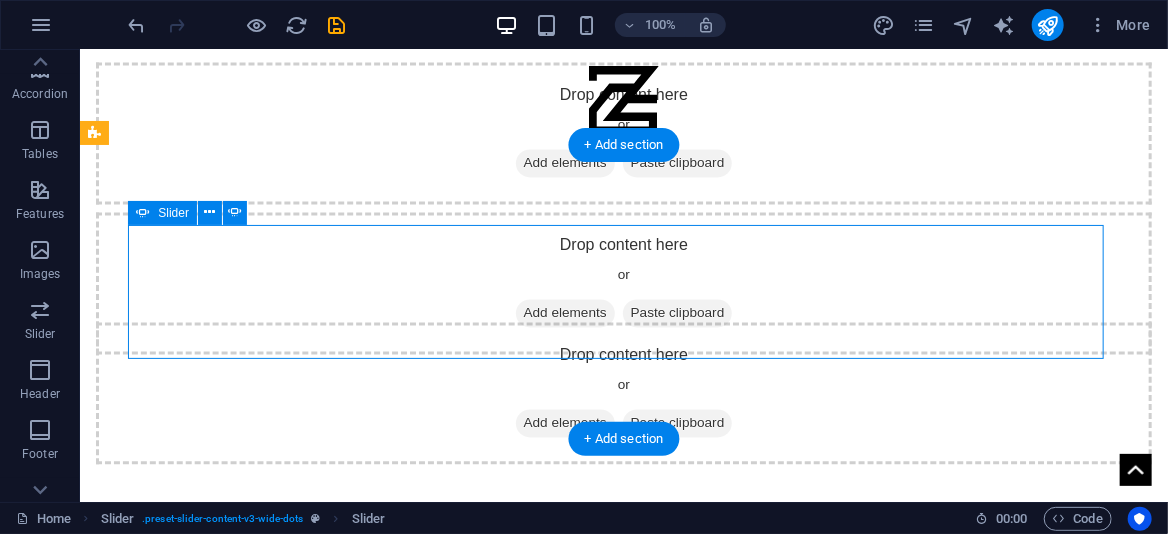 click at bounding box center [623, 660] 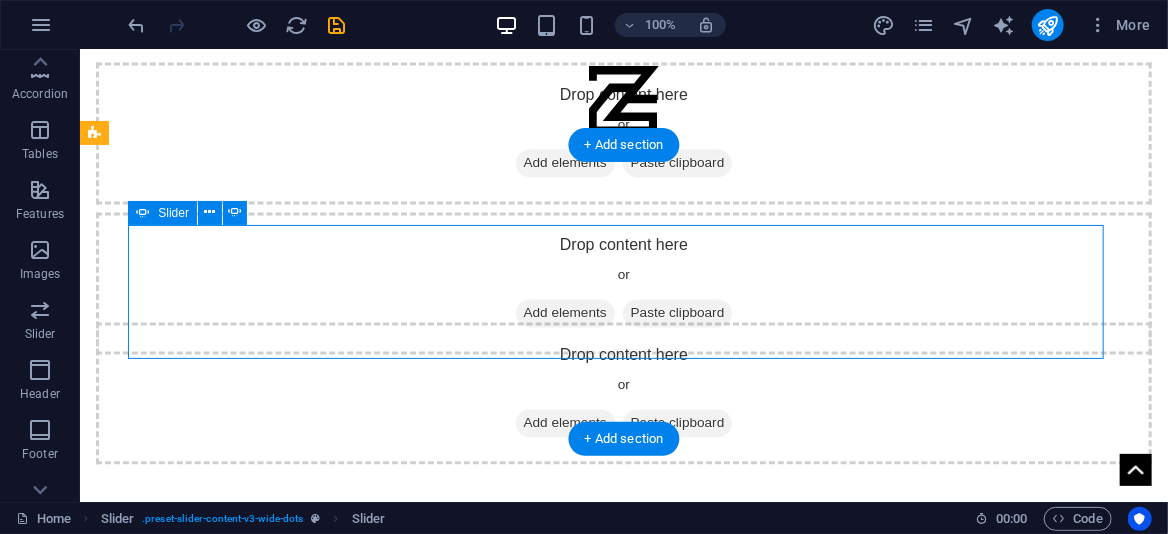 click at bounding box center [623, 660] 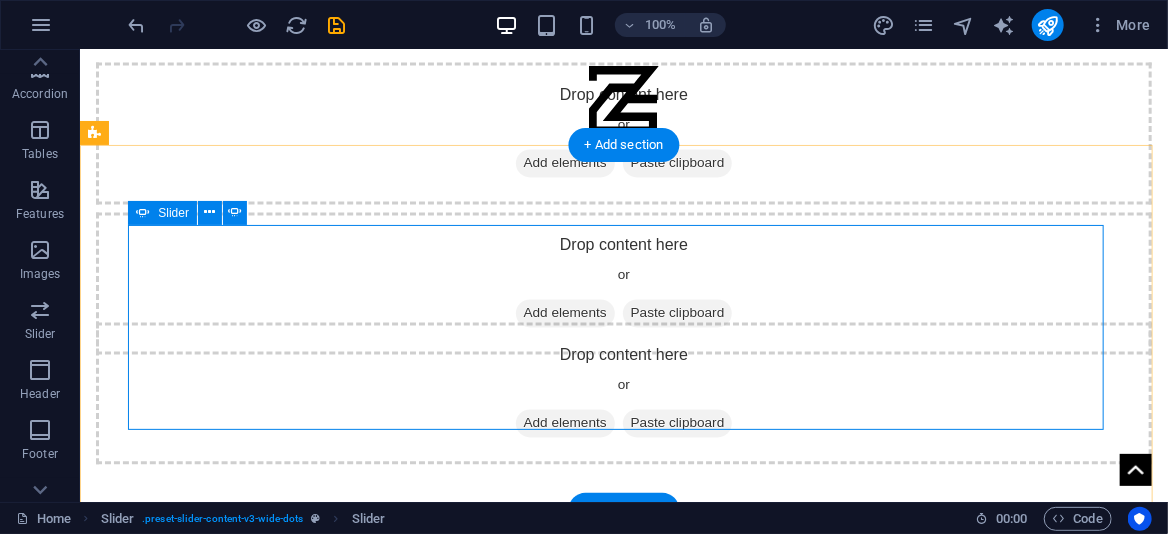 click on "Drop content here or  Add elements  Paste clipboard" at bounding box center [-3313, 1393] 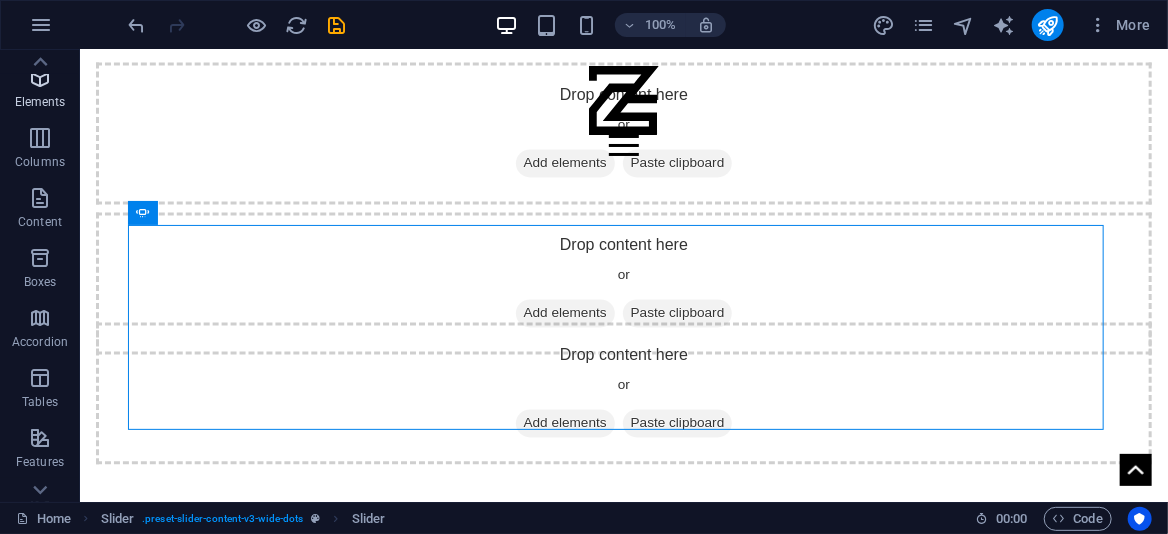 scroll, scrollTop: 0, scrollLeft: 0, axis: both 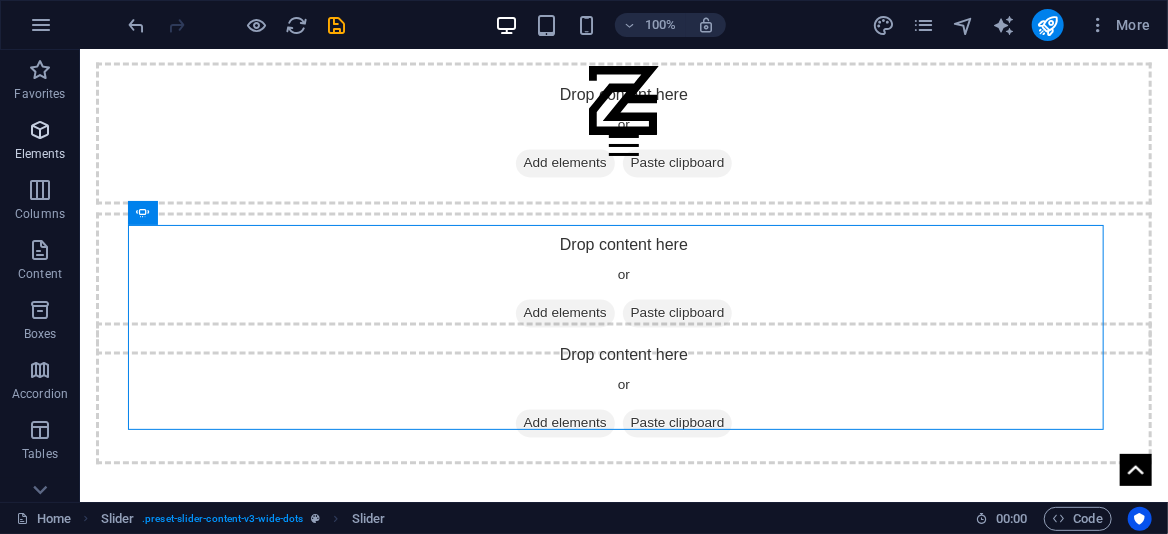 click at bounding box center [40, 130] 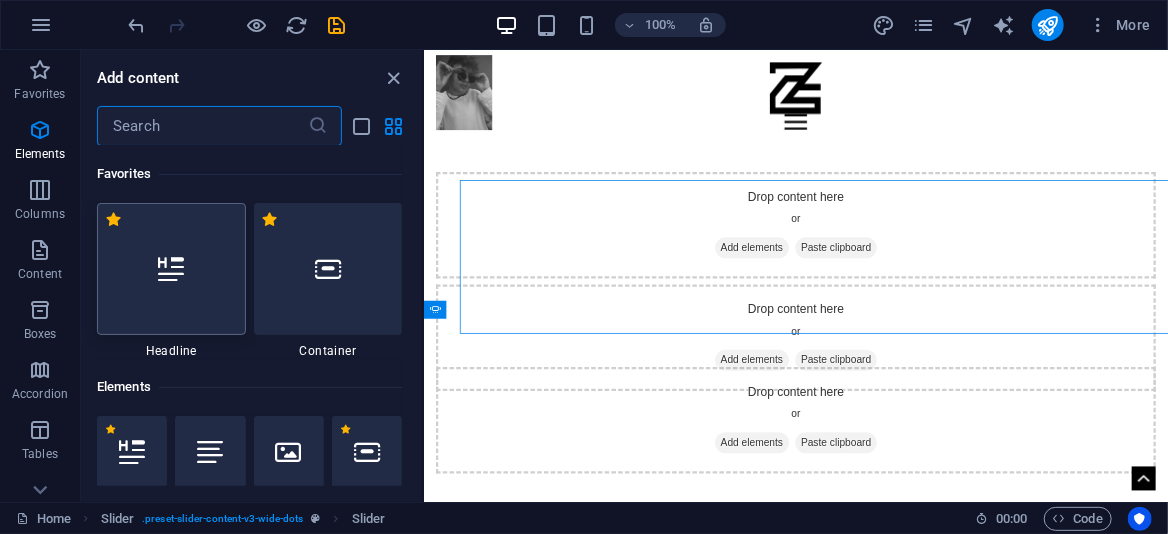 scroll, scrollTop: 1537, scrollLeft: 0, axis: vertical 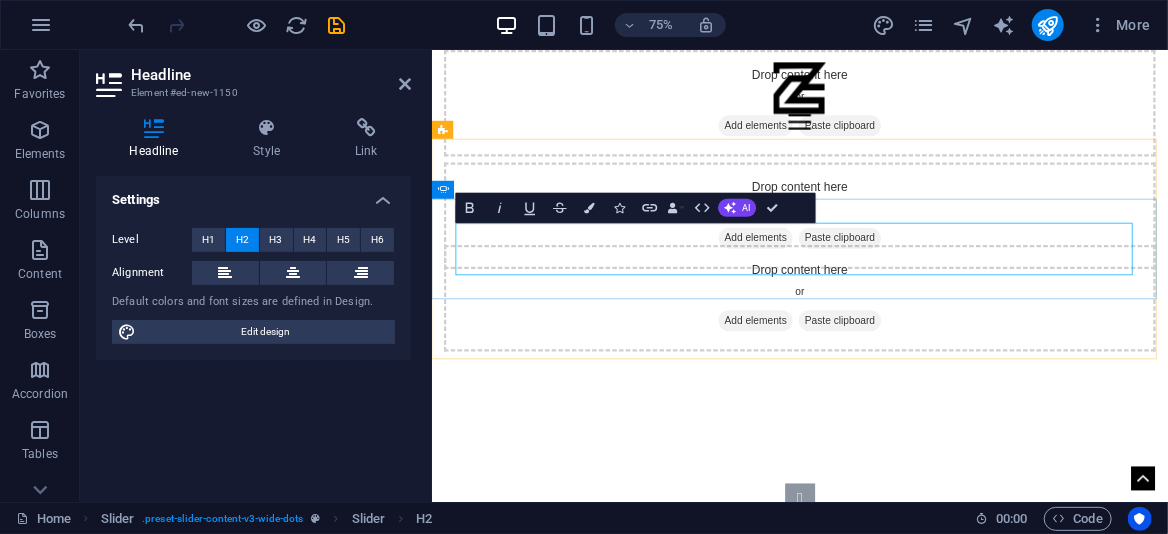 type 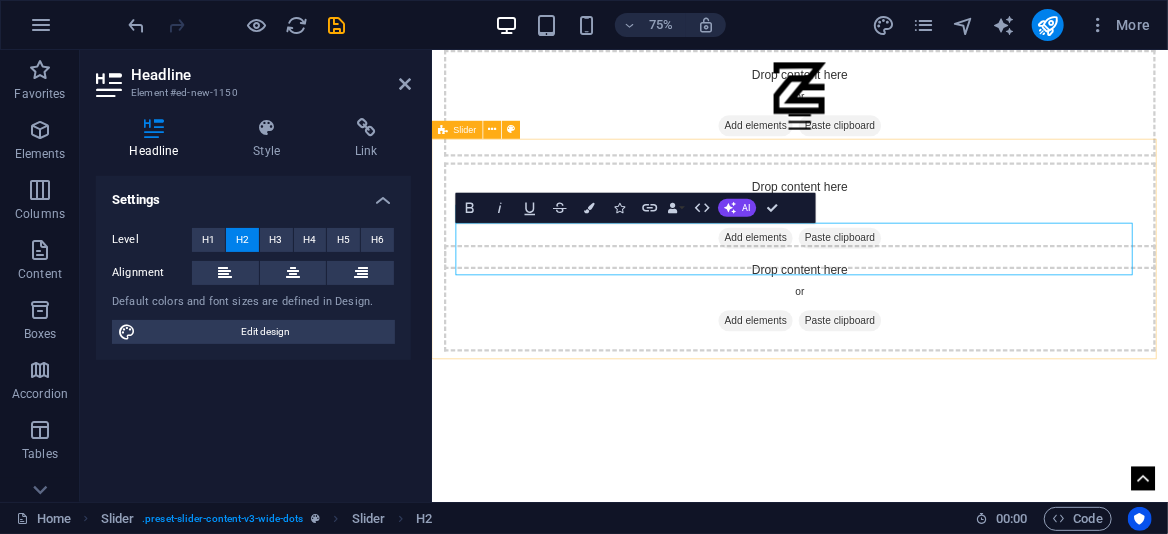 click on "New headline Merits Skills Passion Experience Merits 1 2 3 4" at bounding box center [921, 734] 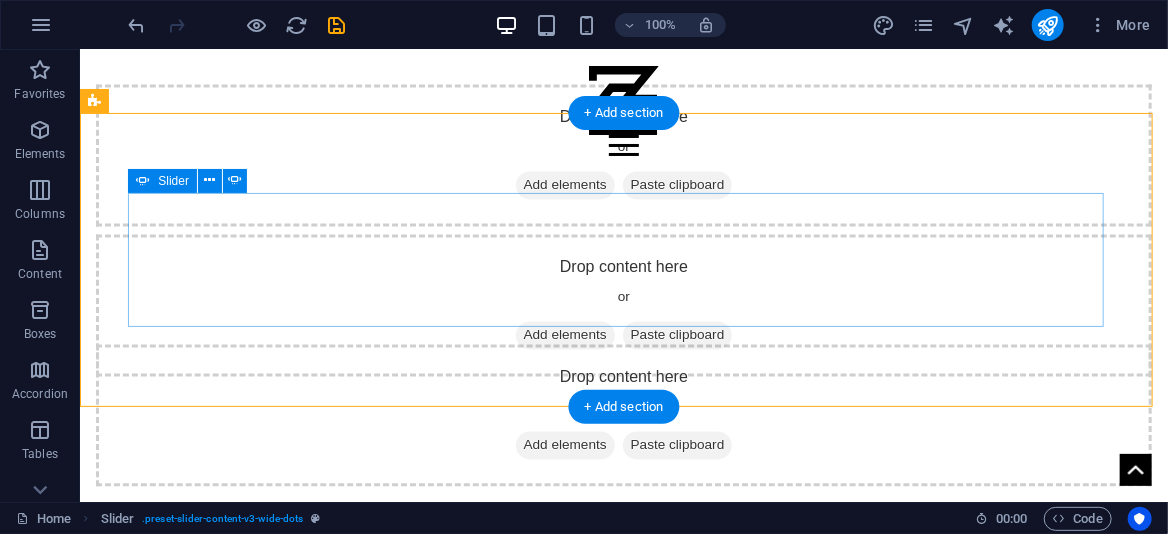 scroll, scrollTop: 1512, scrollLeft: 0, axis: vertical 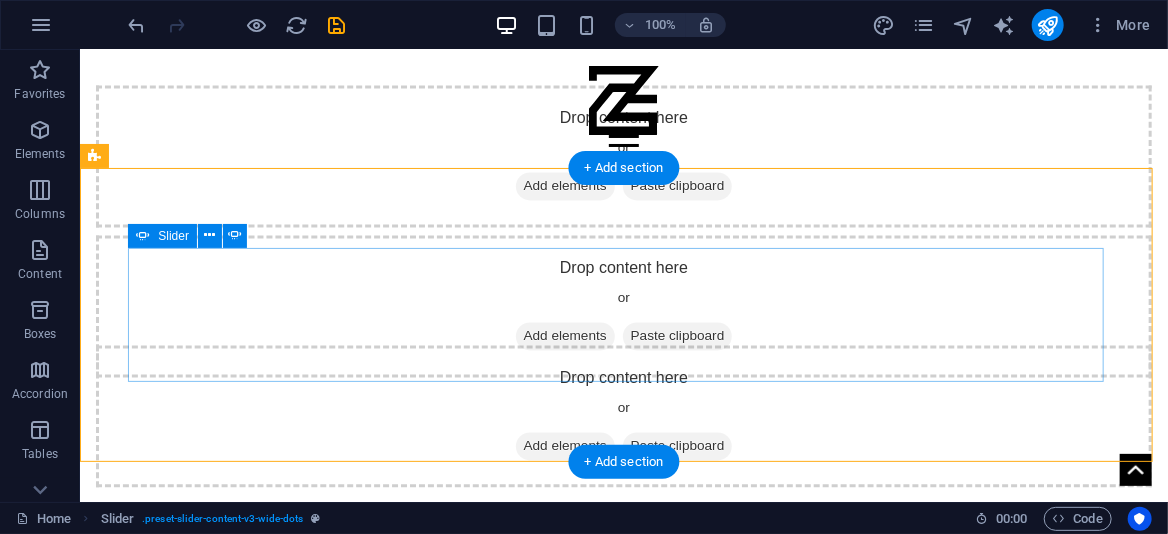 click at bounding box center [623, 683] 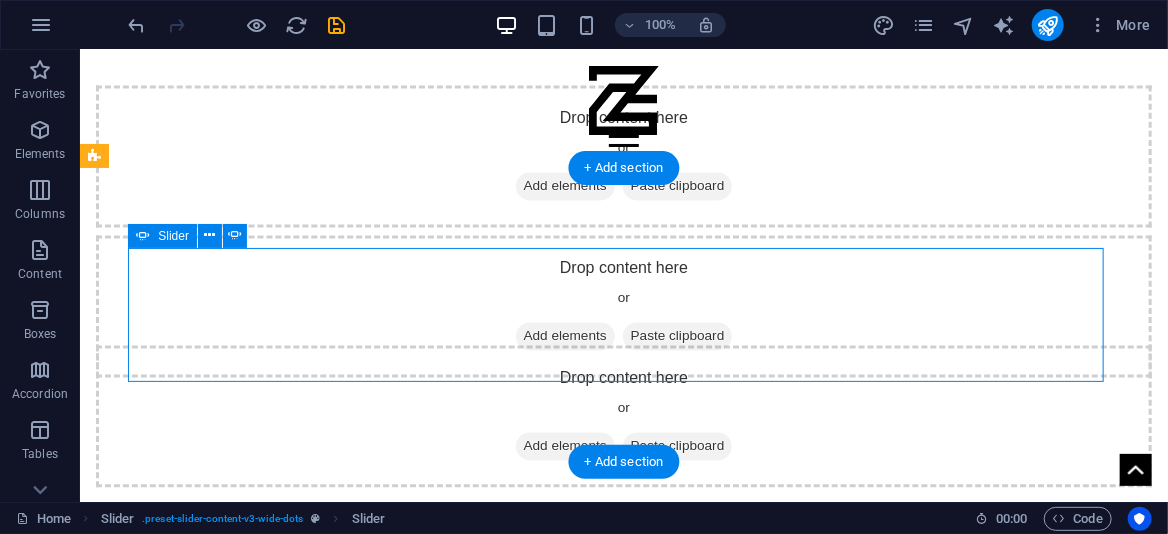 click at bounding box center (623, 683) 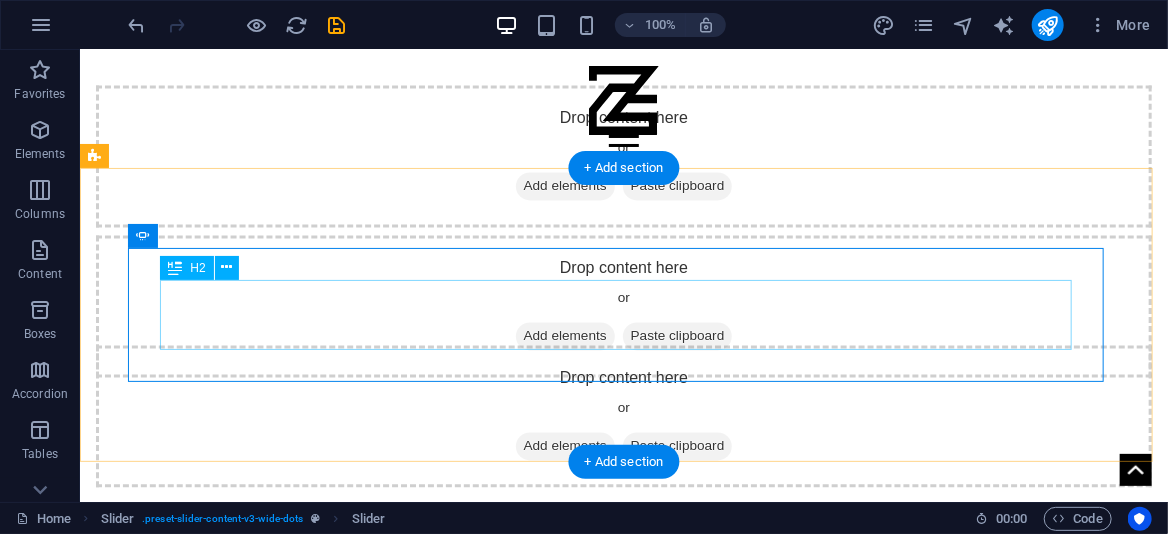 click on "Merits" at bounding box center [-385, 905] 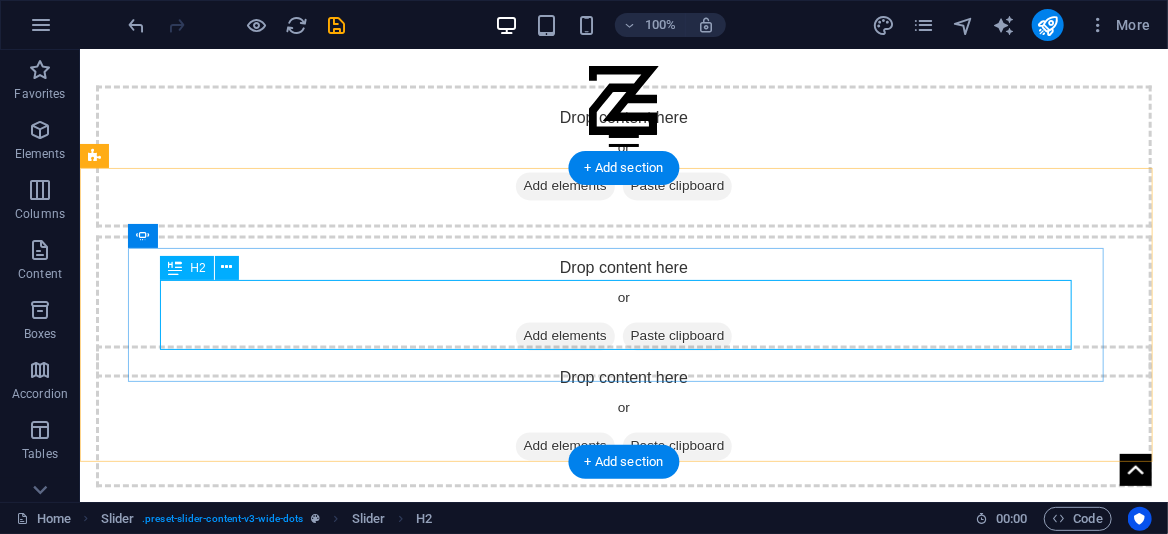 click on "Merits" at bounding box center [-385, 905] 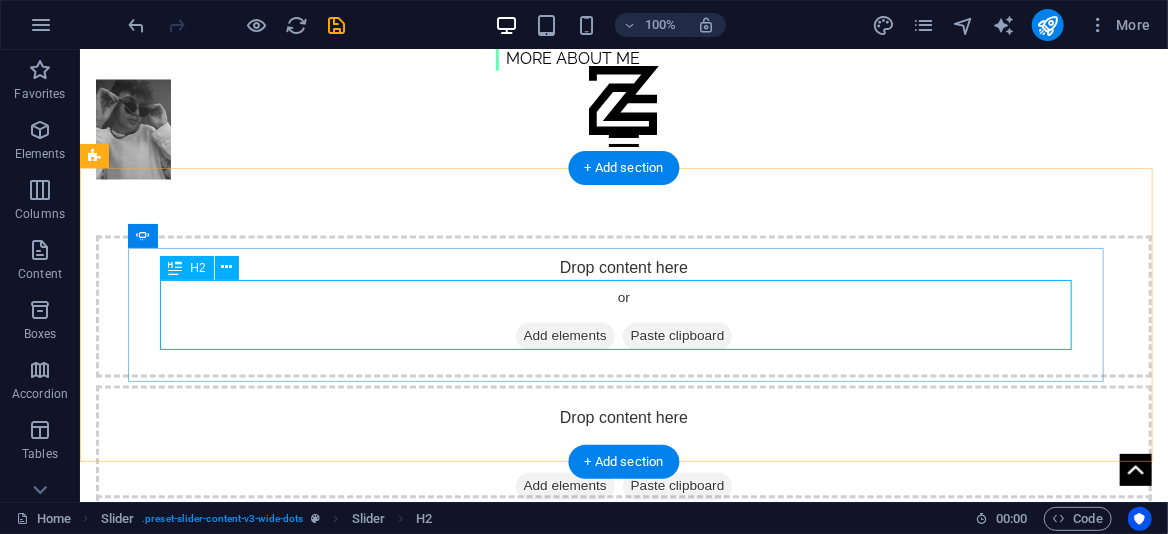 scroll, scrollTop: 1662, scrollLeft: 0, axis: vertical 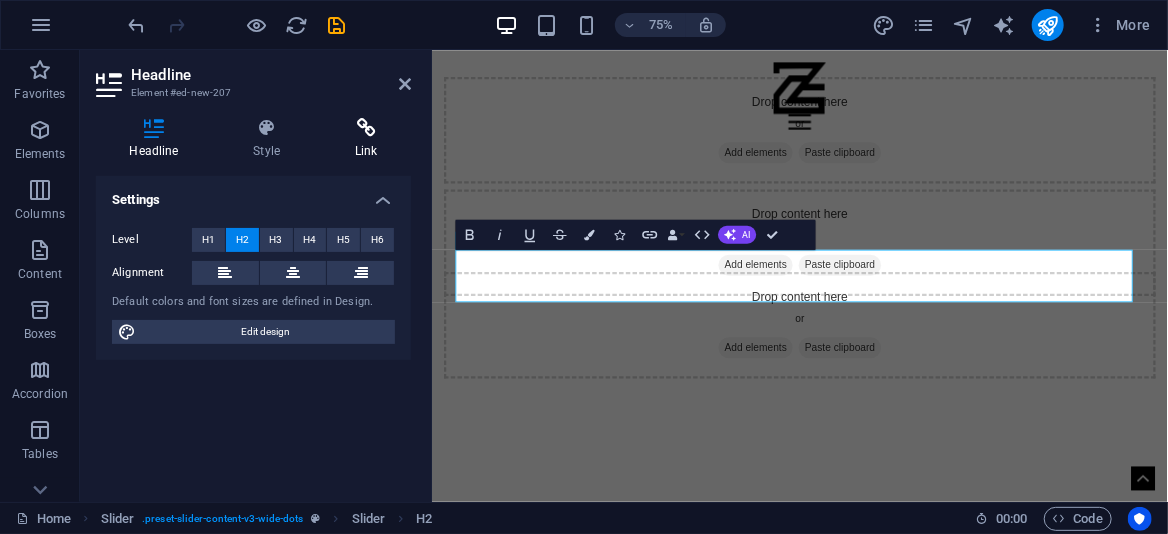click on "Link" at bounding box center [366, 139] 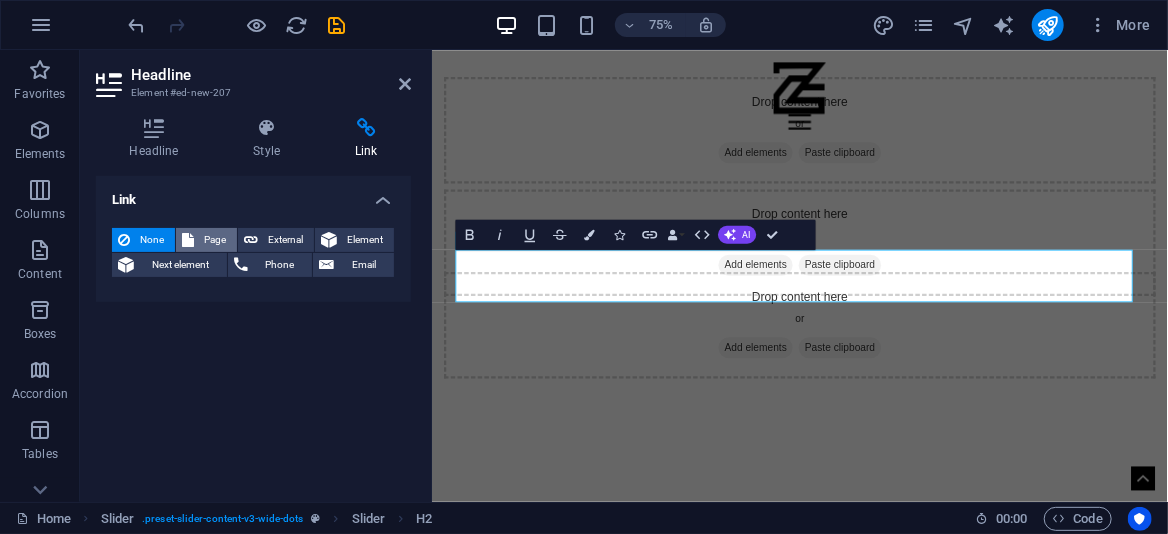 click on "Page" at bounding box center [215, 240] 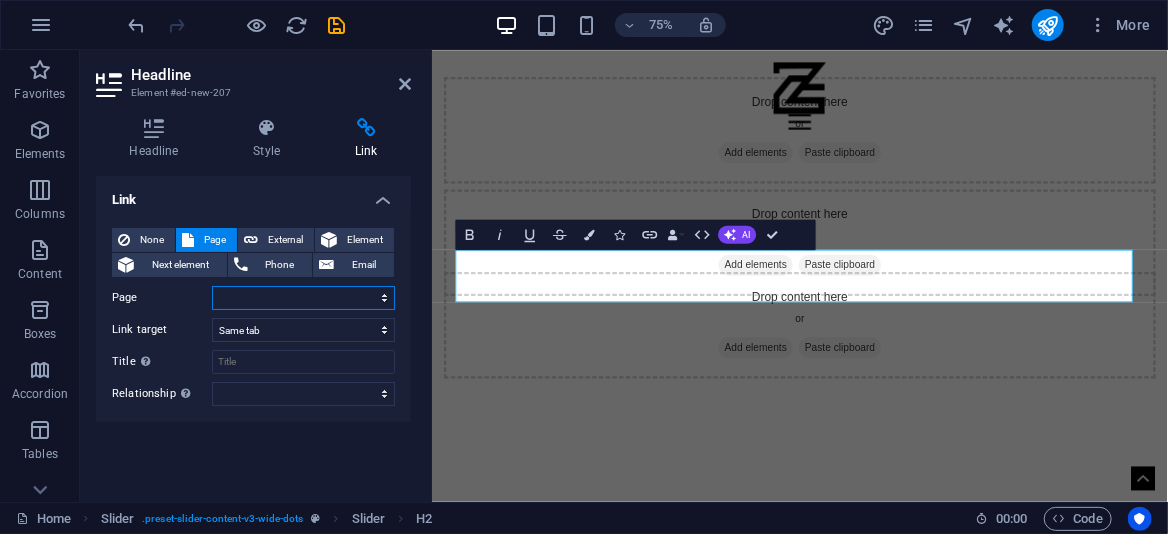 click on "Home Merits Passion Skills About Legal notice Privacy" at bounding box center (303, 298) 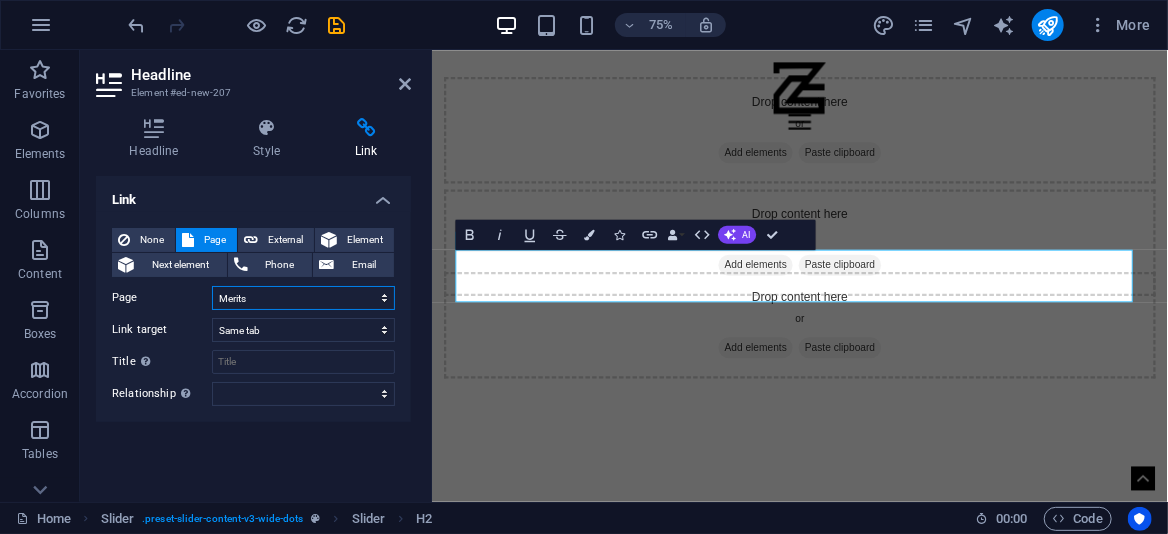 click on "Home Merits Passion Skills About Legal notice Privacy" at bounding box center (303, 298) 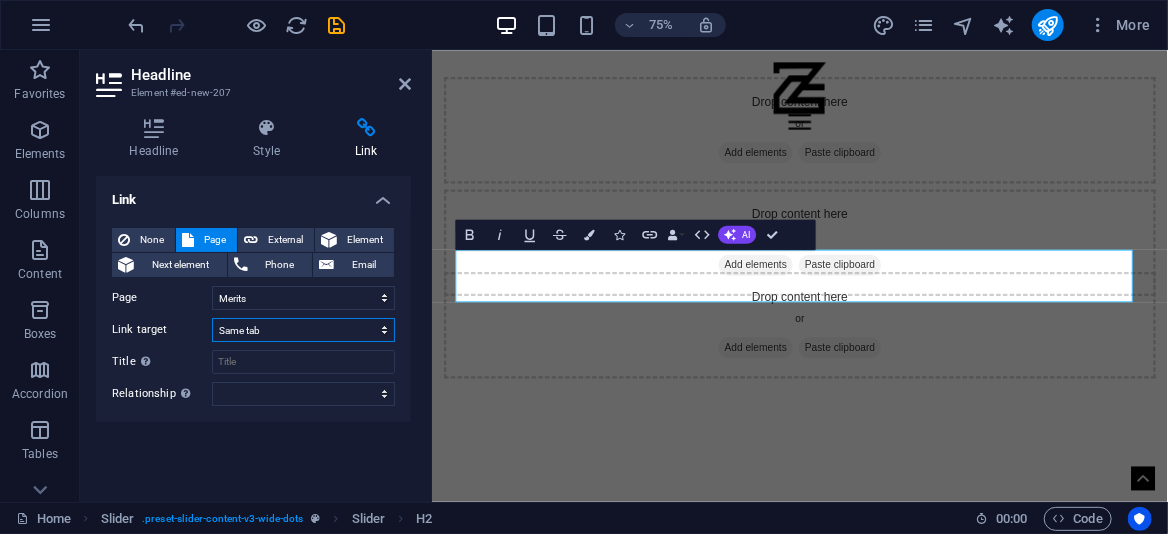click on "New tab Same tab Overlay" at bounding box center (303, 330) 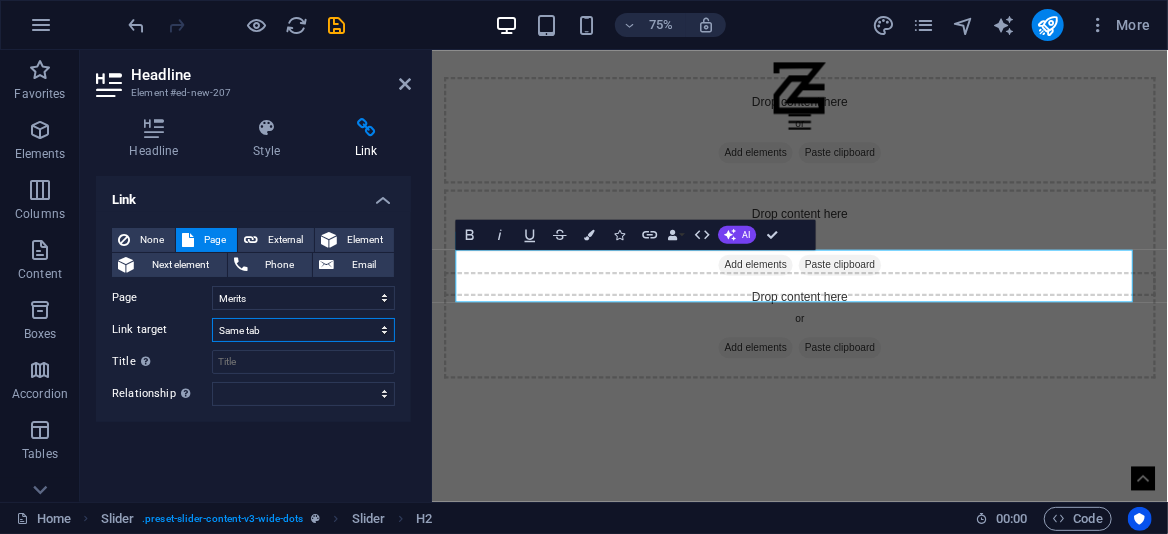 click on "New tab Same tab Overlay" at bounding box center [303, 330] 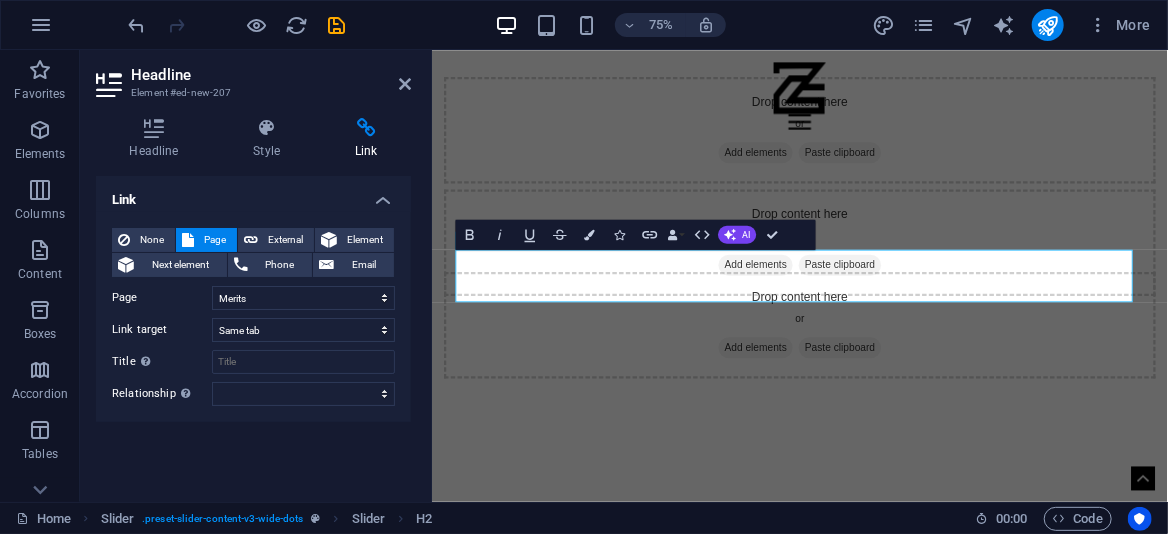 click on "Link None Page External Element Next element Phone Email Page Home Merits Passion Skills About Legal notice Privacy Element
URL Phone Email Link target New tab Same tab Overlay Title Additional link description, should not be the same as the link text. The title is most often shown as a tooltip text when the mouse moves over the element. Leave empty if uncertain. Relationship Sets the  relationship of this link to the link target . For example, the value "nofollow" instructs search engines not to follow the link. Can be left empty. alternate author bookmark external help license next nofollow noreferrer noopener prev search tag" at bounding box center [253, 331] 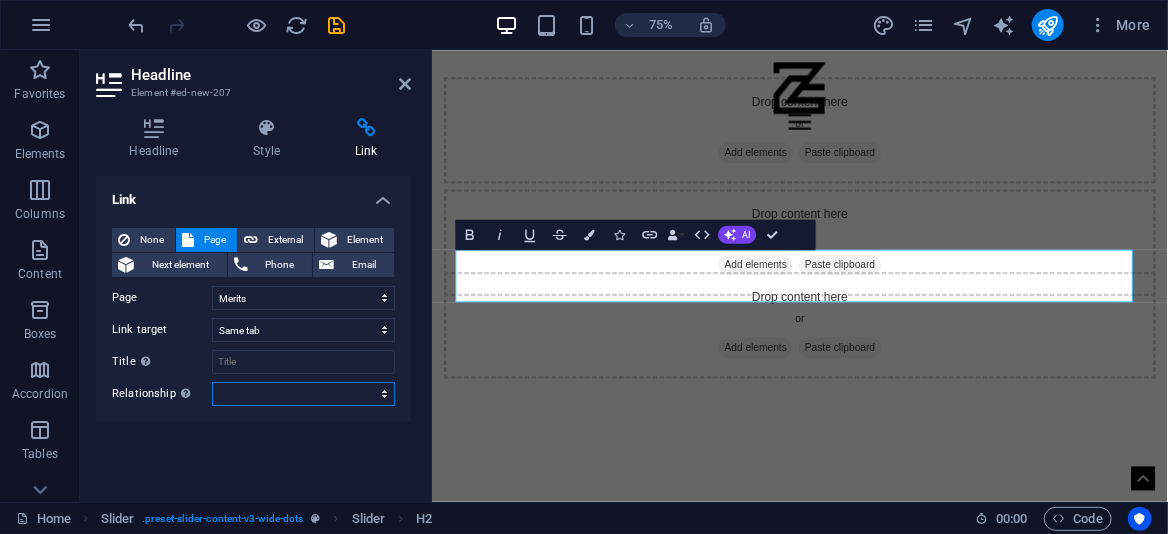 click on "alternate author bookmark external help license next nofollow noreferrer noopener prev search tag" at bounding box center (303, 394) 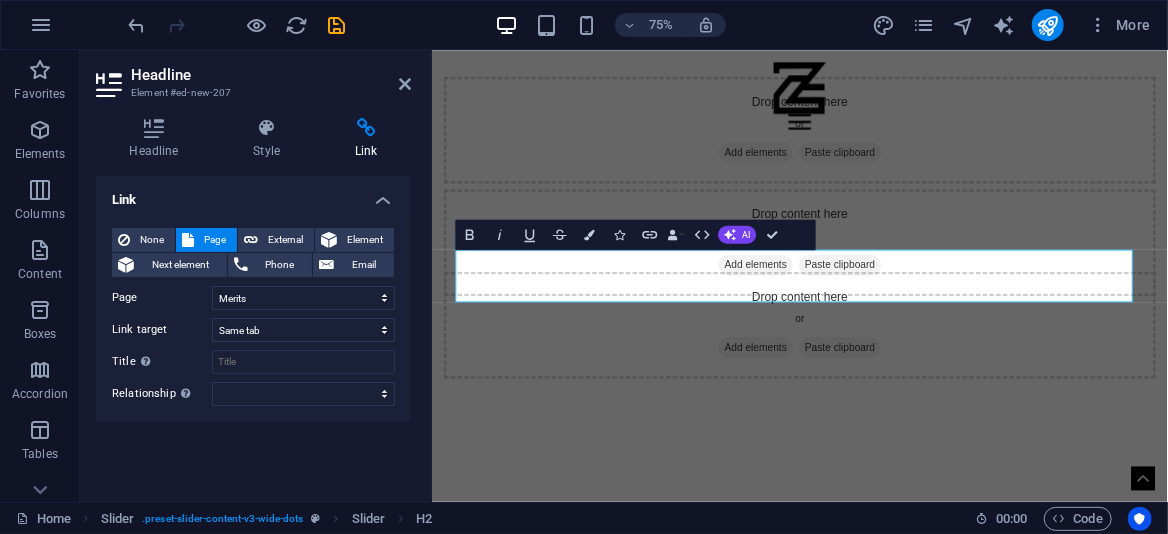 click on "None Page External Element Next element Phone Email Page Home Merits Passion Skills About Legal notice Privacy Element
URL Phone Email Link target New tab Same tab Overlay Title Additional link description, should not be the same as the link text. The title is most often shown as a tooltip text when the mouse moves over the element. Leave empty if uncertain. Relationship Sets the  relationship of this link to the link target . For example, the value "nofollow" instructs search engines not to follow the link. Can be left empty. alternate author bookmark external help license next nofollow noreferrer noopener prev search tag" at bounding box center (253, 317) 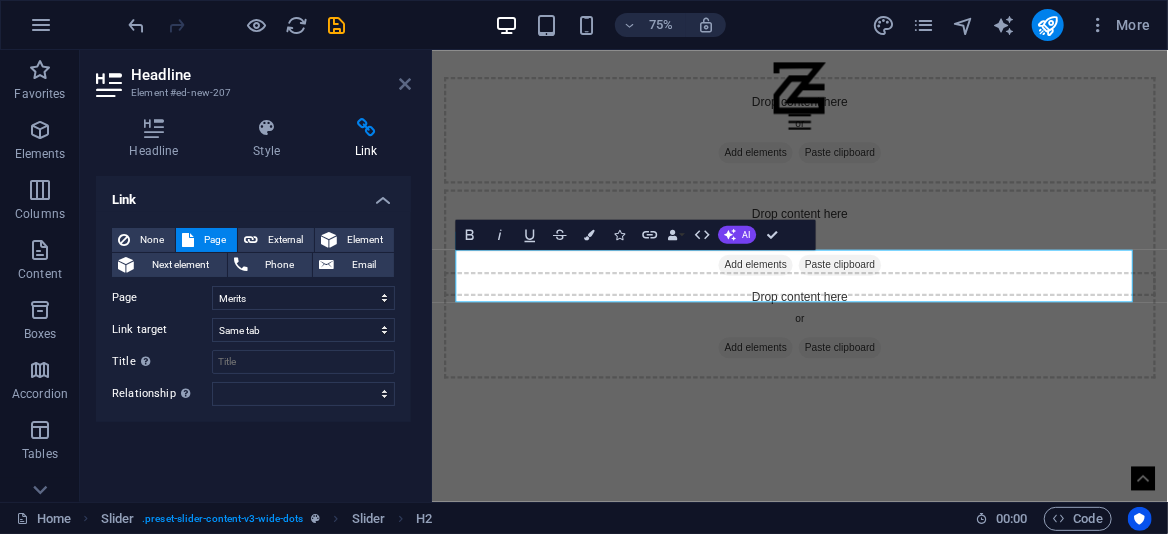 click at bounding box center (405, 84) 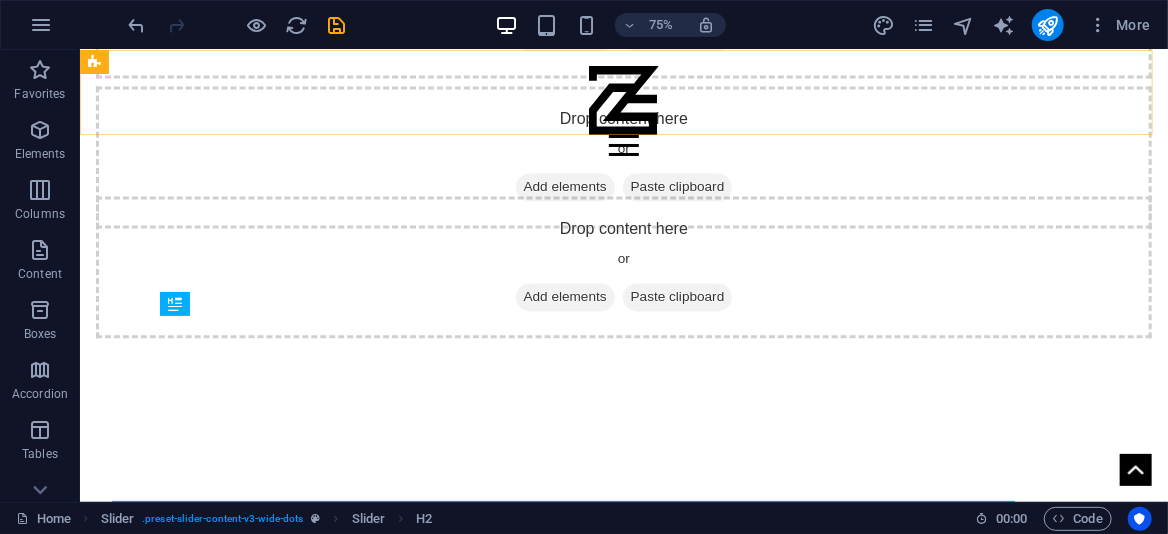 scroll, scrollTop: 1476, scrollLeft: 0, axis: vertical 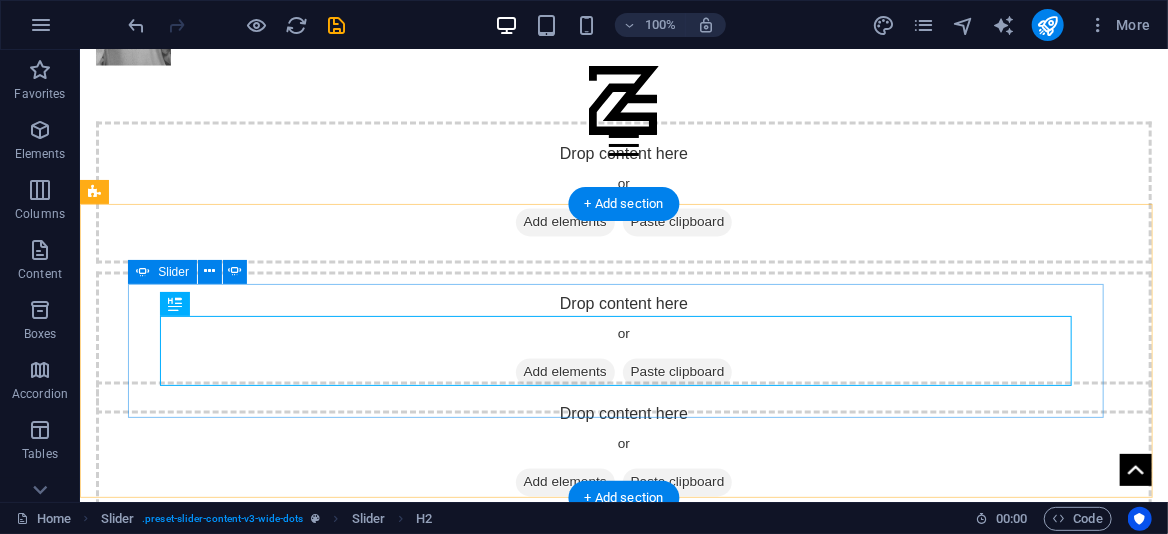 drag, startPoint x: 1075, startPoint y: 345, endPoint x: 1045, endPoint y: 345, distance: 30 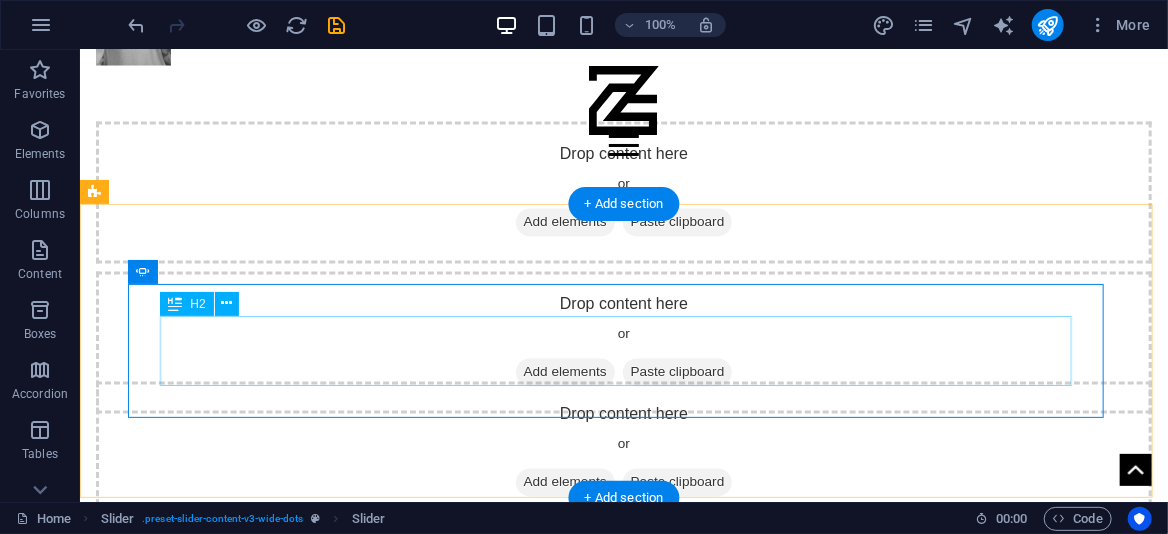 click on "Skills" at bounding box center [-1361, 1075] 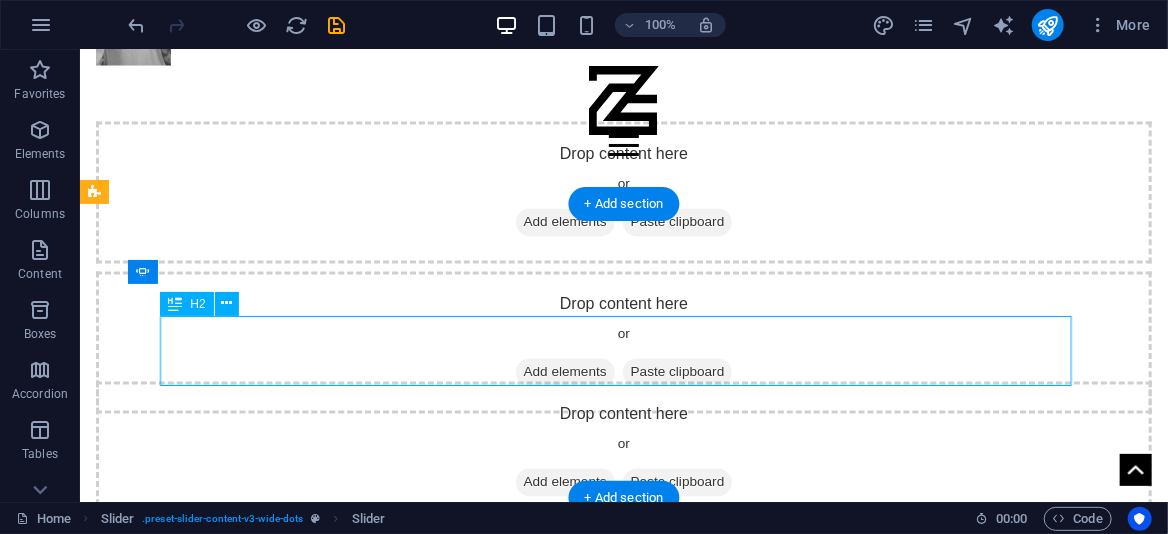 click on "Skills" at bounding box center [-1361, 1075] 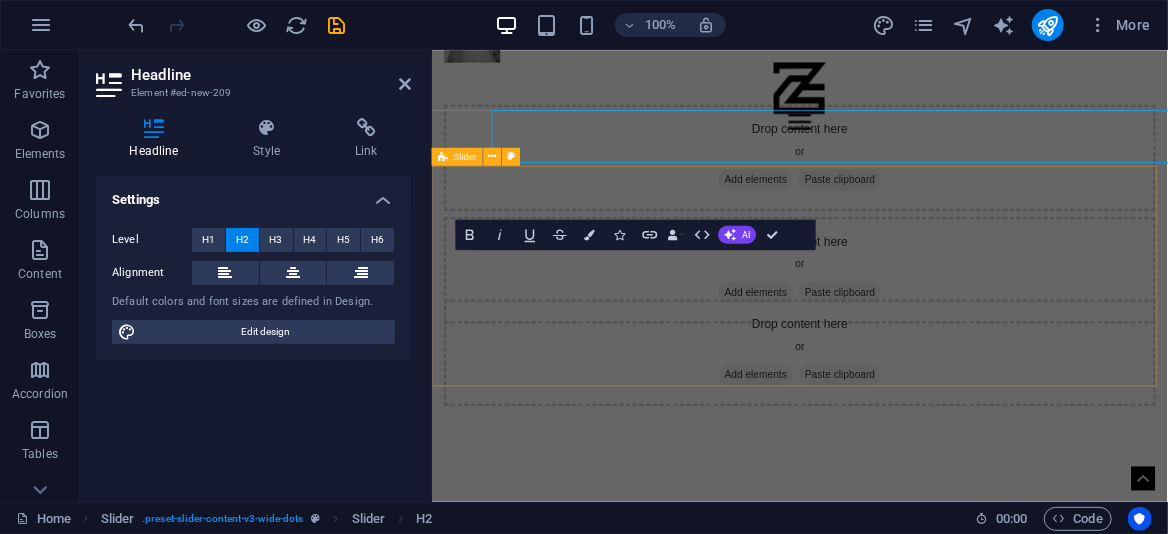 scroll, scrollTop: 1662, scrollLeft: 0, axis: vertical 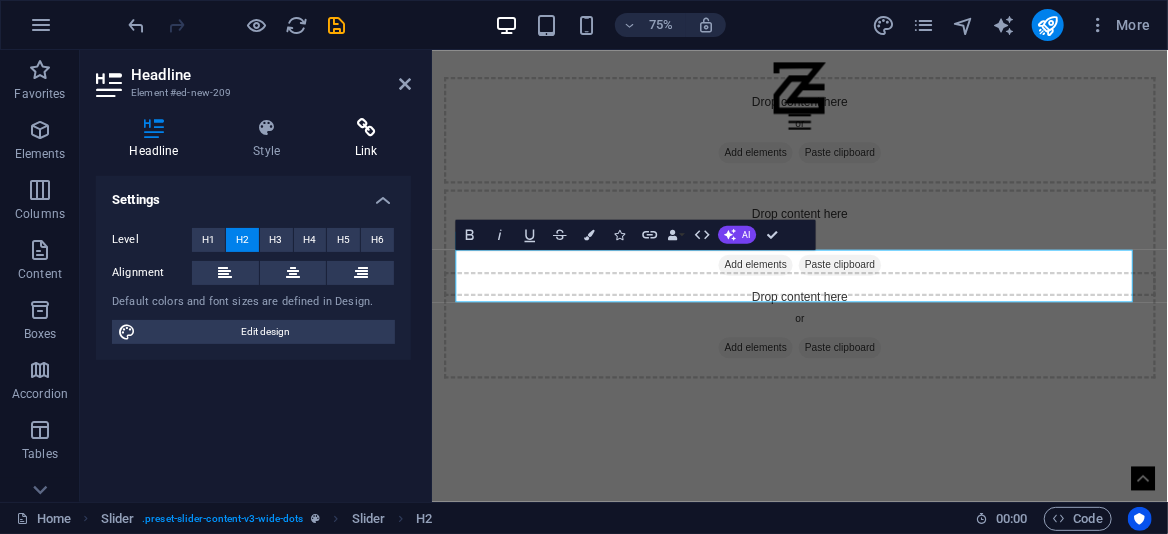 click at bounding box center [366, 128] 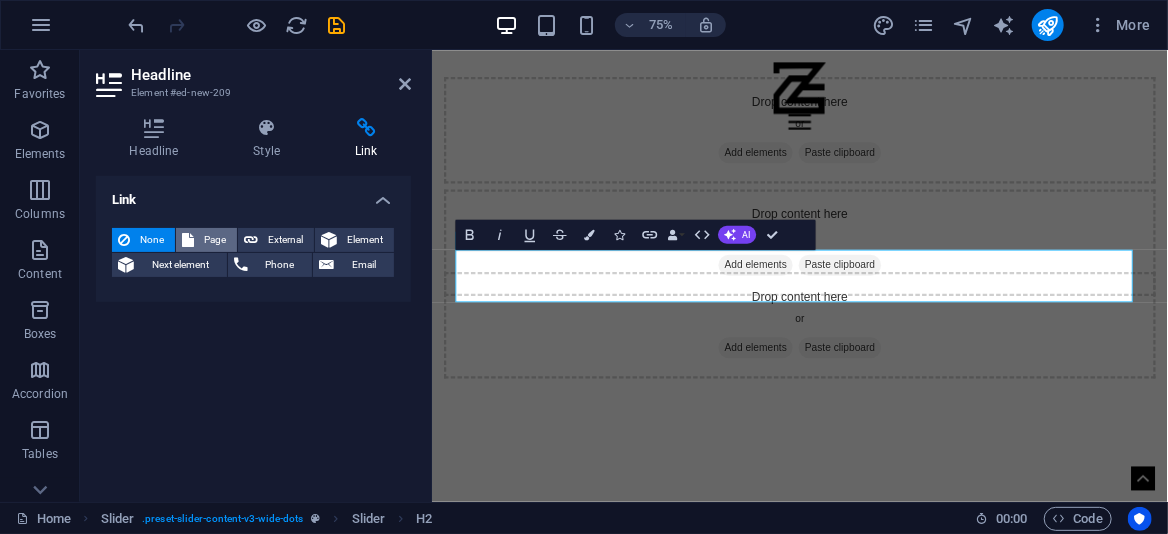 click on "Page" at bounding box center (215, 240) 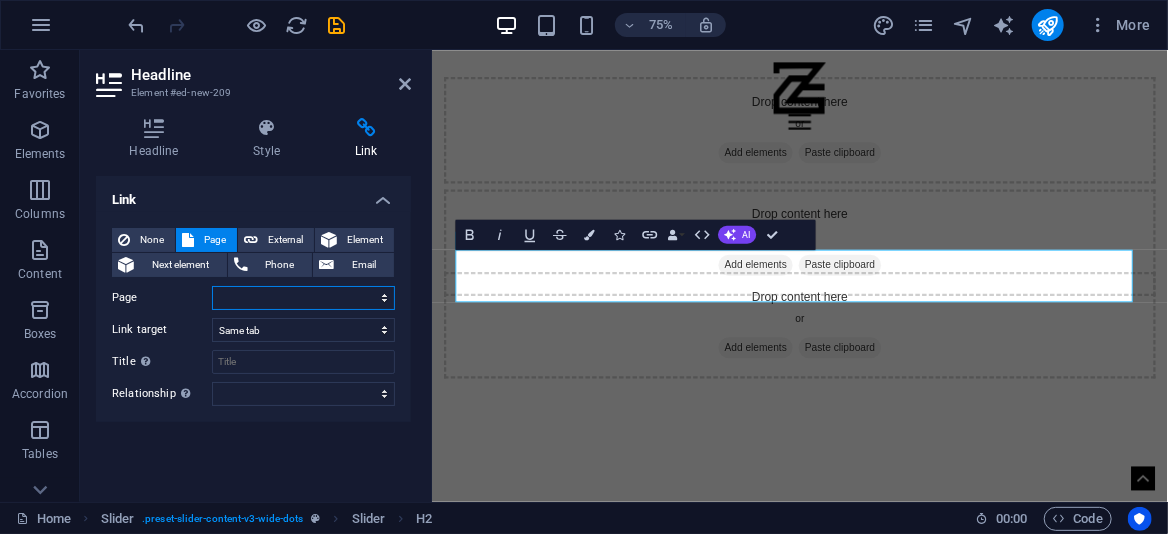 click on "Home Merits Passion Skills About Legal notice Privacy" at bounding box center (303, 298) 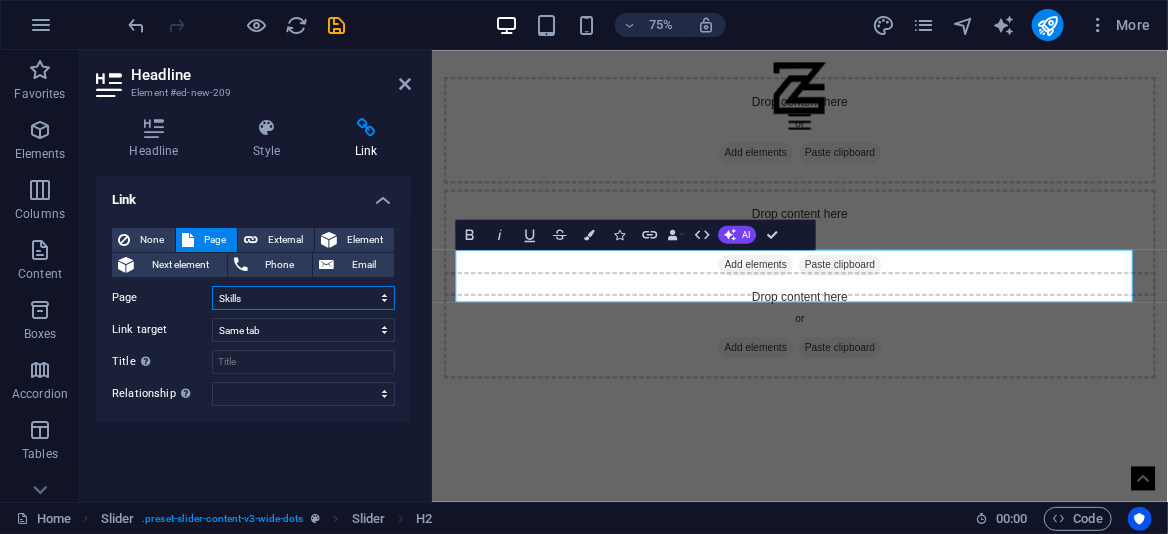 click on "Home Merits Passion Skills About Legal notice Privacy" at bounding box center (303, 298) 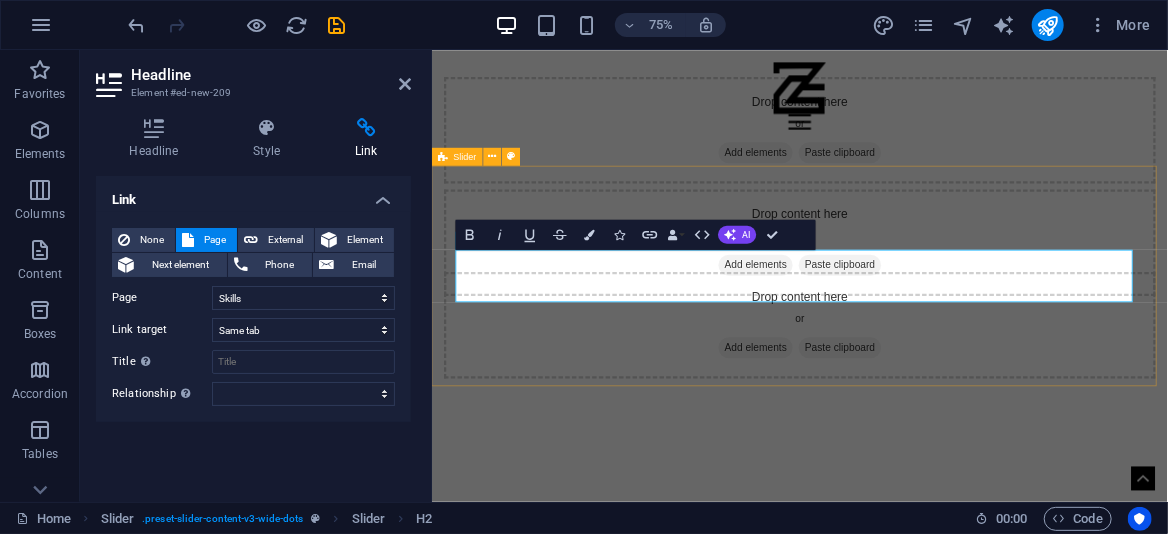 click on "Experience Merits Skills Passion Experience Merits 1 2 3 4" at bounding box center [921, 770] 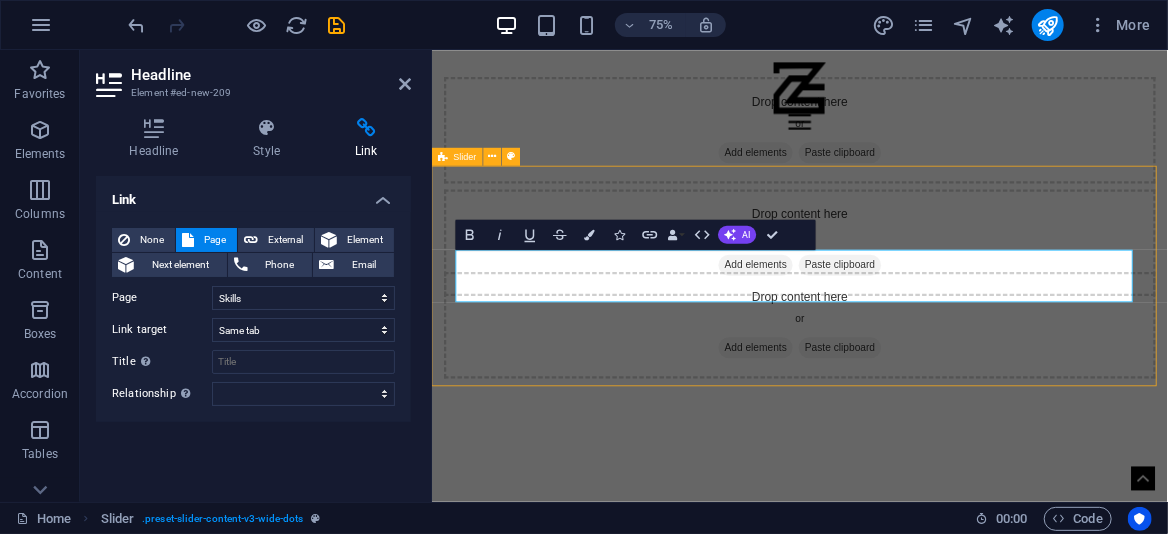 scroll, scrollTop: 1476, scrollLeft: 0, axis: vertical 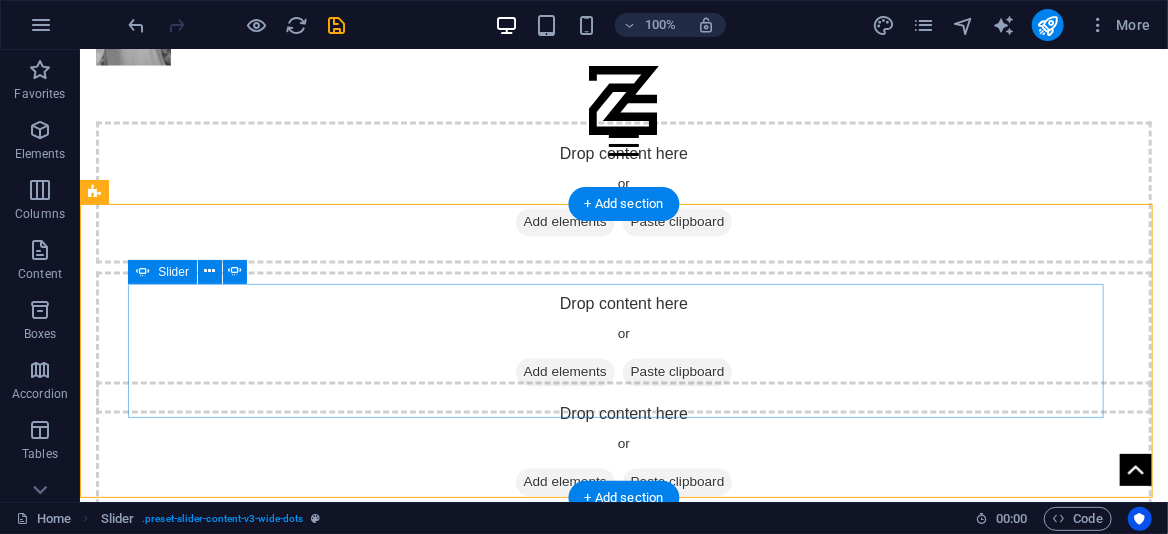 click at bounding box center (623, 894) 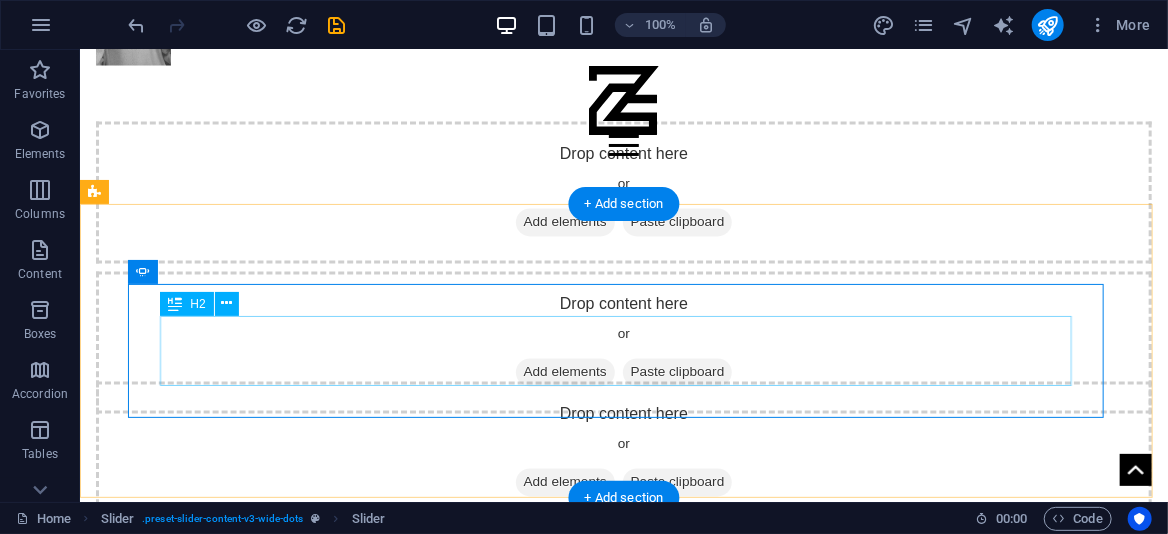click on "Passion" at bounding box center [-2337, 1210] 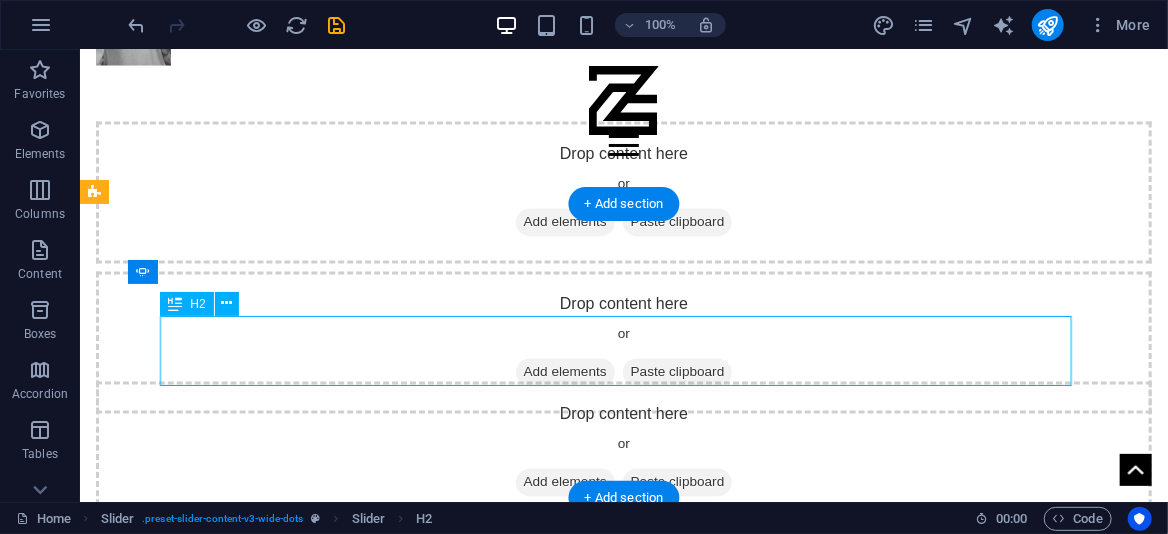 click on "Passion" at bounding box center [-2337, 1210] 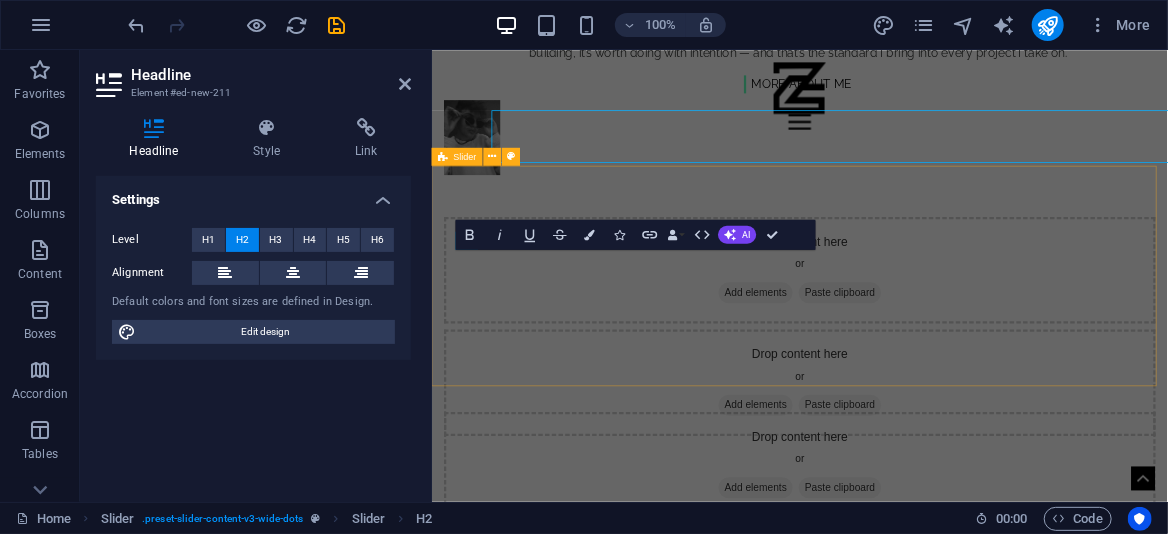 scroll, scrollTop: 1662, scrollLeft: 0, axis: vertical 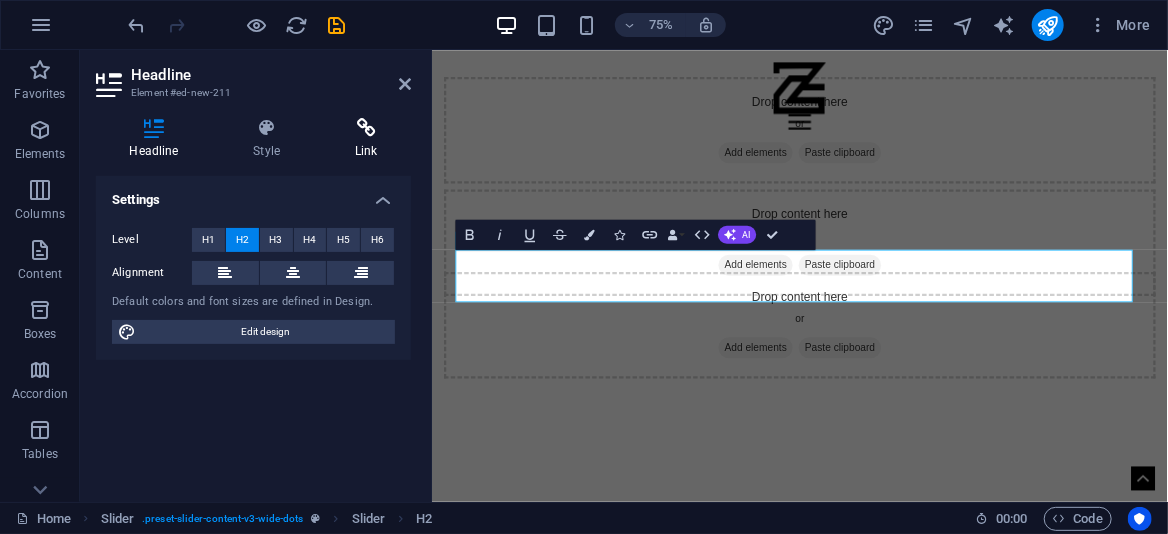 click at bounding box center (366, 128) 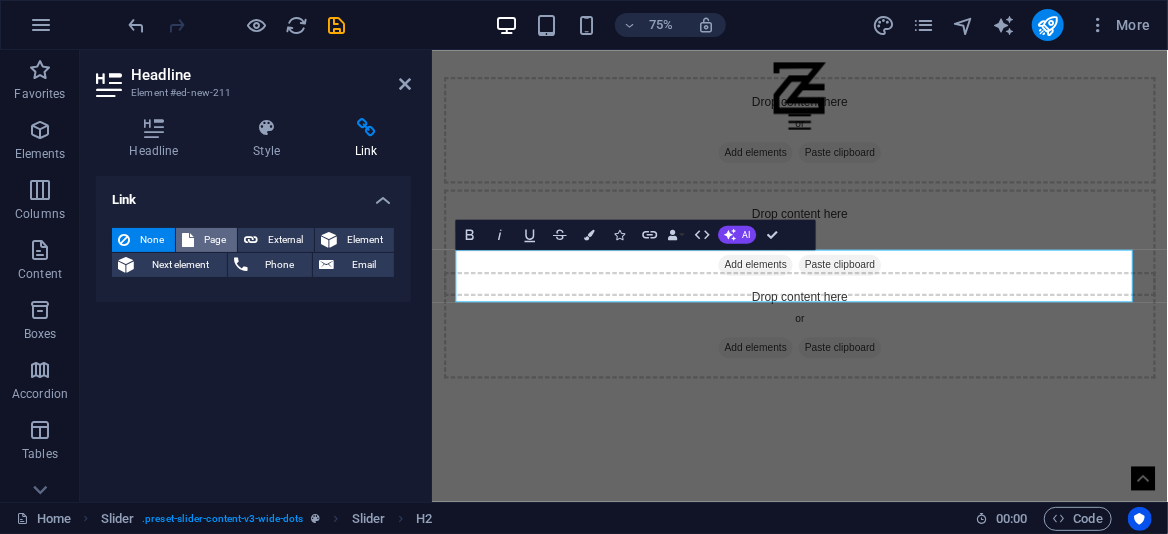 click on "Page" at bounding box center (215, 240) 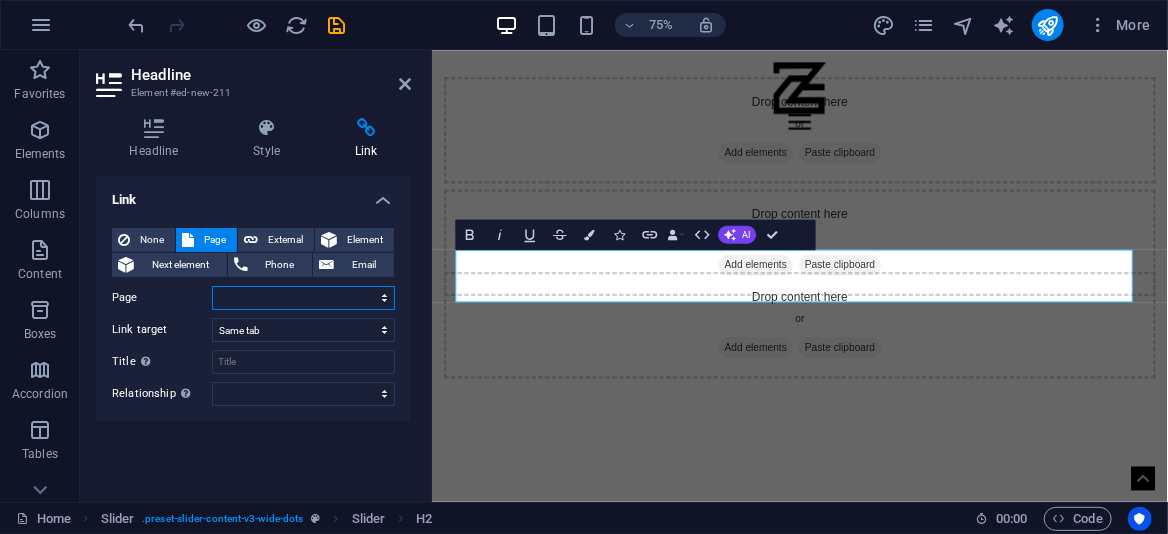 click on "Home Merits Passion Skills About Legal notice Privacy" at bounding box center [303, 298] 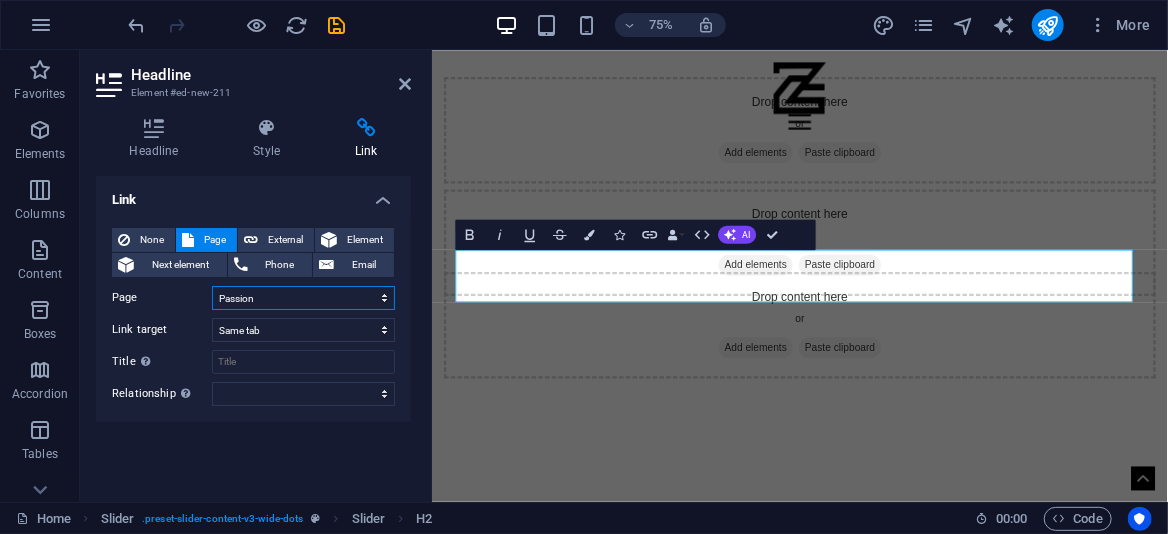 click on "Home Merits Passion Skills About Legal notice Privacy" at bounding box center (303, 298) 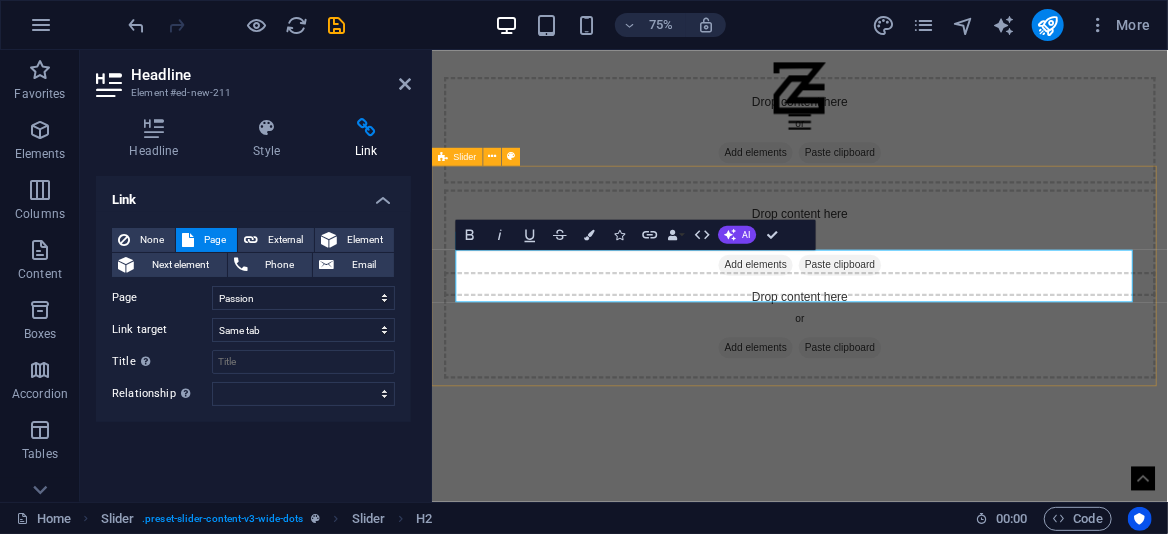 click on "Experience Merits Skills Passion Experience Merits 1 2 3 4" at bounding box center (921, 770) 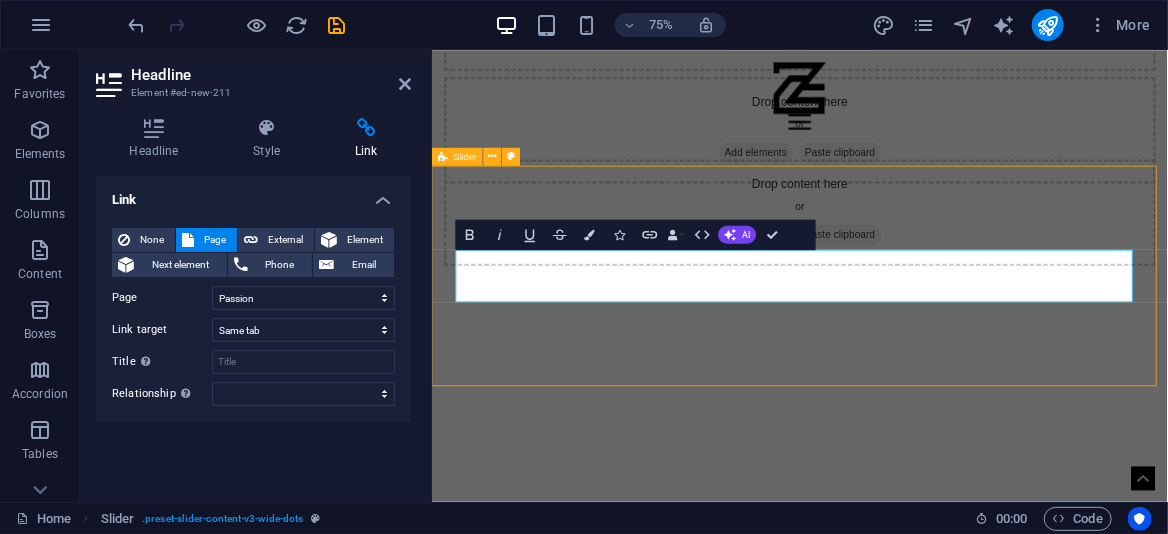 scroll, scrollTop: 1476, scrollLeft: 0, axis: vertical 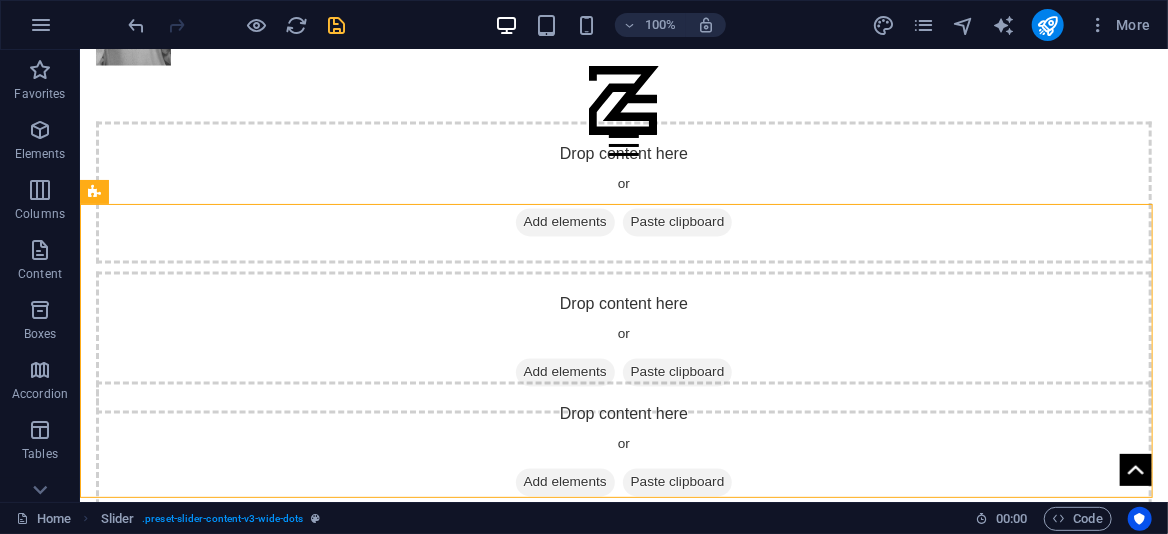 click at bounding box center [337, 25] 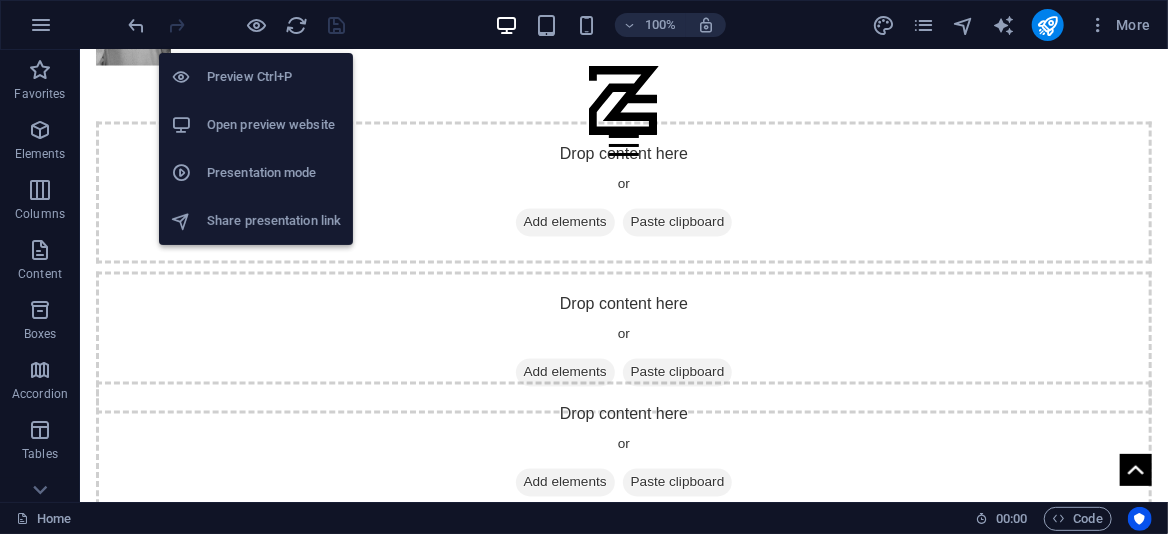 click on "Preview Ctrl+P Open preview website Presentation mode Share presentation link" at bounding box center (256, 141) 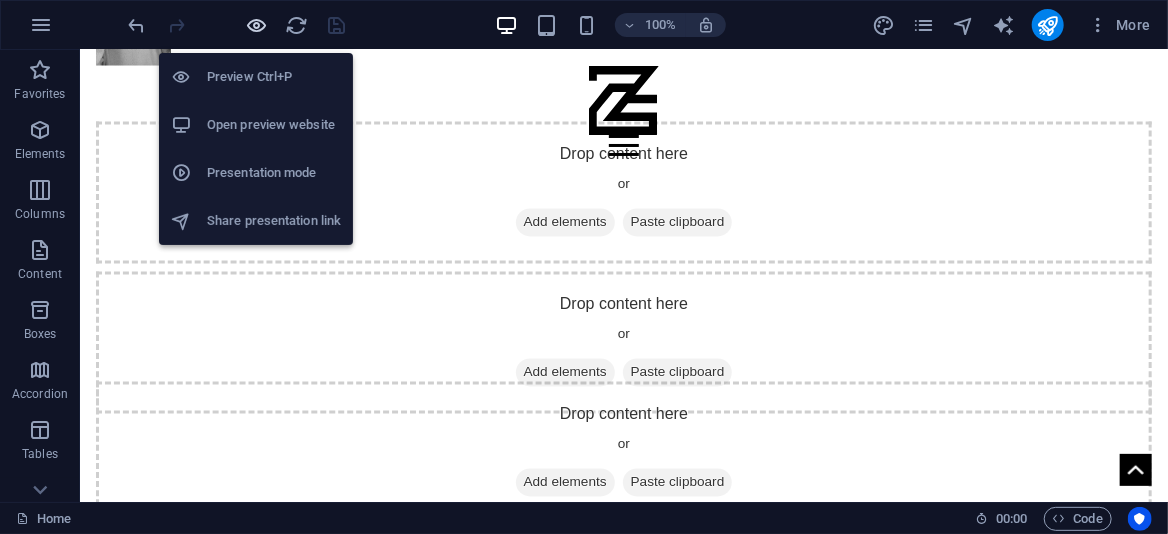 click at bounding box center [257, 25] 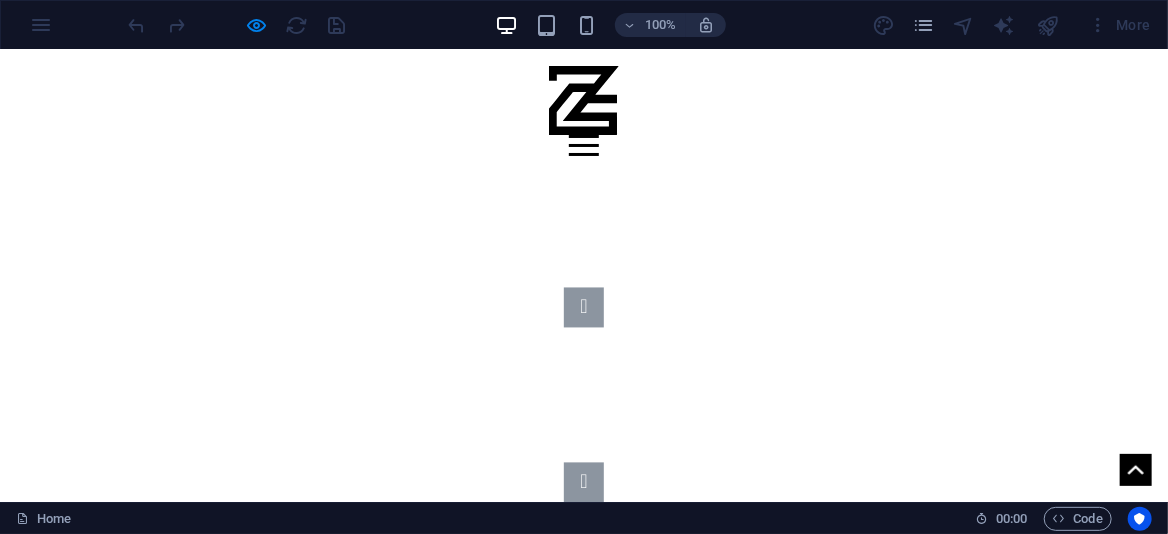 scroll, scrollTop: 1476, scrollLeft: 0, axis: vertical 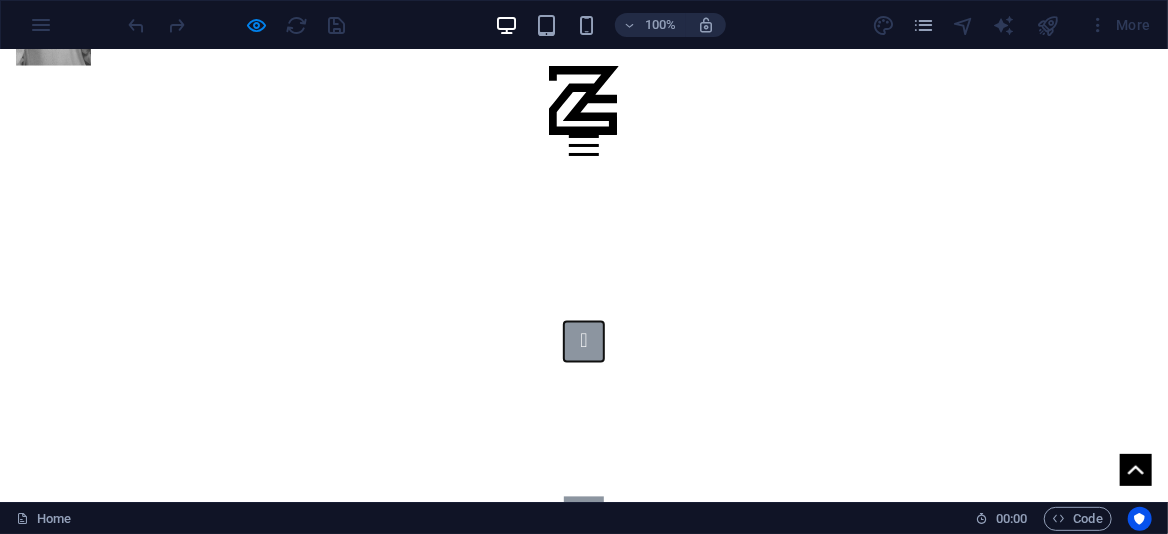 click at bounding box center [584, 341] 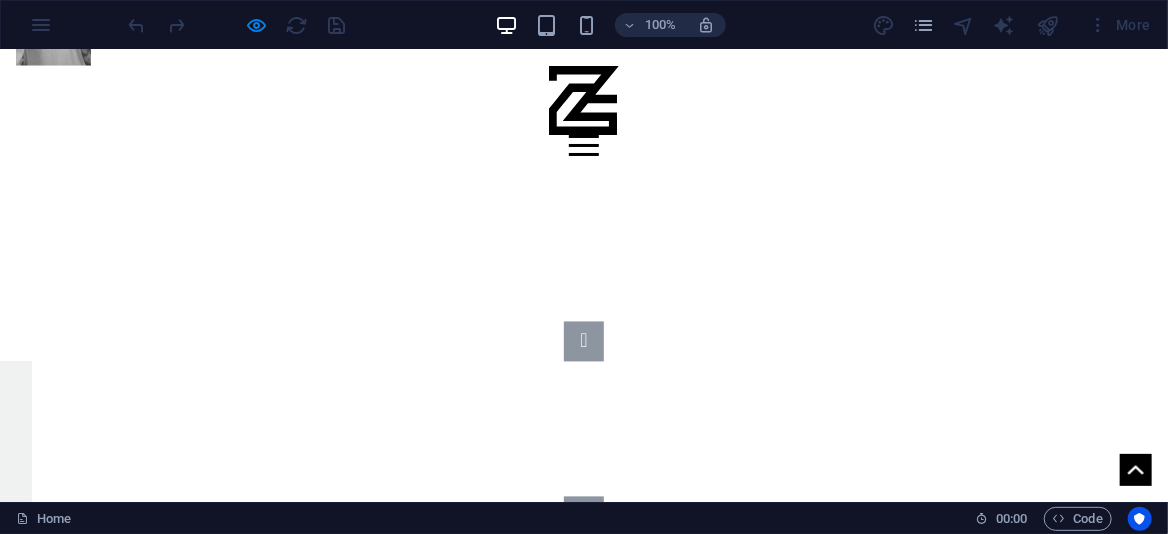 click on "Merits" at bounding box center (-424, 563) 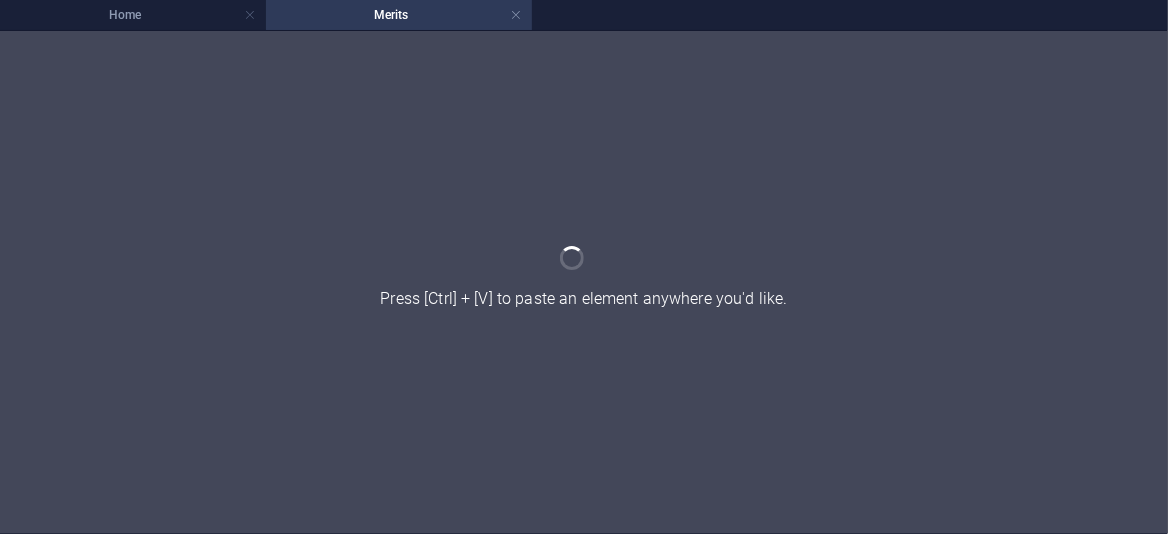 scroll, scrollTop: 0, scrollLeft: 0, axis: both 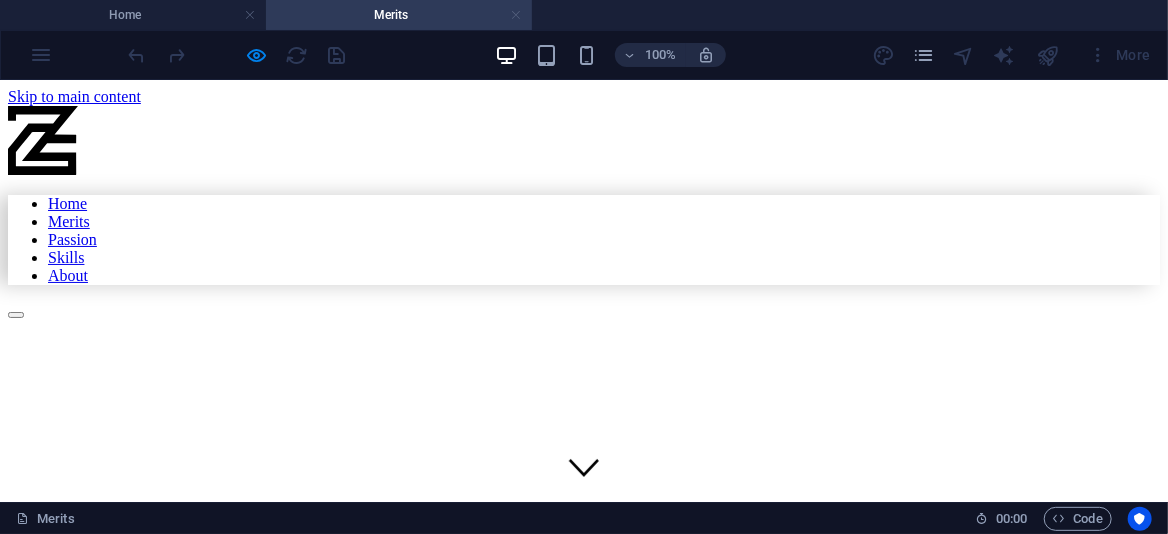 click at bounding box center [516, 15] 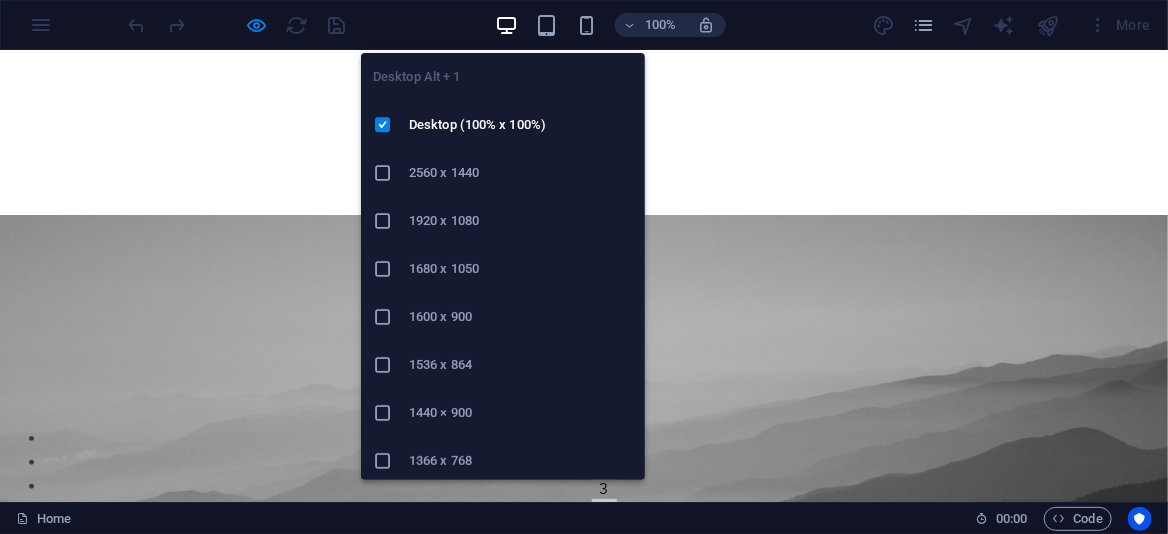 scroll, scrollTop: 1527, scrollLeft: 0, axis: vertical 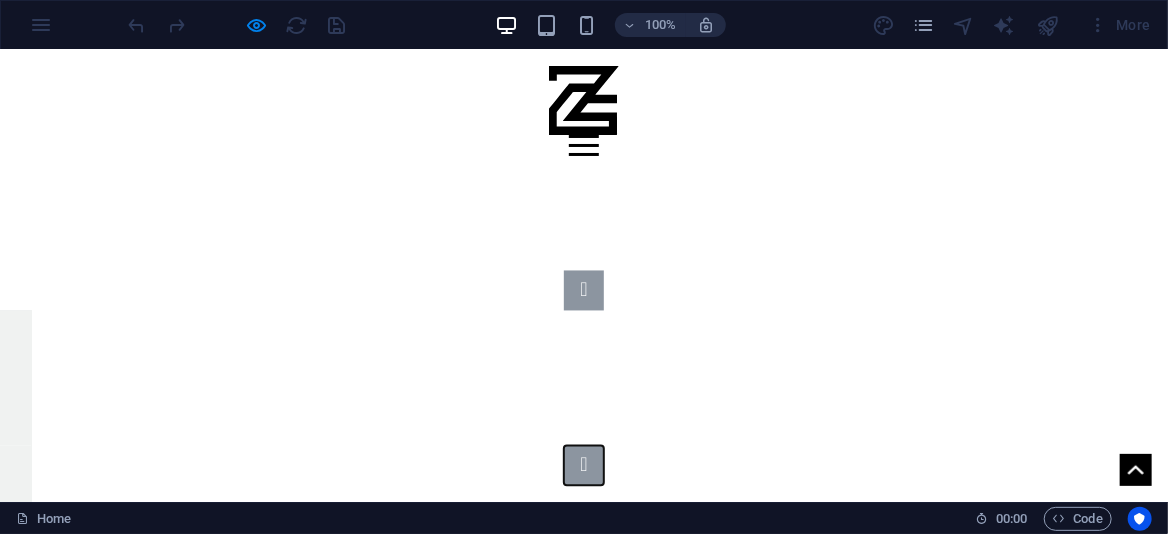click at bounding box center [584, 465] 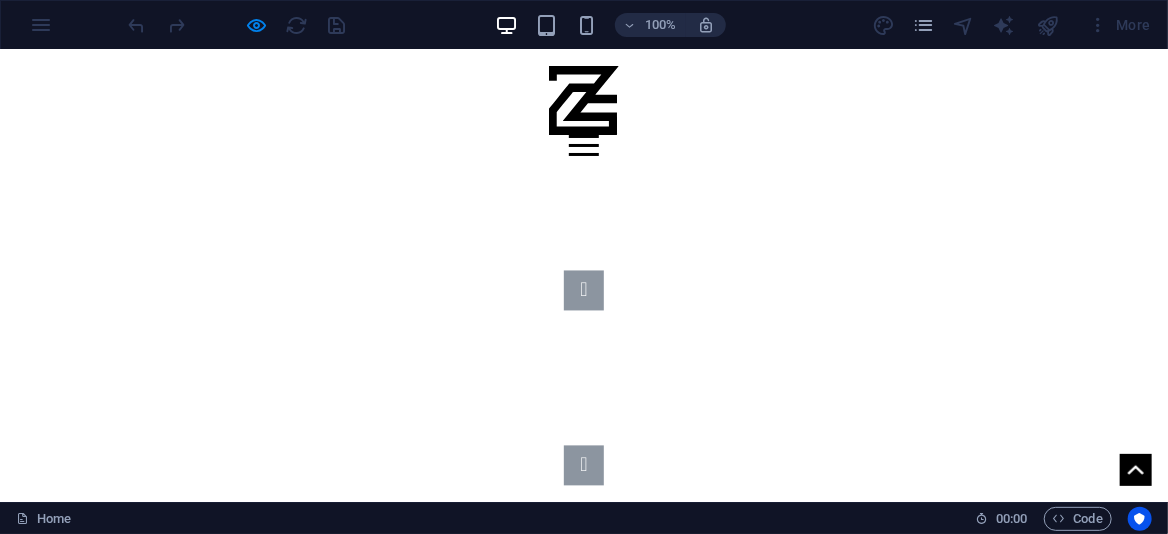 click on "Skills" at bounding box center [-1400, 646] 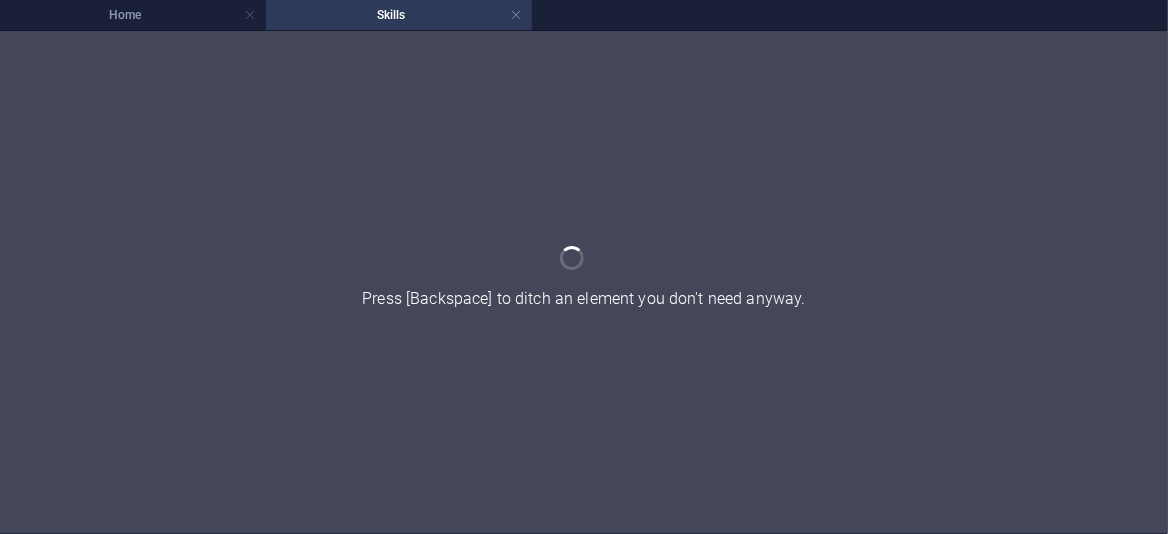 scroll, scrollTop: 0, scrollLeft: 0, axis: both 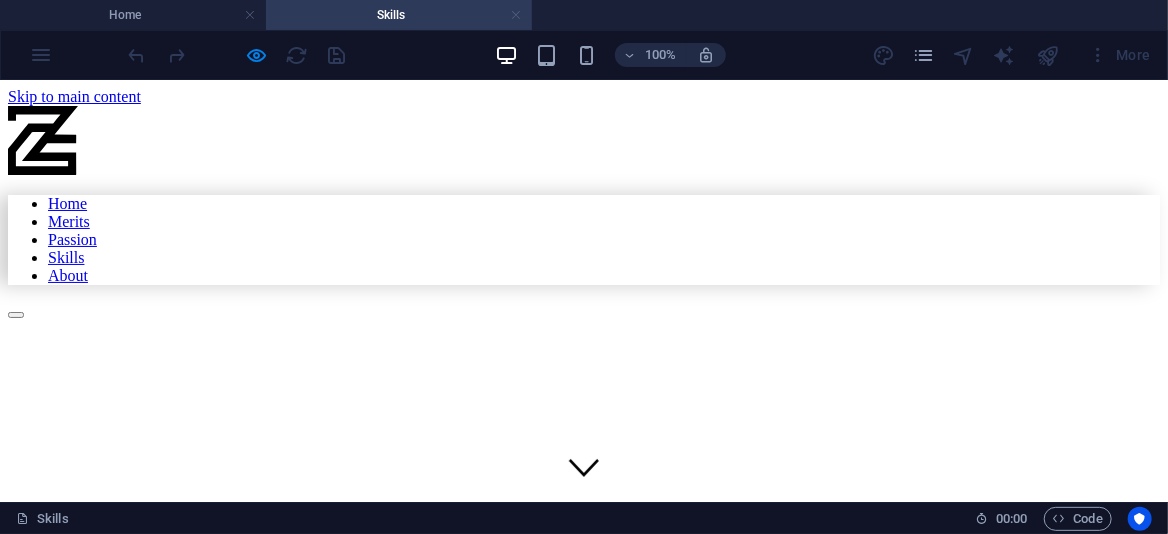 click at bounding box center (516, 15) 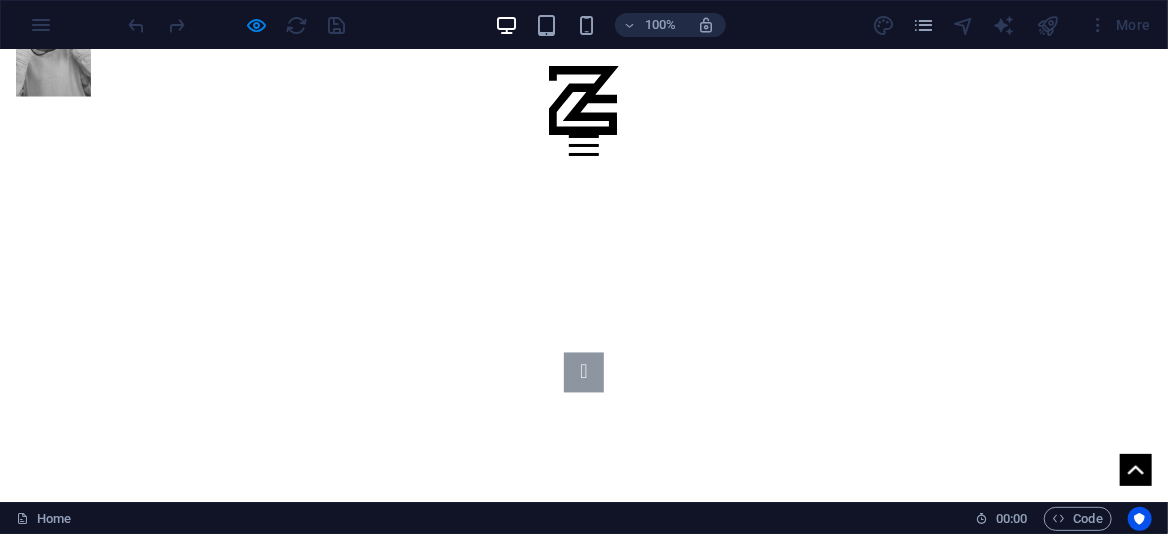 scroll, scrollTop: 1447, scrollLeft: 0, axis: vertical 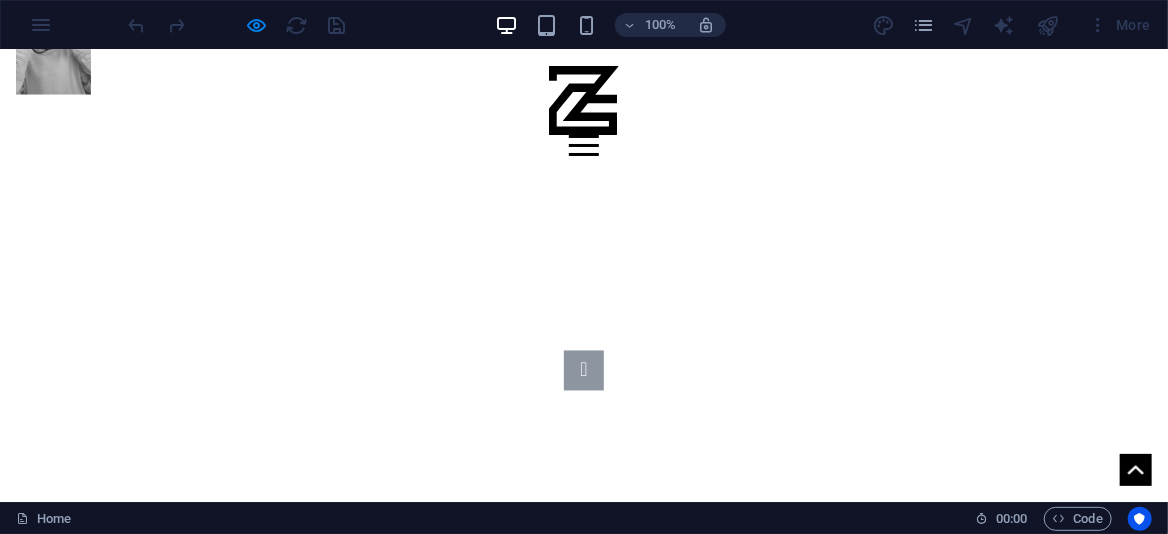 click at bounding box center (584, 545) 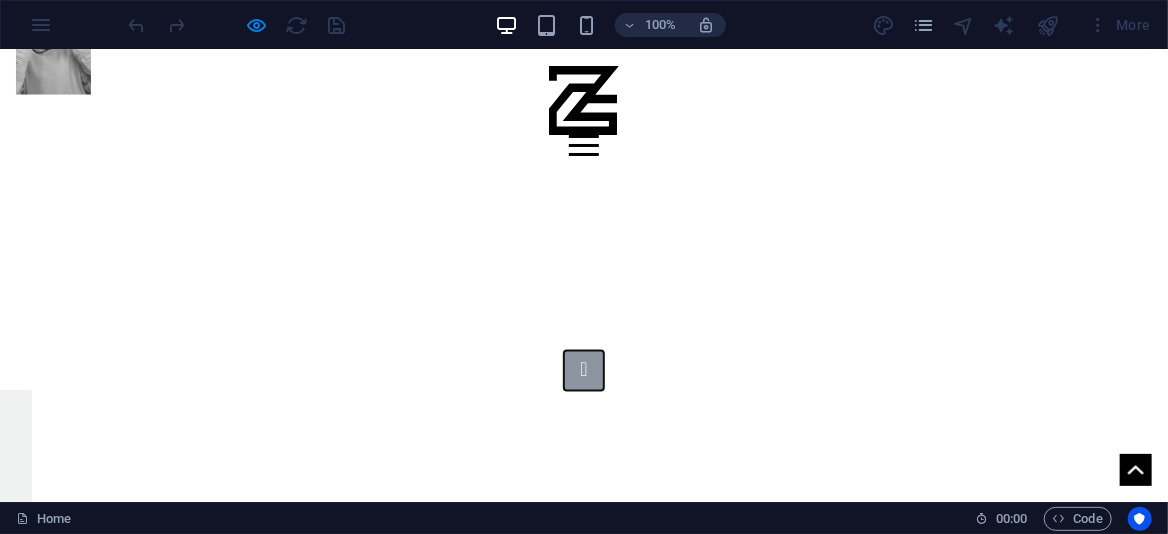 click at bounding box center [584, 370] 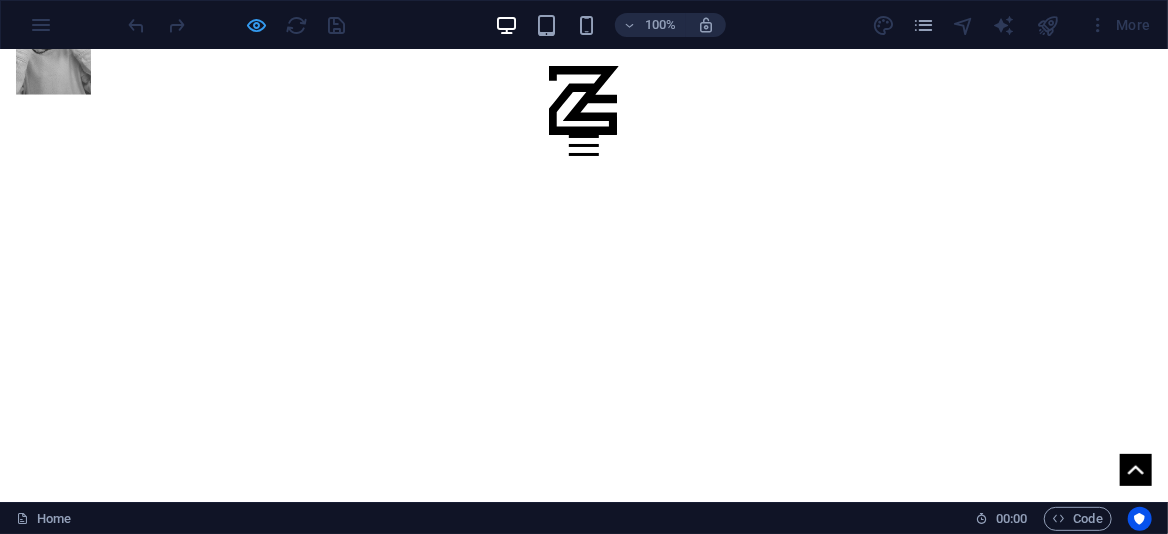 click at bounding box center (257, 25) 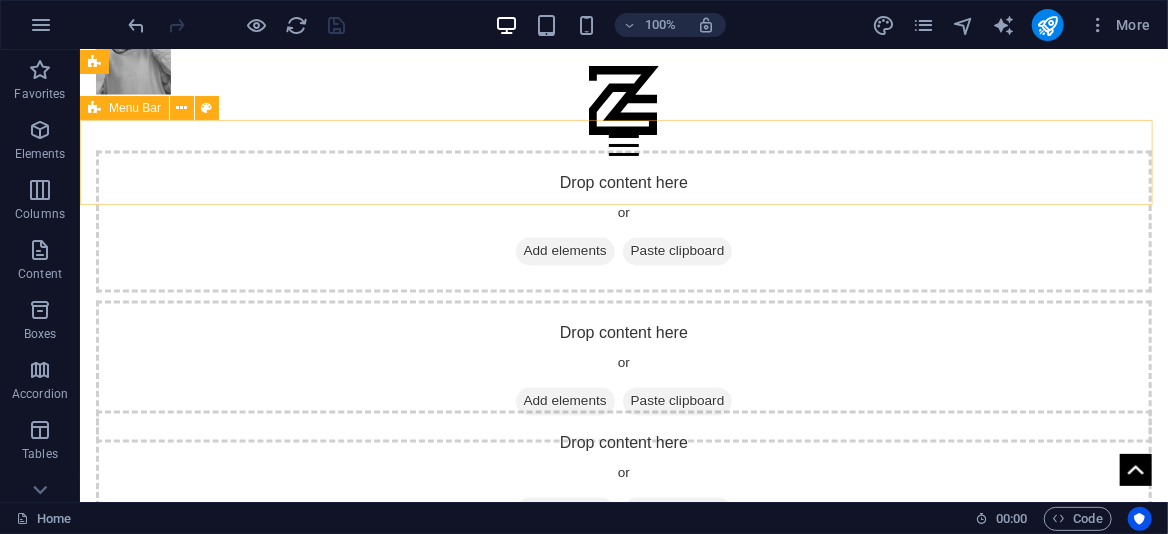 scroll, scrollTop: 1247, scrollLeft: 0, axis: vertical 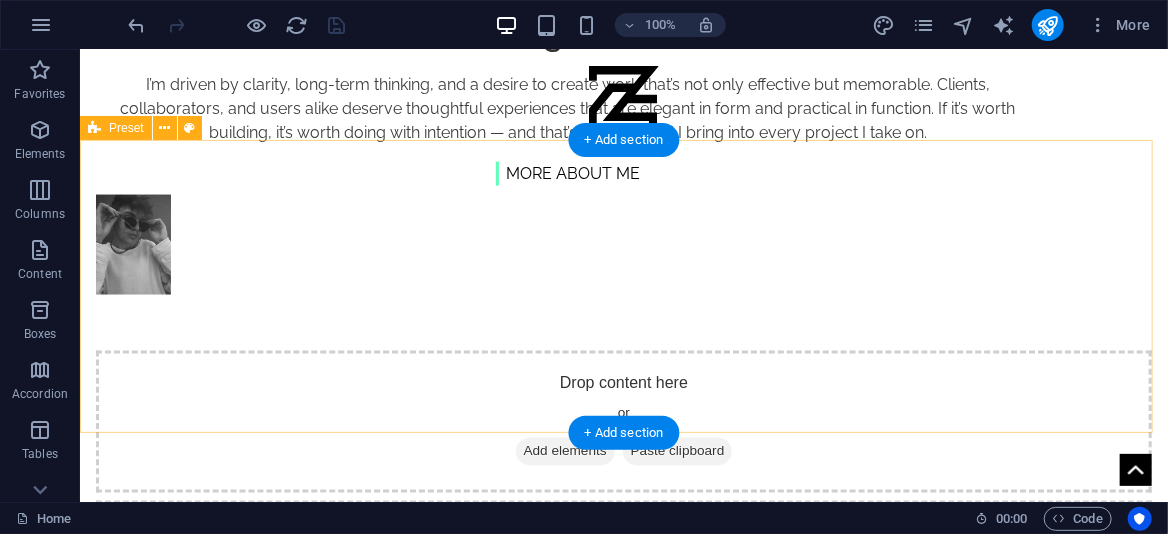 click on "Drop content here or  Add elements  Paste clipboard Drop content here or  Add elements  Paste clipboard Drop content here or  Add elements  Paste clipboard" at bounding box center [623, 571] 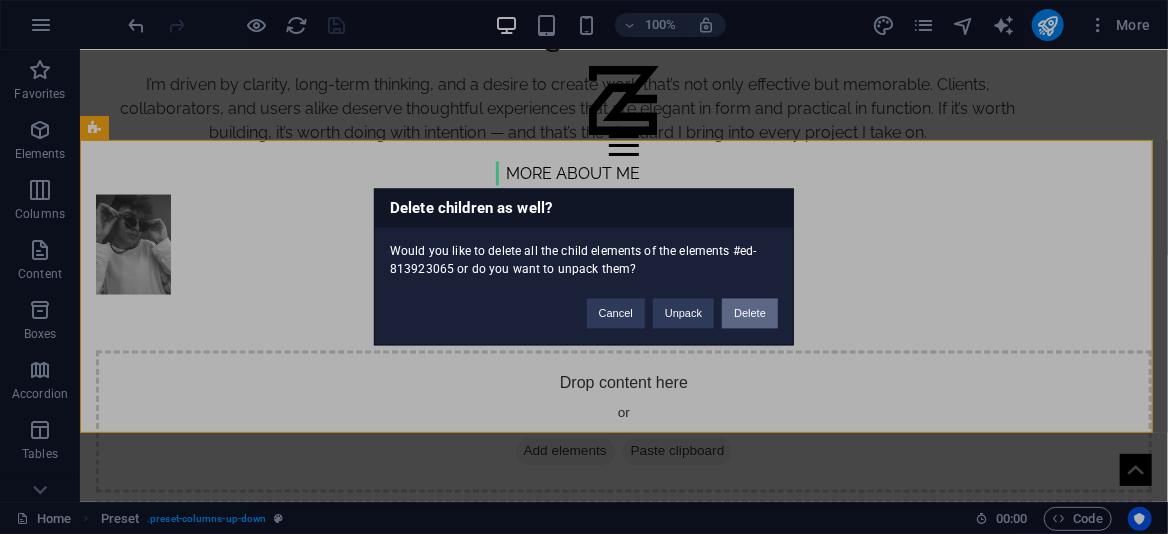 type 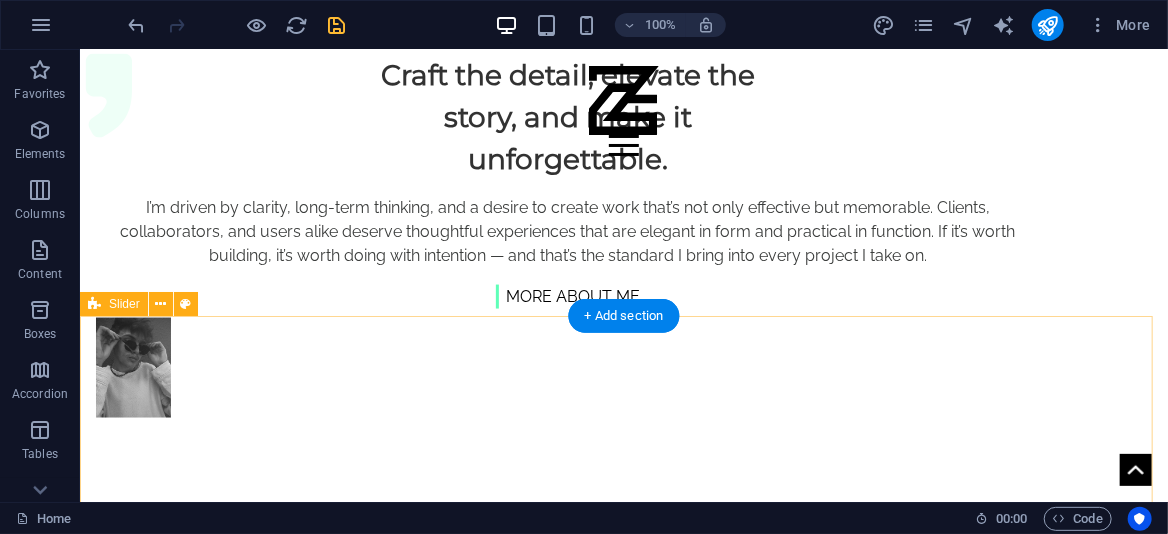 scroll, scrollTop: 1147, scrollLeft: 0, axis: vertical 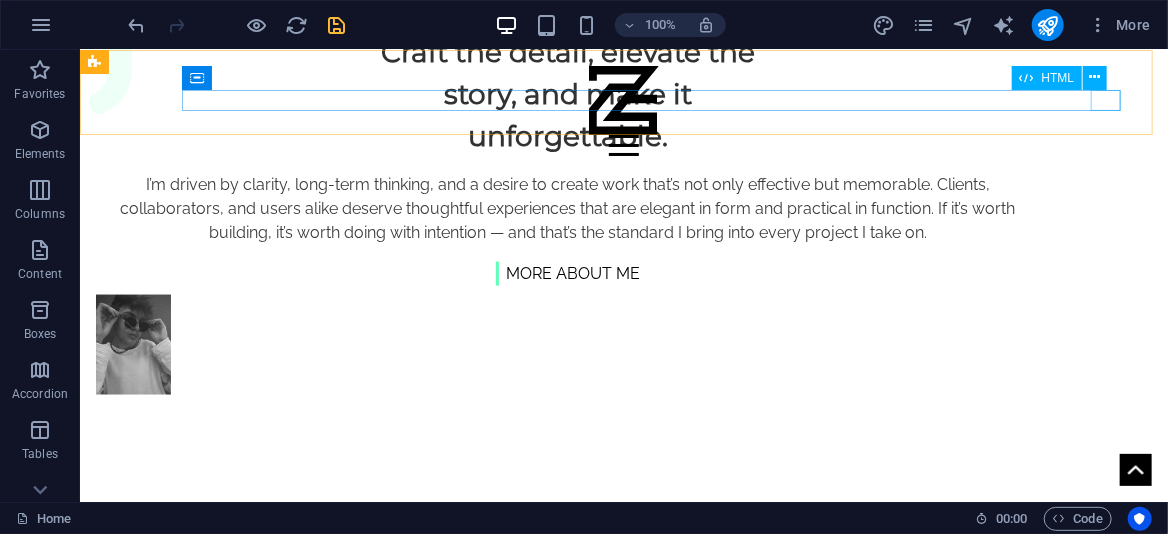 click at bounding box center [623, 144] 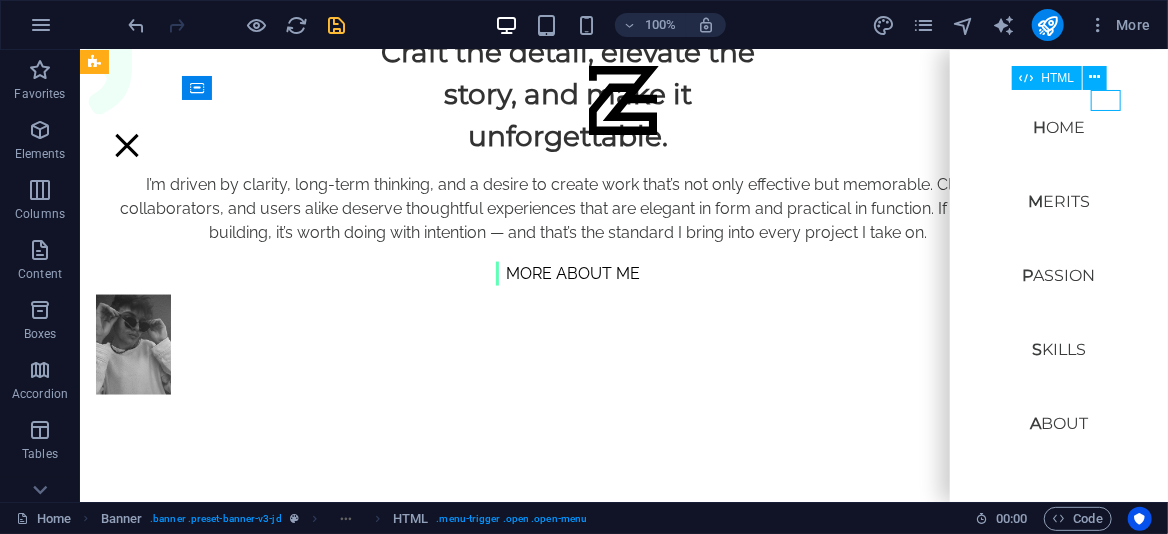 drag, startPoint x: 1104, startPoint y: 99, endPoint x: 1186, endPoint y: 120, distance: 84.646324 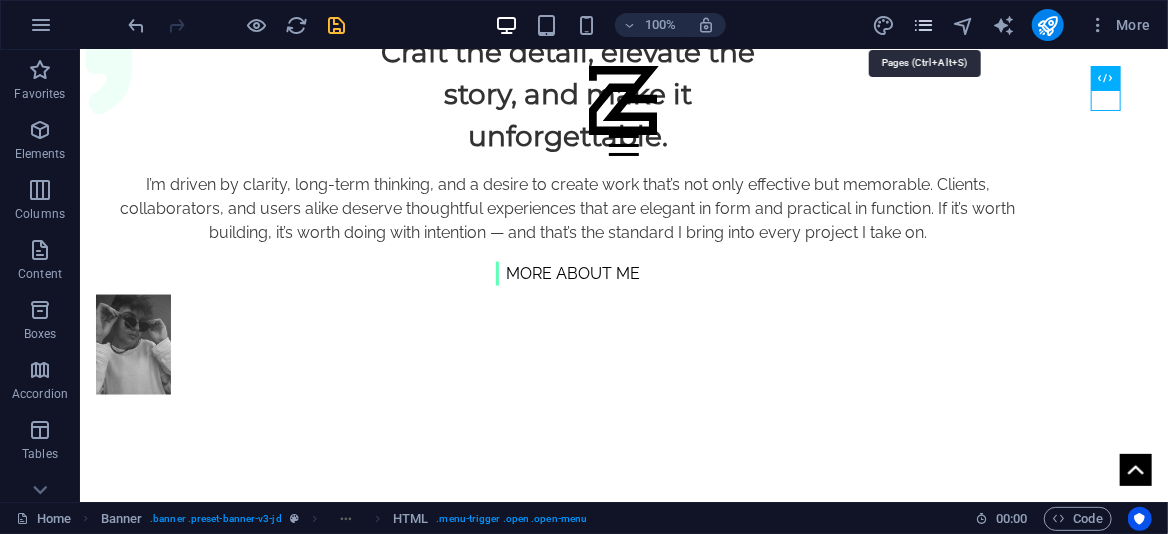 click at bounding box center [923, 25] 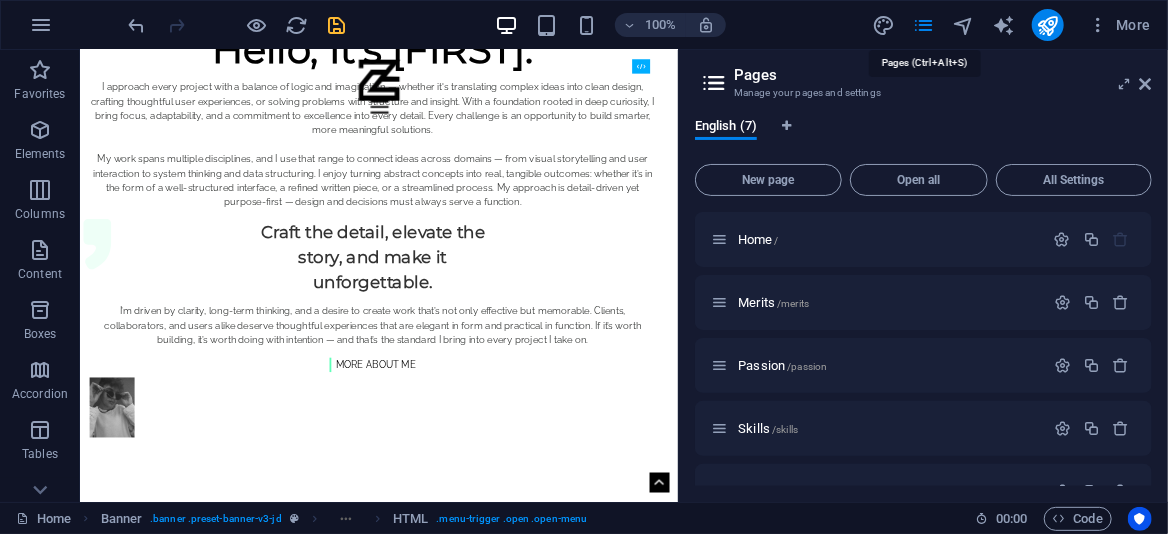 scroll, scrollTop: 1447, scrollLeft: 0, axis: vertical 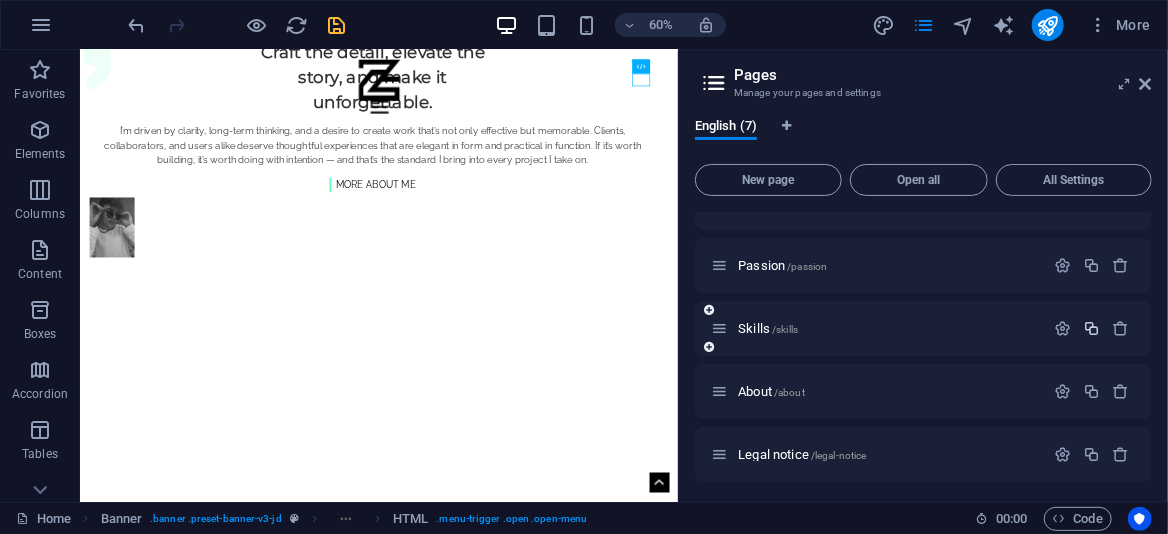 click at bounding box center (1091, 328) 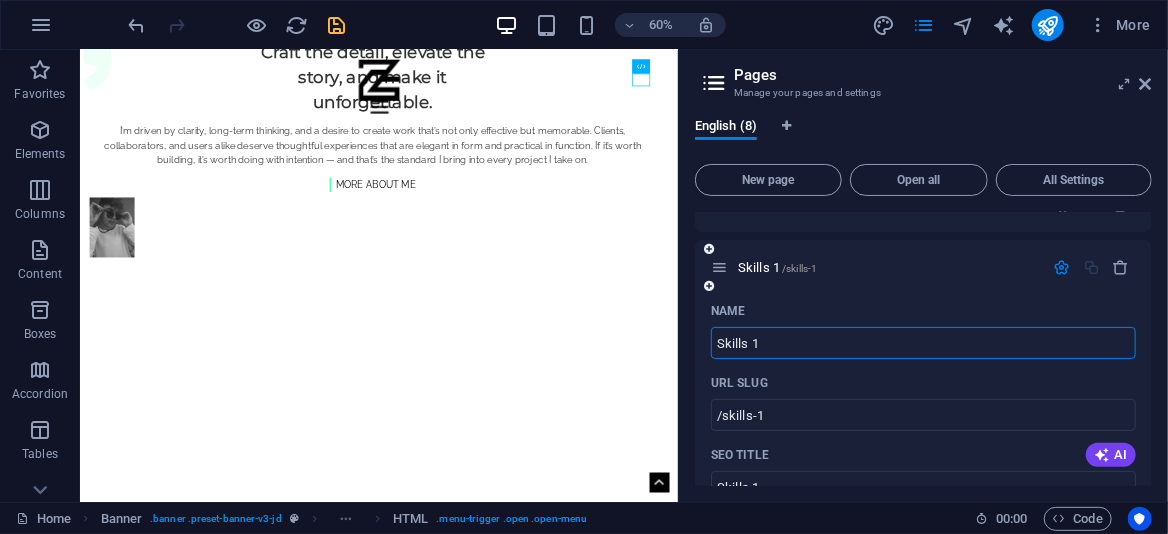 scroll, scrollTop: 200, scrollLeft: 0, axis: vertical 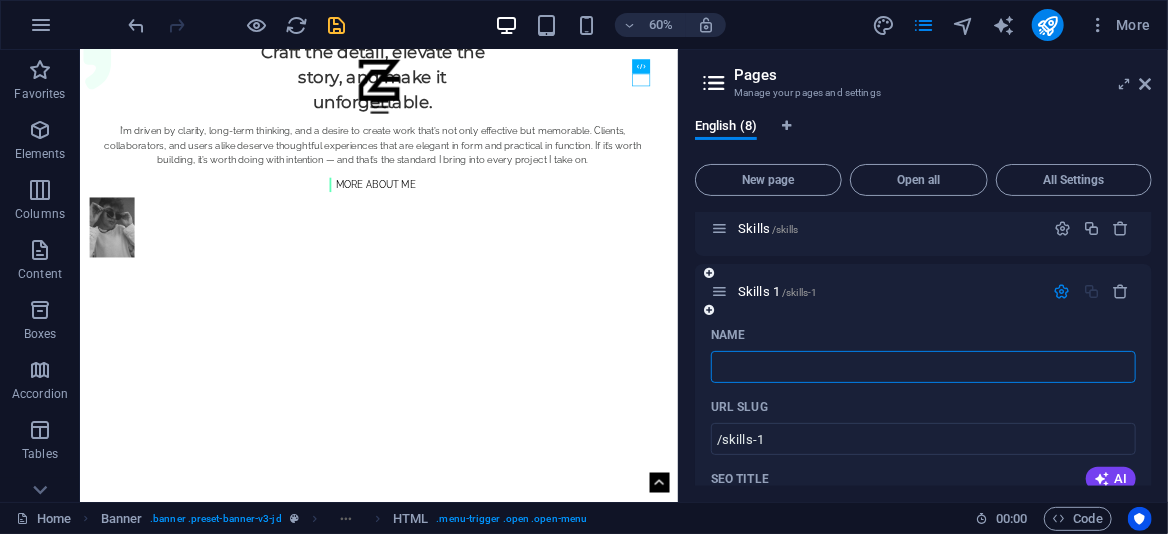 type on "E" 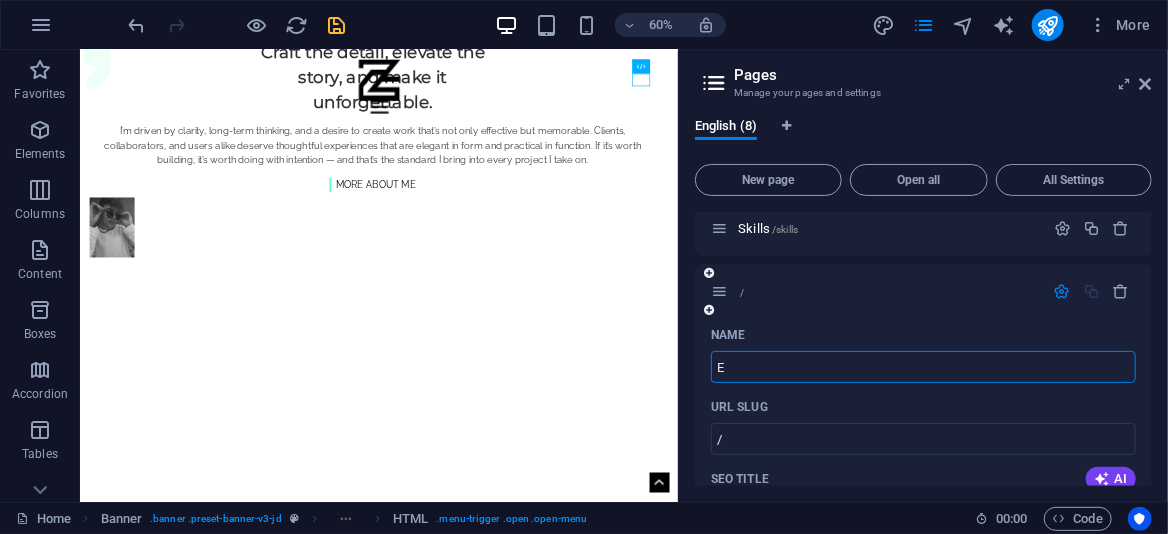 type on "/" 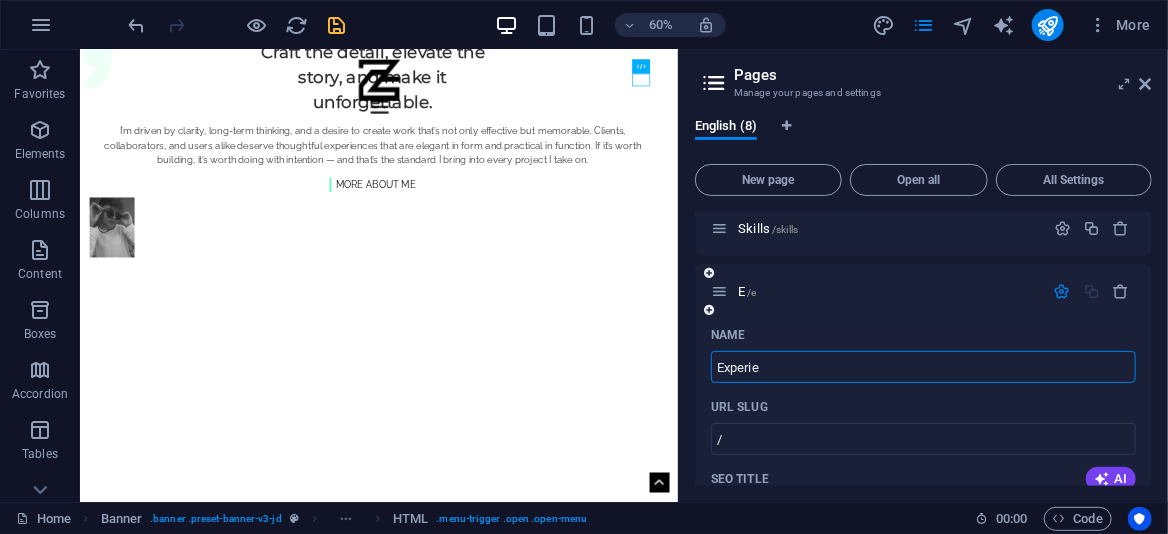 type on "Experien" 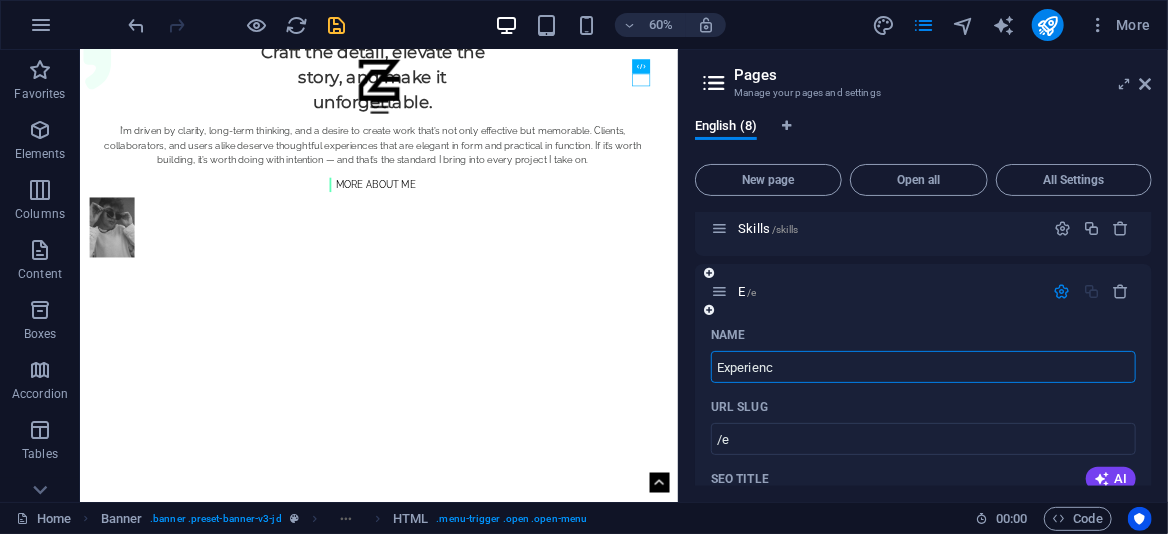 type on "Experience" 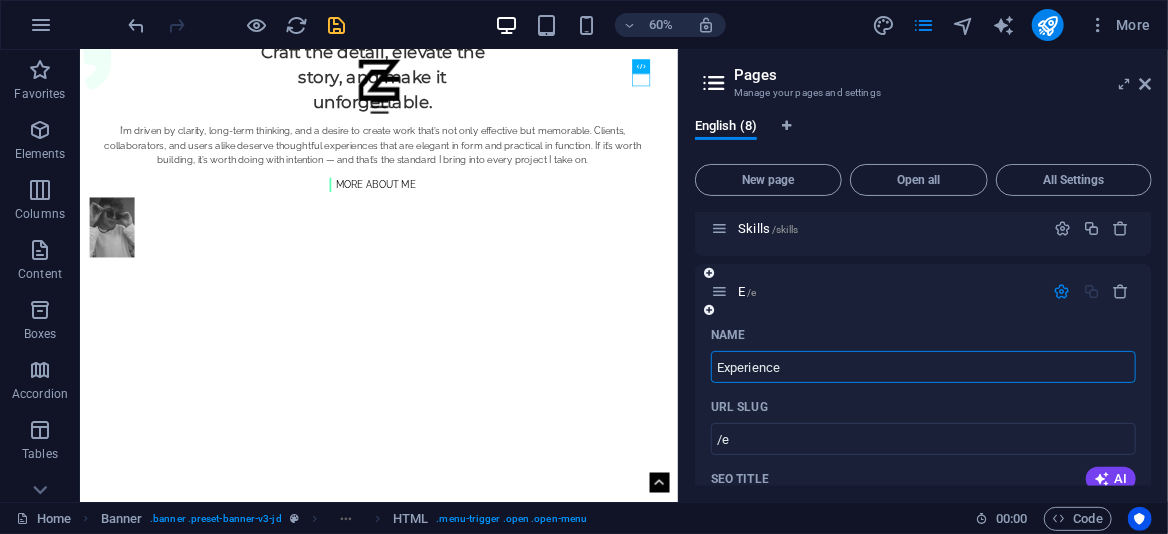 type on "/experien" 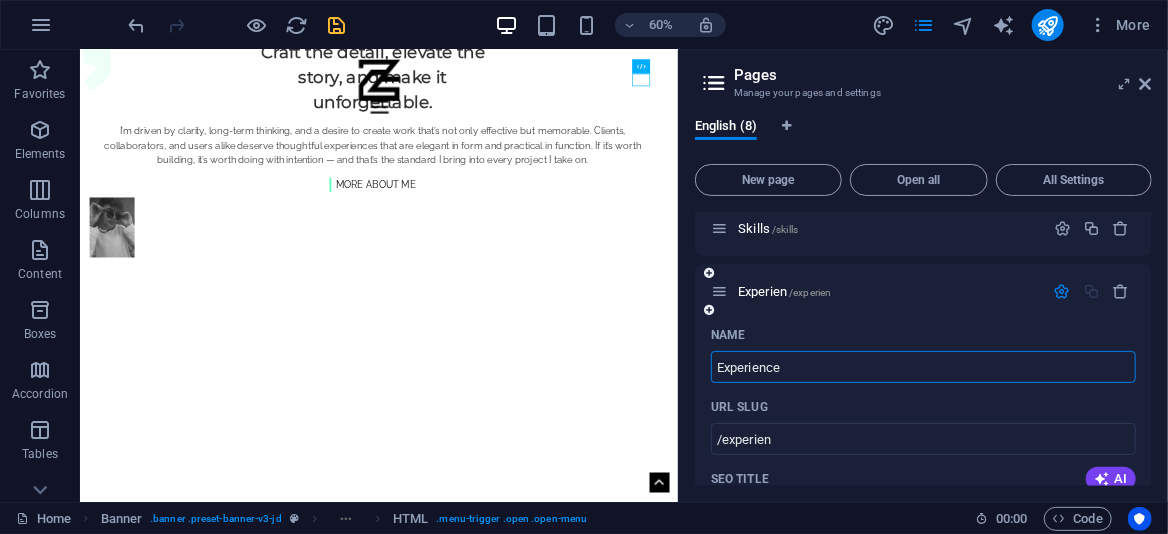 type on "Experience" 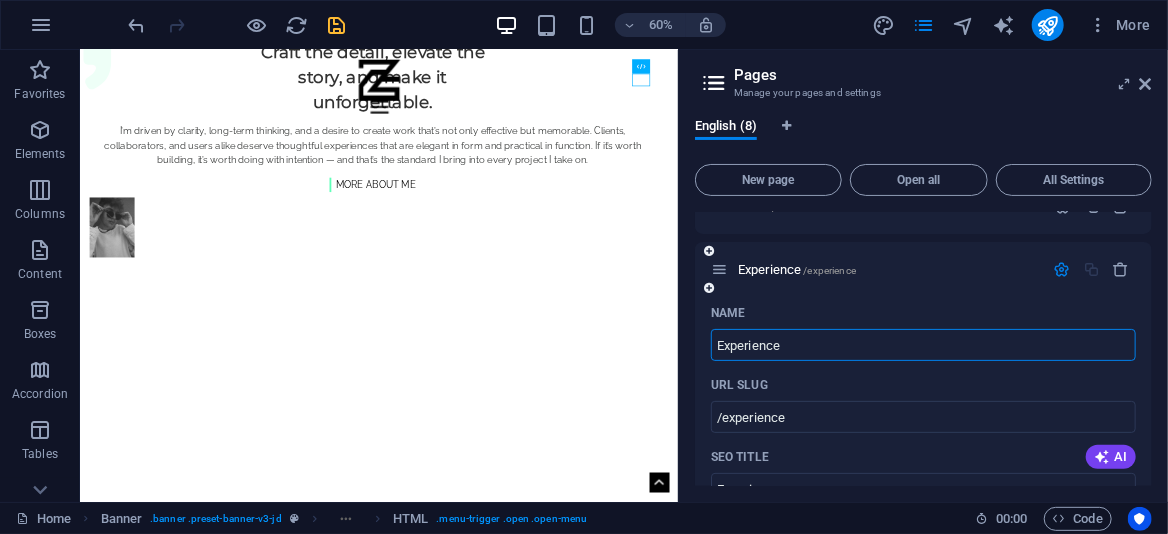 scroll, scrollTop: 200, scrollLeft: 0, axis: vertical 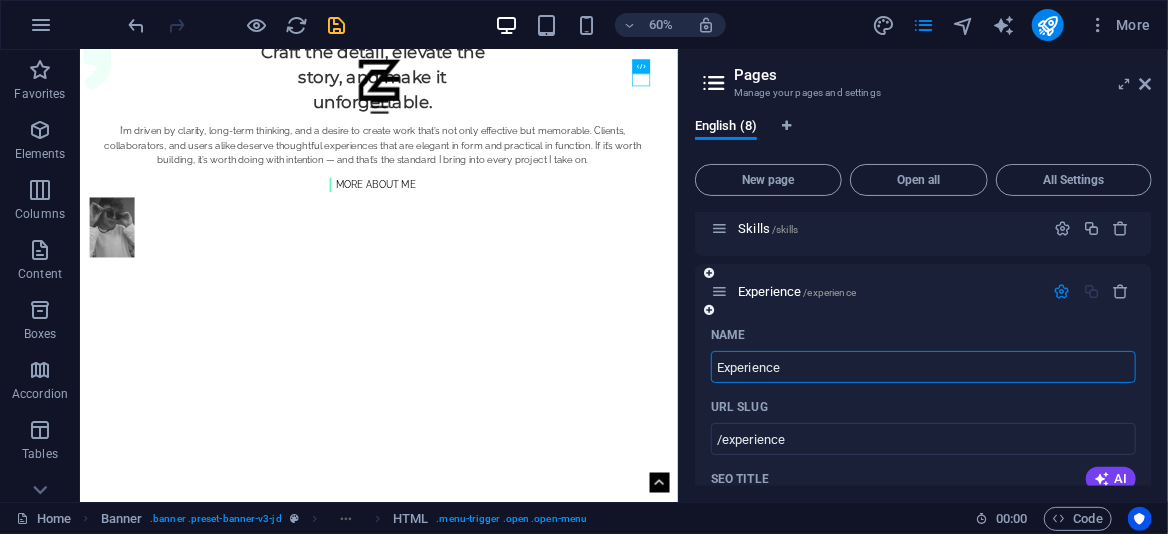type on "Experience" 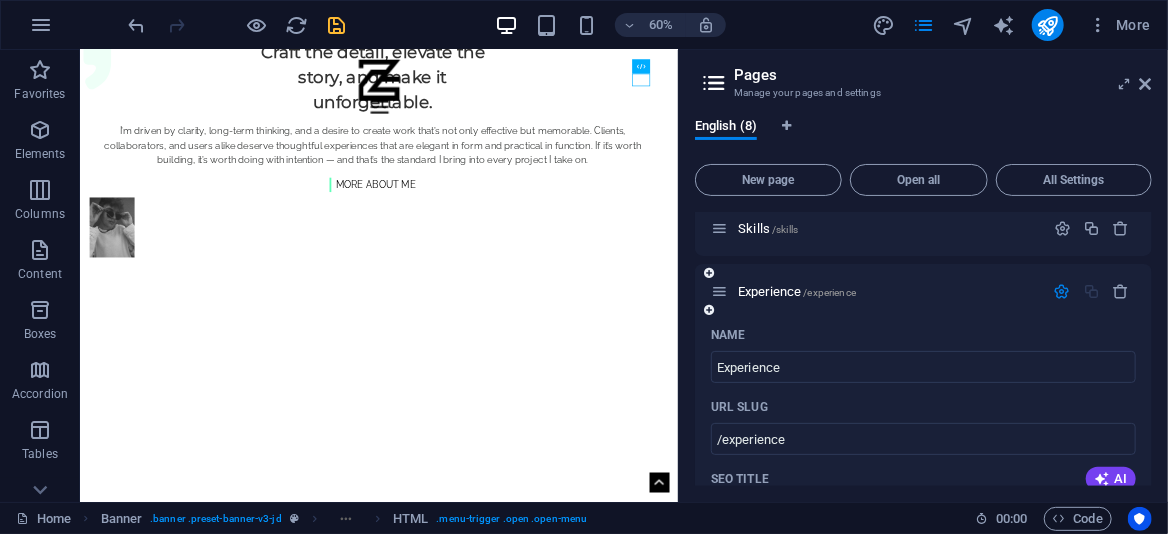 click on "Name" at bounding box center (923, 335) 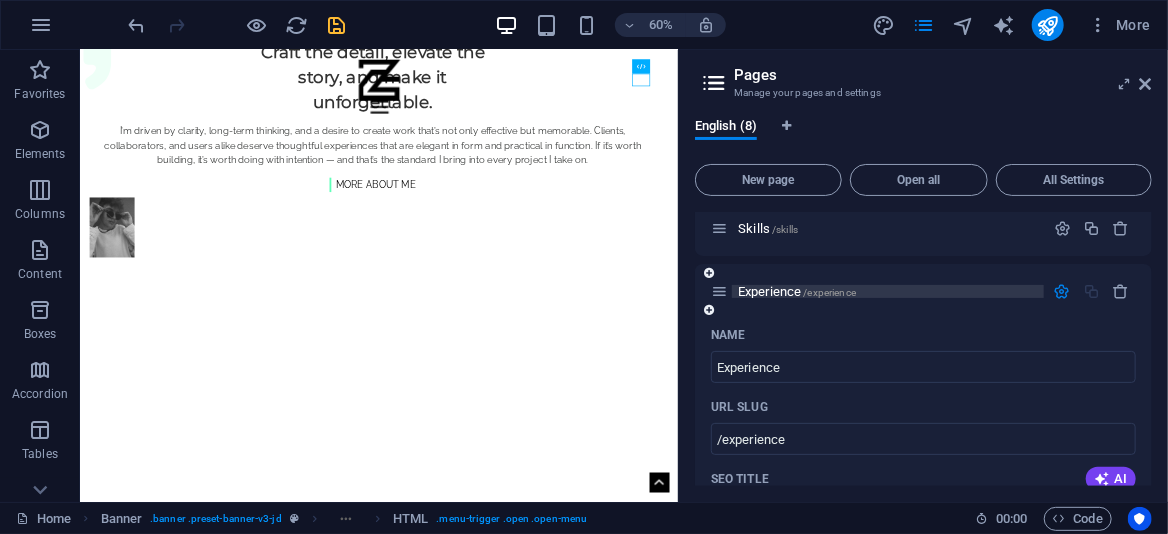 click on "Experience /experience" at bounding box center (797, 291) 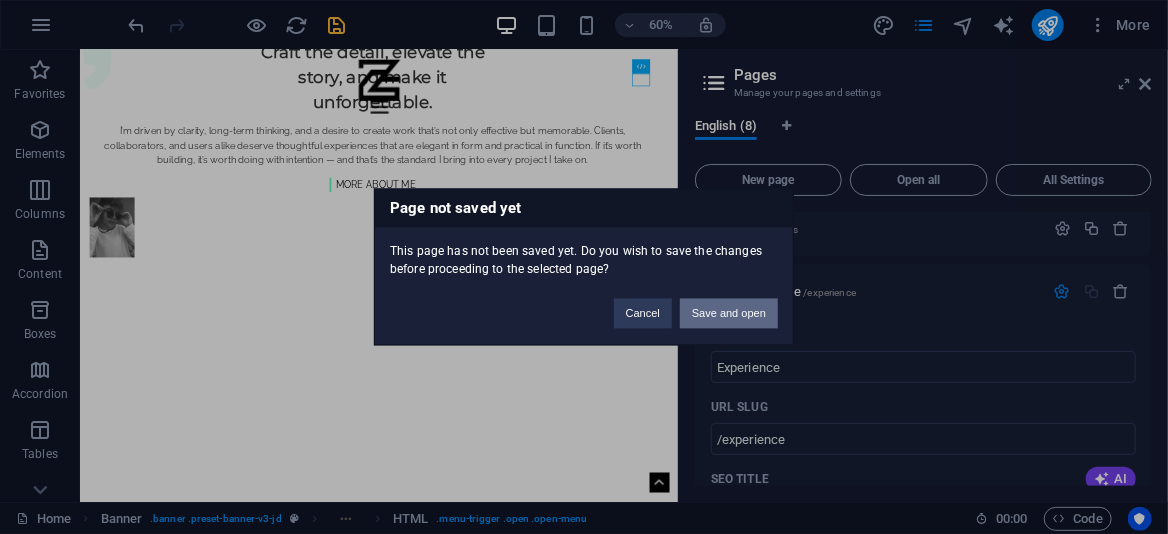 click on "Save and open" at bounding box center [729, 314] 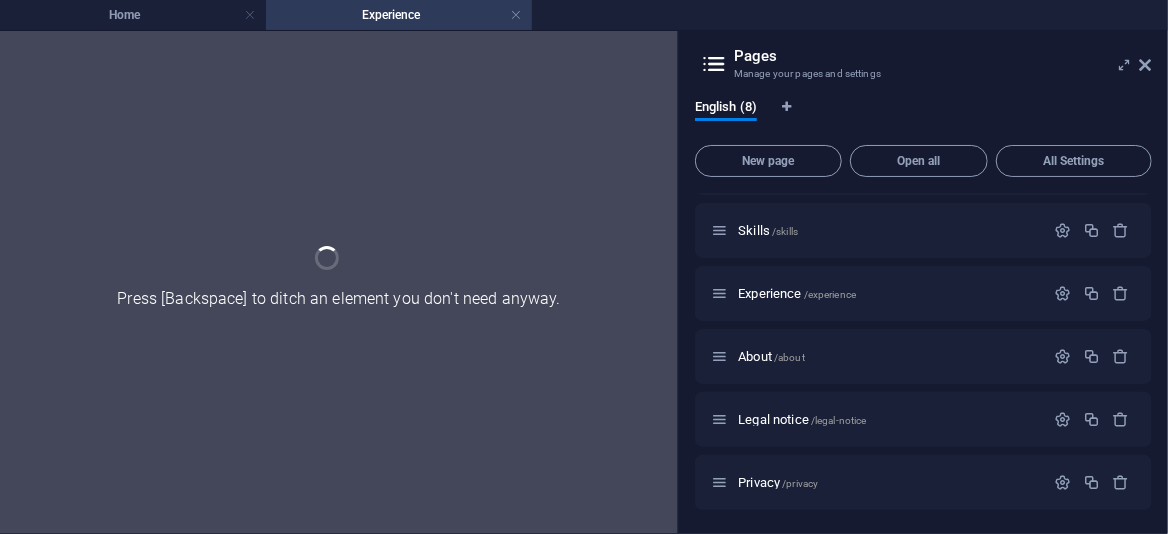 scroll, scrollTop: 0, scrollLeft: 0, axis: both 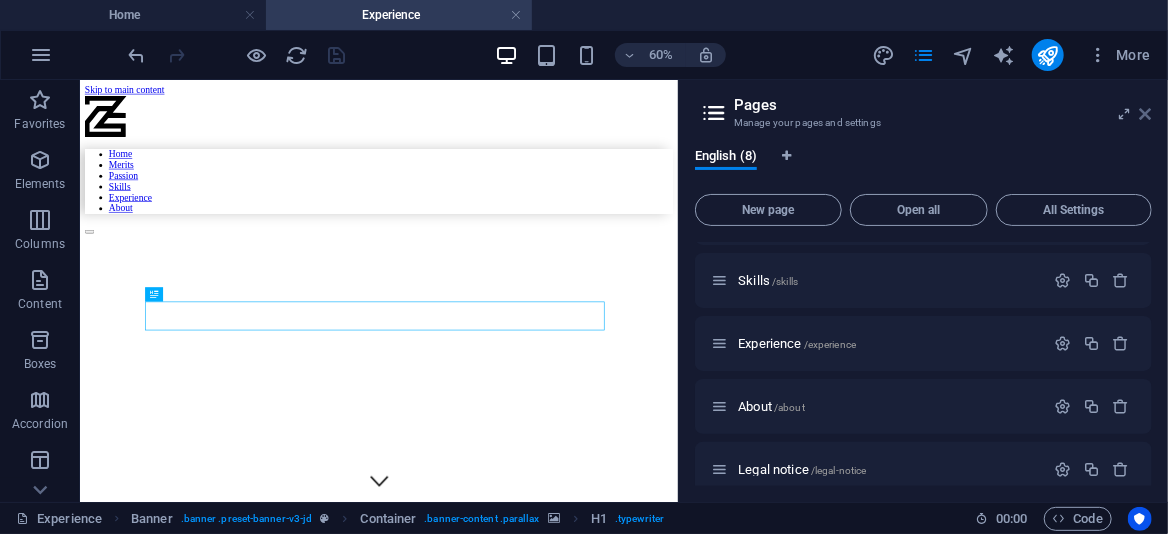 click at bounding box center (1146, 114) 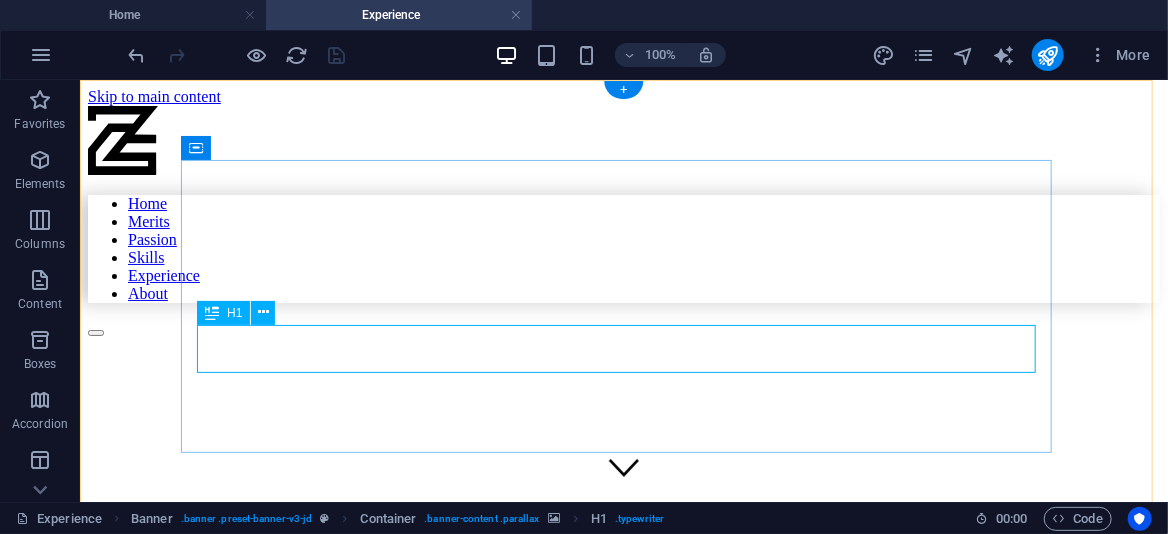 click on "Skills" at bounding box center (522, 1062) 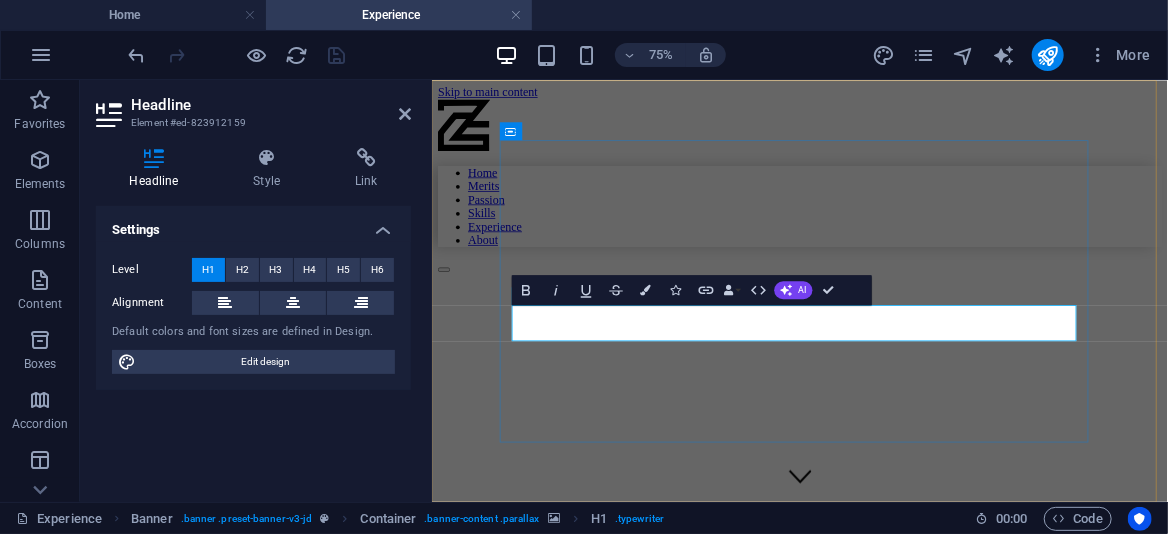 type 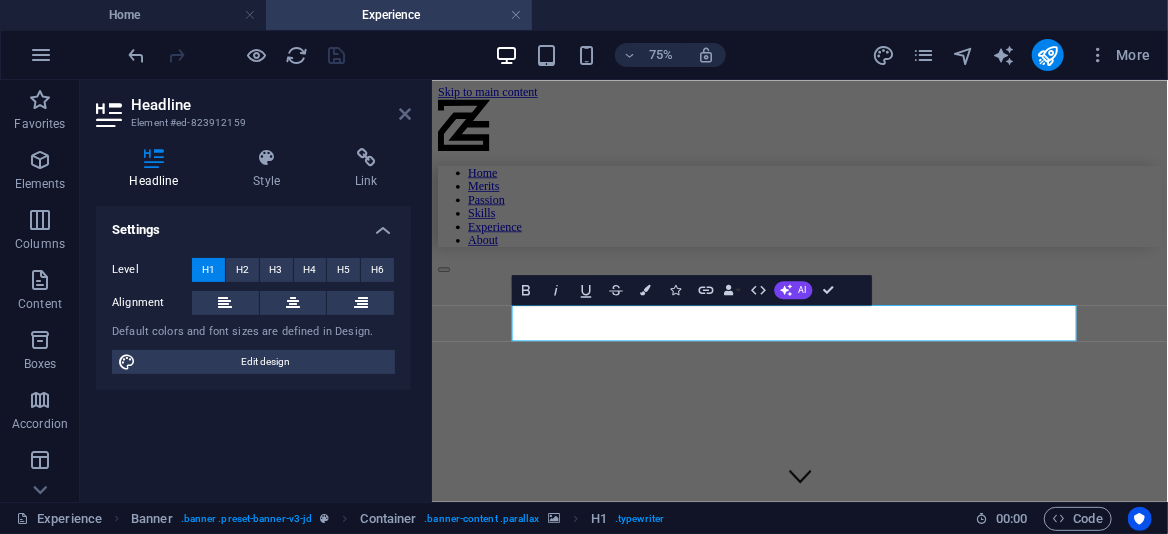click at bounding box center [405, 114] 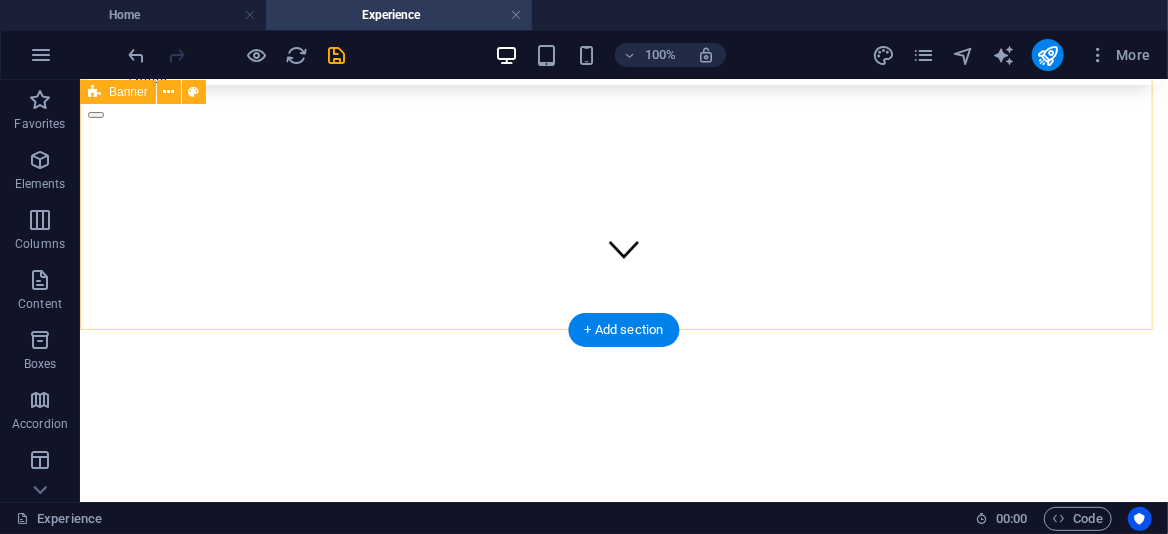 scroll, scrollTop: 100, scrollLeft: 0, axis: vertical 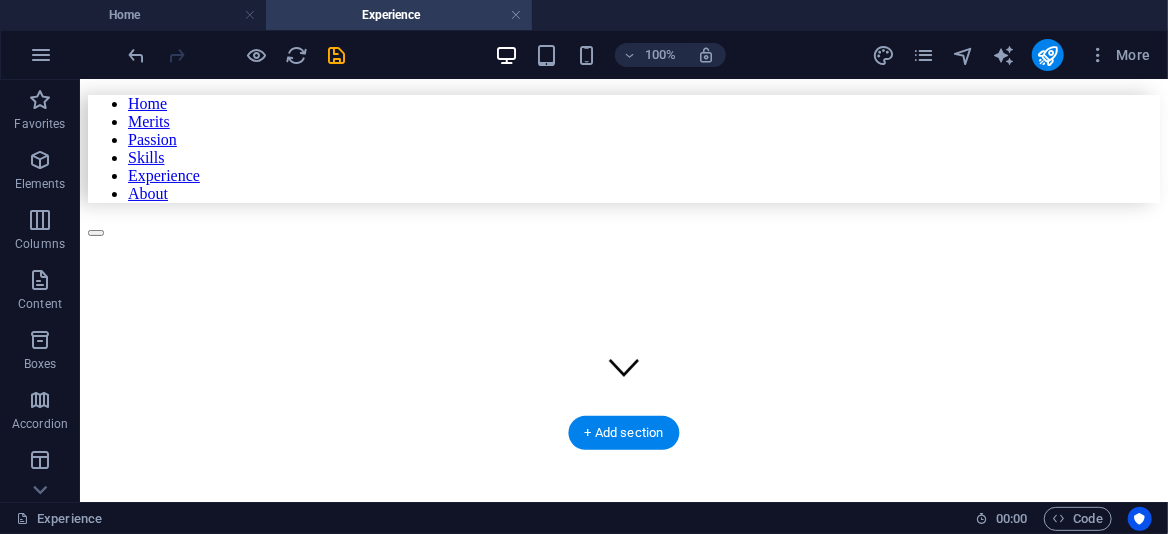 click at bounding box center [522, 324] 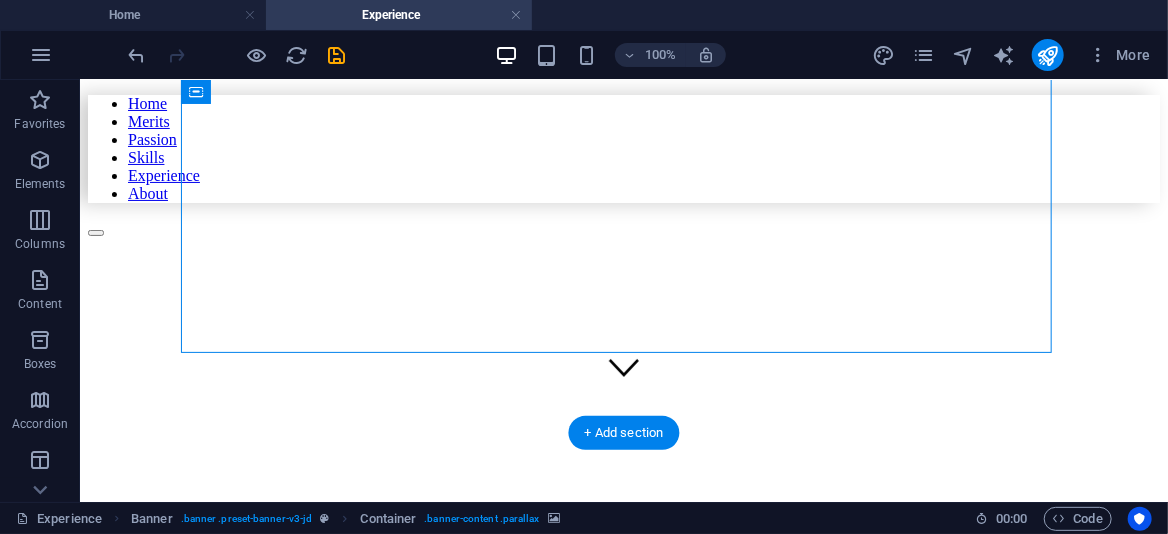 click at bounding box center (522, 324) 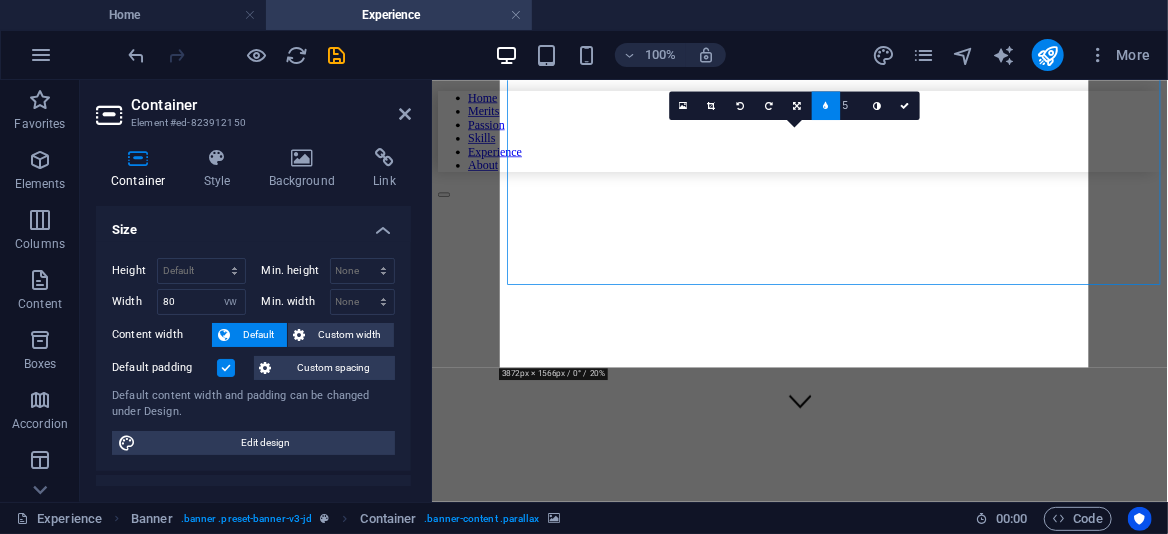 click on "Background" at bounding box center [306, 169] 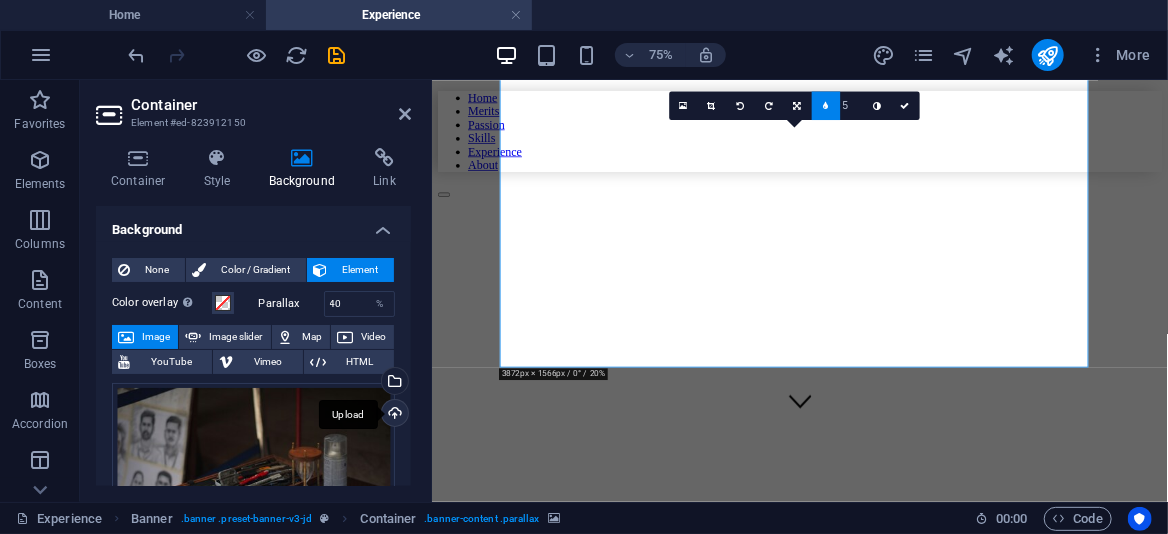 click on "Upload" at bounding box center (393, 415) 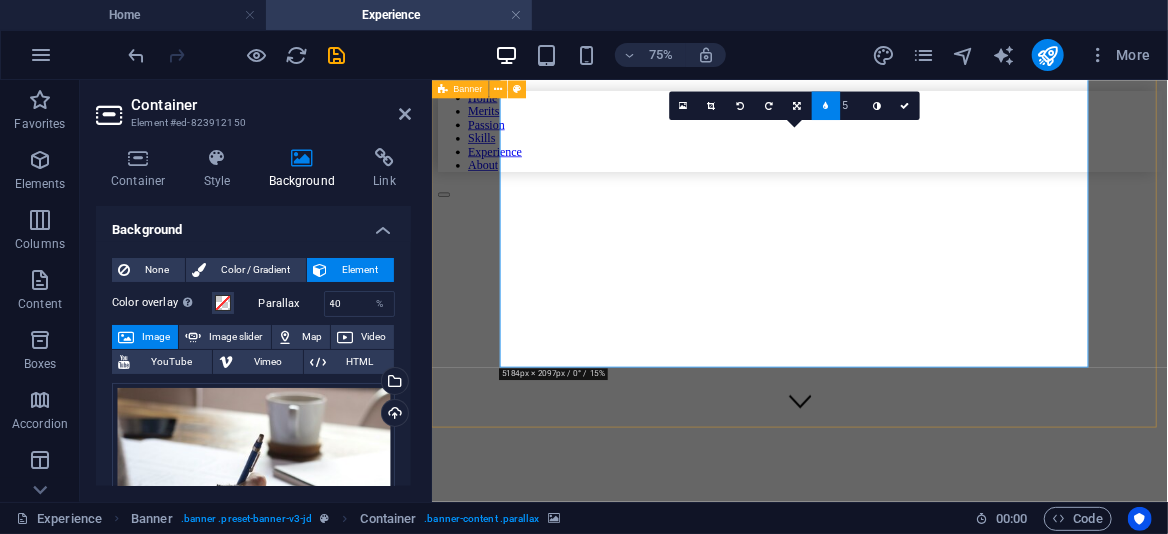 scroll, scrollTop: 200, scrollLeft: 0, axis: vertical 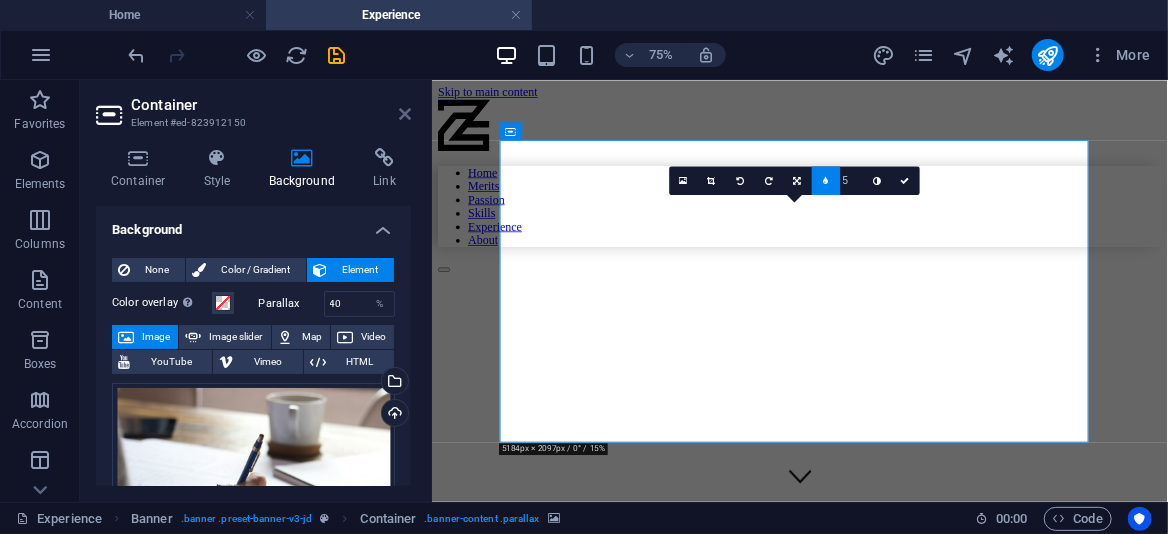 click at bounding box center [405, 114] 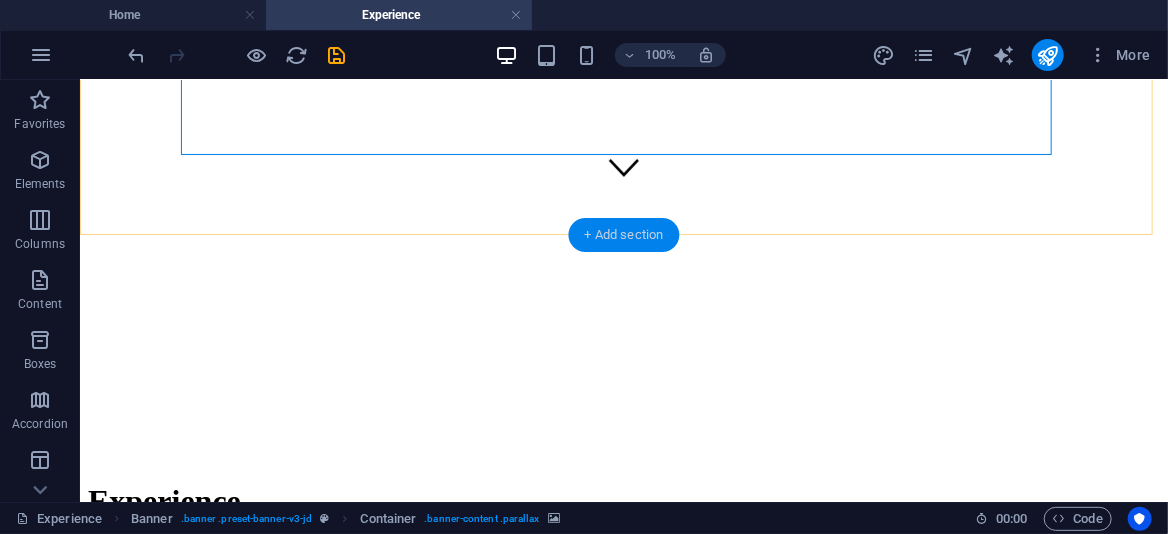 scroll, scrollTop: 0, scrollLeft: 0, axis: both 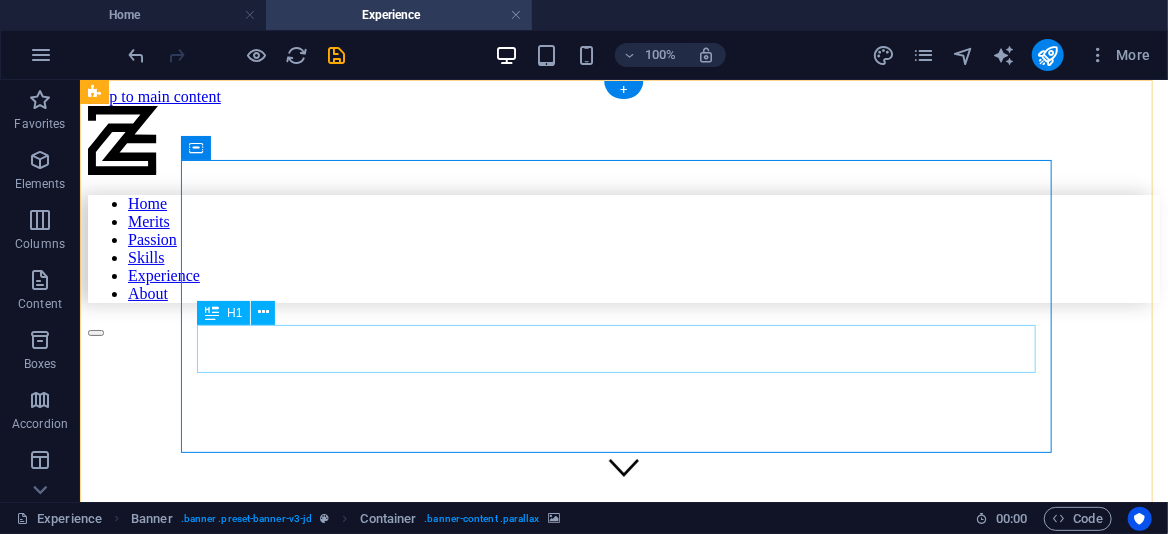 click on "Experience" at bounding box center (522, 800) 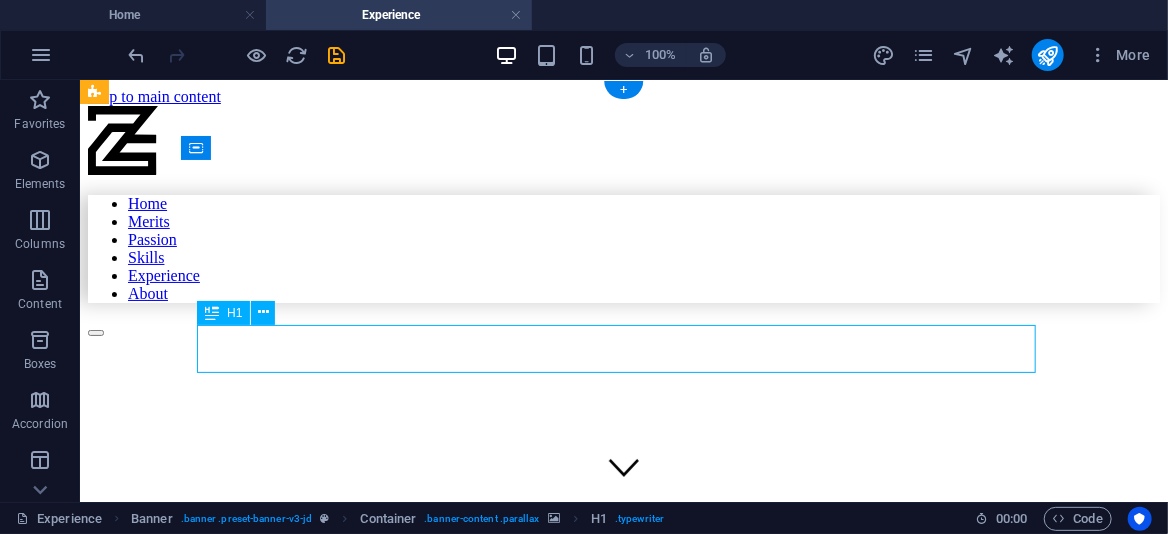 click on "Experience" at bounding box center [522, 800] 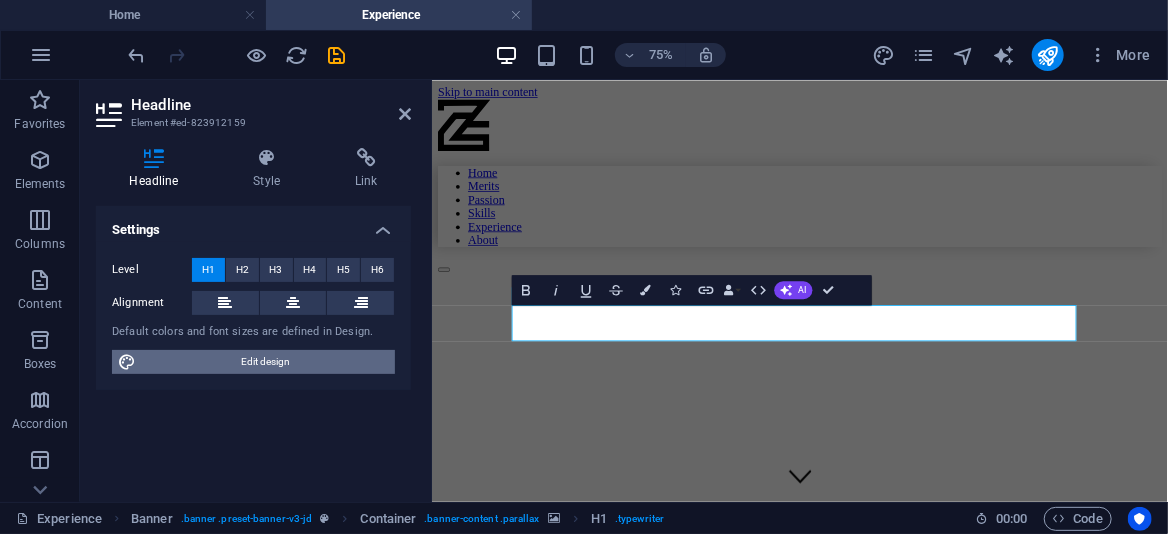 click on "Edit design" at bounding box center [265, 362] 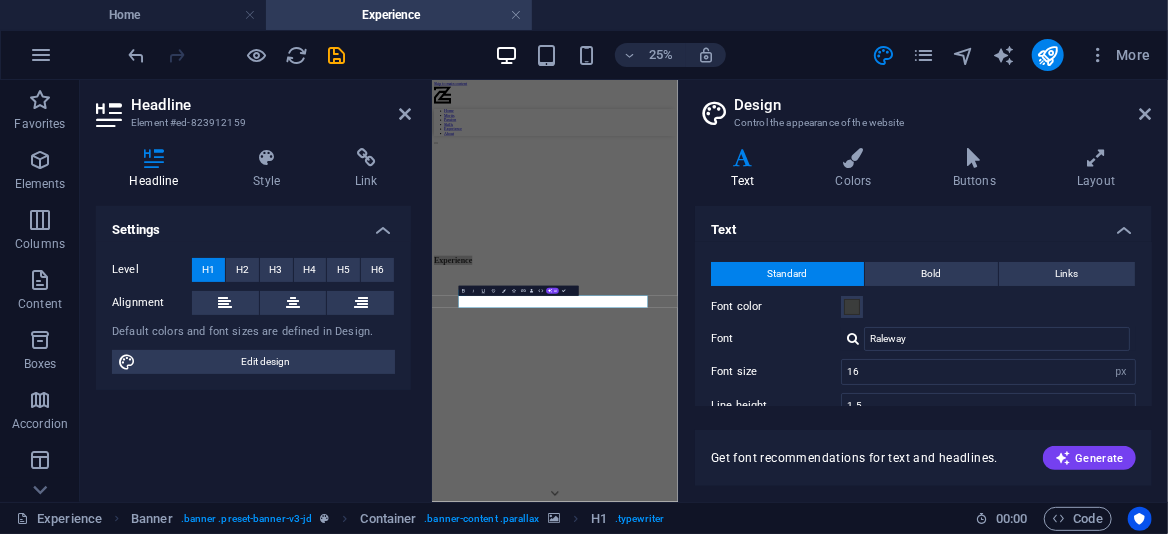 scroll, scrollTop: 252, scrollLeft: 0, axis: vertical 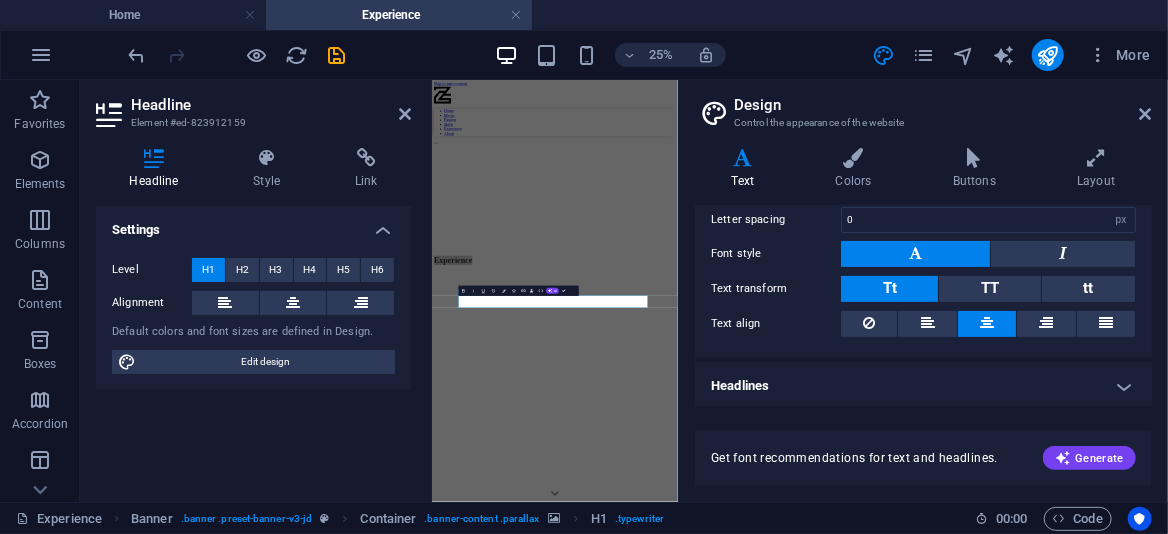 click on "Headlines" at bounding box center [923, 386] 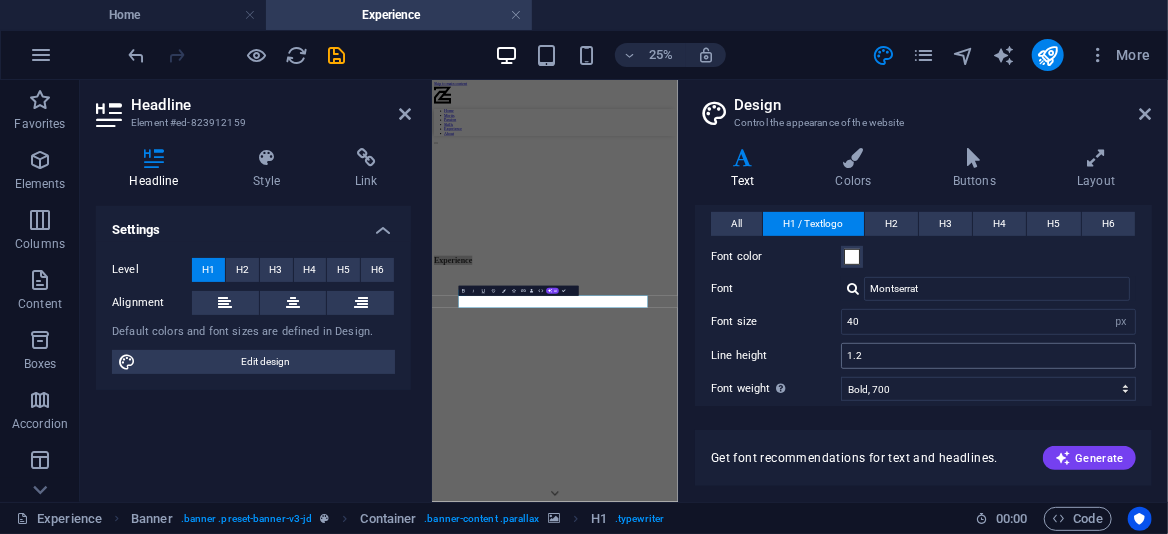 scroll, scrollTop: 452, scrollLeft: 0, axis: vertical 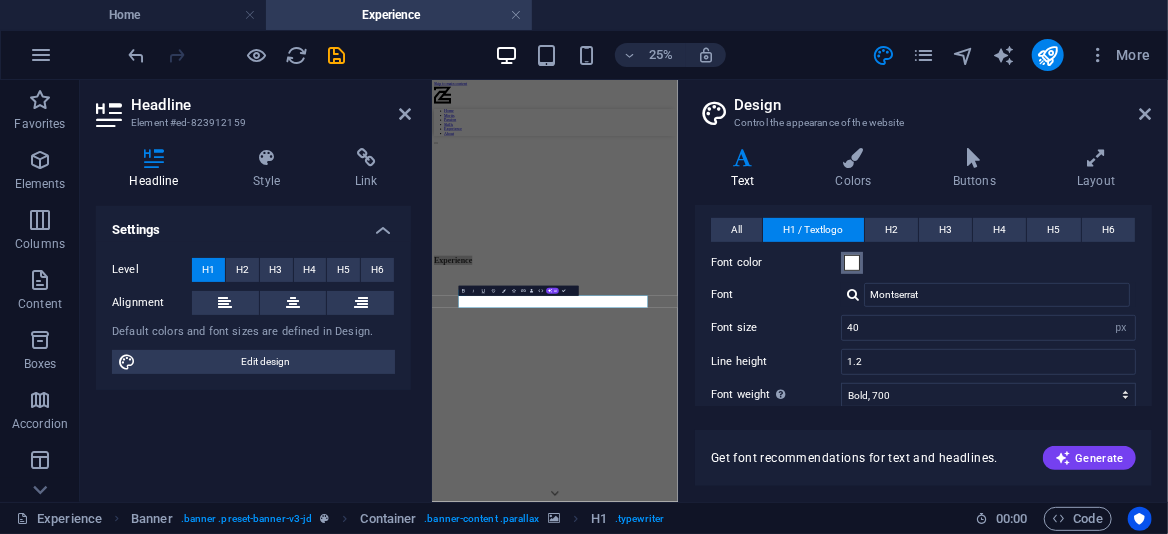 click at bounding box center (852, 263) 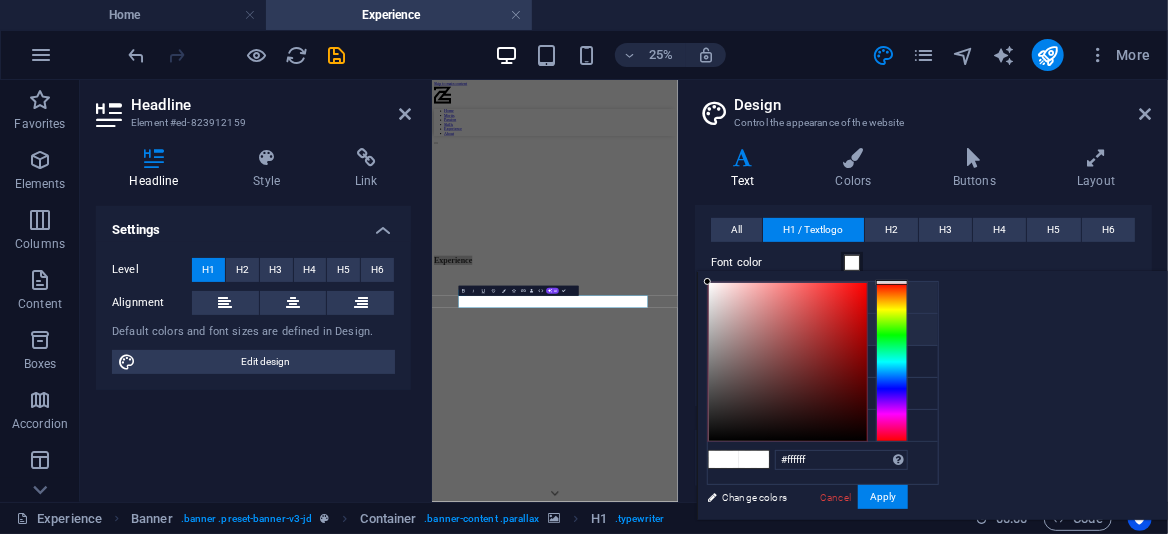 click on "#000000" at bounding box center (821, 333) 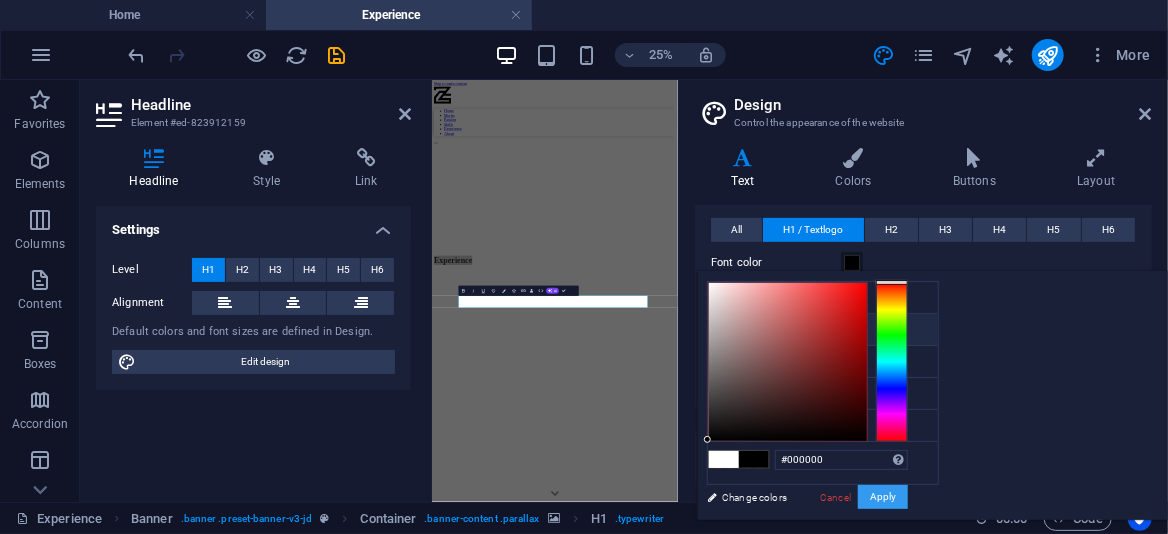 click on "Apply" at bounding box center [883, 497] 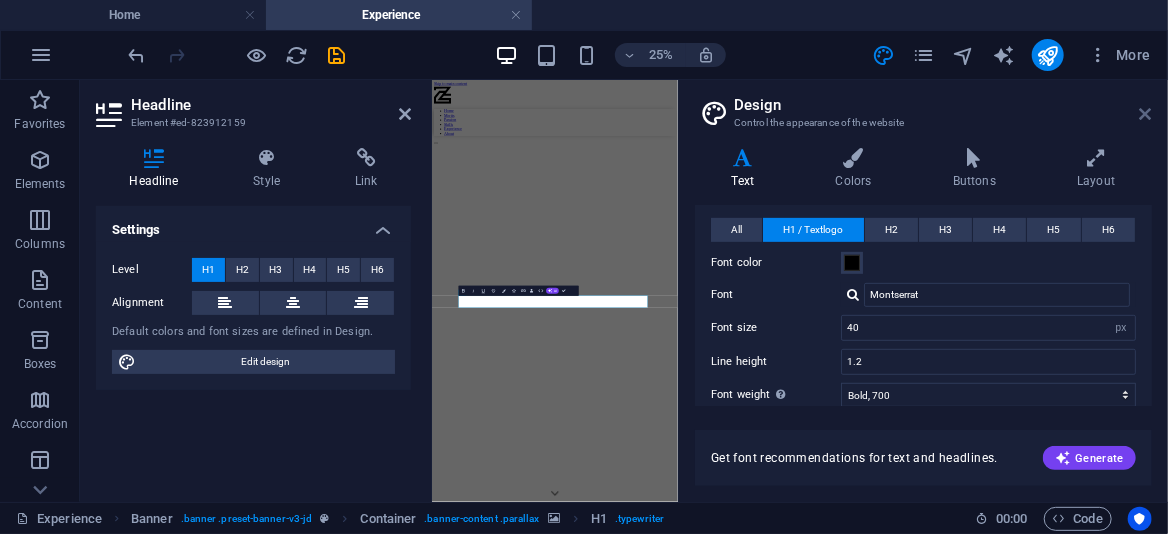 drag, startPoint x: 1146, startPoint y: 110, endPoint x: 840, endPoint y: 86, distance: 306.93973 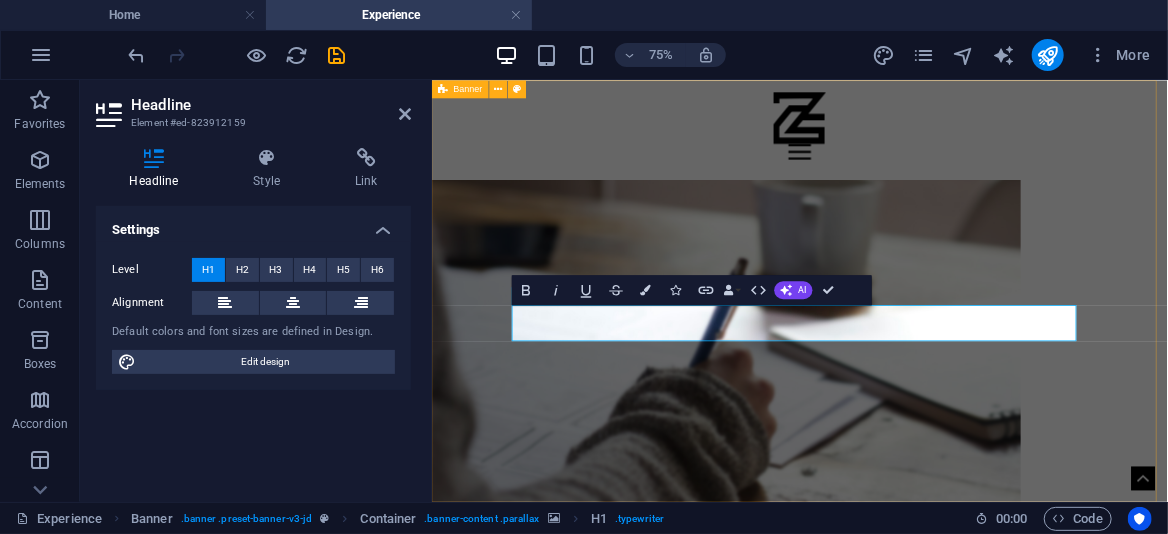 click on "Home Merits Passion Skills Experience About Experience" at bounding box center [921, 539] 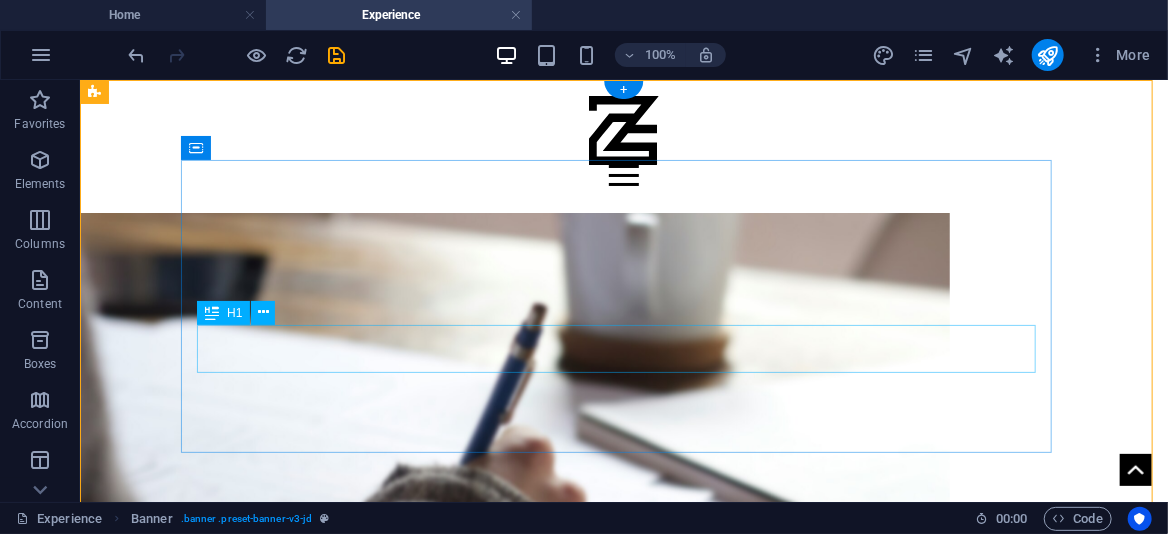 click on "Experience" at bounding box center (514, 815) 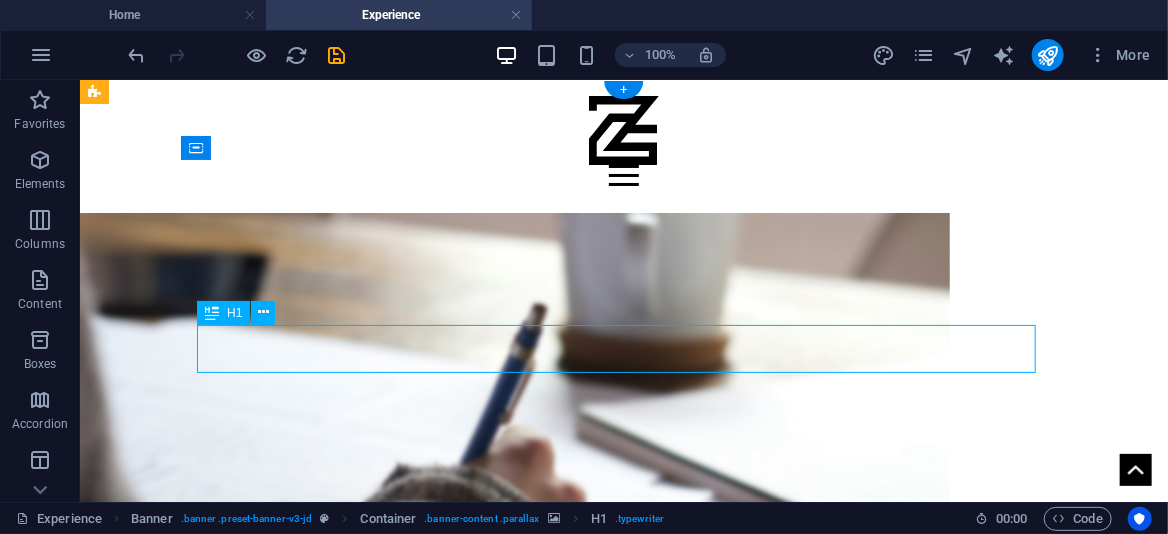 click on "Experience" at bounding box center [514, 815] 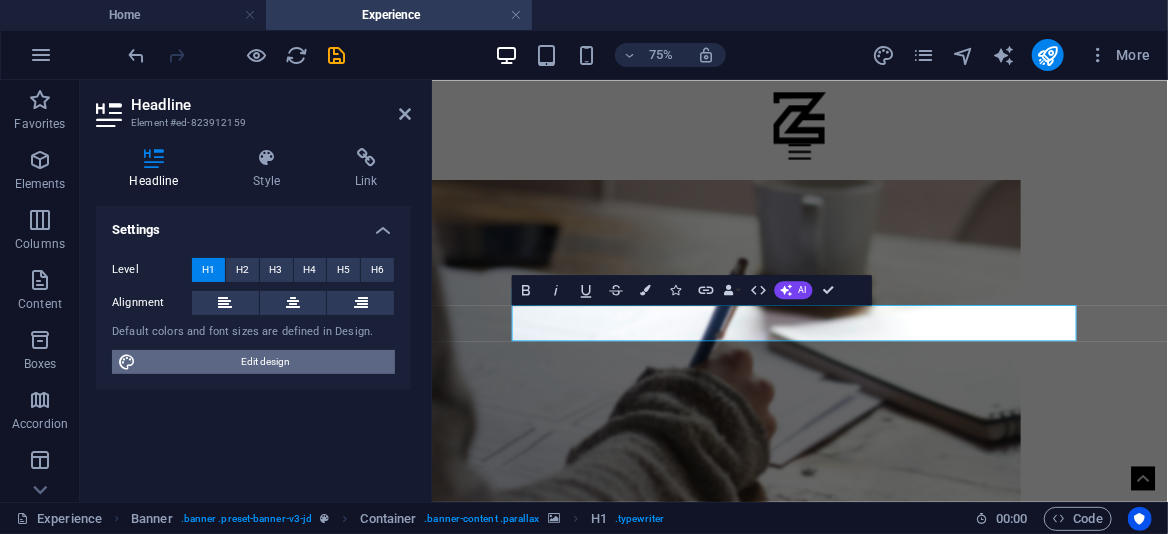 click on "Edit design" at bounding box center (265, 362) 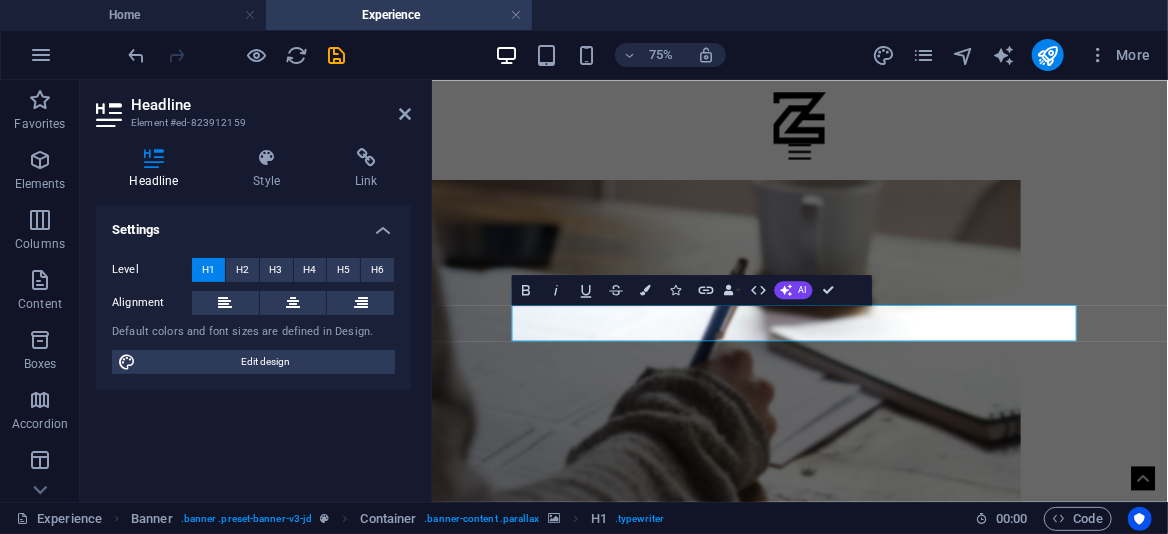 select on "px" 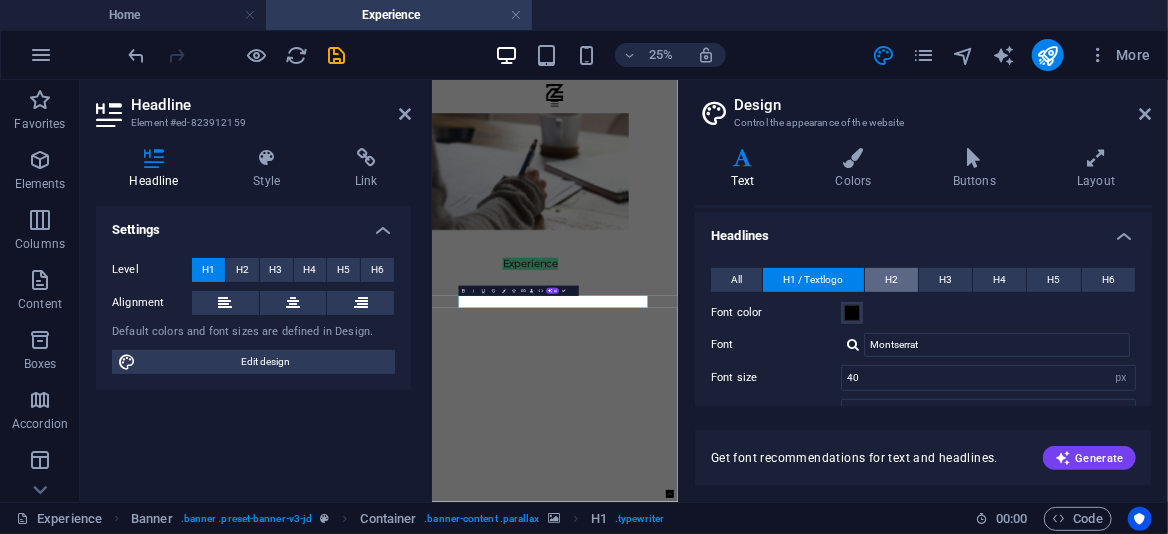 scroll, scrollTop: 375, scrollLeft: 0, axis: vertical 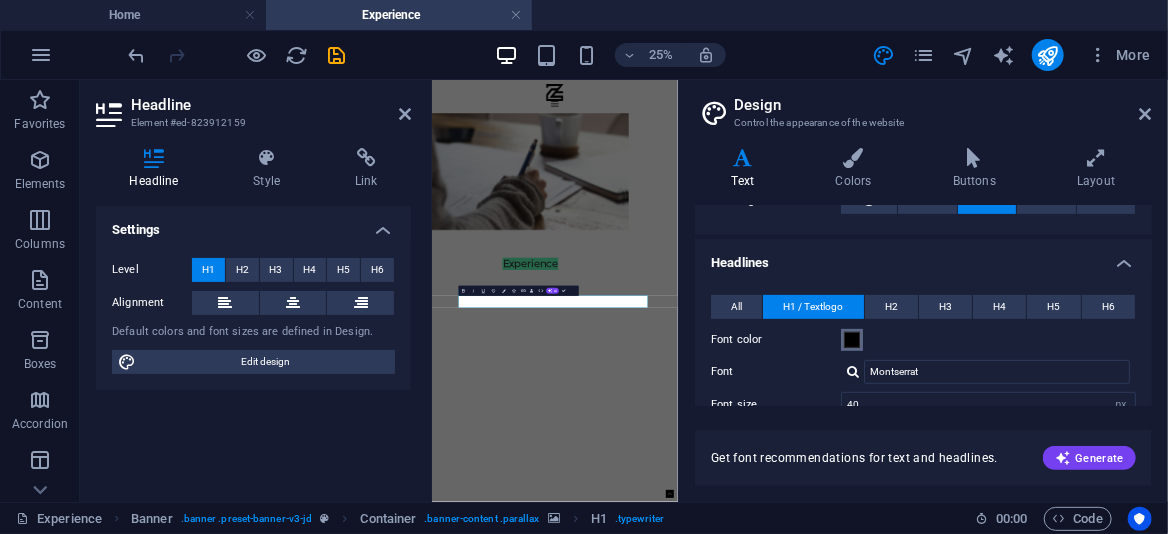 click at bounding box center [852, 340] 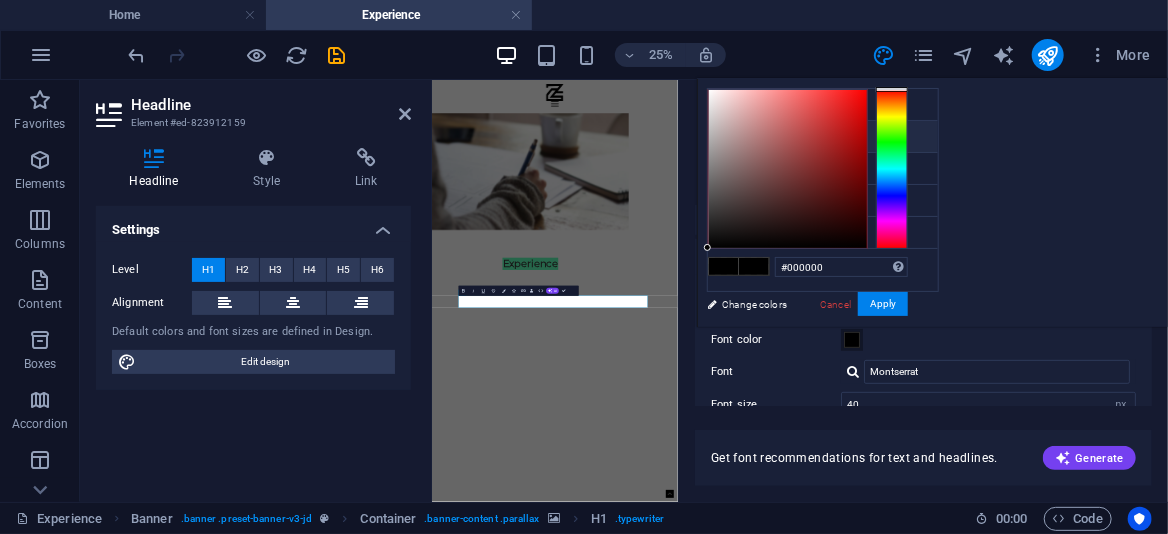 click on "#000000 Supported formats #0852ed rgb(8, 82, 237) rgba(8, 82, 237, 90%) hsv(221,97,93) hsl(221, 93%, 48%) Cancel Apply" at bounding box center (807, 348) 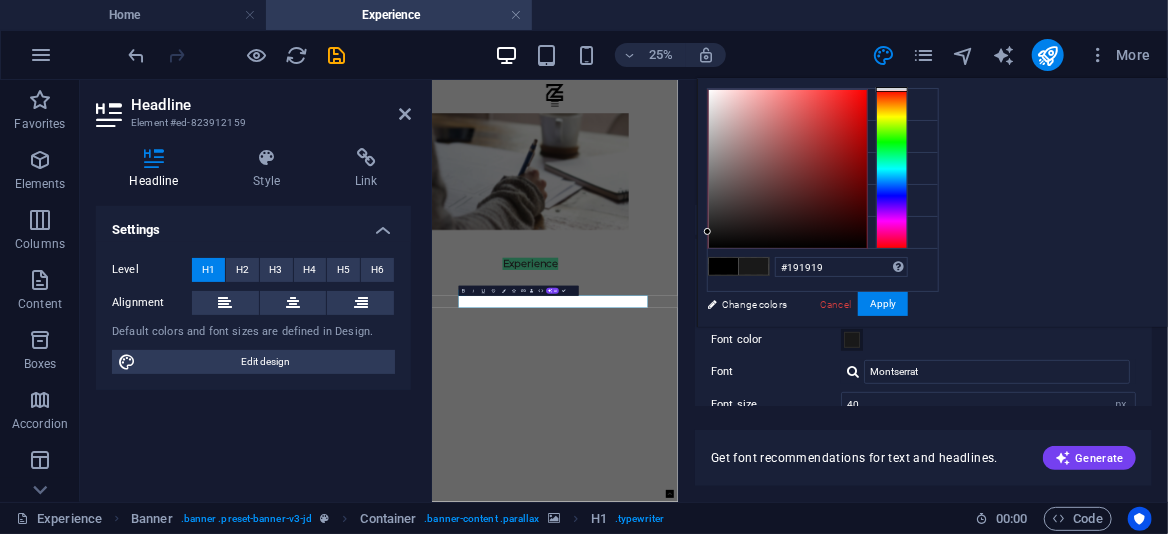 type on "#1b1b1b" 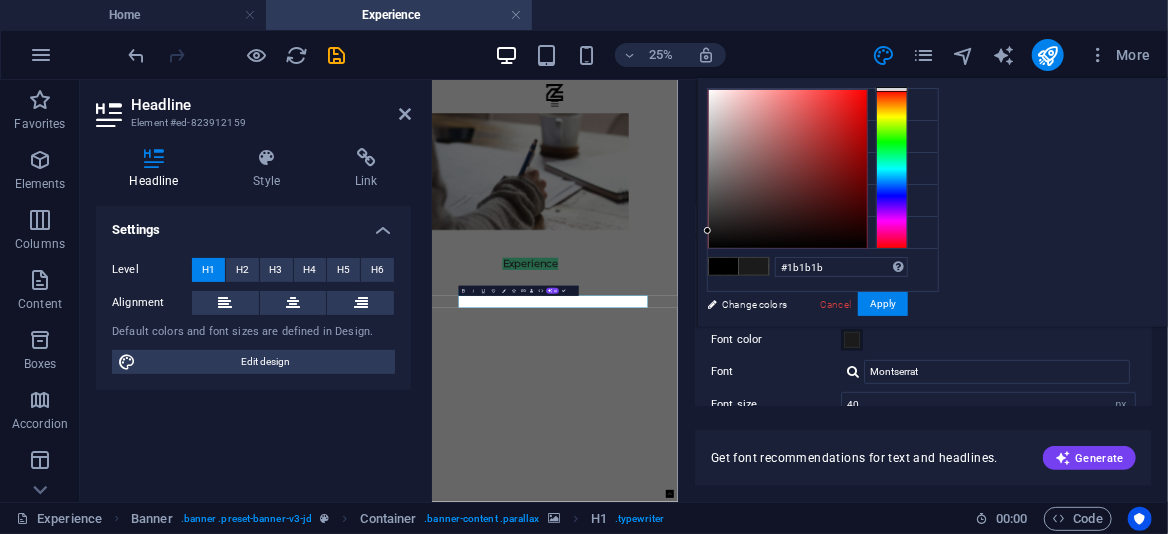 drag, startPoint x: 957, startPoint y: 219, endPoint x: 943, endPoint y: 230, distance: 17.804493 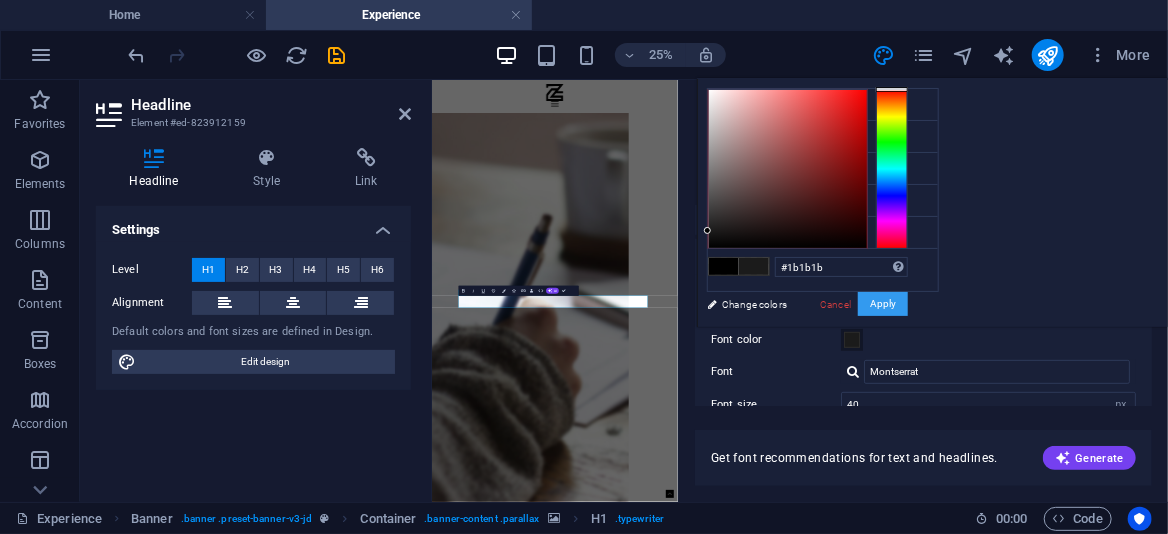click on "Apply" at bounding box center [883, 304] 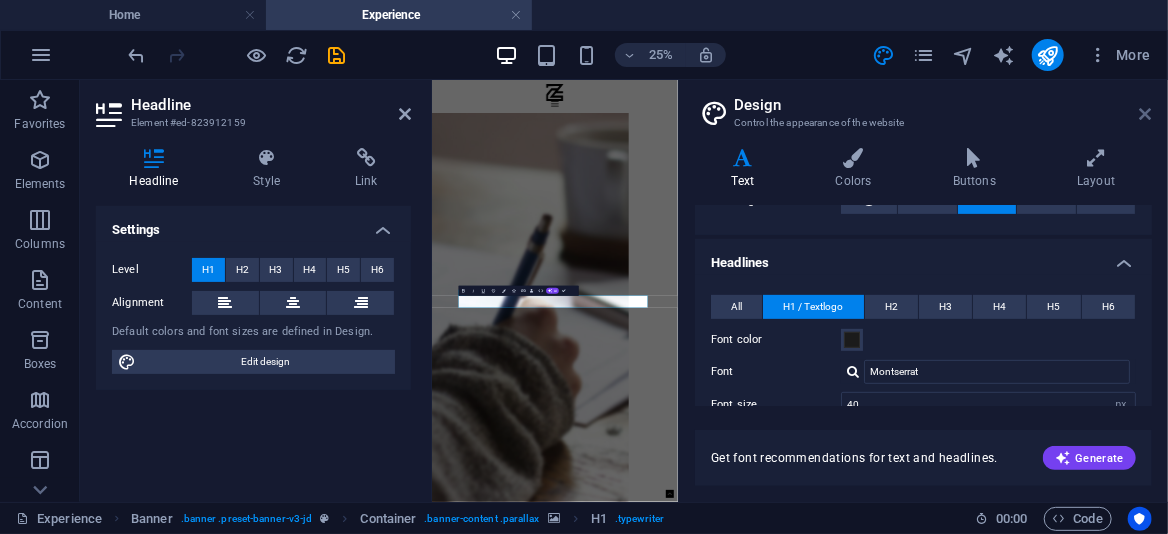 click at bounding box center [1146, 114] 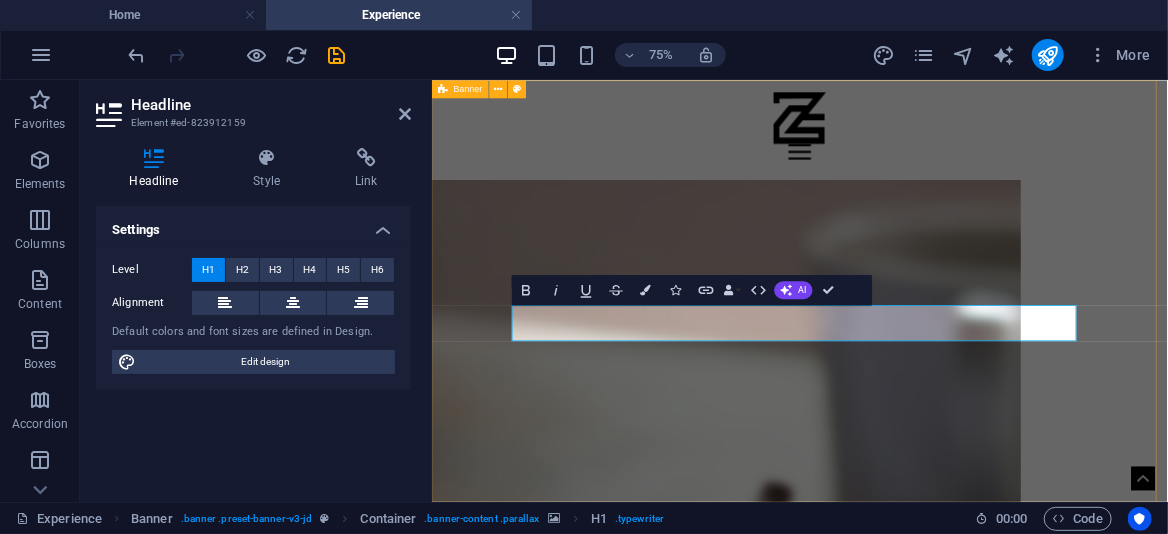 click on "Home Merits Passion Skills Experience About Experience" at bounding box center (921, 1102) 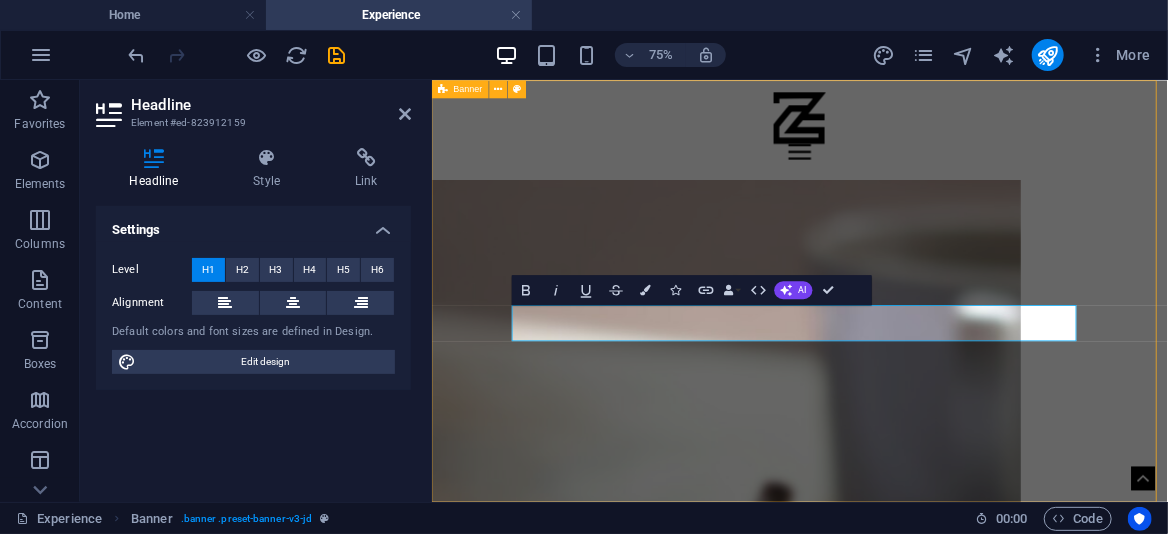 click on "Home Merits Passion Skills Experience About Experience" at bounding box center (921, 1102) 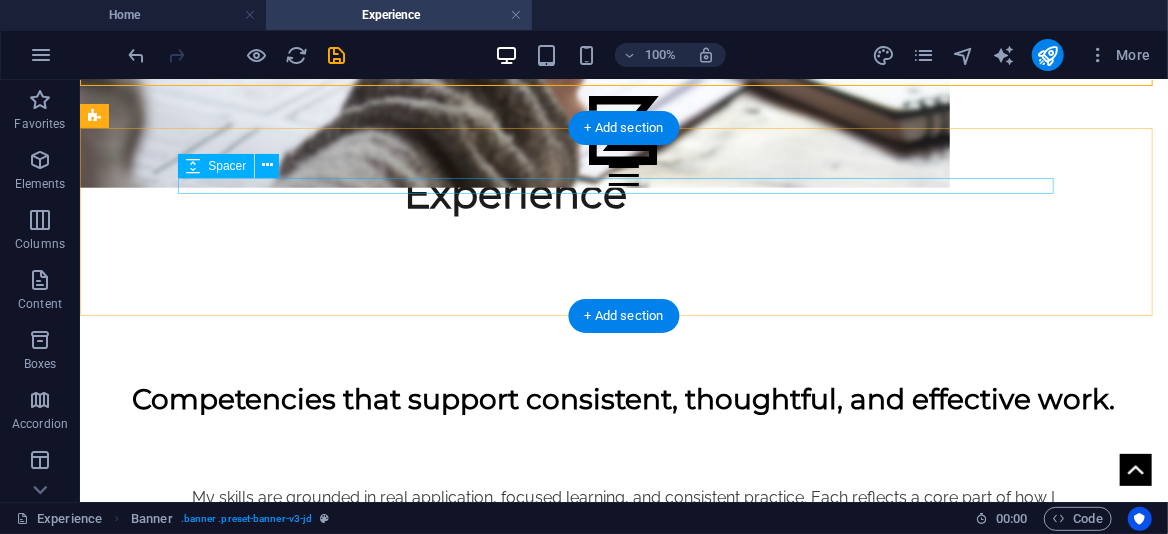 scroll, scrollTop: 300, scrollLeft: 0, axis: vertical 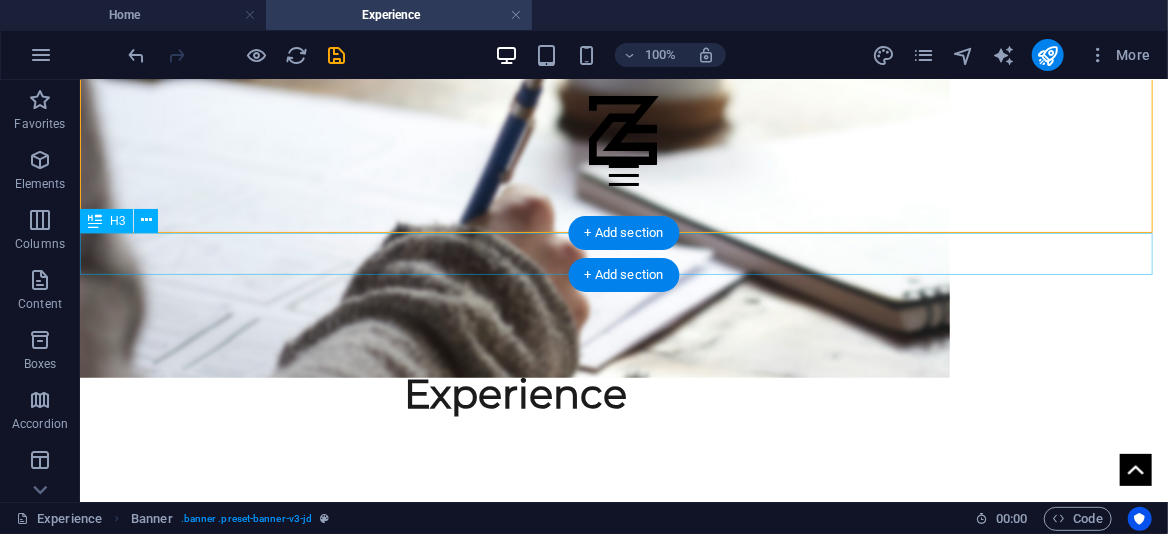 click on "Competencies that support consistent, thoughtful, and effective work." at bounding box center (623, 598) 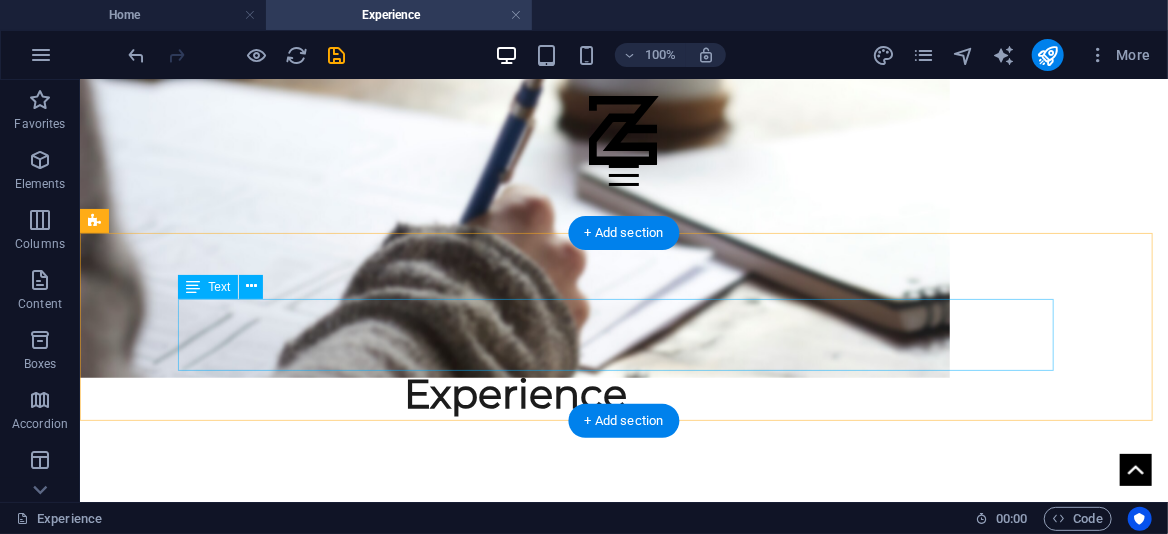 click on "My skills are grounded in real application, focused learning, and consistent practice. Each reflects a core part of how I approach tasks: with clarity, care, and long-term value in mind. Whether working independently or contributing to larger systems, I rely on these skills to deliver work that is measured, meaningful, and aligned with what’s needed." at bounding box center [623, 679] 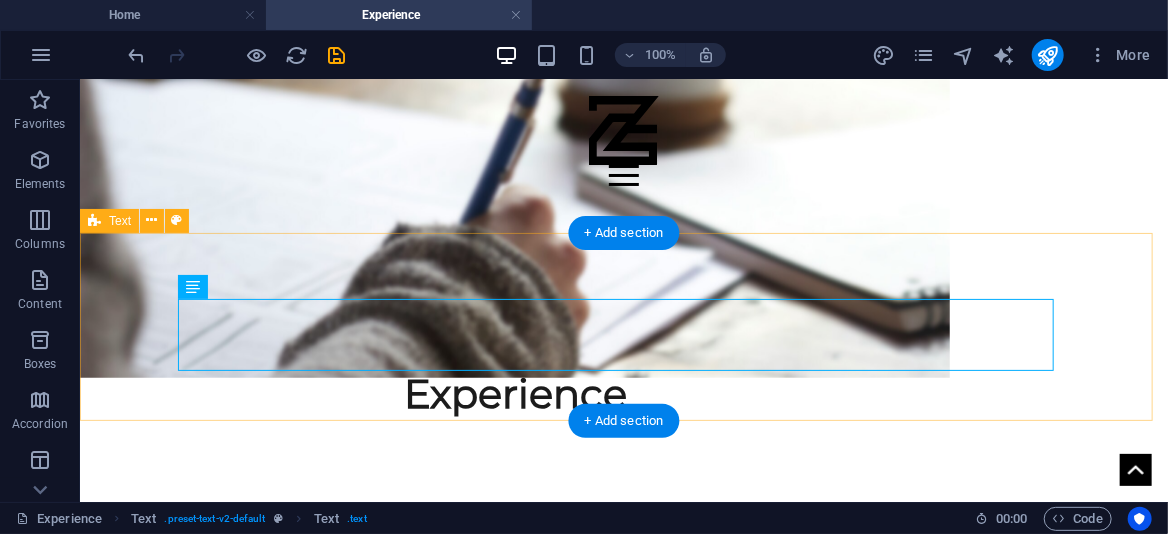 click on "My skills are grounded in real application, focused learning, and consistent practice. Each reflects a core part of how I approach tasks: with clarity, care, and long-term value in mind. Whether working independently or contributing to larger systems, I rely on these skills to deliver work that is measured, meaningful, and aligned with what’s needed." at bounding box center [623, 671] 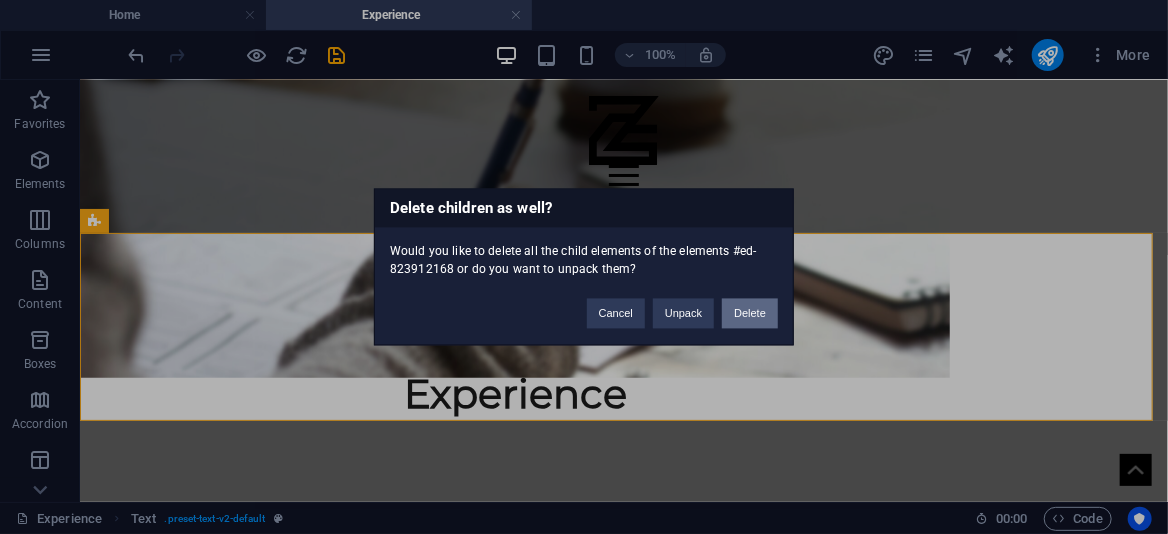 click on "Delete" at bounding box center [750, 314] 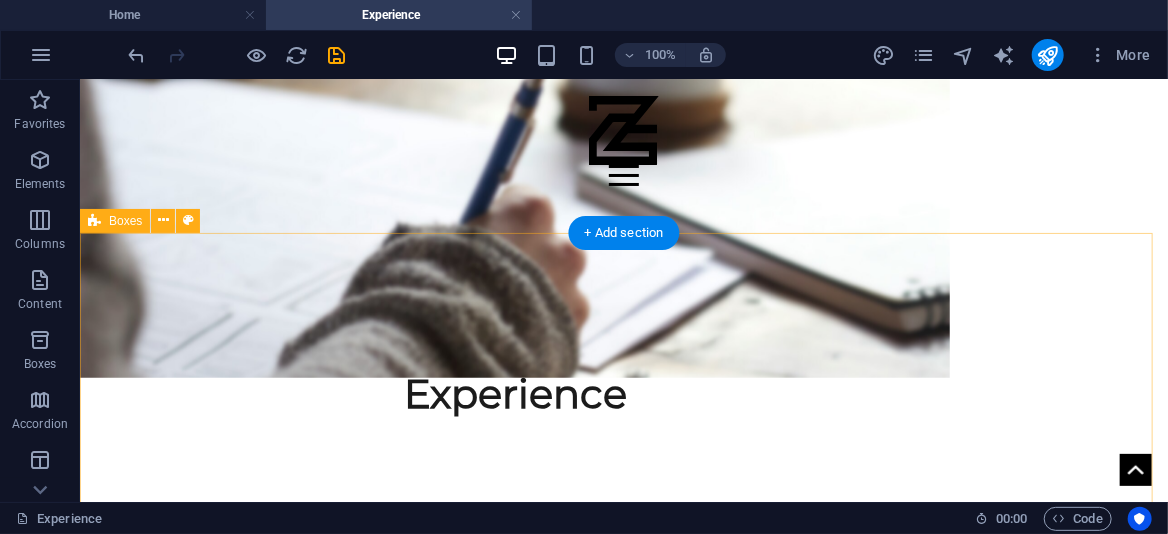 click on "Digital Tools & Technical Skills Microsoft Office (Word, Excel, PowerPoint, Outlook) Word Processing (formatting, structuring, reviewing documents) Data Communication (charts, graphs, presenting findings clearly) Digital Organization (file structure, record-keeping, consistency) Analytical & Cognitive Skills Systems Thinking (breaking down complex ideas and finding structure) Detail Orientation (precision, accuracy, and error checking) Process Planning (step-by-step execution, clean workflows) Self-Learning (quick to grasp new platforms or methods) Communication & Administrative Skills Written Communication (clear, well-structured writing and documentation) Organizational Communication (internal clarity, tone, audience awareness) Task Management (prioritizing, follow-through, ownership of work) Office Administration (scheduling, document handling, administrative accuracy)" at bounding box center [623, 1320] 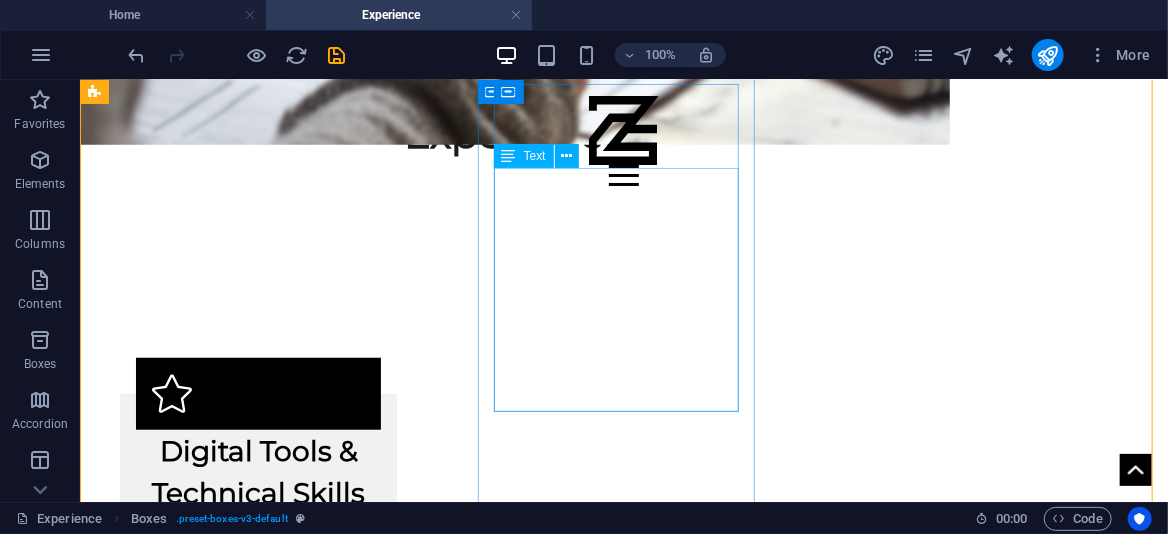 scroll, scrollTop: 400, scrollLeft: 0, axis: vertical 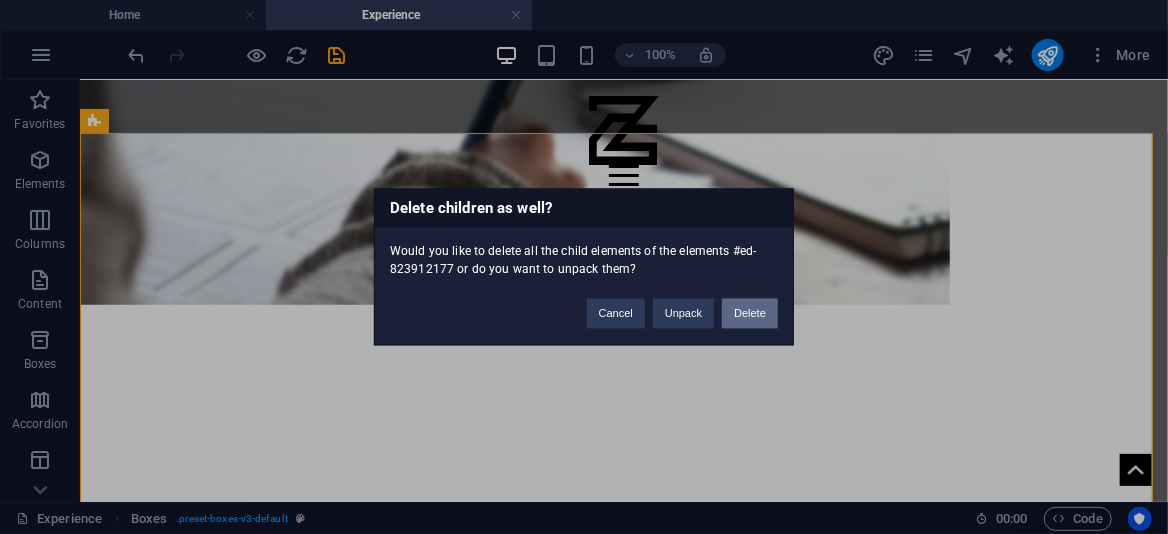 click on "Delete" at bounding box center [750, 314] 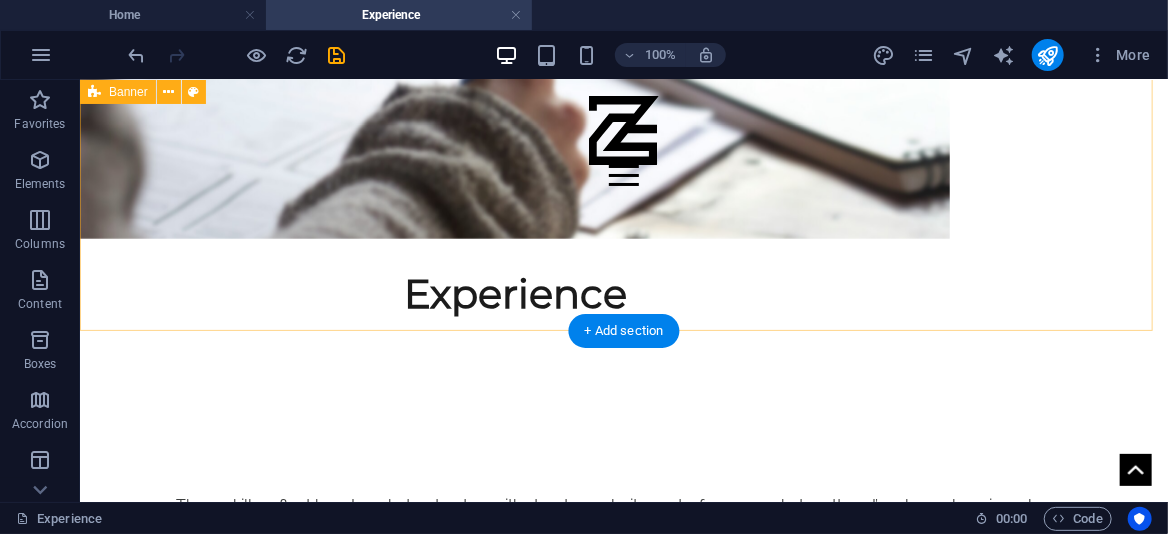 scroll, scrollTop: 201, scrollLeft: 0, axis: vertical 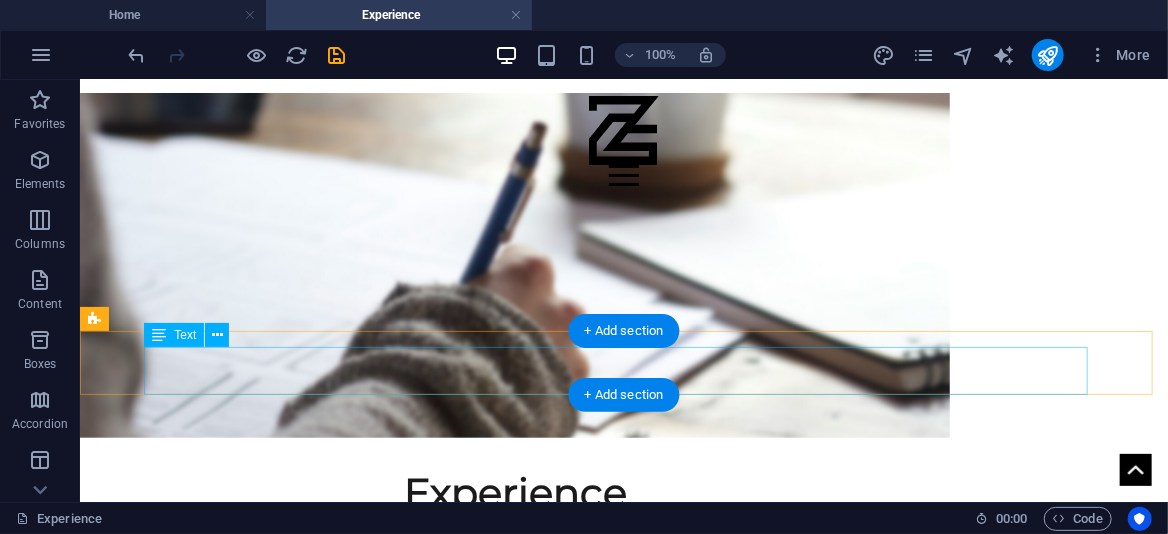 click on "These skills reflect how I work day-to-day: with structure, clarity, and a focus on what matters. I’m always learning, always refining — and always committed to producing results that are thoughtful, dependable, and valuable in context." at bounding box center (623, 716) 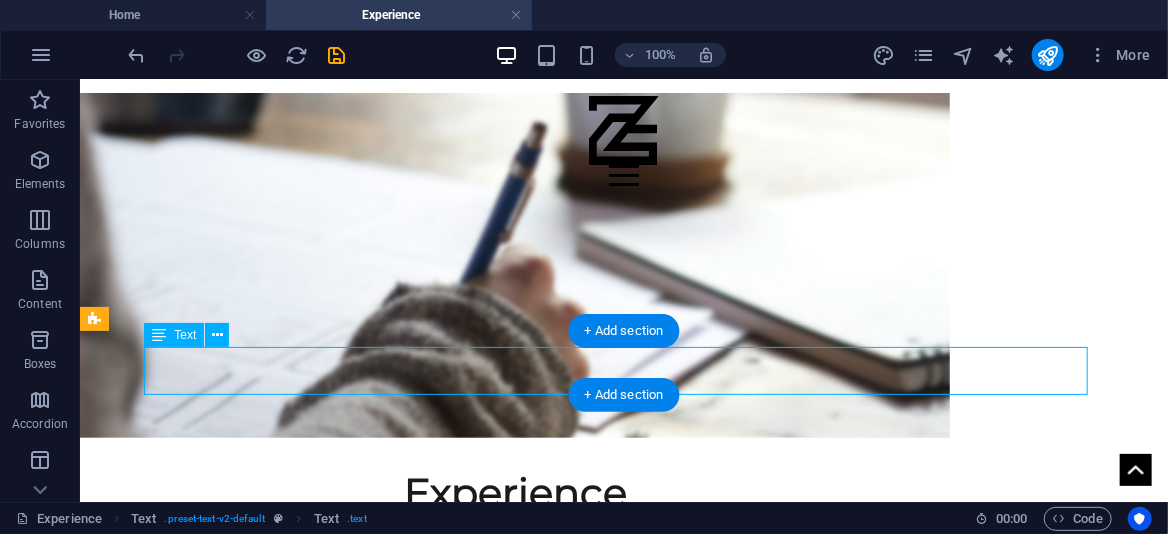 scroll, scrollTop: 153, scrollLeft: 0, axis: vertical 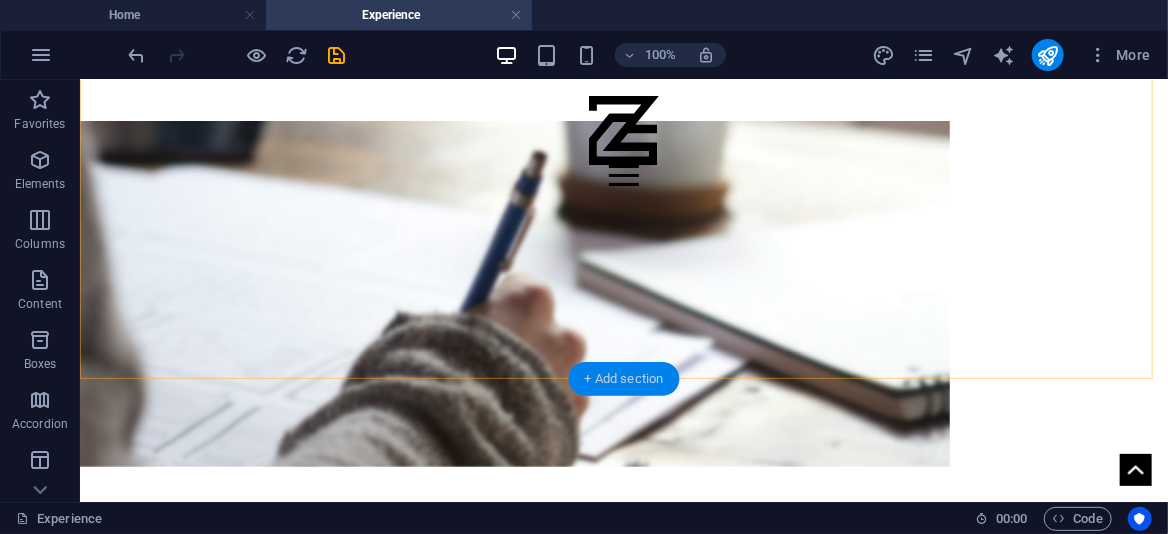 click on "+ Add section" at bounding box center (624, 379) 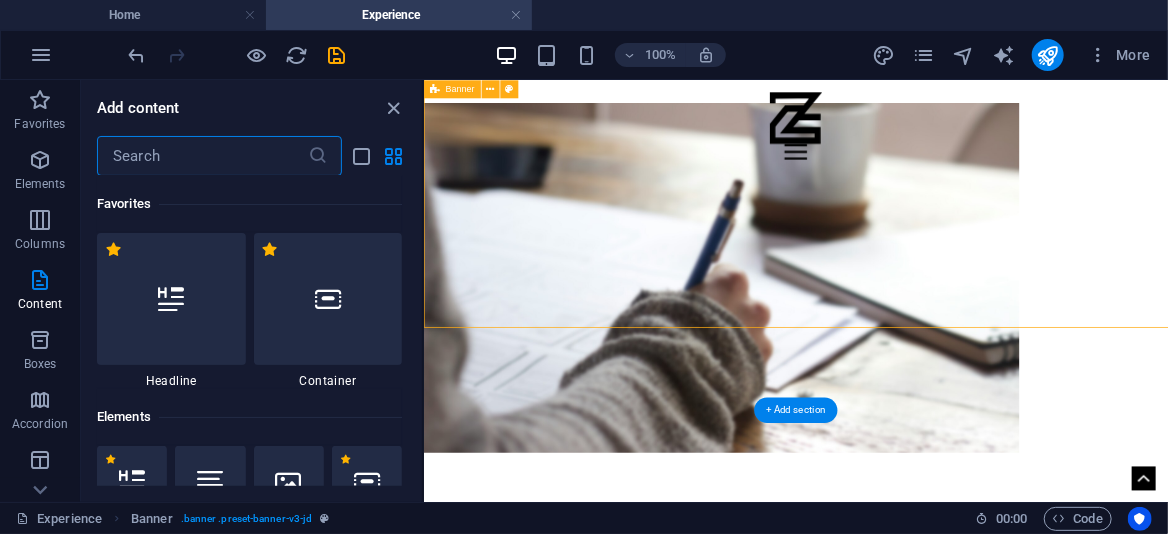 scroll, scrollTop: 123, scrollLeft: 0, axis: vertical 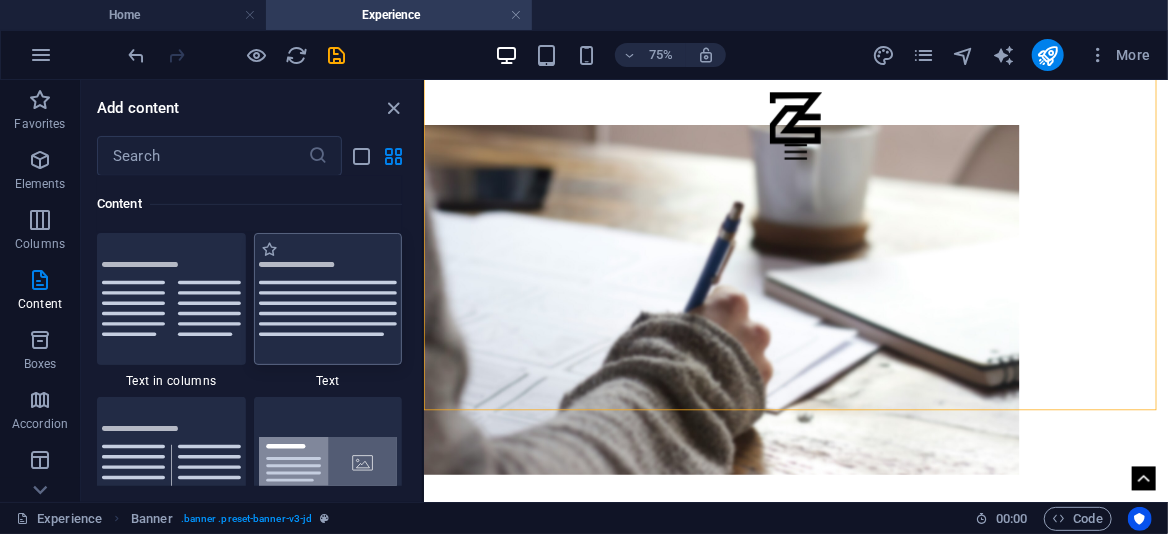 click at bounding box center [328, 299] 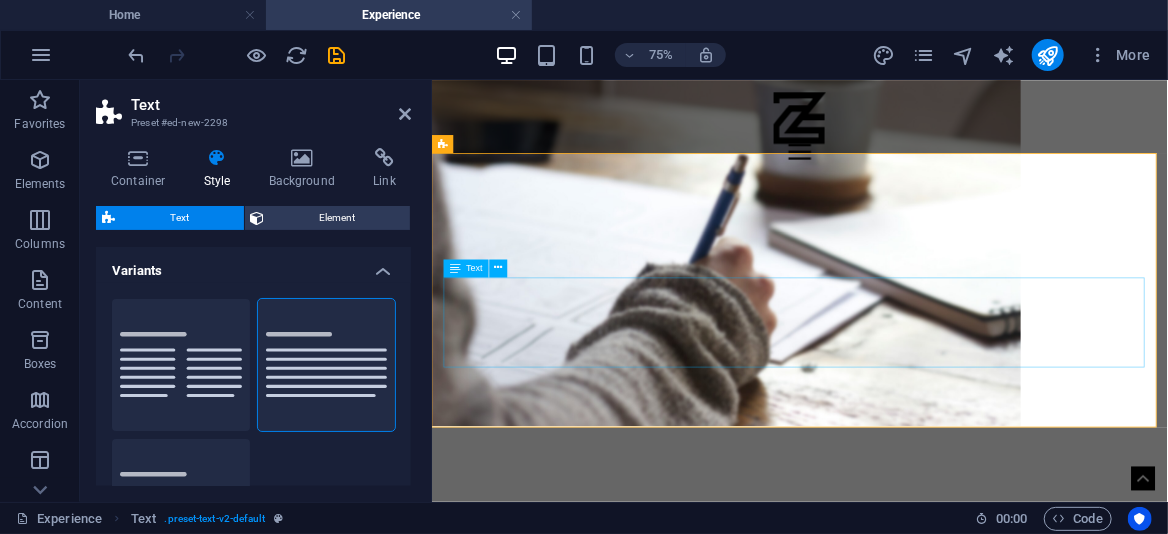 scroll, scrollTop: 488, scrollLeft: 0, axis: vertical 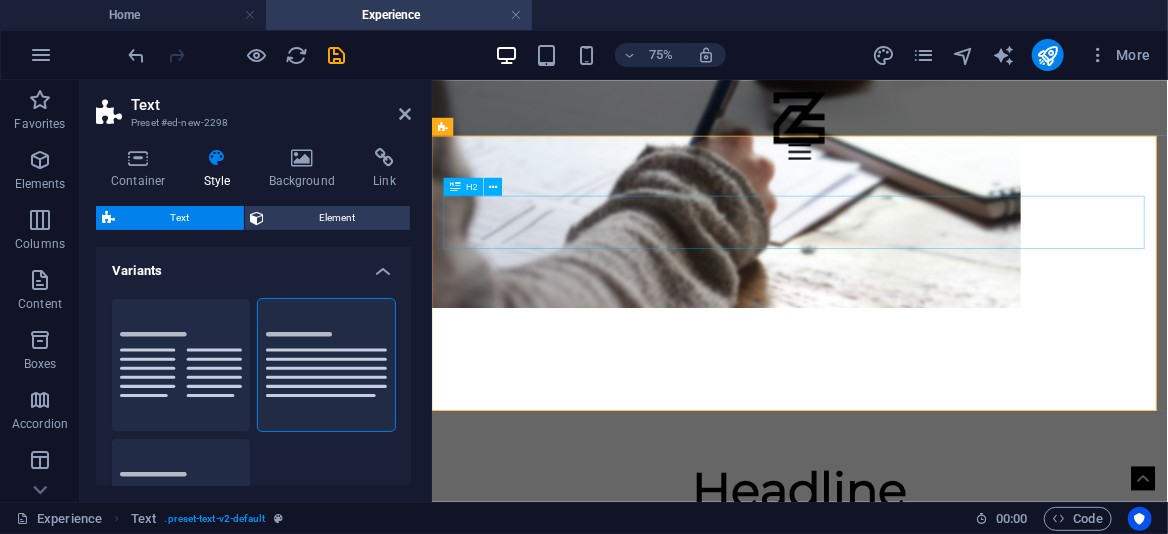 click on "Headline" at bounding box center (922, 626) 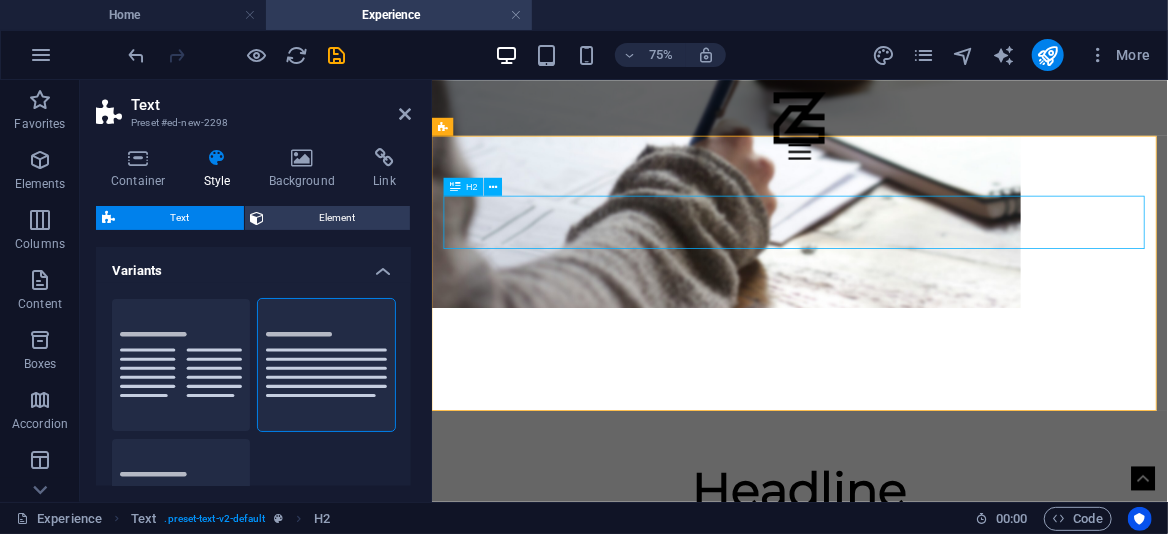 click on "Headline" at bounding box center (922, 626) 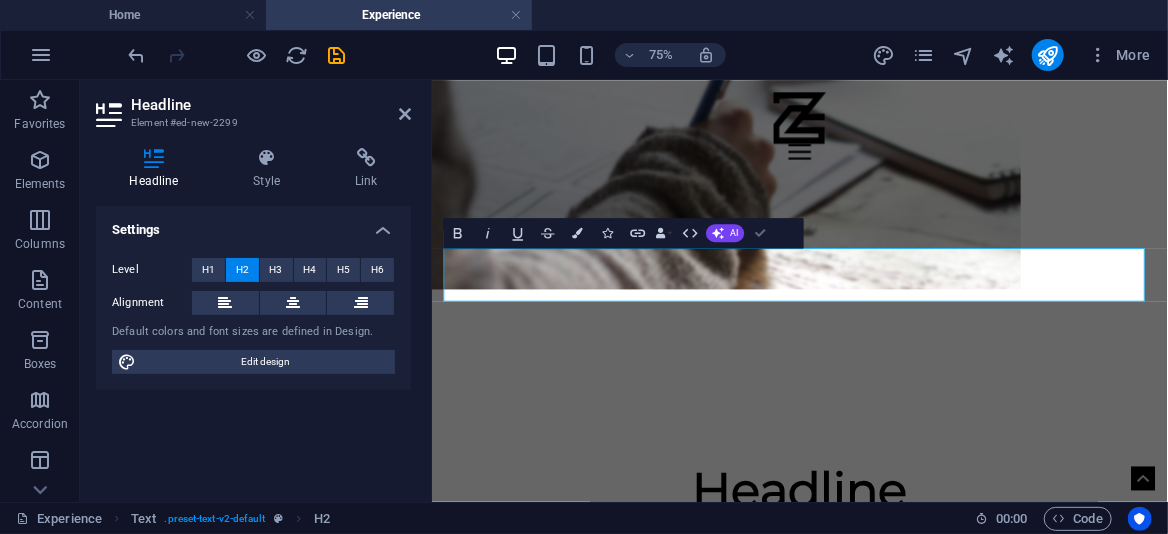 scroll, scrollTop: 418, scrollLeft: 0, axis: vertical 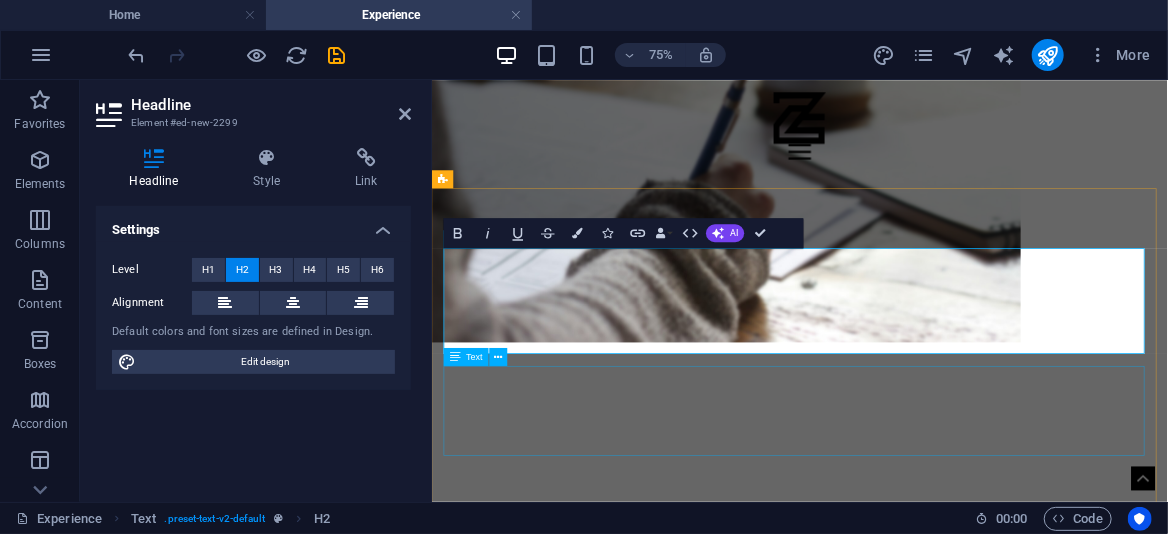 click on "Lorem ipsum dolor sitope amet, consectetur adipisicing elitip. Massumenda, dolore, cum vel modi asperiores consequatur suscipit quidem ducimus eveniet iure expedita consecteture odiogil voluptatum similique fugit voluptates atem accusamus quae quas dolorem tenetur facere tempora maiores adipisci reiciendis accusantium voluptatibus id voluptate tempore dolor harum nisi amet! Nobis, eaque. Aenean commodo ligula eget dolor. Lorem ipsum dolor sit amet, consectetuer adipiscing elit leget odiogil voluptatum similique fugit voluptates dolor. Libero assumenda, dolore, cum vel modi asperiores consequatur." at bounding box center (922, 878) 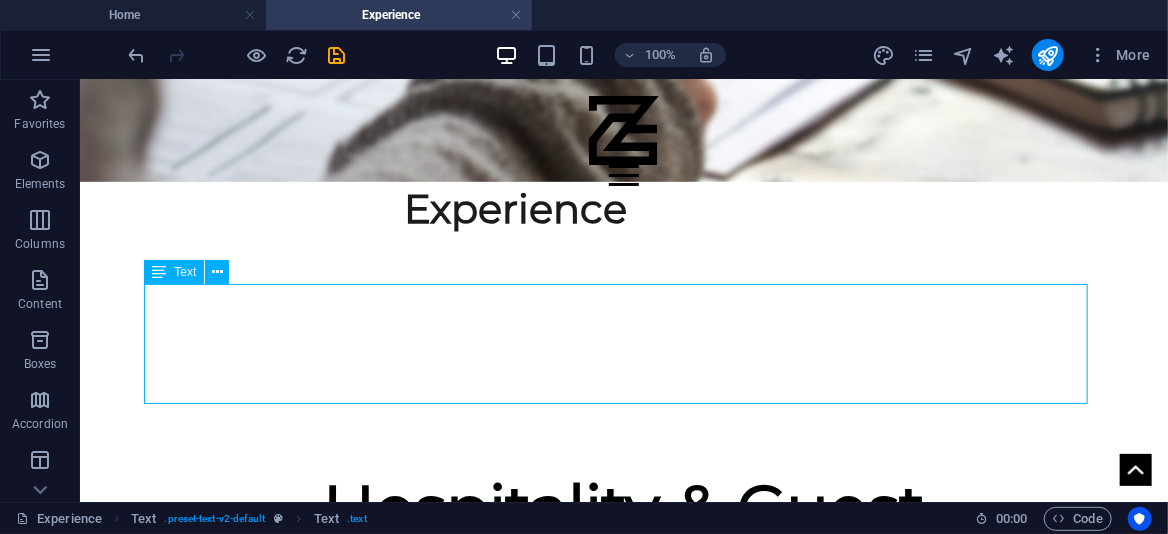 scroll, scrollTop: 518, scrollLeft: 0, axis: vertical 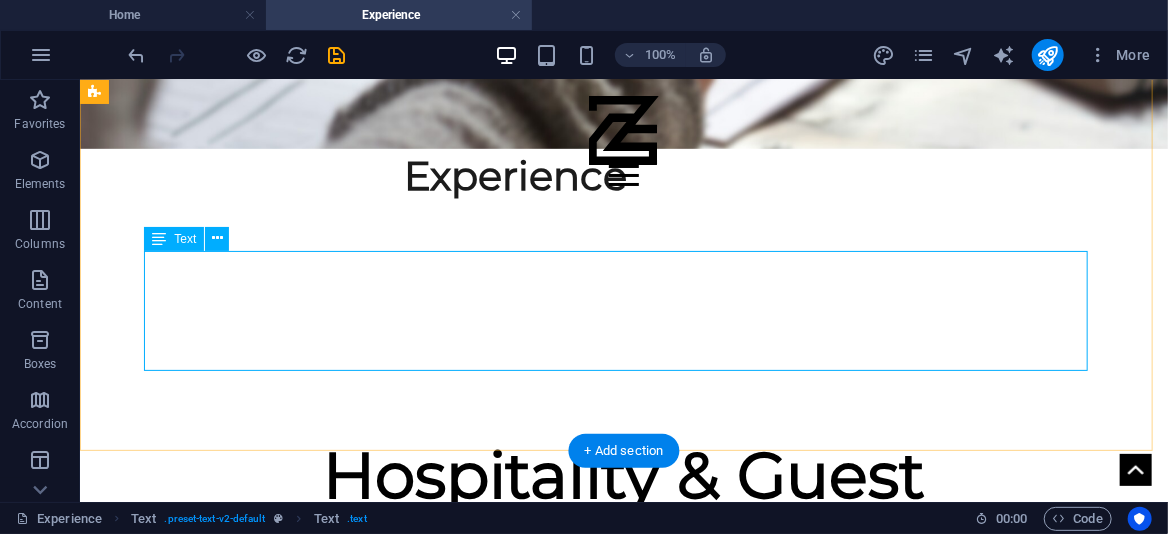 click on "Lorem ipsum dolor sitope amet, consectetur adipisicing elitip. Massumenda, dolore, cum vel modi asperiores consequatur suscipit quidem ducimus eveniet iure expedita consecteture odiogil voluptatum similique fugit voluptates atem accusamus quae quas dolorem tenetur facere tempora maiores adipisci reiciendis accusantium voluptatibus id voluptate tempore dolor harum nisi amet! Nobis, eaque. Aenean commodo ligula eget dolor. Lorem ipsum dolor sit amet, consectetuer adipiscing elit leget odiogil voluptatum similique fugit voluptates dolor. Libero assumenda, dolore, cum vel modi asperiores consequatur." at bounding box center (623, 656) 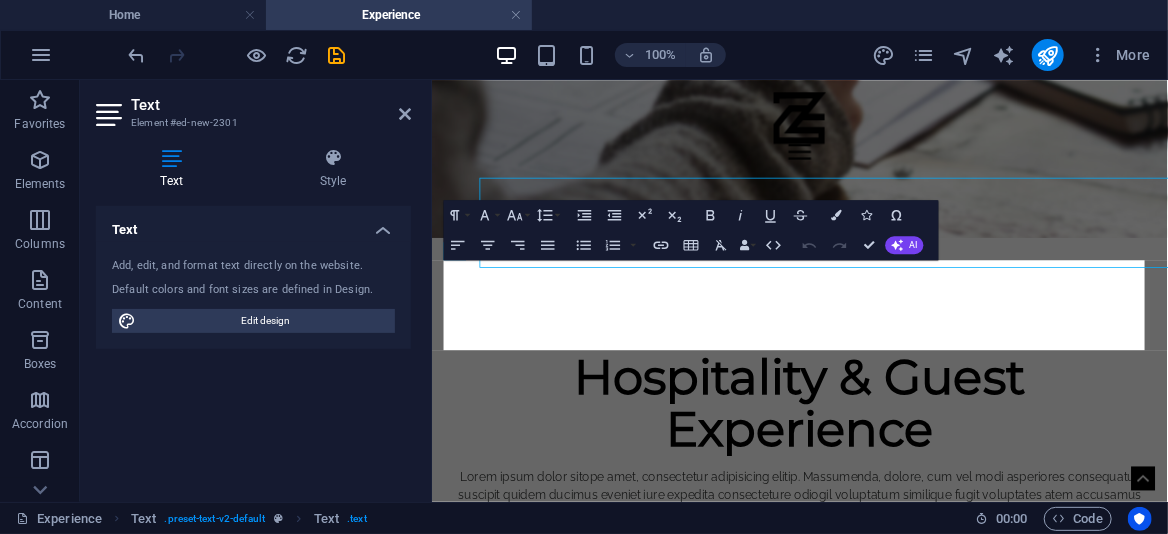scroll, scrollTop: 559, scrollLeft: 0, axis: vertical 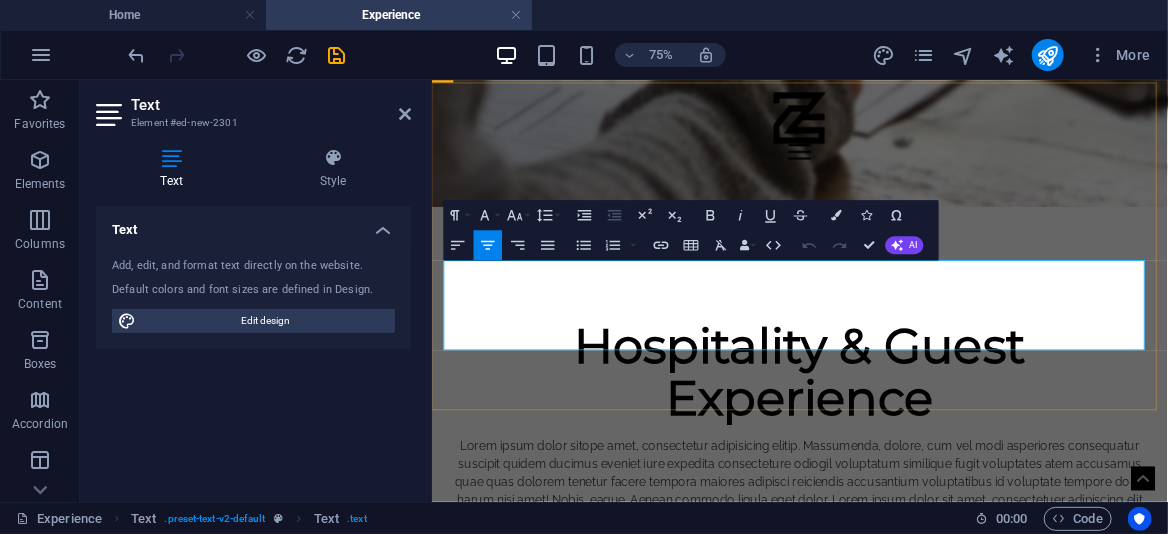 click on "Lorem ipsum dolor sitope amet, consectetur adipisicing elitip. Massumenda, dolore, cum vel modi asperiores consequatur suscipit quidem ducimus eveniet iure expedita consecteture odiogil voluptatum similique fugit voluptates atem accusamus quae quas dolorem tenetur facere tempora maiores adipisci reiciendis accusantium voluptatibus id voluptate tempore dolor harum nisi amet! Nobis, eaque. Aenean commodo ligula eget dolor. Lorem ipsum dolor sit amet, consectetuer adipiscing elit leget odiogil voluptatum similique fugit voluptates dolor. Libero assumenda, dolore, cum vel modi asperiores consequatur." at bounding box center (922, 615) 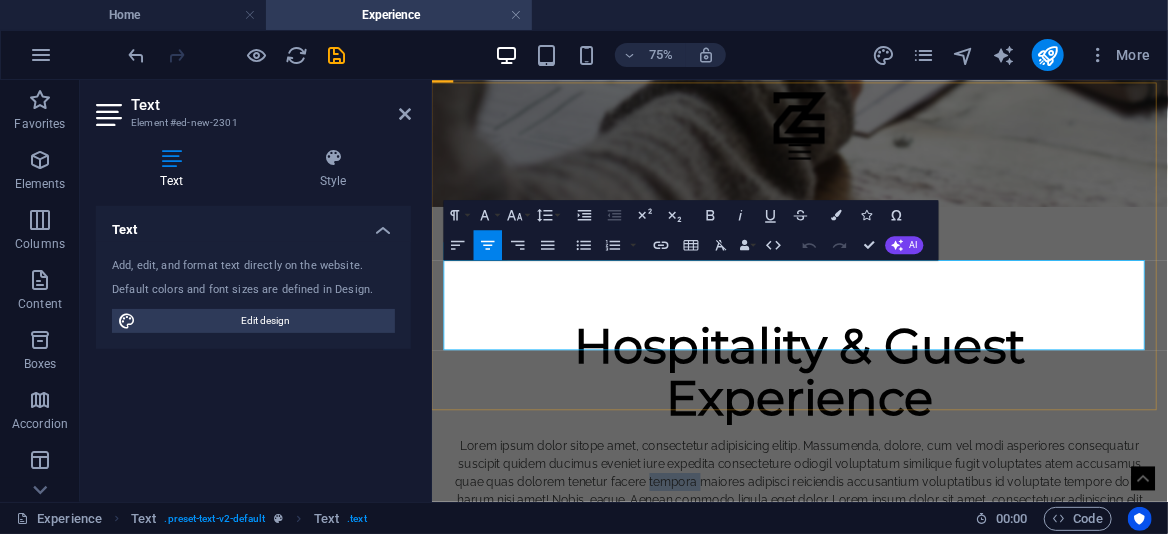 click on "Lorem ipsum dolor sitope amet, consectetur adipisicing elitip. Massumenda, dolore, cum vel modi asperiores consequatur suscipit quidem ducimus eveniet iure expedita consecteture odiogil voluptatum similique fugit voluptates atem accusamus quae quas dolorem tenetur facere tempora maiores adipisci reiciendis accusantium voluptatibus id voluptate tempore dolor harum nisi amet! Nobis, eaque. Aenean commodo ligula eget dolor. Lorem ipsum dolor sit amet, consectetuer adipiscing elit leget odiogil voluptatum similique fugit voluptates dolor. Libero assumenda, dolore, cum vel modi asperiores consequatur." at bounding box center [922, 615] 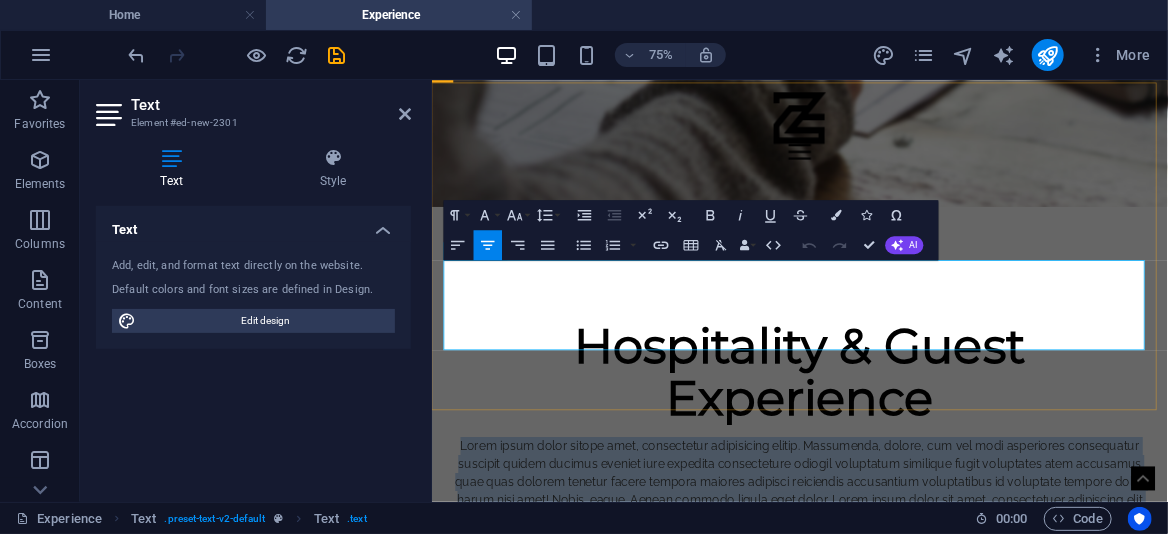 click on "Lorem ipsum dolor sitope amet, consectetur adipisicing elitip. Massumenda, dolore, cum vel modi asperiores consequatur suscipit quidem ducimus eveniet iure expedita consecteture odiogil voluptatum similique fugit voluptates atem accusamus quae quas dolorem tenetur facere tempora maiores adipisci reiciendis accusantium voluptatibus id voluptate tempore dolor harum nisi amet! Nobis, eaque. Aenean commodo ligula eget dolor. Lorem ipsum dolor sit amet, consectetuer adipiscing elit leget odiogil voluptatum similique fugit voluptates dolor. Libero assumenda, dolore, cum vel modi asperiores consequatur." at bounding box center (922, 615) 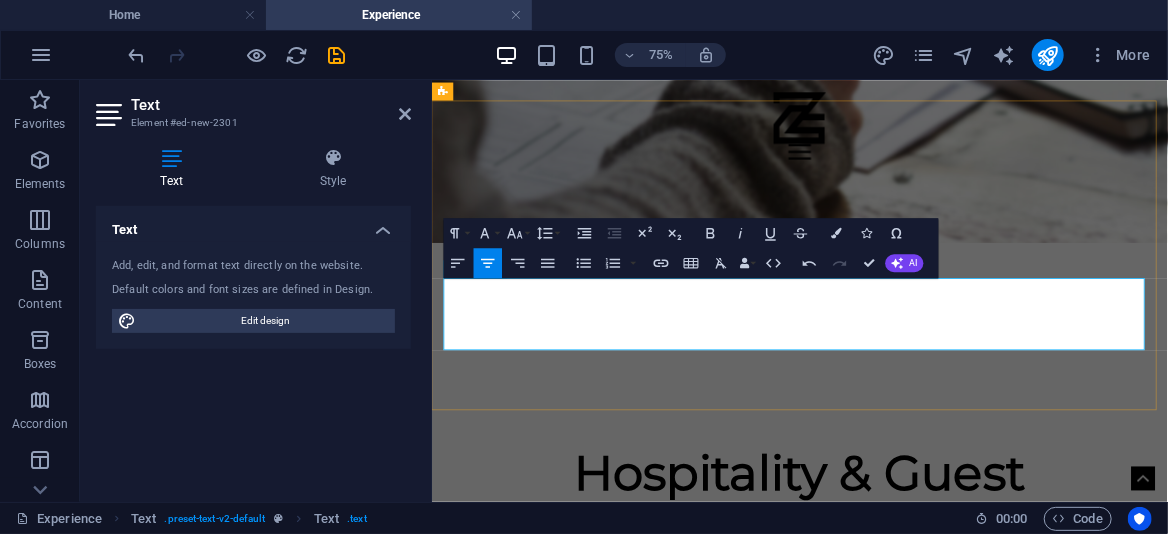 scroll, scrollTop: 535, scrollLeft: 0, axis: vertical 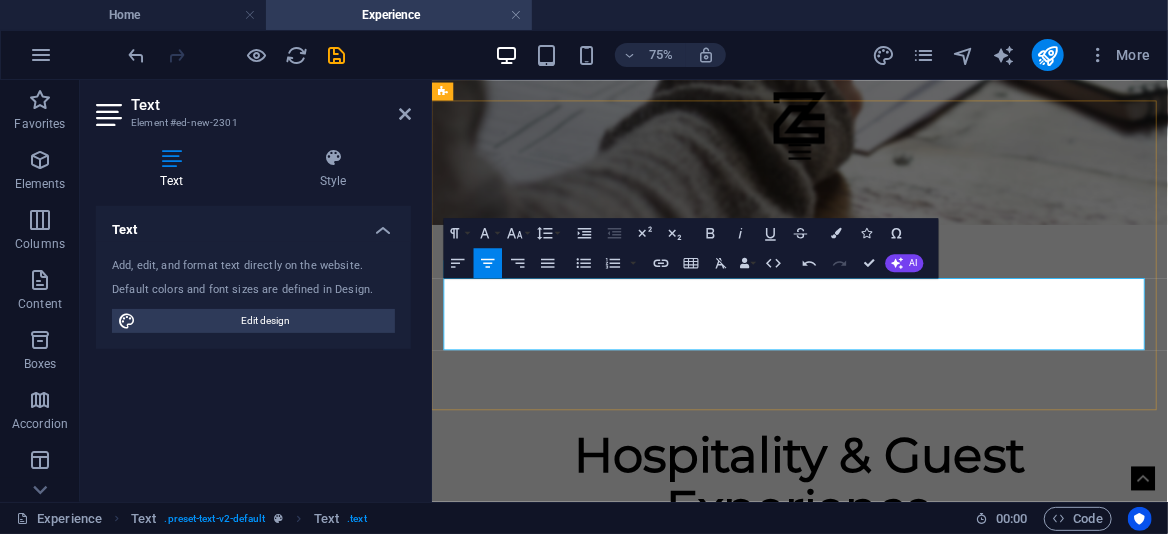click at bounding box center (922, 785) 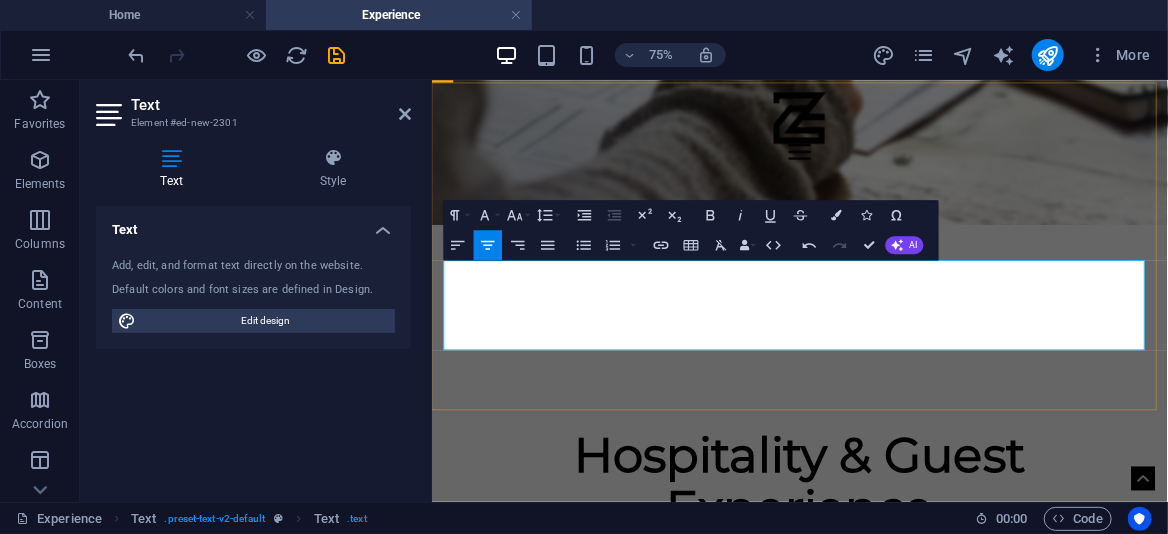 scroll, scrollTop: 559, scrollLeft: 0, axis: vertical 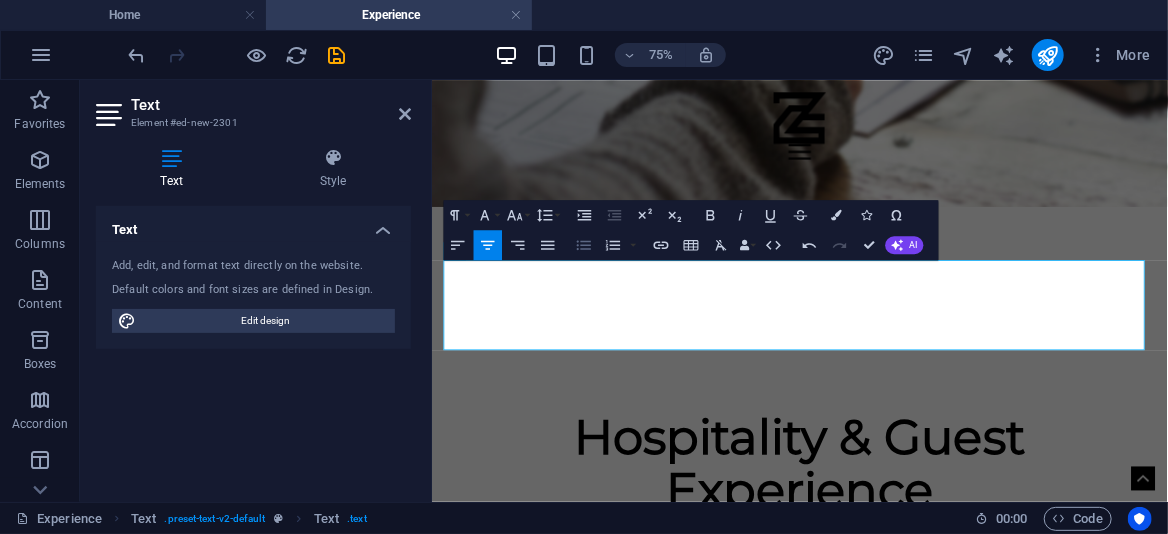 click 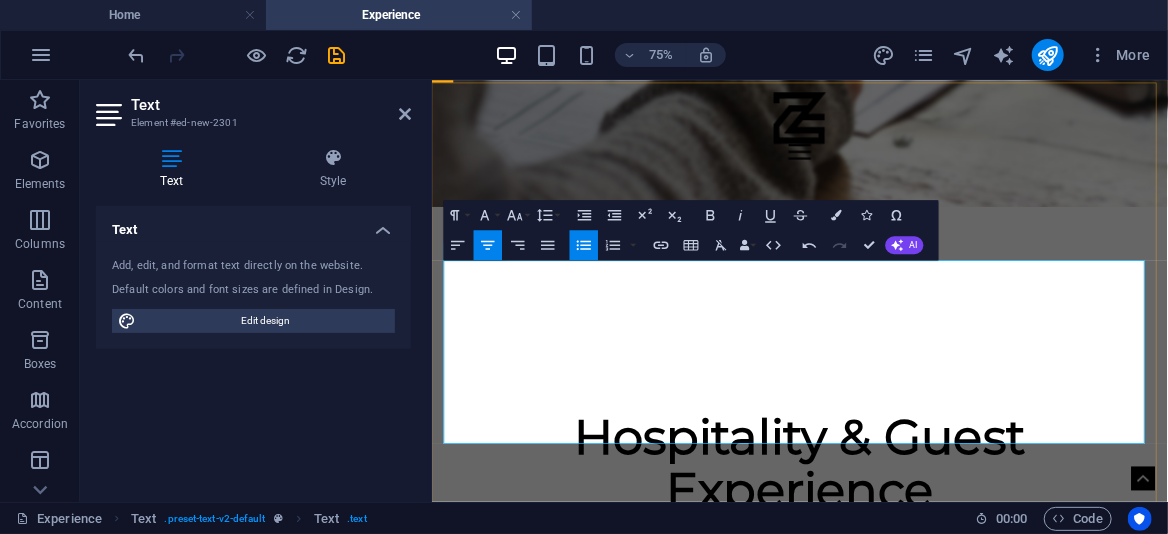 scroll, scrollTop: 659, scrollLeft: 0, axis: vertical 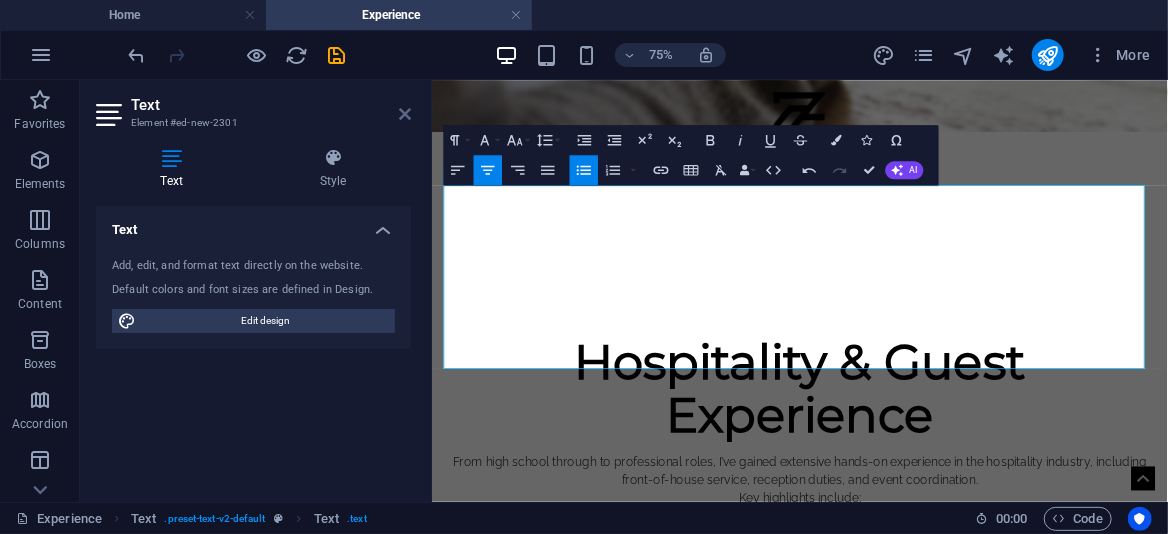click at bounding box center (405, 114) 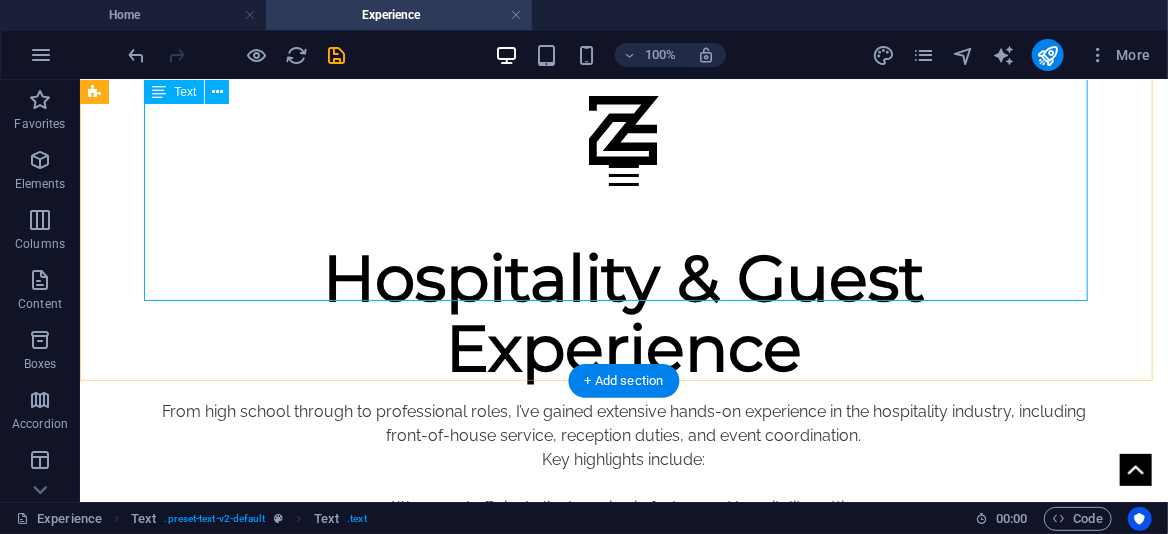 scroll, scrollTop: 615, scrollLeft: 0, axis: vertical 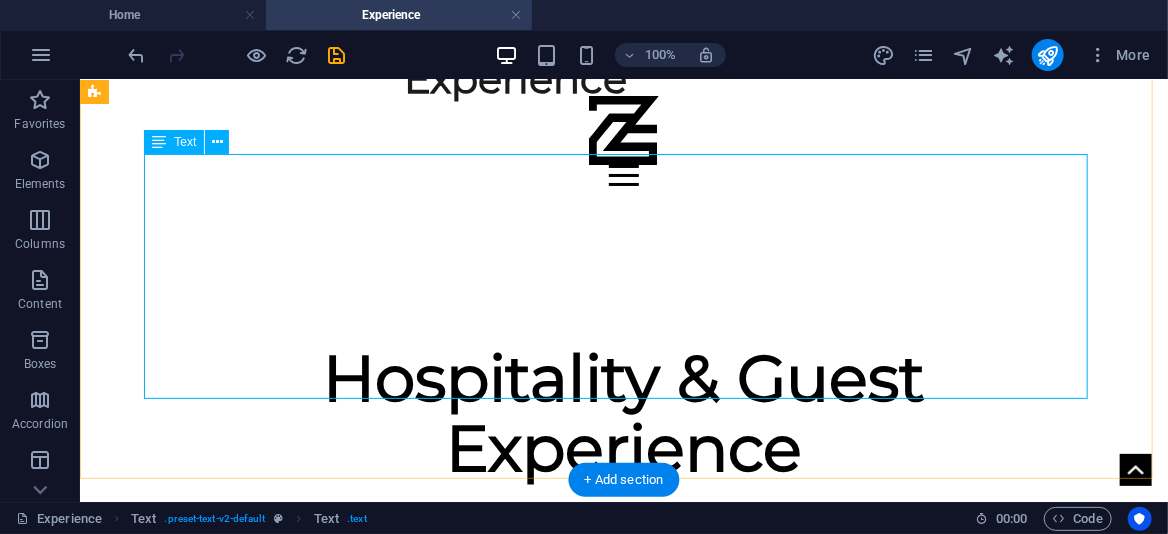 click on "From high school through to professional roles, I’ve gained extensive hands-on experience in the hospitality industry, including front-of-house service, reception duties, and event coordination. Key highlights include: Warm and efficient client service in fast-paced hospitality settings Experience acting as maître d’, waiter, and front-facing representative for formal events Assisted in managing check-in/out processes and resolving guest concerns with professionalism Recognised for consistently maintaining high service standards and calm under pressure Contributed to both school-based and professional hospitality functions with real clients Trusted with high guest volumes and VIP-level interaction" at bounding box center (623, 619) 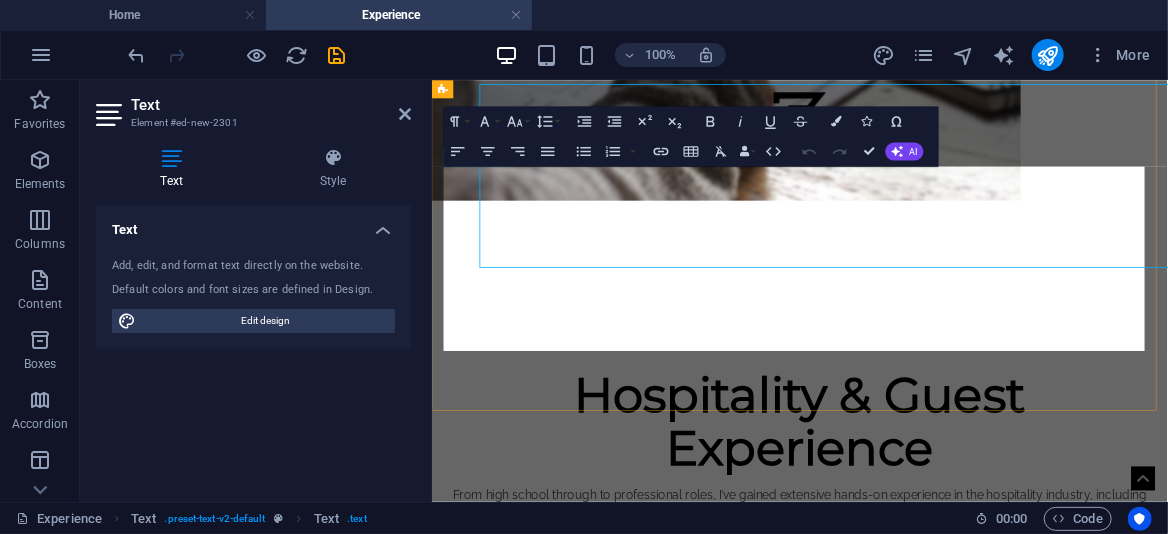 scroll, scrollTop: 684, scrollLeft: 0, axis: vertical 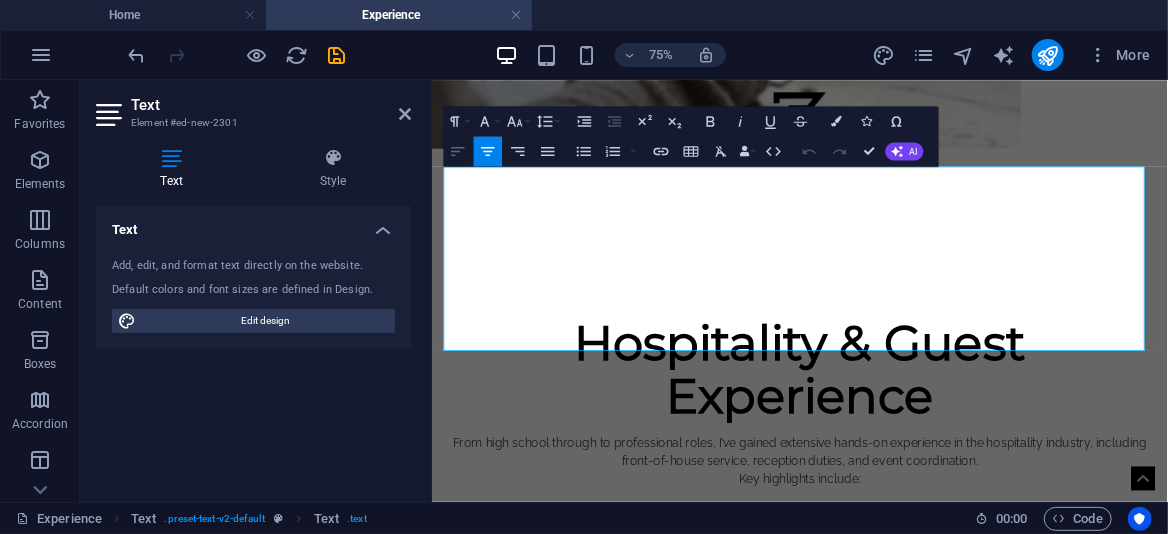 click 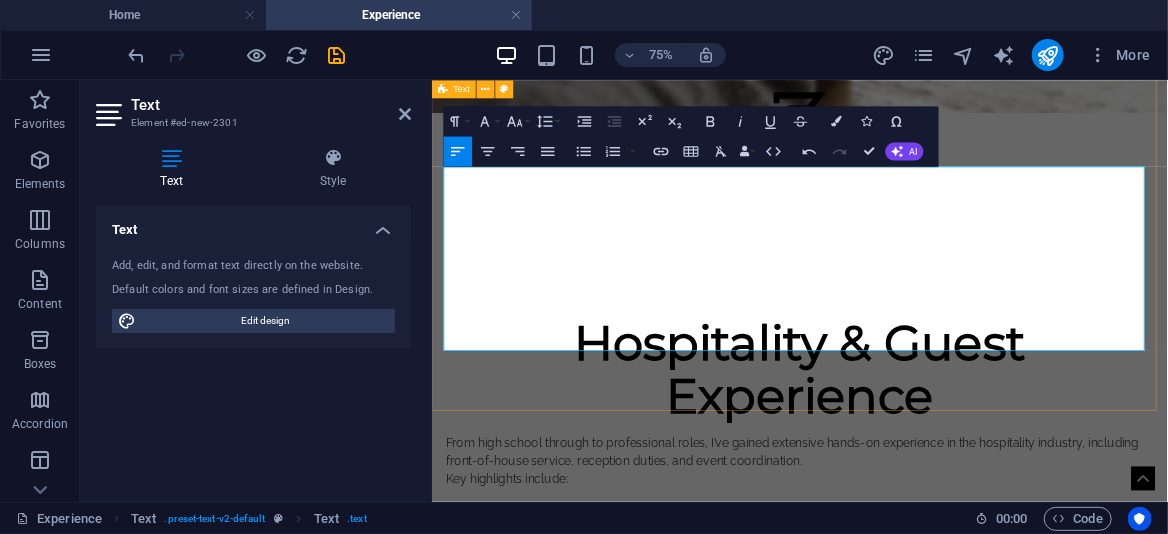 drag, startPoint x: 632, startPoint y: 295, endPoint x: 890, endPoint y: 456, distance: 304.11346 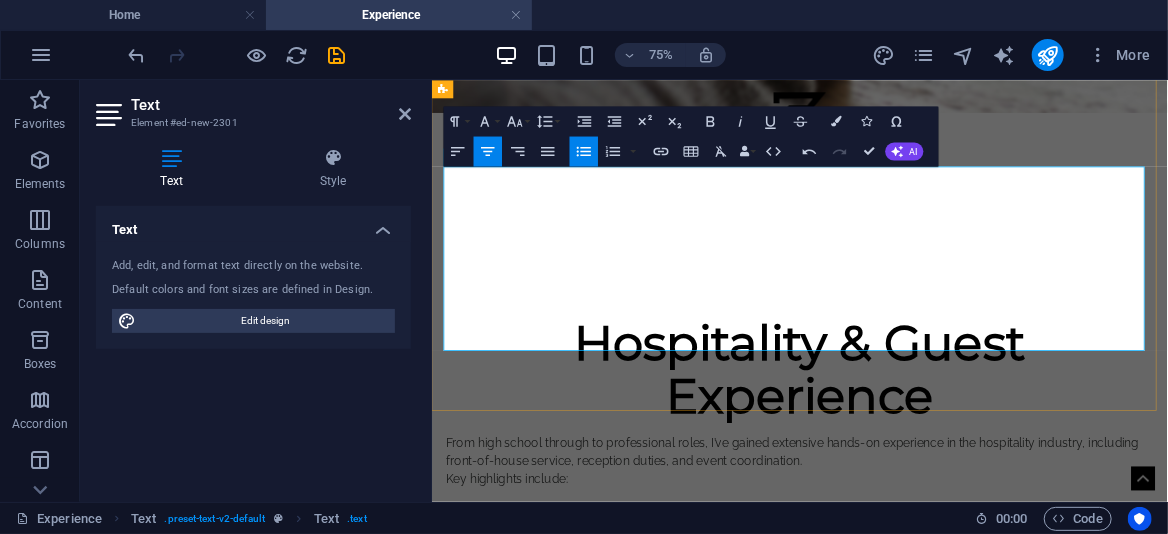 click at bounding box center (922, 636) 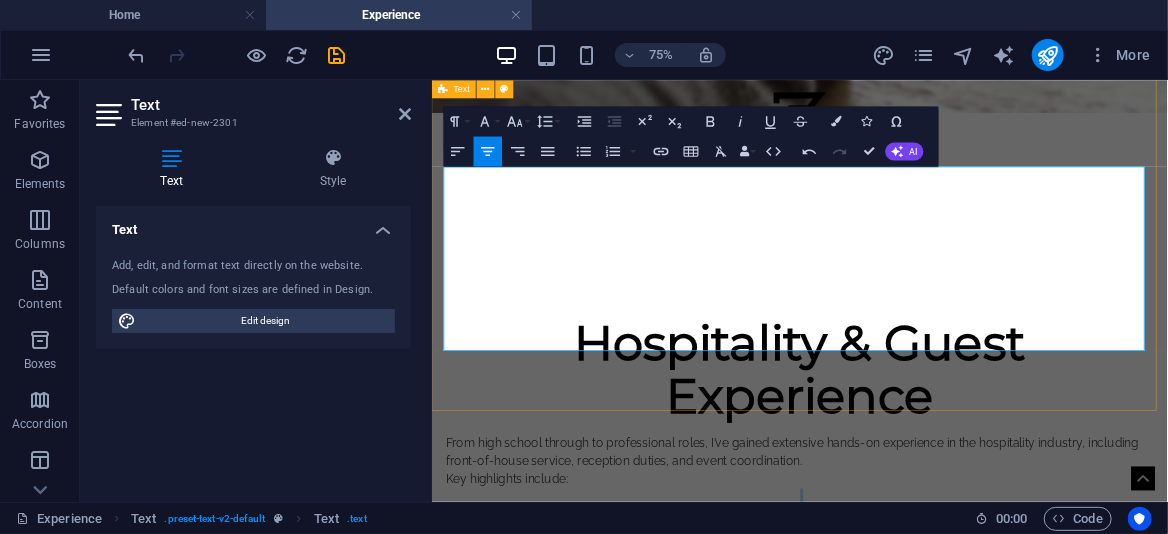 drag, startPoint x: 641, startPoint y: 286, endPoint x: 1313, endPoint y: 522, distance: 712.2359 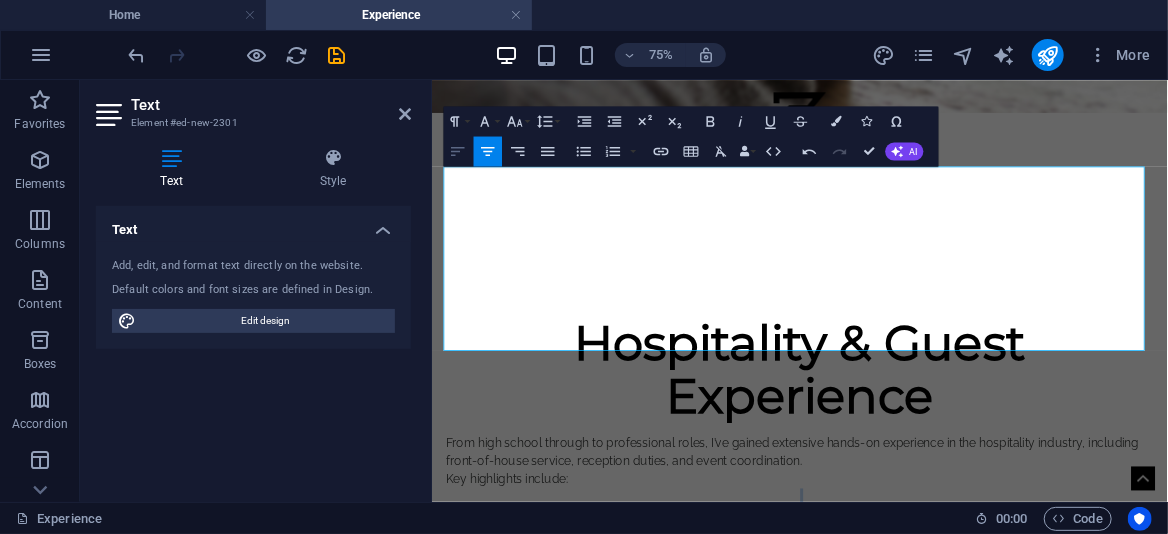 click 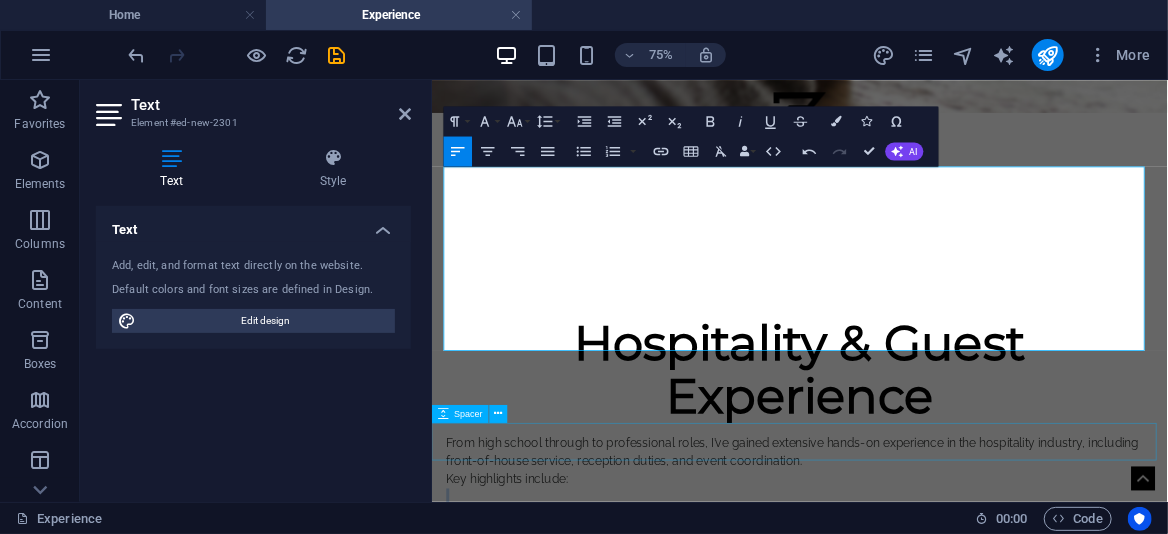 click at bounding box center (921, 913) 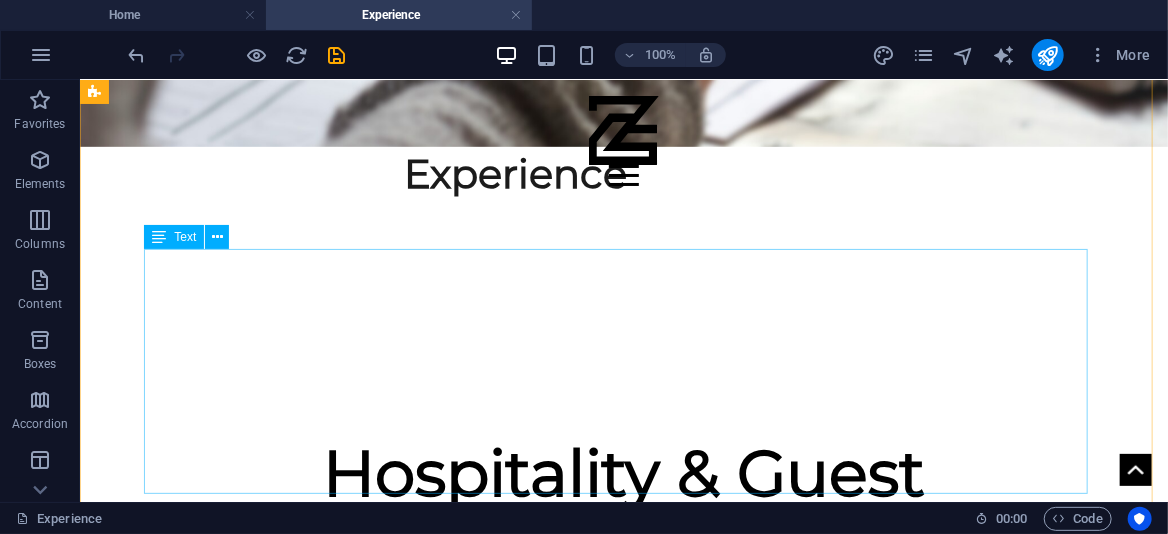 scroll, scrollTop: 515, scrollLeft: 0, axis: vertical 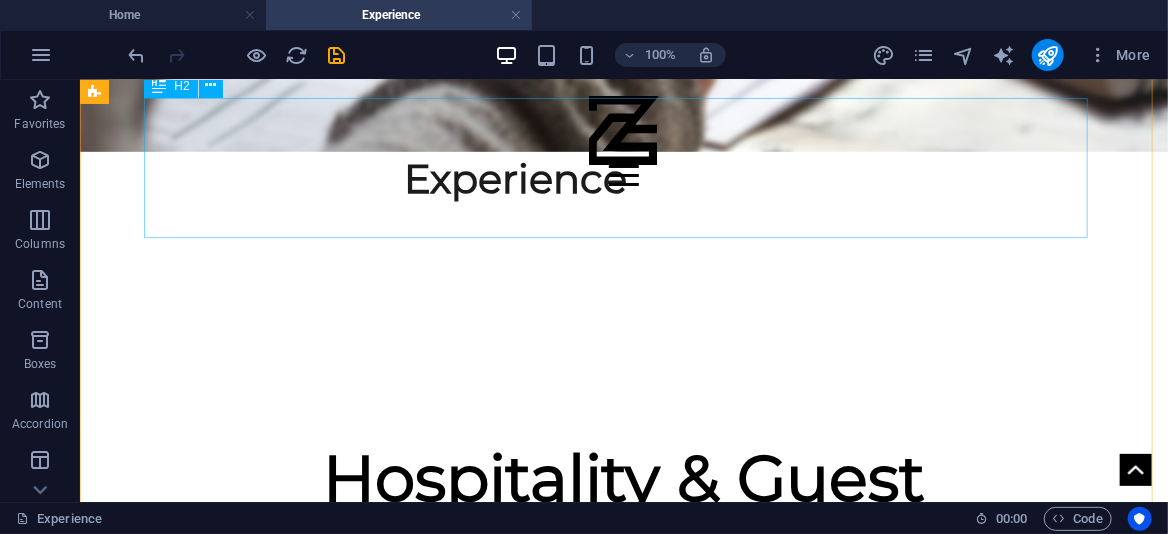 click on "Hospitality & Guest Experience" at bounding box center (623, 512) 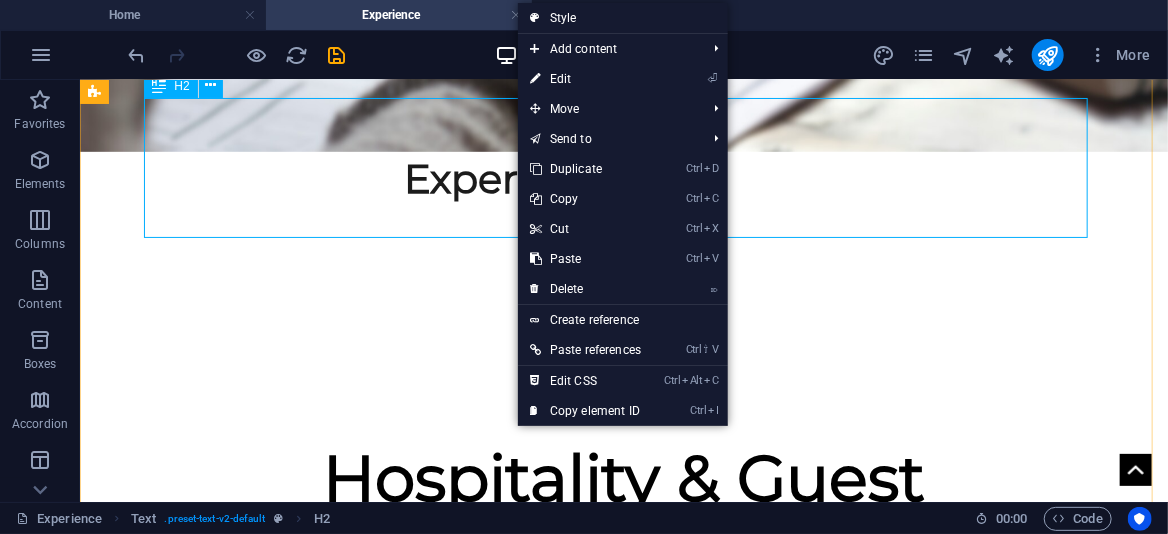 click on "Hospitality & Guest Experience" at bounding box center (623, 512) 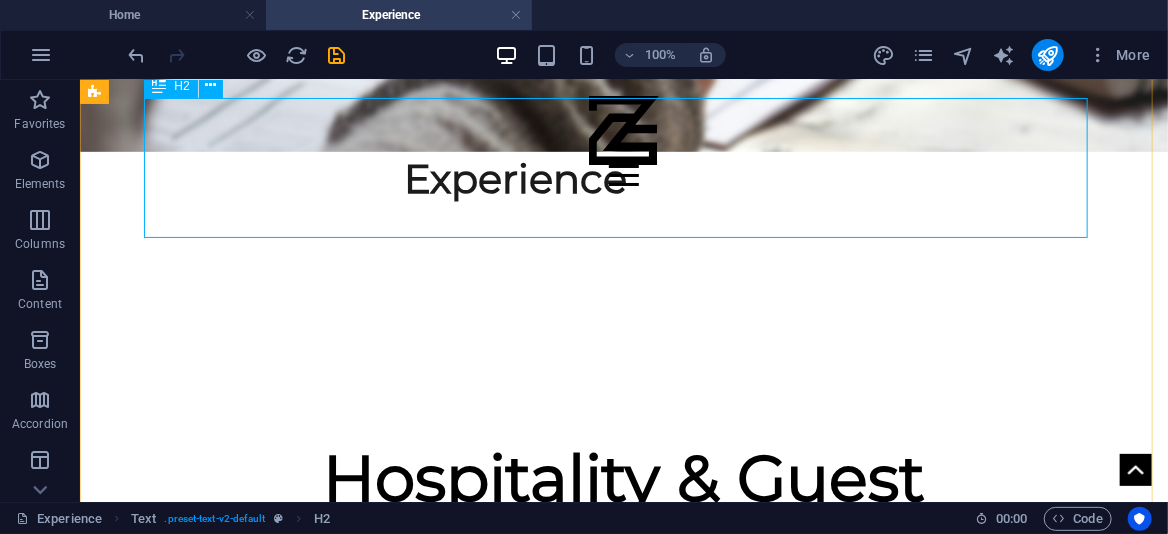 click on "Hospitality & Guest Experience" at bounding box center (623, 512) 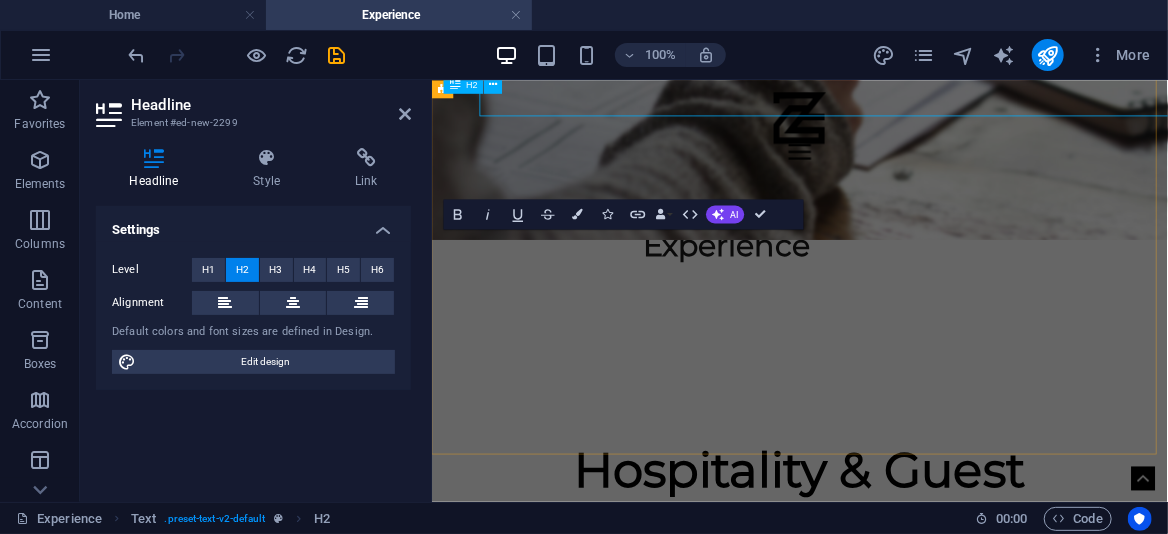 scroll, scrollTop: 625, scrollLeft: 0, axis: vertical 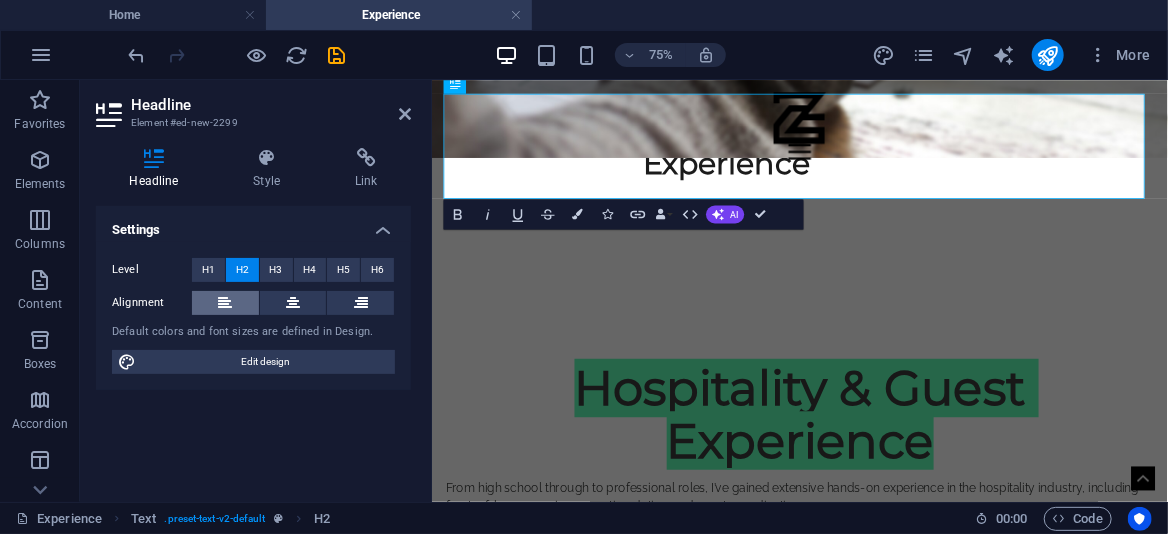 click at bounding box center [225, 303] 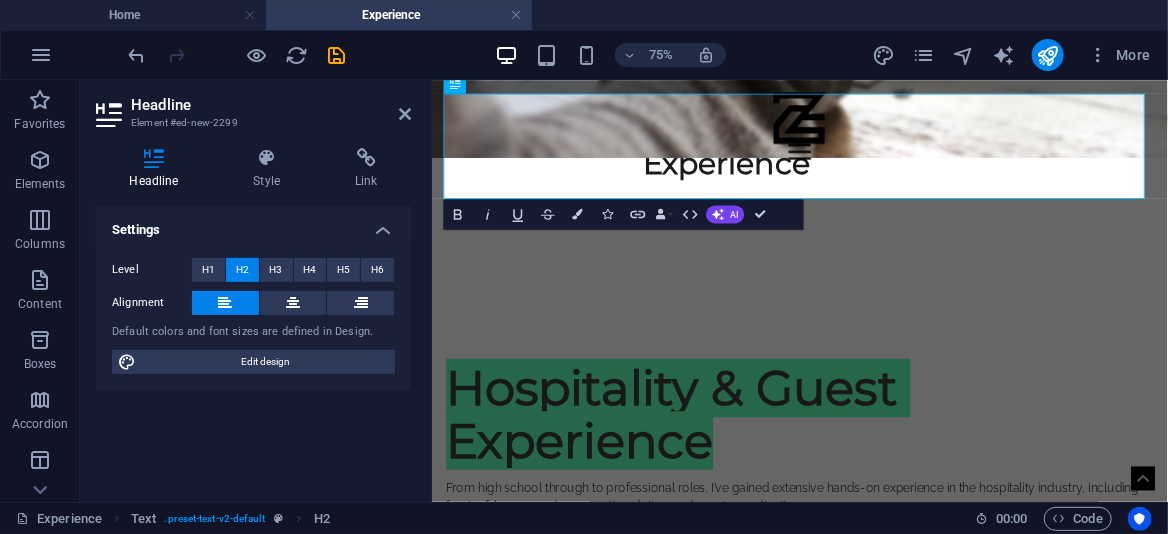 click on "Headline" at bounding box center (271, 105) 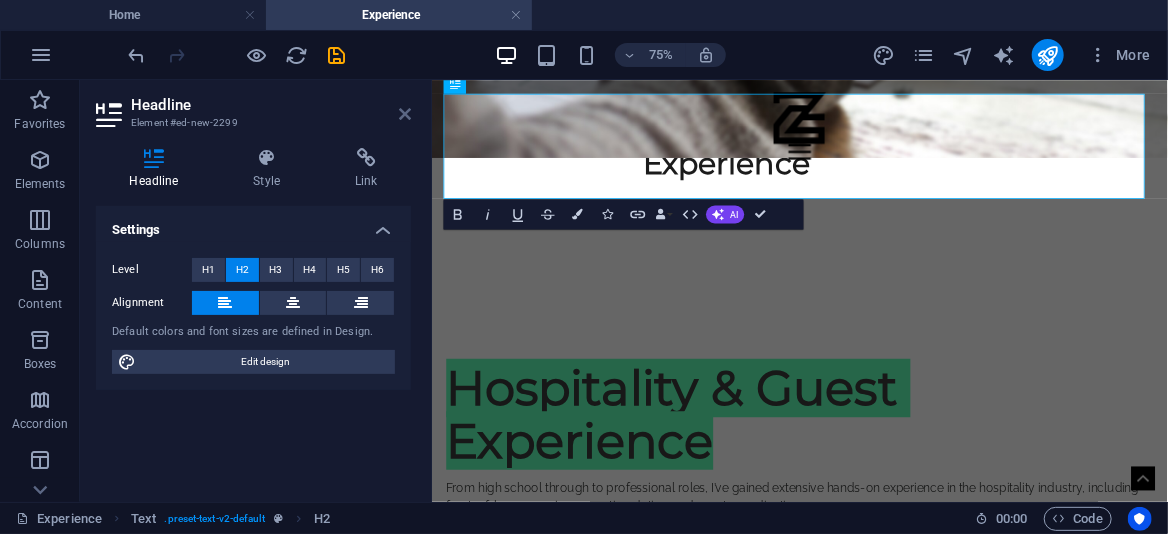 click at bounding box center [405, 114] 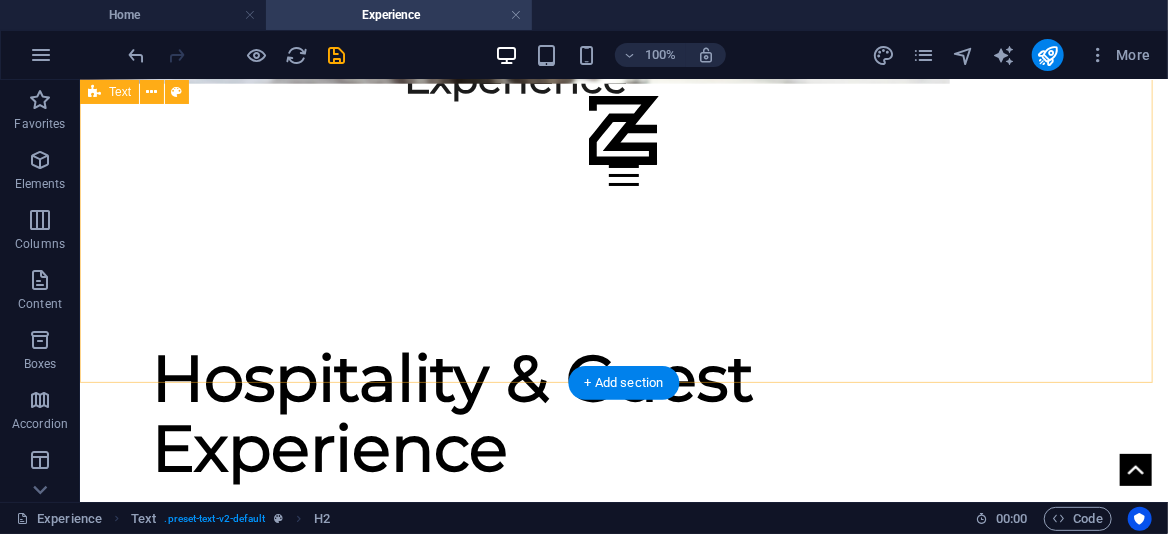 scroll, scrollTop: 715, scrollLeft: 0, axis: vertical 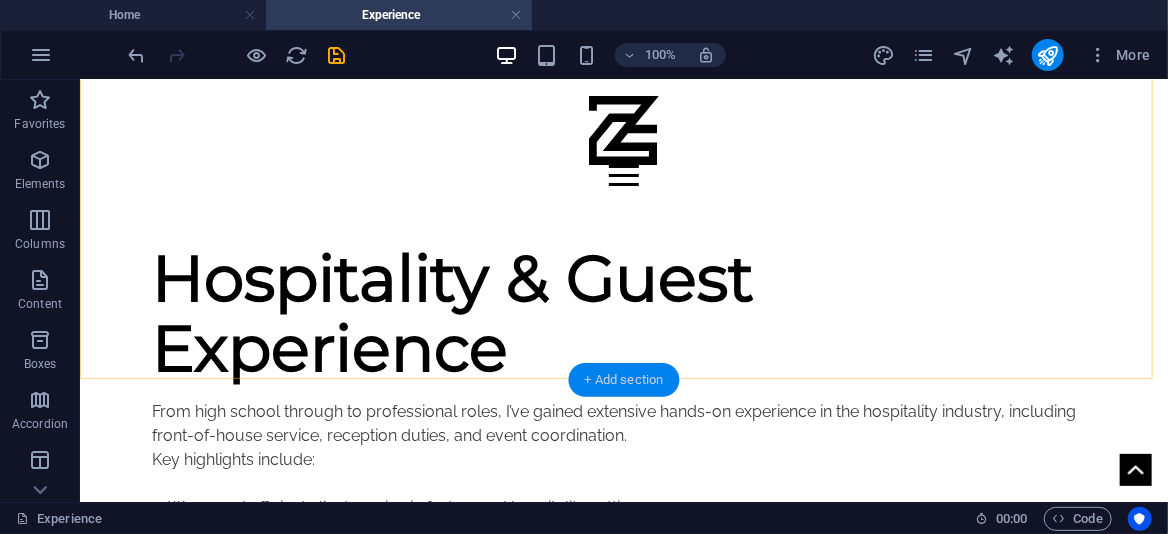 click on "+ Add section" at bounding box center [624, 380] 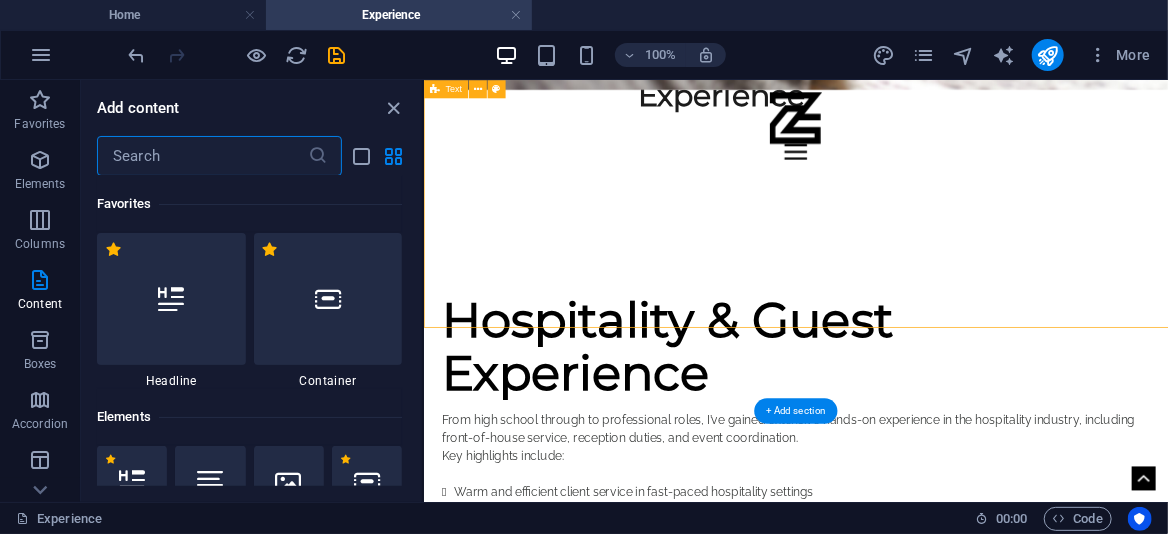 scroll, scrollTop: 684, scrollLeft: 0, axis: vertical 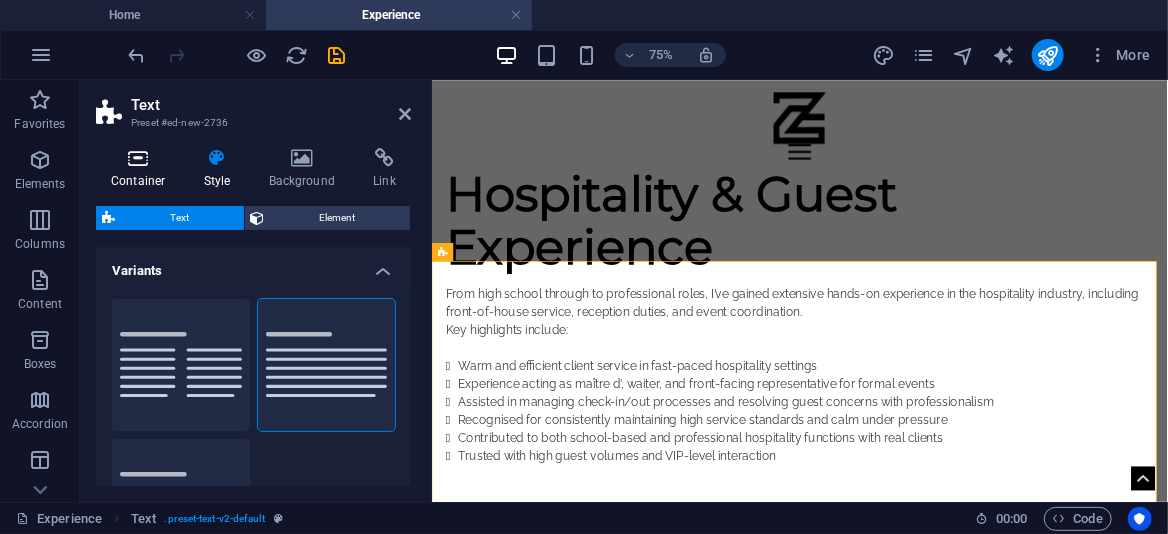click on "Container" at bounding box center (142, 169) 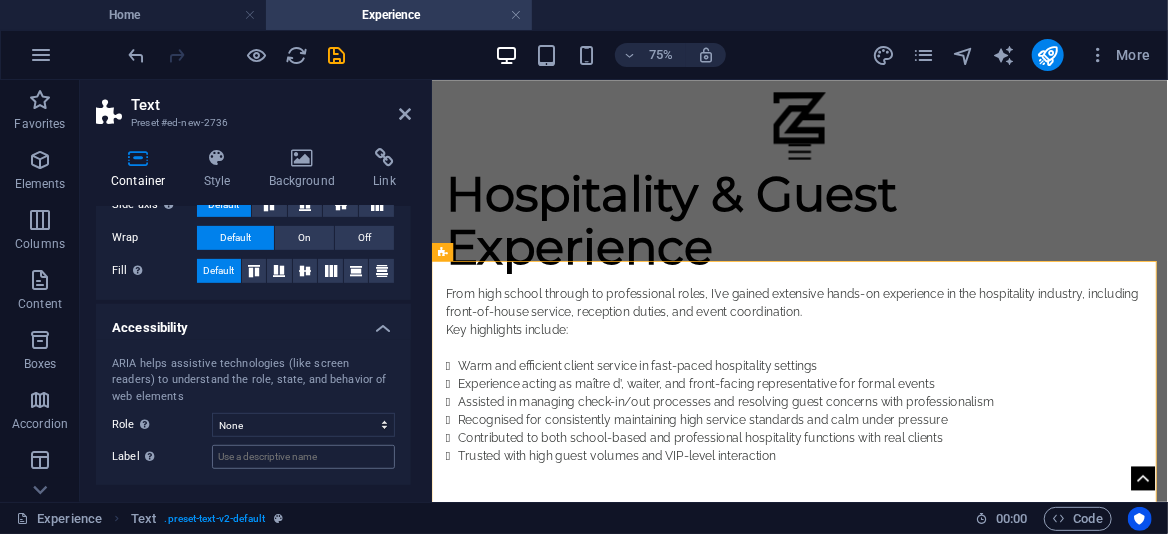 scroll, scrollTop: 494, scrollLeft: 0, axis: vertical 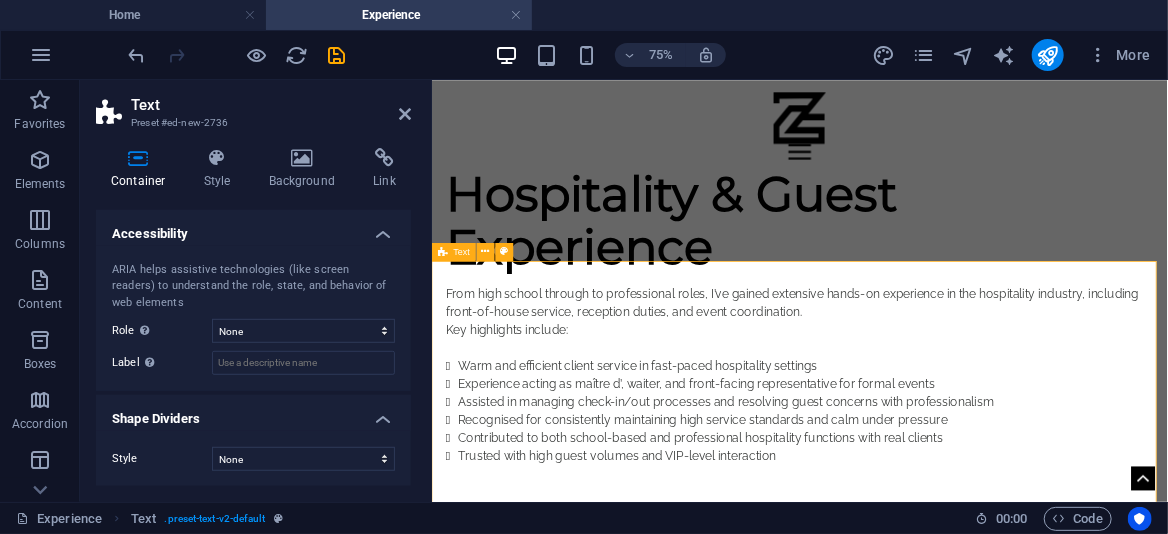 click on "Headline Lorem ipsum dolor sitope amet, consectetur adipisicing elitip. Massumenda, dolore, cum vel modi asperiores consequatur suscipit quidem ducimus eveniet iure expedita consecteture odiogil voluptatum similique fugit voluptates atem accusamus quae quas dolorem tenetur facere tempora maiores adipisci reiciendis accusantium voluptatibus id voluptate tempore dolor harum nisi amet! Nobis, eaque. Aenean commodo ligula eget dolor. Lorem ipsum dolor sit amet, consectetuer adipiscing elit leget odiogil voluptatum similique fugit voluptates dolor. Libero assumenda, dolore, cum vel modi asperiores consequatur." at bounding box center (921, 855) 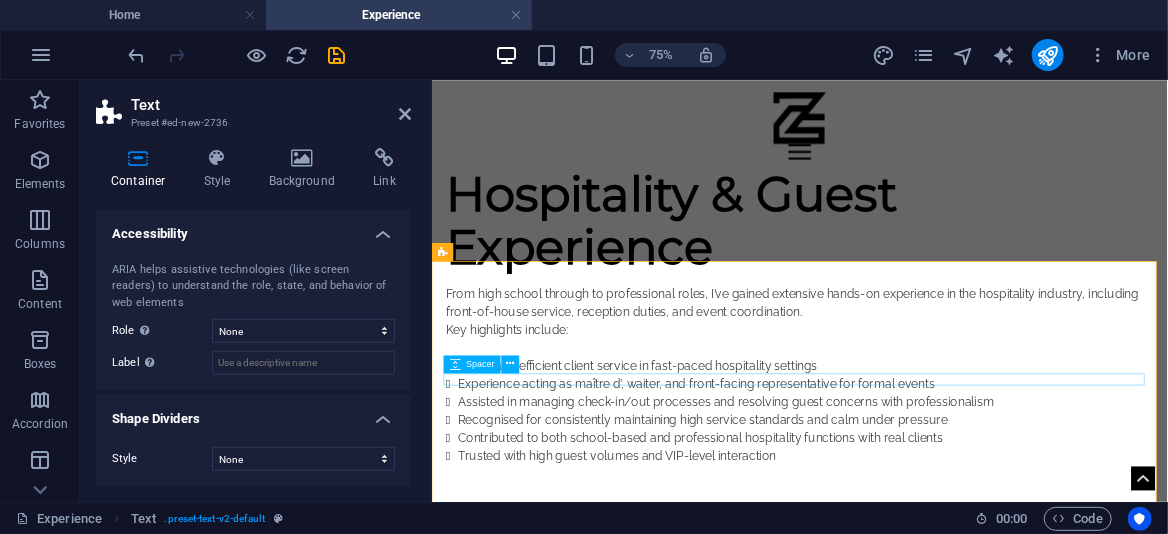 click at bounding box center [922, 830] 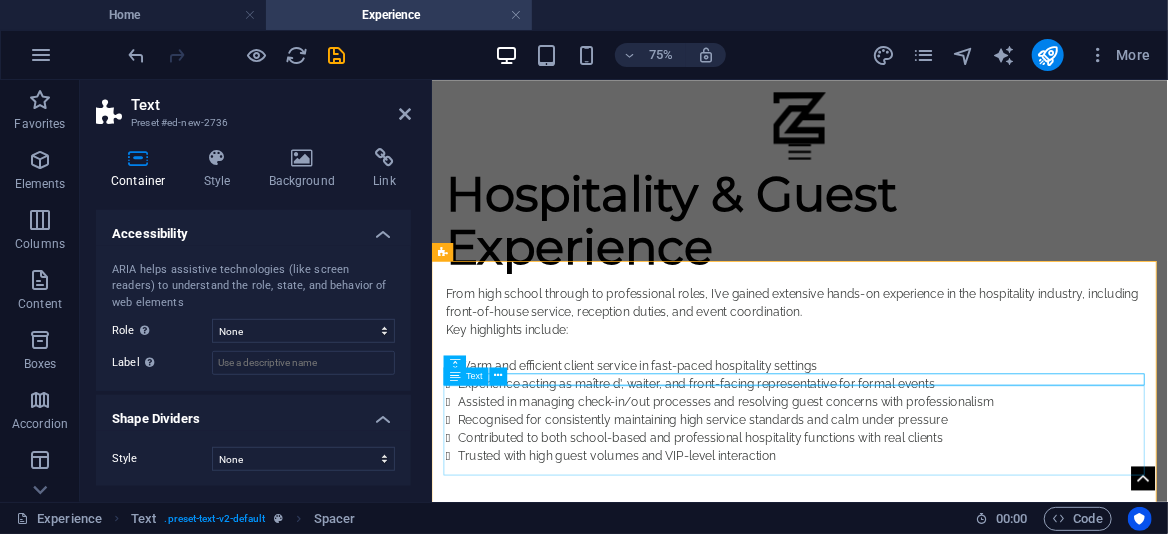 click on "Lorem ipsum dolor sitope amet, consectetur adipisicing elitip. Massumenda, dolore, cum vel modi asperiores consequatur suscipit quidem ducimus eveniet iure expedita consecteture odiogil voluptatum similique fugit voluptates atem accusamus quae quas dolorem tenetur facere tempora maiores adipisci reiciendis accusantium voluptatibus id voluptate tempore dolor harum nisi amet! Nobis, eaque. Aenean commodo ligula eget dolor. Lorem ipsum dolor sit amet, consectetuer adipiscing elit leget odiogil voluptatum similique fugit voluptates dolor. Libero assumenda, dolore, cum vel modi asperiores consequatur." at bounding box center (922, 898) 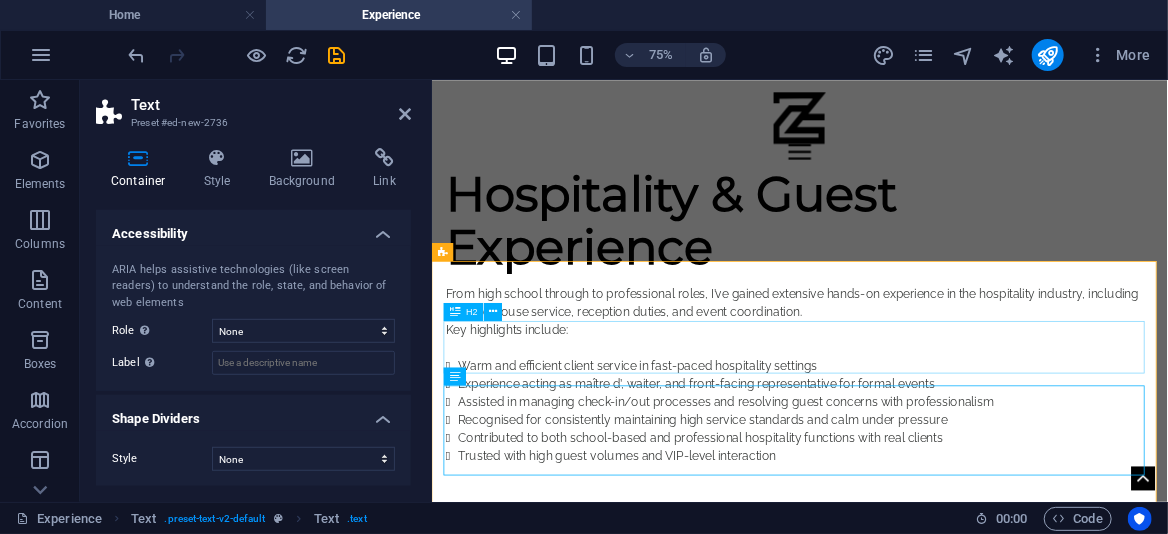 click on "Headline" at bounding box center [922, 787] 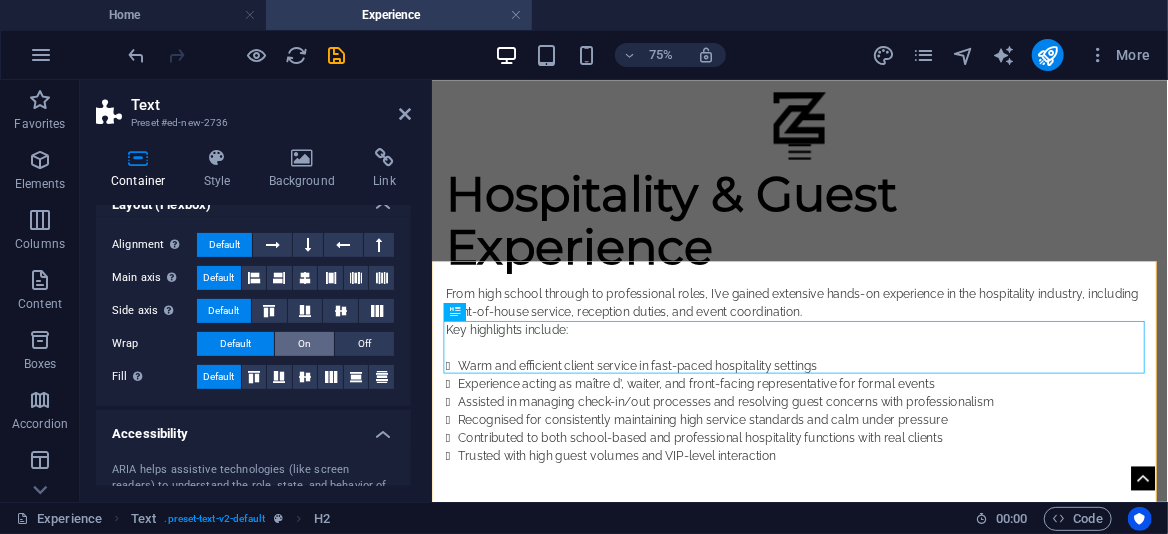 scroll, scrollTop: 0, scrollLeft: 0, axis: both 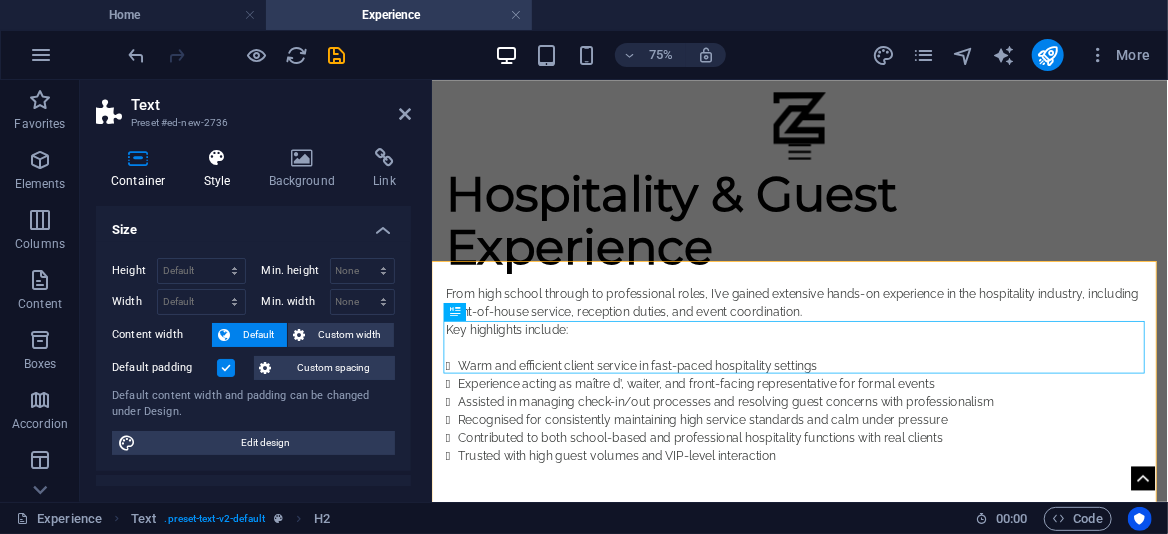 click at bounding box center (217, 158) 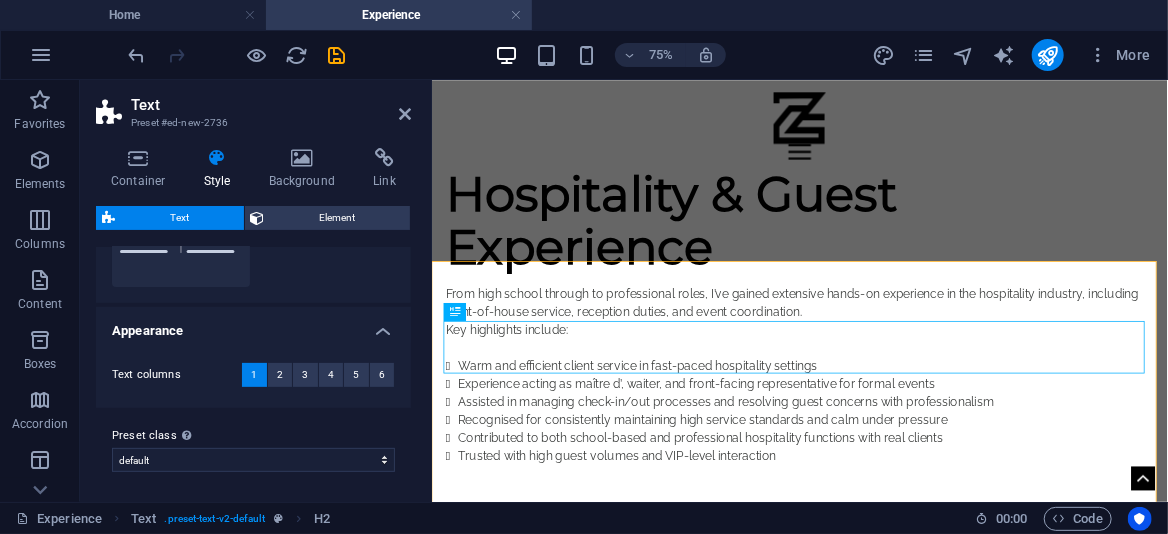 scroll, scrollTop: 285, scrollLeft: 0, axis: vertical 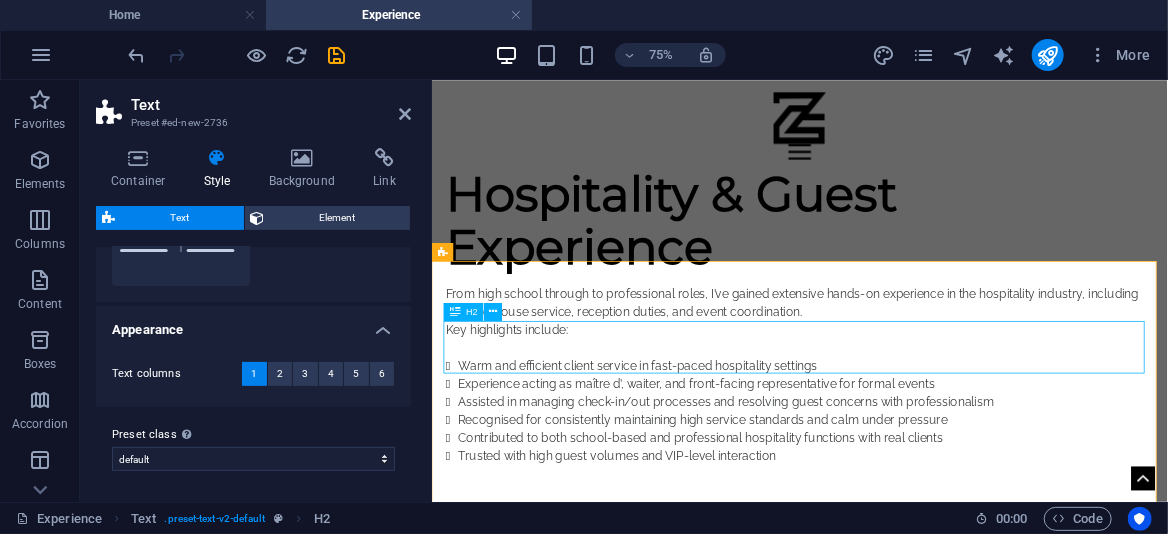 click on "Headline" at bounding box center (922, 787) 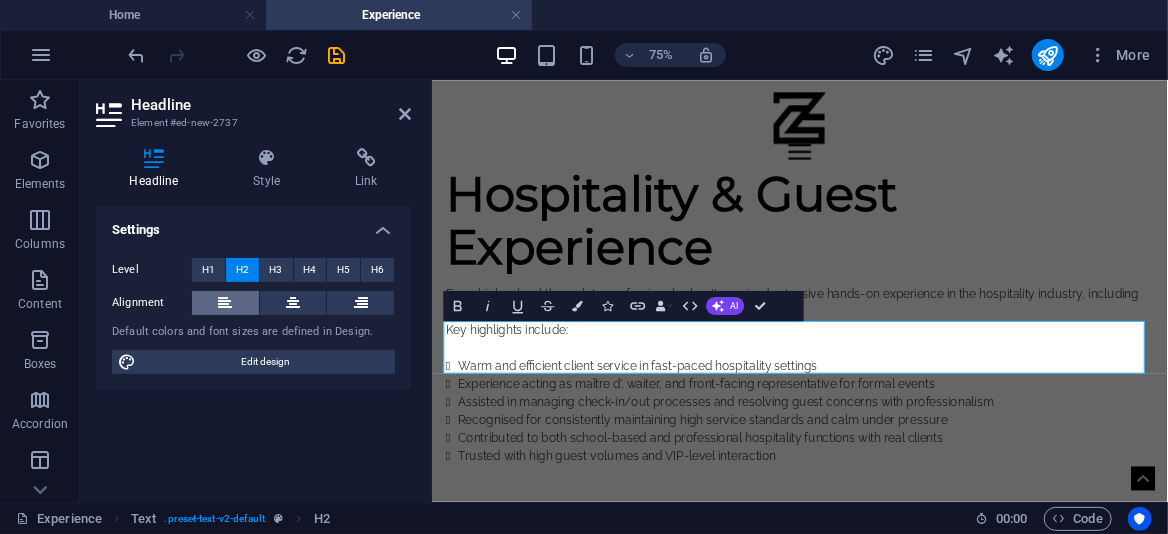 click at bounding box center (225, 303) 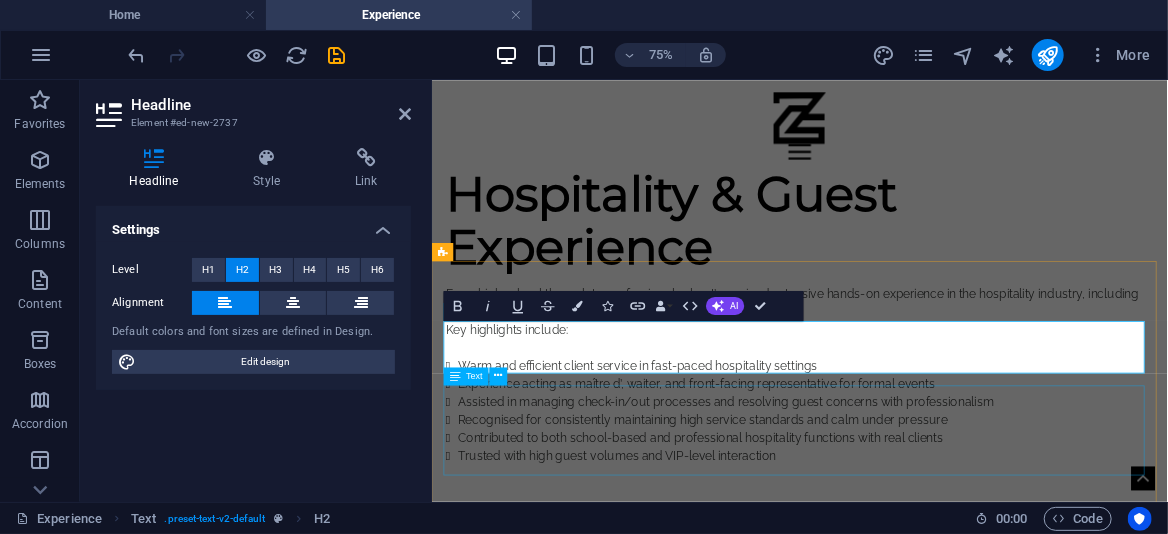 click on "Lorem ipsum dolor sitope amet, consectetur adipisicing elitip. Massumenda, dolore, cum vel modi asperiores consequatur suscipit quidem ducimus eveniet iure expedita consecteture odiogil voluptatum similique fugit voluptates atem accusamus quae quas dolorem tenetur facere tempora maiores adipisci reiciendis accusantium voluptatibus id voluptate tempore dolor harum nisi amet! Nobis, eaque. Aenean commodo ligula eget dolor. Lorem ipsum dolor sit amet, consectetuer adipiscing elit leget odiogil voluptatum similique fugit voluptates dolor. Libero assumenda, dolore, cum vel modi asperiores consequatur." at bounding box center [922, 898] 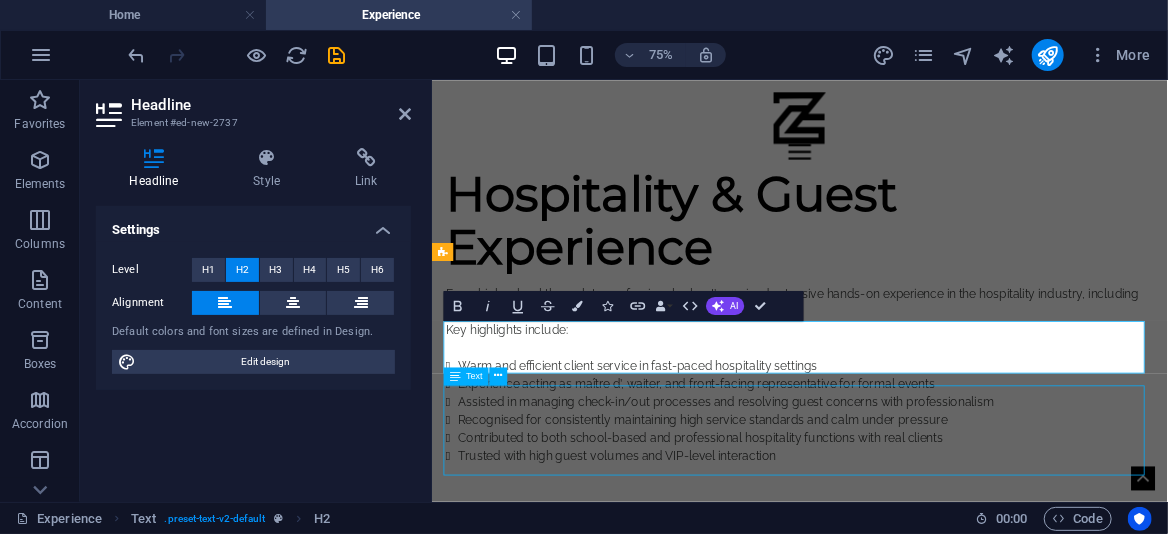 click on "Lorem ipsum dolor sitope amet, consectetur adipisicing elitip. Massumenda, dolore, cum vel modi asperiores consequatur suscipit quidem ducimus eveniet iure expedita consecteture odiogil voluptatum similique fugit voluptates atem accusamus quae quas dolorem tenetur facere tempora maiores adipisci reiciendis accusantium voluptatibus id voluptate tempore dolor harum nisi amet! Nobis, eaque. Aenean commodo ligula eget dolor. Lorem ipsum dolor sit amet, consectetuer adipiscing elit leget odiogil voluptatum similique fugit voluptates dolor. Libero assumenda, dolore, cum vel modi asperiores consequatur." at bounding box center (922, 898) 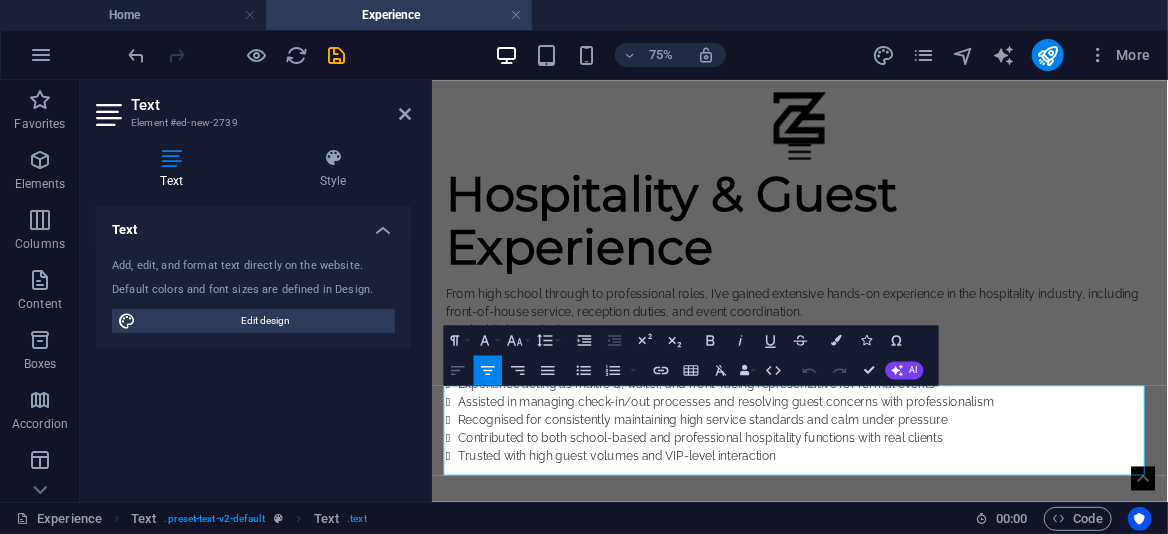 click 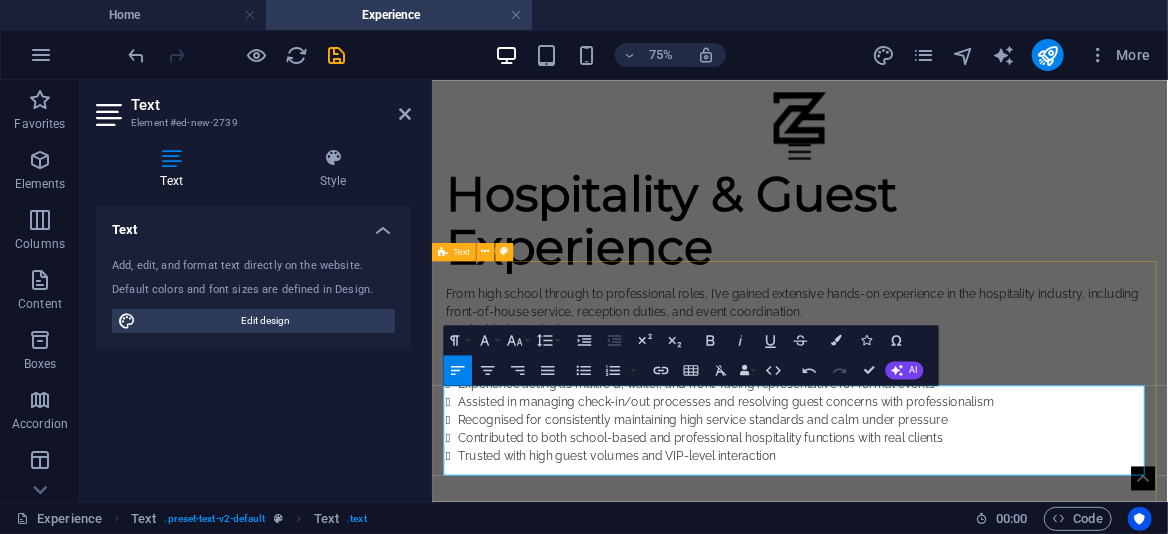 click on "Headline Lorem ipsum dolor sitope amet, consectetur adipisicing elitip. Massumenda, dolore, cum vel modi asperiores consequatur suscipit quidem ducimus eveniet iure expedita consecteture odiogil voluptatum similique fugit voluptates atem accusamus quae quas dolorem tenetur facere tempora maiores adipisci reiciendis accusantium voluptatibus id voluptate tempore dolor harum nisi amet! Nobis, eaque. Aenean commodo ligula eget dolor. Lorem ipsum dolor sit amet, consectetuer adipiscing elit leget odiogil voluptatum similique fugit voluptates dolor. Libero assumenda, dolore, cum vel modi asperiores consequatur." at bounding box center (921, 855) 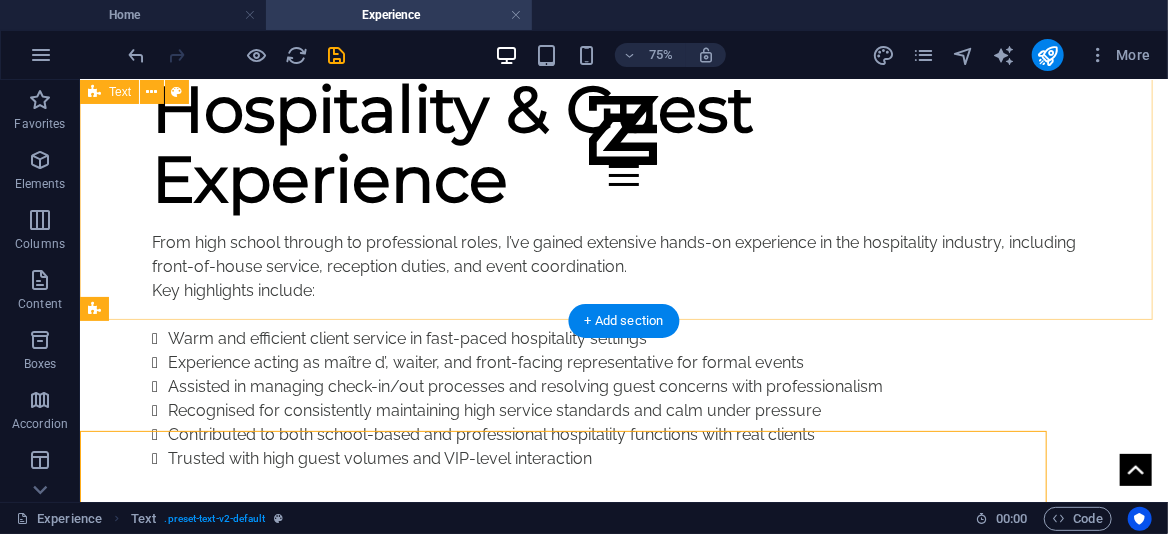 scroll, scrollTop: 774, scrollLeft: 0, axis: vertical 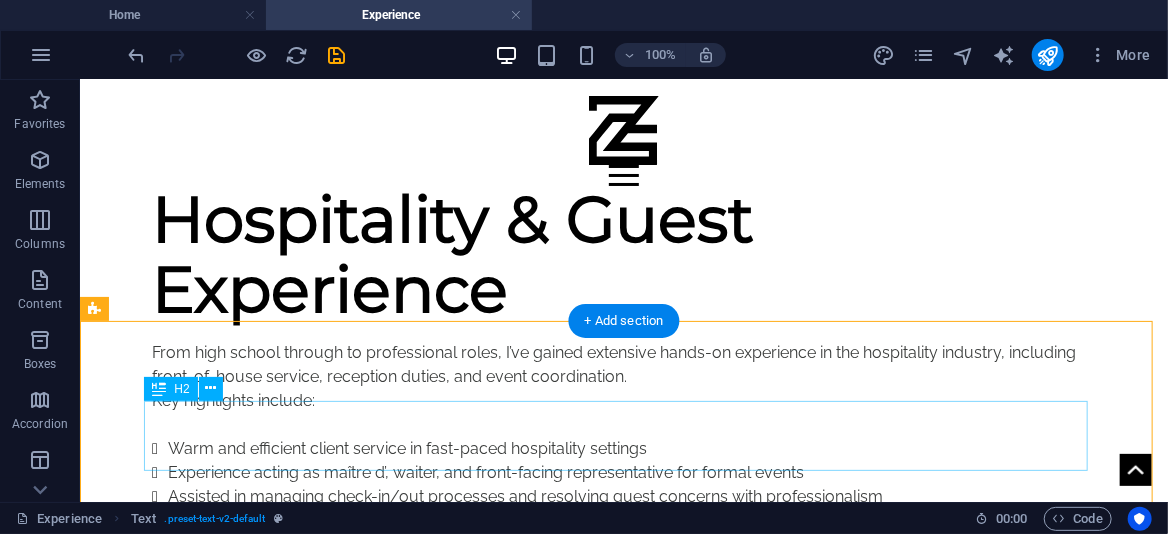 click on "Headline" at bounding box center [623, 775] 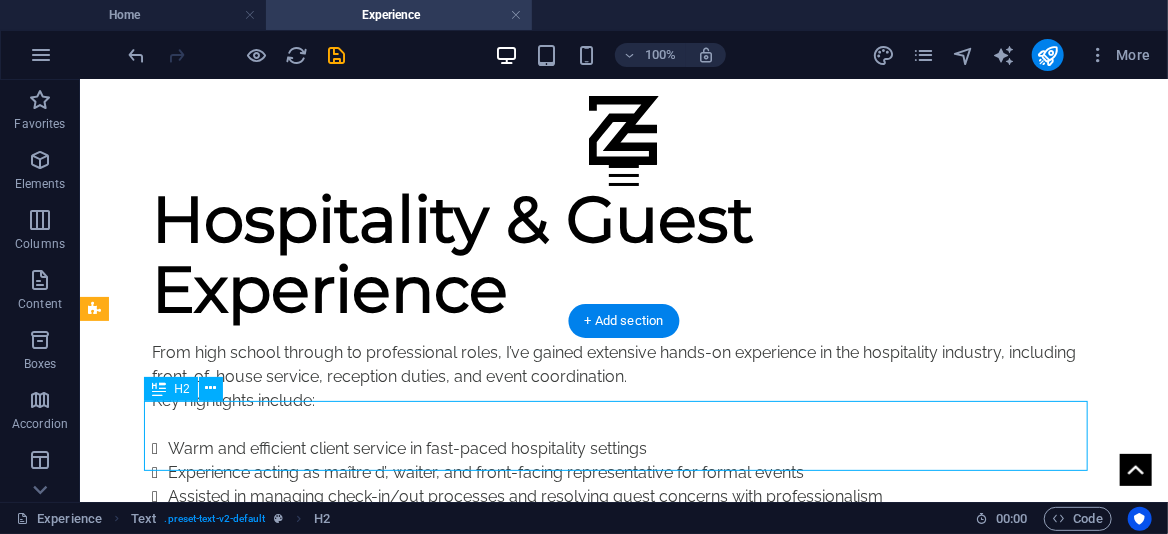 click on "Headline" at bounding box center (623, 775) 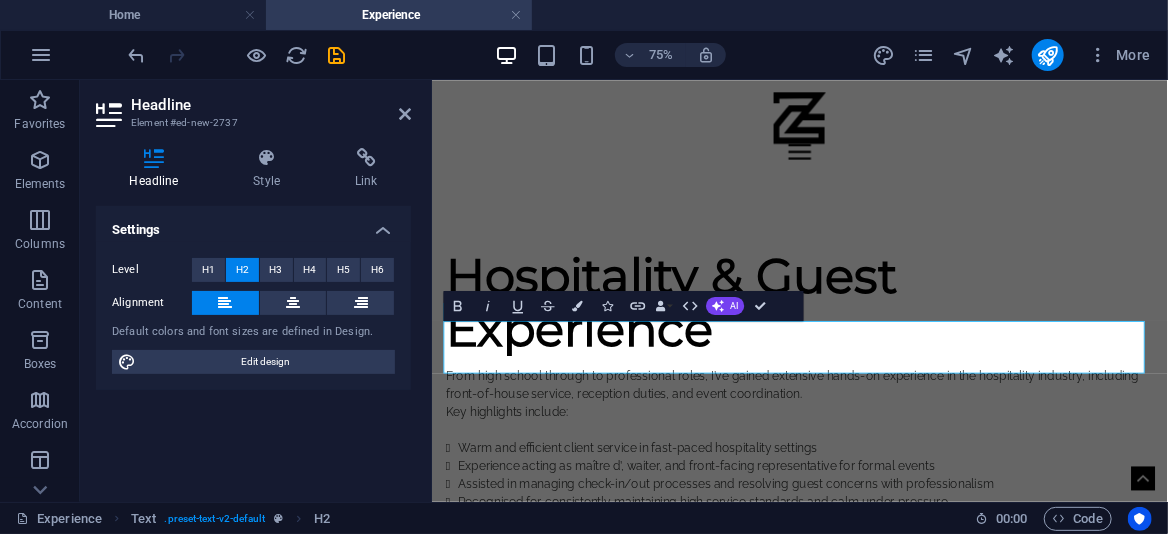 scroll, scrollTop: 884, scrollLeft: 0, axis: vertical 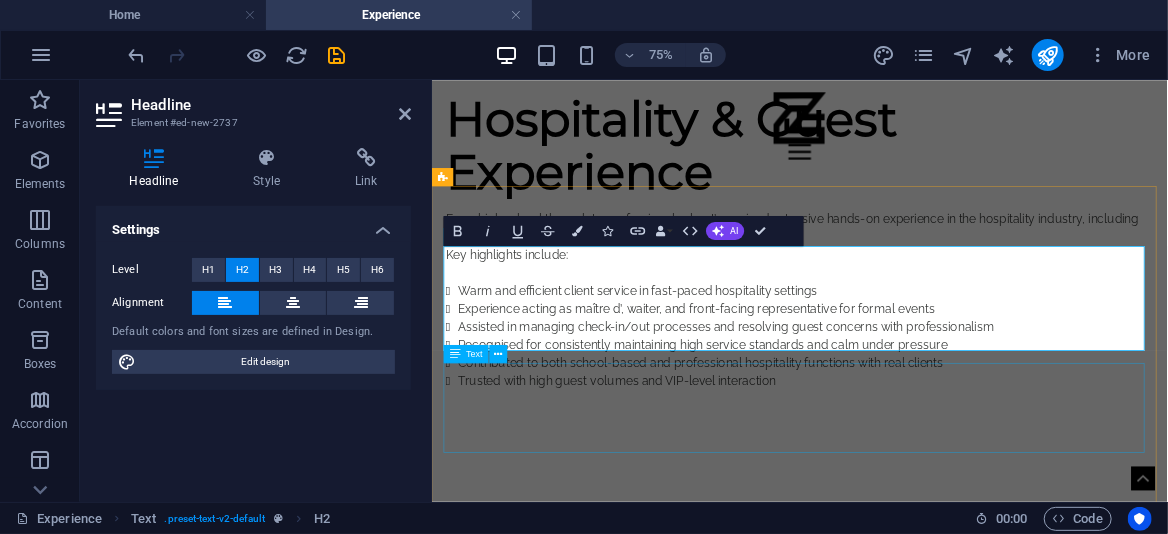 click on "Lorem ipsum dolor sitope amet, consectetur adipisicing elitip. Massumenda, dolore, cum vel modi asperiores consequatur suscipit quidem ducimus eveniet iure expedita consecteture odiogil voluptatum similique fugit voluptates atem accusamus quae quas dolorem tenetur facere tempora maiores adipisci reiciendis accusantium voluptatibus id voluptate tempore dolor harum nisi amet! Nobis, eaque. Aenean commodo ligula eget dolor. Lorem ipsum dolor sit amet, consectetuer adipiscing elit leget odiogil voluptatum similique fugit voluptates dolor. Libero assumenda, dolore, cum vel modi asperiores consequatur." at bounding box center [922, 869] 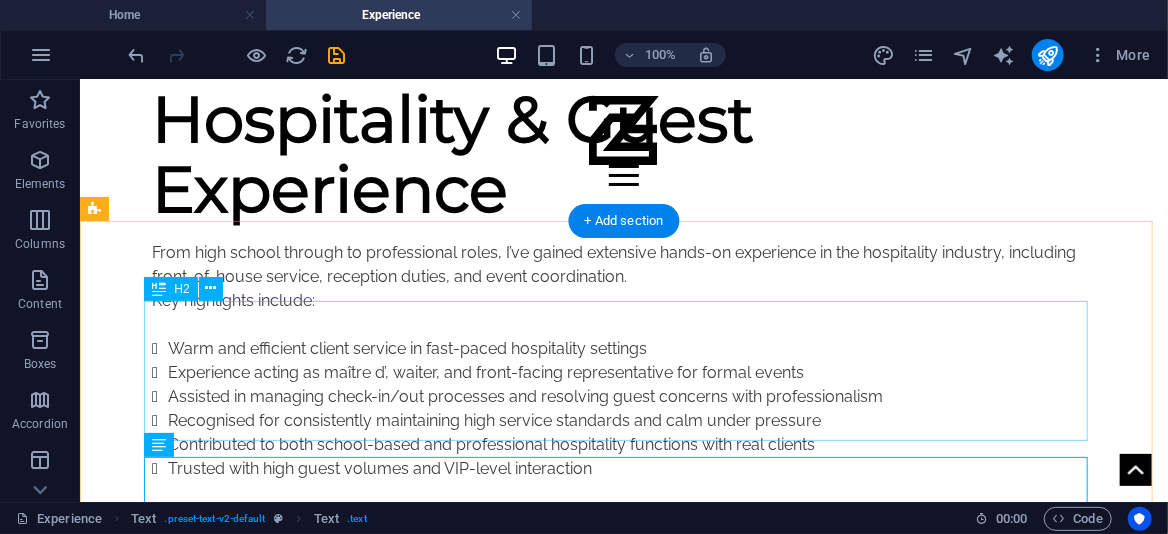 click on "Administrative & Office Support" at bounding box center (623, 710) 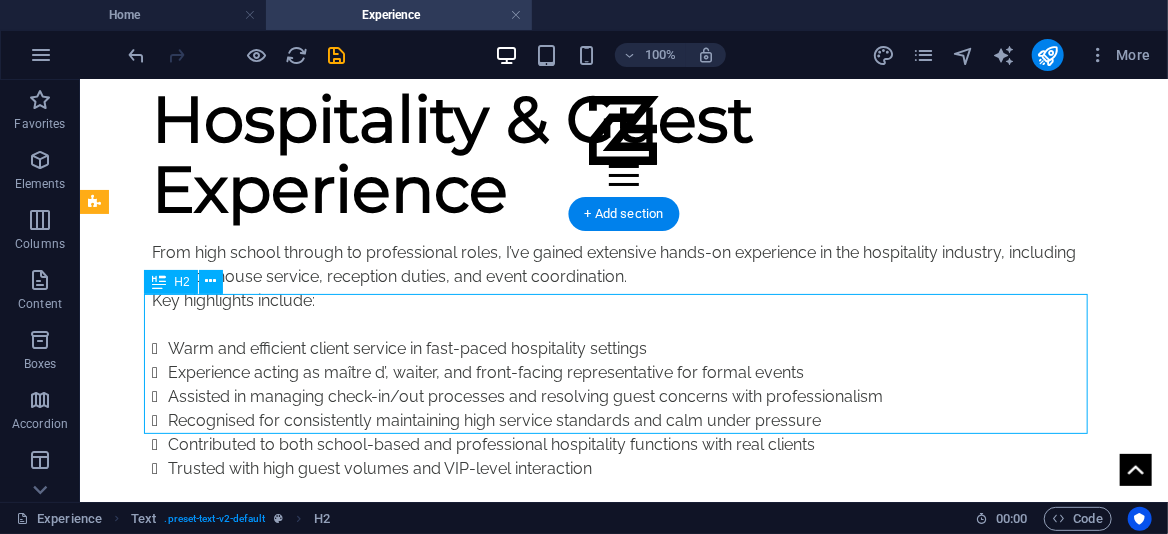 scroll, scrollTop: 1074, scrollLeft: 0, axis: vertical 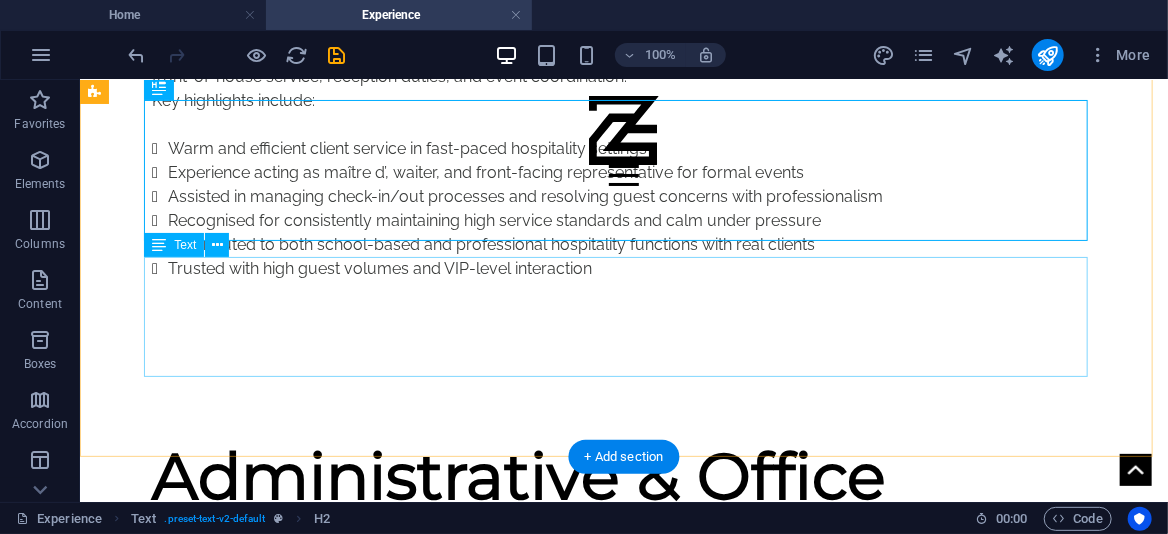 click on "Lorem ipsum dolor sitope amet, consectetur adipisicing elitip. Massumenda, dolore, cum vel modi asperiores consequatur suscipit quidem ducimus eveniet iure expedita consecteture odiogil voluptatum similique fugit voluptates atem accusamus quae quas dolorem tenetur facere tempora maiores adipisci reiciendis accusantium voluptatibus id voluptate tempore dolor harum nisi amet! Nobis, eaque. Aenean commodo ligula eget dolor. Lorem ipsum dolor sit amet, consectetuer adipiscing elit leget odiogil voluptatum similique fugit voluptates dolor. Libero assumenda, dolore, cum vel modi asperiores consequatur." at bounding box center [623, 657] 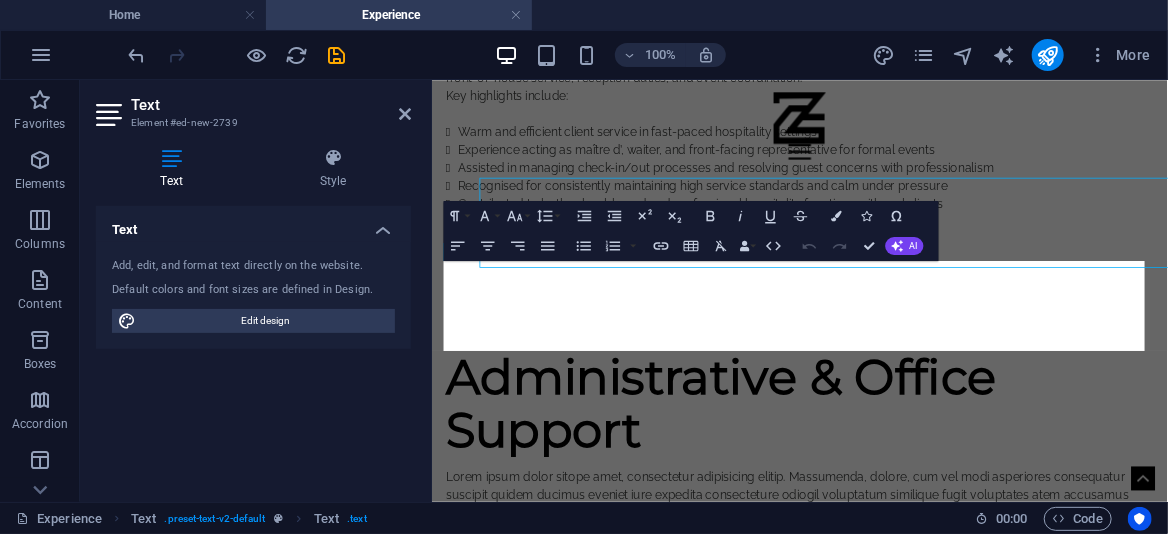 scroll, scrollTop: 1121, scrollLeft: 0, axis: vertical 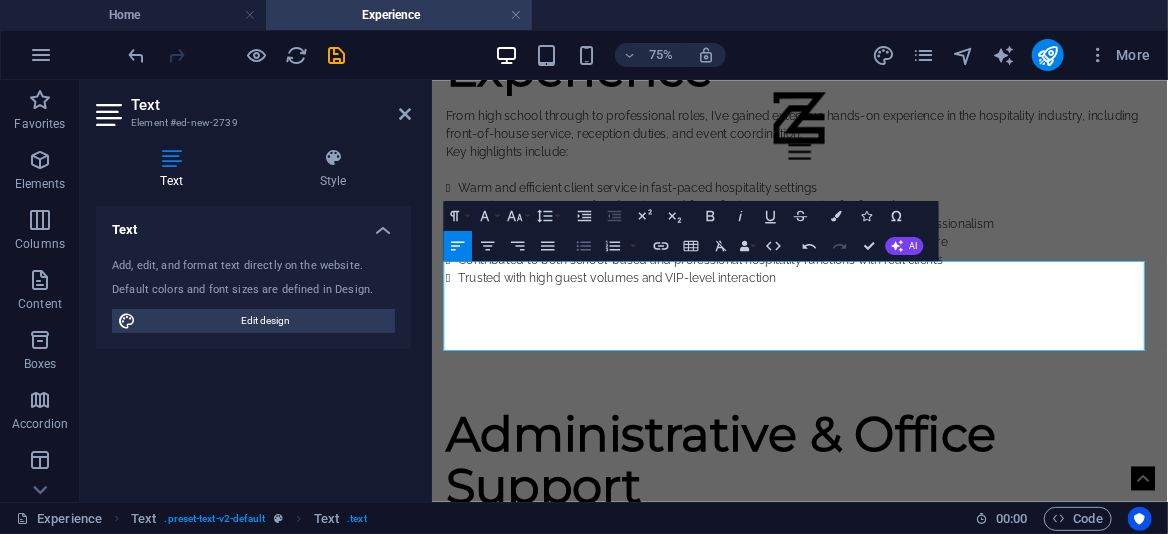 click 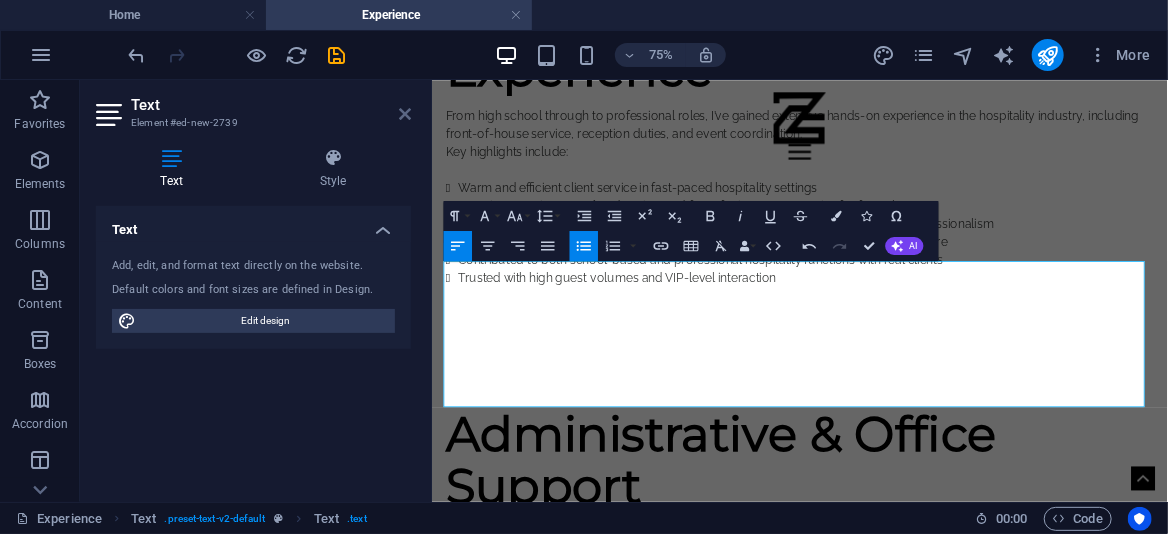 drag, startPoint x: 408, startPoint y: 115, endPoint x: 402, endPoint y: 105, distance: 11.661903 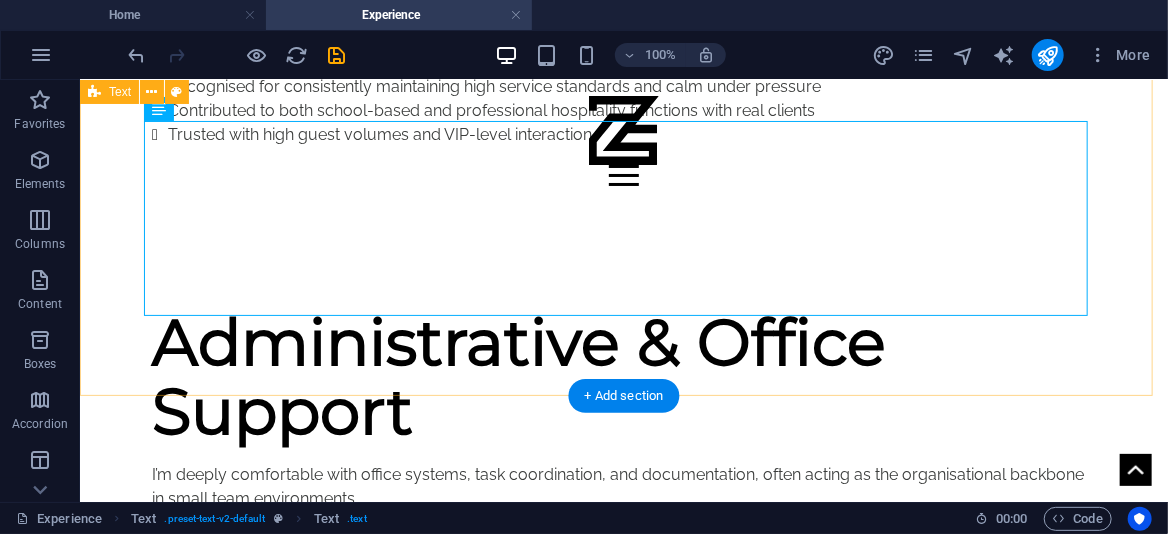 scroll, scrollTop: 1211, scrollLeft: 0, axis: vertical 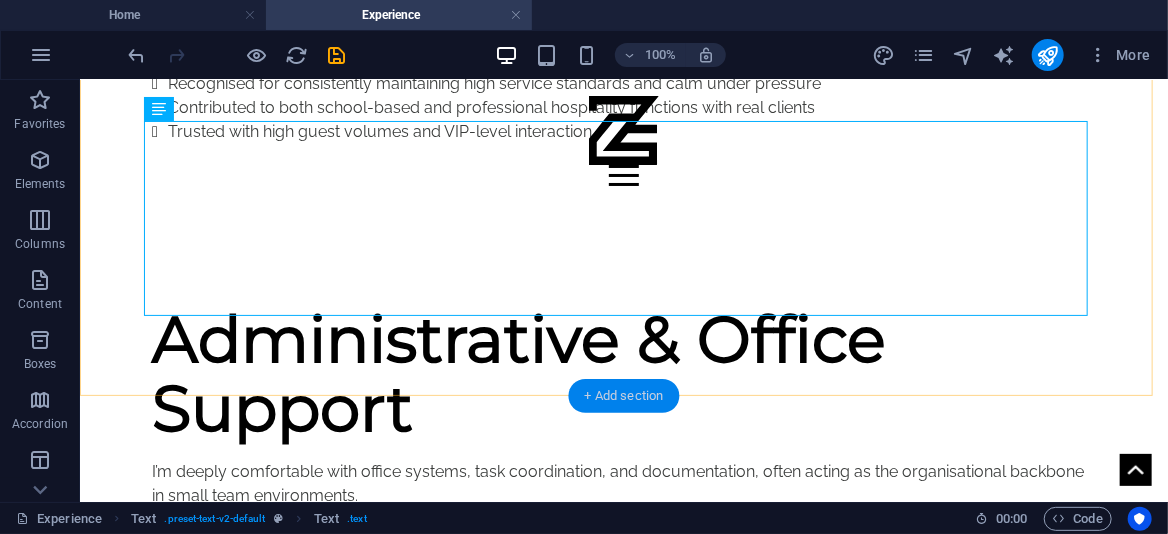 click on "+ Add section" at bounding box center (624, 396) 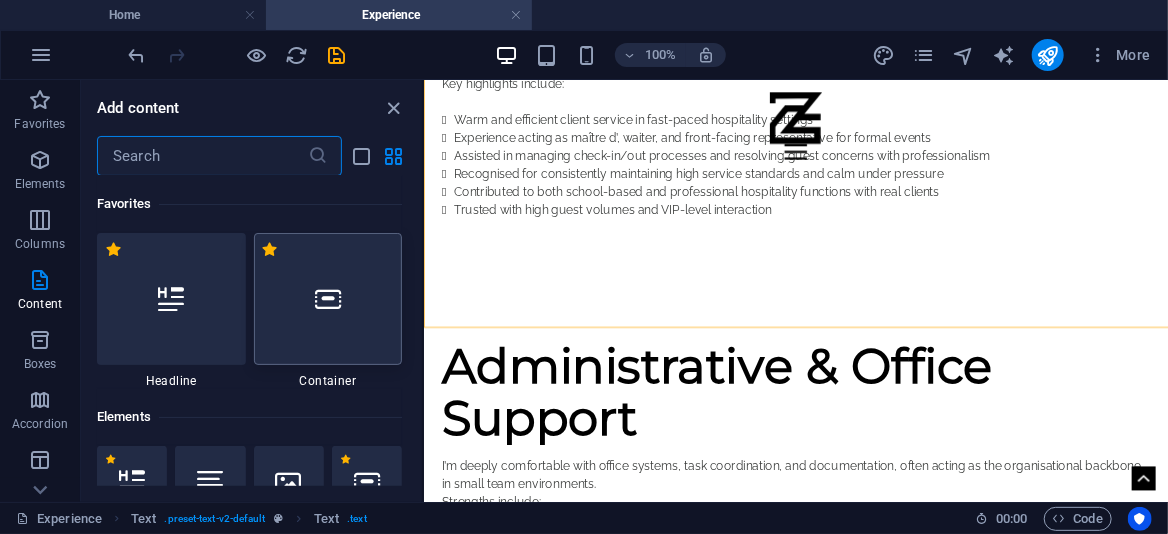 scroll, scrollTop: 1196, scrollLeft: 0, axis: vertical 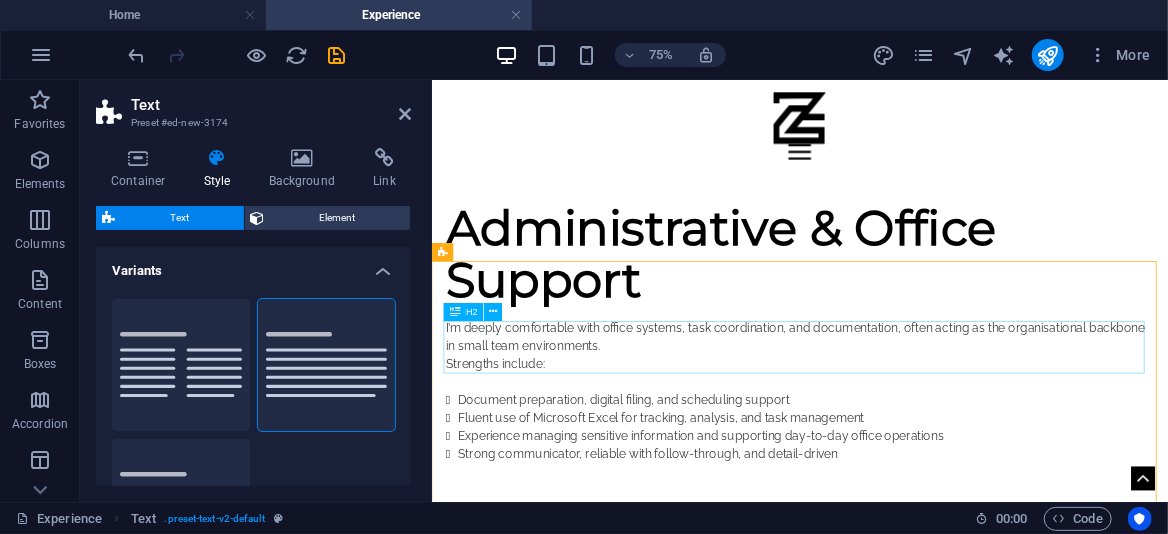 click on "Headline" at bounding box center [922, 784] 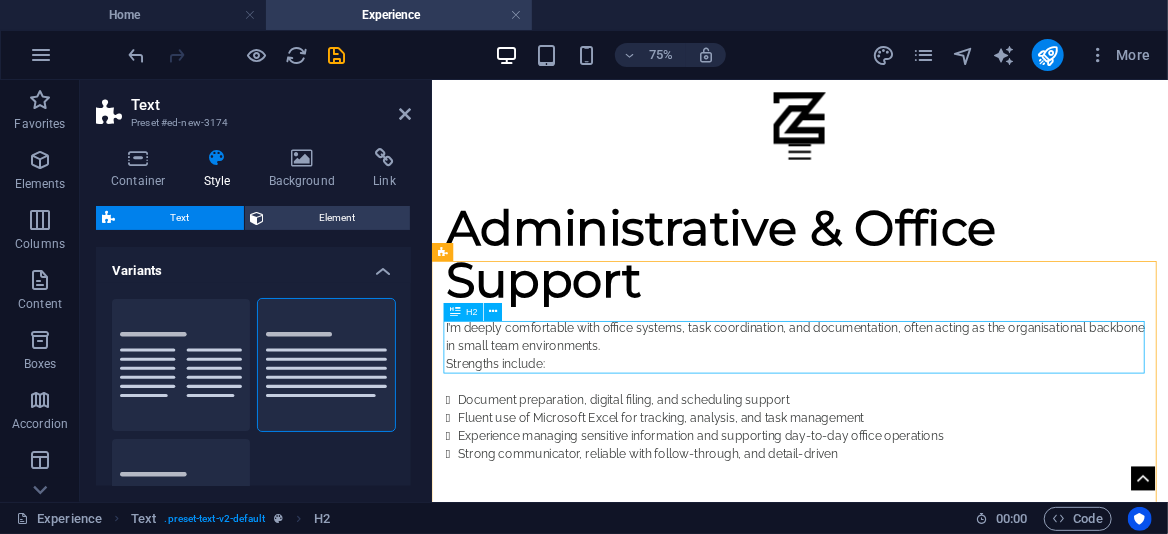 click on "Headline" at bounding box center (922, 784) 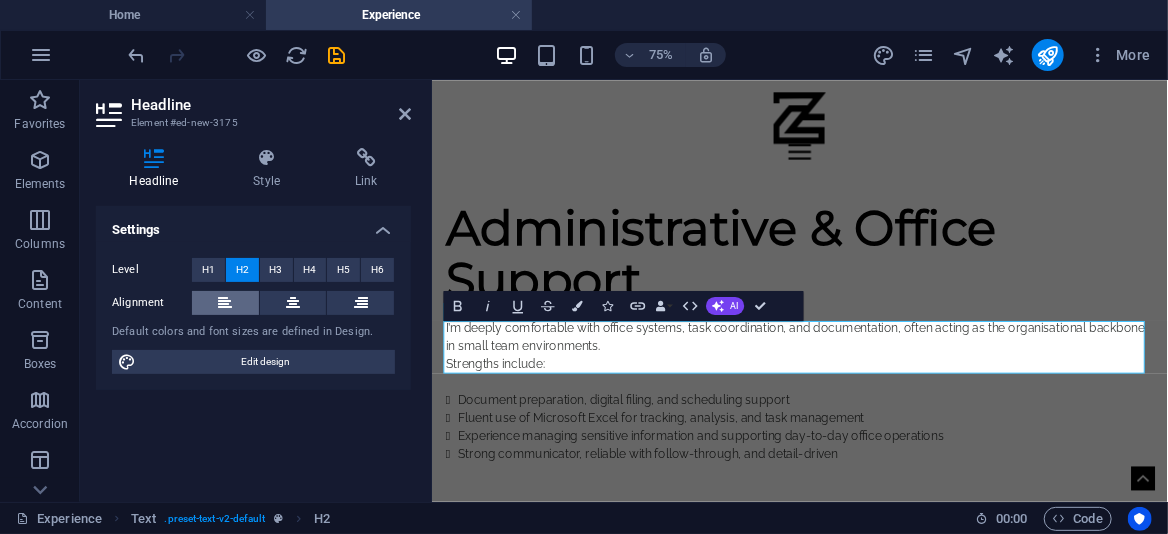 click at bounding box center (225, 303) 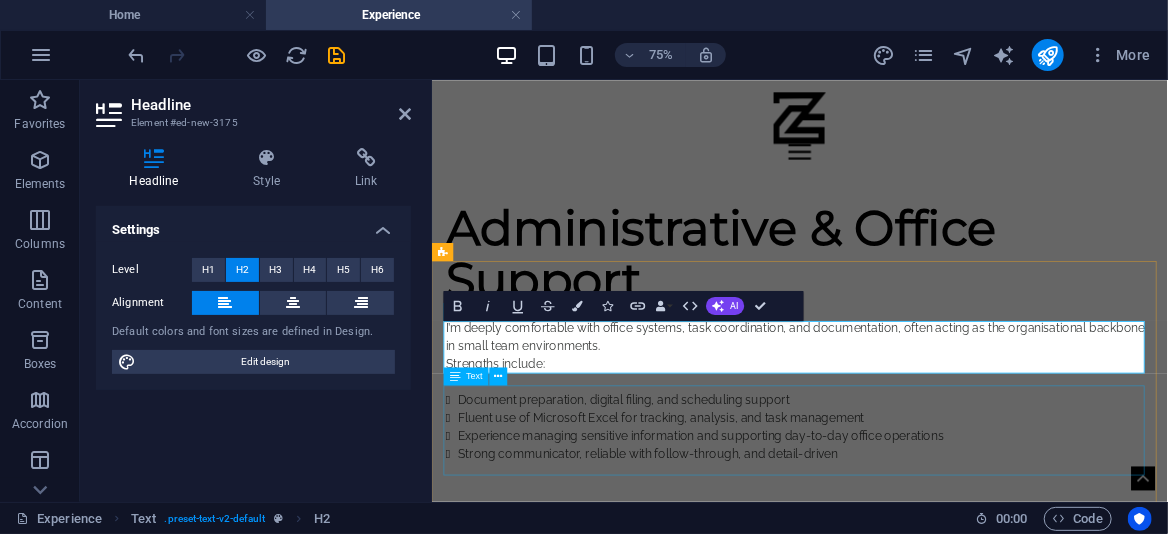 click on "Lorem ipsum dolor sitope amet, consectetur adipisicing elitip. Massumenda, dolore, cum vel modi asperiores consequatur suscipit quidem ducimus eveniet iure expedita consecteture odiogil voluptatum similique fugit voluptates atem accusamus quae quas dolorem tenetur facere tempora maiores adipisci reiciendis accusantium voluptatibus id voluptate tempore dolor harum nisi amet! Nobis, eaque. Aenean commodo ligula eget dolor. Lorem ipsum dolor sit amet, consectetuer adipiscing elit leget odiogil voluptatum similique fugit voluptates dolor. Libero assumenda, dolore, cum vel modi asperiores consequatur." at bounding box center [922, 895] 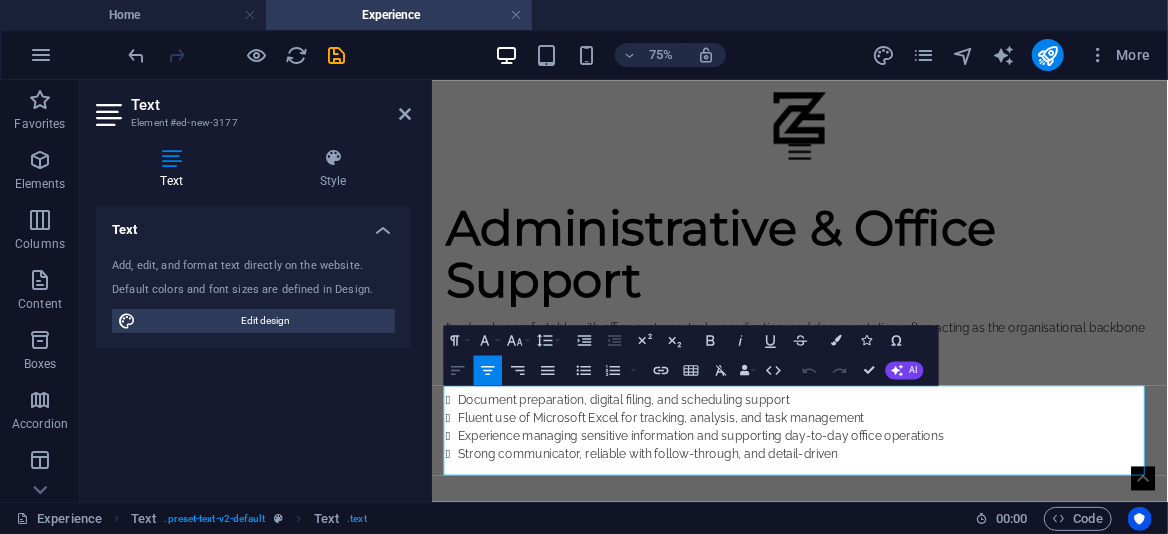 click 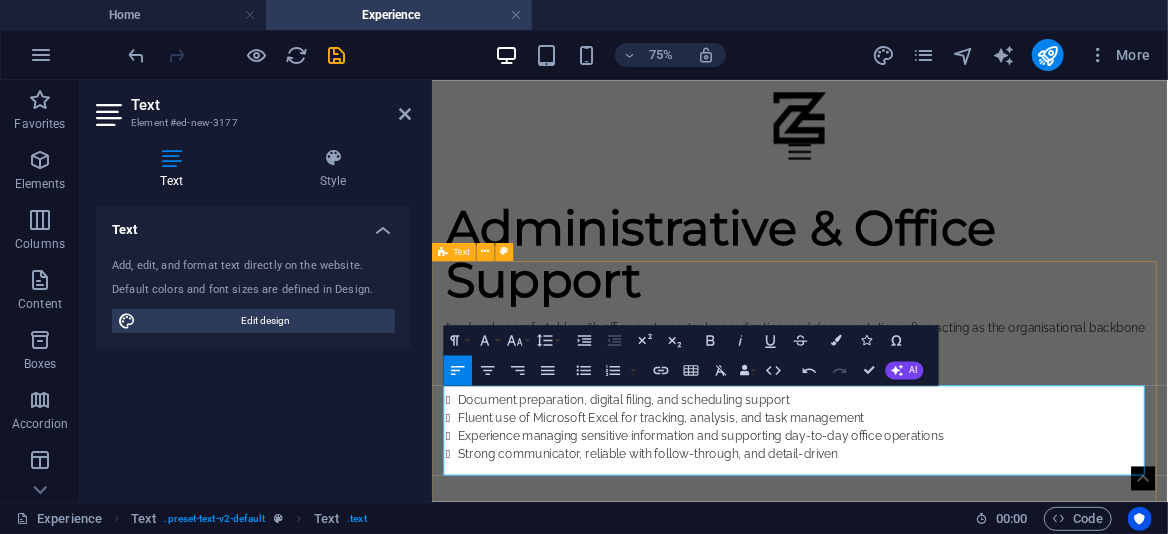 click on "Headline Lorem ipsum dolor sitope amet, consectetur adipisicing elitip. Massumenda, dolore, cum vel modi asperiores consequatur suscipit quidem ducimus eveniet iure expedita consecteture odiogil voluptatum similique fugit voluptates atem accusamus quae quas dolorem tenetur facere tempora maiores adipisci reiciendis accusantium voluptatibus id voluptate tempore dolor harum nisi amet! Nobis, eaque. Aenean commodo ligula eget dolor. Lorem ipsum dolor sit amet, consectetuer adipiscing elit leget odiogil voluptatum similique fugit voluptates dolor. Libero assumenda, dolore, cum vel modi asperiores consequatur." at bounding box center [921, 852] 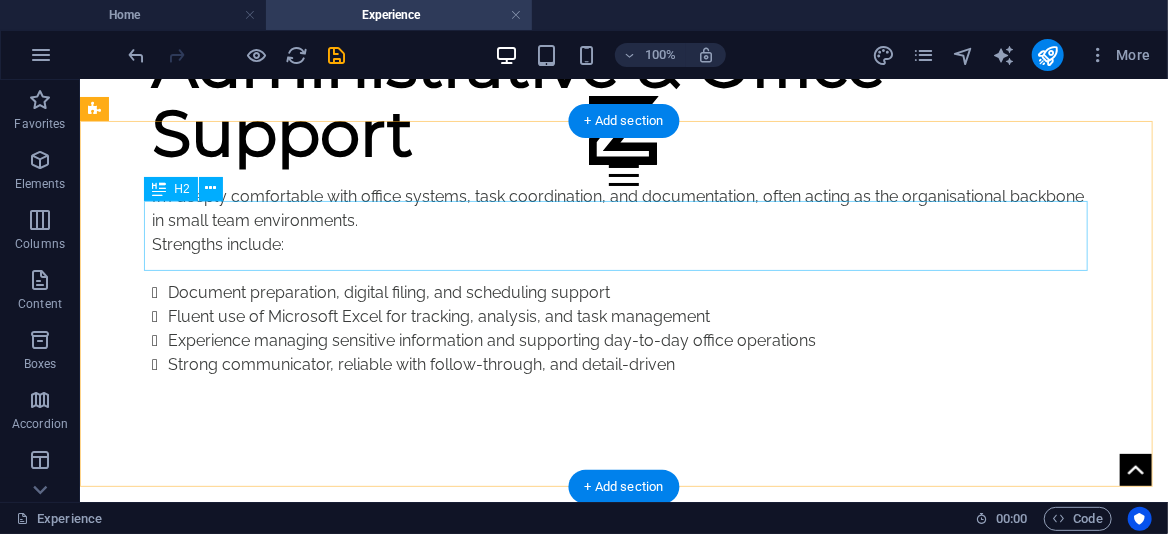 click on "Headline" at bounding box center (623, 572) 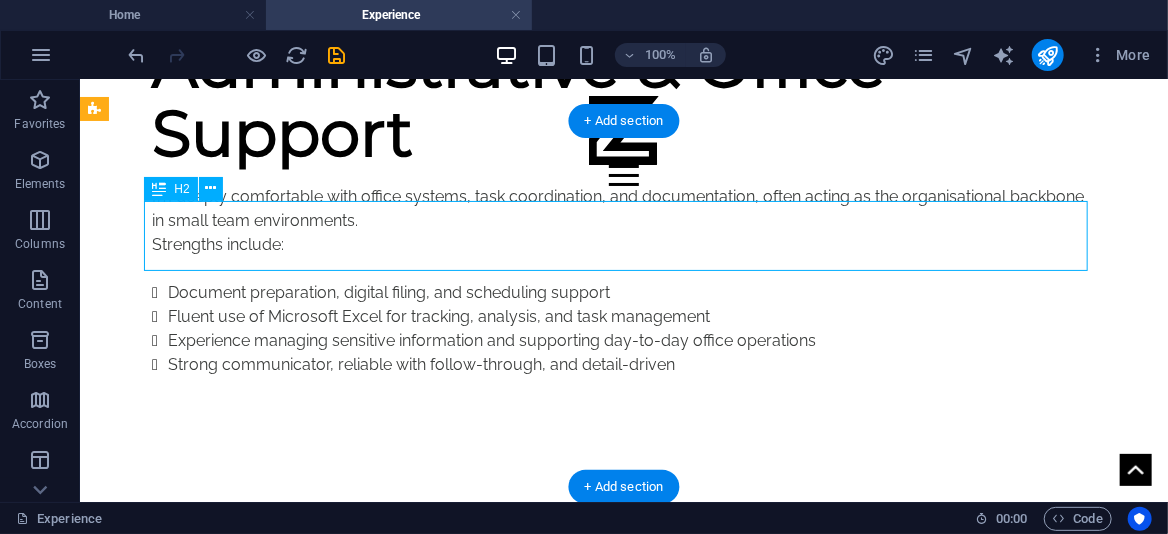 click on "Headline" at bounding box center (623, 572) 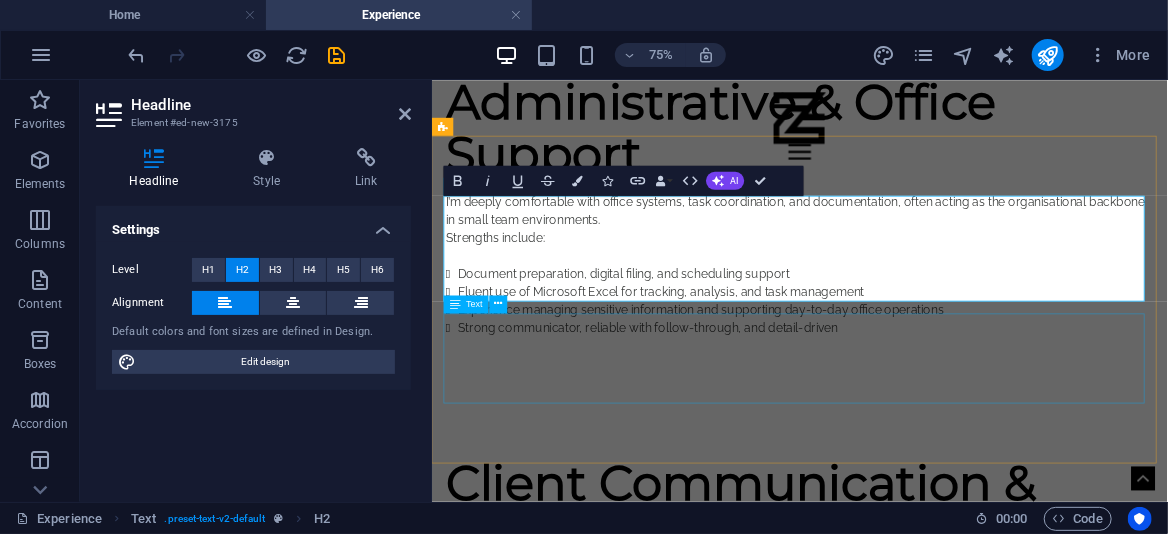 click on "Lorem ipsum dolor sitope amet, consectetur adipisicing elitip. Massumenda, dolore, cum vel modi asperiores consequatur suscipit quidem ducimus eveniet iure expedita consecteture odiogil voluptatum similique fugit voluptates atem accusamus quae quas dolorem tenetur facere tempora maiores adipisci reiciendis accusantium voluptatibus id voluptate tempore dolor harum nisi amet! Nobis, eaque. Aenean commodo ligula eget dolor. Lorem ipsum dolor sit amet, consectetuer adipiscing elit leget odiogil voluptatum similique fugit voluptates dolor. Libero assumenda, dolore, cum vel modi asperiores consequatur." at bounding box center (922, 798) 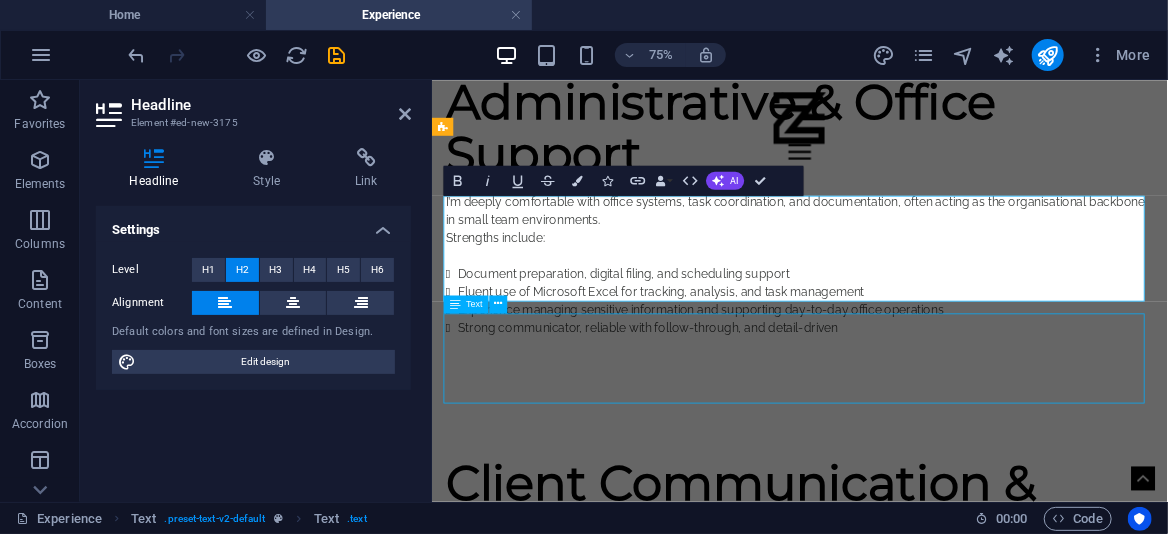 click on "Lorem ipsum dolor sitope amet, consectetur adipisicing elitip. Massumenda, dolore, cum vel modi asperiores consequatur suscipit quidem ducimus eveniet iure expedita consecteture odiogil voluptatum similique fugit voluptates atem accusamus quae quas dolorem tenetur facere tempora maiores adipisci reiciendis accusantium voluptatibus id voluptate tempore dolor harum nisi amet! Nobis, eaque. Aenean commodo ligula eget dolor. Lorem ipsum dolor sit amet, consectetuer adipiscing elit leget odiogil voluptatum similique fugit voluptates dolor. Libero assumenda, dolore, cum vel modi asperiores consequatur." at bounding box center (922, 798) 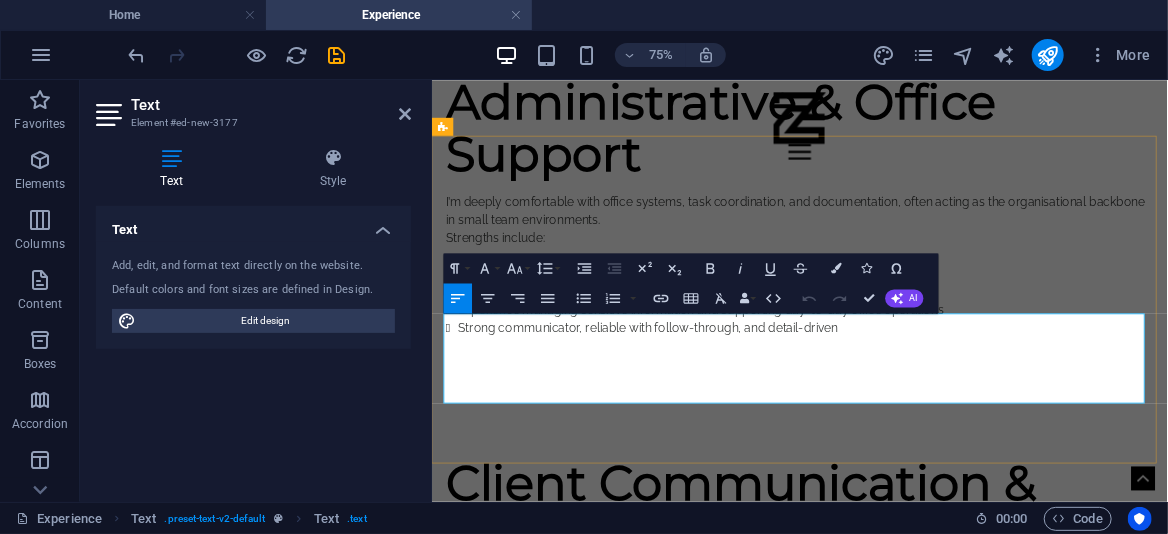 click on "Lorem ipsum dolor sitope amet, consectetur adipisicing elitip. Massumenda, dolore, cum vel modi asperiores consequatur suscipit quidem ducimus eveniet iure expedita consecteture odiogil voluptatum similique fugit voluptates atem accusamus quae quas dolorem tenetur facere tempora maiores adipisci reiciendis accusantium voluptatibus id voluptate tempore dolor harum nisi amet! Nobis, eaque. Aenean commodo ligula eget dolor. Lorem ipsum dolor sit amet, consectetuer adipiscing elit leget odiogil voluptatum similique fugit voluptates dolor. Libero assumenda, dolore, cum vel modi asperiores consequatur." at bounding box center (922, 798) 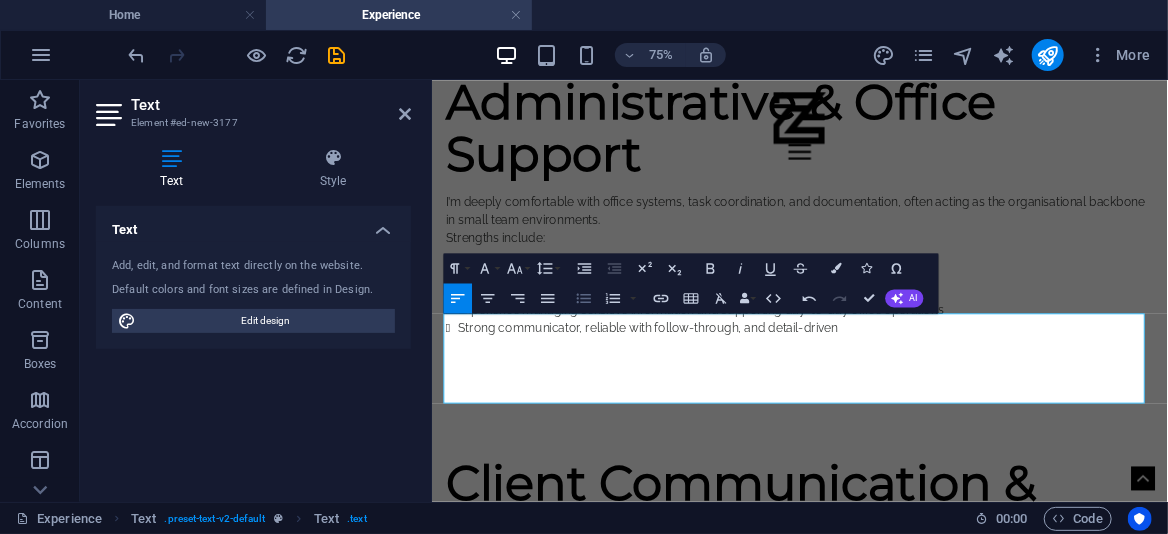 click 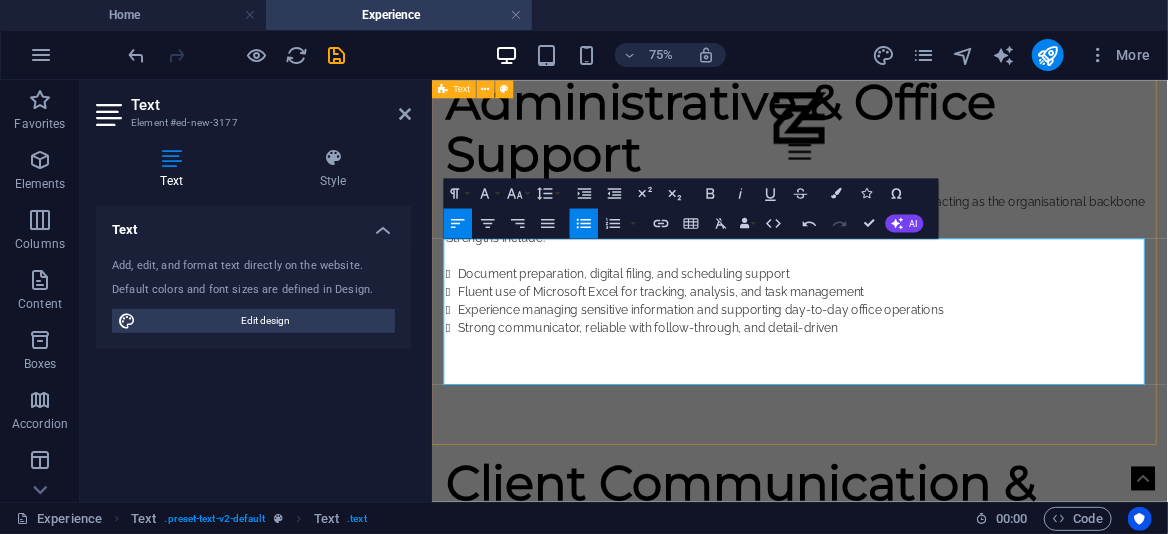 scroll, scrollTop: 1663, scrollLeft: 0, axis: vertical 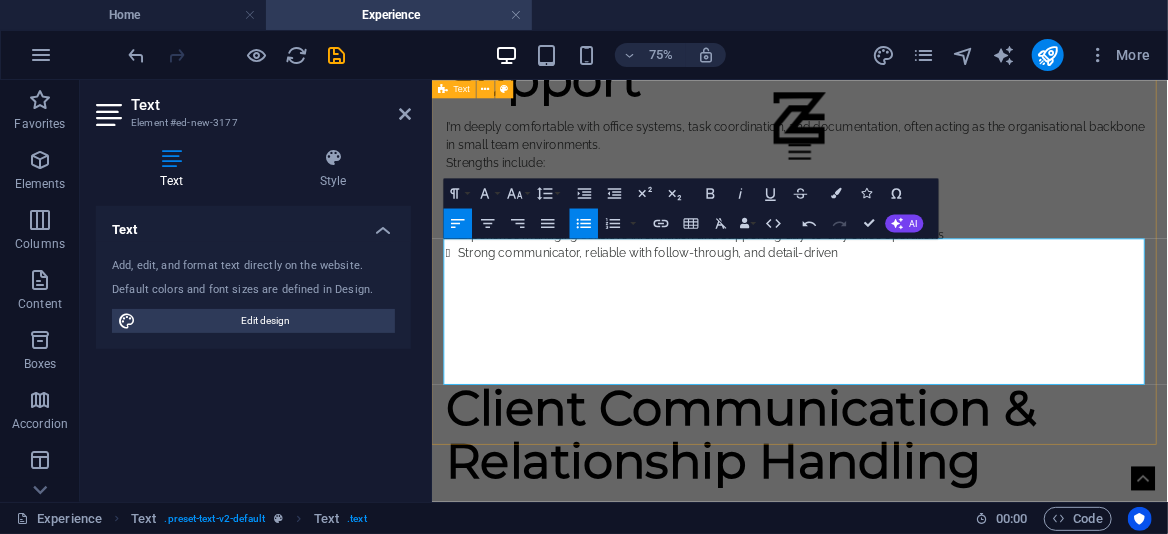 click on "Client Communication & Relationship Handling Whether in hospitality, admin, or remote settings, I’m known for creating a sense of ease and professionalism in client-facing interactions. This includes: Handling customer feedback and concerns with empathy and composure Clear, professional communication across digital platforms and in person Skilled at making guests, clients, and colleagues feel heard and supported Excellent command of English and Afrikaans for diverse communication settings" at bounding box center [921, 656] 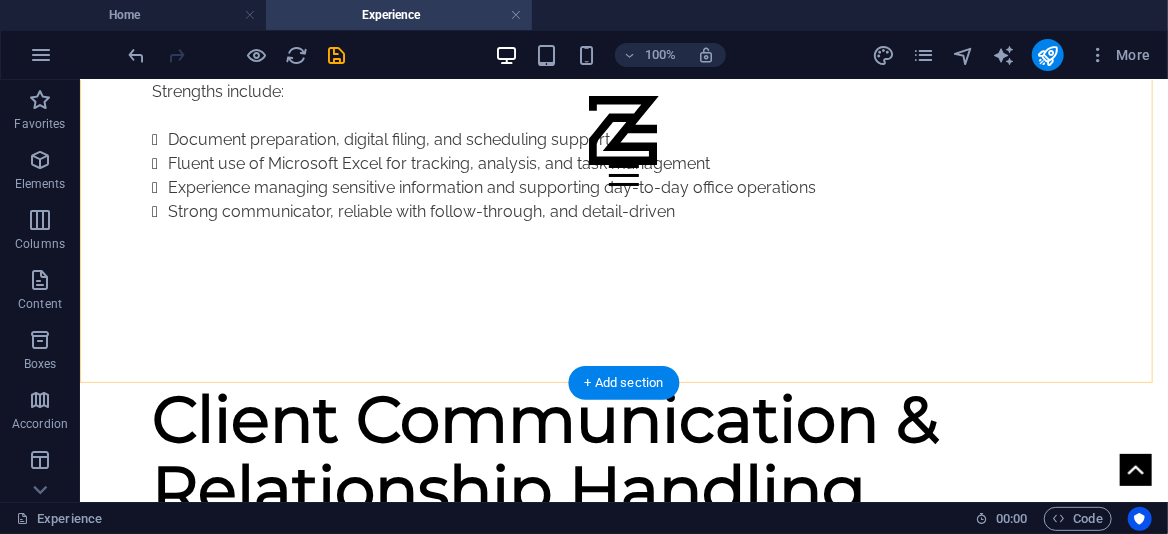 scroll, scrollTop: 1740, scrollLeft: 0, axis: vertical 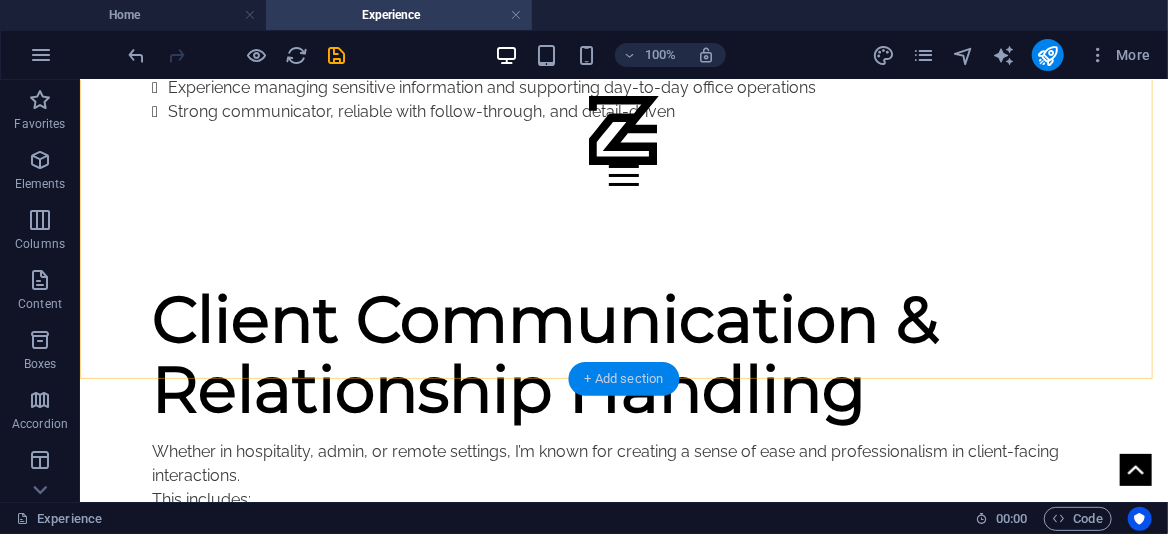 click on "+ Add section" at bounding box center [624, 379] 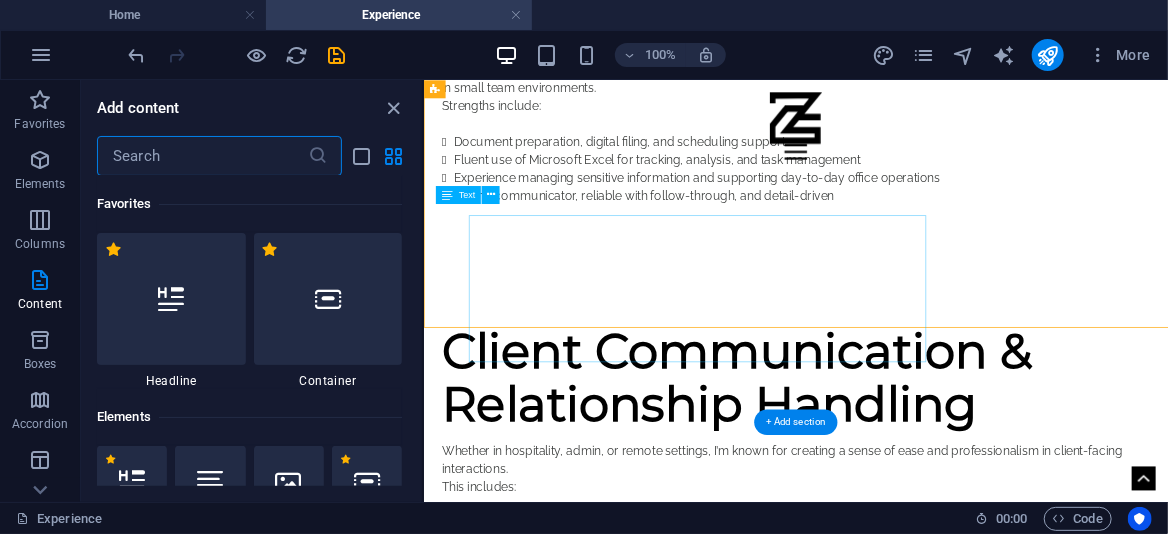 scroll, scrollTop: 1709, scrollLeft: 0, axis: vertical 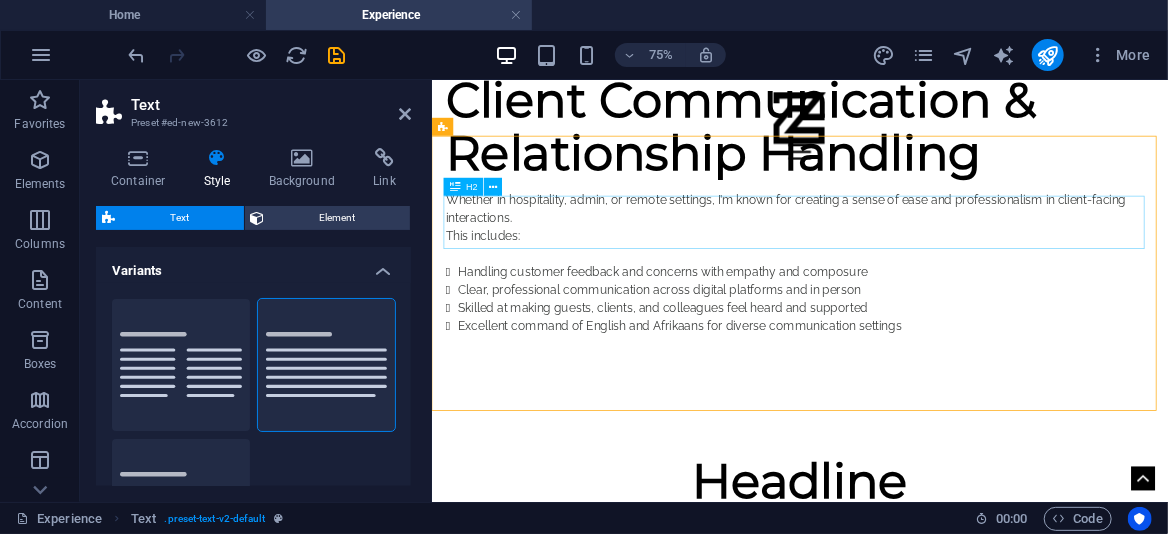 click on "Headline" at bounding box center [922, 613] 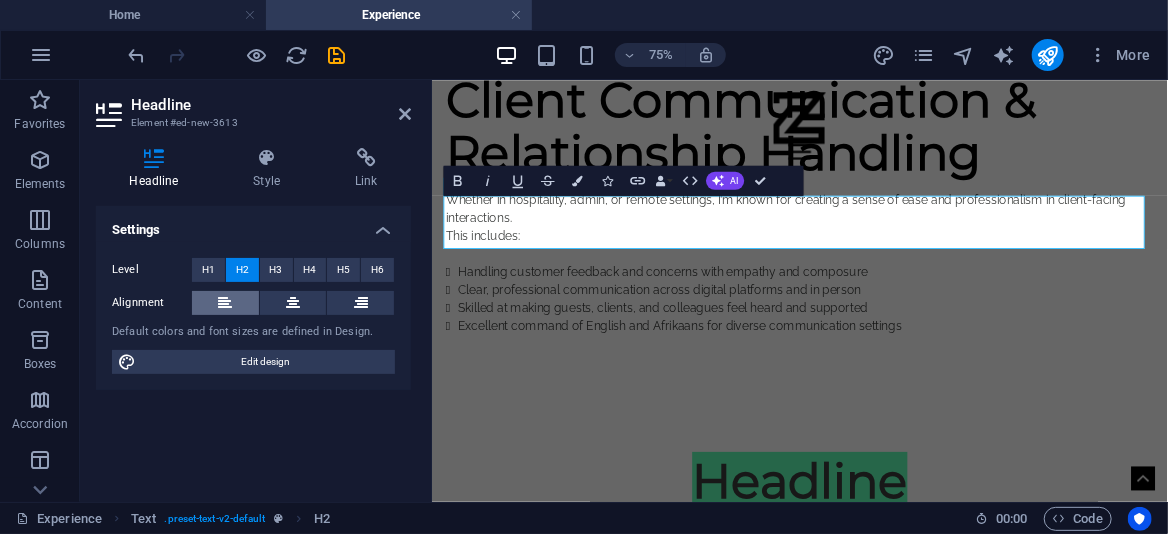 click at bounding box center (225, 303) 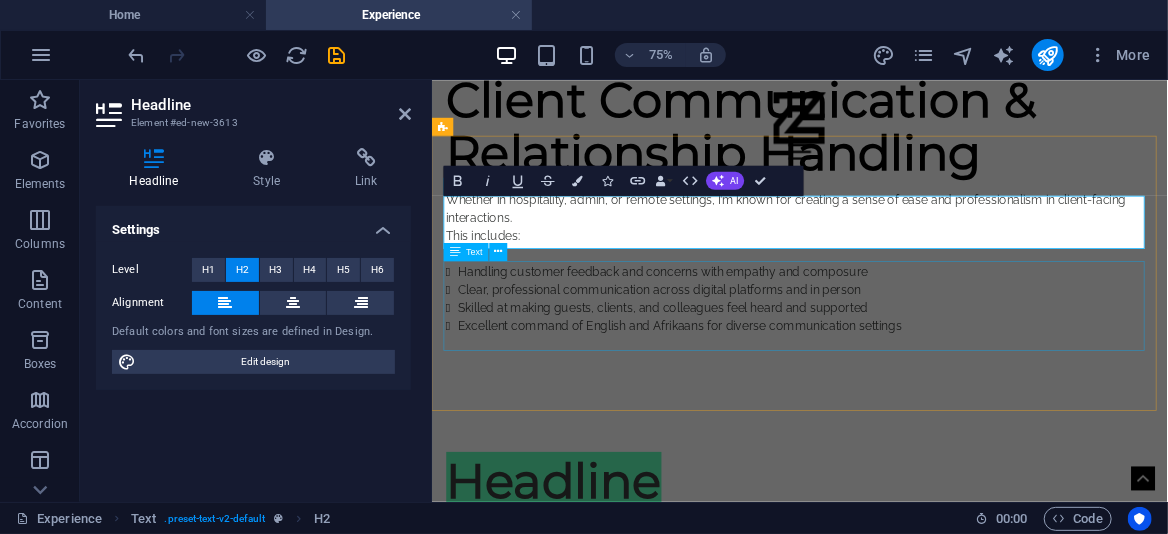 click on "Lorem ipsum dolor sitope amet, consectetur adipisicing elitip. Massumenda, dolore, cum vel modi asperiores consequatur suscipit quidem ducimus eveniet iure expedita consecteture odiogil voluptatum similique fugit voluptates atem accusamus quae quas dolorem tenetur facere tempora maiores adipisci reiciendis accusantium voluptatibus id voluptate tempore dolor harum nisi amet! Nobis, eaque. Aenean commodo ligula eget dolor. Lorem ipsum dolor sit amet, consectetuer adipiscing elit leget odiogil voluptatum similique fugit voluptates dolor. Libero assumenda, dolore, cum vel modi asperiores consequatur." at bounding box center [922, 725] 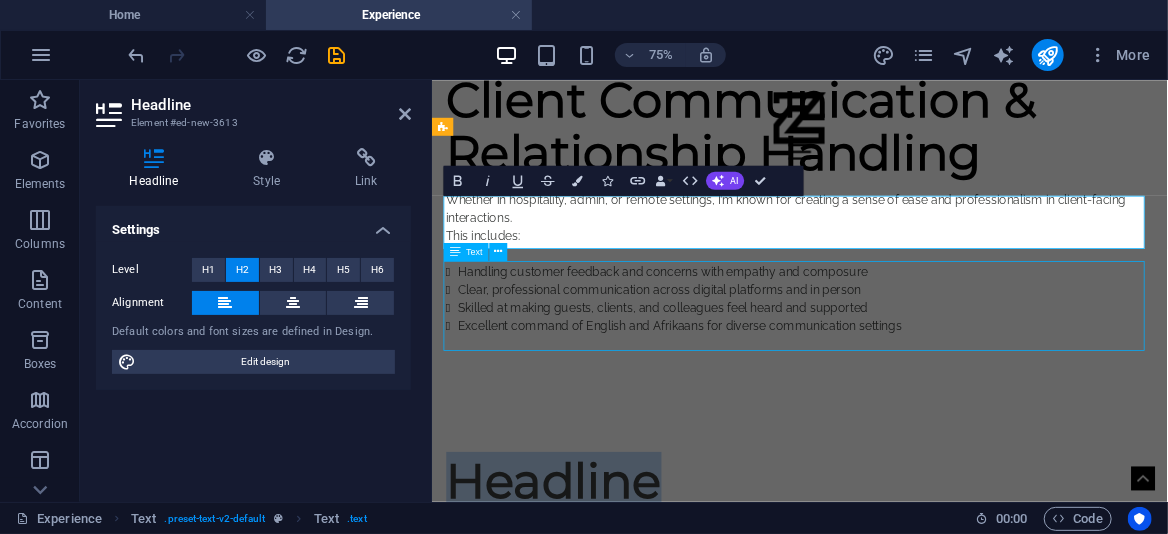click on "Lorem ipsum dolor sitope amet, consectetur adipisicing elitip. Massumenda, dolore, cum vel modi asperiores consequatur suscipit quidem ducimus eveniet iure expedita consecteture odiogil voluptatum similique fugit voluptates atem accusamus quae quas dolorem tenetur facere tempora maiores adipisci reiciendis accusantium voluptatibus id voluptate tempore dolor harum nisi amet! Nobis, eaque. Aenean commodo ligula eget dolor. Lorem ipsum dolor sit amet, consectetuer adipiscing elit leget odiogil voluptatum similique fugit voluptates dolor. Libero assumenda, dolore, cum vel modi asperiores consequatur." at bounding box center (922, 725) 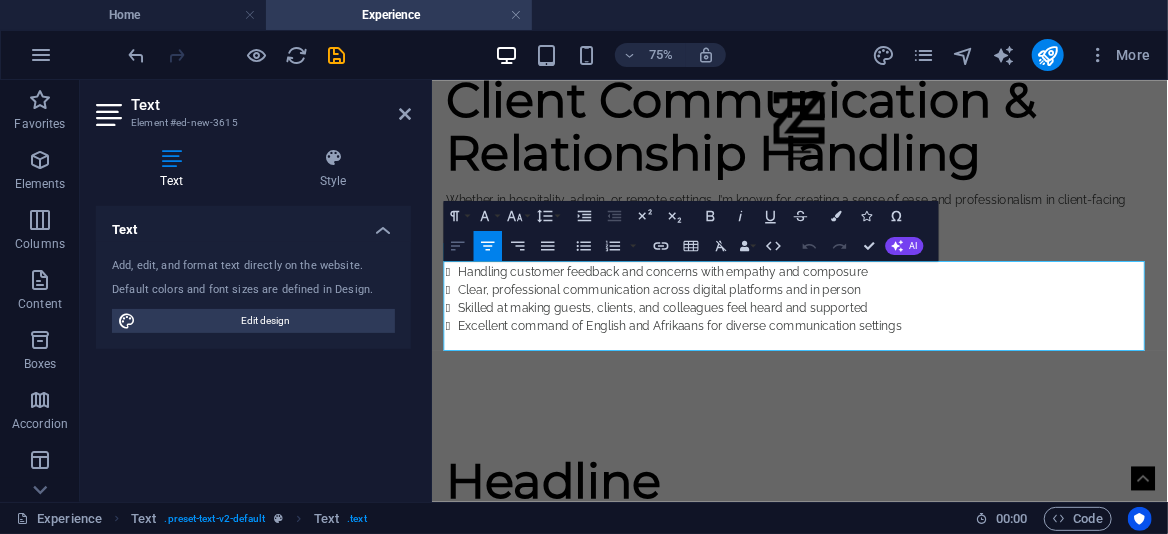 click 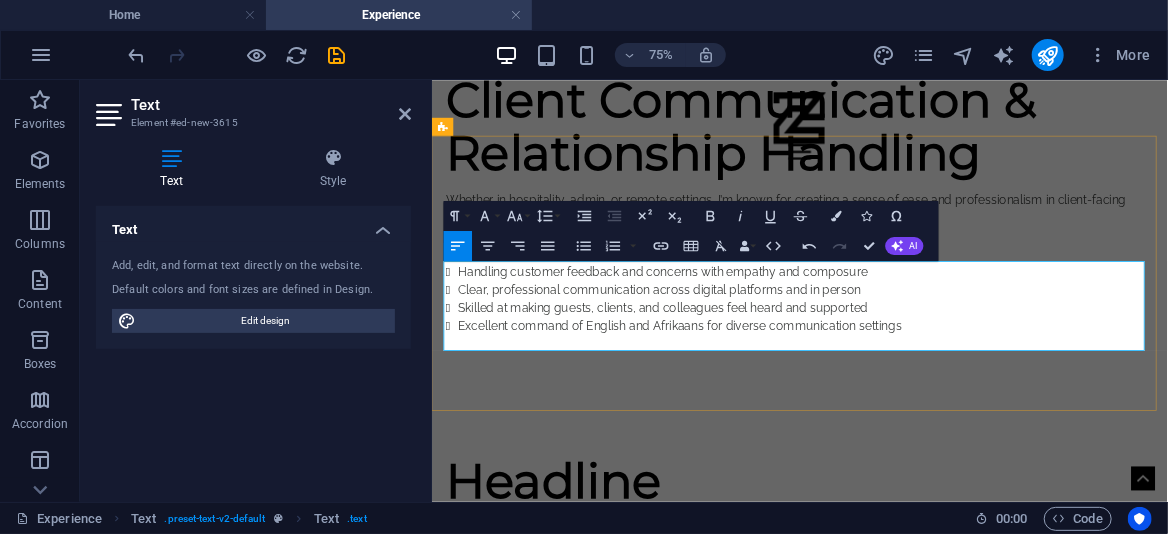click on "Lorem ipsum dolor sitope amet, consectetur adipisicing elitip. Massumenda, dolore, cum vel modi asperiores consequatur suscipit quidem ducimus eveniet iure expedita consecteture odiogil voluptatum similique fugit voluptates atem accusamus quae quas dolorem tenetur facere tempora maiores adipisci reiciendis accusantium voluptatibus id voluptate tempore dolor harum nisi amet! Nobis, eaque. Aenean commodo ligula eget dolor. Lorem ipsum dolor sit amet, consectetuer adipiscing elit leget odiogil voluptatum similique fugit voluptates dolor. Libero assumenda, dolore, cum vel modi asperiores consequatur." at bounding box center [922, 725] 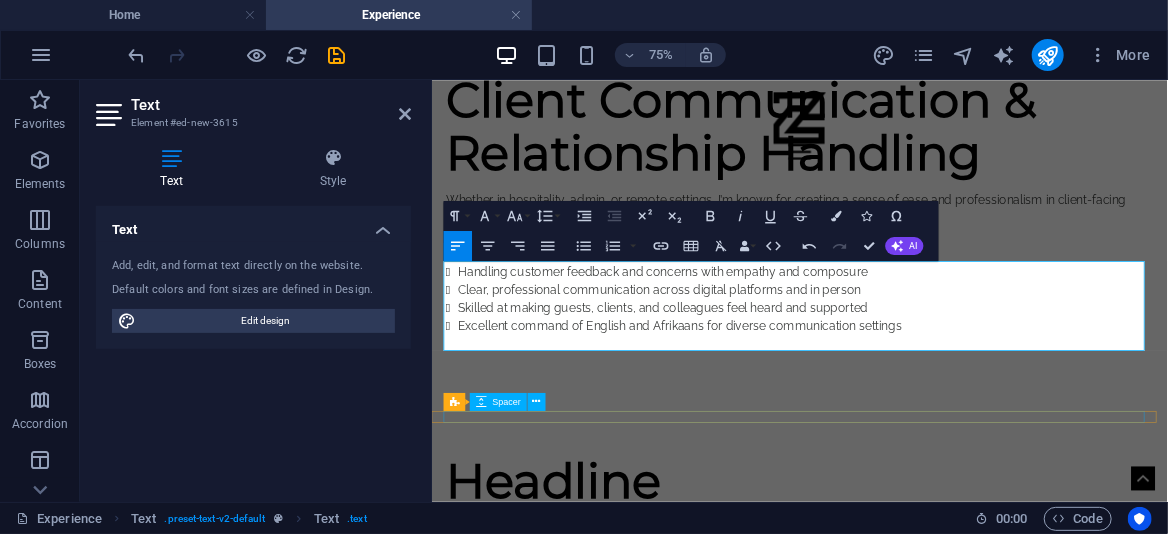 click at bounding box center [922, 873] 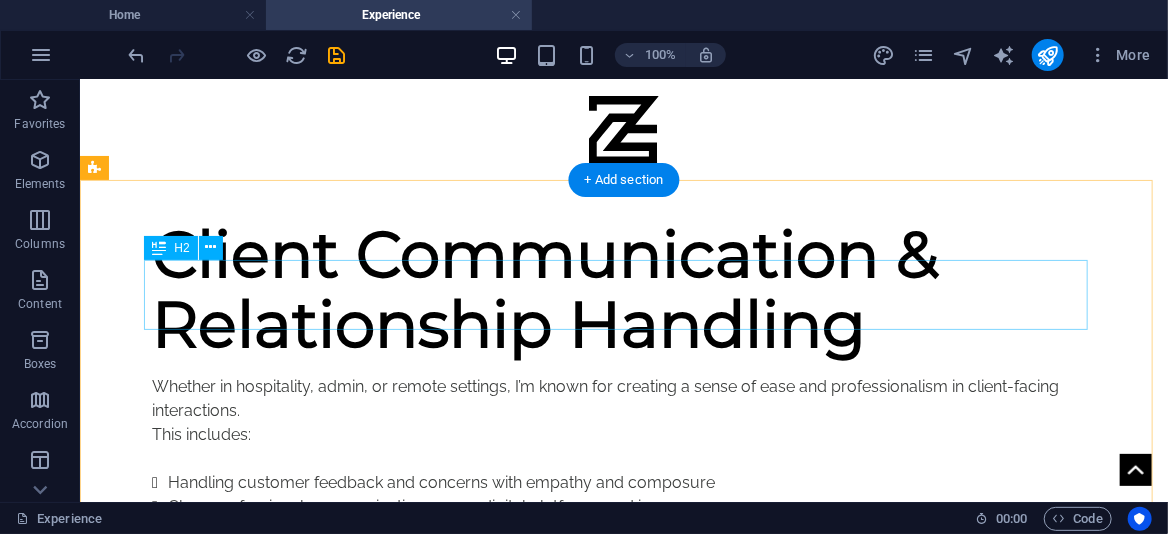 scroll, scrollTop: 2005, scrollLeft: 0, axis: vertical 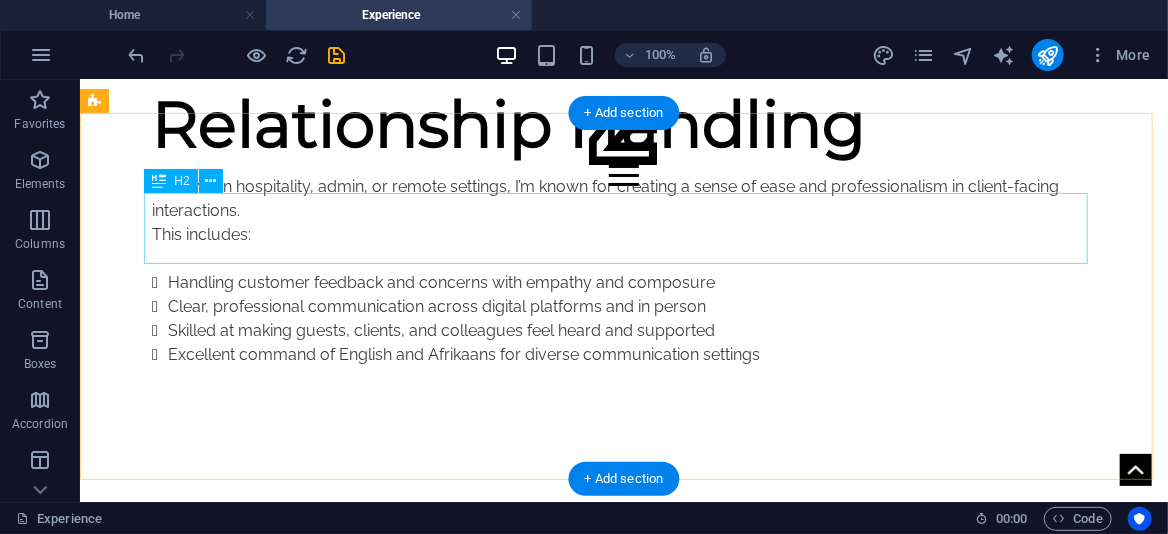 click on "Headline" at bounding box center (623, 561) 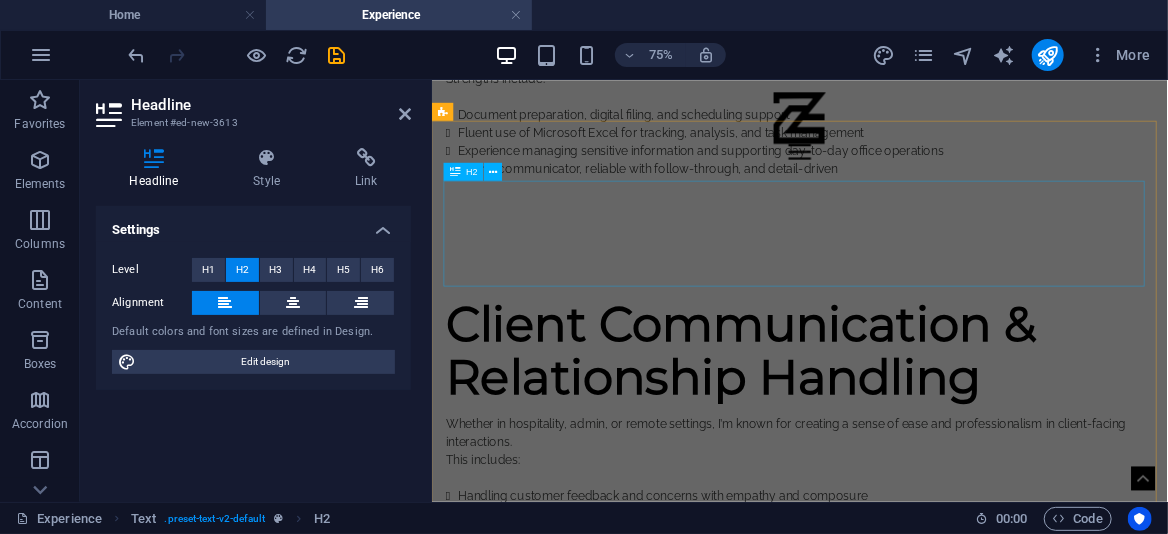 scroll, scrollTop: 1575, scrollLeft: 0, axis: vertical 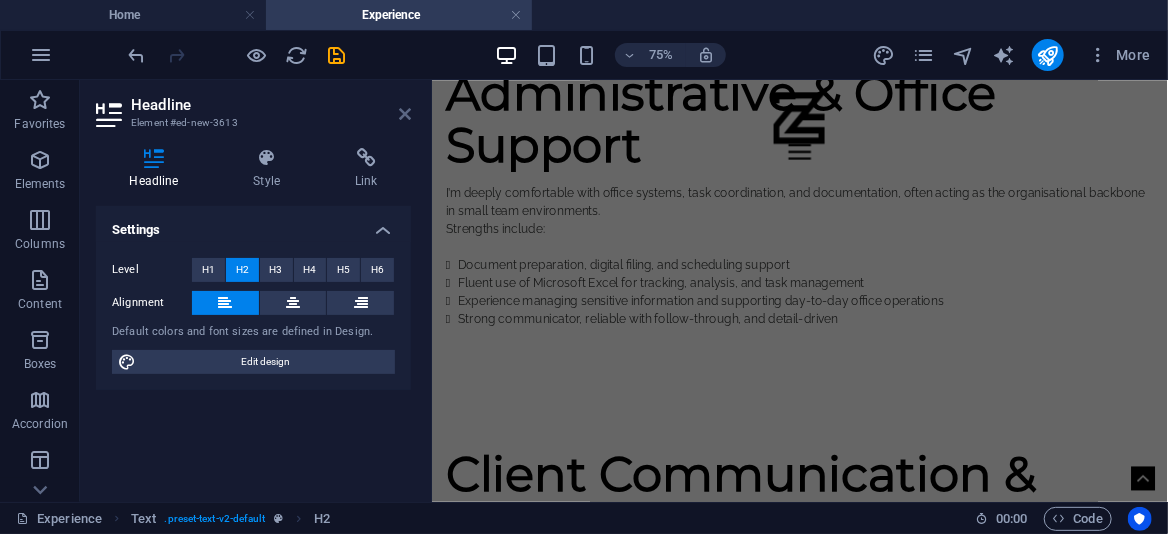 click at bounding box center [405, 114] 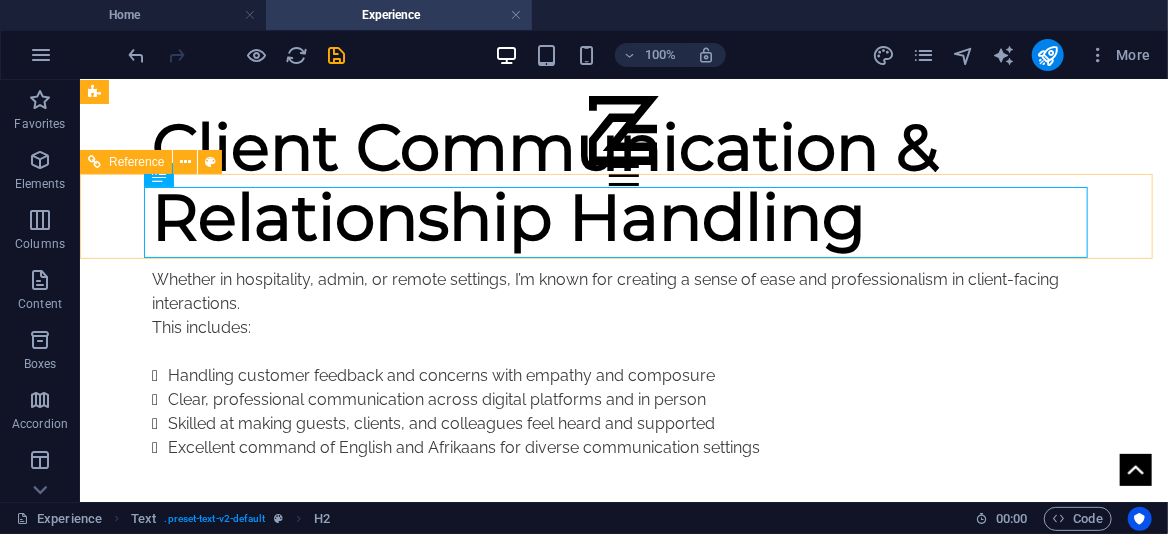 scroll, scrollTop: 1905, scrollLeft: 0, axis: vertical 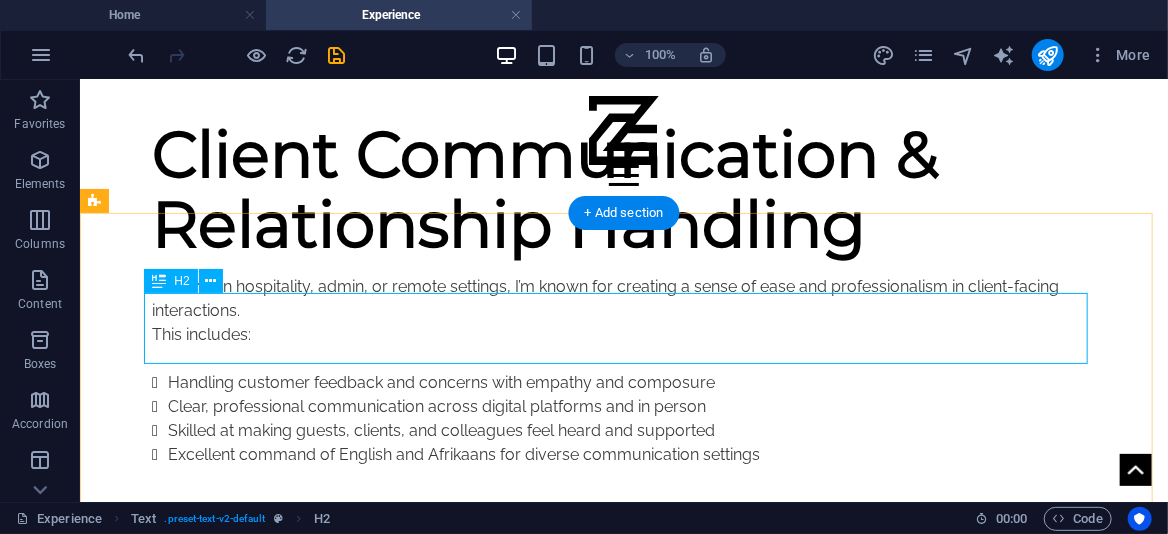 click on "Headline" at bounding box center [623, 661] 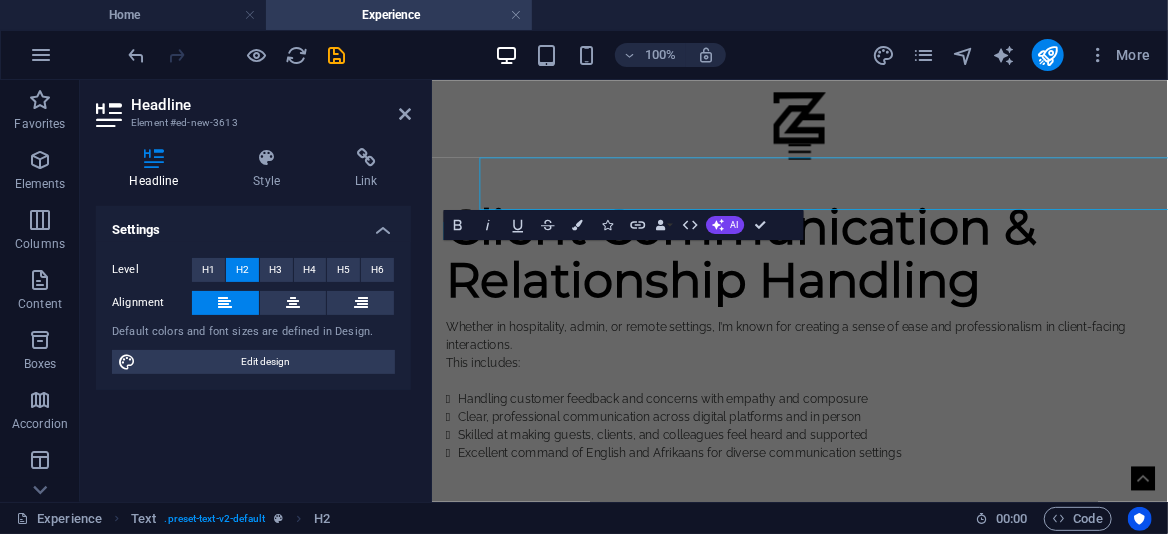 scroll, scrollTop: 2016, scrollLeft: 0, axis: vertical 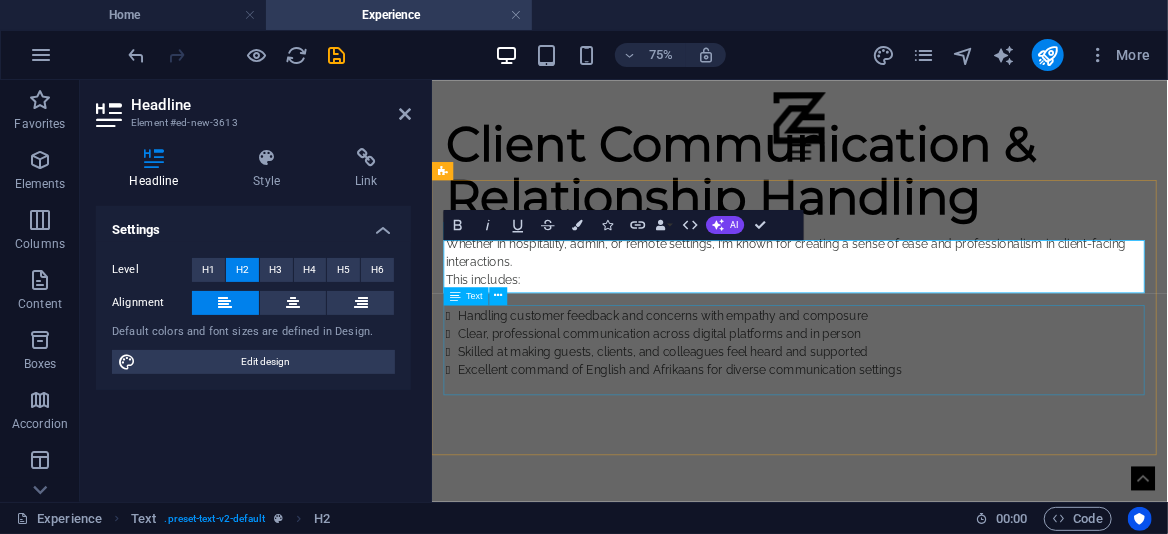 click on "Lorem ipsum dolor sitope amet, consectetur adipisicing elitip. Massumenda, dolore, cum vel modi asperiores consequatur suscipit quidem ducimus eveniet iure expedita consecteture odiogil voluptatum similique fugit voluptates atem accusamus quae quas dolorem tenetur facere tempora maiores adipisci reiciendis accusantium voluptatibus id voluptate tempore dolor harum nisi amet! Nobis, eaque. Aenean commodo ligula eget dolor. Lorem ipsum dolor sit amet, consectetuer adipiscing elit leget odiogil voluptatum similique fugit voluptates dolor. Libero assumenda, dolore, cum vel modi asperiores consequatur." at bounding box center [922, 784] 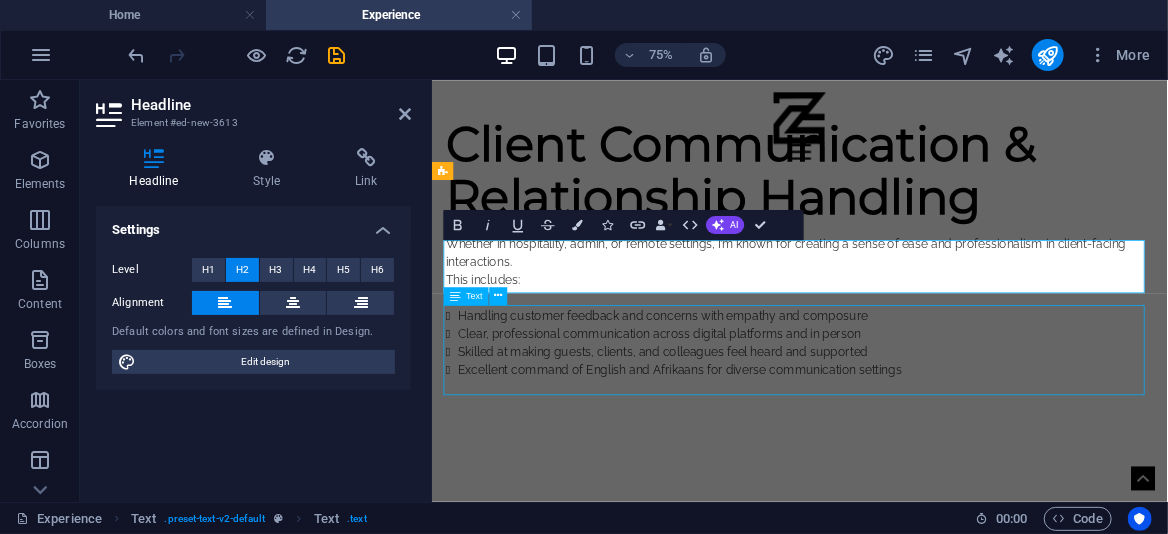 click on "Lorem ipsum dolor sitope amet, consectetur adipisicing elitip. Massumenda, dolore, cum vel modi asperiores consequatur suscipit quidem ducimus eveniet iure expedita consecteture odiogil voluptatum similique fugit voluptates atem accusamus quae quas dolorem tenetur facere tempora maiores adipisci reiciendis accusantium voluptatibus id voluptate tempore dolor harum nisi amet! Nobis, eaque. Aenean commodo ligula eget dolor. Lorem ipsum dolor sit amet, consectetuer adipiscing elit leget odiogil voluptatum similique fugit voluptates dolor. Libero assumenda, dolore, cum vel modi asperiores consequatur." at bounding box center (922, 784) 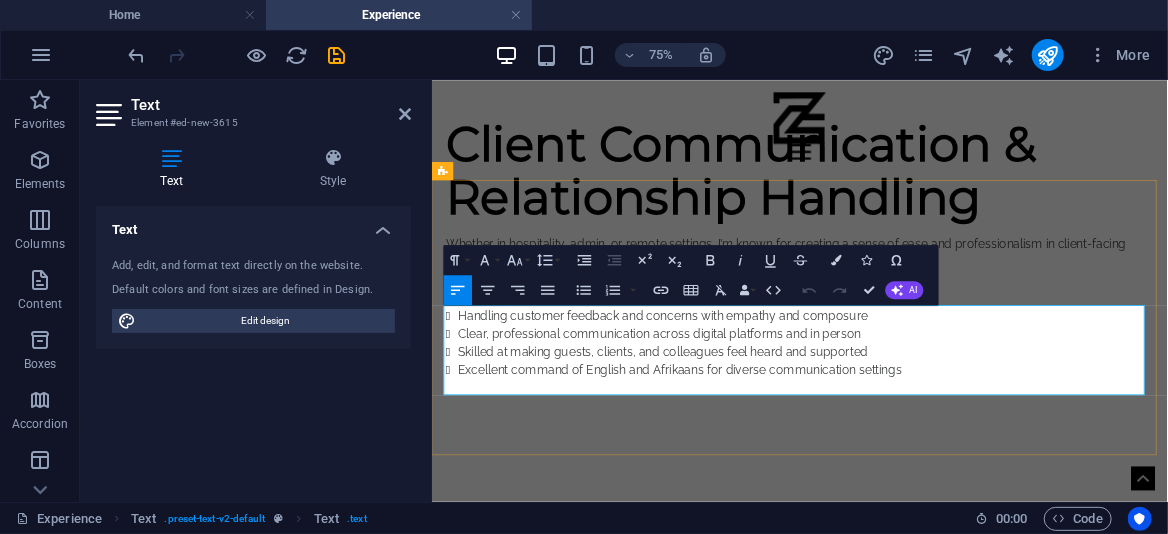 click on "Lorem ipsum dolor sitope amet, consectetur adipisicing elitip. Massumenda, dolore, cum vel modi asperiores consequatur suscipit quidem ducimus eveniet iure expedita consecteture odiogil voluptatum similique fugit voluptates atem accusamus quae quas dolorem tenetur facere tempora maiores adipisci reiciendis accusantium voluptatibus id voluptate tempore dolor harum nisi amet! Nobis, eaque. Aenean commodo ligula eget dolor. Lorem ipsum dolor sit amet, consectetuer adipiscing elit leget odiogil voluptatum similique fugit voluptates dolor. Libero assumenda, dolore, cum vel modi asperiores consequatur." at bounding box center [922, 784] 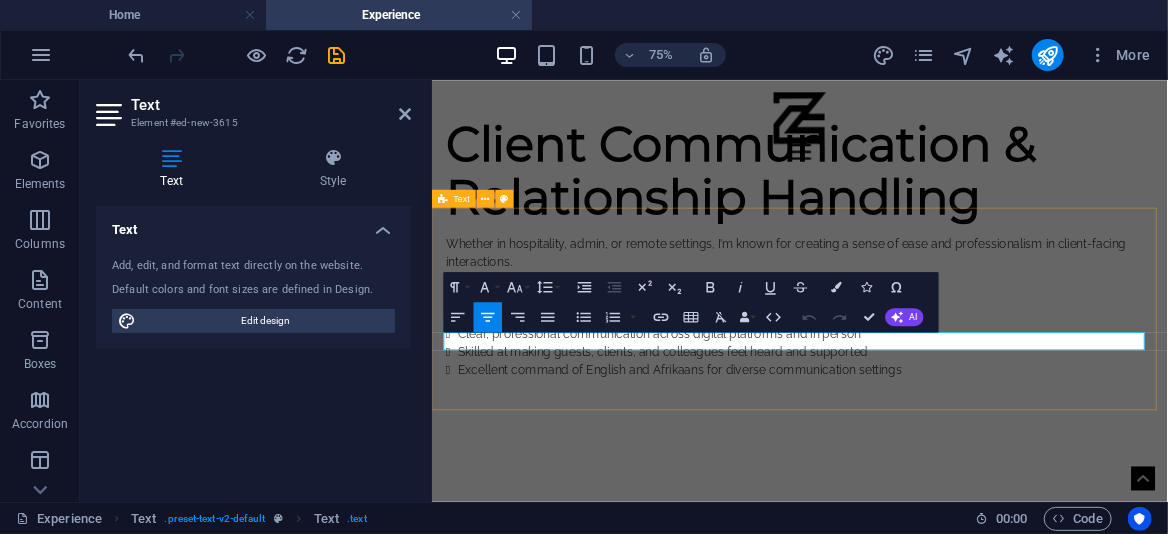 scroll, scrollTop: 1979, scrollLeft: 0, axis: vertical 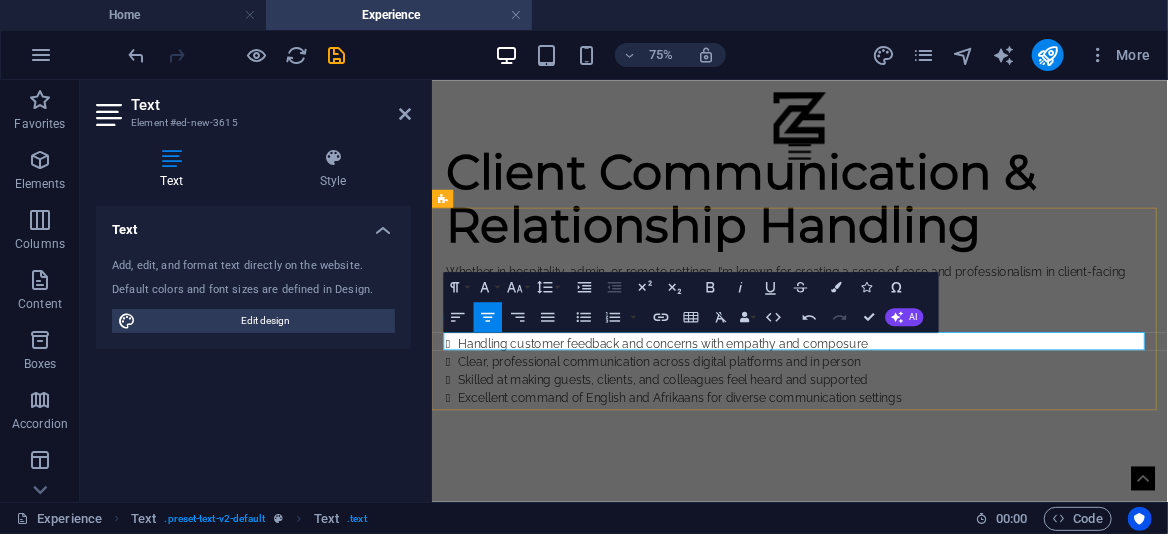 click at bounding box center (922, 773) 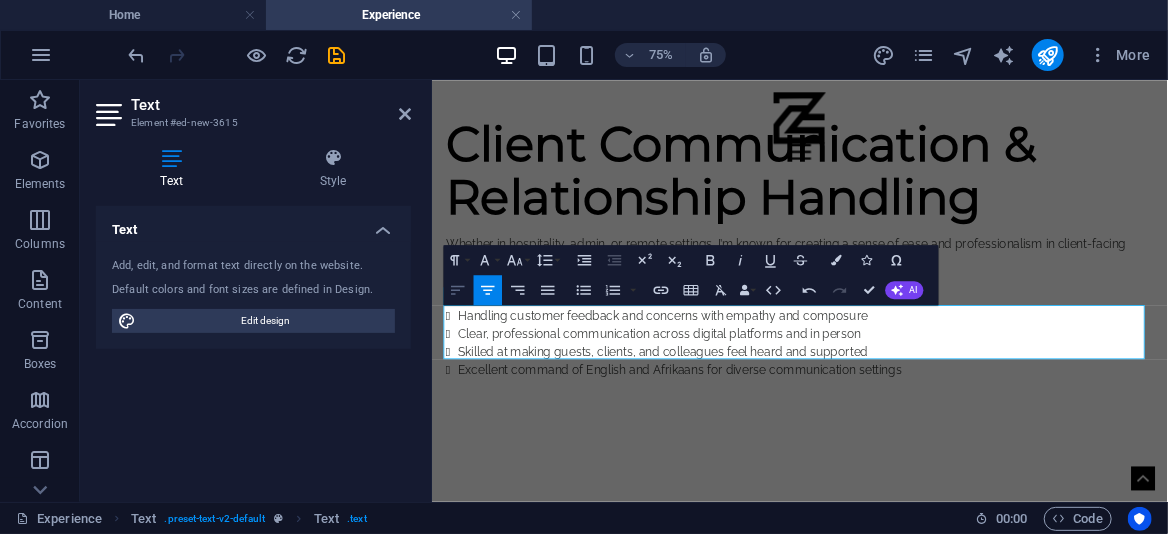 click 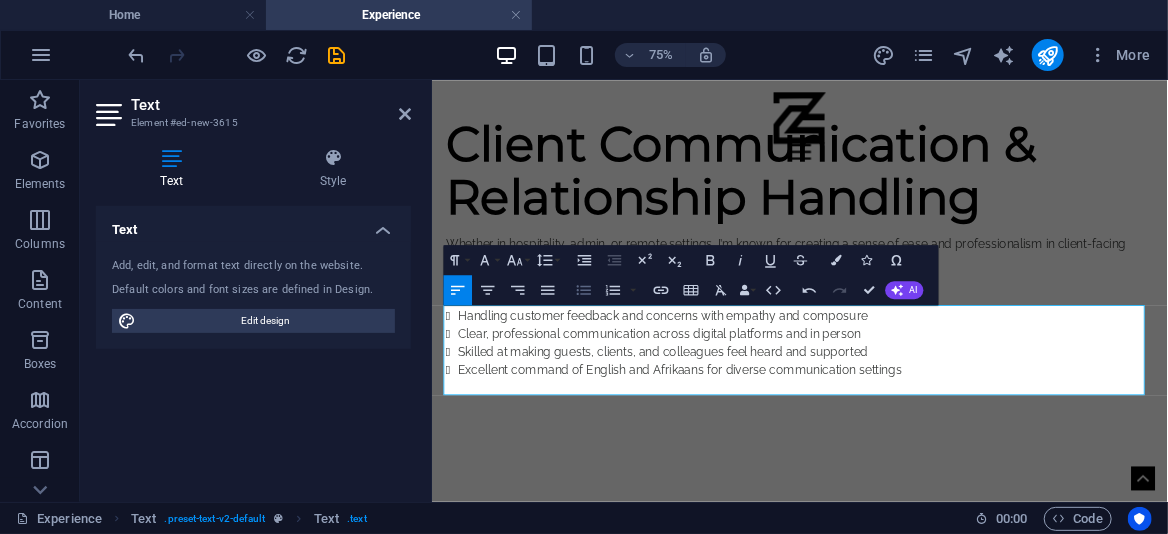 click 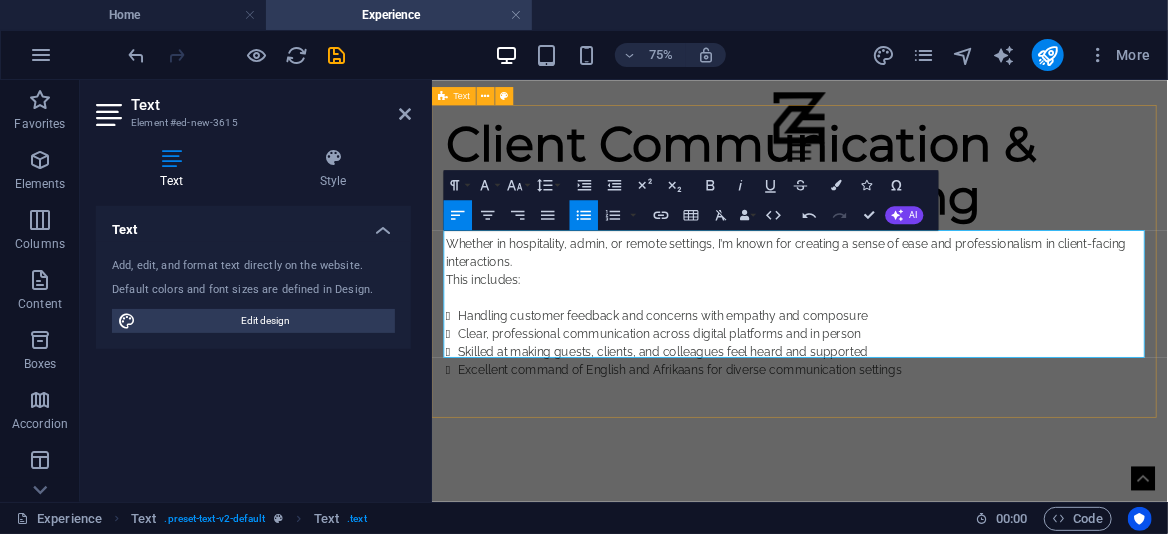scroll, scrollTop: 2116, scrollLeft: 0, axis: vertical 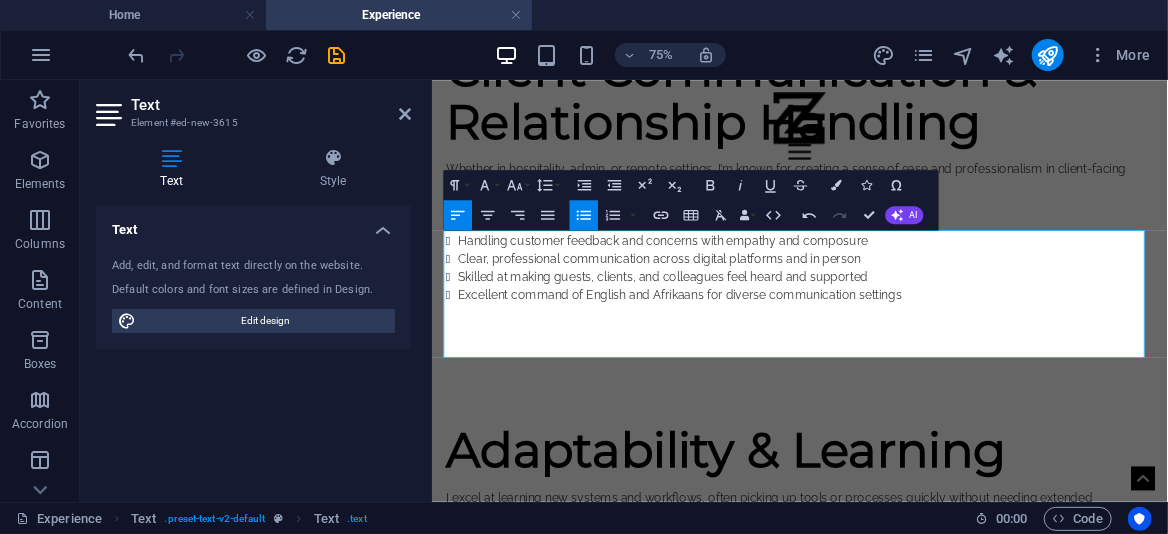 click on "Text Element #ed-new-3615" at bounding box center [253, 106] 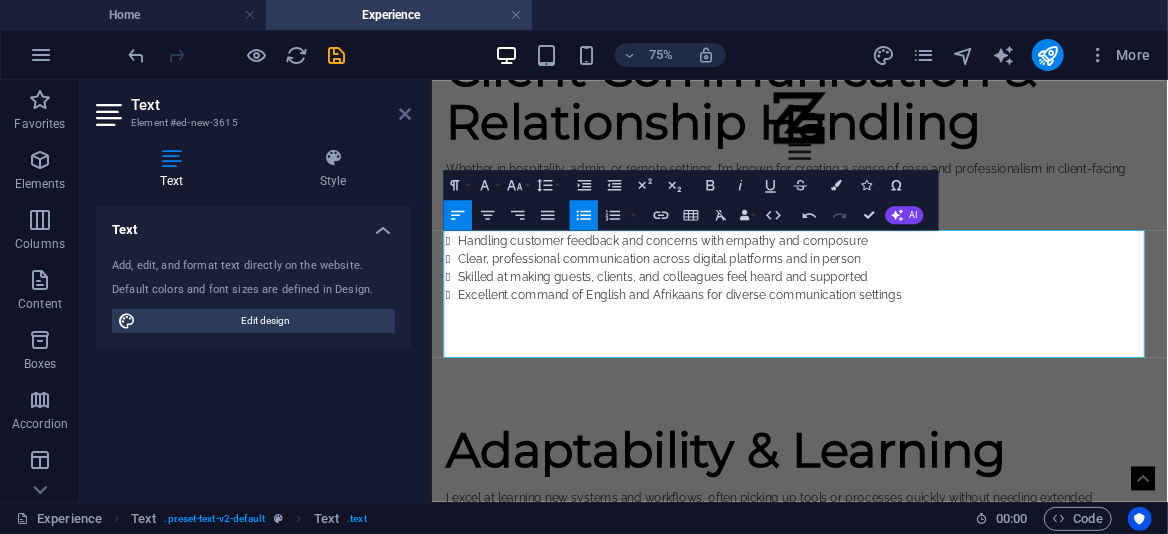 click at bounding box center (405, 114) 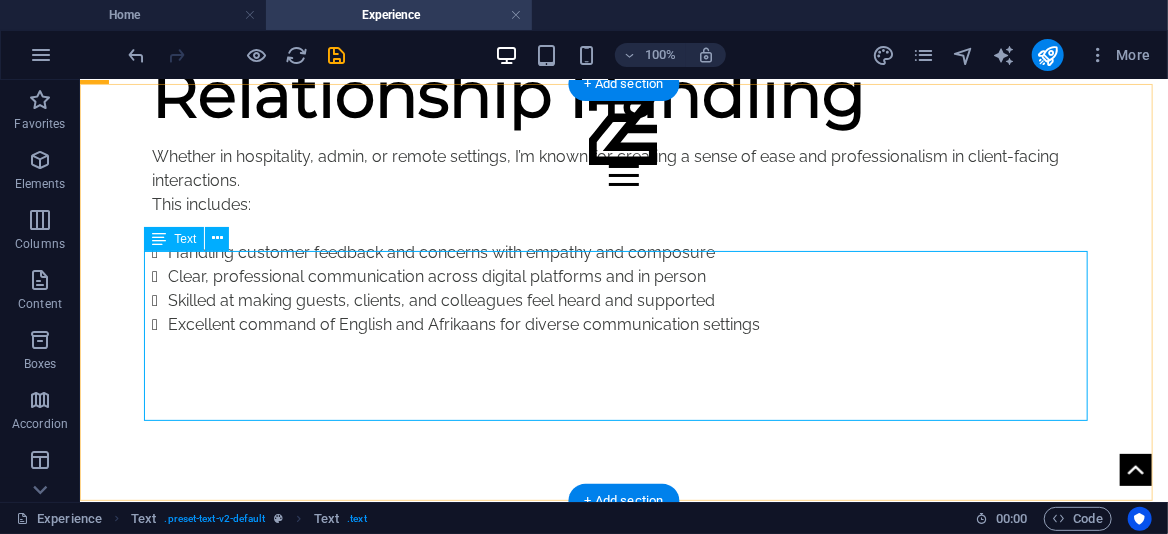 scroll, scrollTop: 2156, scrollLeft: 0, axis: vertical 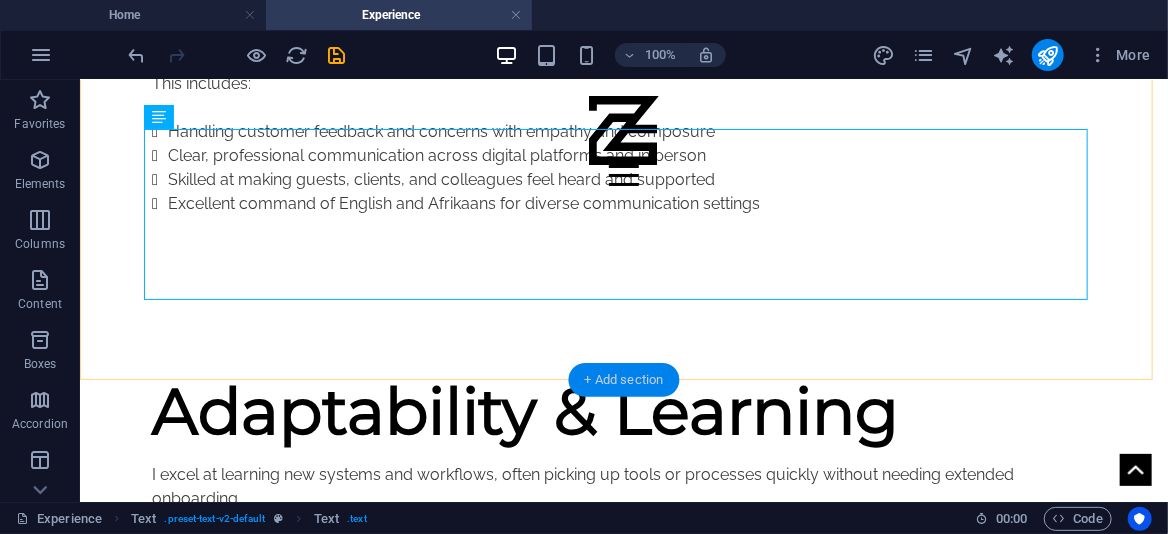 click on "+ Add section" at bounding box center [624, 380] 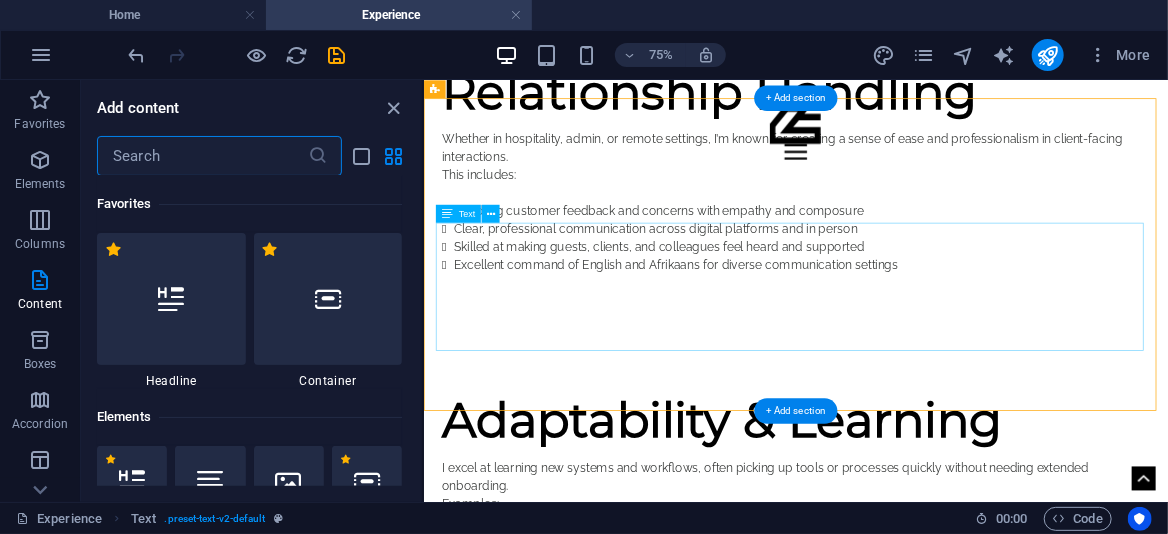 scroll, scrollTop: 2125, scrollLeft: 0, axis: vertical 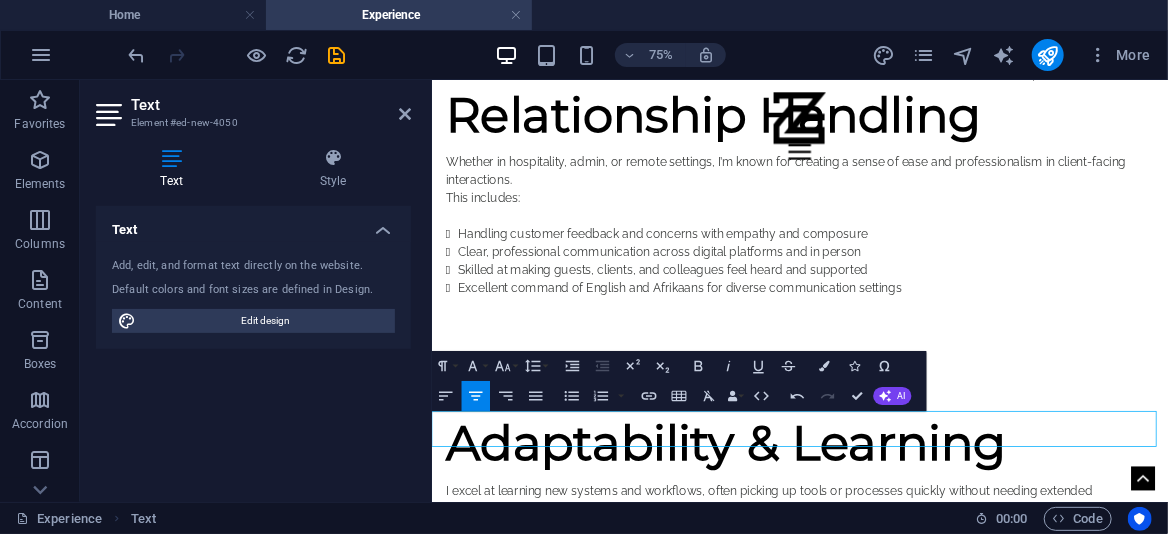 click on "Text Element #ed-new-4050" at bounding box center (253, 106) 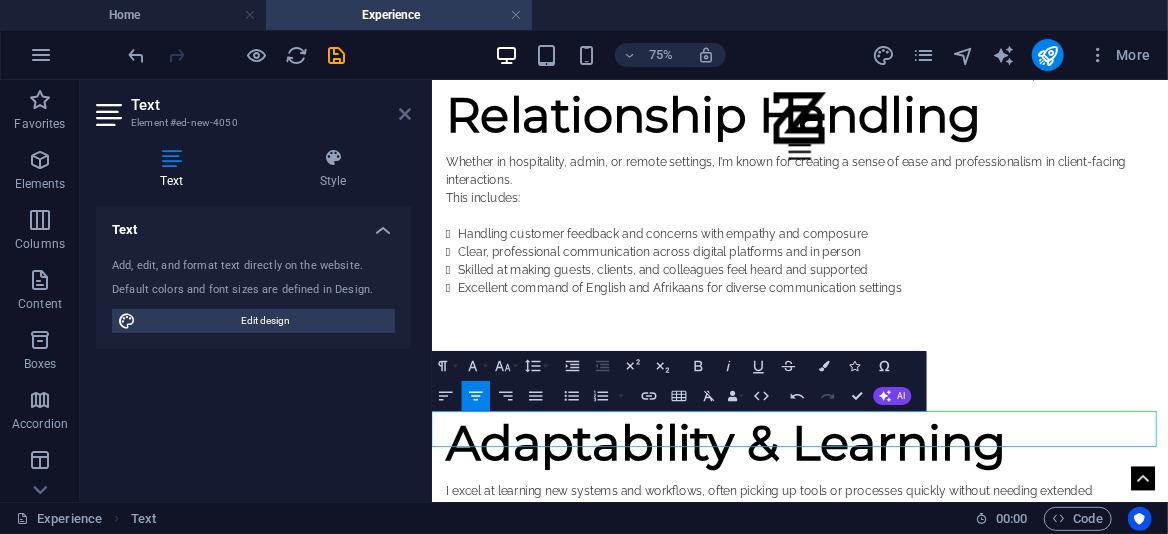 click at bounding box center [405, 114] 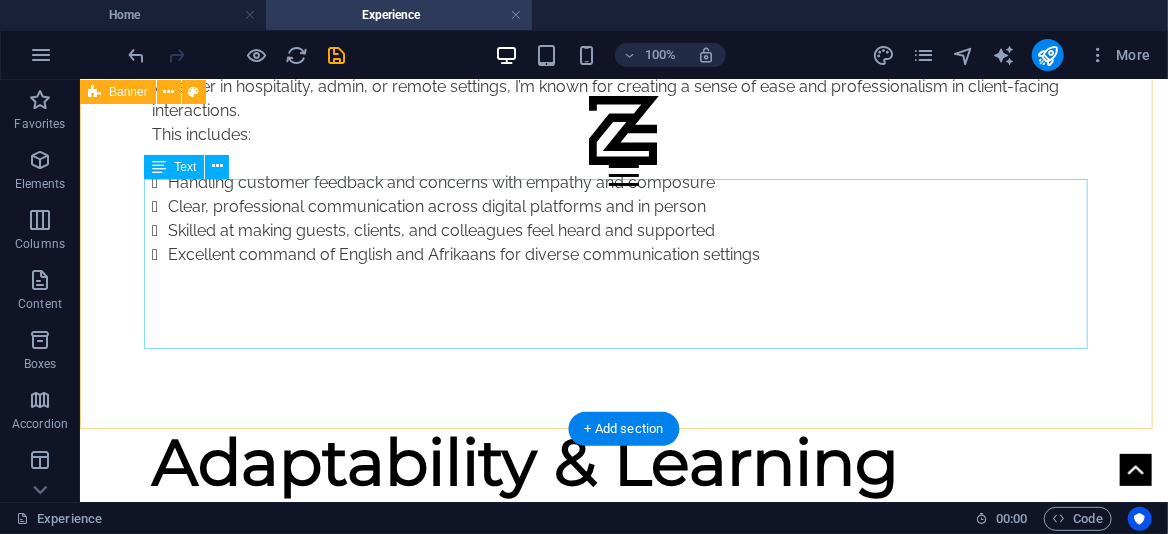 scroll, scrollTop: 2205, scrollLeft: 0, axis: vertical 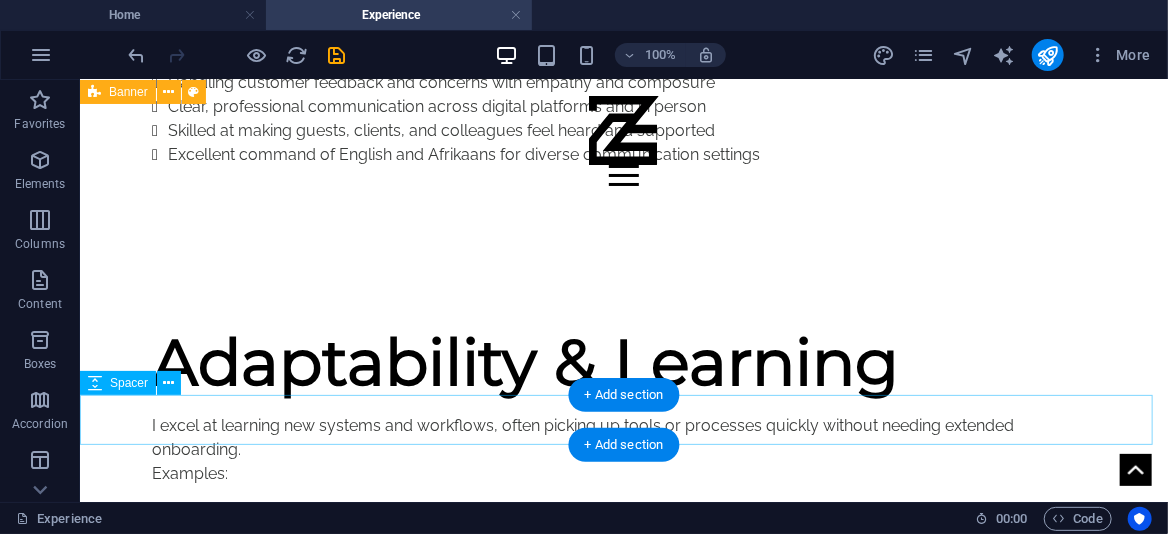 click at bounding box center (623, 750) 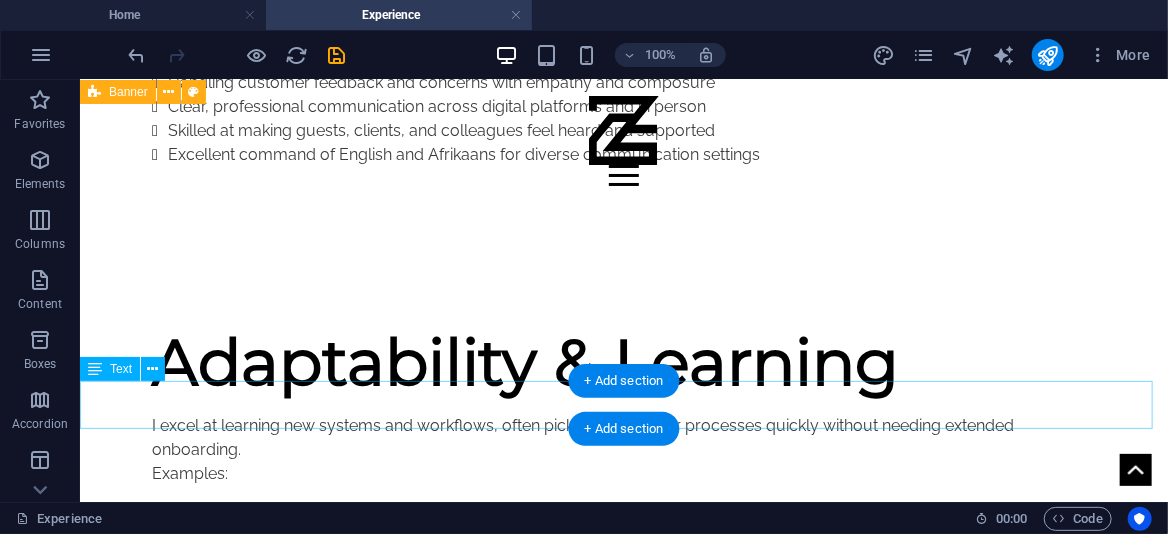 scroll, scrollTop: 2154, scrollLeft: 0, axis: vertical 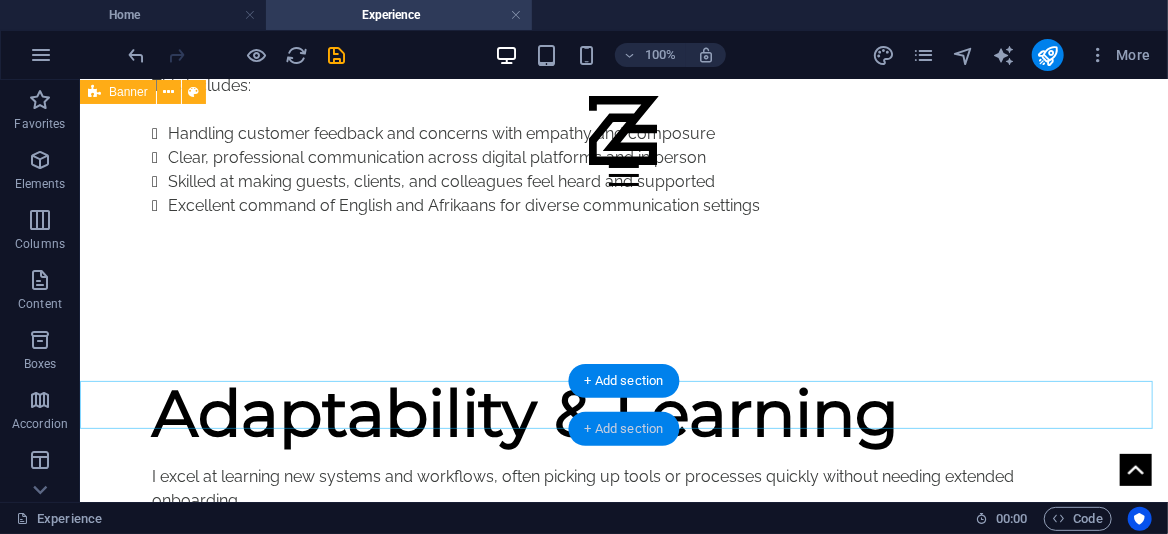 click on "+ Add section" at bounding box center (624, 429) 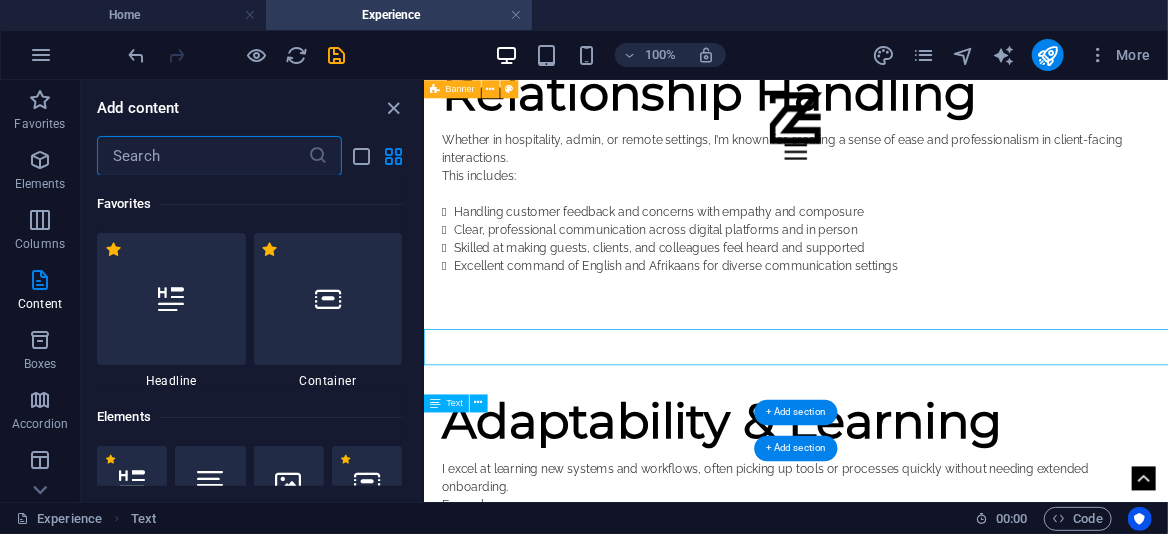 scroll, scrollTop: 2123, scrollLeft: 0, axis: vertical 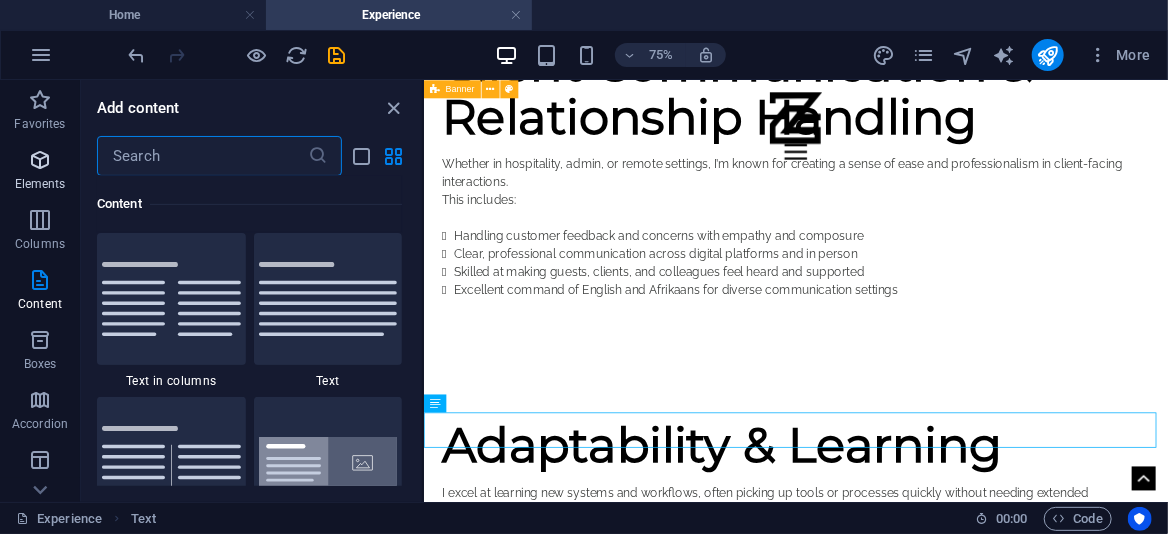 click at bounding box center (40, 160) 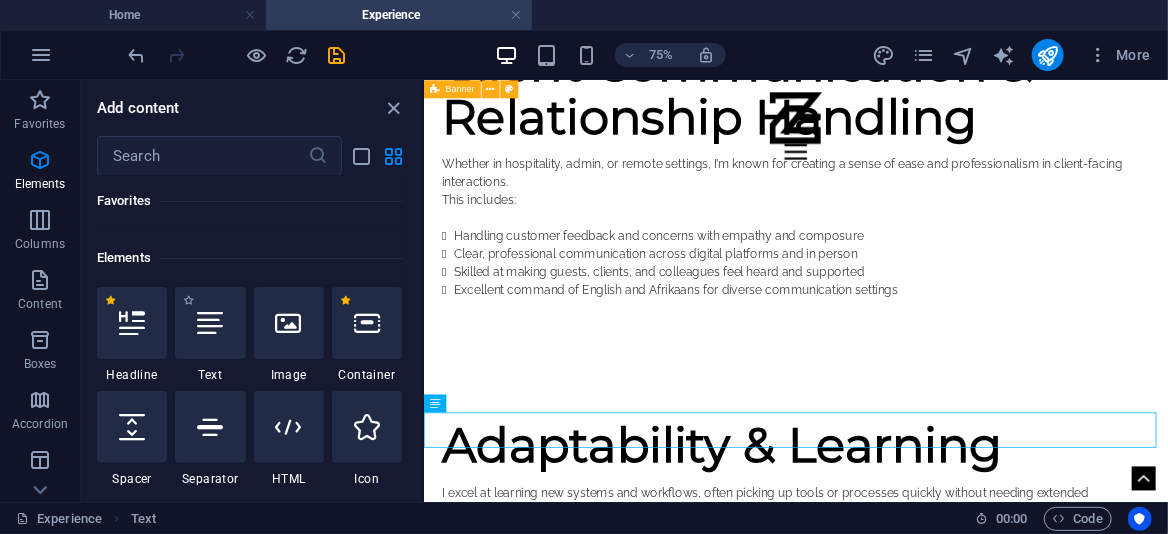 scroll, scrollTop: 200, scrollLeft: 0, axis: vertical 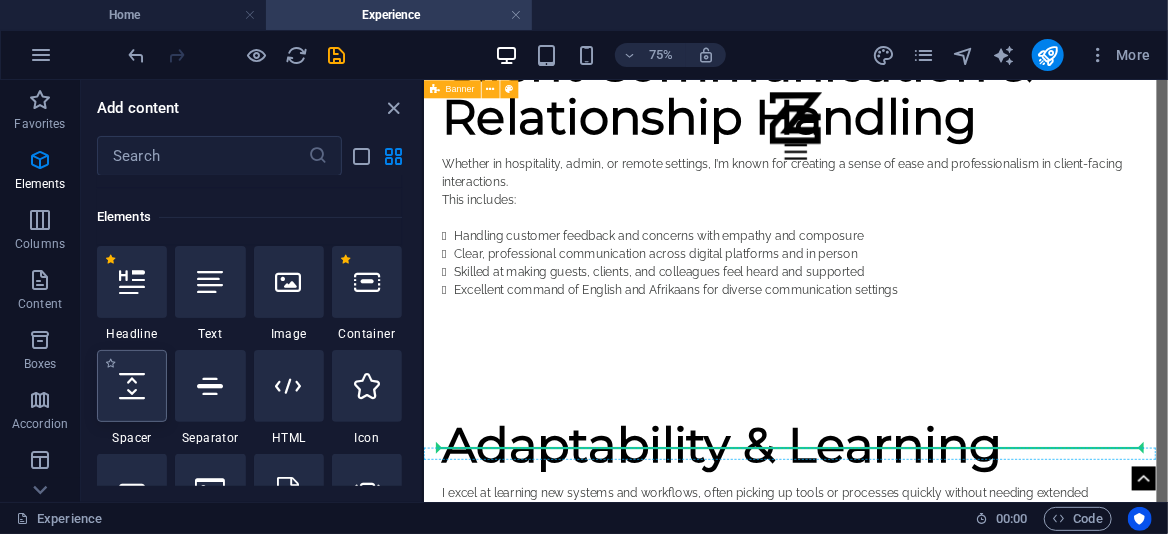 select on "px" 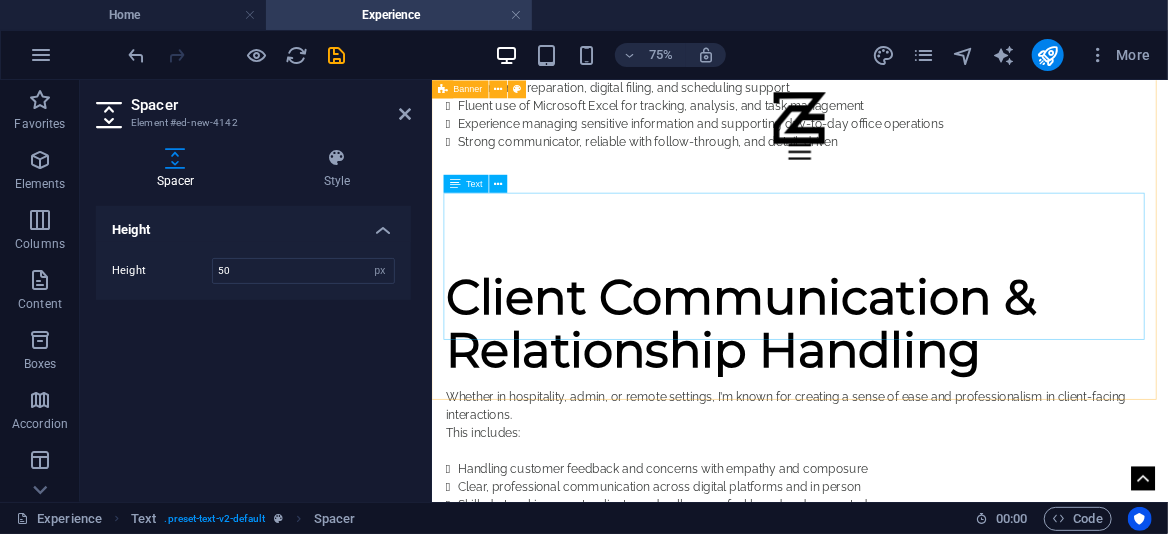 scroll, scrollTop: 1723, scrollLeft: 0, axis: vertical 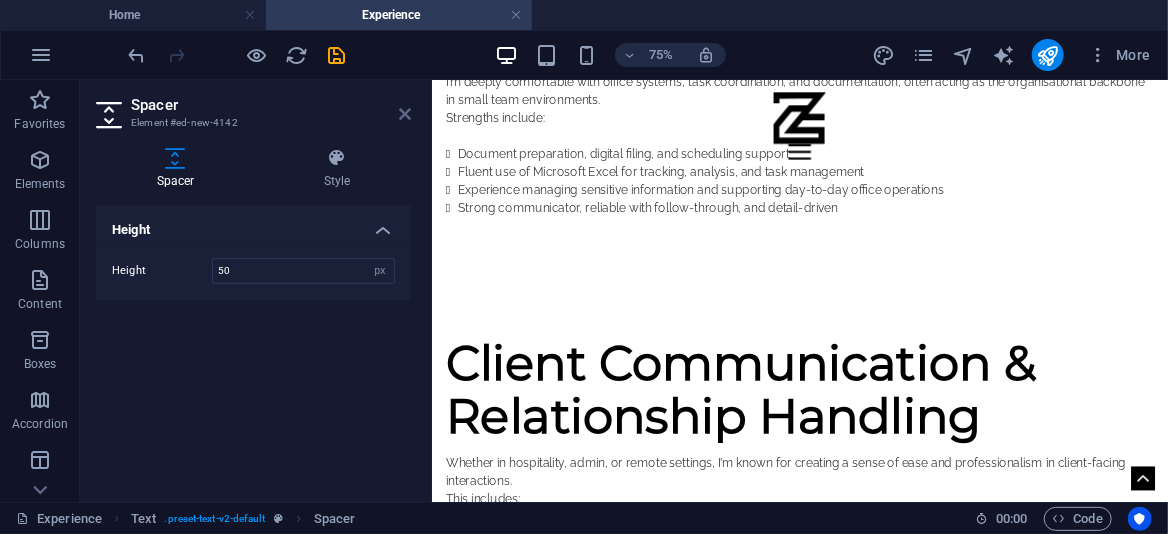 click at bounding box center [405, 114] 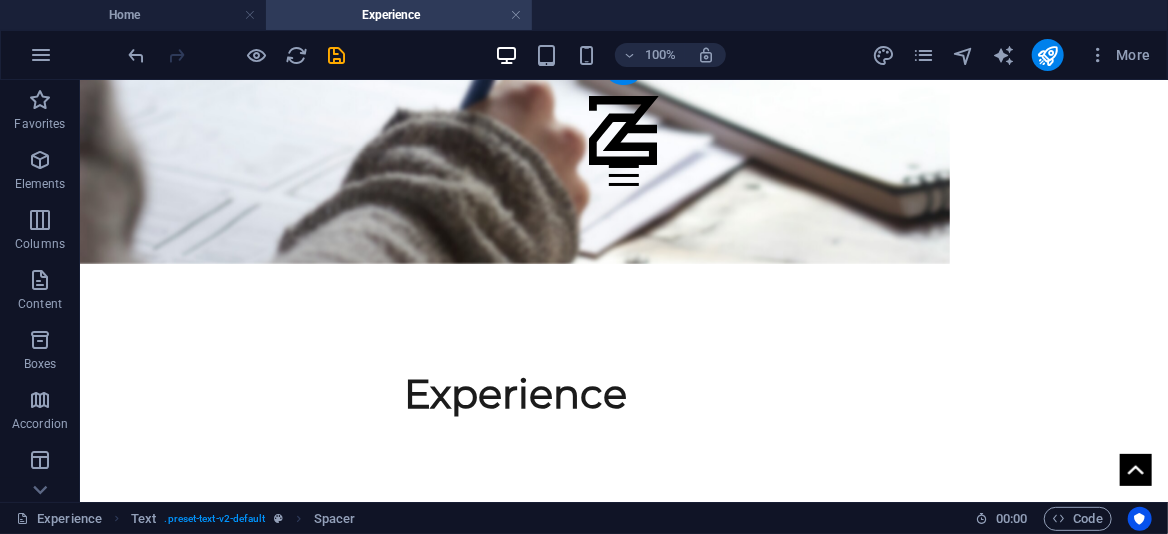 scroll, scrollTop: 0, scrollLeft: 0, axis: both 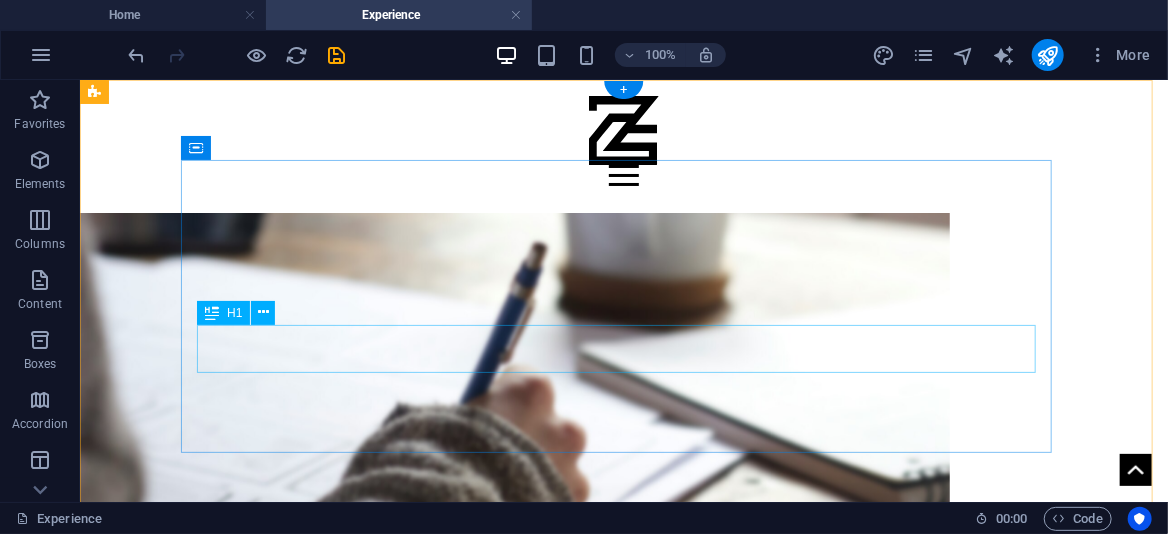 click on "Experience" at bounding box center [514, 693] 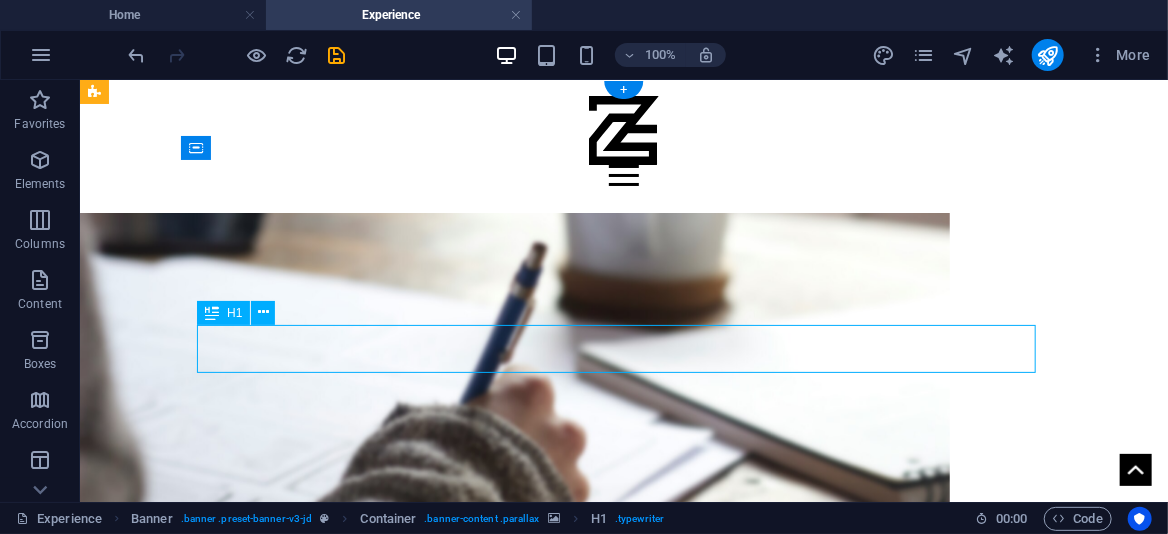 click on "Experience" at bounding box center (514, 693) 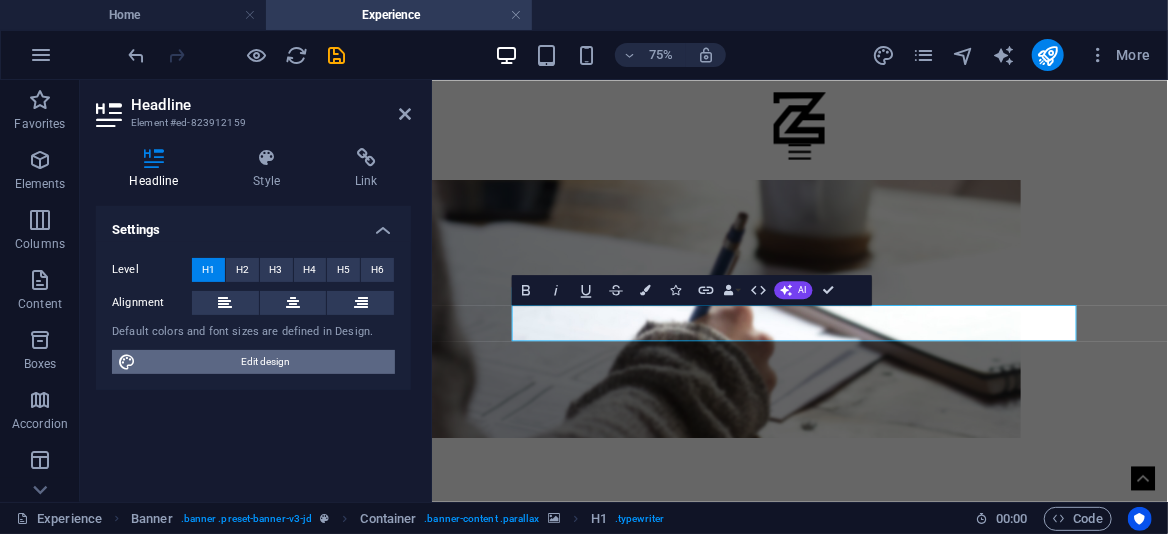 click on "Edit design" at bounding box center [265, 362] 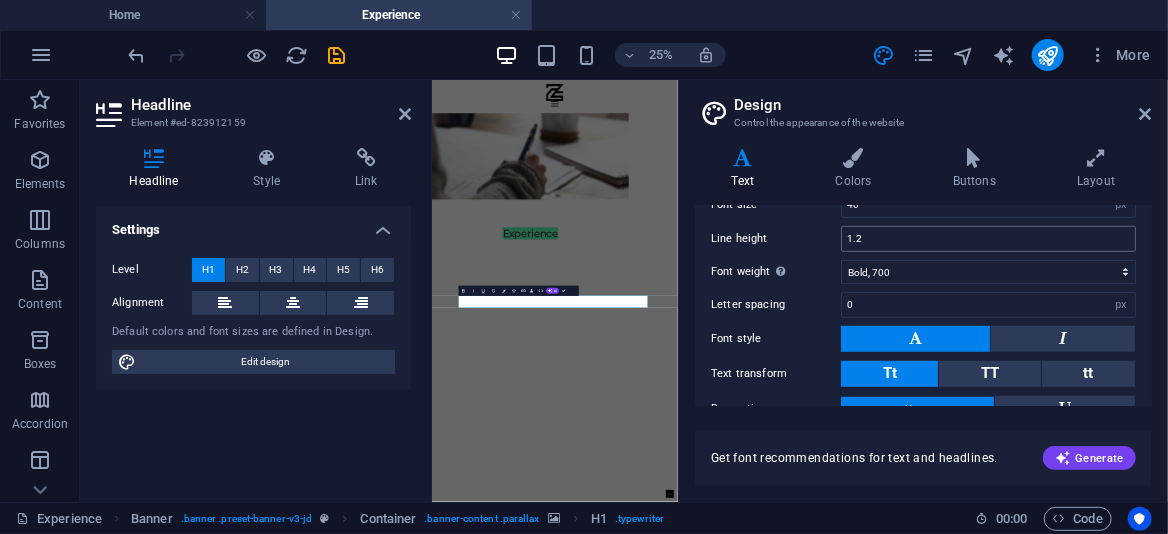 scroll, scrollTop: 475, scrollLeft: 0, axis: vertical 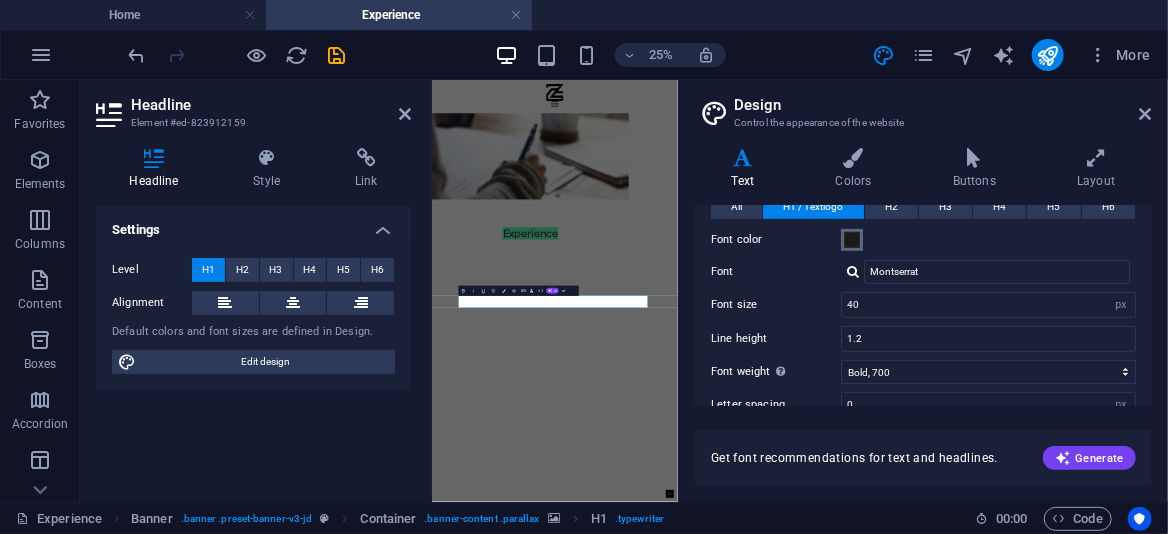 click at bounding box center [852, 240] 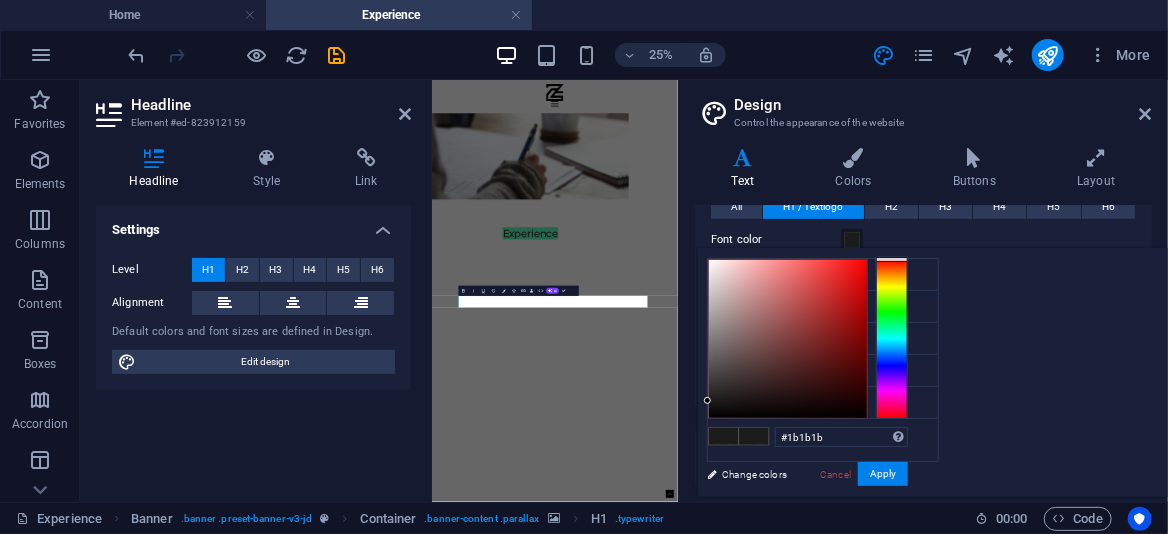 click at bounding box center [724, 436] 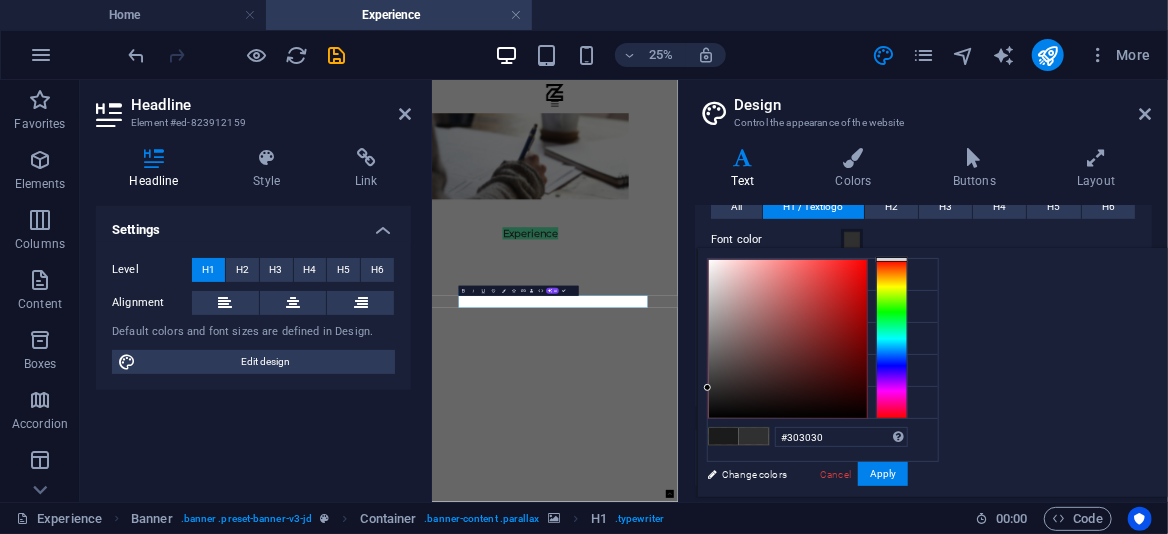 type on "#2c2c2c" 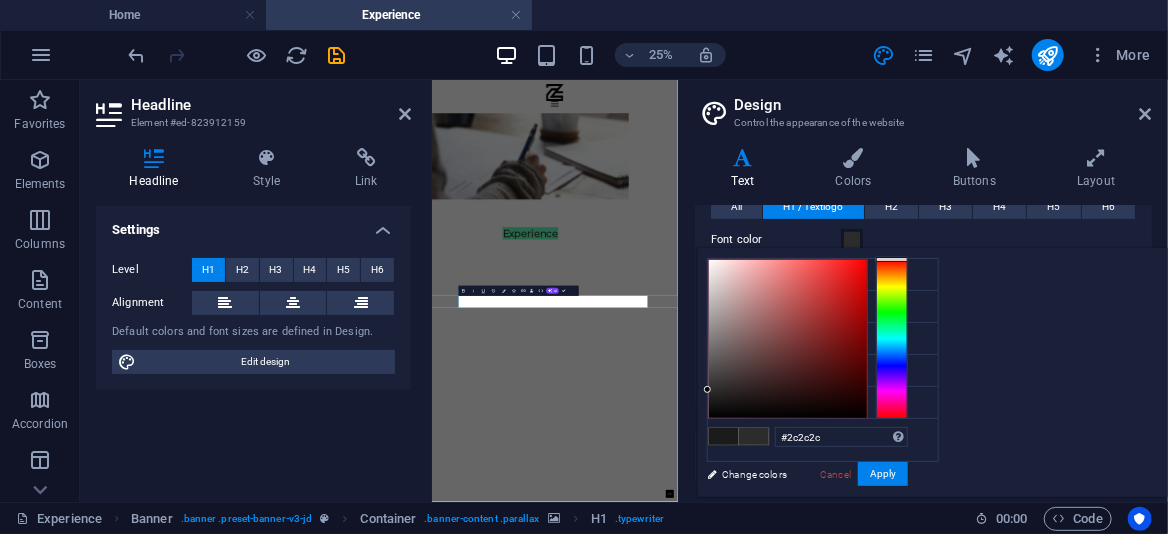 click at bounding box center [707, 389] 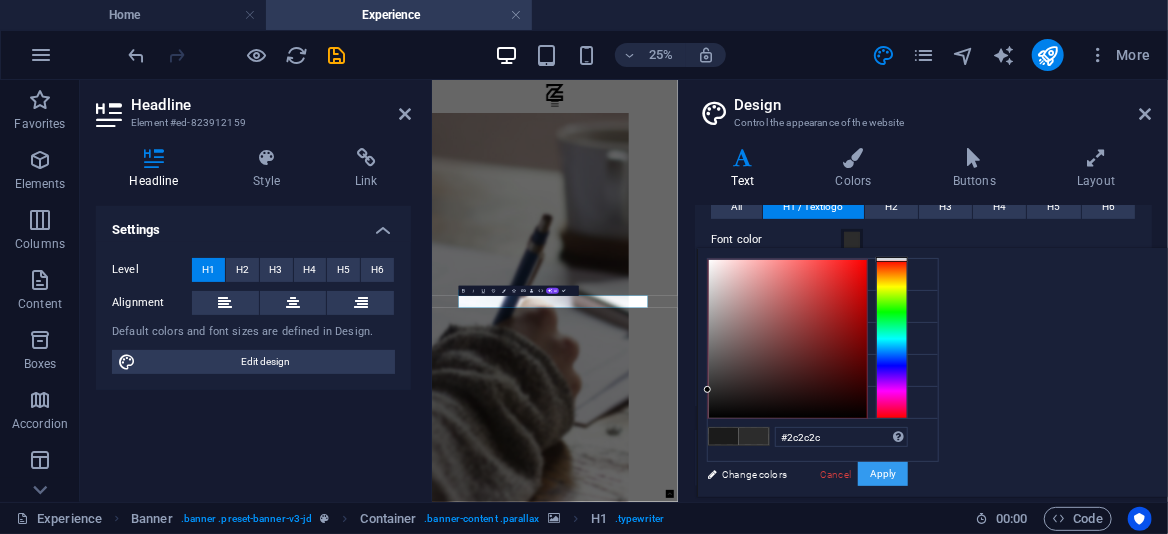 click on "Apply" at bounding box center [883, 474] 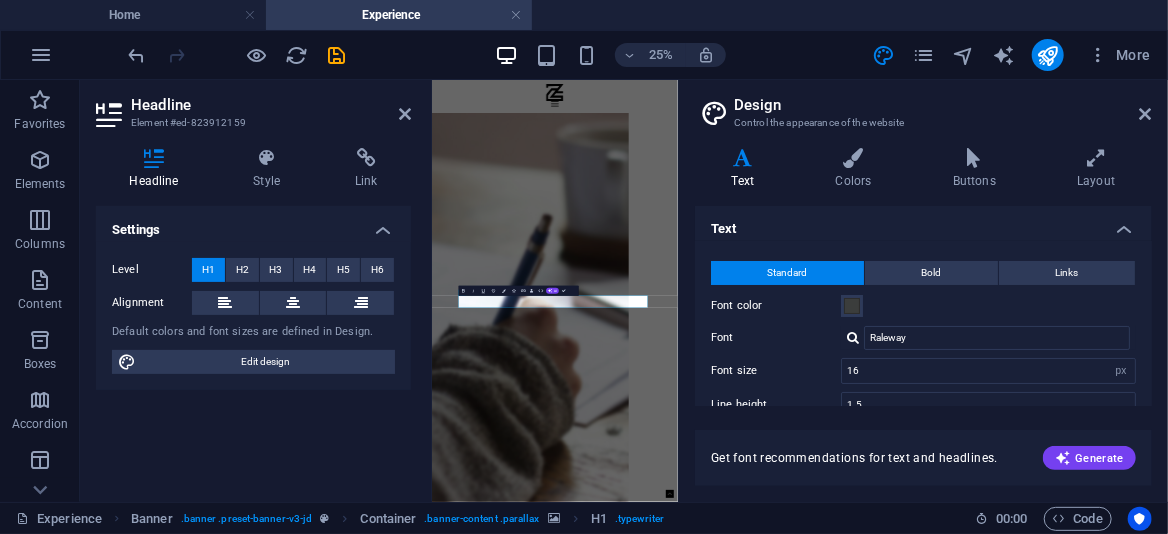 scroll, scrollTop: 0, scrollLeft: 0, axis: both 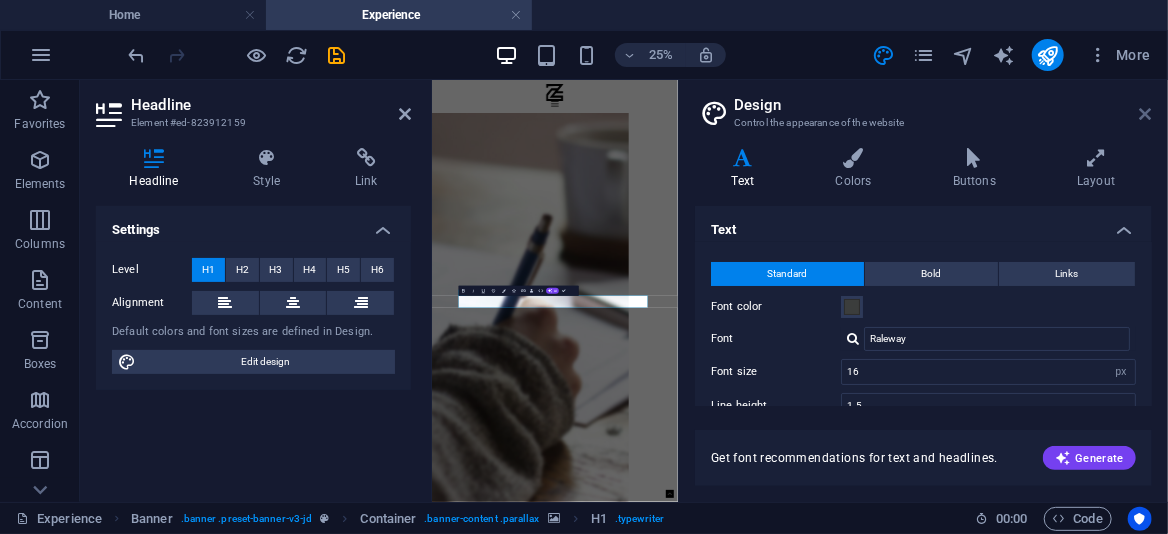 click at bounding box center [1146, 114] 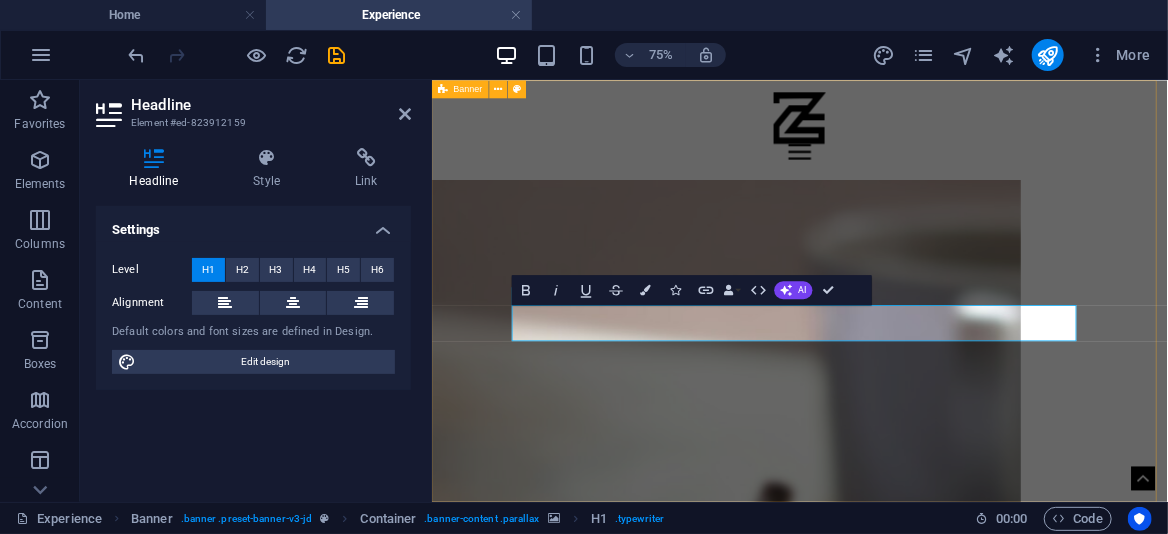 click on "Home Merits Passion Skills Experience About Experience" at bounding box center [921, 1102] 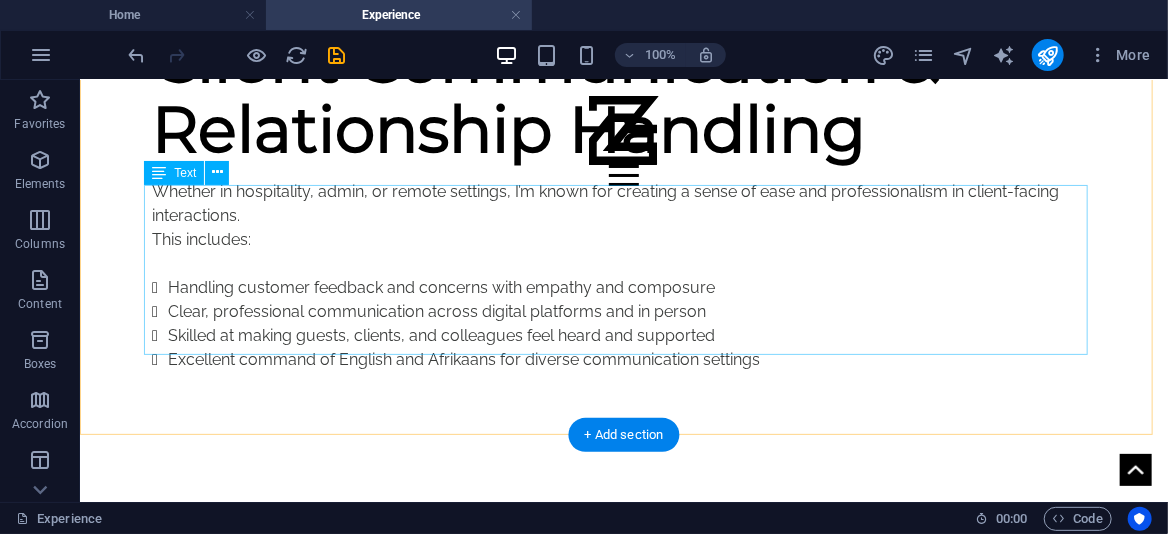 scroll, scrollTop: 2205, scrollLeft: 0, axis: vertical 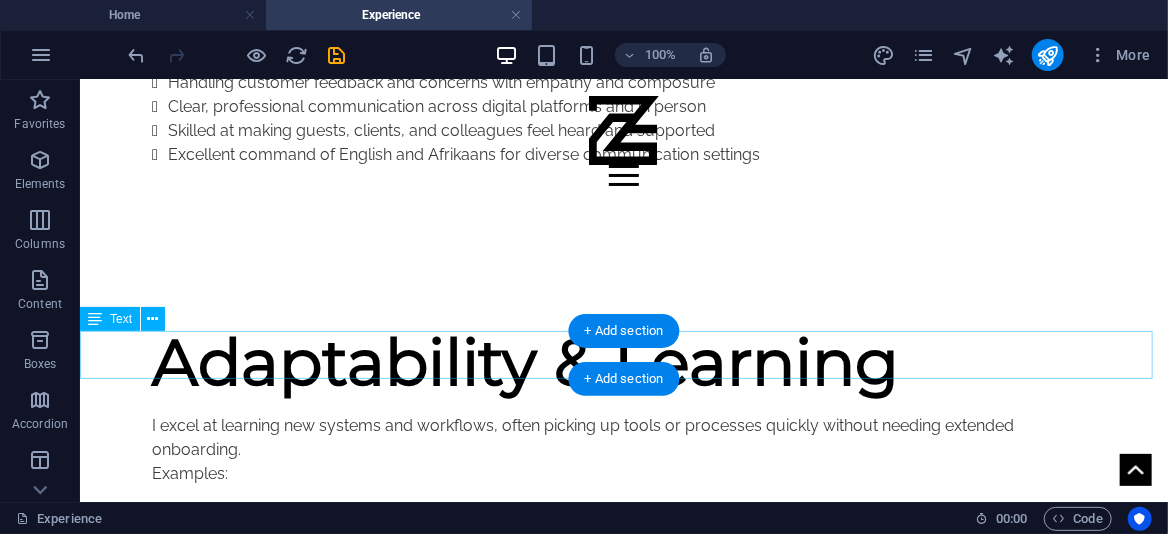 click on "I bring a combination of warmth, structure, and initiative to everything I do. My experience spans  hospitality ,  office coordination , and  client support , backed by a solid reputation for being reliable, professional, and people-focused." at bounding box center [623, 685] 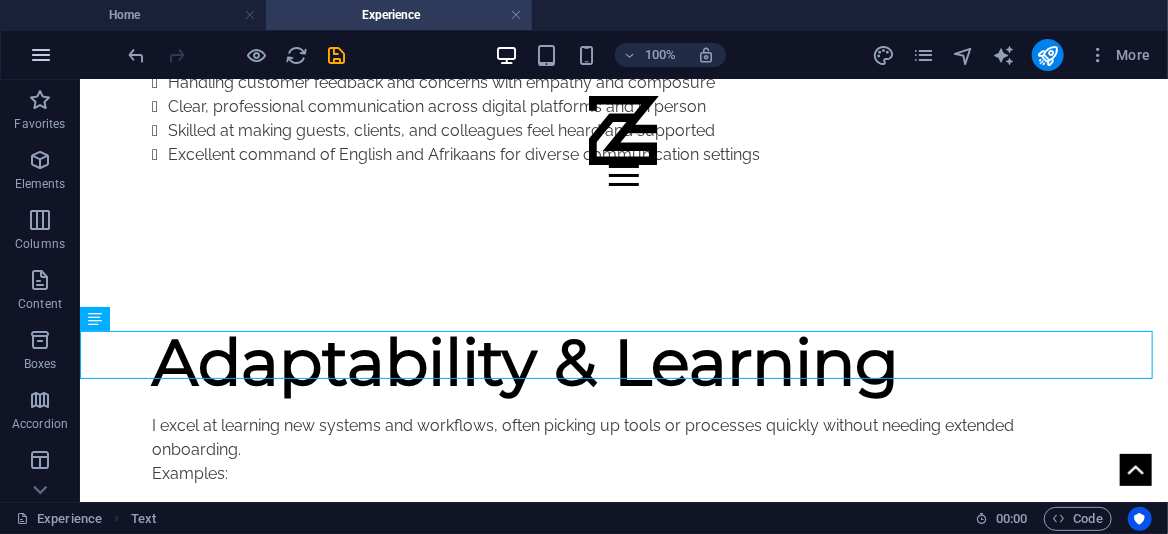 click at bounding box center [41, 55] 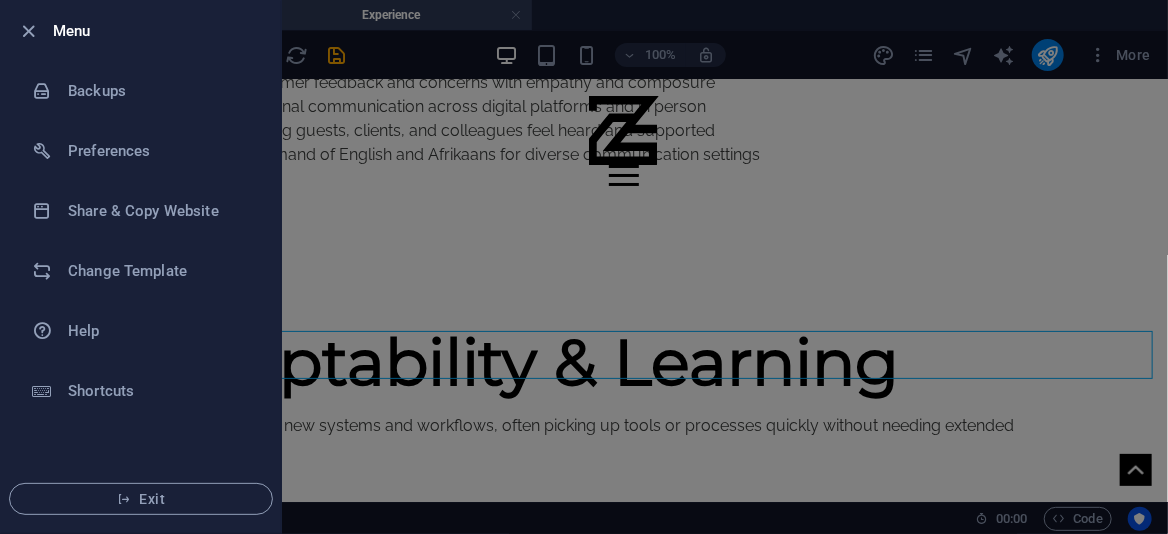 click at bounding box center (584, 267) 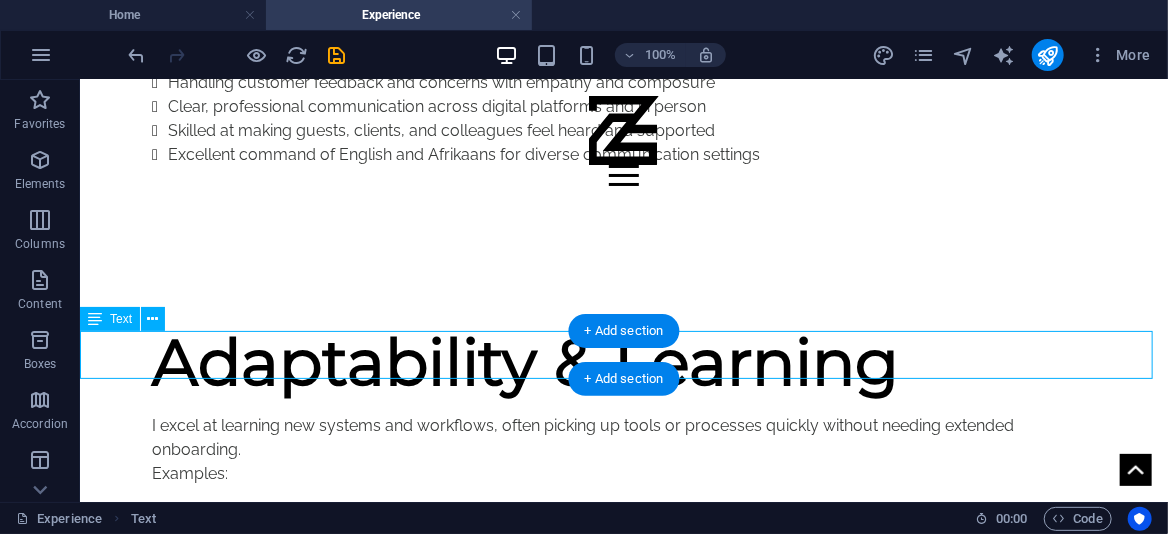 click on "I bring a combination of warmth, structure, and initiative to everything I do. My experience spans  hospitality ,  office coordination , and  client support , backed by a solid reputation for being reliable, professional, and people-focused." at bounding box center [623, 685] 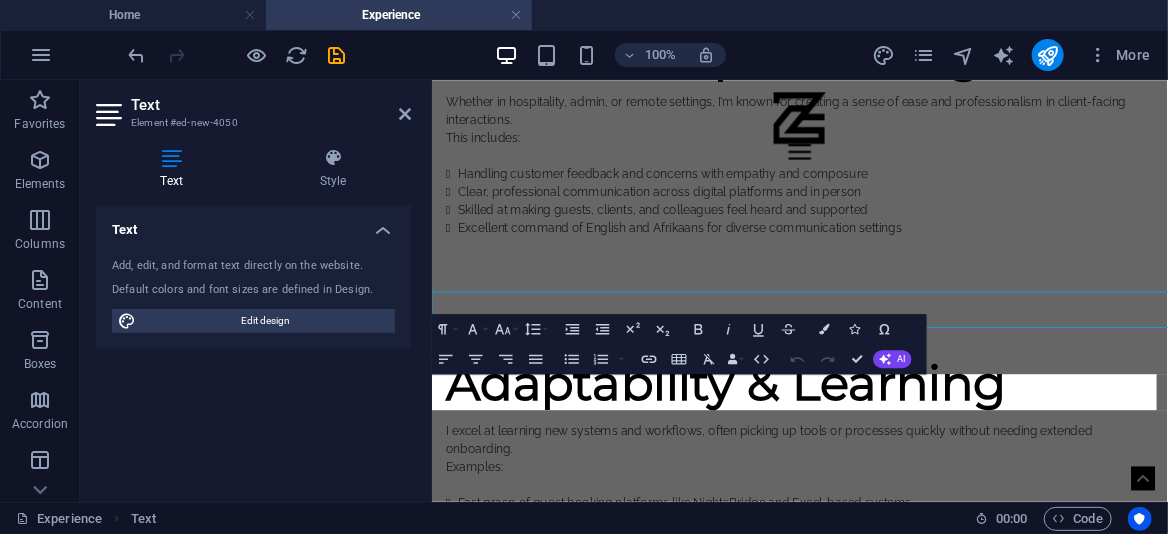 scroll, scrollTop: 2174, scrollLeft: 0, axis: vertical 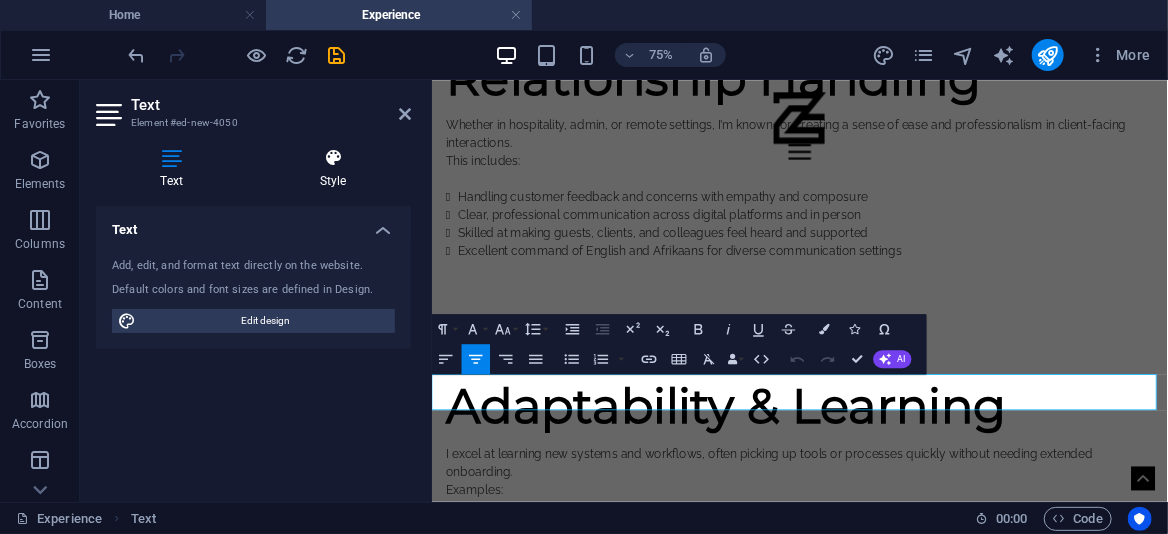 click at bounding box center [171, 158] 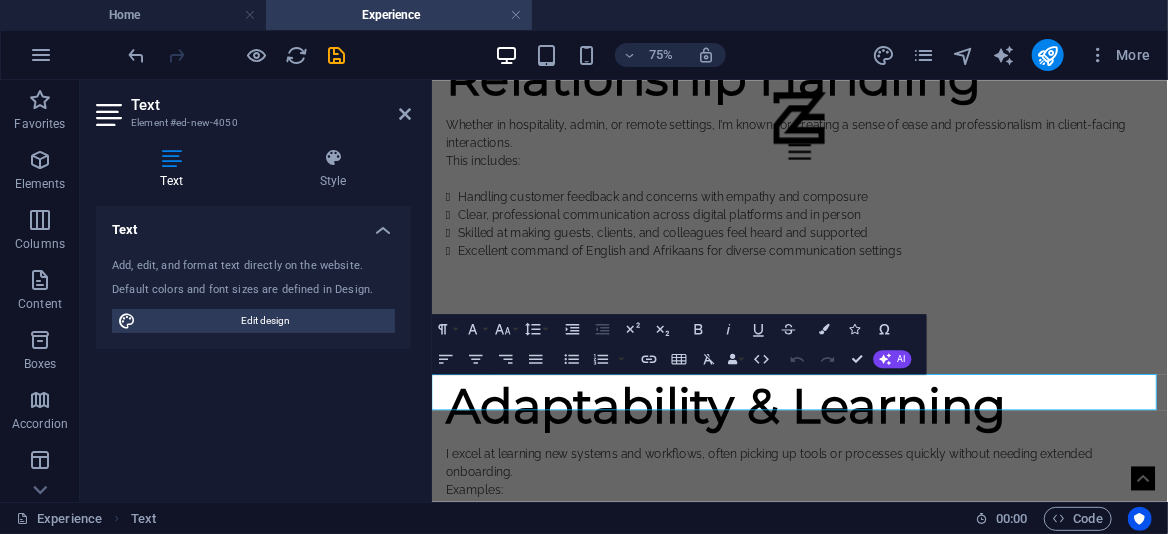 click on "I bring a combination of warmth, structure, and initiative to everything I do. My experience spans  hospitality ,  office coordination , and  client support , backed by a solid reputation for being reliable, professional, and people-focused." at bounding box center (921, 838) 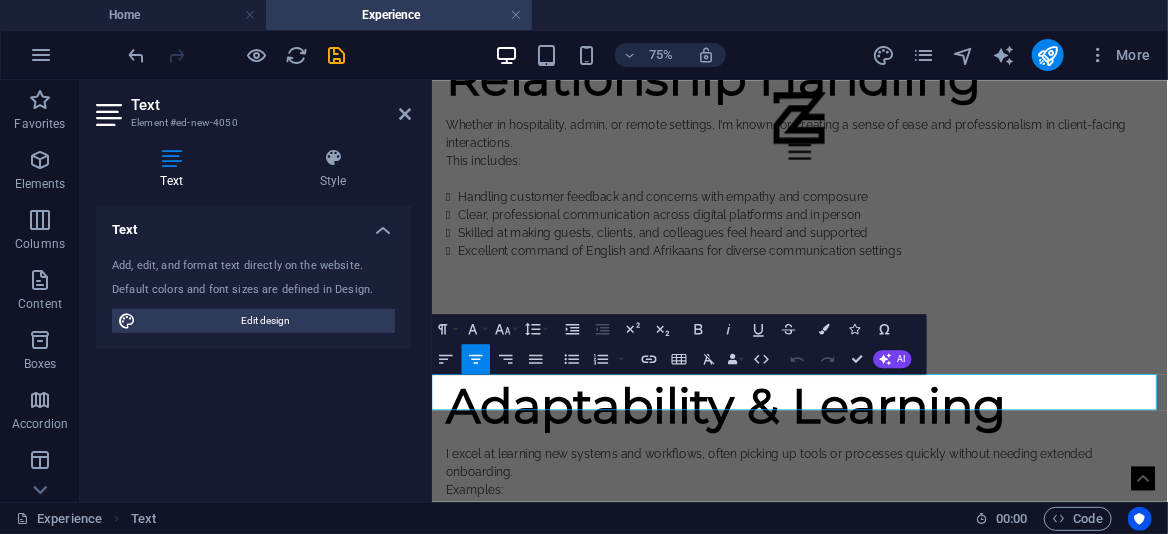 click on "I bring a combination of warmth, structure, and initiative to everything I do. My experience spans  hospitality ,  office coordination , and  client support , backed by a solid reputation for being reliable, professional, and people-focused." at bounding box center [921, 838] 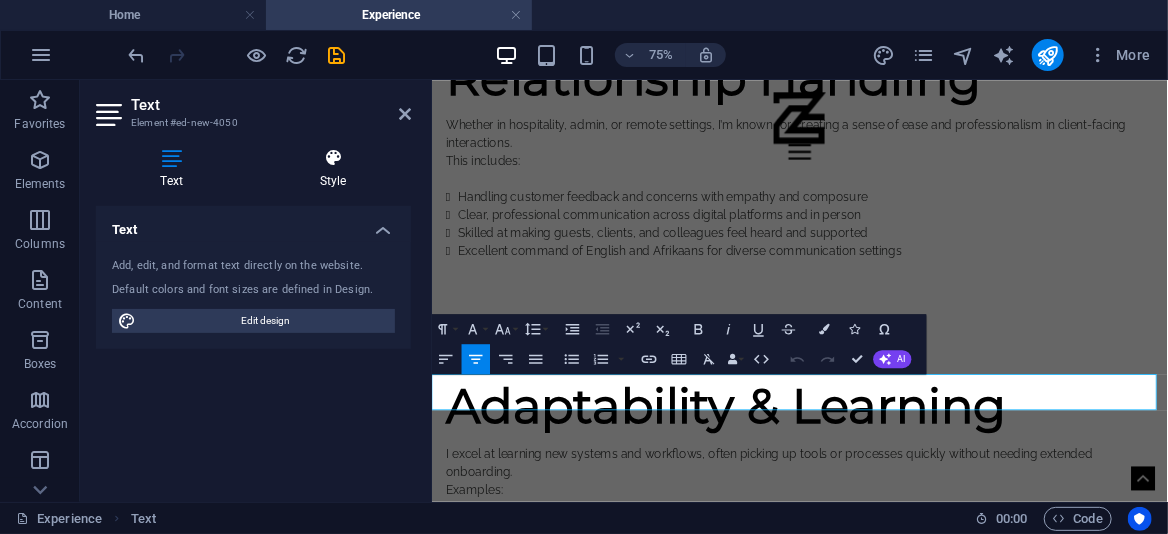 click on "Style" at bounding box center (333, 169) 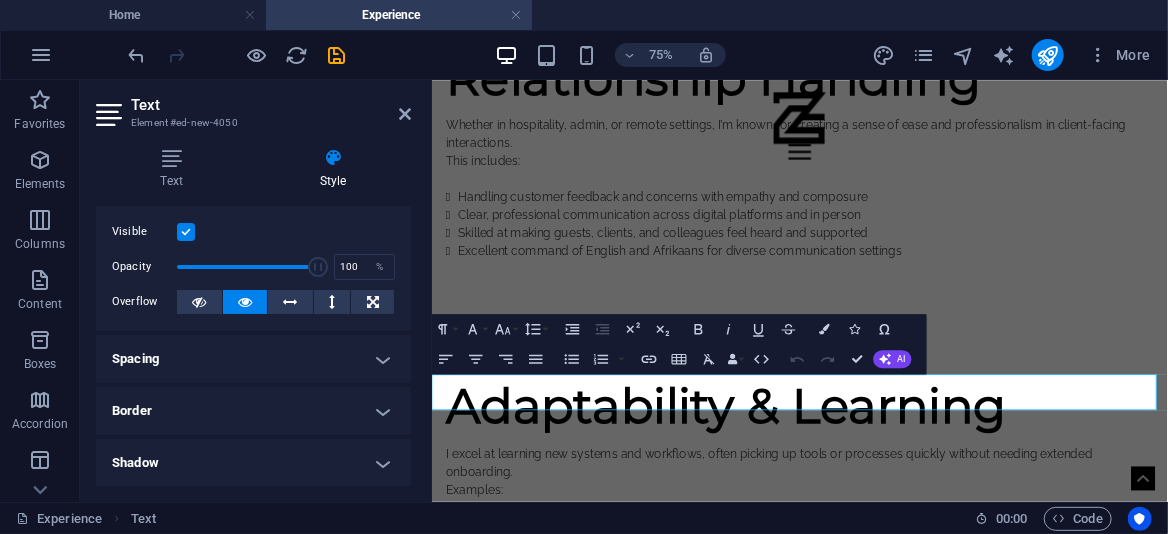 scroll, scrollTop: 0, scrollLeft: 0, axis: both 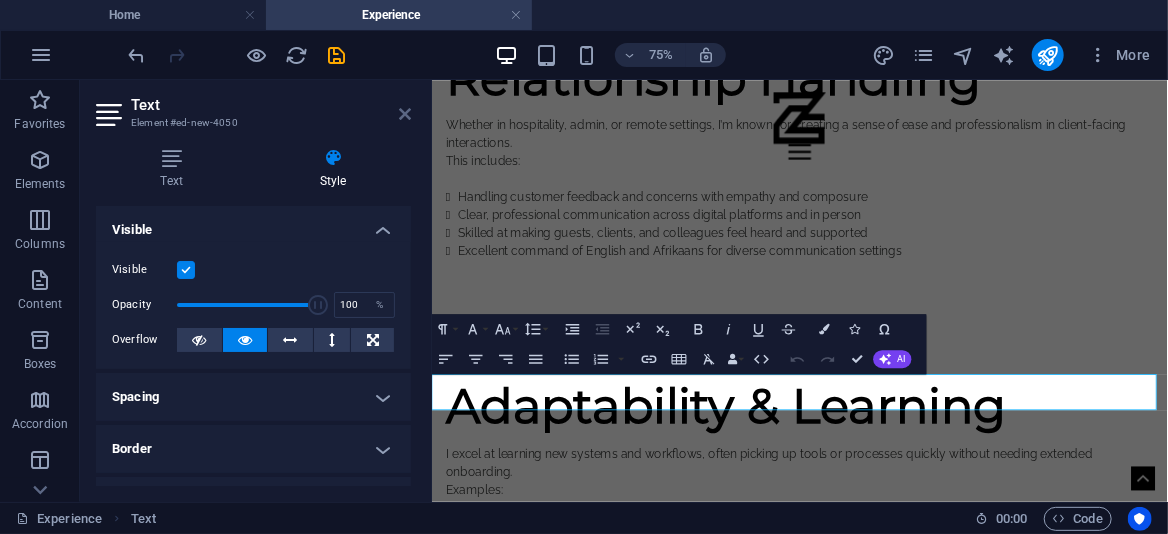 click at bounding box center [405, 114] 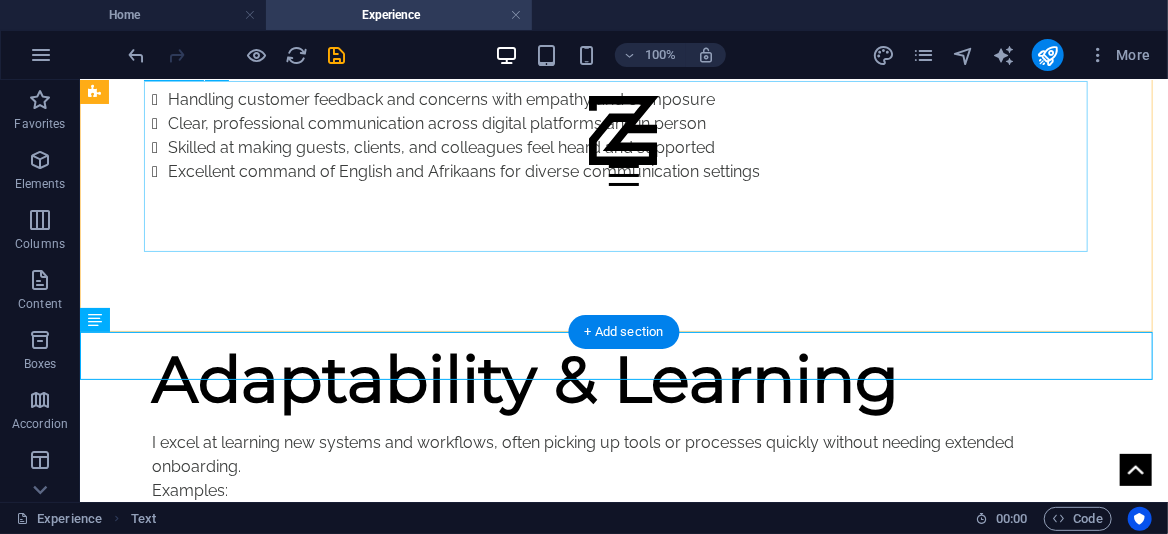 scroll, scrollTop: 2205, scrollLeft: 0, axis: vertical 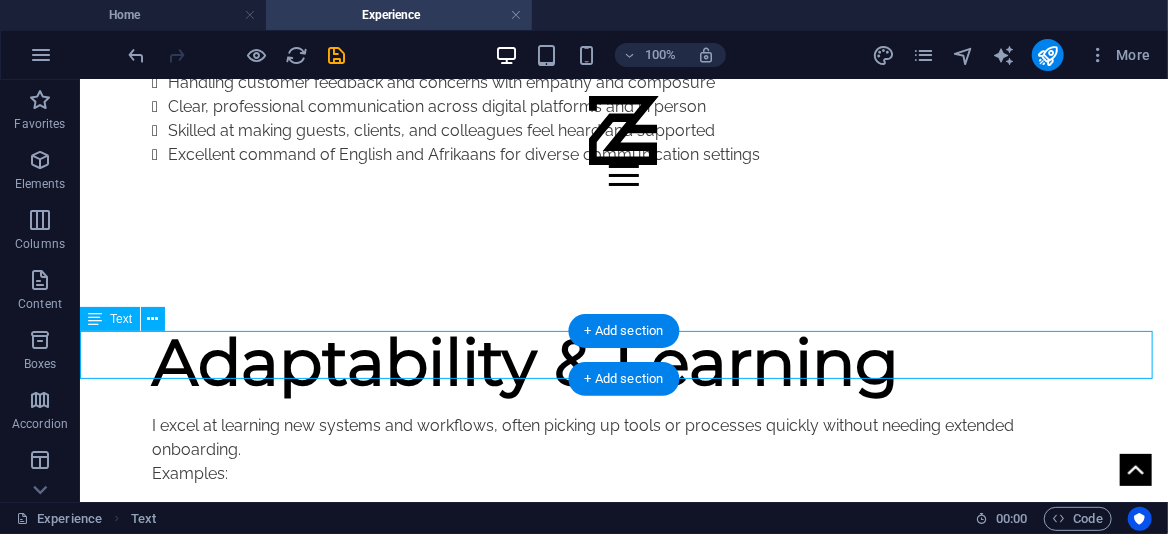 click on "I bring a combination of warmth, structure, and initiative to everything I do. My experience spans  hospitality ,  office coordination , and  client support , backed by a solid reputation for being reliable, professional, and people-focused." at bounding box center (623, 685) 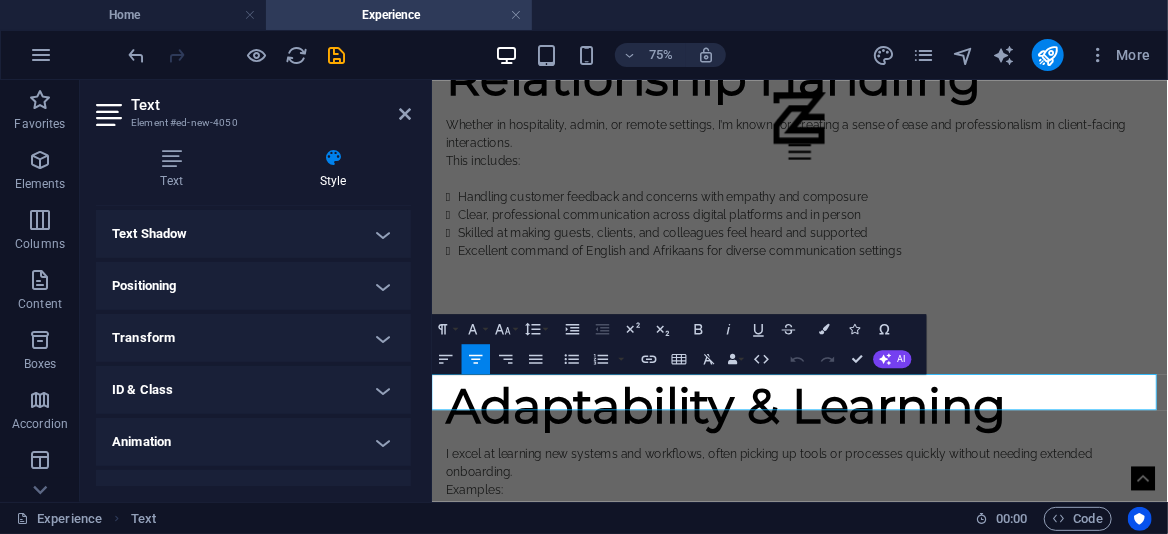 scroll, scrollTop: 350, scrollLeft: 0, axis: vertical 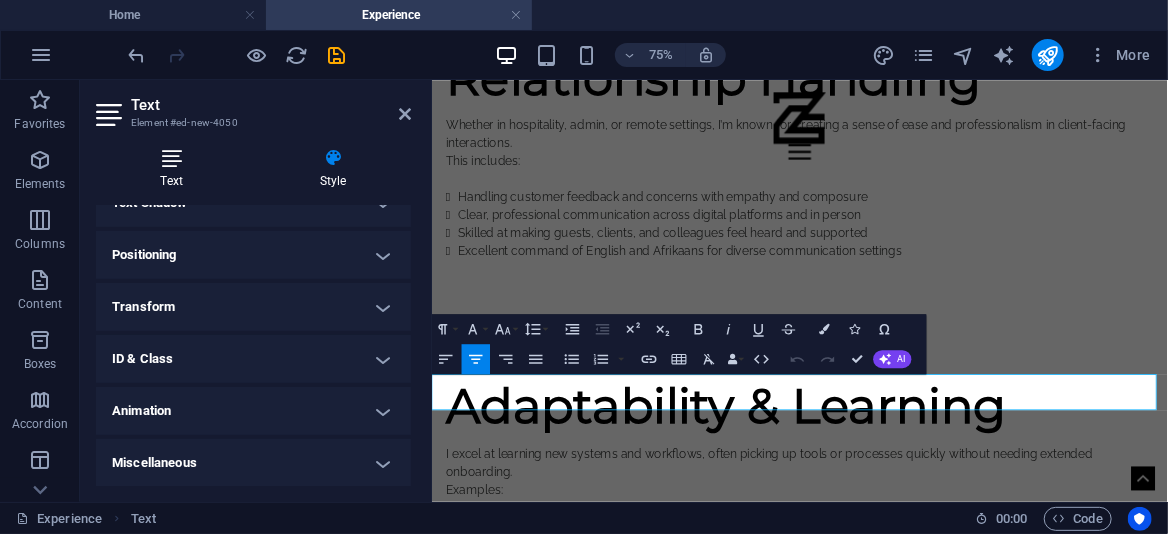 click at bounding box center (171, 158) 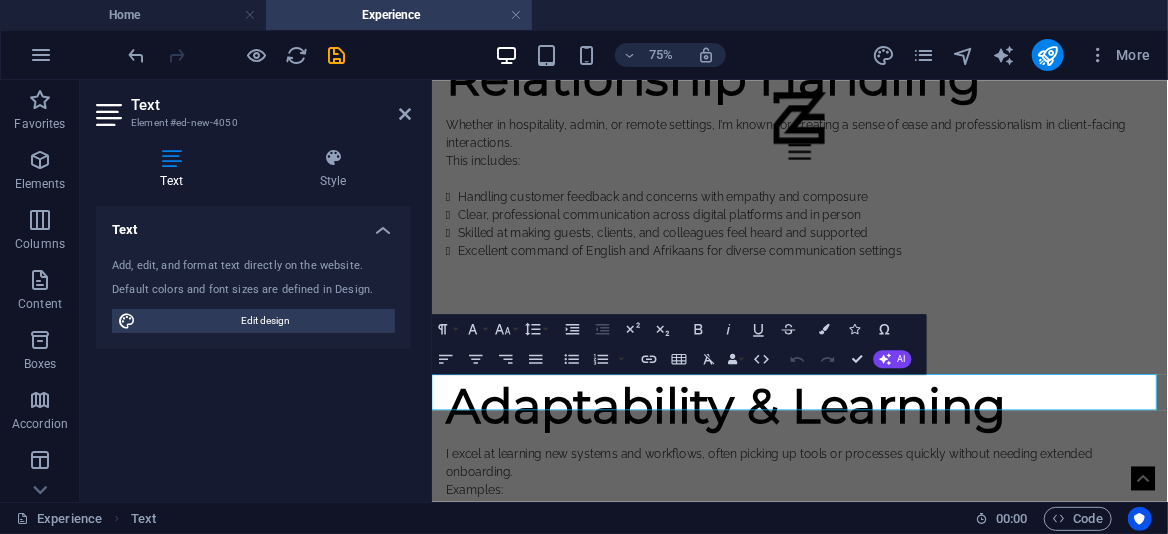 click on "Text" at bounding box center [253, 224] 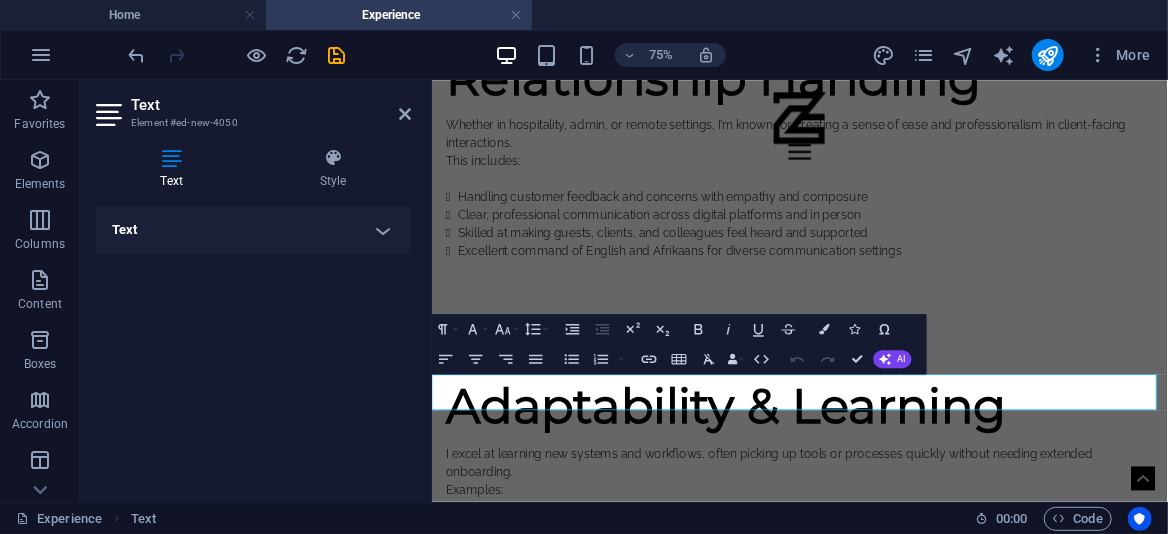 click on "Text" at bounding box center (253, 230) 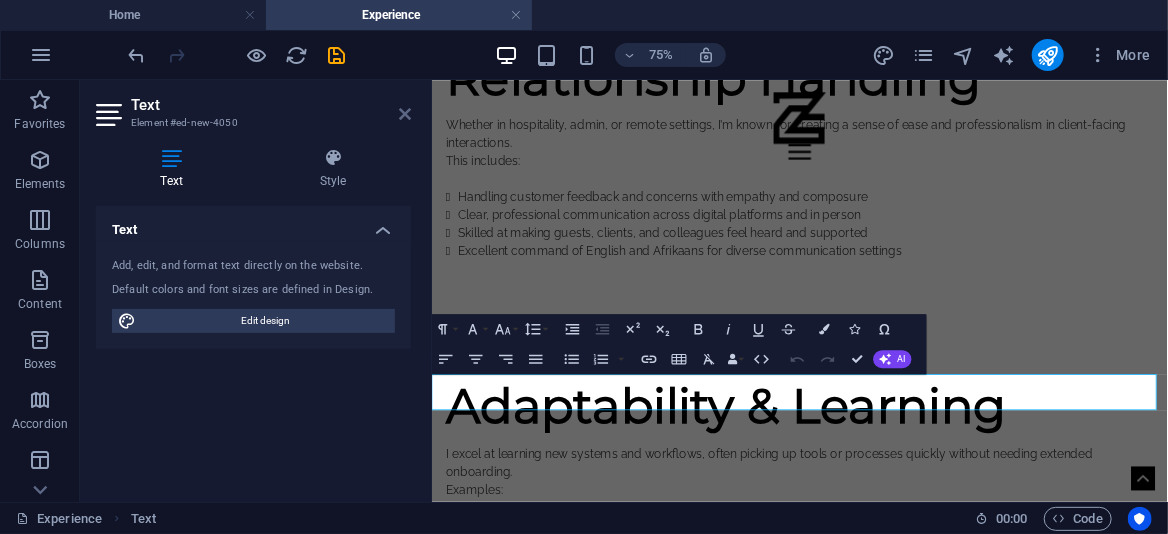 click at bounding box center (405, 114) 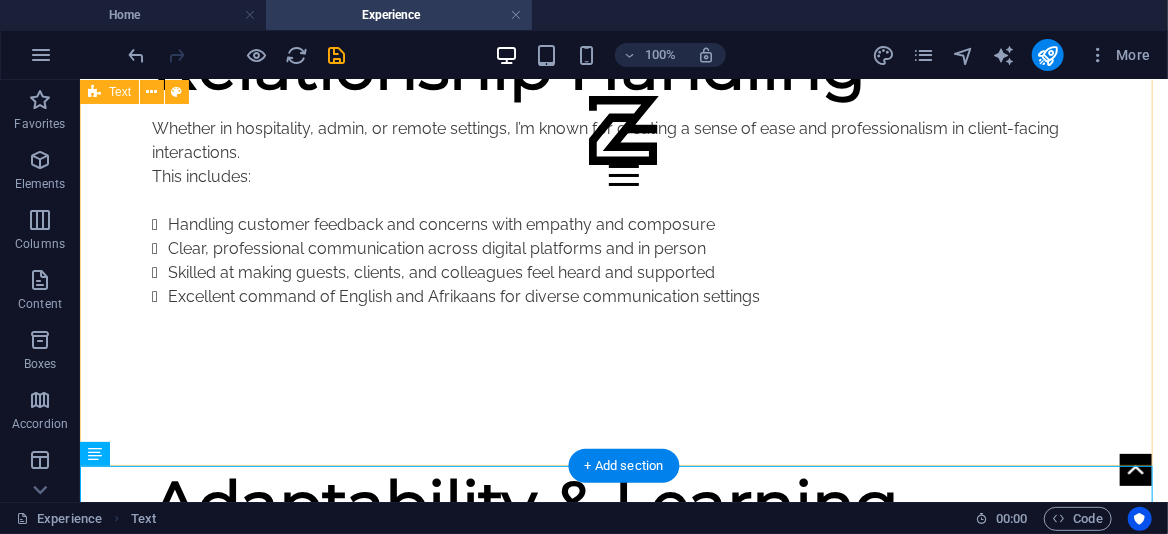 scroll, scrollTop: 2205, scrollLeft: 0, axis: vertical 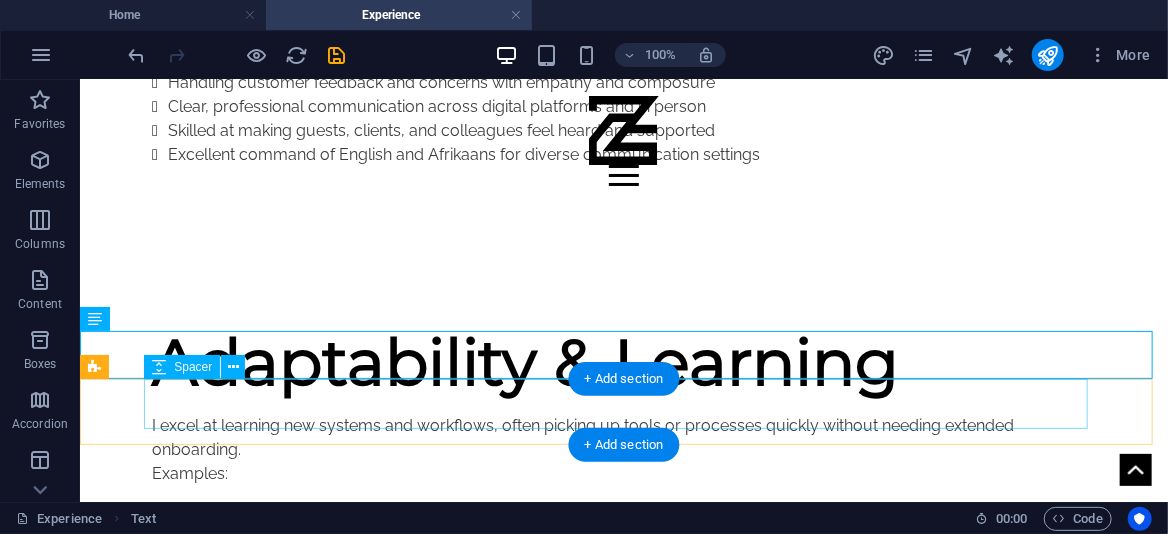 click at bounding box center (623, 734) 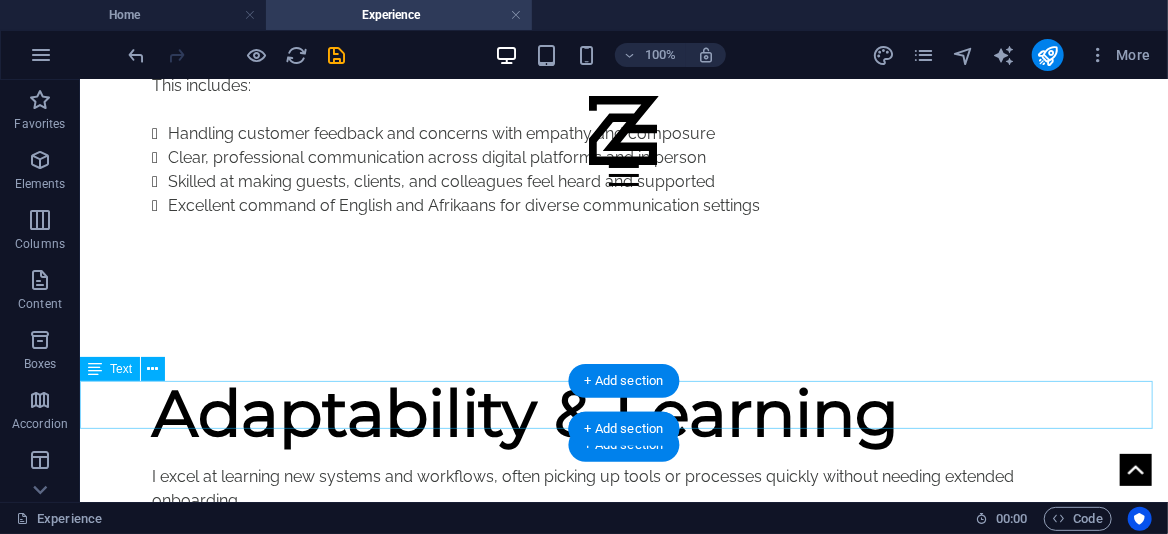 scroll, scrollTop: 2205, scrollLeft: 0, axis: vertical 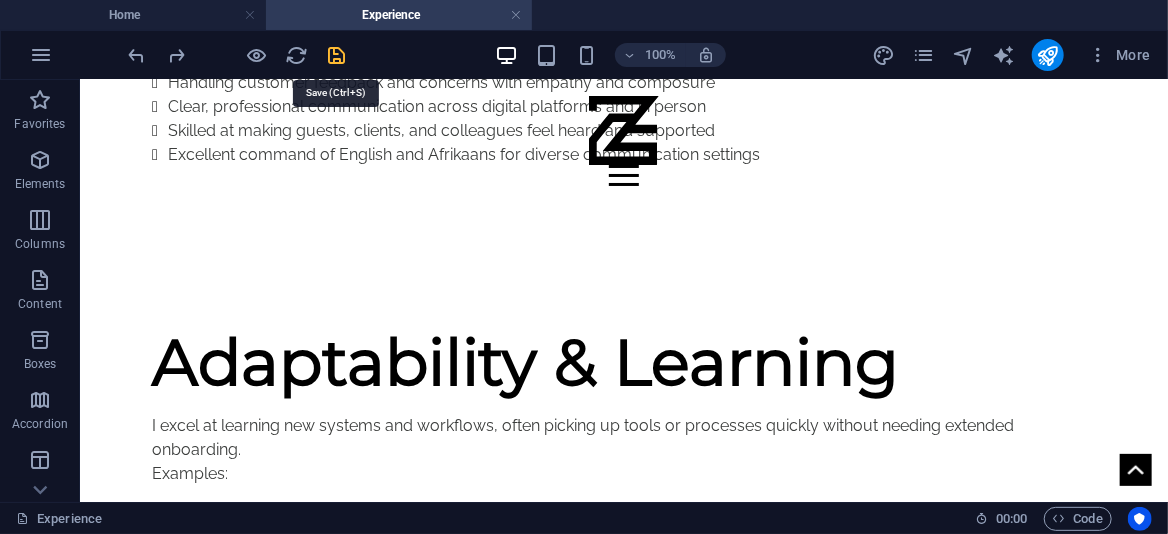 drag, startPoint x: 336, startPoint y: 56, endPoint x: 306, endPoint y: 34, distance: 37.202152 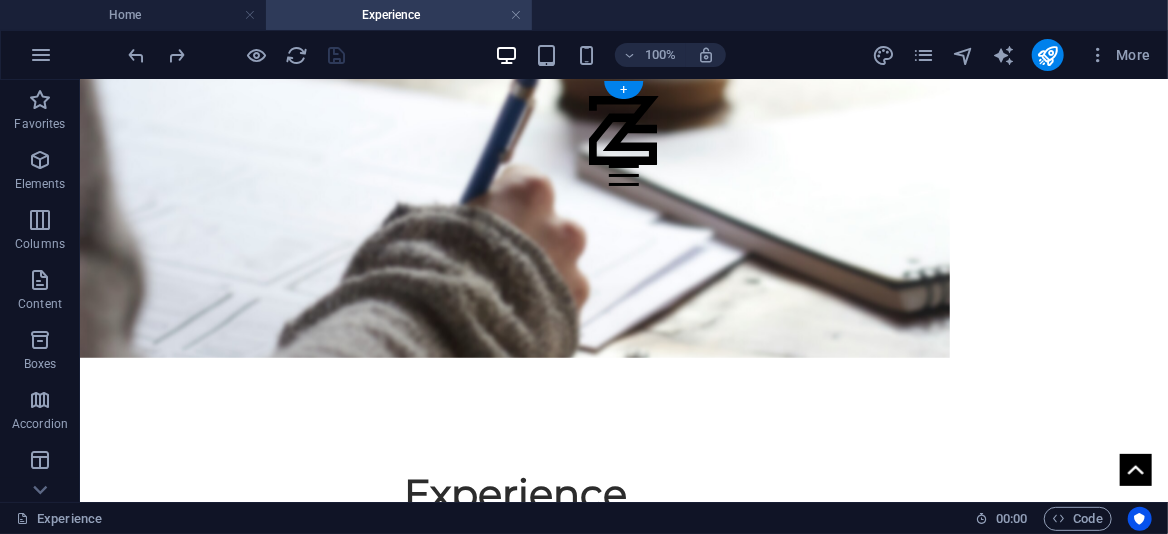 scroll, scrollTop: 0, scrollLeft: 0, axis: both 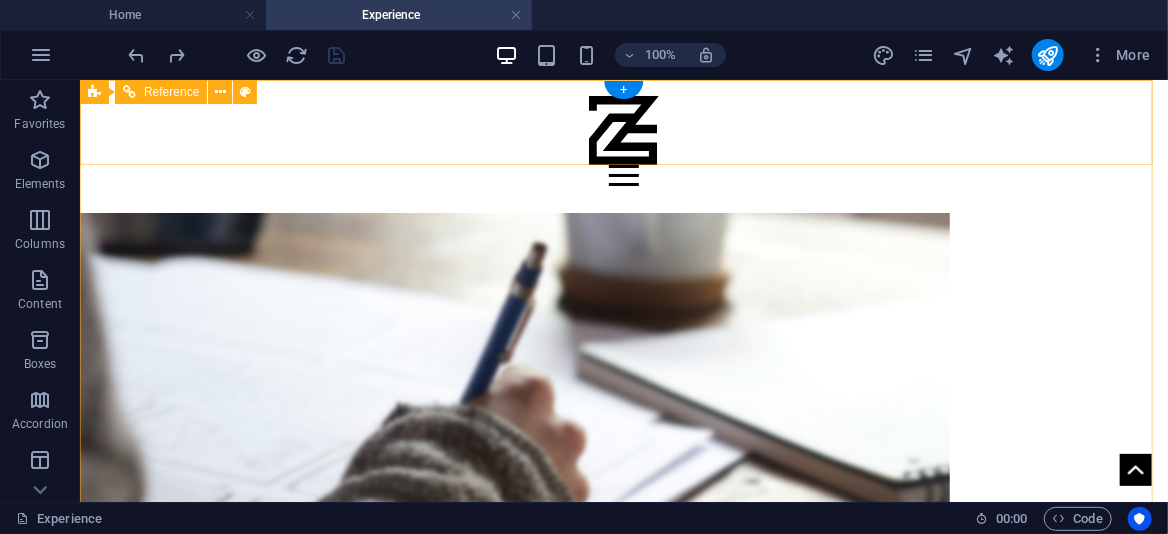 click on "Home Merits Passion Skills Experience About" at bounding box center [623, 132] 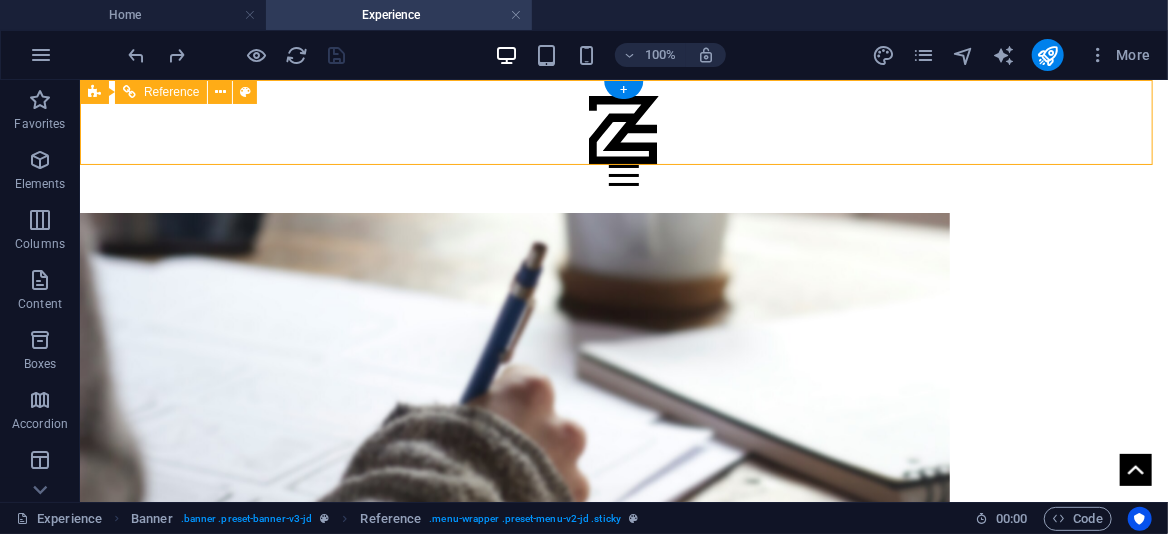 click at bounding box center (623, 174) 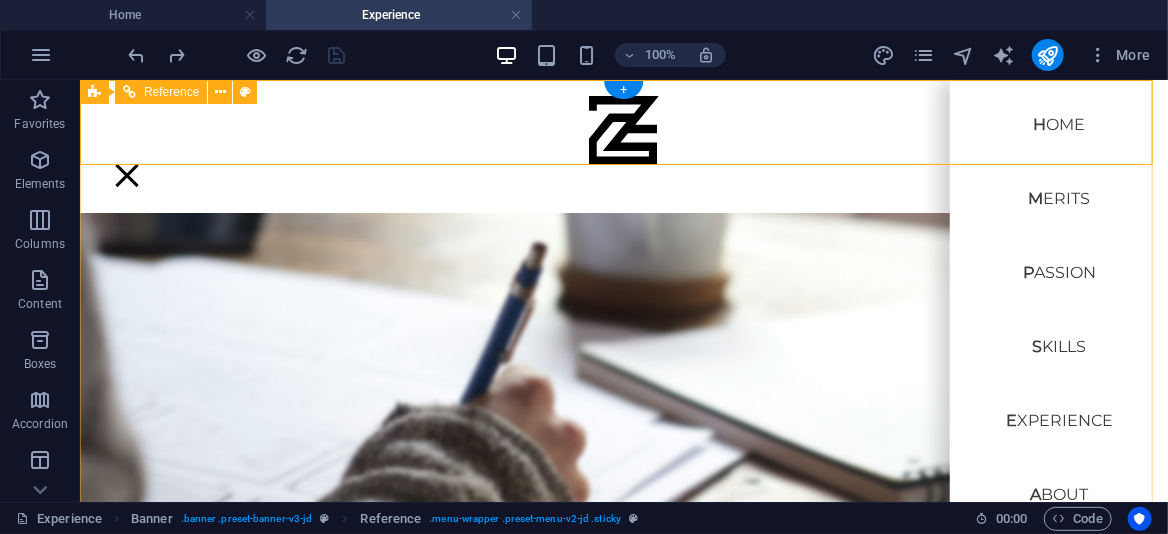 scroll, scrollTop: 21, scrollLeft: 0, axis: vertical 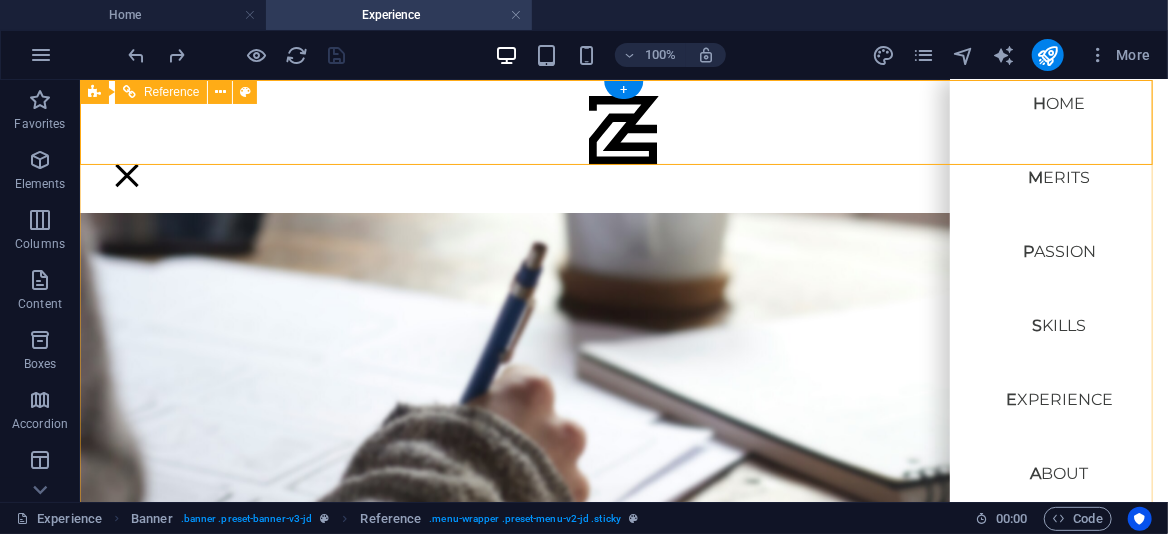 click on "Home Merits Passion Skills Experience About" at bounding box center (1058, 290) 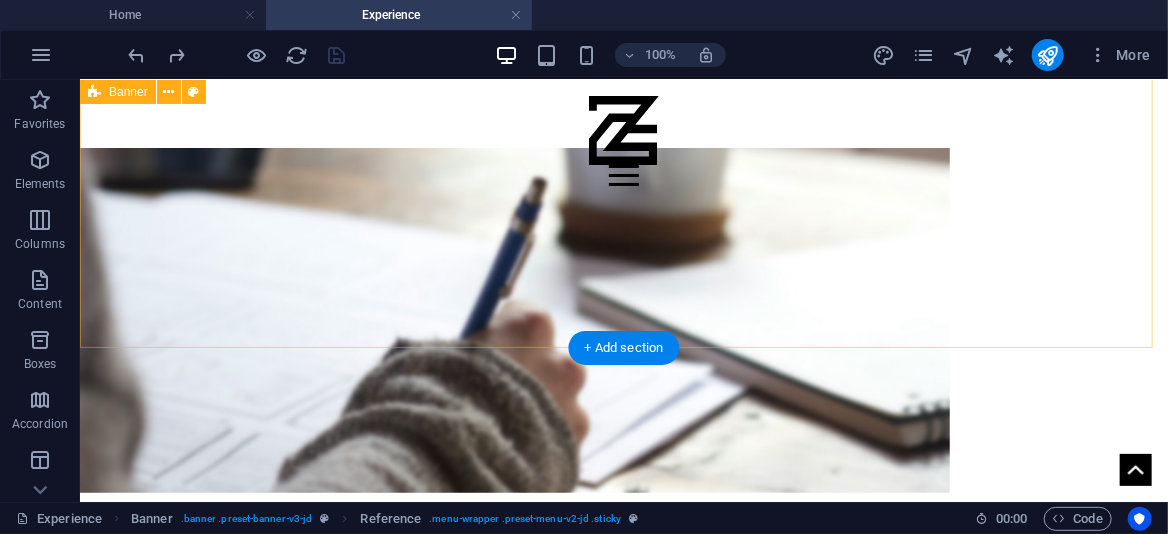 scroll, scrollTop: 200, scrollLeft: 0, axis: vertical 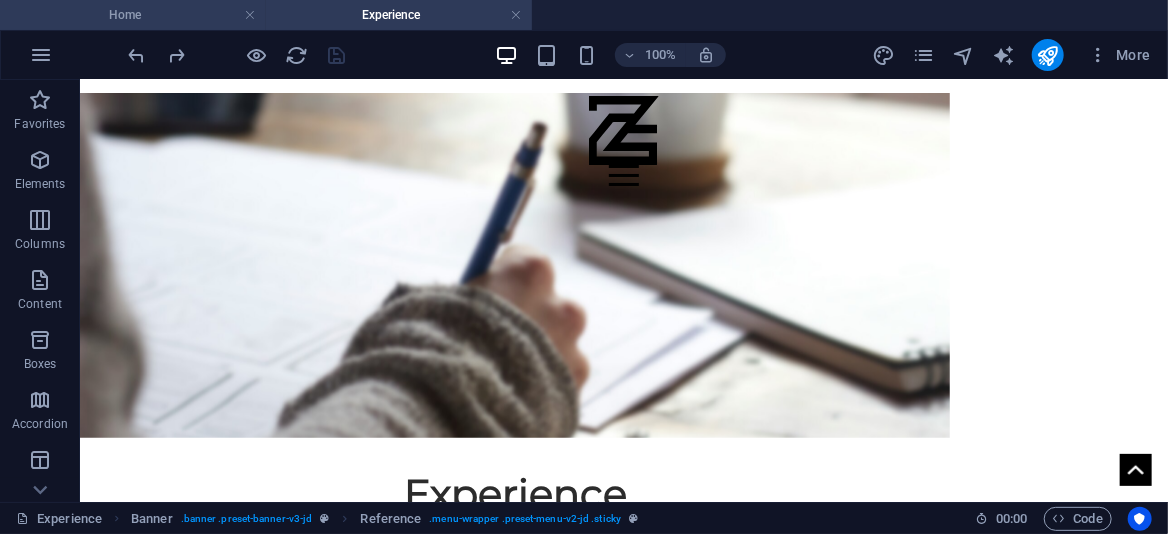 click on "Home" at bounding box center (133, 15) 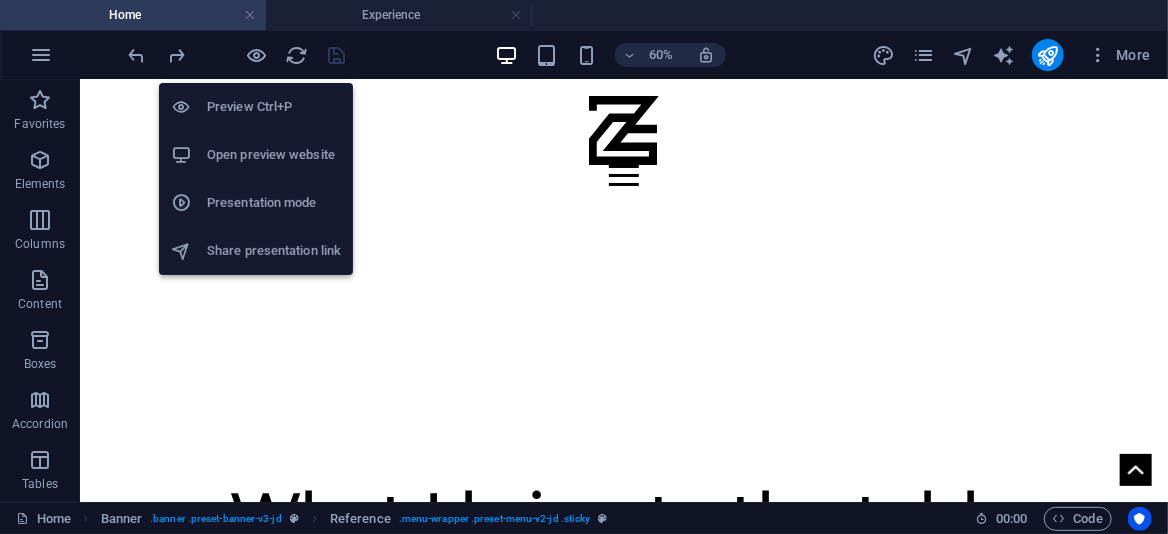scroll, scrollTop: 0, scrollLeft: 0, axis: both 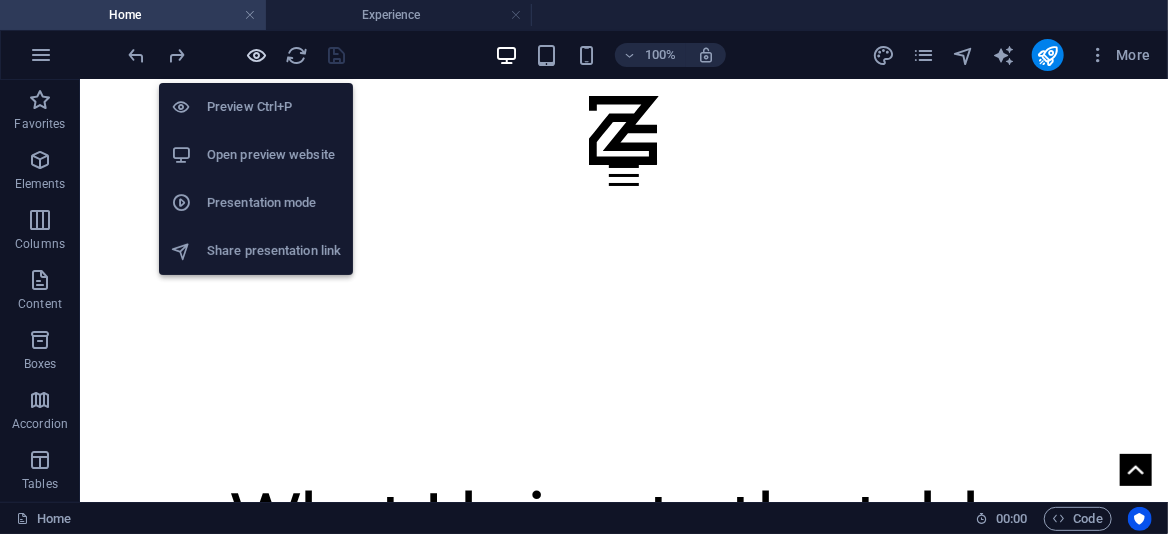 click at bounding box center (257, 55) 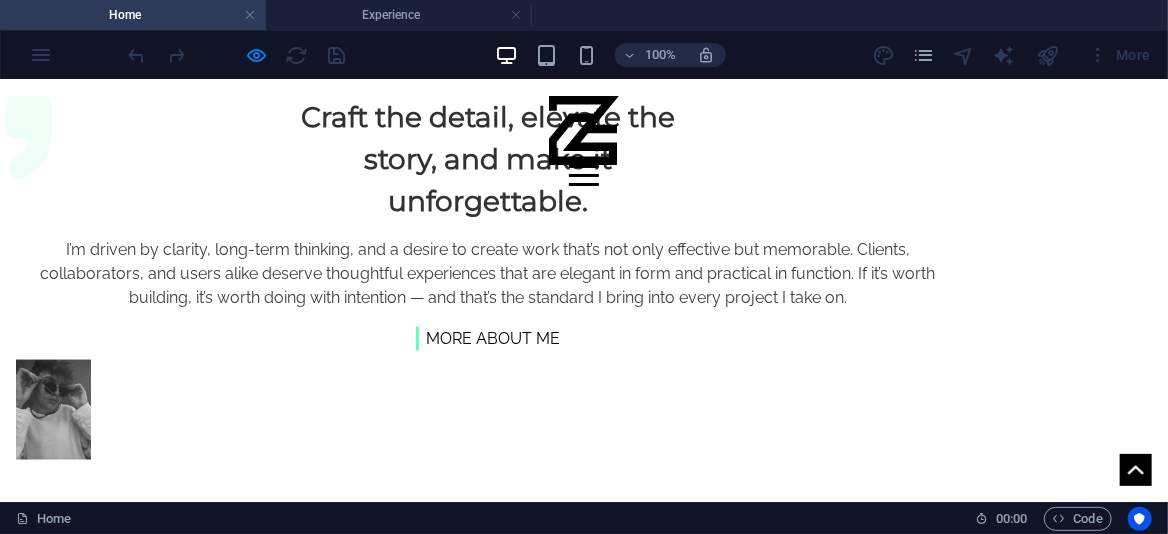 scroll, scrollTop: 1300, scrollLeft: 0, axis: vertical 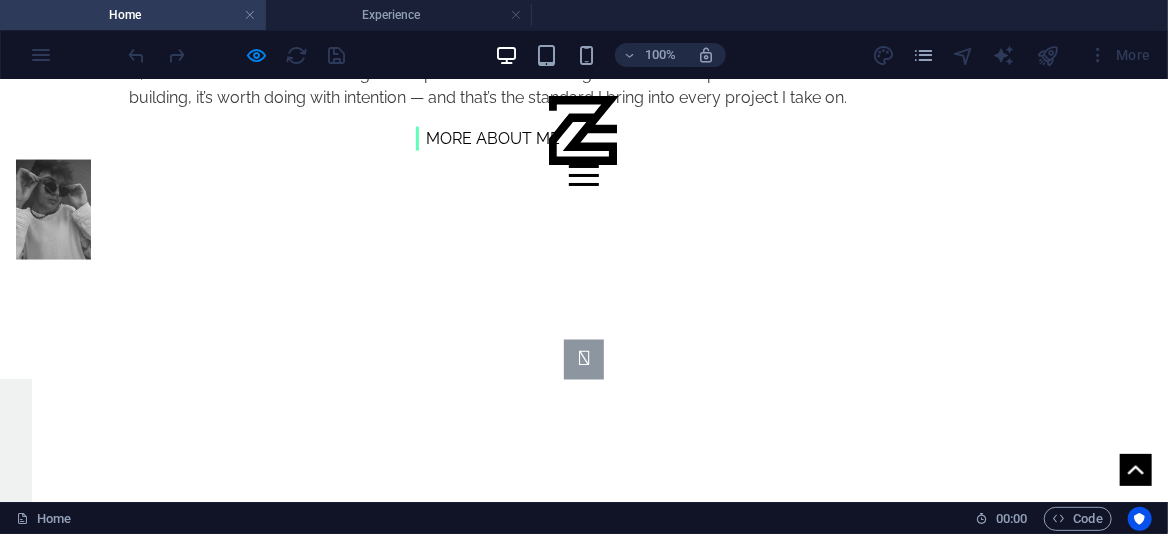 click at bounding box center [584, 534] 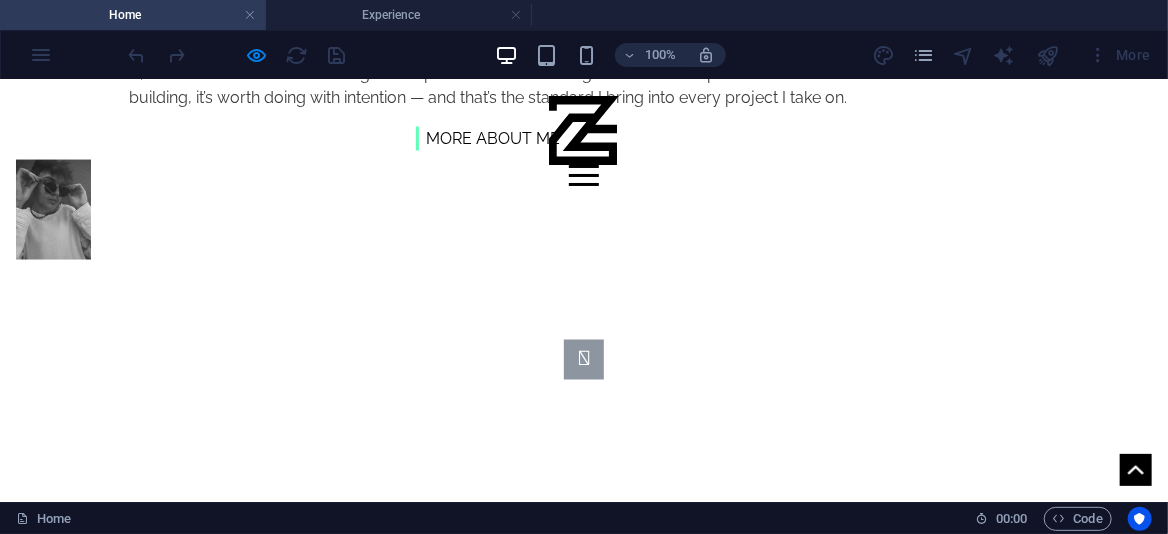 click at bounding box center (584, 534) 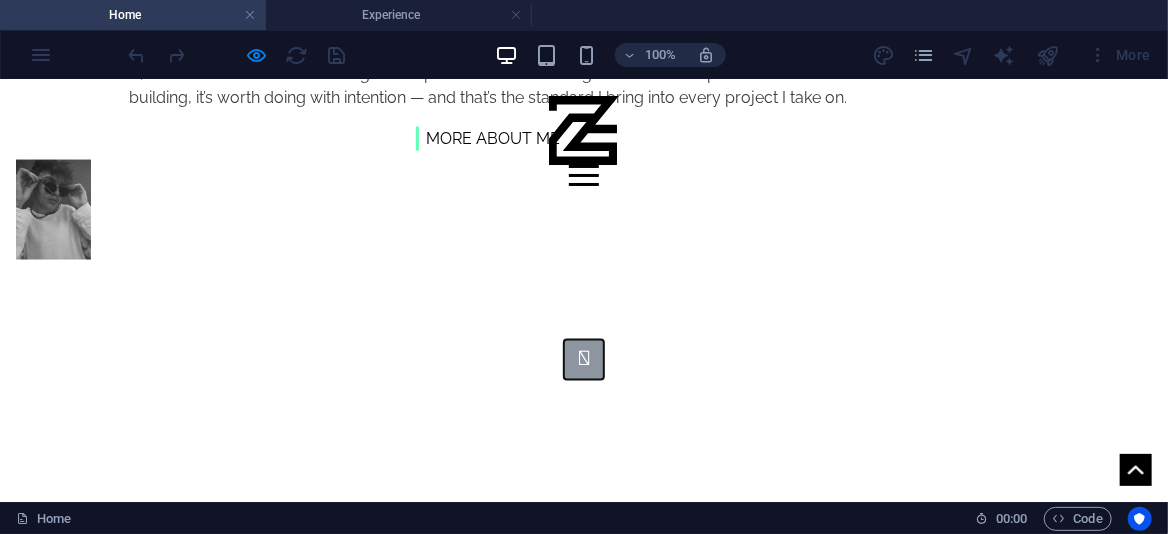click at bounding box center [584, 359] 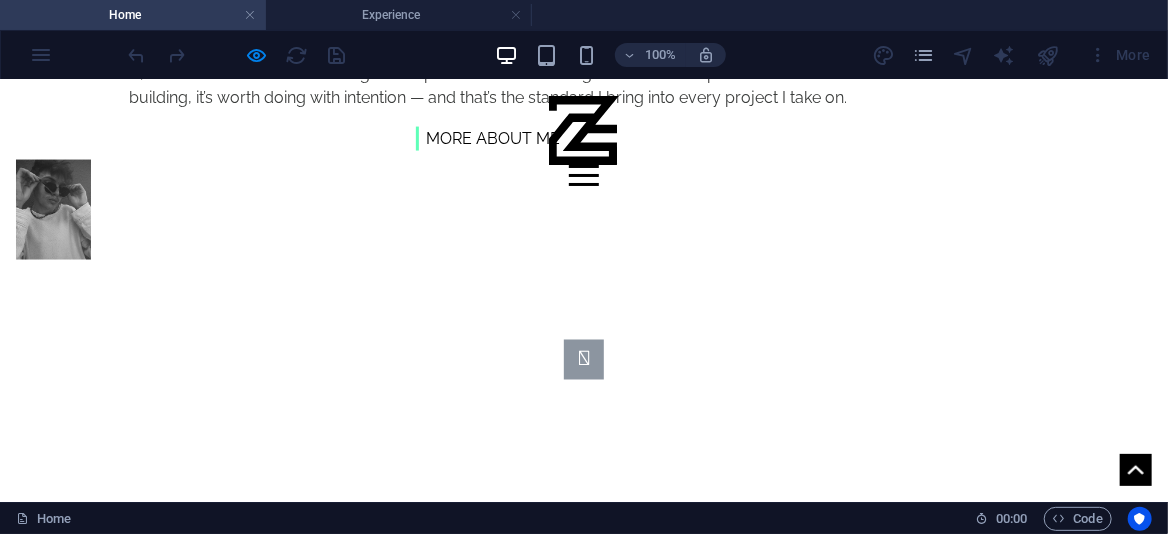 click on "Passion" at bounding box center [-2376, 850] 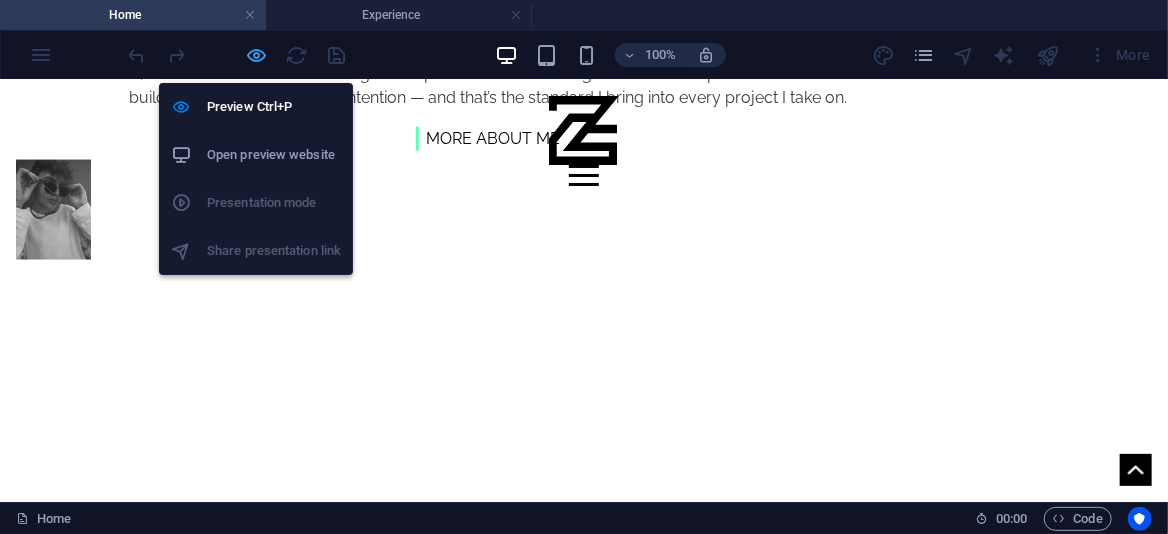 drag, startPoint x: 259, startPoint y: 51, endPoint x: 349, endPoint y: 92, distance: 98.89894 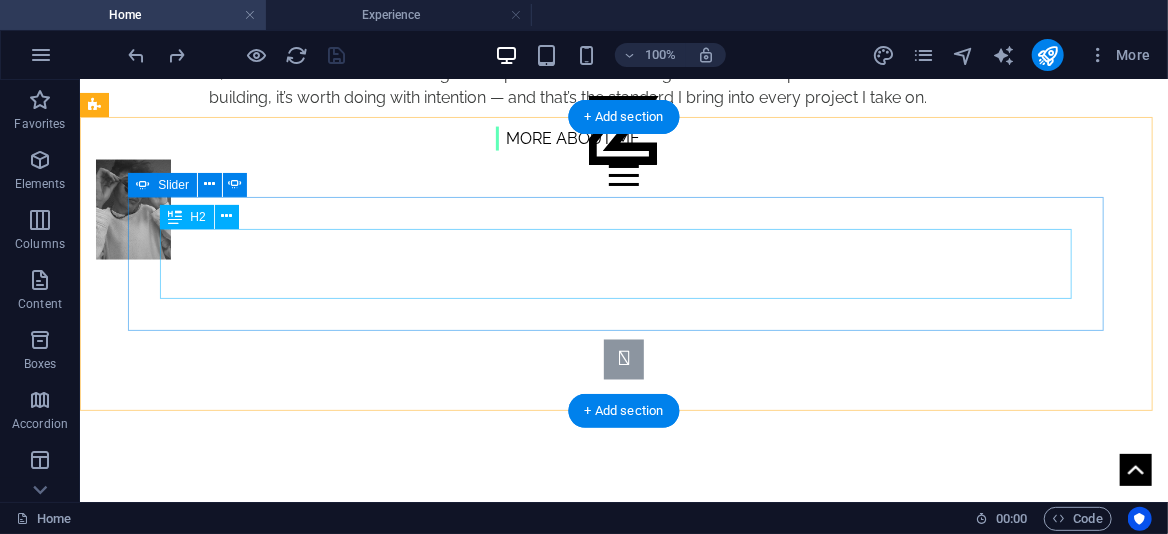 click on "Passion" at bounding box center [-2337, 850] 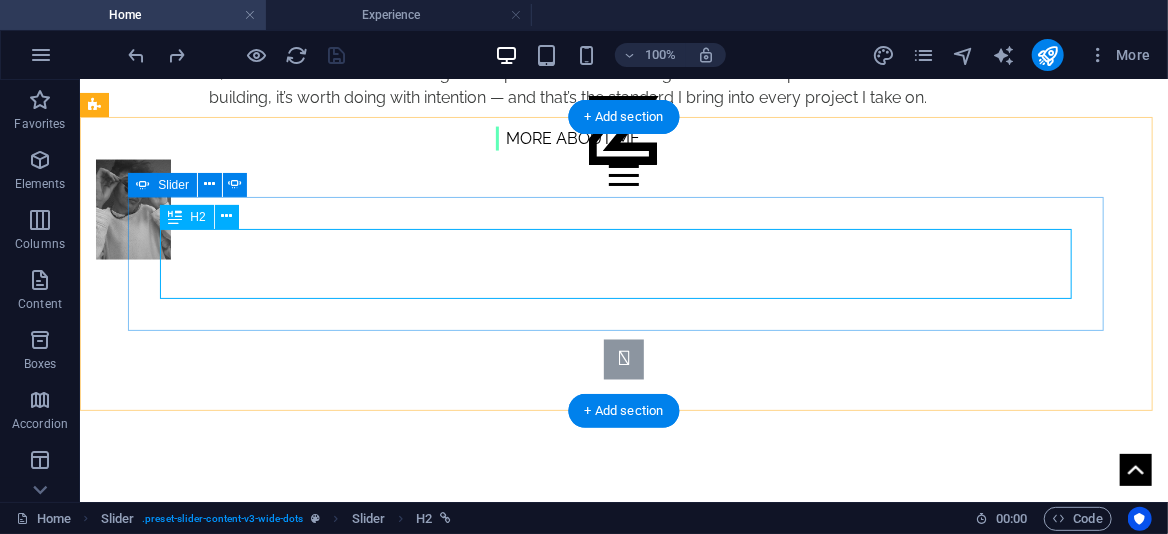 click on "Passion" at bounding box center [-2337, 850] 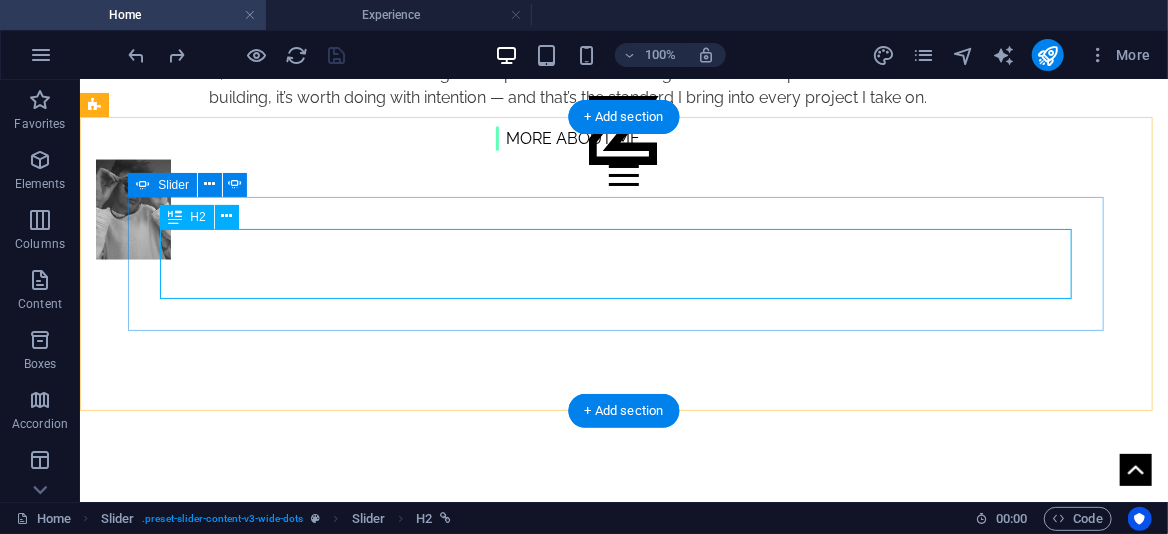 select on "2" 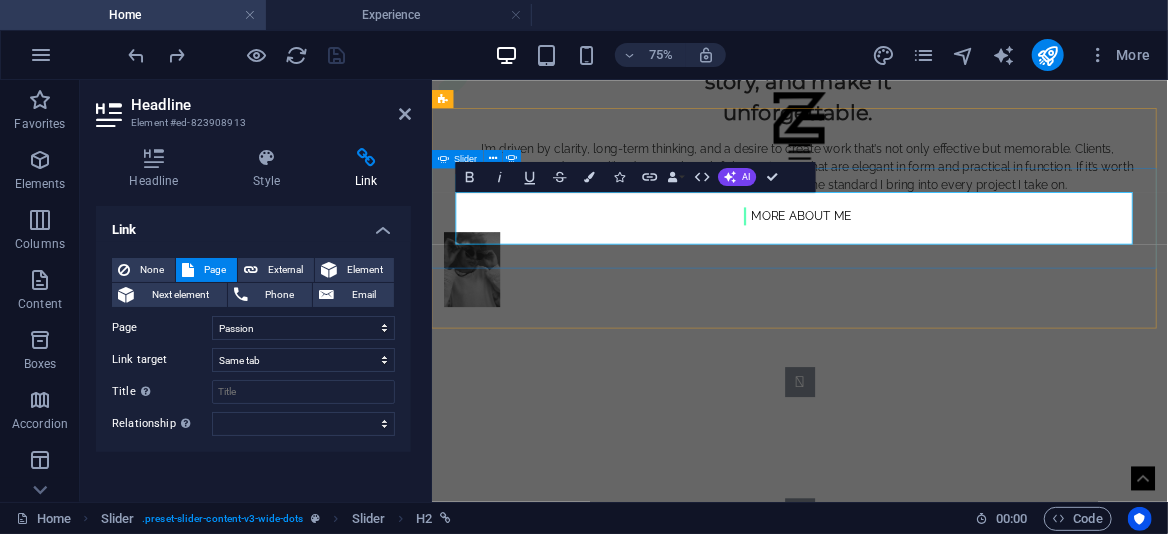 scroll, scrollTop: 1411, scrollLeft: 0, axis: vertical 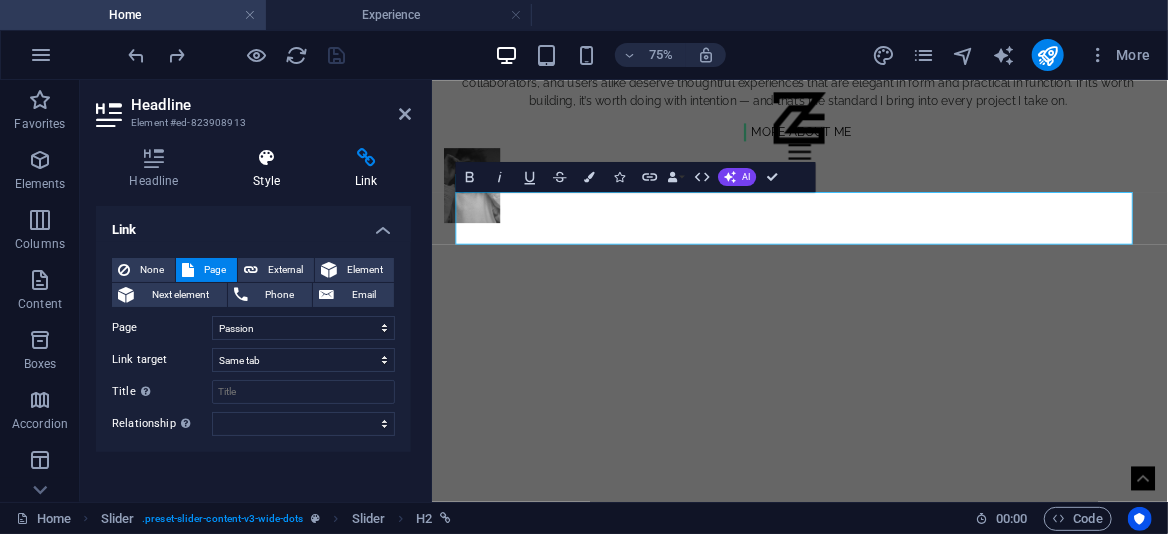 click at bounding box center [267, 158] 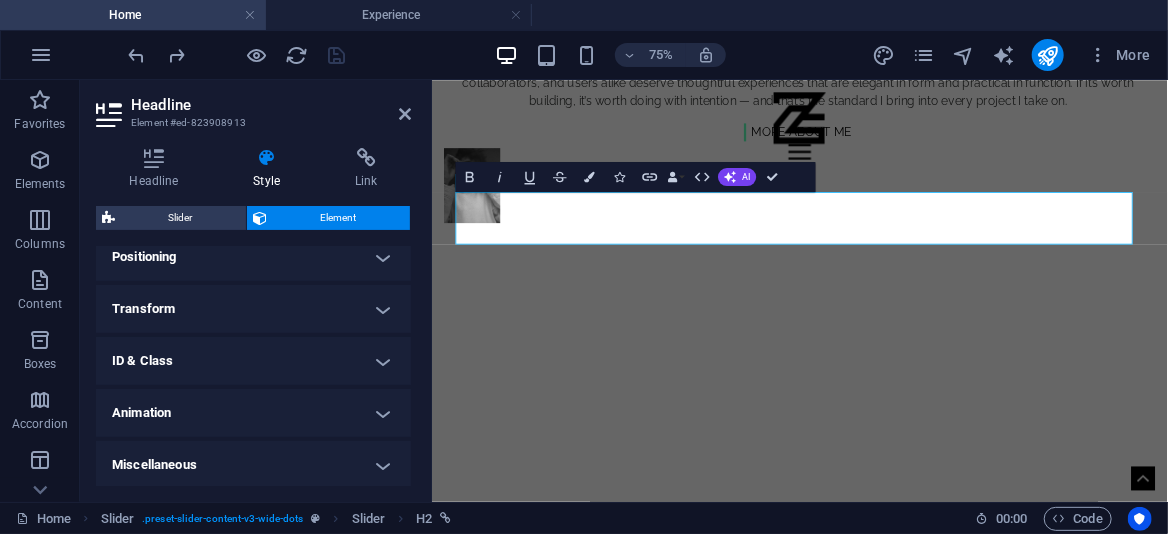 scroll, scrollTop: 390, scrollLeft: 0, axis: vertical 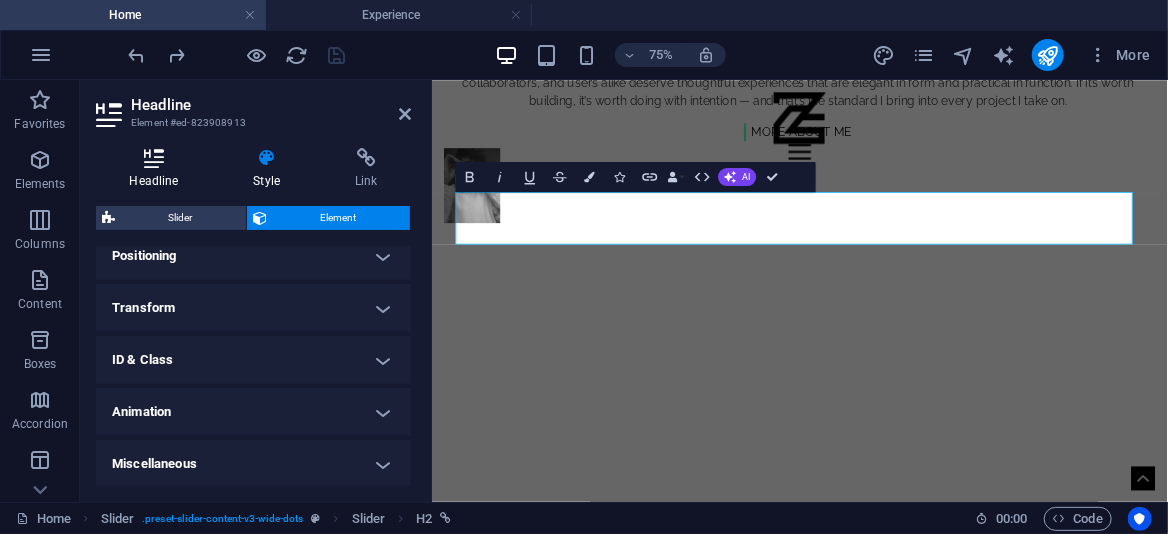 click at bounding box center (154, 158) 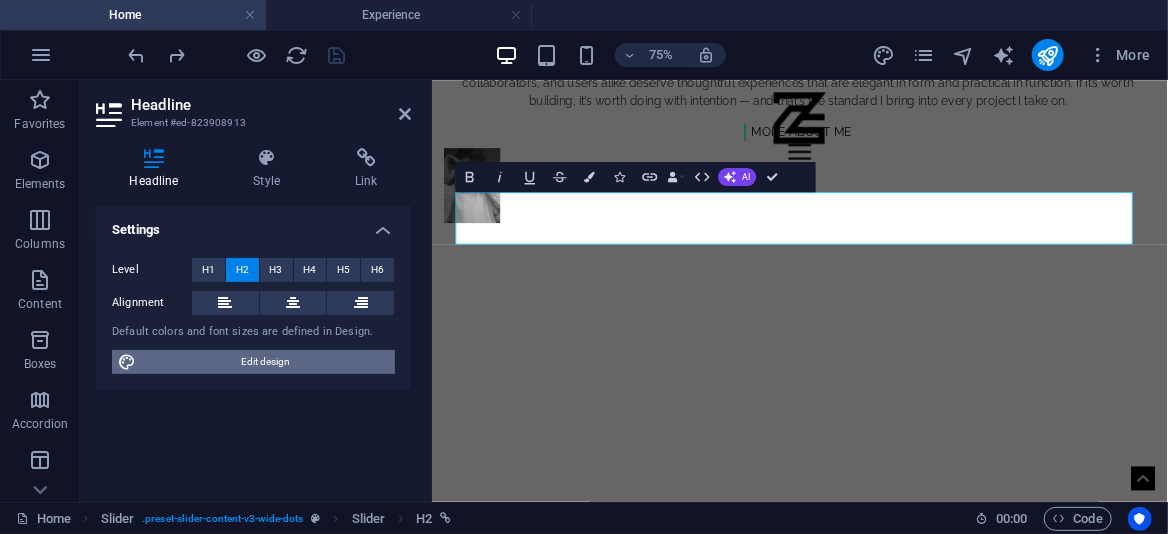 click on "Edit design" at bounding box center [265, 362] 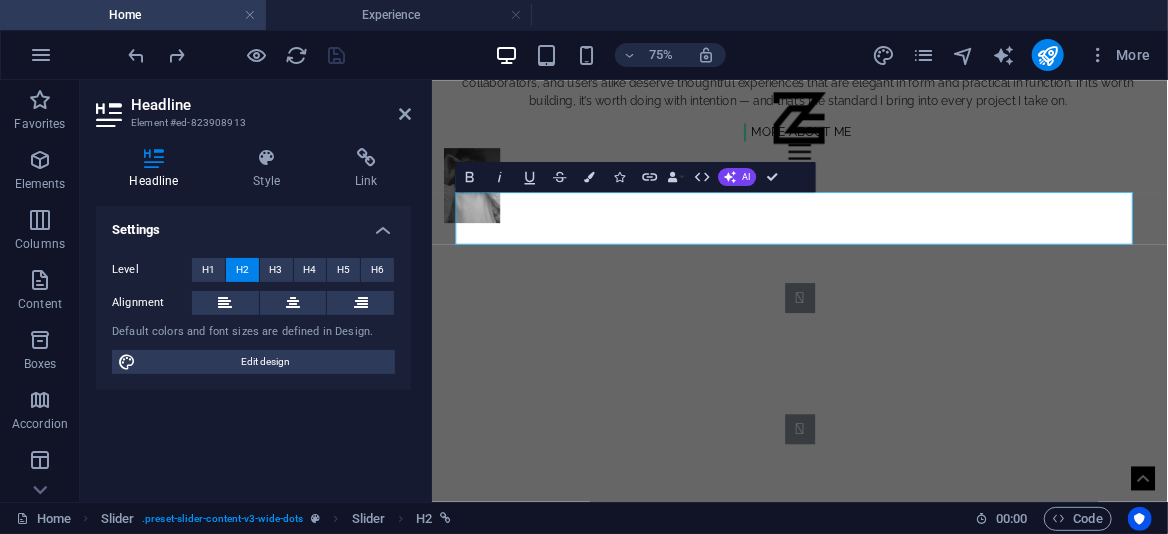 select on "px" 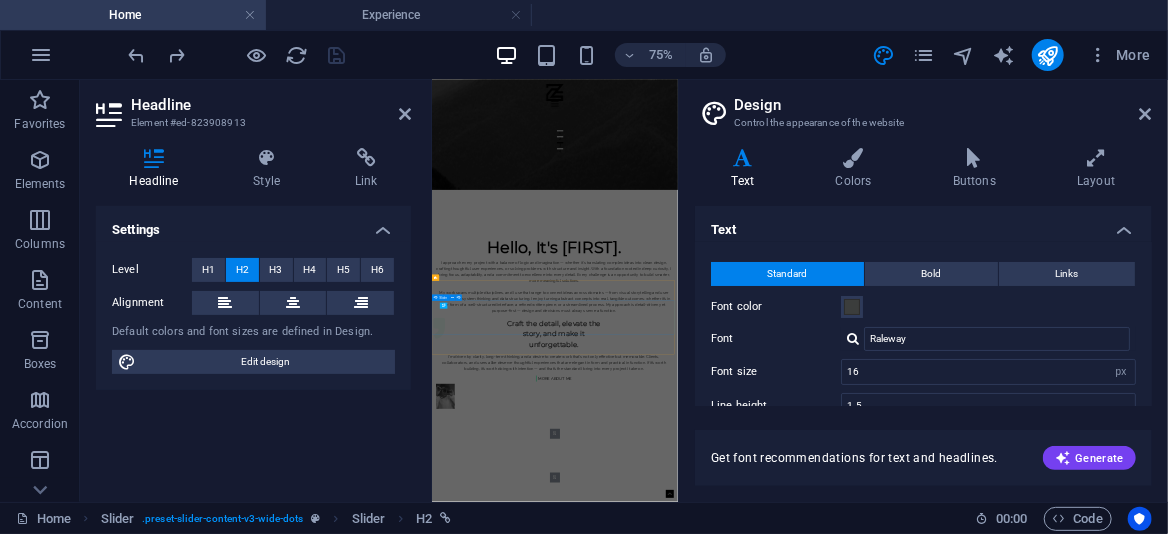 scroll, scrollTop: 1770, scrollLeft: 0, axis: vertical 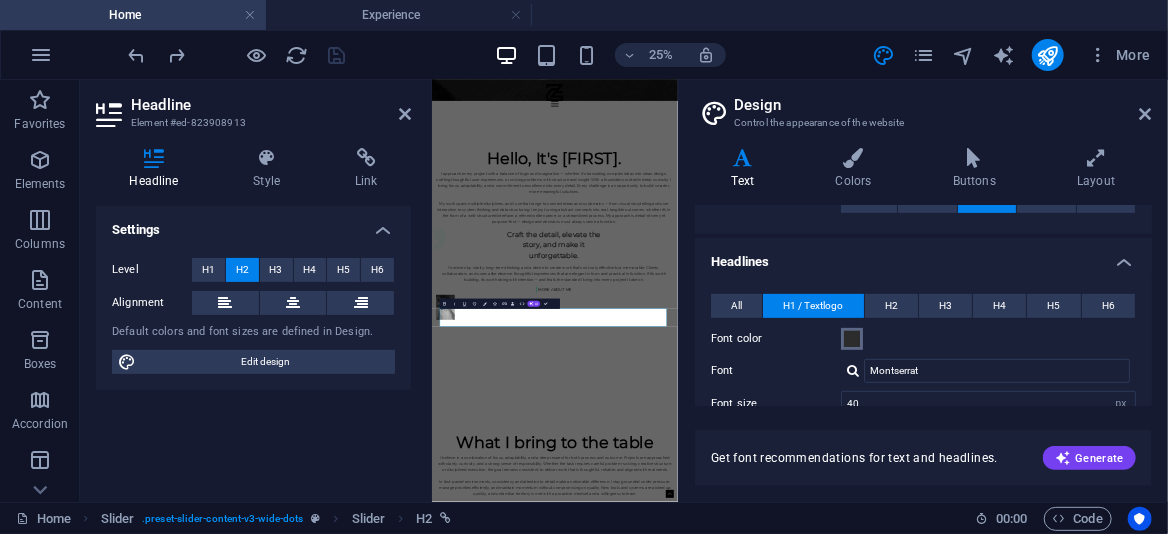 click at bounding box center (852, 339) 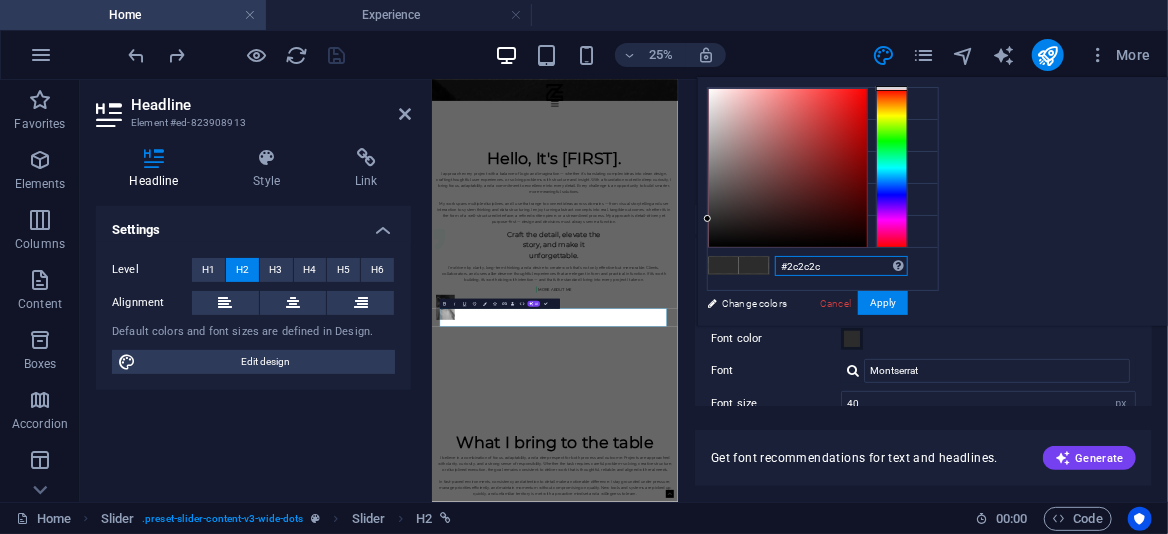 drag, startPoint x: 1094, startPoint y: 262, endPoint x: 1018, endPoint y: 264, distance: 76.02631 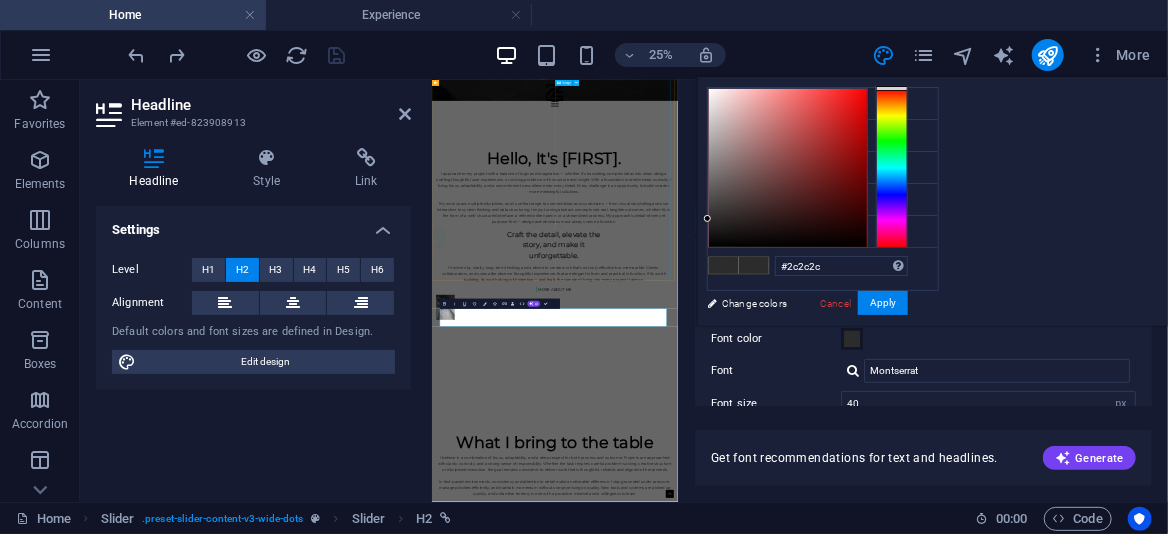 click at bounding box center [591, 987] 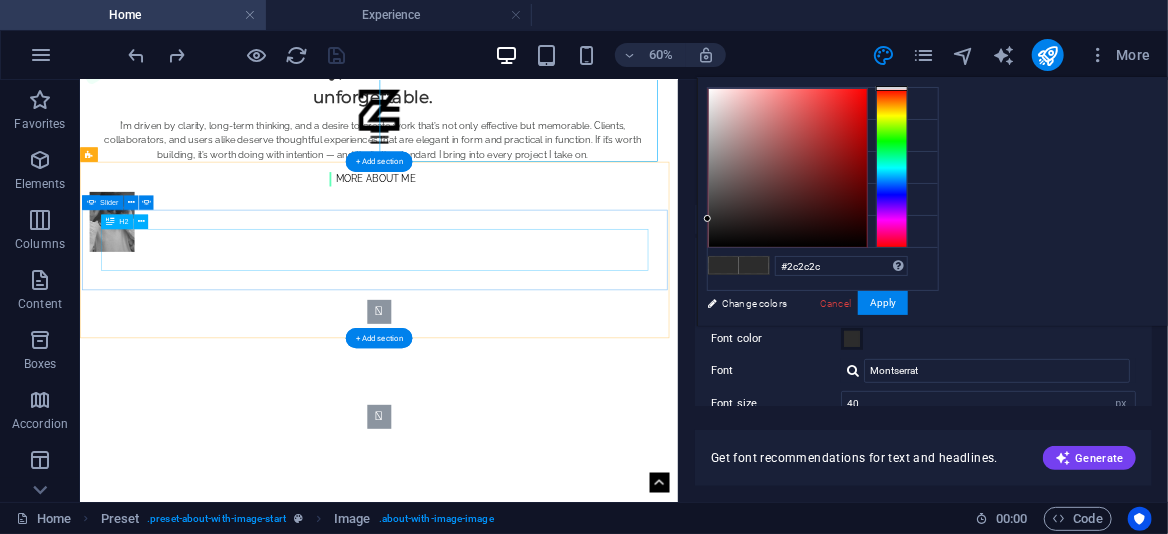 scroll, scrollTop: 1451, scrollLeft: 0, axis: vertical 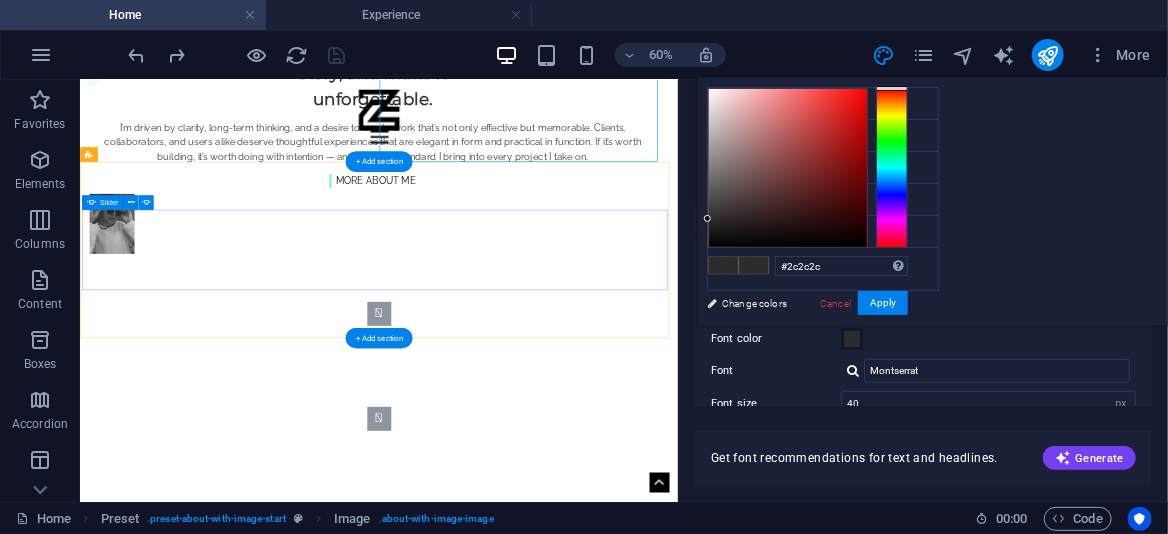 click at bounding box center [578, 645] 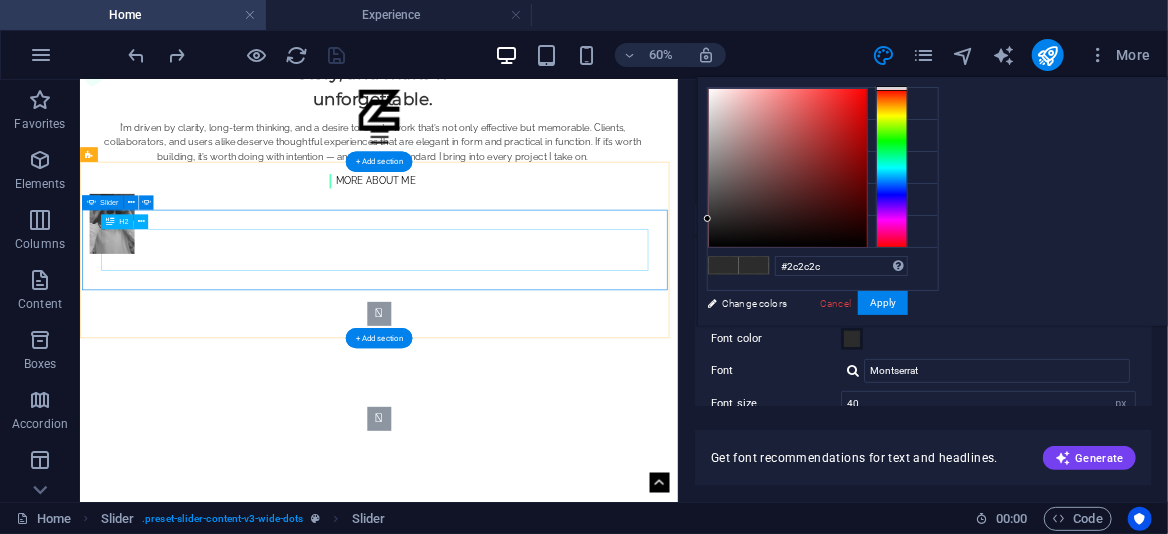 click on "Experience" at bounding box center (-3358, 1095) 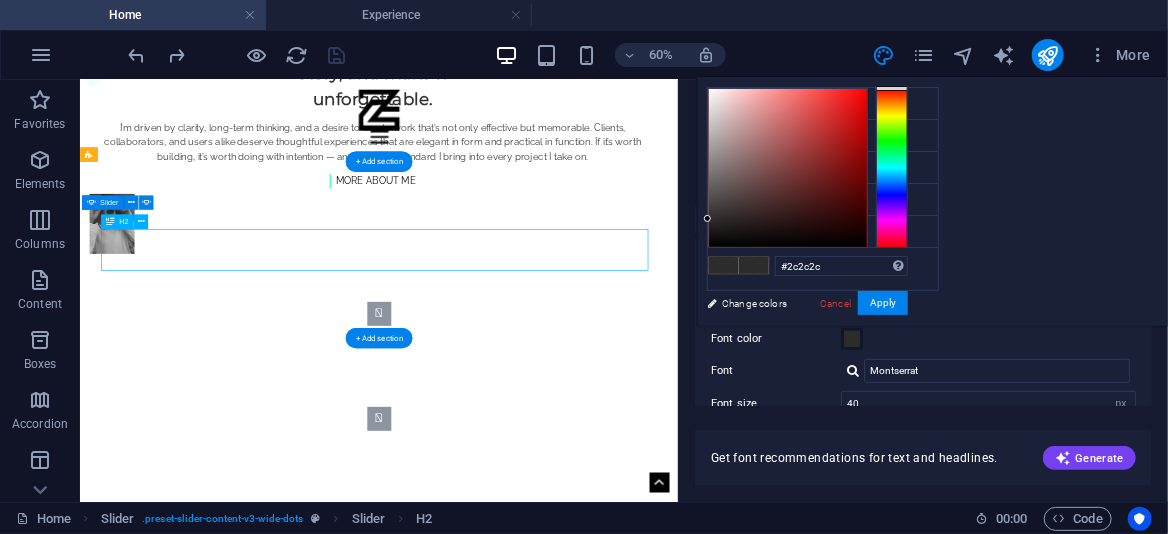 click on "Experience" at bounding box center [-3358, 1095] 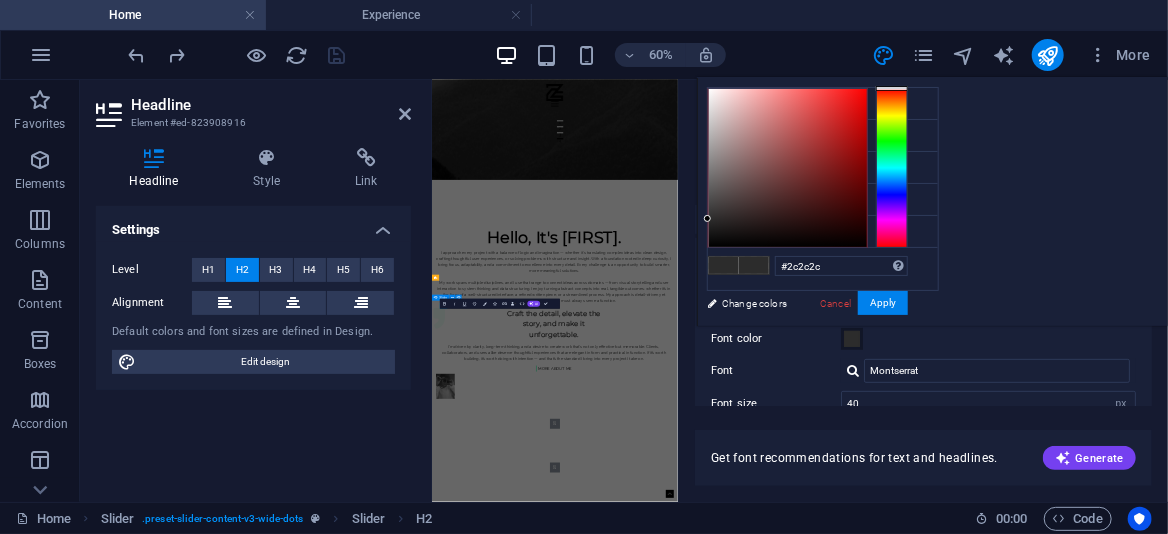 scroll, scrollTop: 1770, scrollLeft: 0, axis: vertical 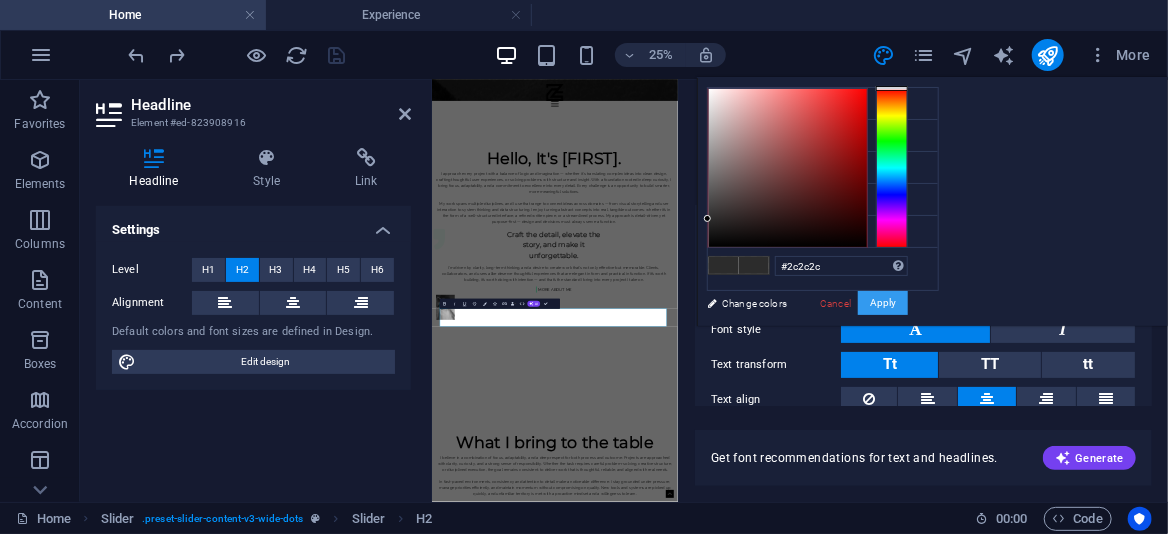 click on "Apply" at bounding box center [883, 303] 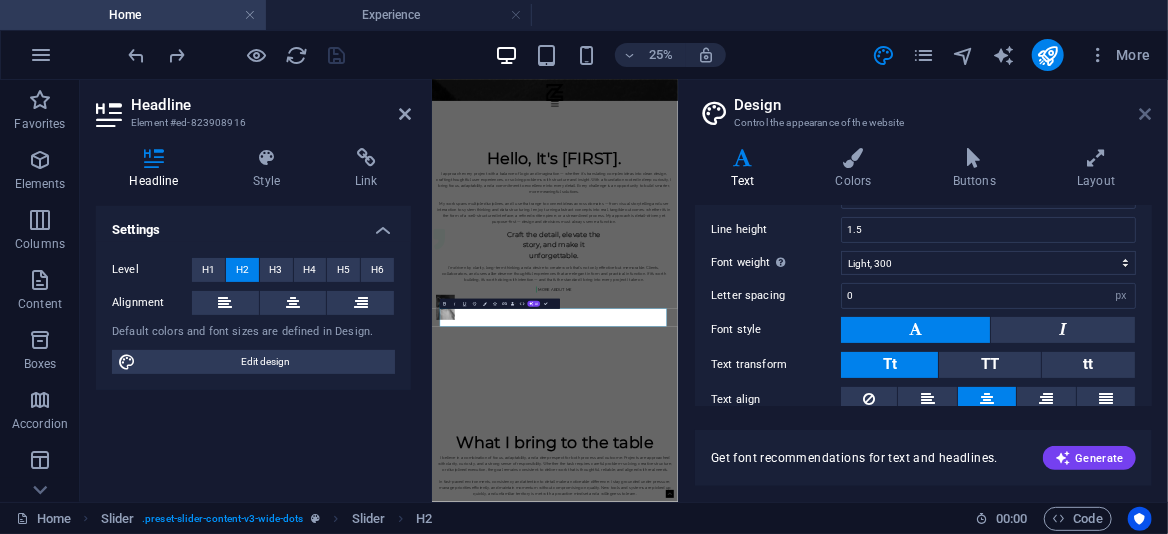 click at bounding box center (1146, 114) 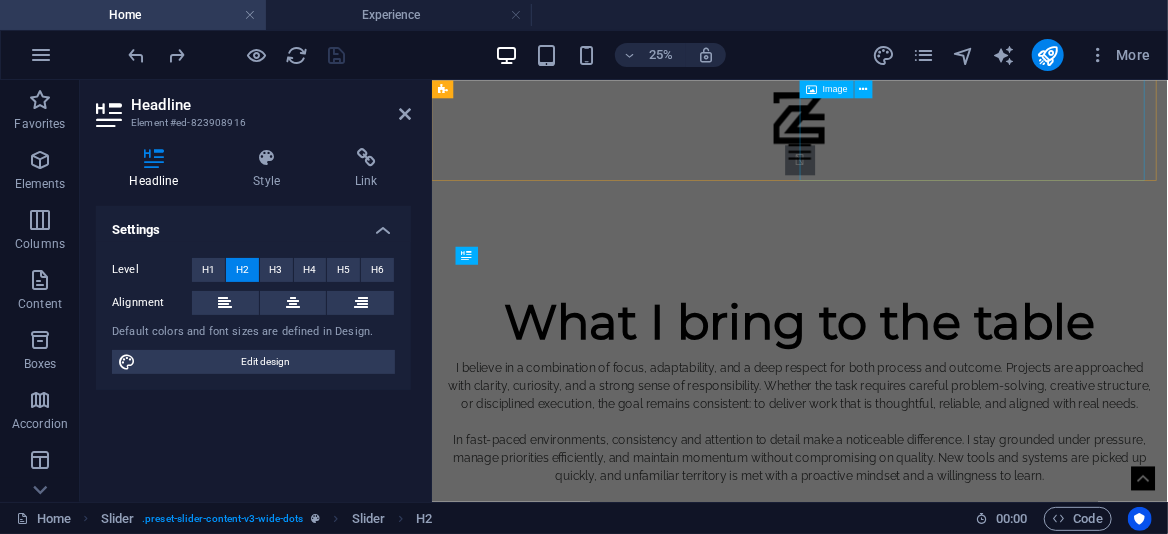 scroll, scrollTop: 1313, scrollLeft: 0, axis: vertical 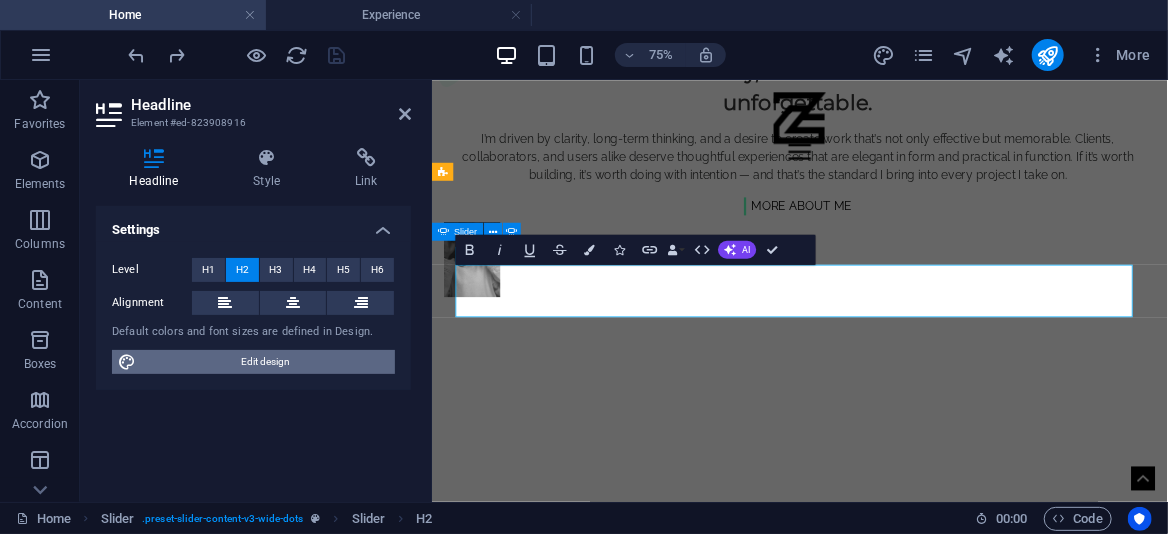 click on "Edit design" at bounding box center [265, 362] 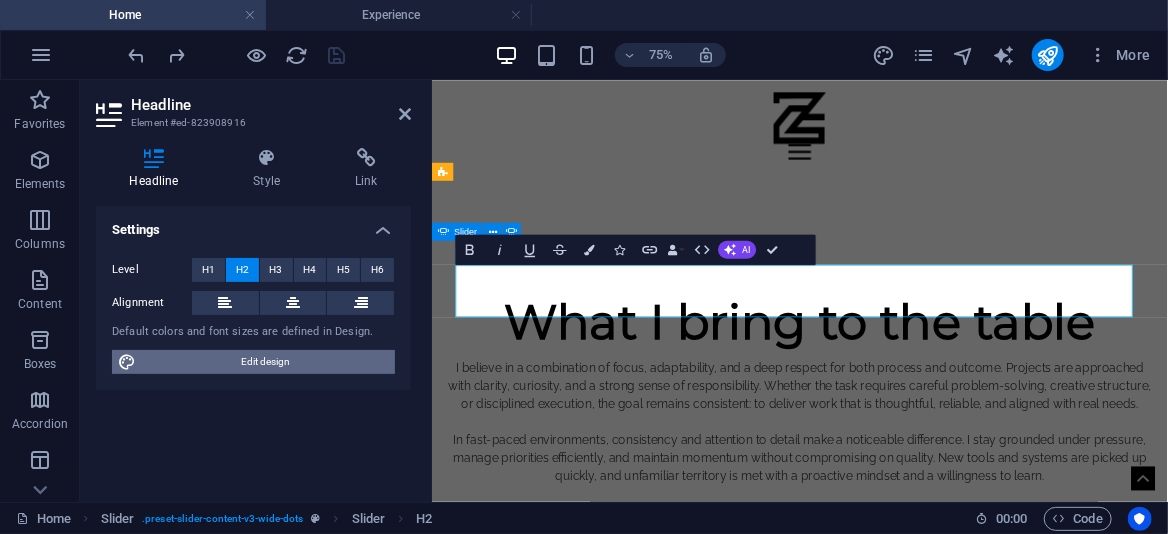 select on "px" 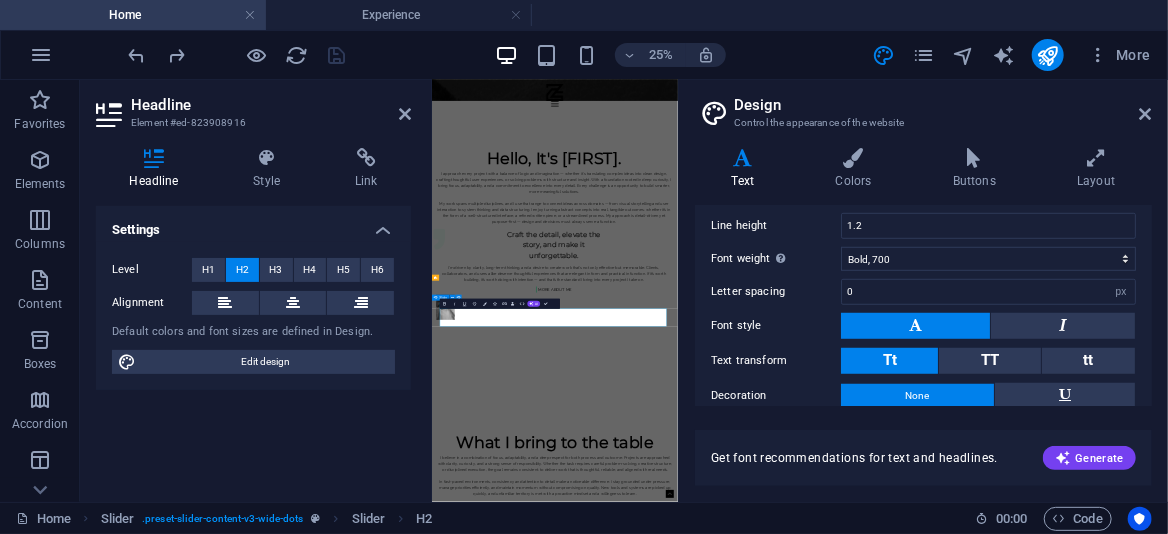 scroll, scrollTop: 475, scrollLeft: 0, axis: vertical 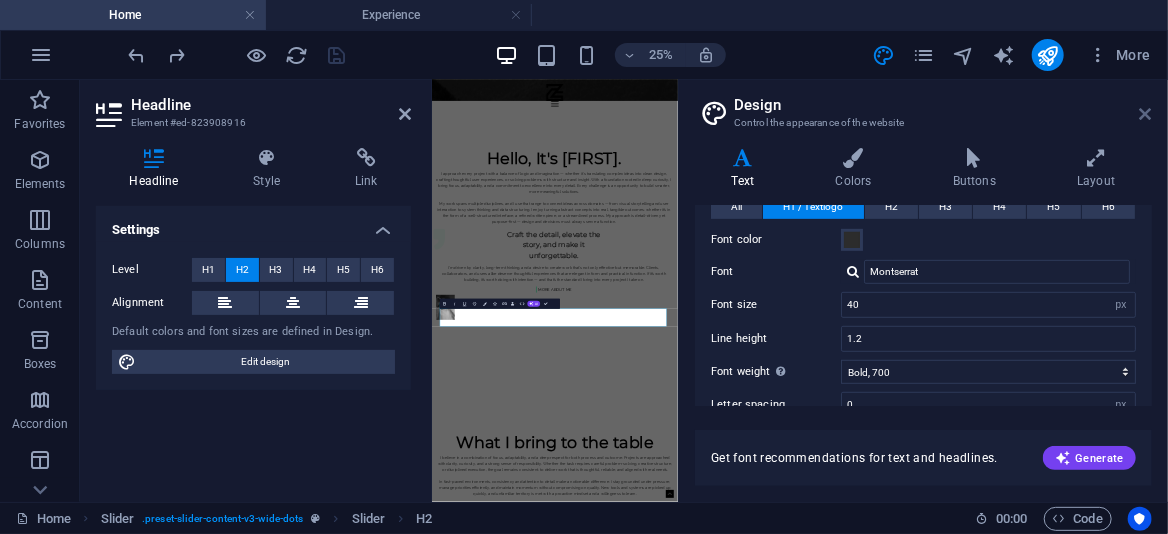 click on "Design Control the appearance of the website Variants  Text  Colors  Buttons  Layout Text Standard Bold Links Font color Font Raleway Font size 16 rem px Line height 1.5 Font weight To display the font weight correctly, it may need to be enabled.  Manage Fonts Thin, 100 Extra-light, 200 Light, 300 Regular, 400 Medium, 500 Semi-bold, 600 Bold, 700 Extra-bold, 800 Black, 900 Letter spacing 0 rem px Font style Text transform Tt TT tt Text align Font weight To display the font weight correctly, it may need to be enabled.  Manage Fonts Thin, 100 Extra-light, 200 Light, 300 Regular, 400 Medium, 500 Semi-bold, 600 Bold, 700 Extra-bold, 800 Black, 900 Default Hover / Active Font color Font color Decoration None Decoration None Transition duration 0.3 s Transition function Ease Ease In Ease Out Ease In/Ease Out Linear Headlines All H1 / Textlogo H2 H3 H4 H5 H6 Font color Font Montserrat Line height 1.5 Font weight To display the font weight correctly, it may need to be enabled.  Manage Fonts Thin, 100 Extra-light, 200" at bounding box center [923, 291] 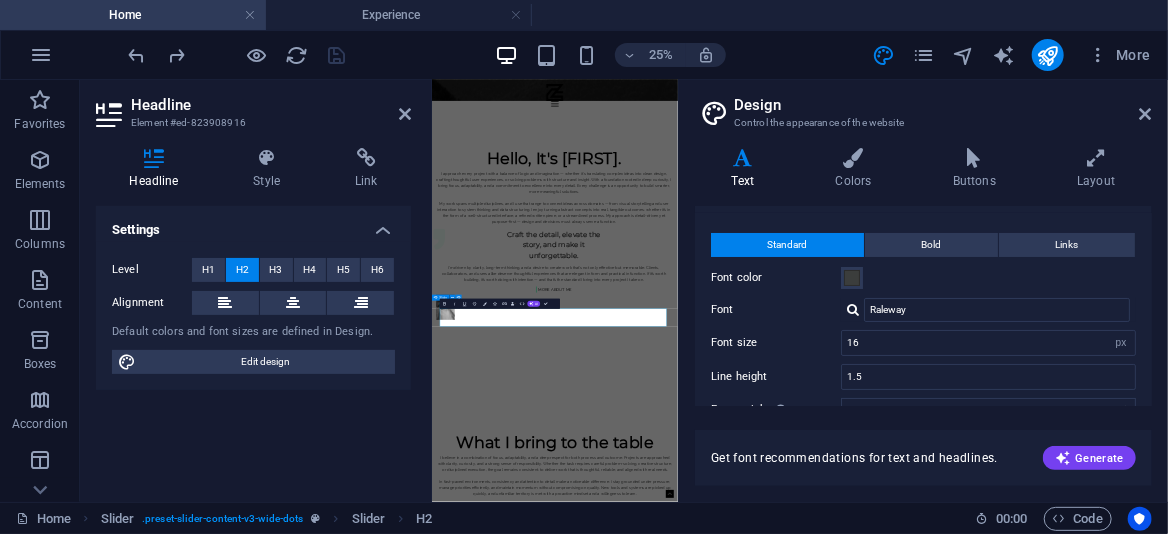 scroll, scrollTop: 0, scrollLeft: 0, axis: both 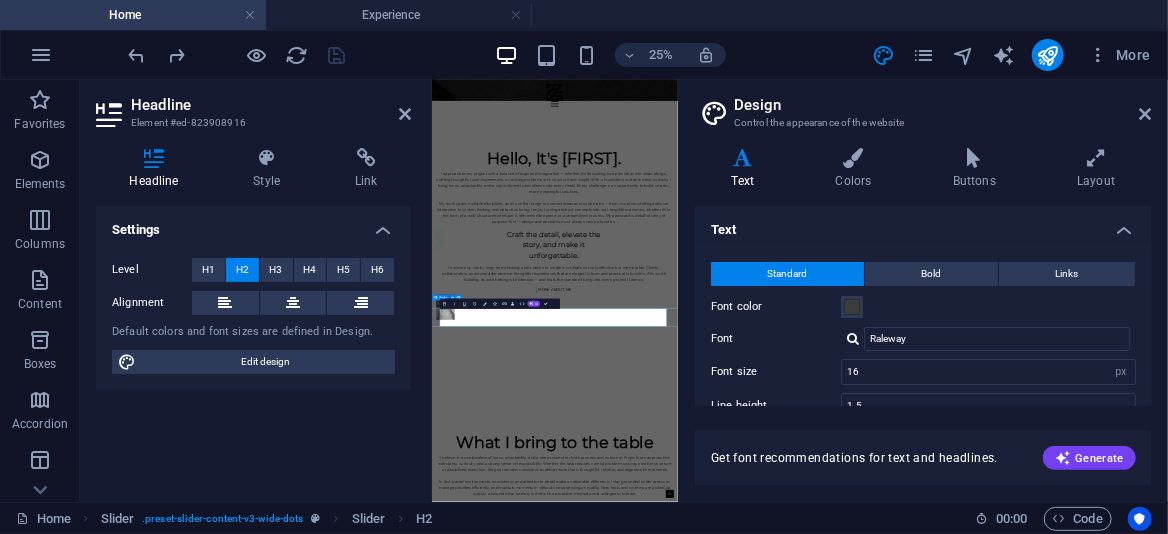 click on "Design Control the appearance of the website Variants  Text  Colors  Buttons  Layout Text Standard Bold Links Font color Font Raleway Font size 16 rem px Line height 1.5 Font weight To display the font weight correctly, it may need to be enabled.  Manage Fonts Thin, 100 Extra-light, 200 Light, 300 Regular, 400 Medium, 500 Semi-bold, 600 Bold, 700 Extra-bold, 800 Black, 900 Letter spacing 0 rem px Font style Text transform Tt TT tt Text align Font weight To display the font weight correctly, it may need to be enabled.  Manage Fonts Thin, 100 Extra-light, 200 Light, 300 Regular, 400 Medium, 500 Semi-bold, 600 Bold, 700 Extra-bold, 800 Black, 900 Default Hover / Active Font color Font color Decoration None Decoration None Transition duration 0.3 s Transition function Ease Ease In Ease Out Ease In/Ease Out Linear Headlines All H1 / Textlogo H2 H3 H4 H5 H6 Font color Font Montserrat Line height 1.5 Font weight To display the font weight correctly, it may need to be enabled.  Manage Fonts Thin, 100 Extra-light, 200" at bounding box center (923, 291) 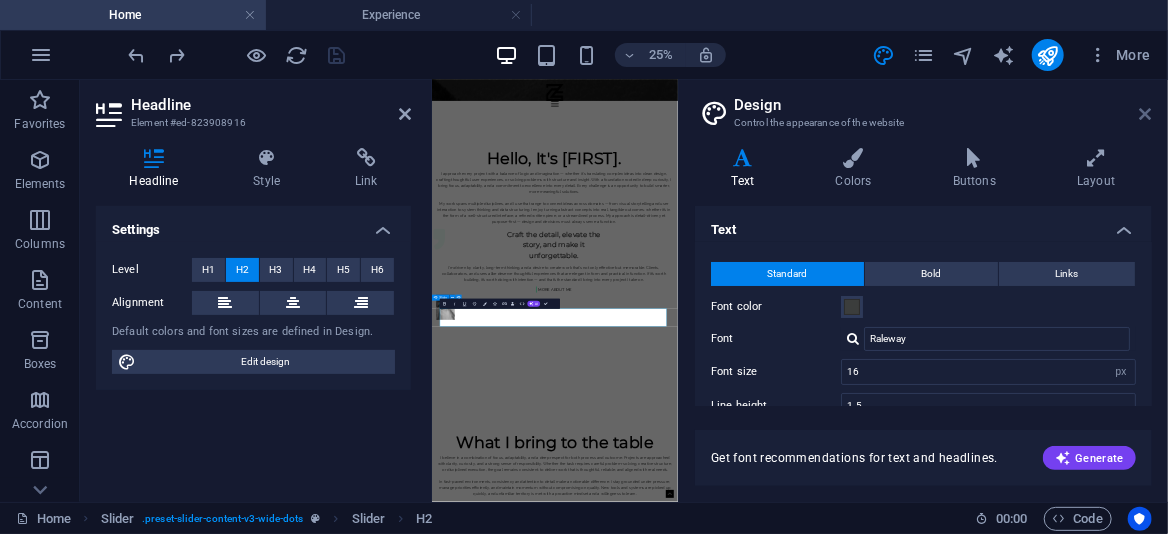 drag, startPoint x: 1151, startPoint y: 113, endPoint x: 953, endPoint y: 44, distance: 209.67833 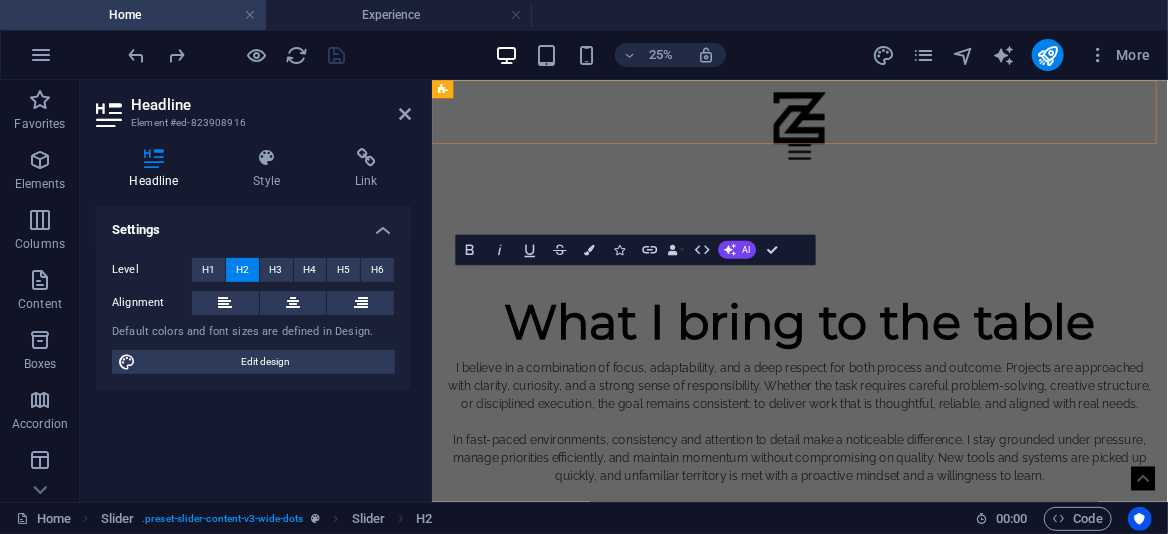 scroll, scrollTop: 1313, scrollLeft: 0, axis: vertical 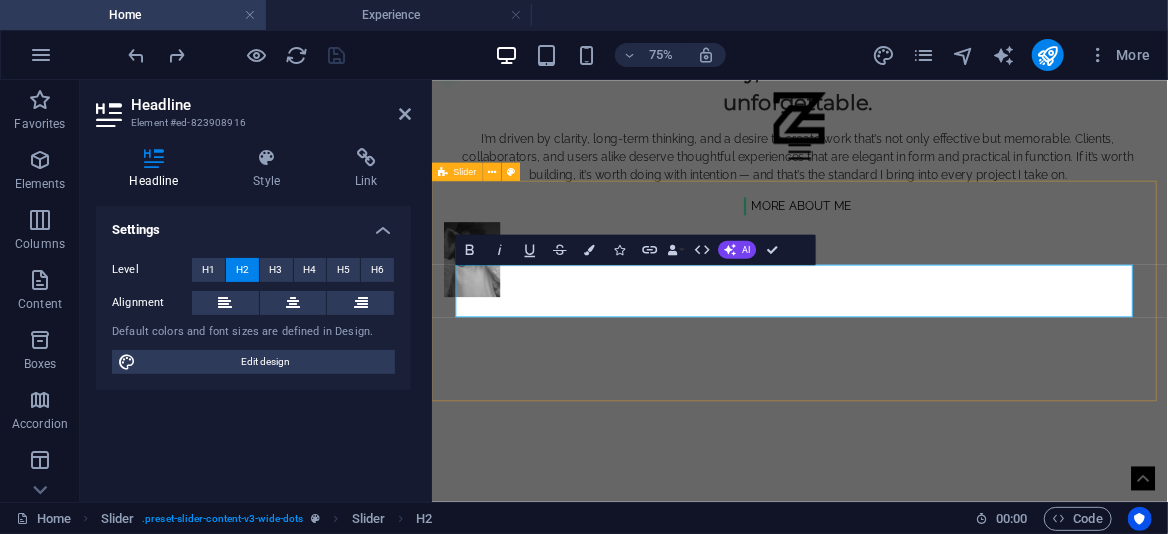 click on "Experience Merits Skills Passion Experience Merits 1 2 3 4" at bounding box center [921, 555] 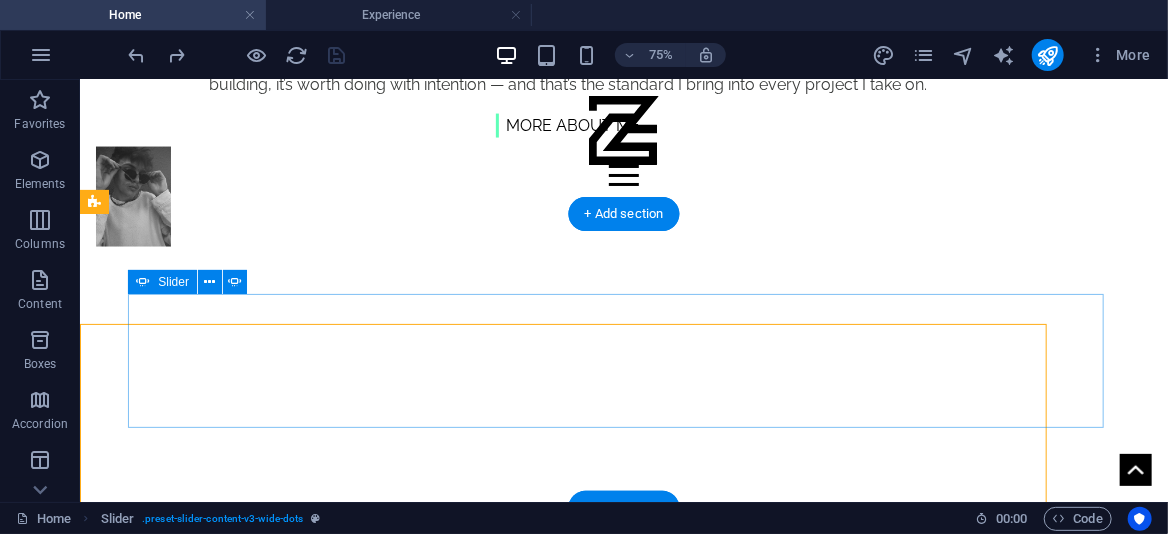 scroll, scrollTop: 1203, scrollLeft: 0, axis: vertical 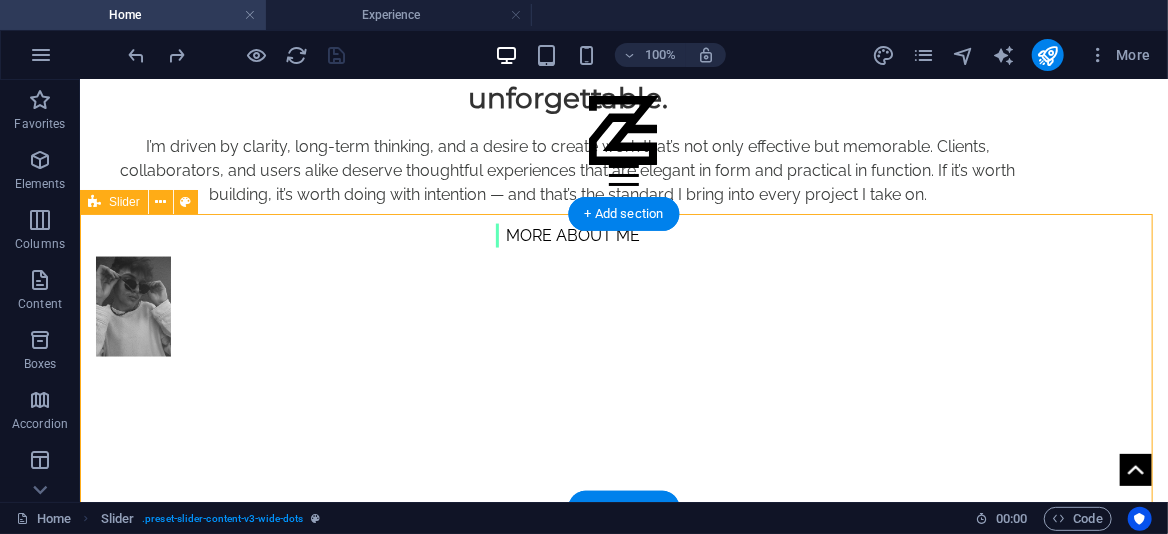 click on "Experience Merits Skills Passion Experience Merits 1 2 3 4" at bounding box center (623, 543) 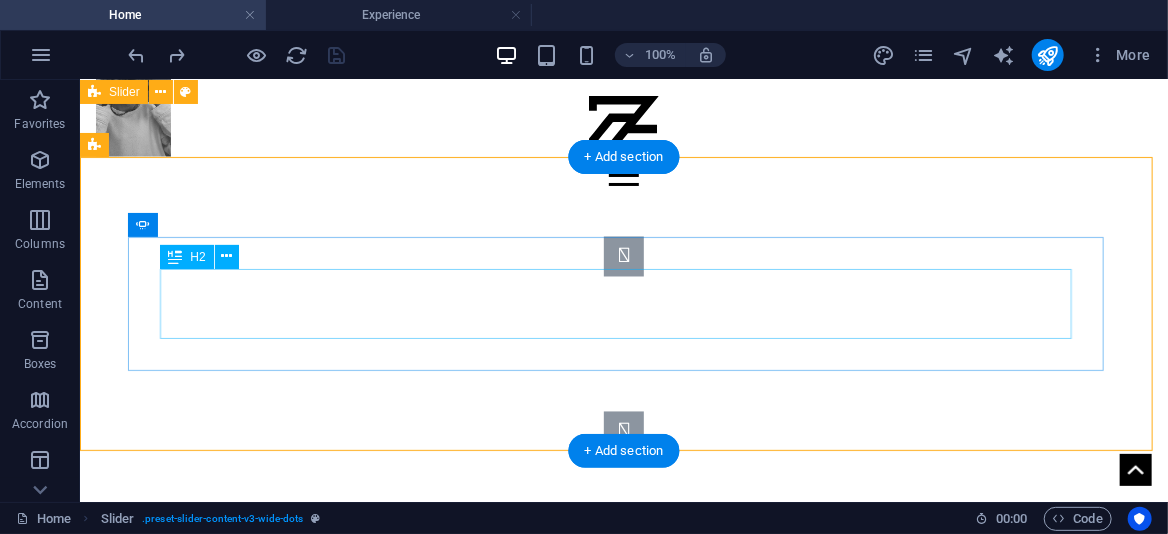 scroll, scrollTop: 1203, scrollLeft: 0, axis: vertical 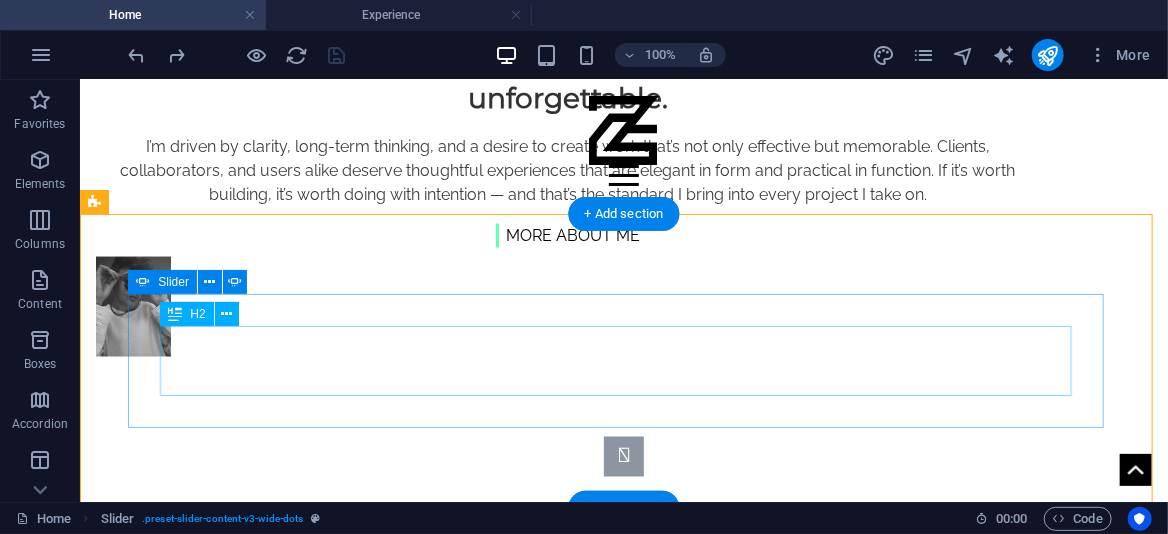 click on "Experience" at bounding box center [-3313, 1081] 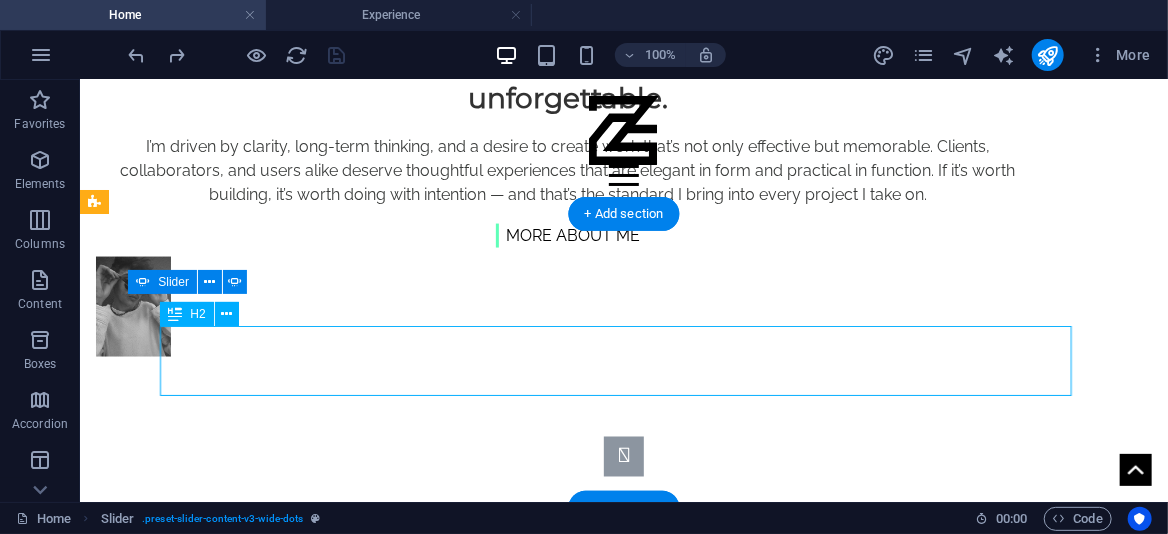 click on "Experience" at bounding box center (-3313, 1081) 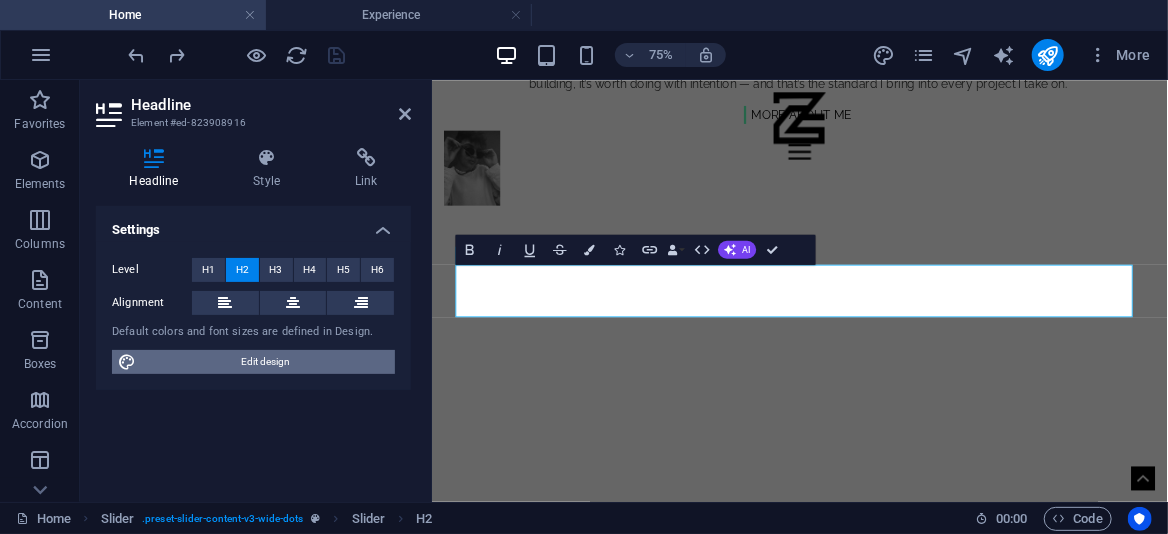 click on "Edit design" at bounding box center (265, 362) 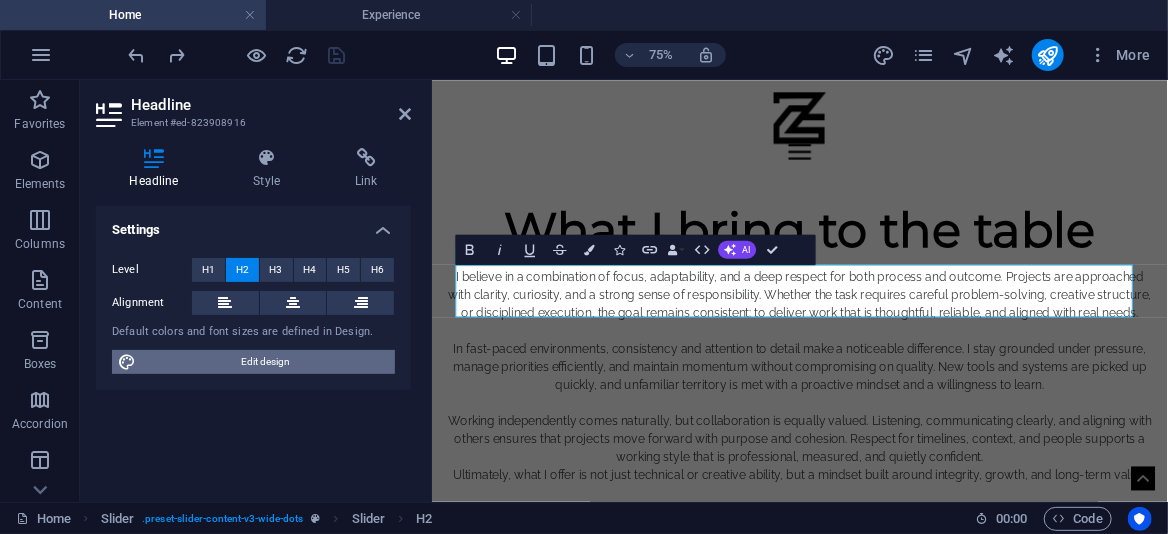 select on "px" 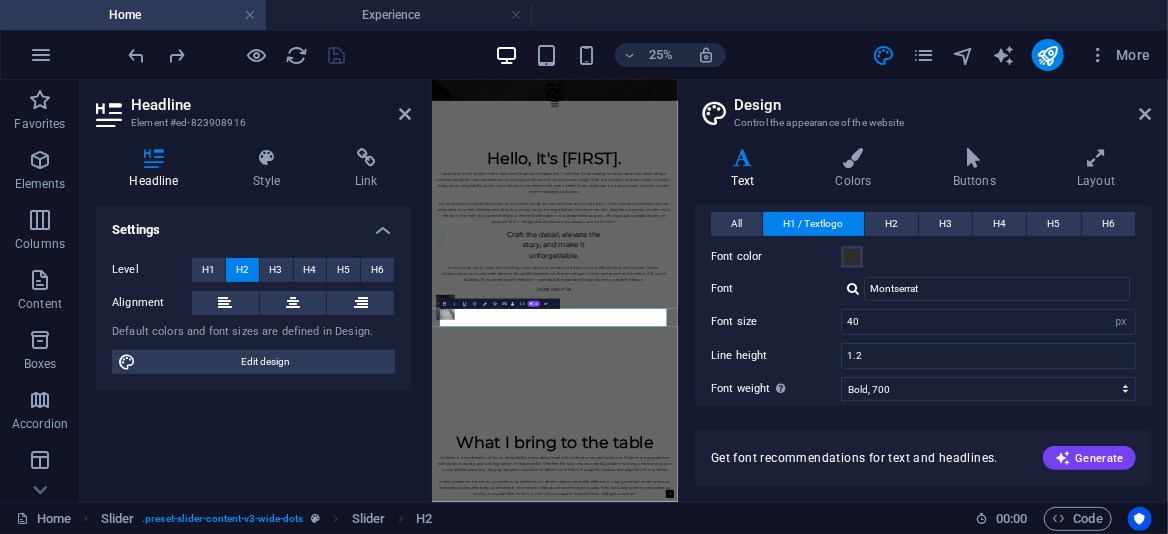 scroll, scrollTop: 375, scrollLeft: 0, axis: vertical 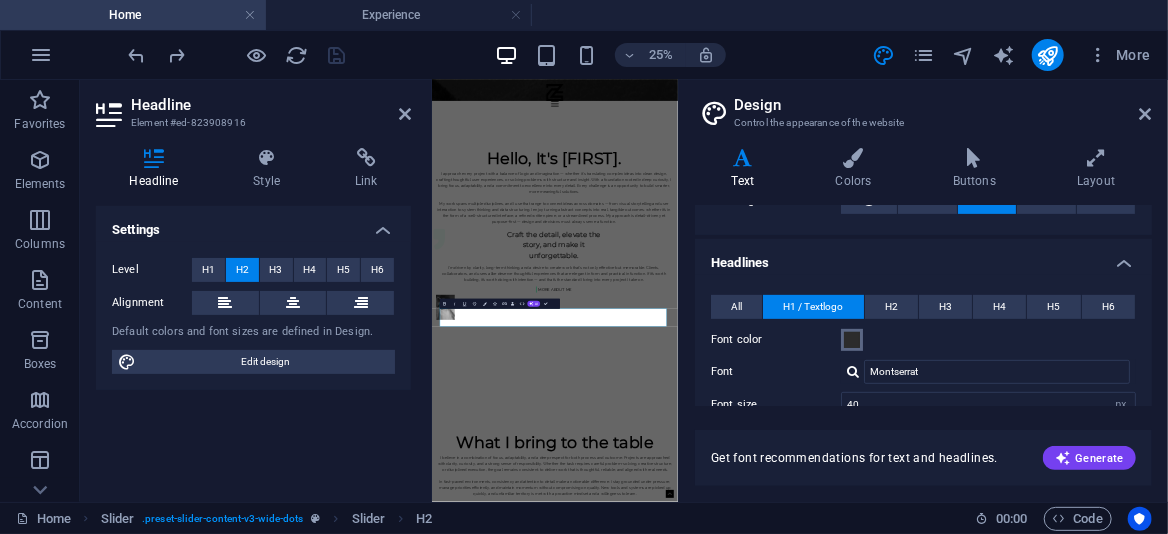 click at bounding box center (852, 340) 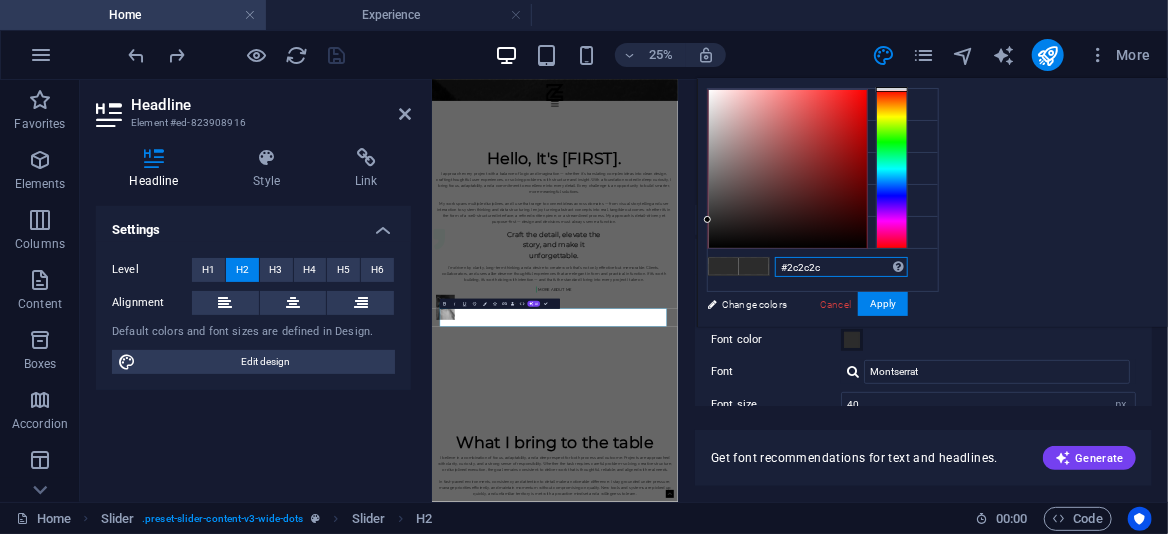 click on "#2c2c2c" at bounding box center [841, 267] 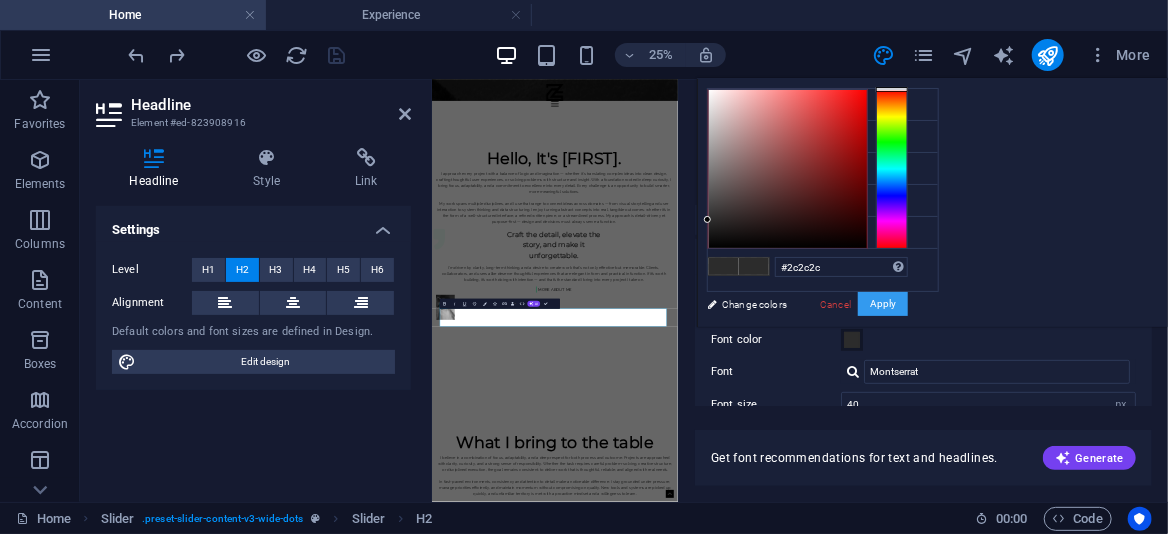 click on "Apply" at bounding box center [883, 304] 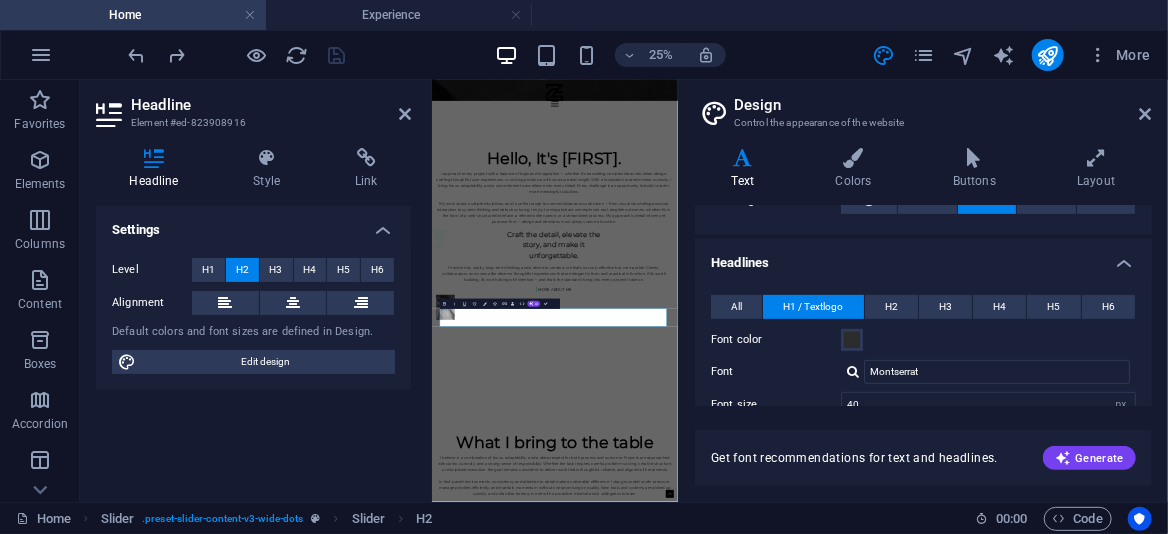 scroll, scrollTop: 0, scrollLeft: 0, axis: both 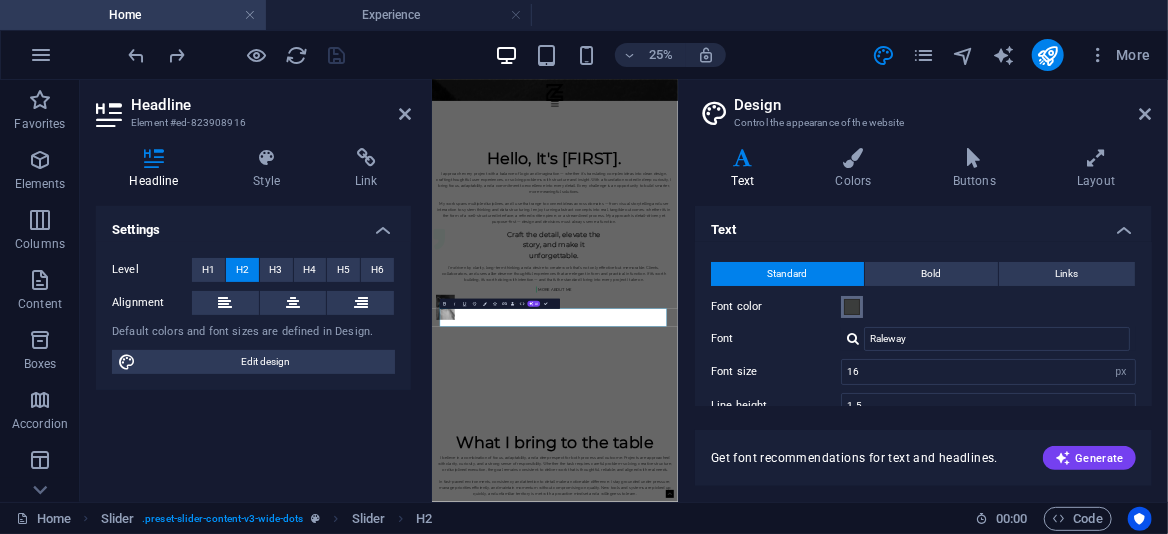 click at bounding box center (852, 307) 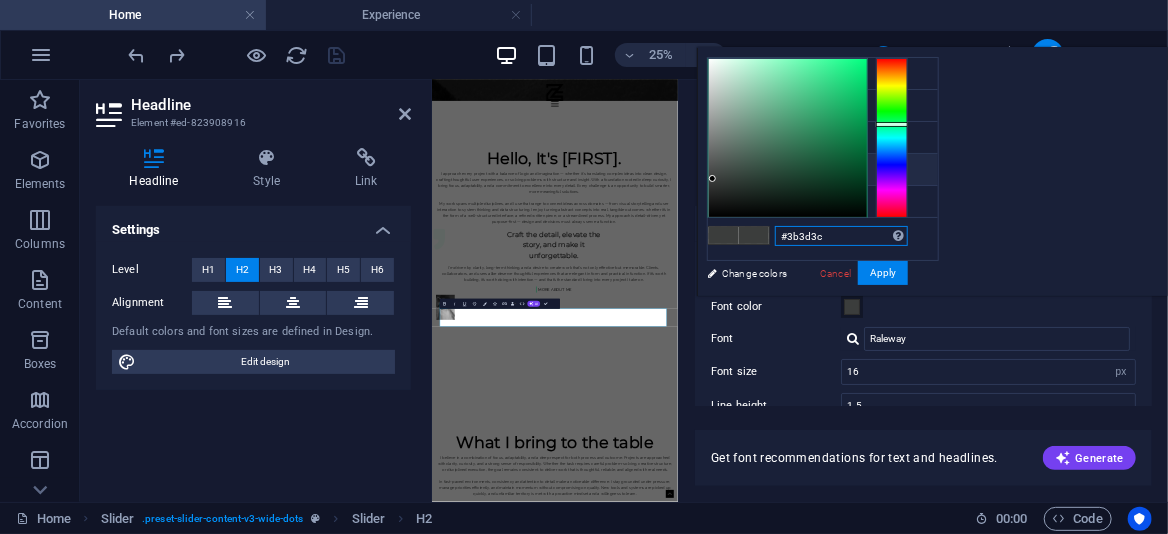 click on "#3b3d3c" at bounding box center [841, 236] 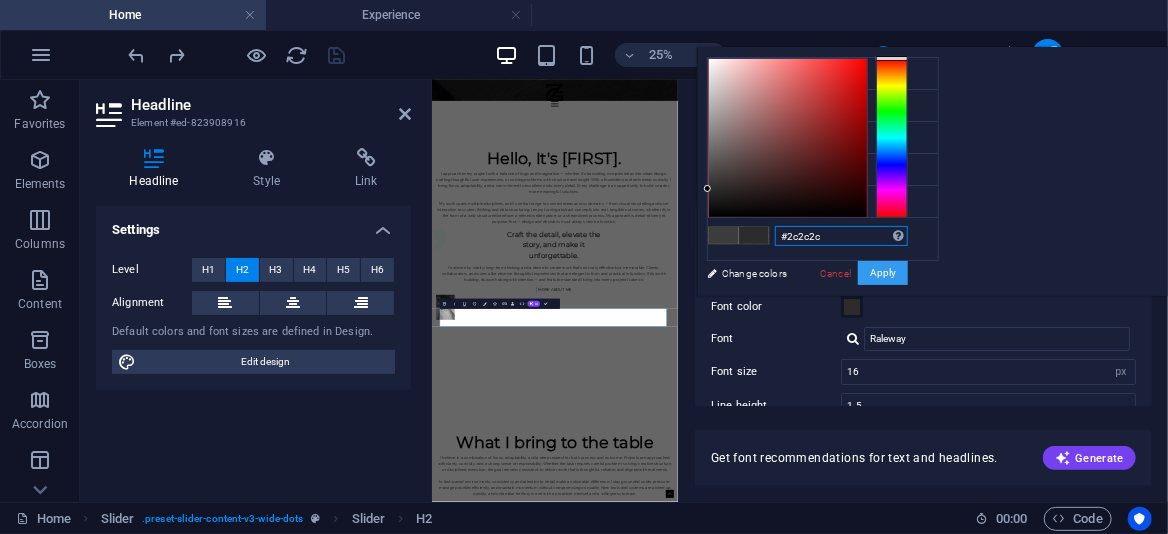 type on "#2c2c2c" 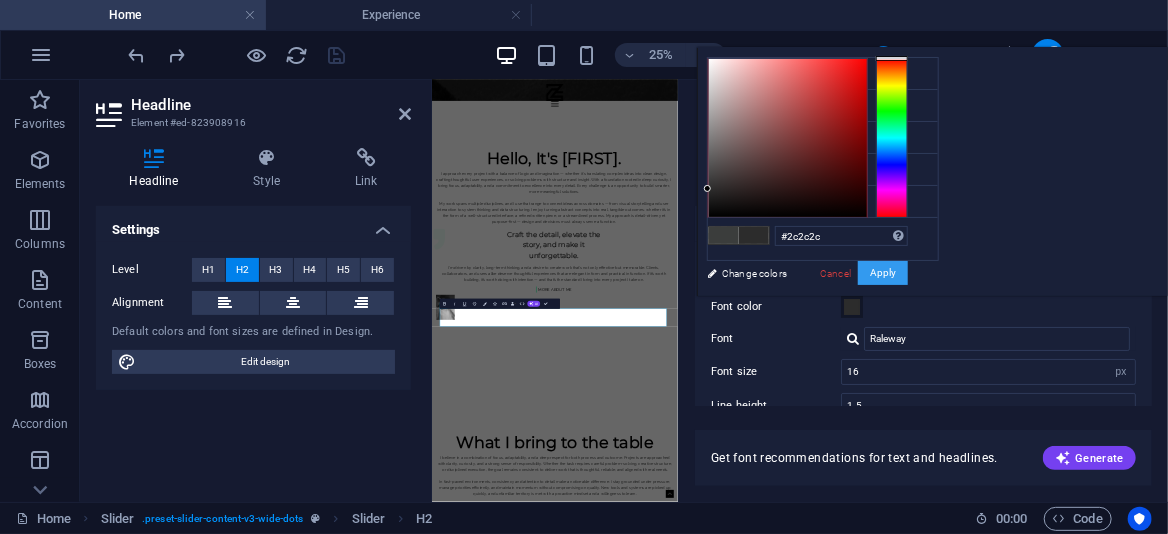 click on "Apply" at bounding box center (883, 273) 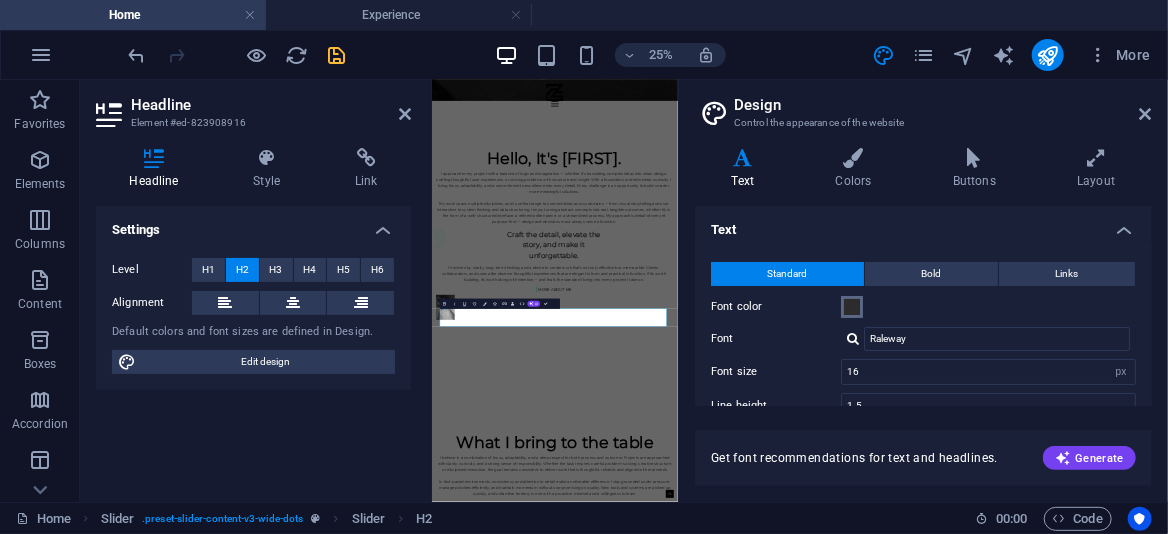 click on "Font color" at bounding box center (852, 307) 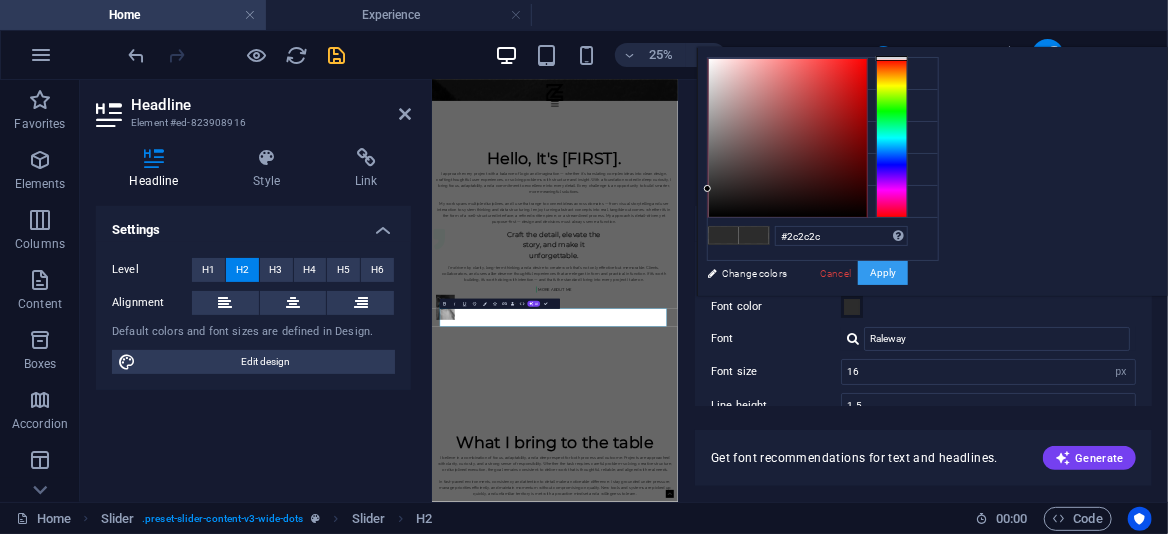 click on "Apply" at bounding box center [883, 273] 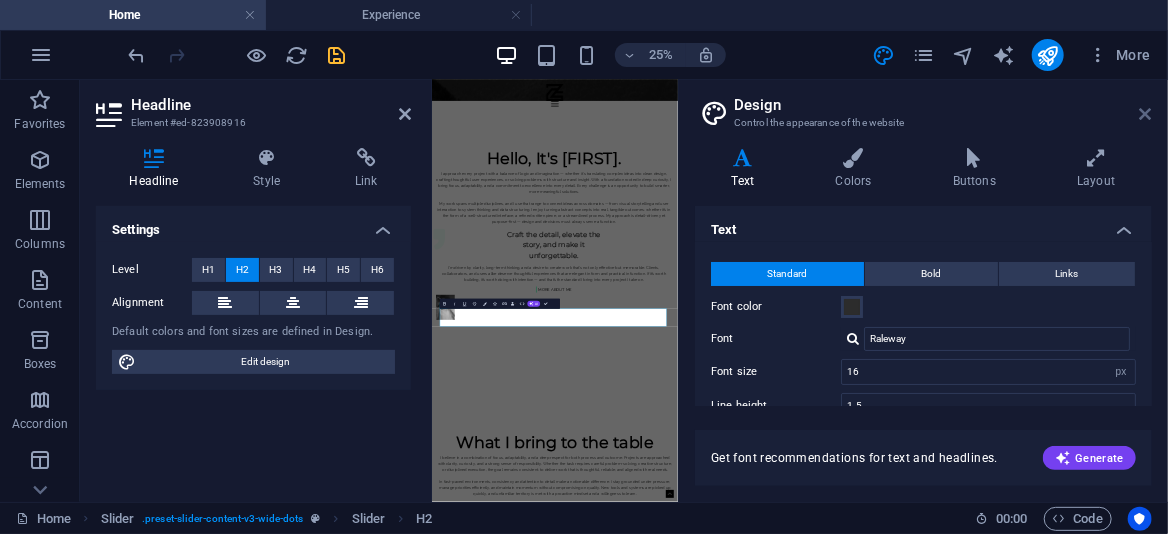 click at bounding box center [1146, 114] 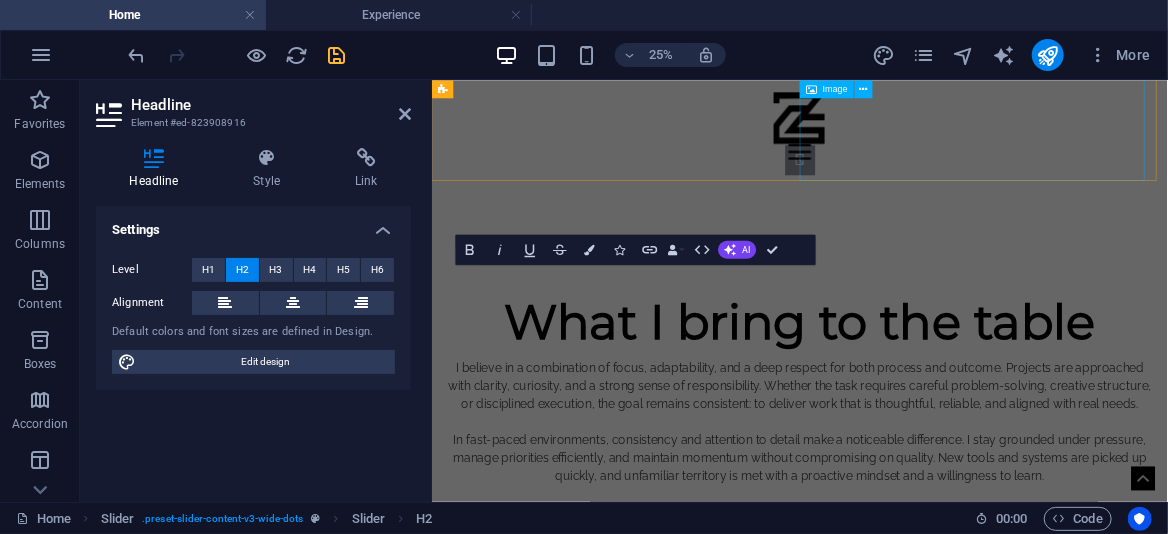 scroll, scrollTop: 1313, scrollLeft: 0, axis: vertical 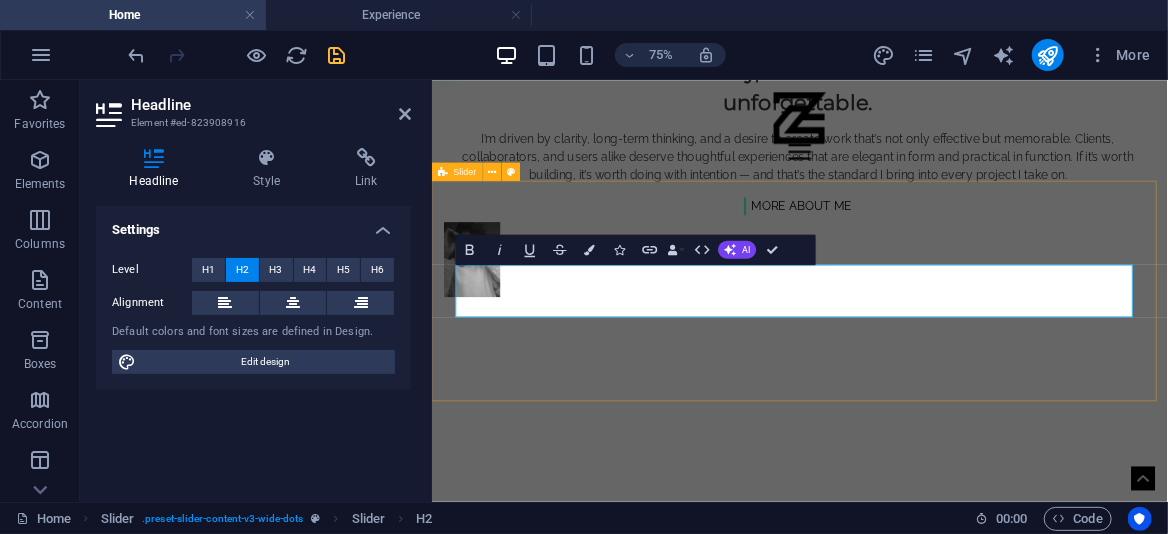 click on "What I bring to the table I believe in a combination of focus, adaptability, and a deep respect for both process and outcome. Projects are approached with clarity, curiosity, and a strong sense of responsibility. Whether the task requires careful problem-solving, creative structure, or disciplined execution, the goal remains consistent: to deliver work that is thoughtful, reliable, and aligned with real needs. In fast-paced environments, consistency and attention to detail make a noticeable difference. I stay grounded under pressure, manage priorities efficiently, and maintain momentum without compromising on quality. New tools and systems are picked up quickly, and unfamiliar territory is met with a proactive mindset and a willingness to learn. Ultimately, what I offer is not just technical or creative ability, but a mindset built around integrity, growth, and long-term value." at bounding box center [921, 1010] 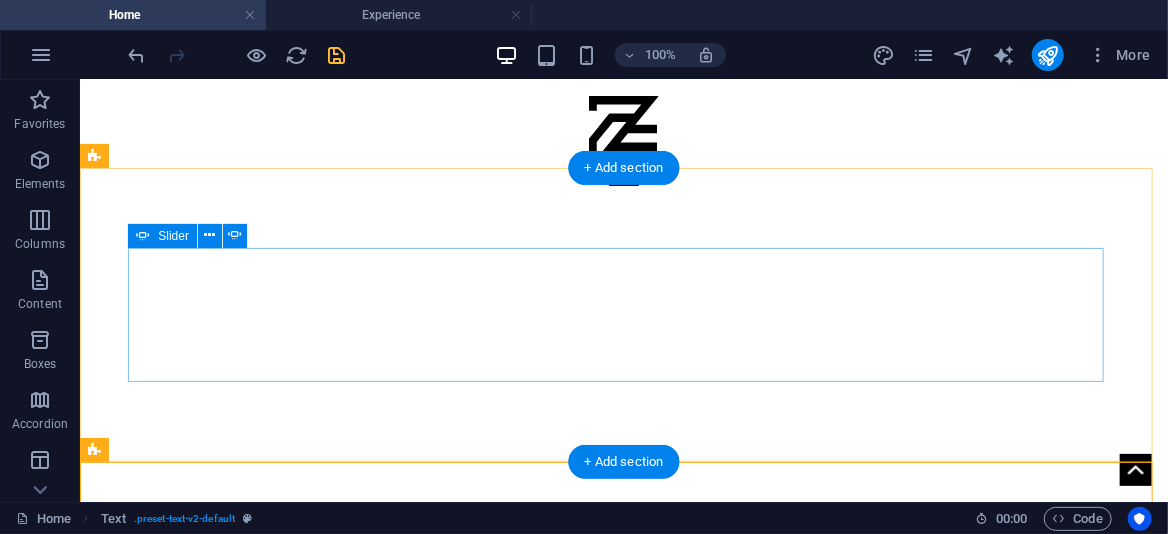 scroll, scrollTop: 1200, scrollLeft: 0, axis: vertical 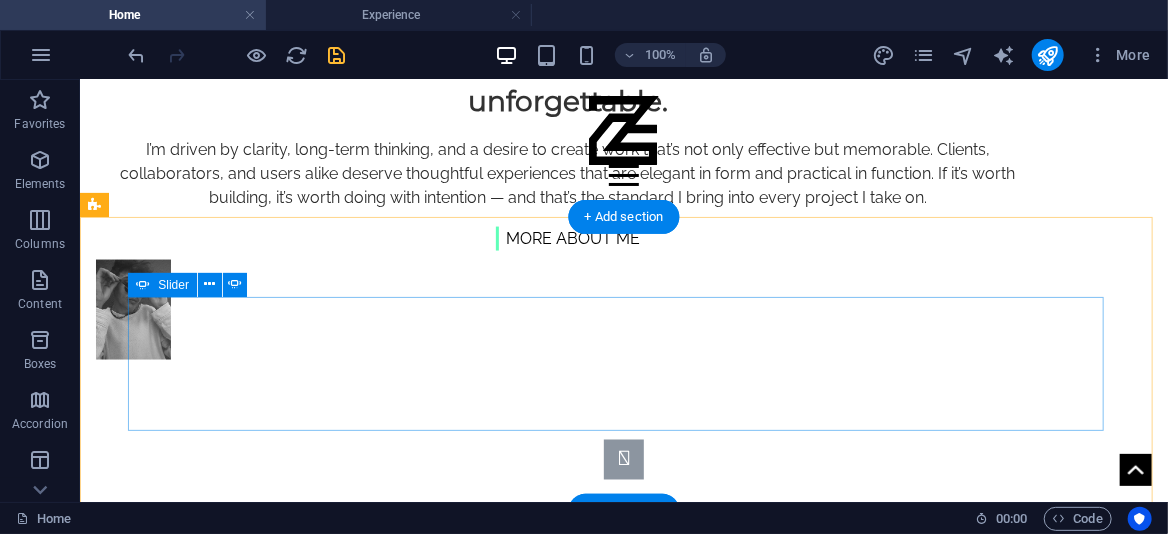 click at bounding box center (623, 459) 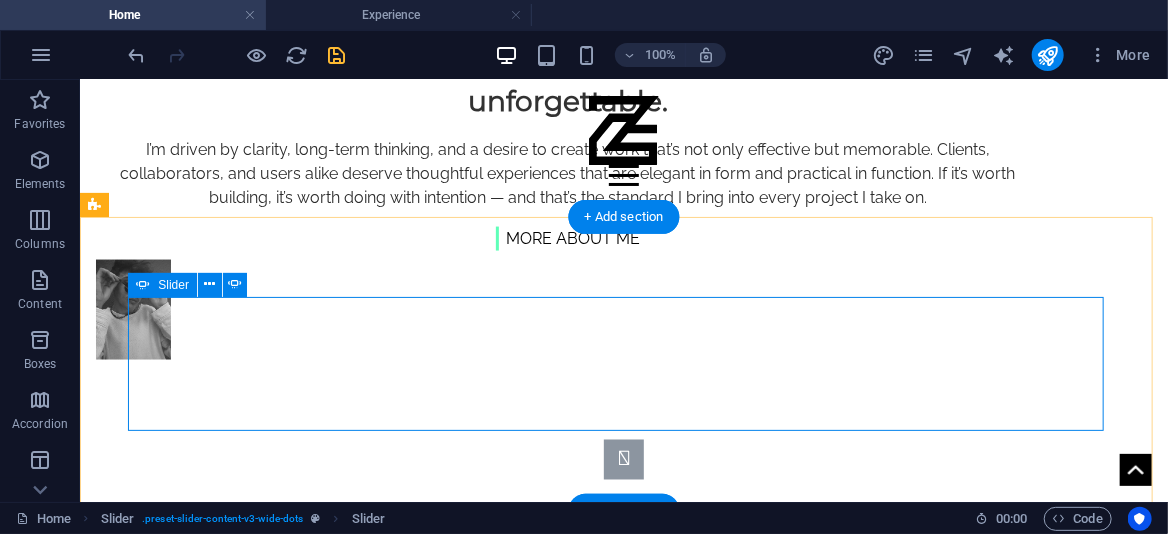 click at bounding box center (623, 459) 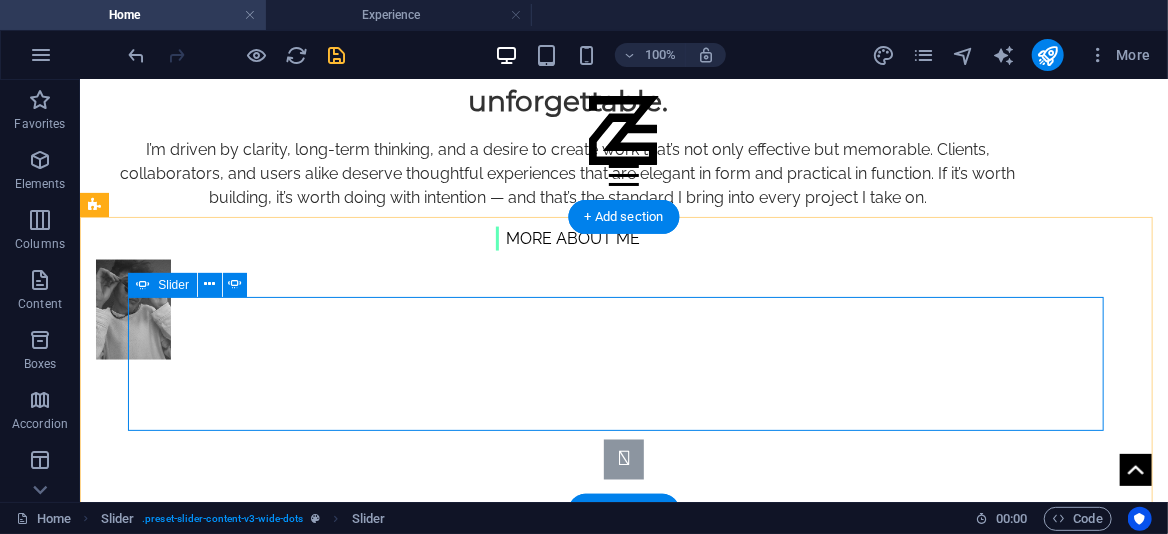 click at bounding box center [623, 459] 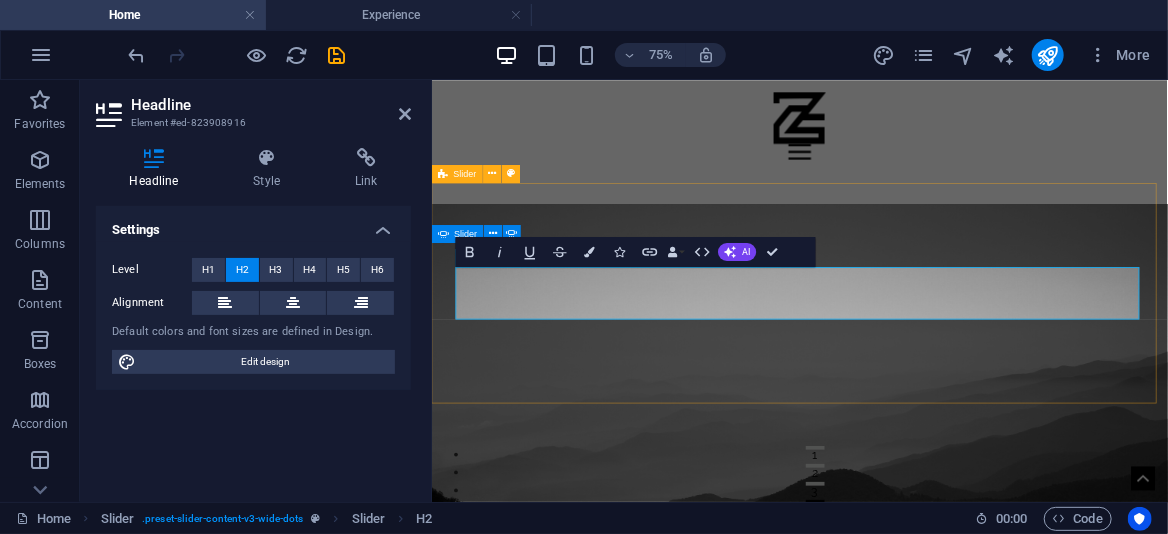 scroll, scrollTop: 1311, scrollLeft: 0, axis: vertical 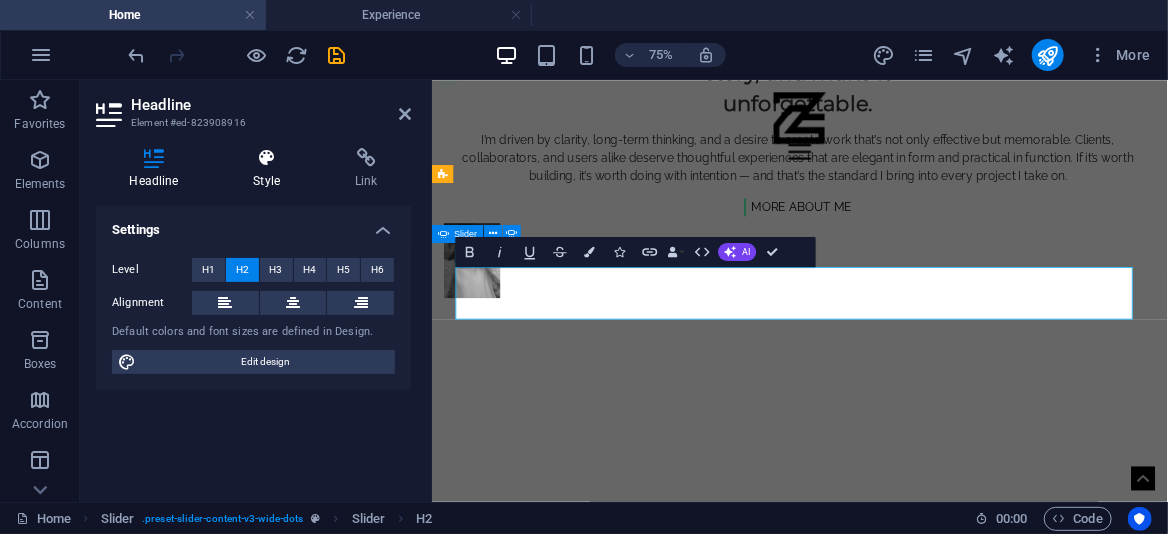 click on "Style" at bounding box center [271, 169] 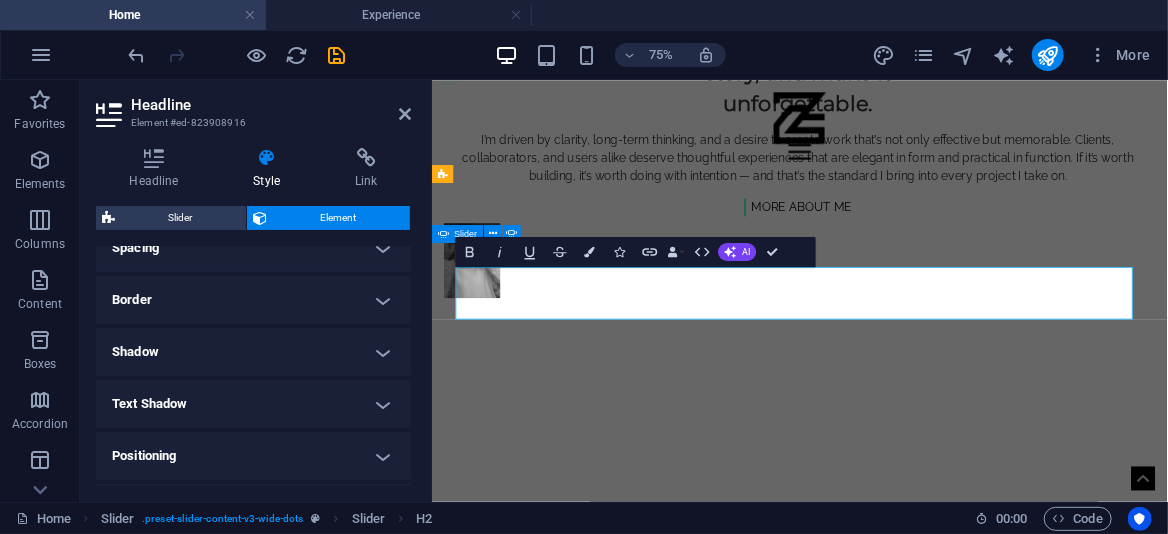 scroll, scrollTop: 0, scrollLeft: 0, axis: both 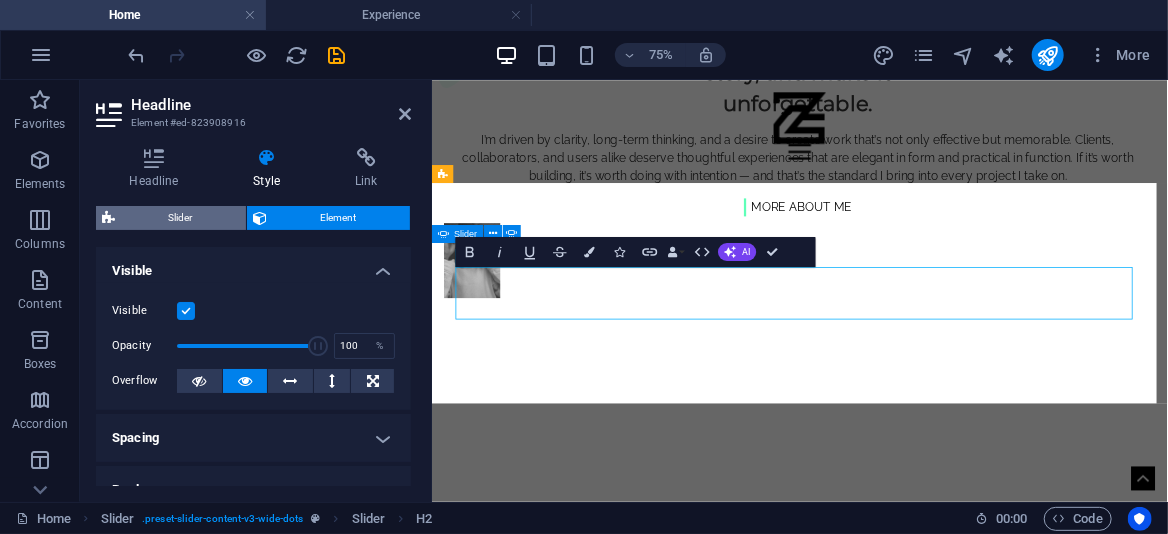 click on "Slider" at bounding box center (180, 218) 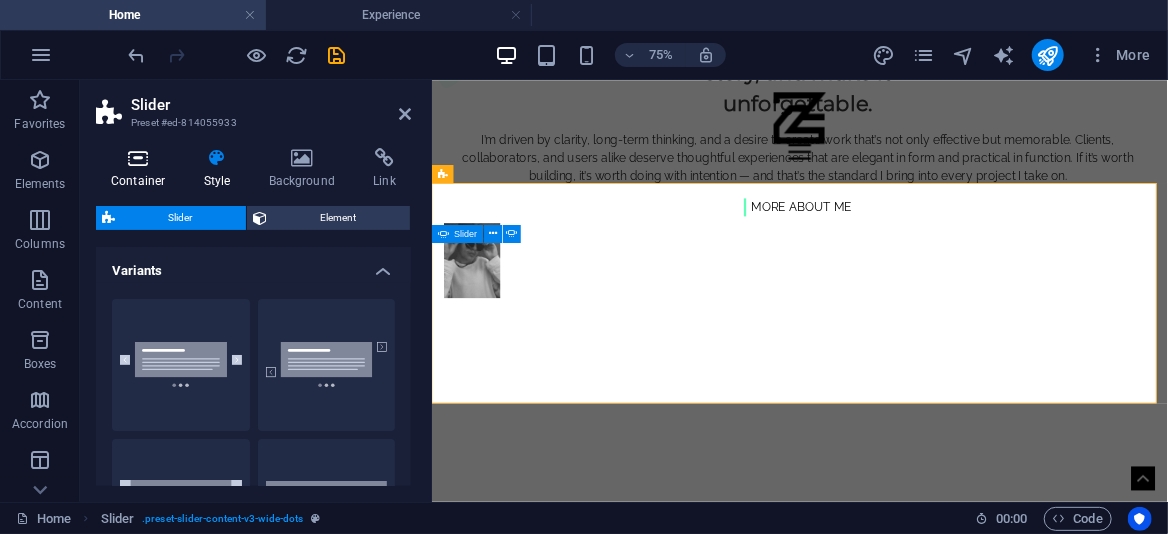 click at bounding box center [138, 158] 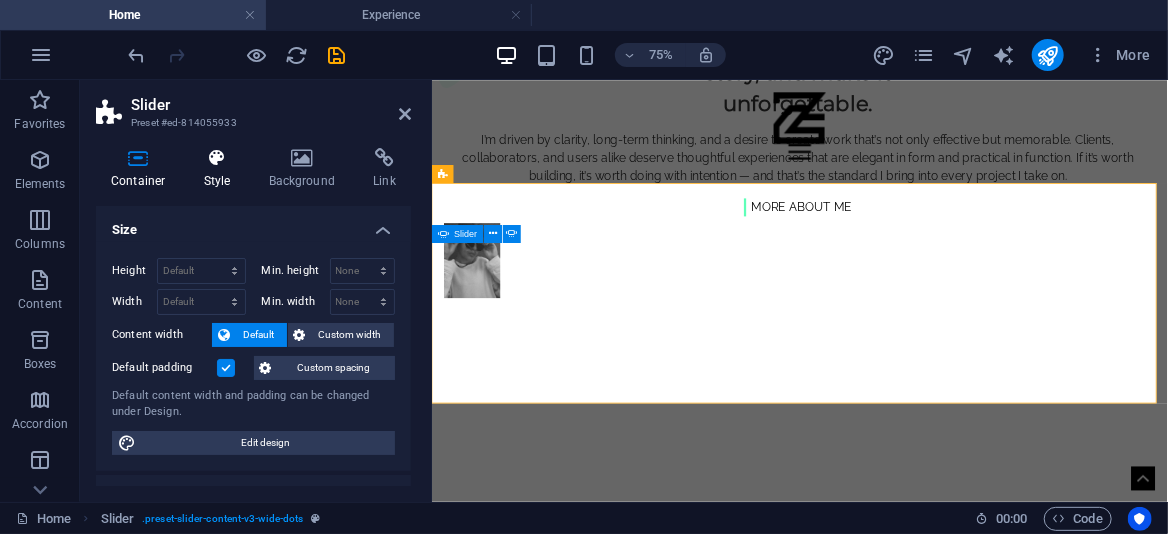 click on "Style" at bounding box center (221, 169) 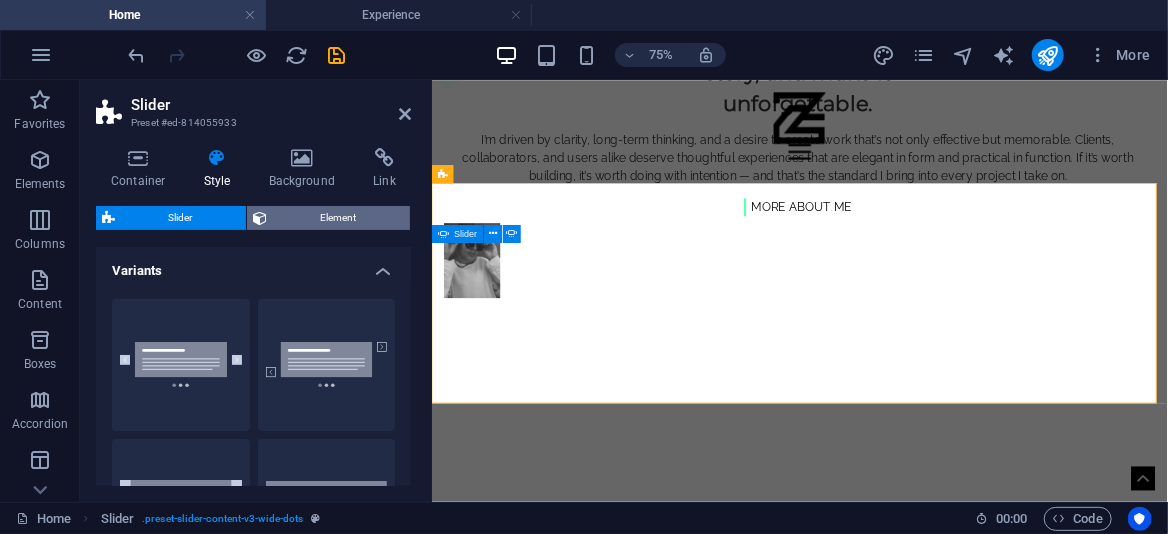 click on "Element" at bounding box center [338, 218] 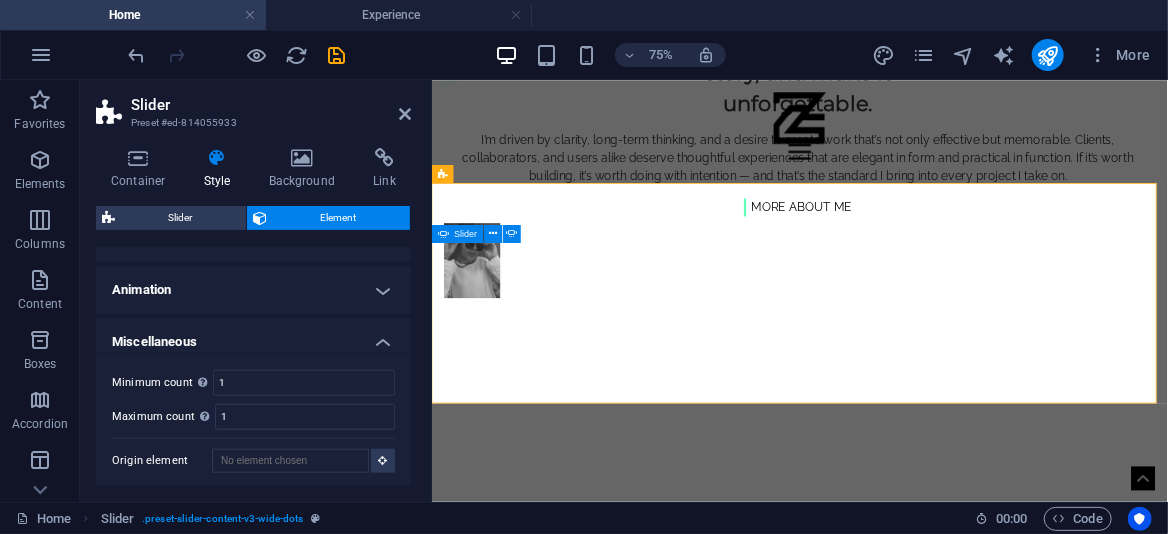 scroll, scrollTop: 806, scrollLeft: 0, axis: vertical 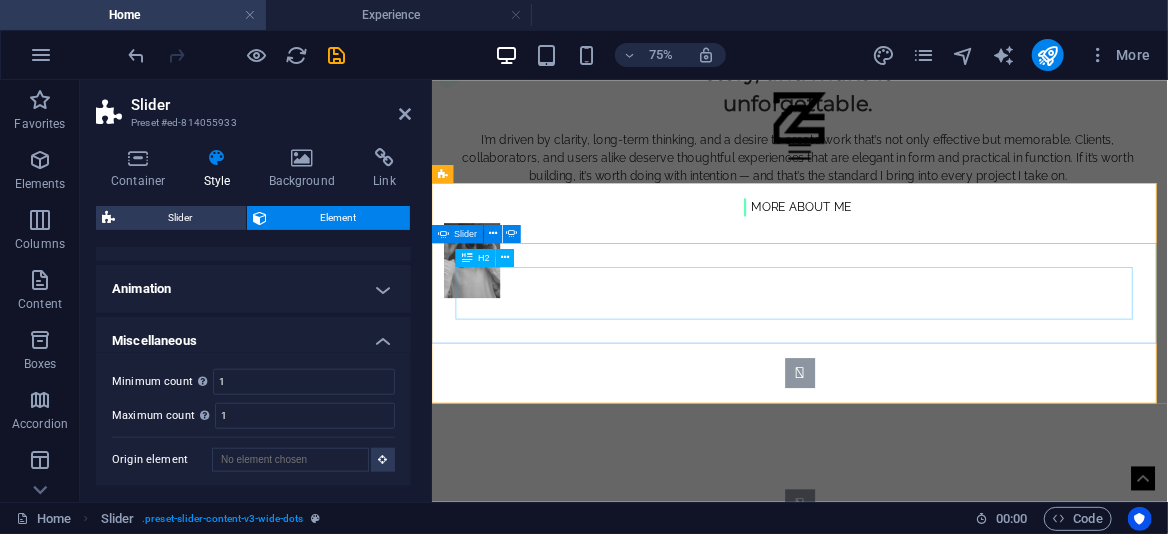click on "Merits" at bounding box center [-82, 692] 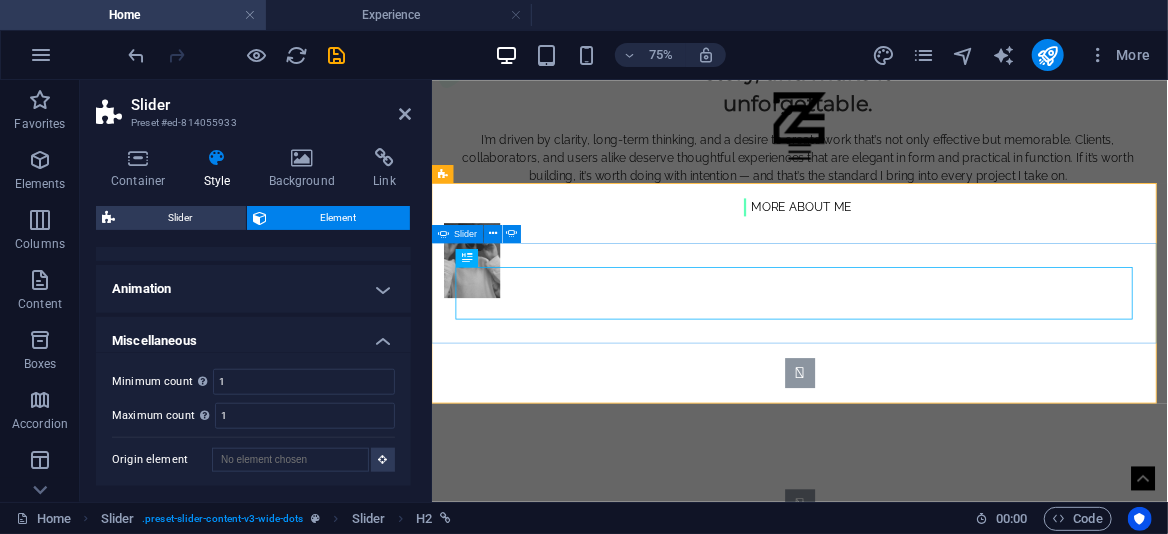 click at bounding box center [922, 470] 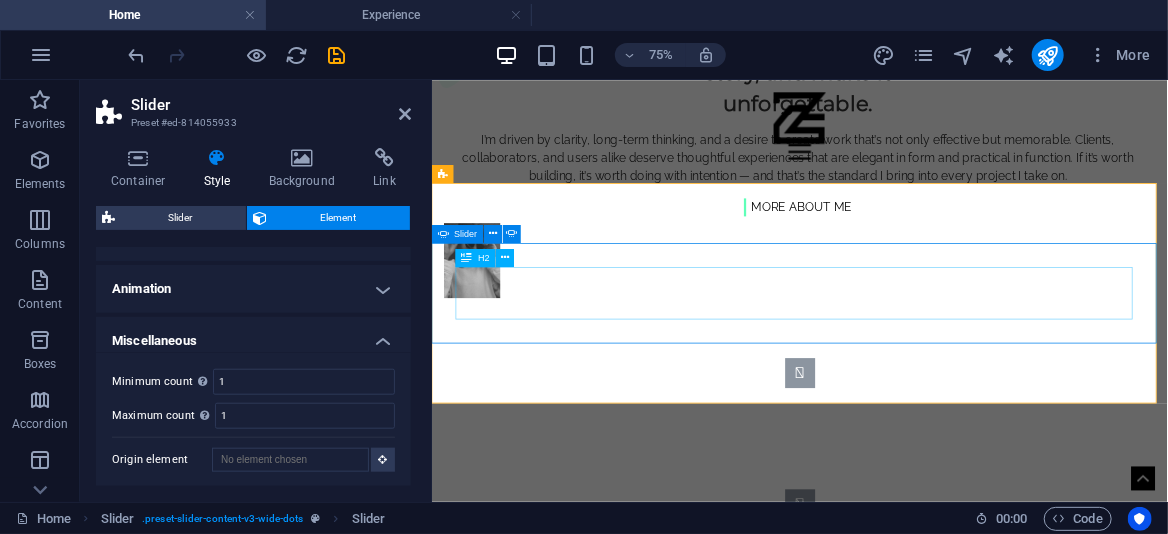 click on "Experience" at bounding box center (-2983, 1095) 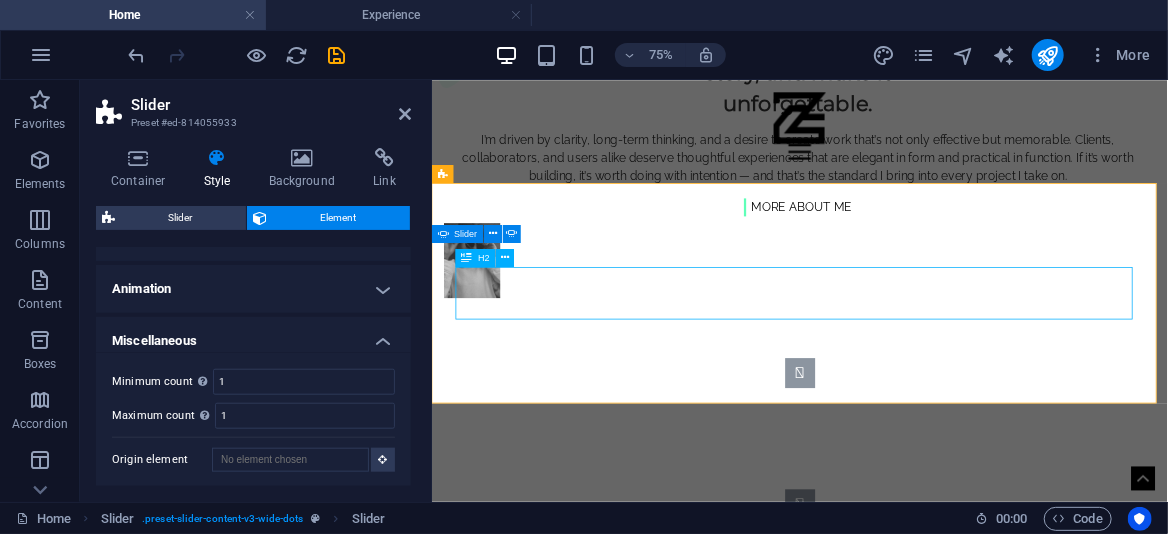 click on "Experience" at bounding box center (-2983, 1095) 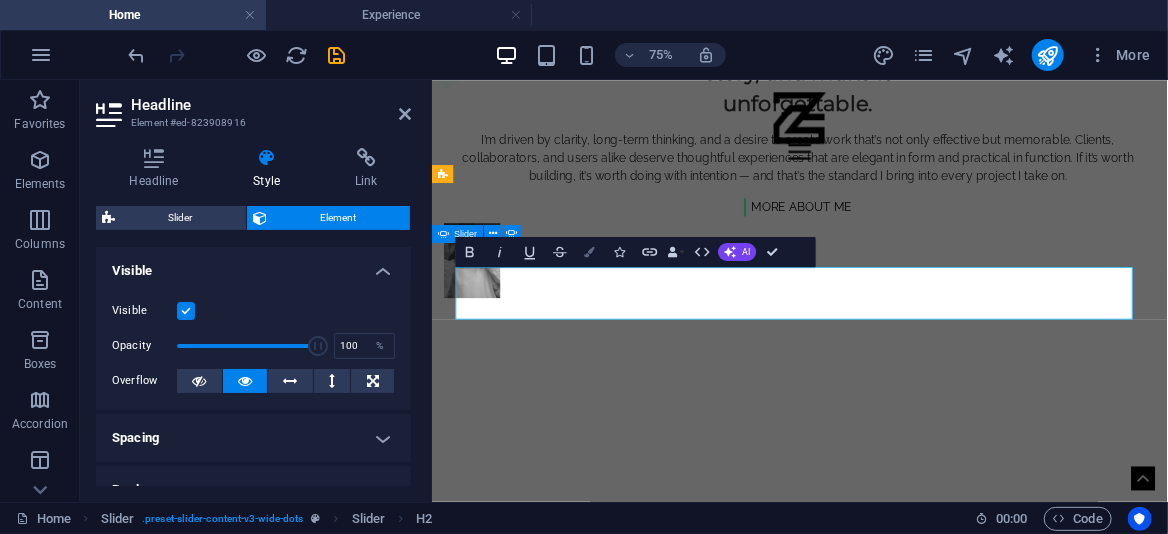 click on "Colors" at bounding box center (590, 251) 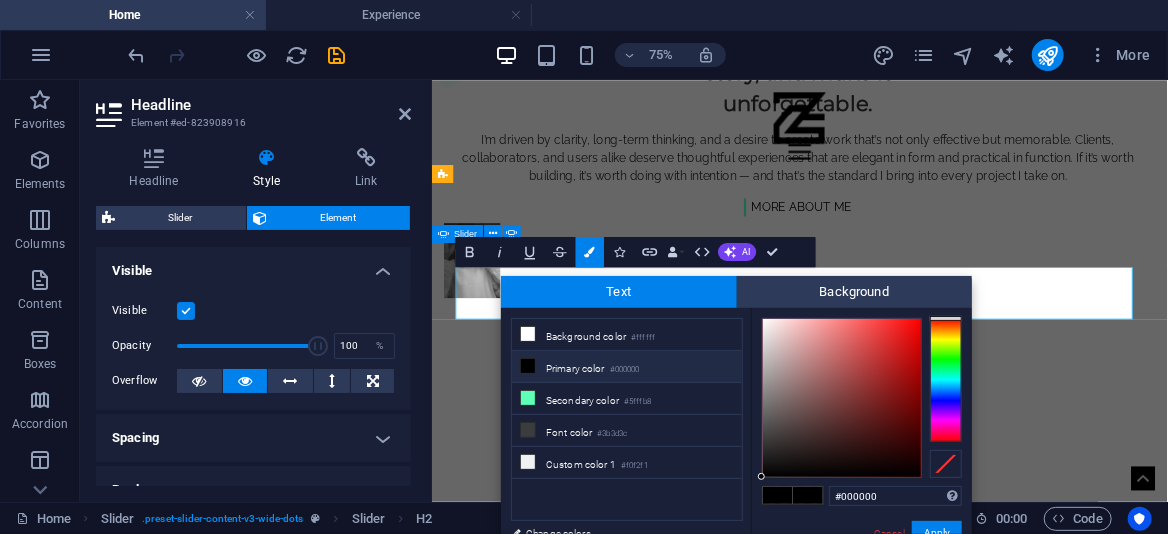 drag, startPoint x: 888, startPoint y: 496, endPoint x: 784, endPoint y: 485, distance: 104.58012 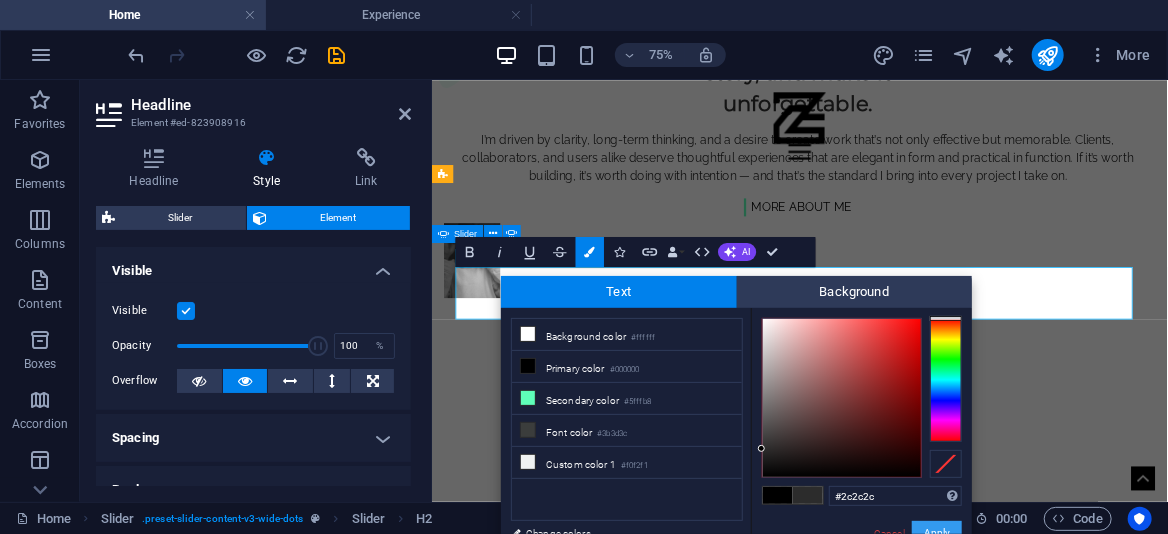 click on "Apply" at bounding box center [937, 533] 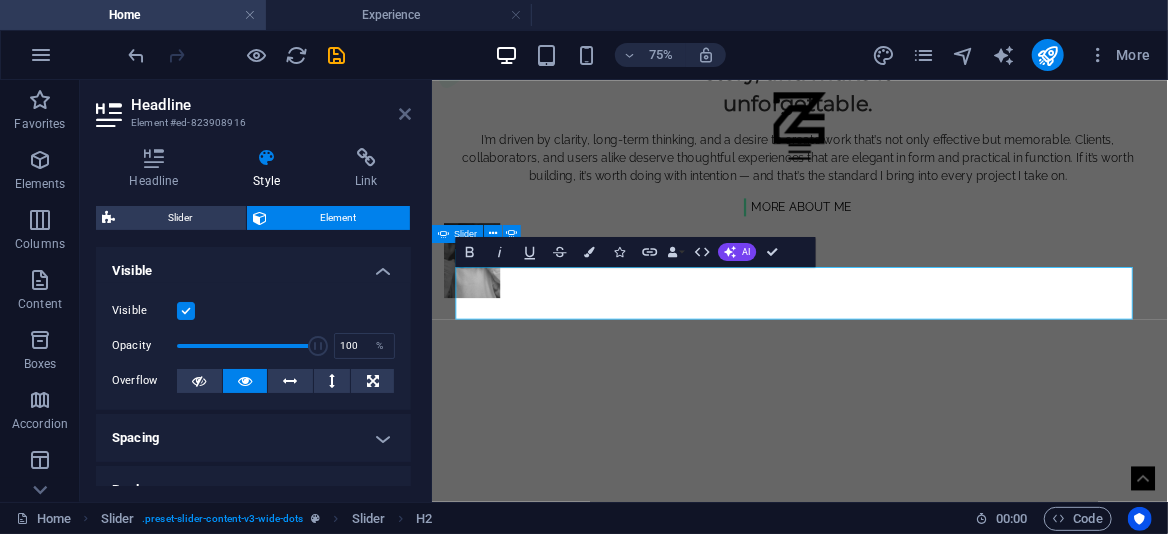 drag, startPoint x: 399, startPoint y: 110, endPoint x: 325, endPoint y: 42, distance: 100.49876 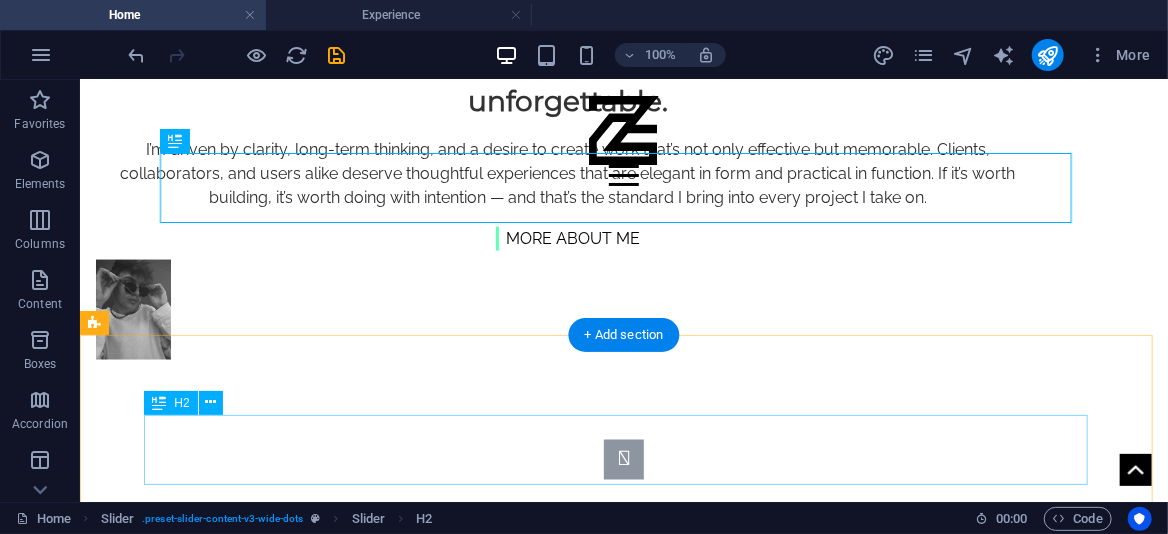 scroll, scrollTop: 1400, scrollLeft: 0, axis: vertical 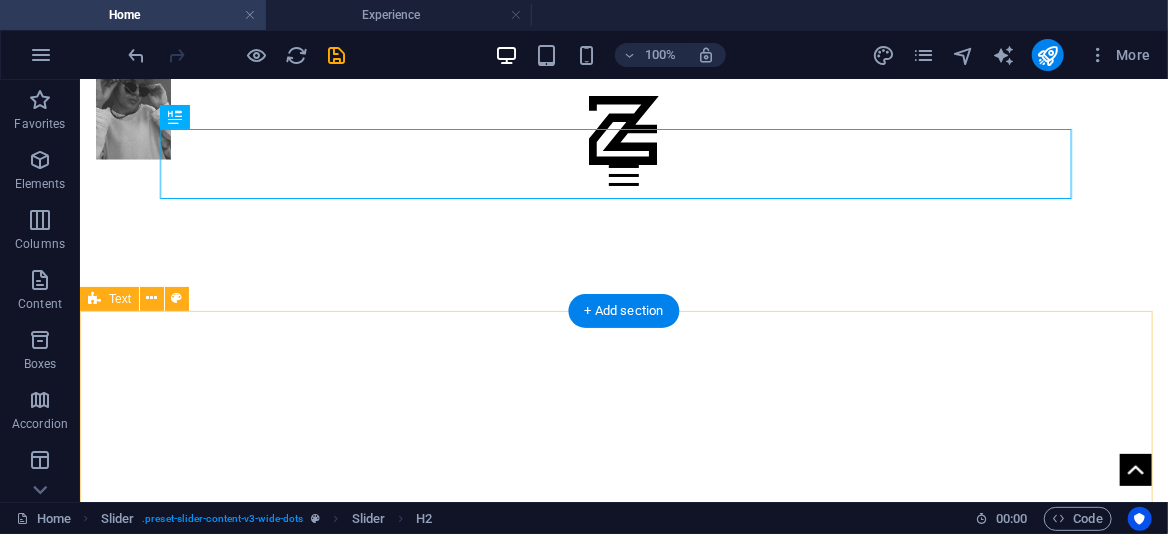 click on "What I bring to the table I believe in a combination of focus, adaptability, and a deep respect for both process and outcome. Projects are approached with clarity, curiosity, and a strong sense of responsibility. Whether the task requires careful problem-solving, creative structure, or disciplined execution, the goal remains consistent: to deliver work that is thoughtful, reliable, and aligned with real needs. In fast-paced environments, consistency and attention to detail make a noticeable difference. I stay grounded under pressure, manage priorities efficiently, and maintain momentum without compromising on quality. New tools and systems are picked up quickly, and unfamiliar territory is met with a proactive mindset and a willingness to learn. Ultimately, what I offer is not just technical or creative ability, but a mindset built around integrity, growth, and long-term value." at bounding box center [623, 801] 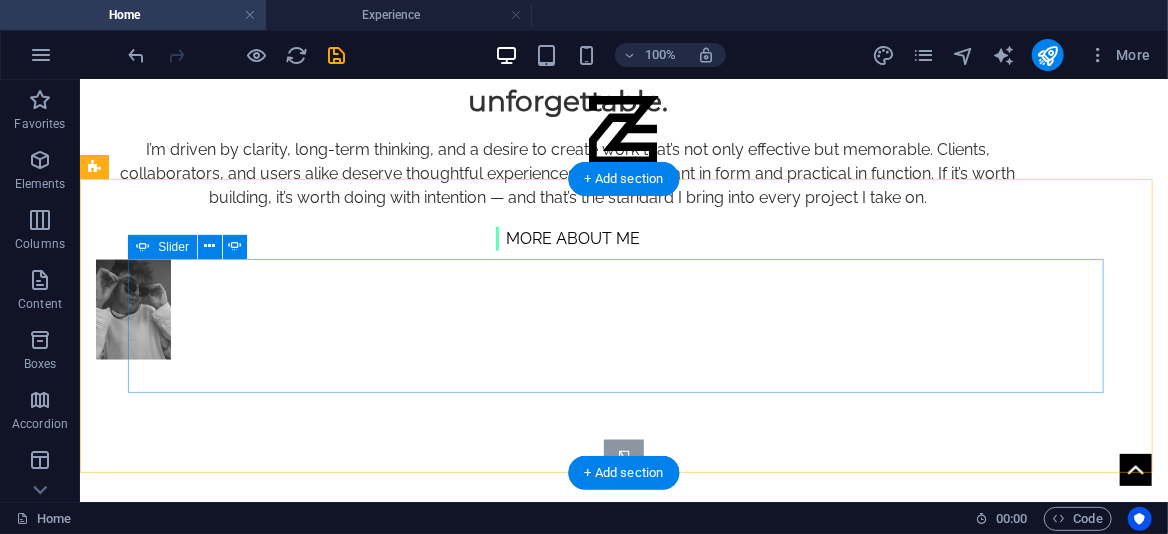scroll, scrollTop: 1500, scrollLeft: 0, axis: vertical 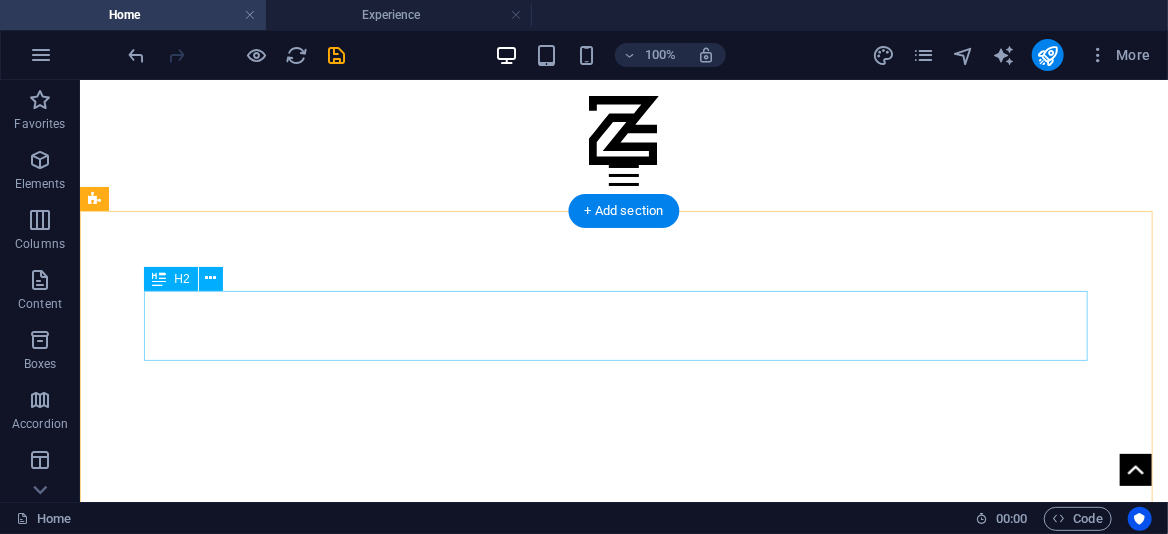 click on "What I bring to the table" at bounding box center (623, 549) 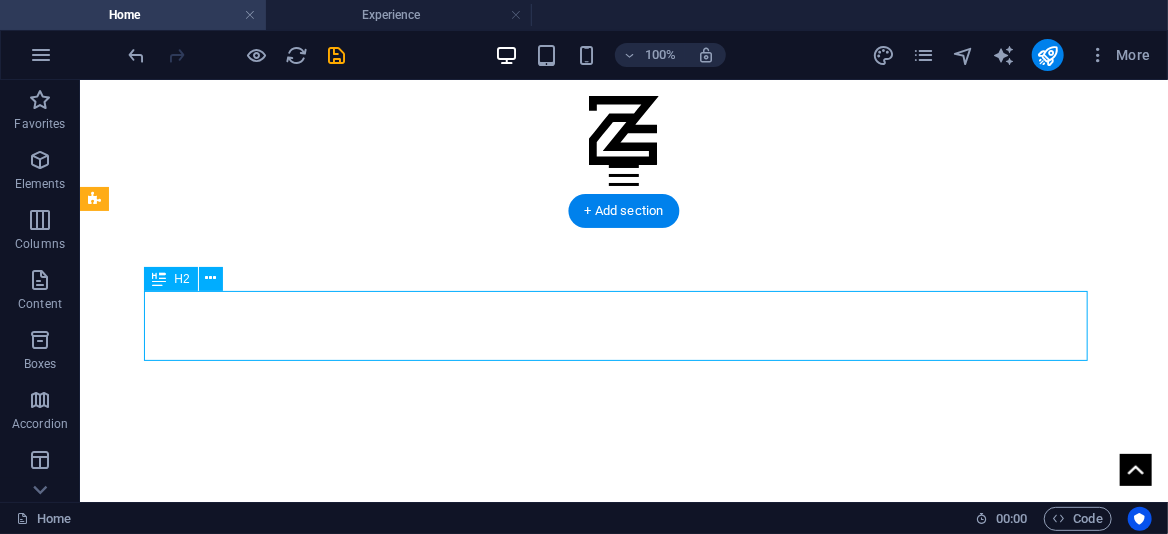 click on "What I bring to the table" at bounding box center [623, 549] 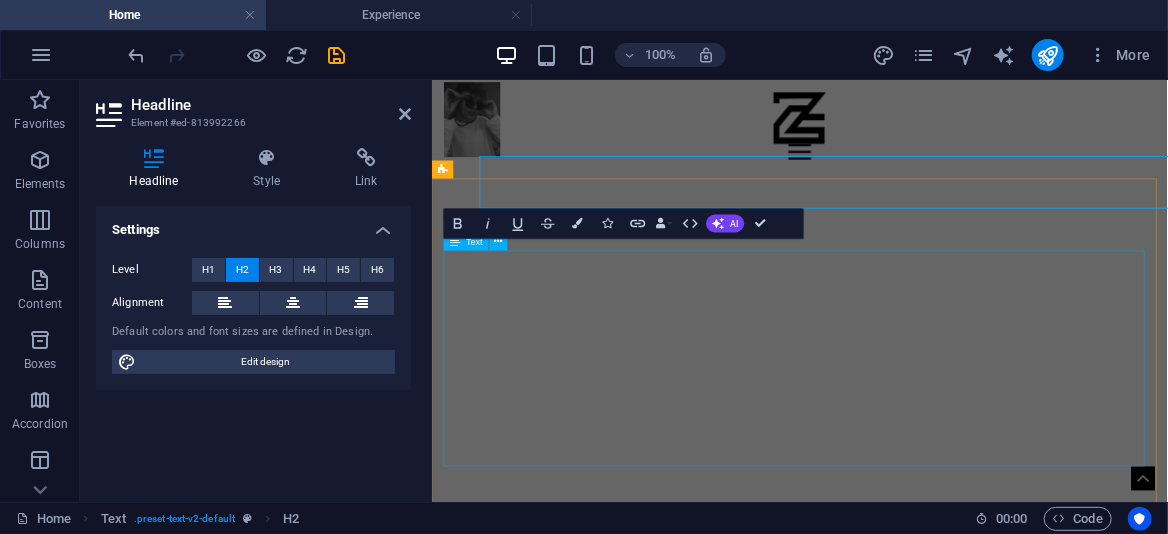 scroll, scrollTop: 1611, scrollLeft: 0, axis: vertical 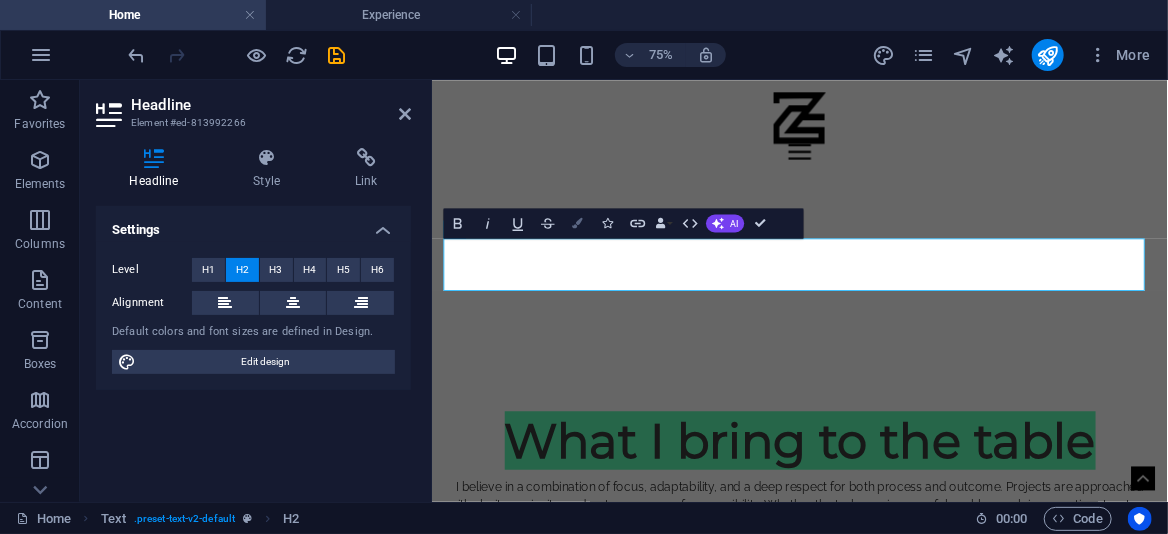click on "Colors" at bounding box center (578, 223) 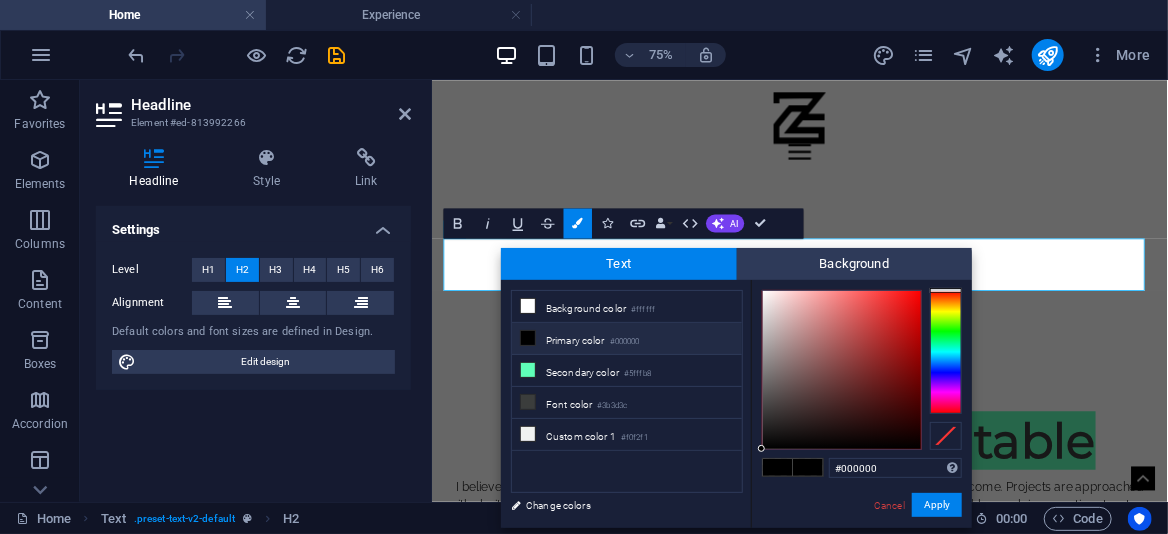 drag, startPoint x: 877, startPoint y: 463, endPoint x: 752, endPoint y: 461, distance: 125.016 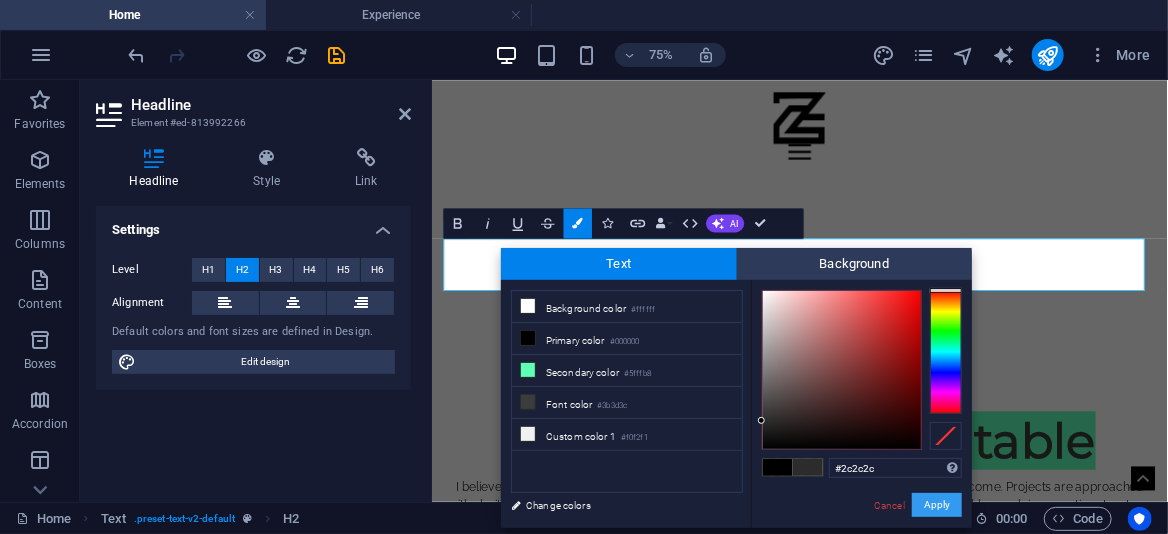 drag, startPoint x: 937, startPoint y: 502, endPoint x: 674, endPoint y: 559, distance: 269.10593 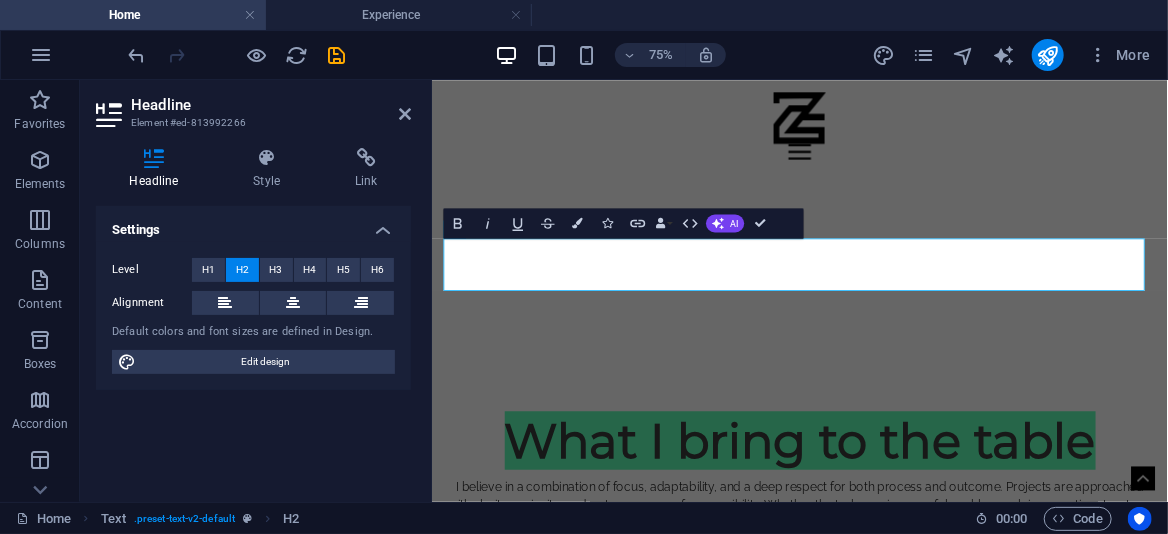 click on "Headline" at bounding box center (271, 105) 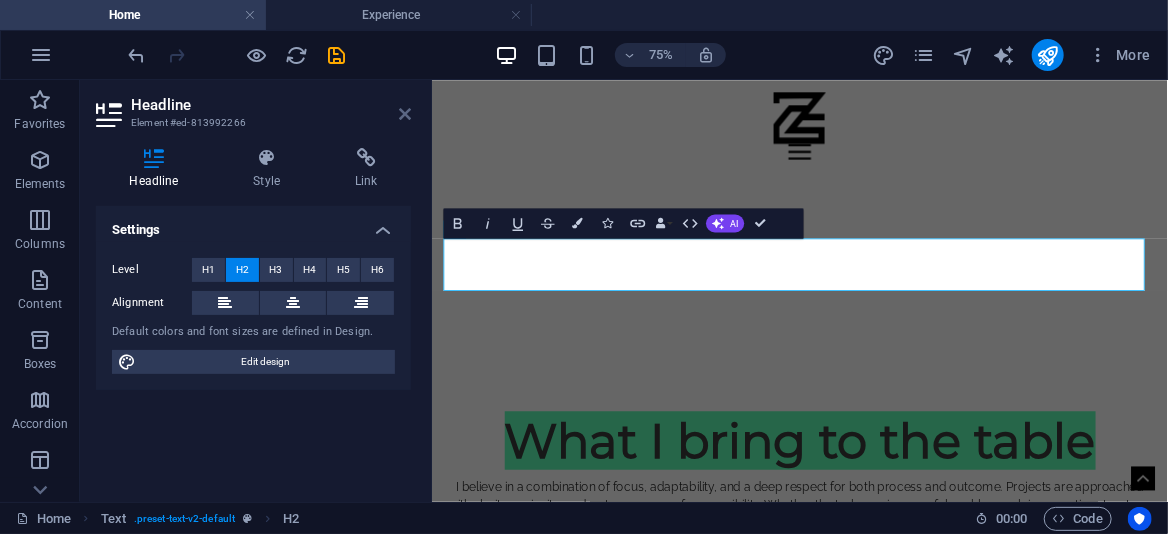 drag, startPoint x: 399, startPoint y: 112, endPoint x: 340, endPoint y: 44, distance: 90.02777 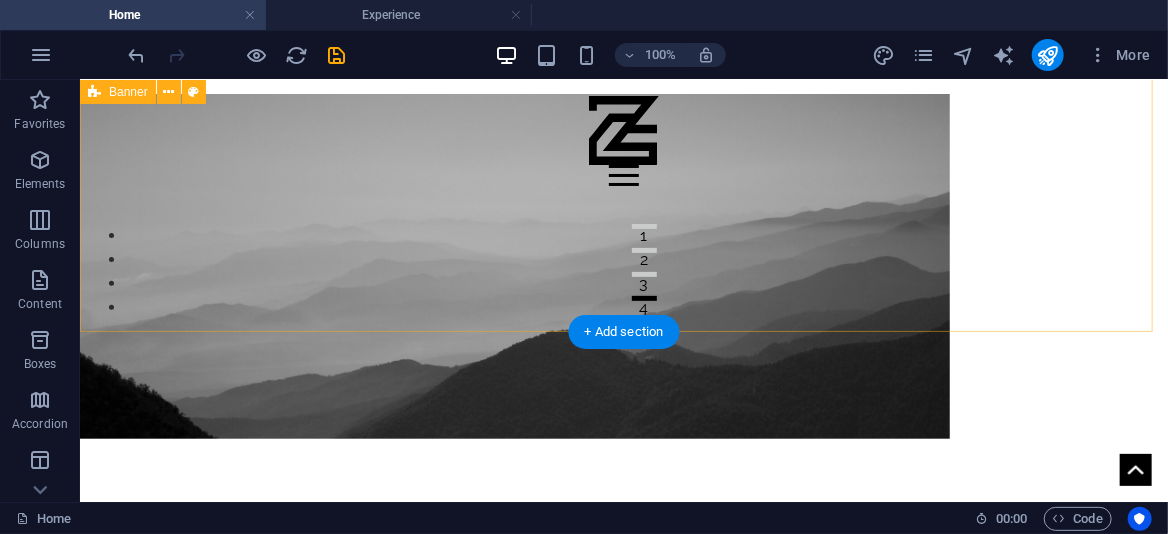 scroll, scrollTop: 200, scrollLeft: 0, axis: vertical 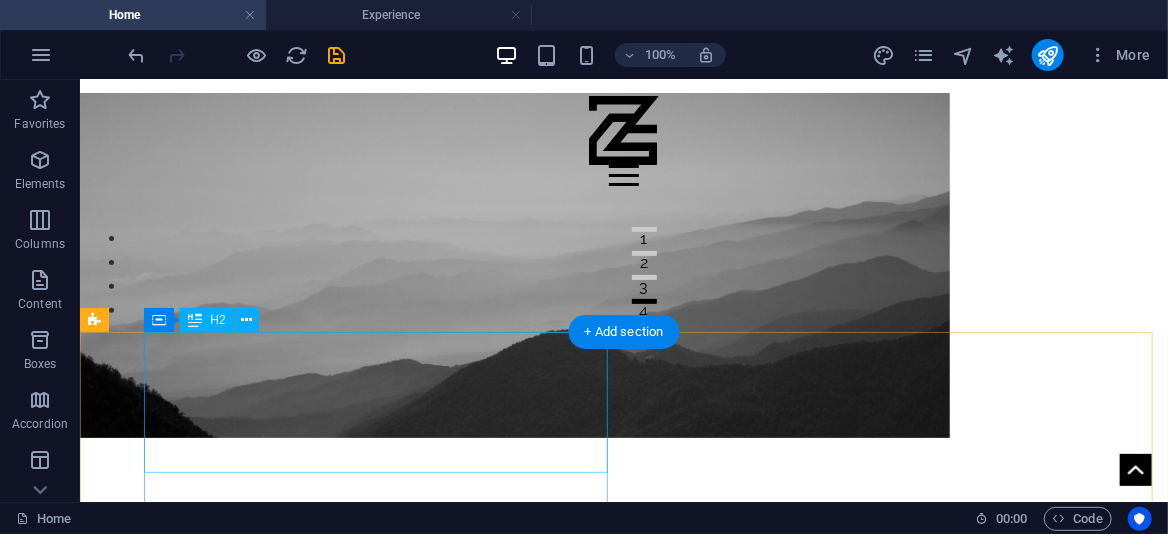 click on "Hello, It's  Zivan." at bounding box center (567, 712) 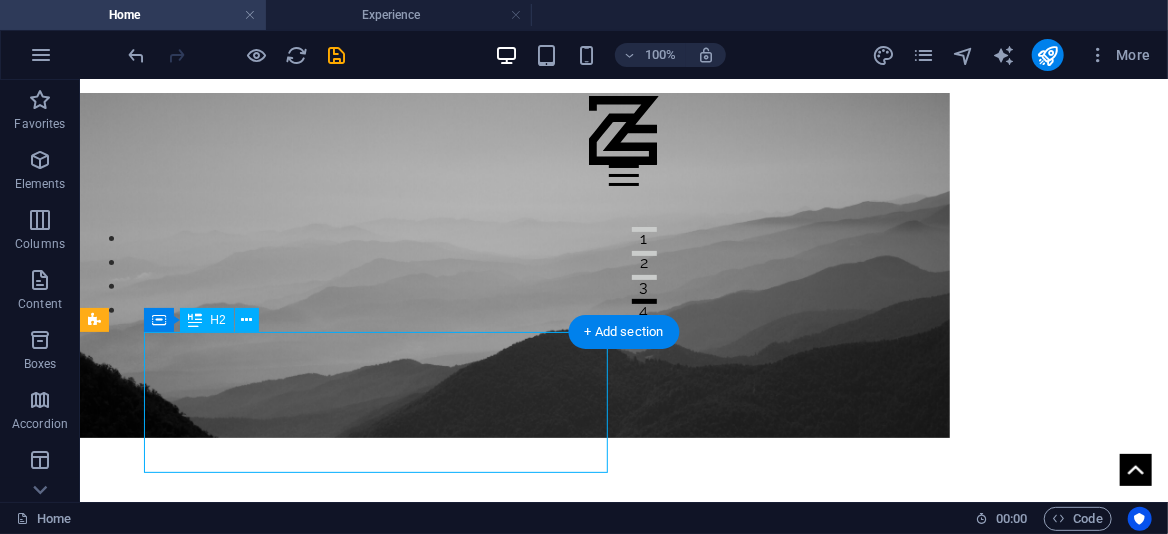 click on "Hello, It's  Zivan." at bounding box center [567, 712] 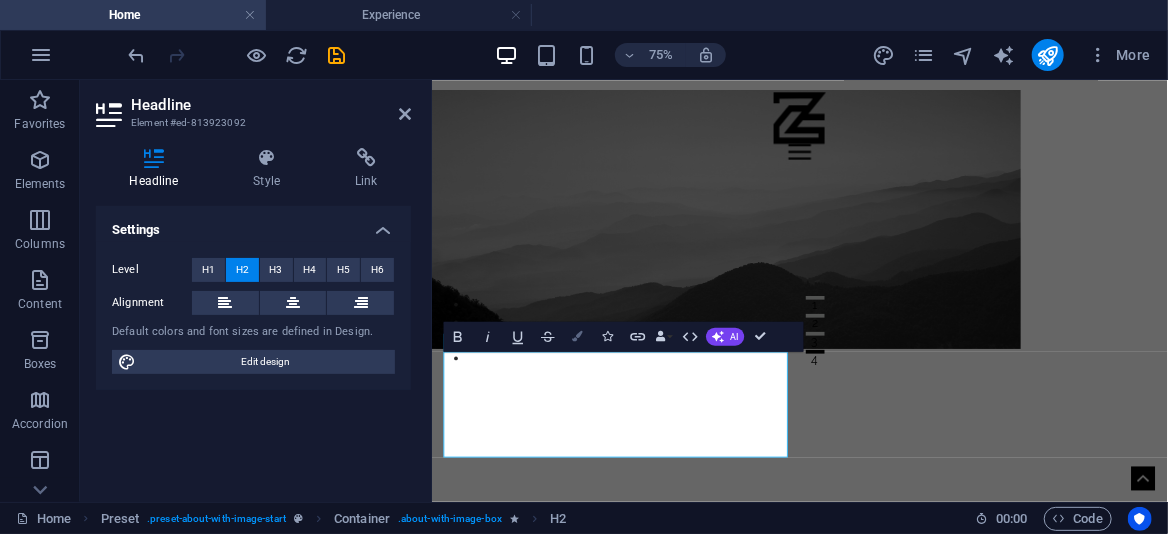 click at bounding box center [578, 337] 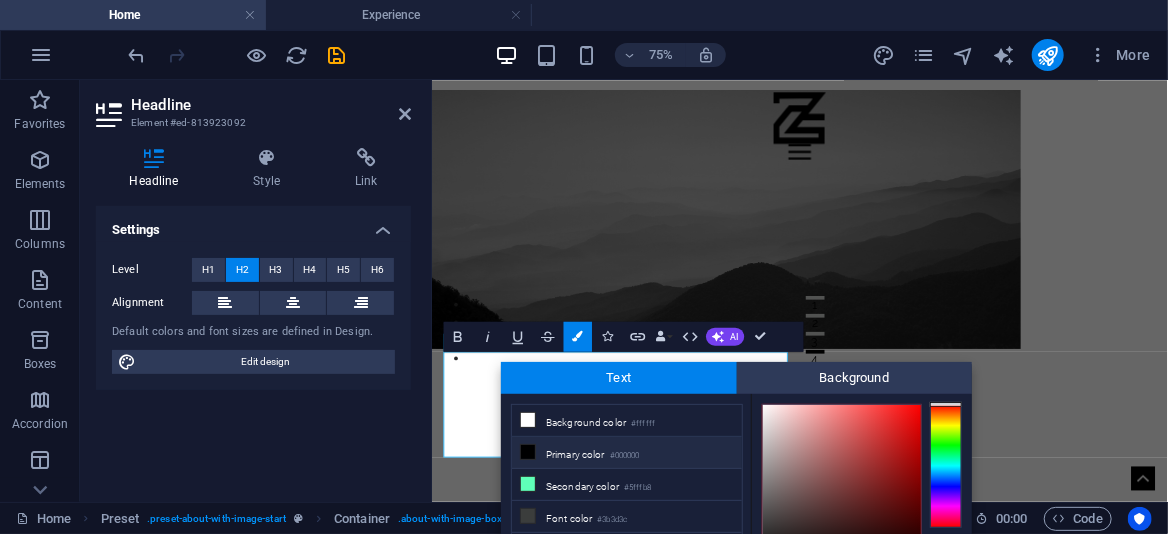 scroll, scrollTop: 107, scrollLeft: 0, axis: vertical 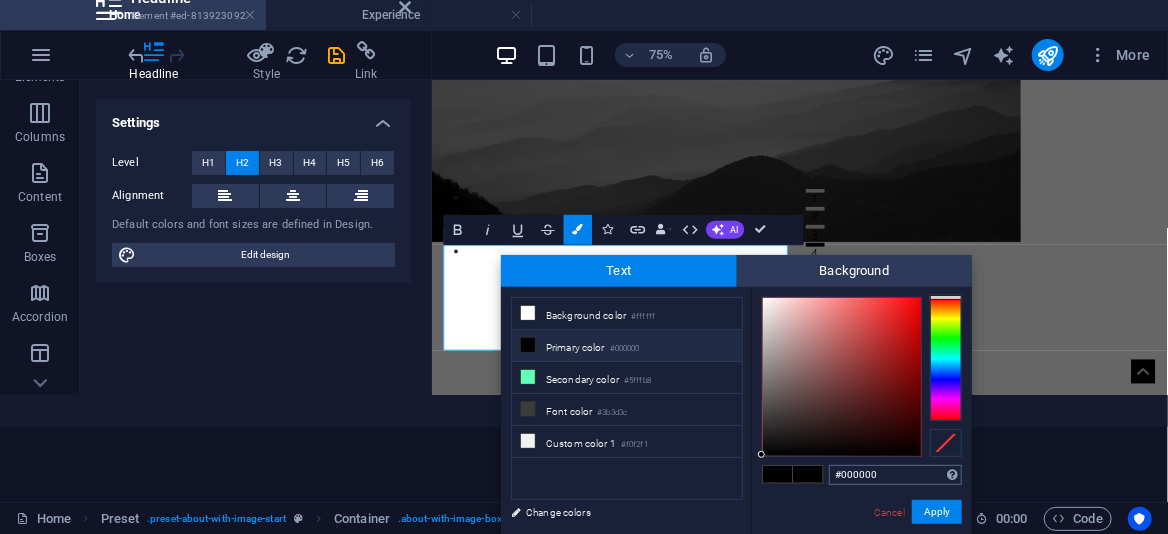 click on "#000000" at bounding box center (895, 475) 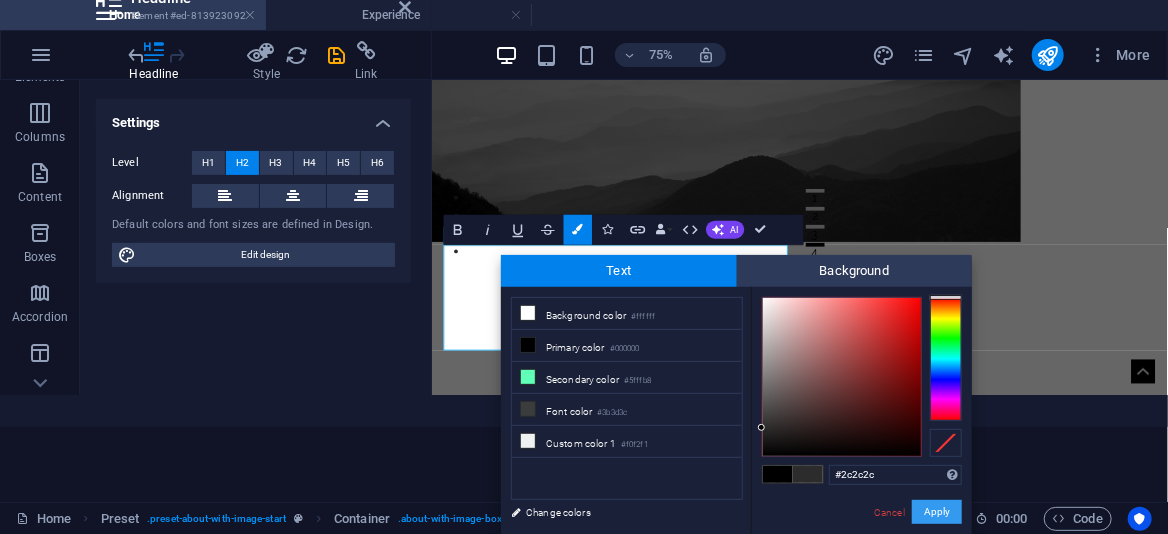 click on "Apply" at bounding box center [937, 512] 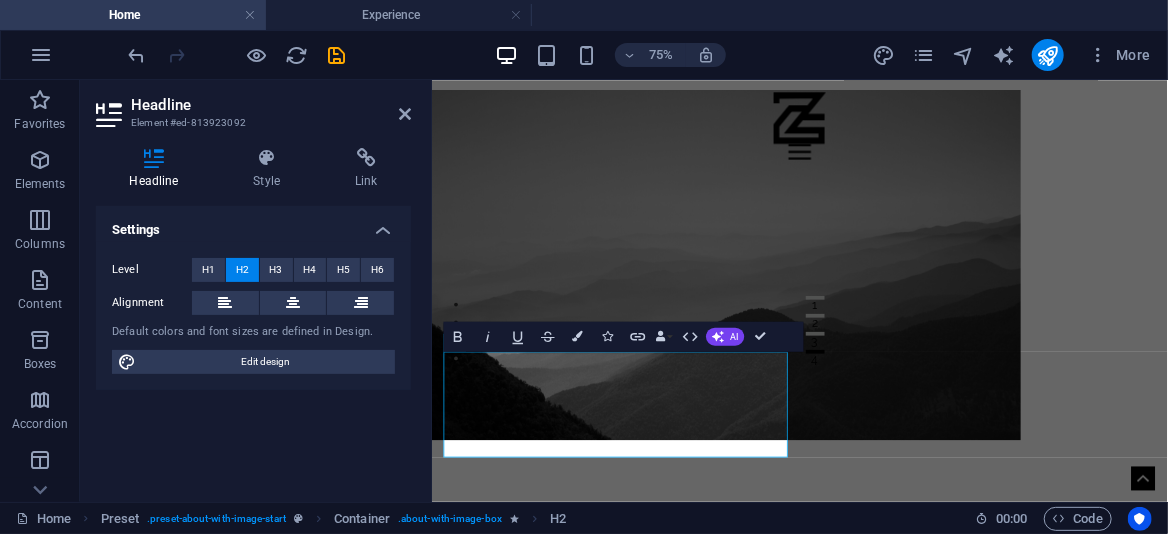 scroll, scrollTop: 0, scrollLeft: 0, axis: both 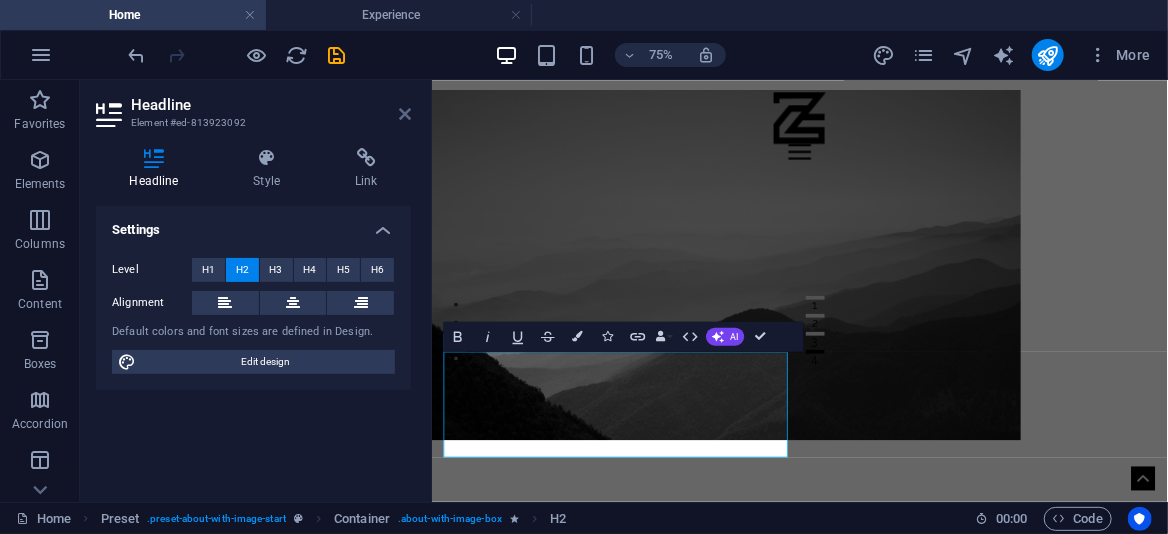 click at bounding box center [405, 114] 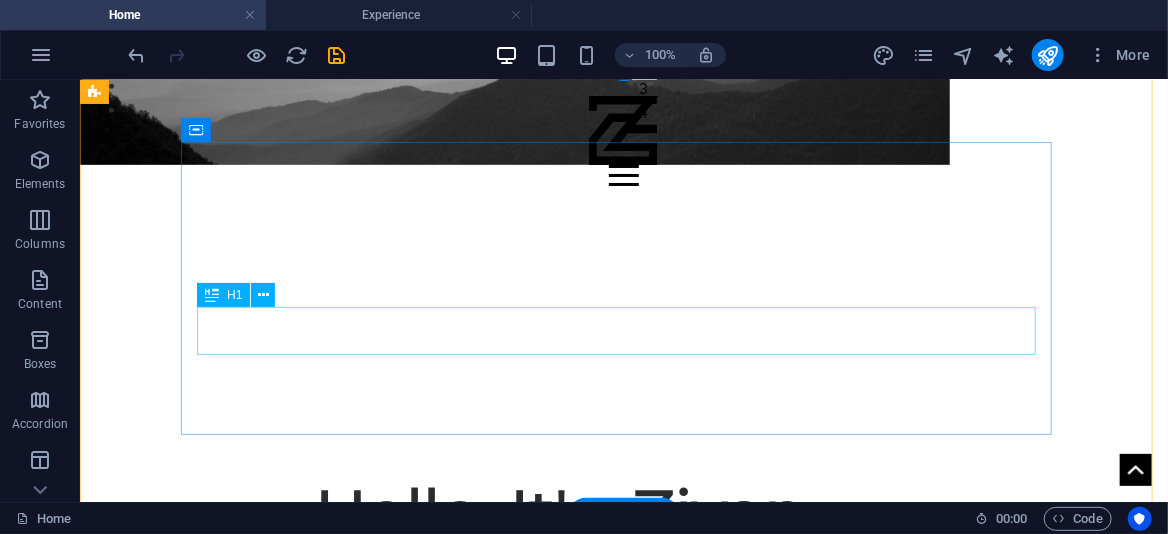 scroll, scrollTop: 0, scrollLeft: 0, axis: both 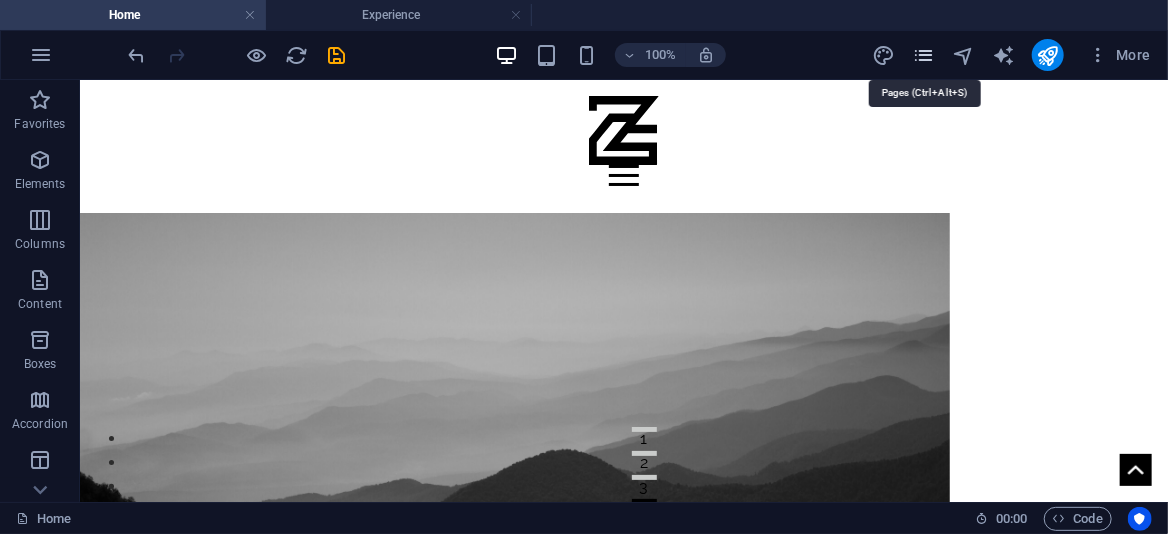 click at bounding box center [923, 55] 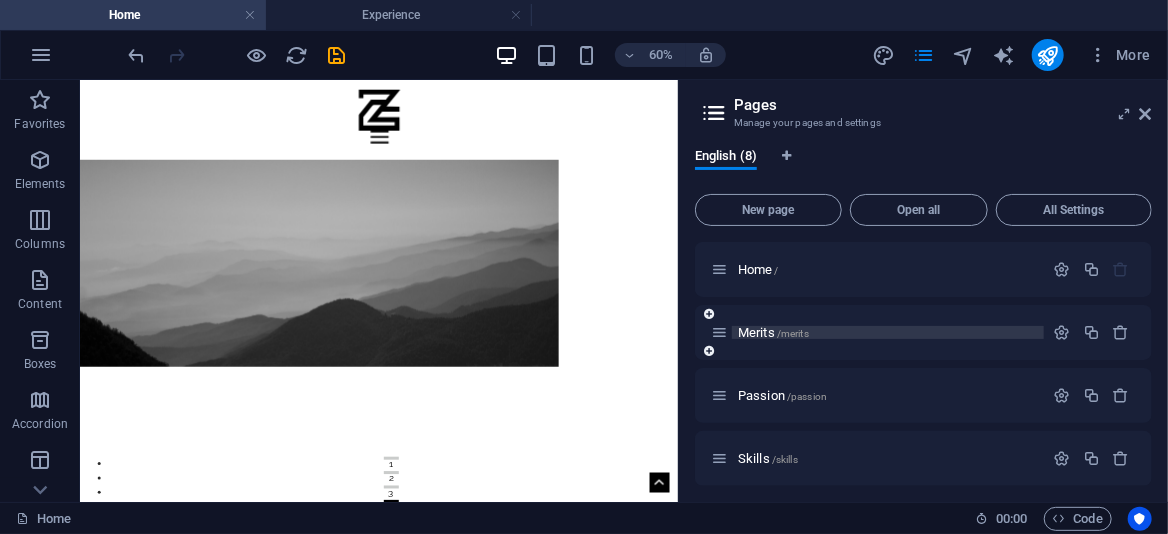 click on "Merits /merits" at bounding box center [773, 332] 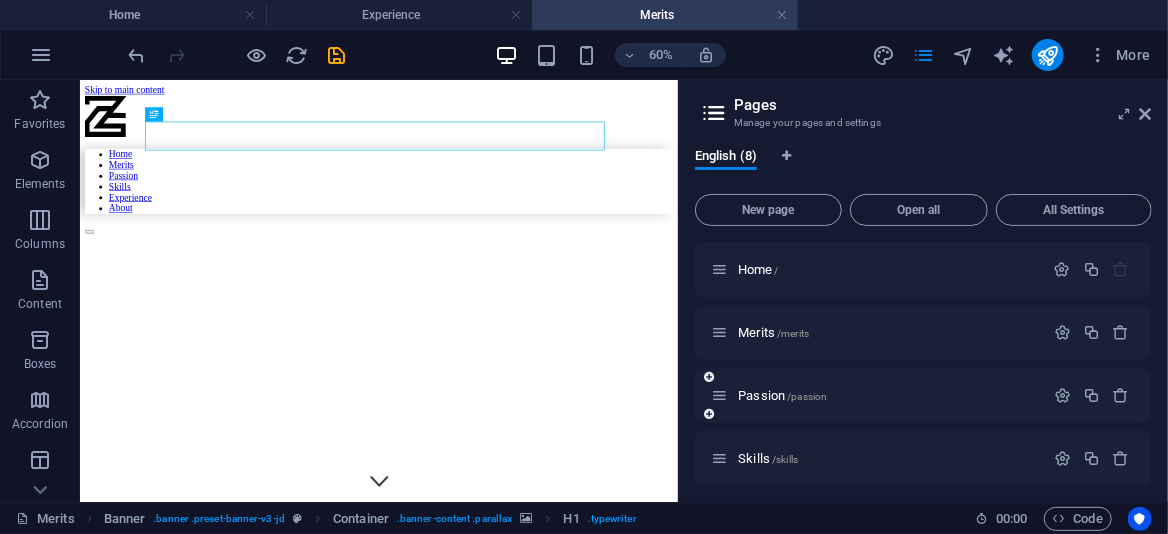 scroll, scrollTop: 300, scrollLeft: 0, axis: vertical 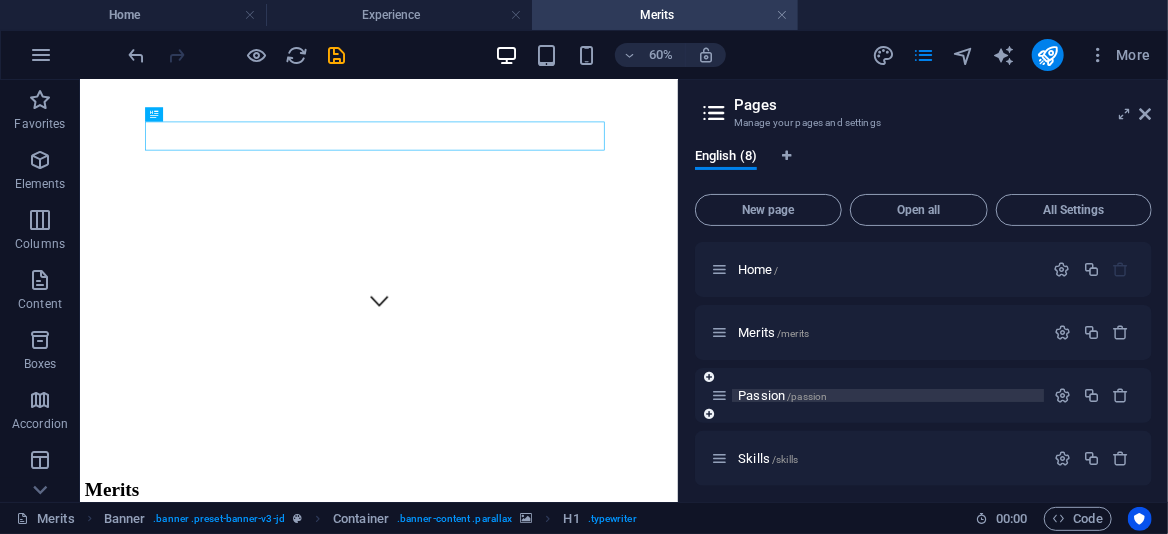 click on "Passion /passion" at bounding box center [782, 395] 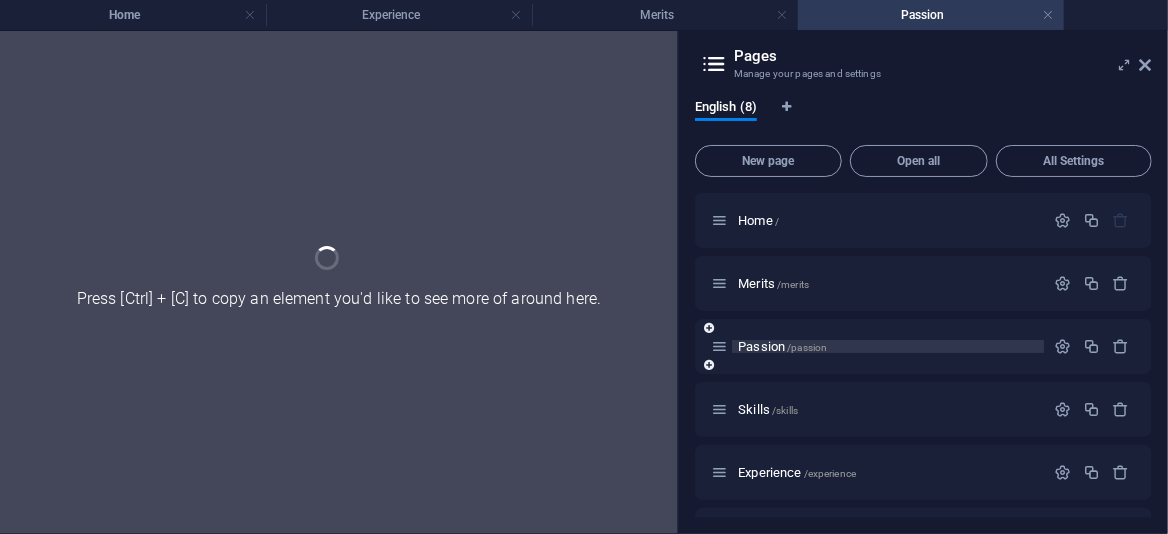 scroll, scrollTop: 0, scrollLeft: 0, axis: both 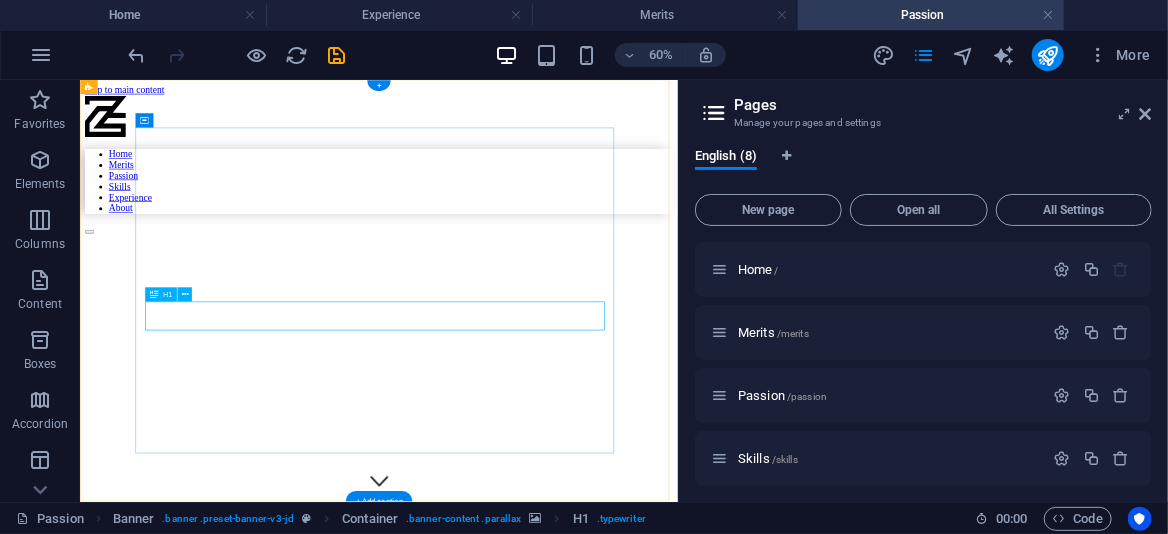 click on "Passion" at bounding box center (486, 1062) 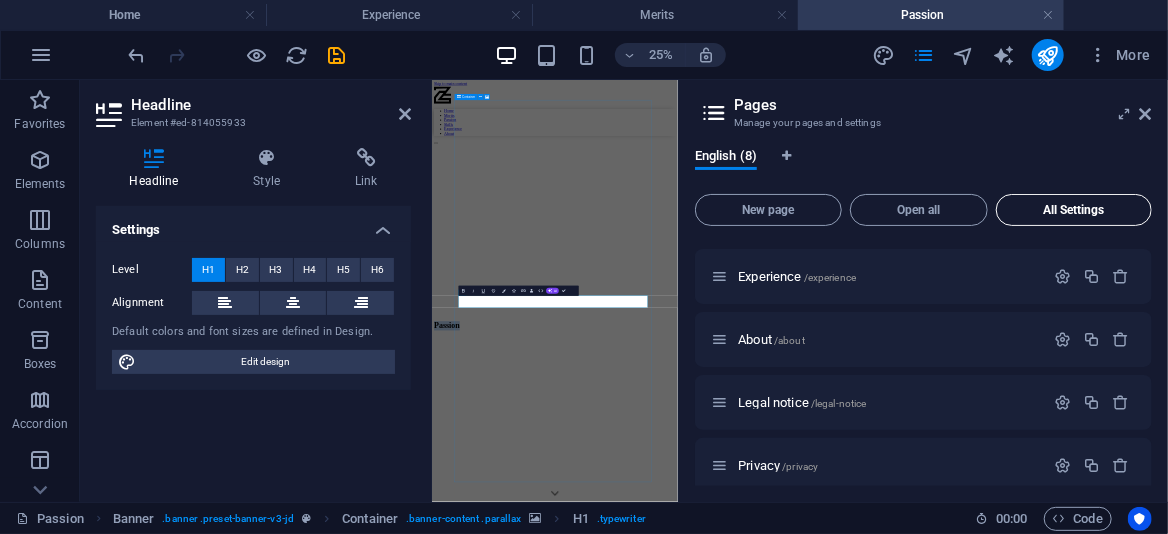 scroll, scrollTop: 259, scrollLeft: 0, axis: vertical 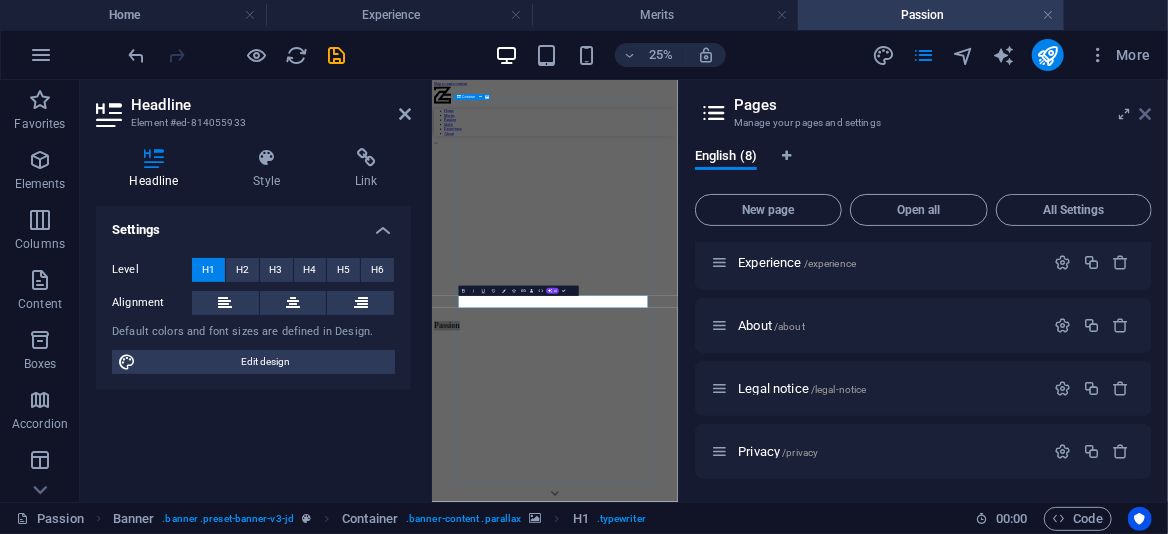 click at bounding box center (1146, 114) 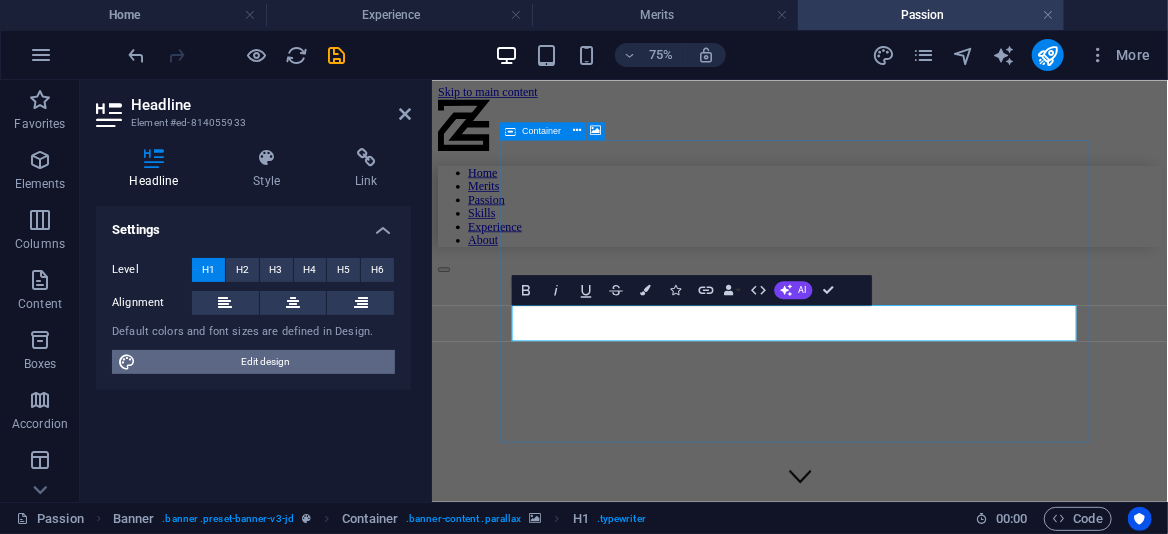 click on "Edit design" at bounding box center (265, 362) 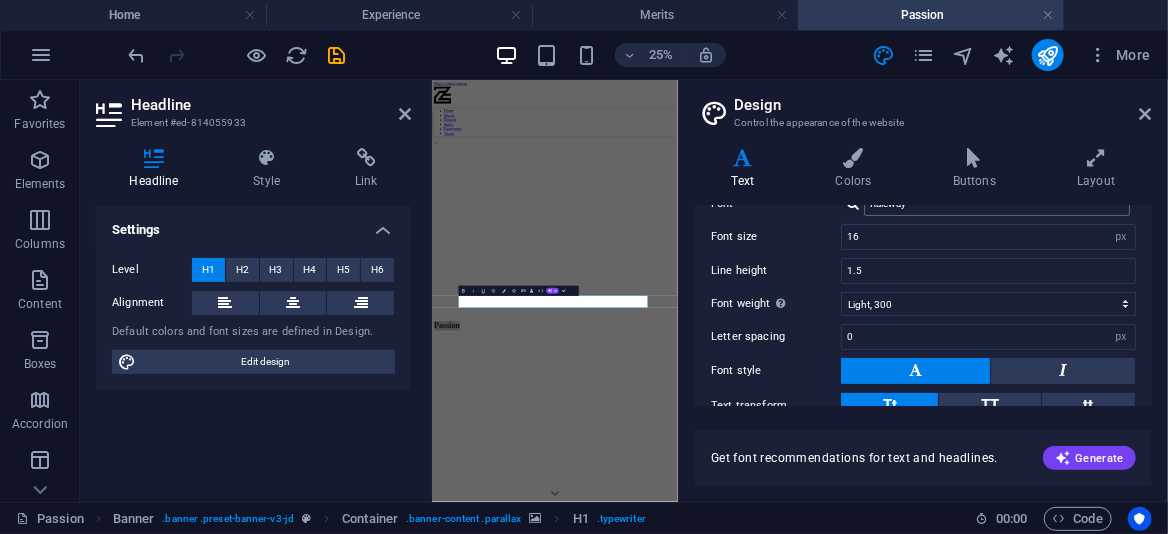scroll, scrollTop: 0, scrollLeft: 0, axis: both 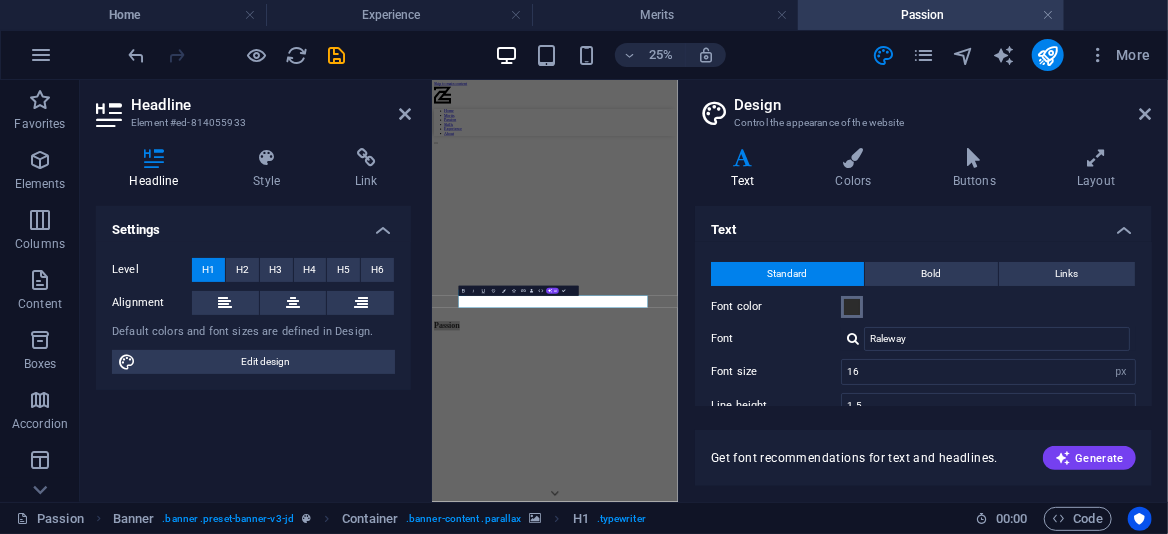 click at bounding box center (852, 307) 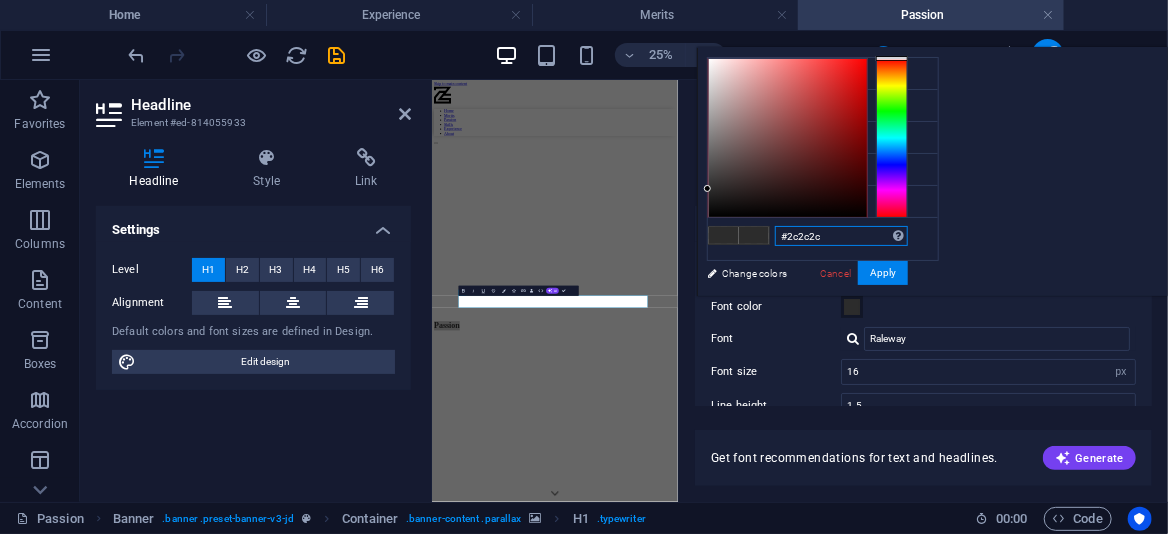 click on "#2c2c2c" at bounding box center (841, 236) 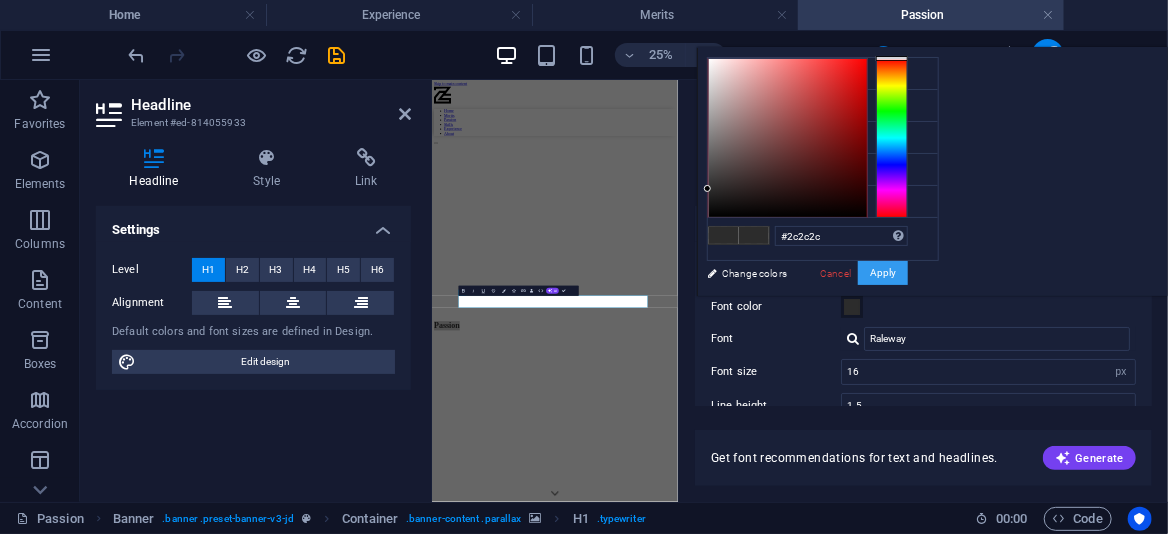 click on "Apply" at bounding box center (883, 273) 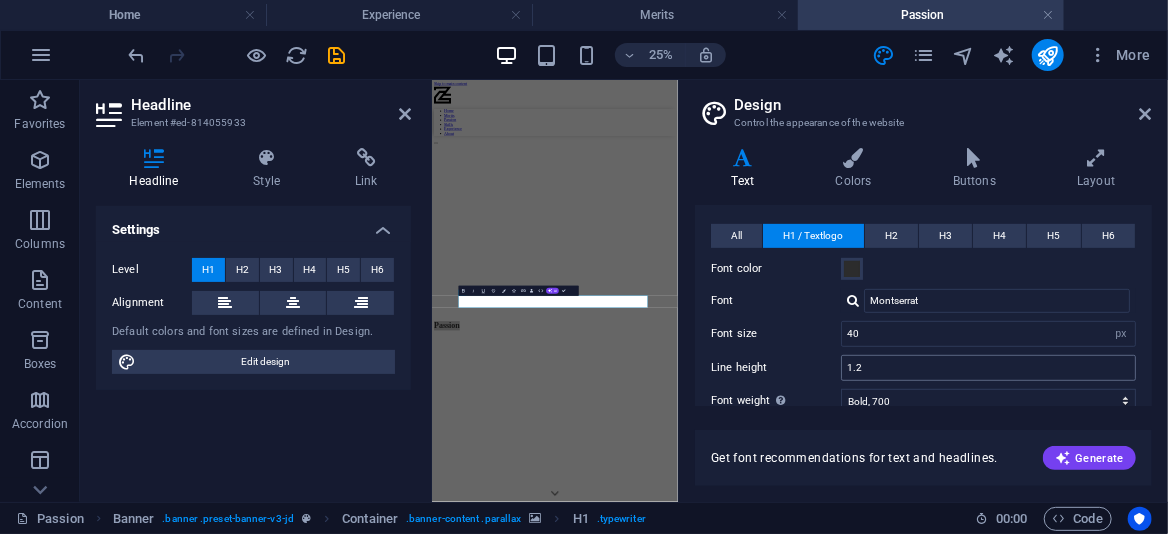 scroll, scrollTop: 475, scrollLeft: 0, axis: vertical 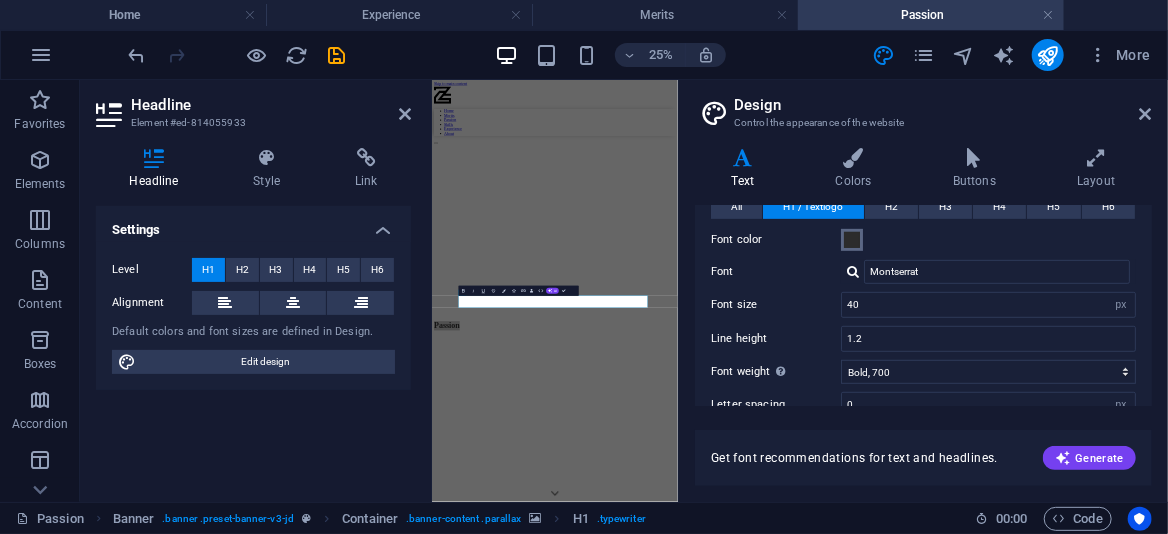 click at bounding box center [852, 240] 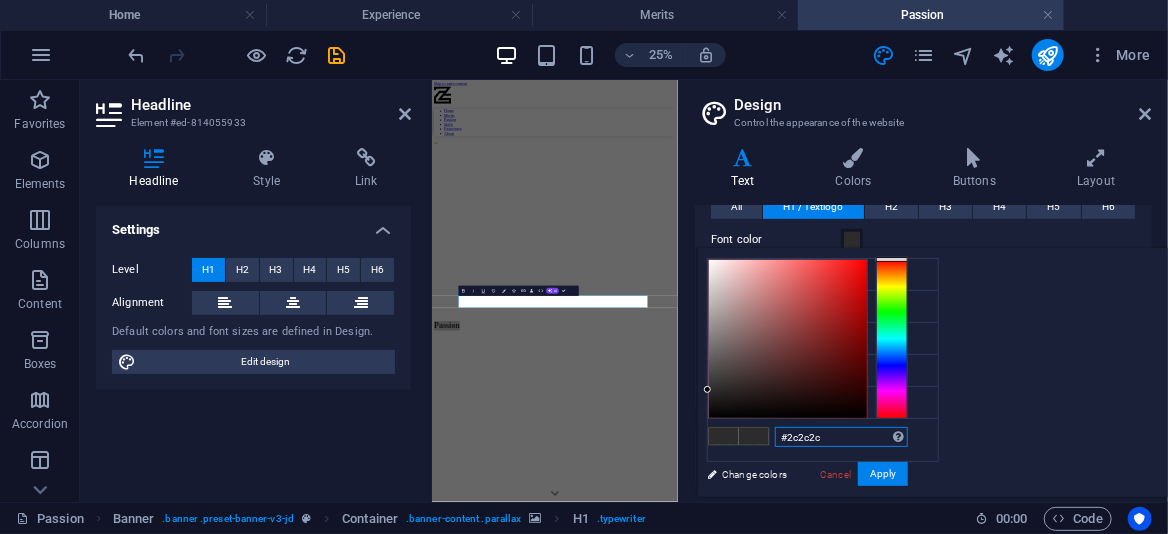 click on "#2c2c2c" at bounding box center (841, 437) 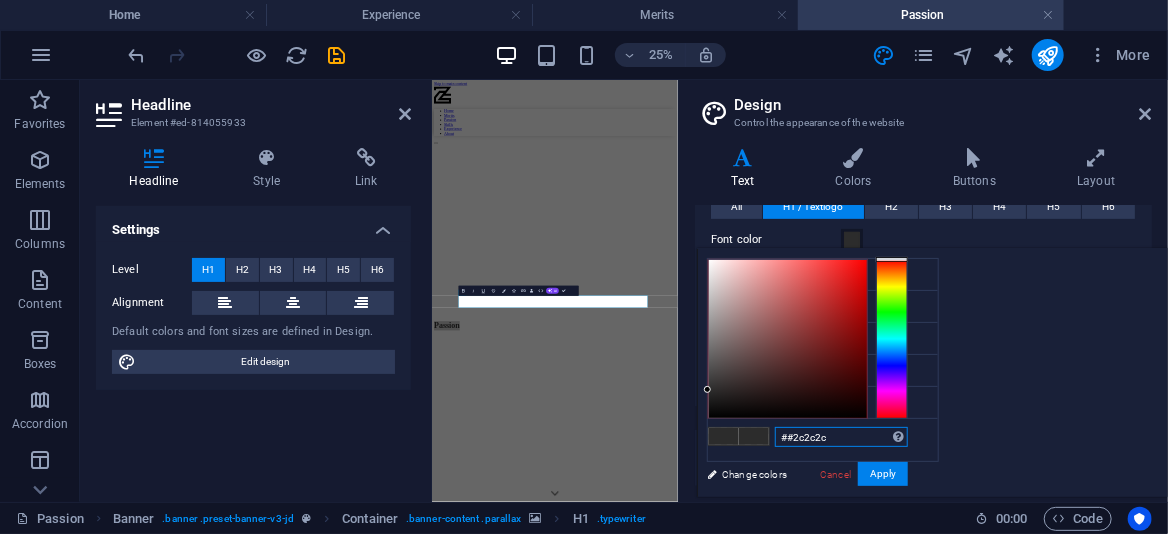 type on "#2c2c2c" 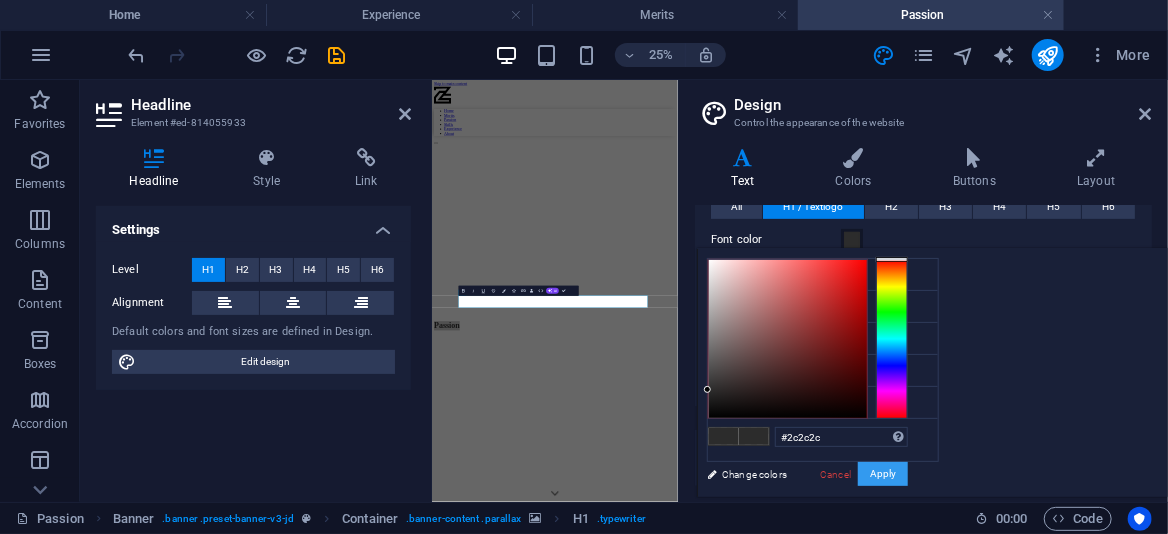 click on "Apply" at bounding box center [883, 474] 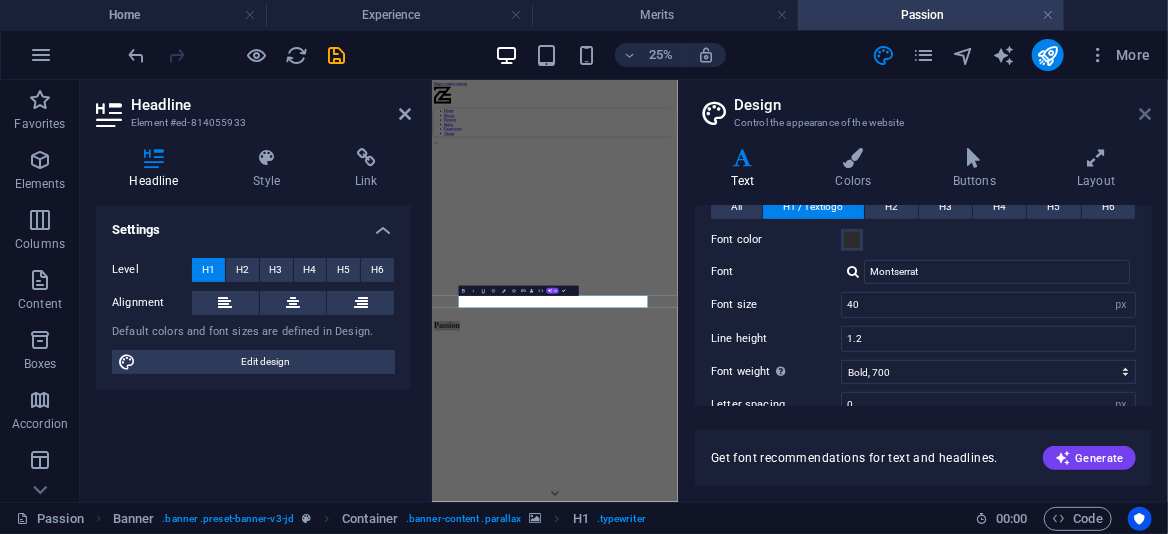 drag, startPoint x: 1144, startPoint y: 109, endPoint x: 946, endPoint y: 39, distance: 210.00952 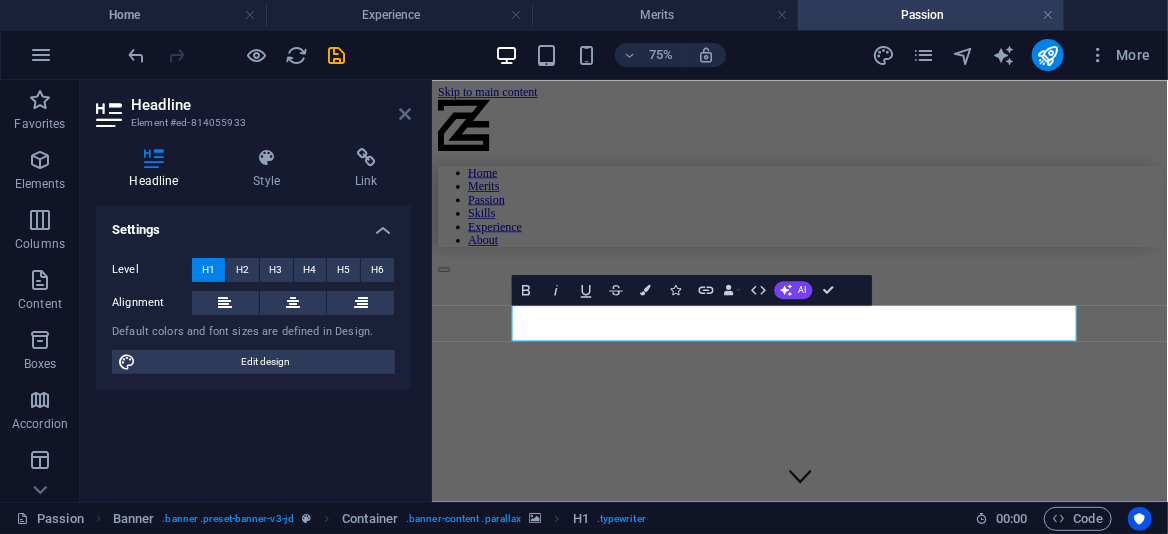 click at bounding box center (405, 114) 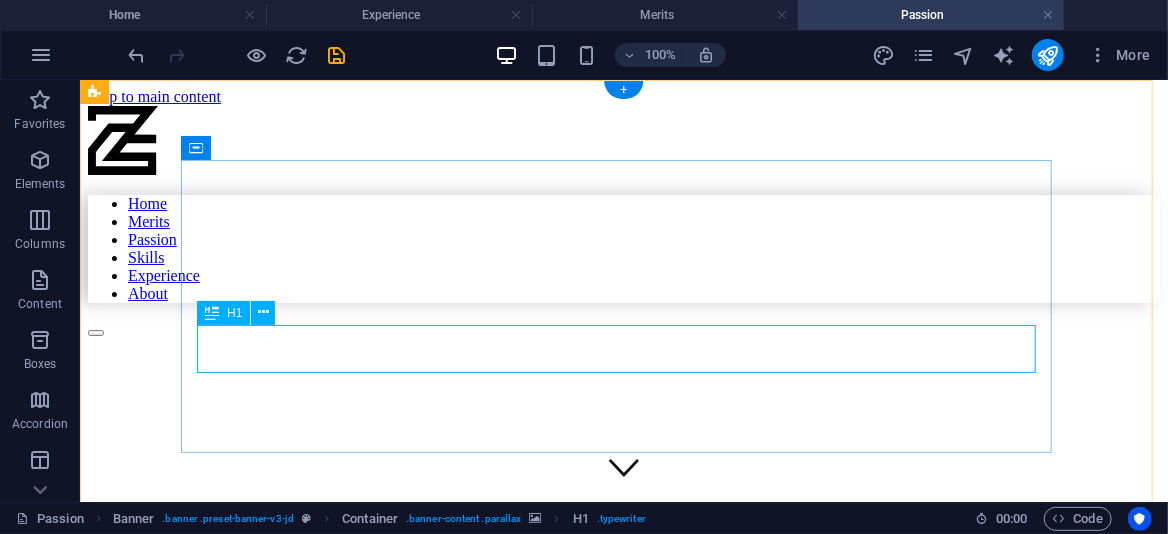 click on "Passion" at bounding box center [522, 1062] 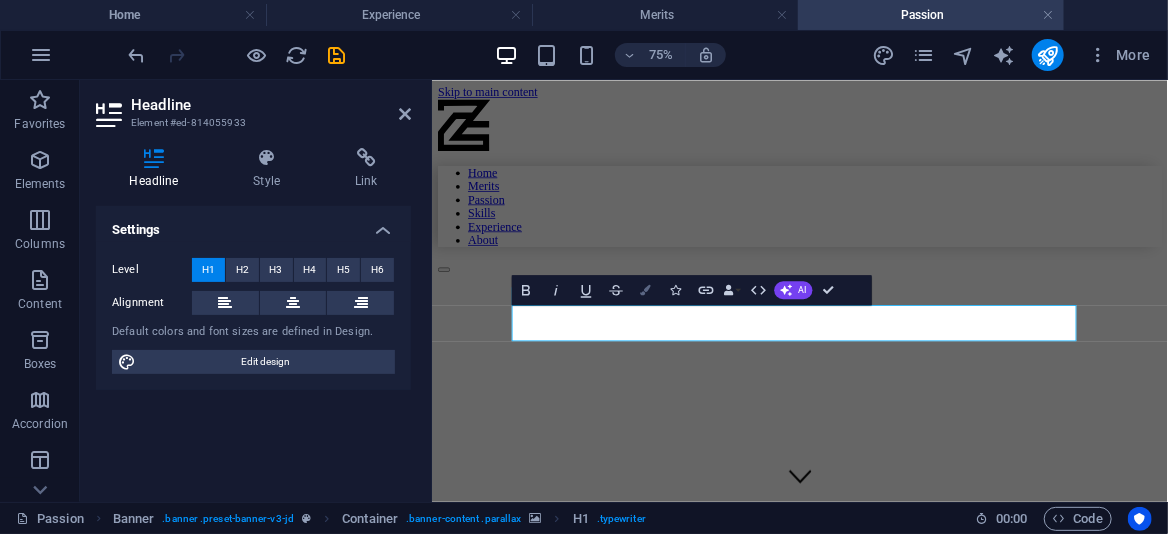 click on "Colors" at bounding box center (646, 290) 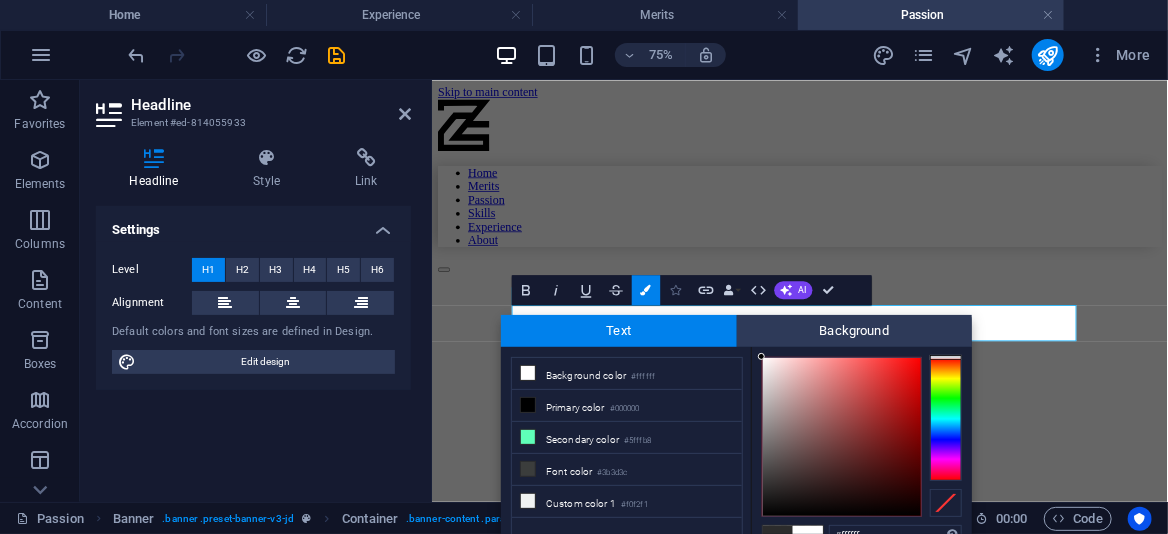 scroll, scrollTop: 11, scrollLeft: 0, axis: vertical 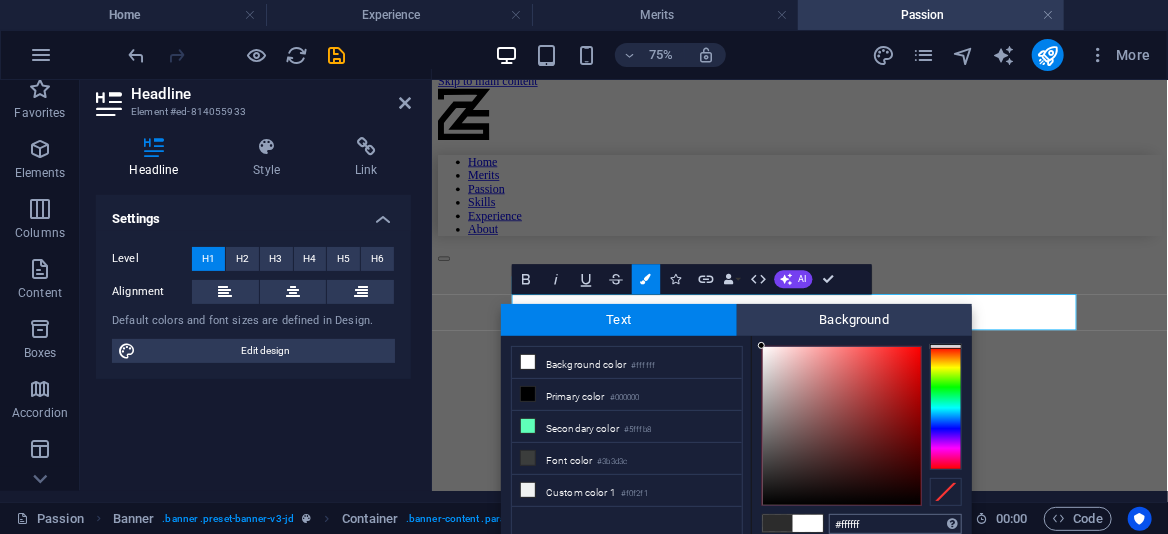 click on "#ffffff" at bounding box center [895, 524] 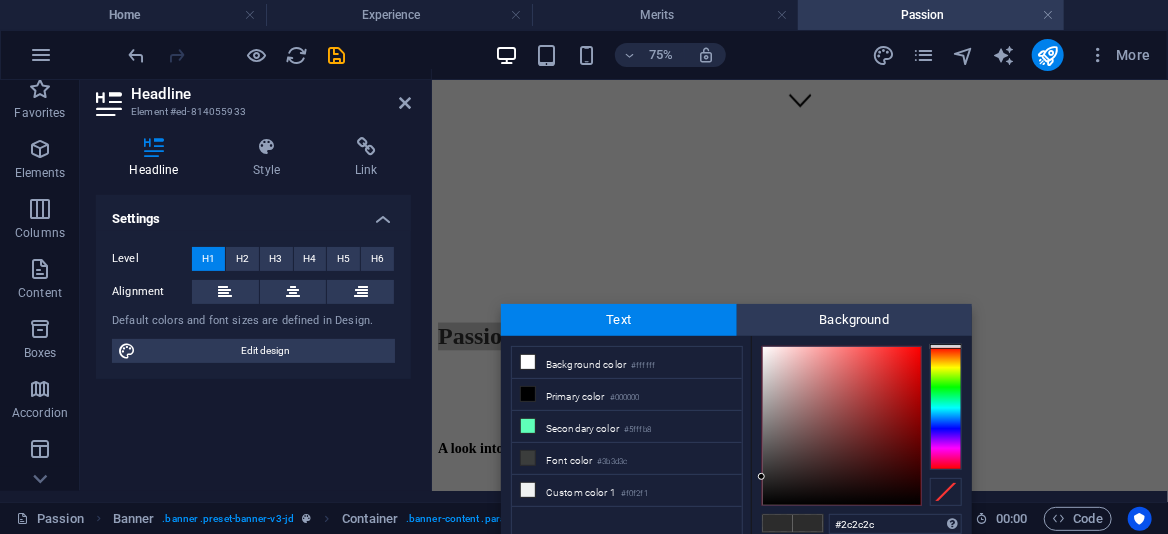 scroll, scrollTop: 400, scrollLeft: 0, axis: vertical 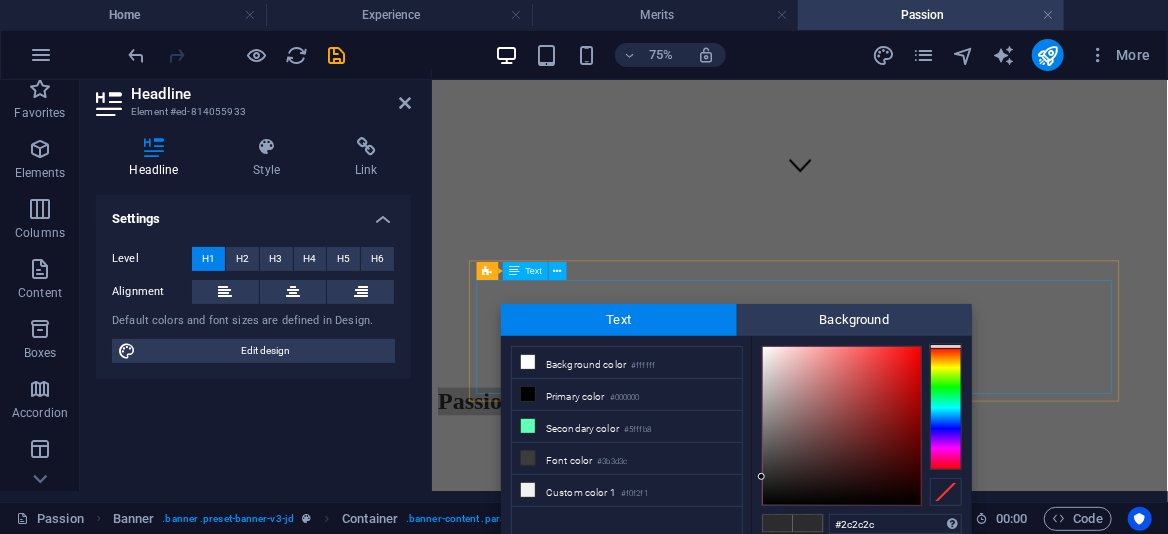drag, startPoint x: 751, startPoint y: 348, endPoint x: 799, endPoint y: 437, distance: 101.118744 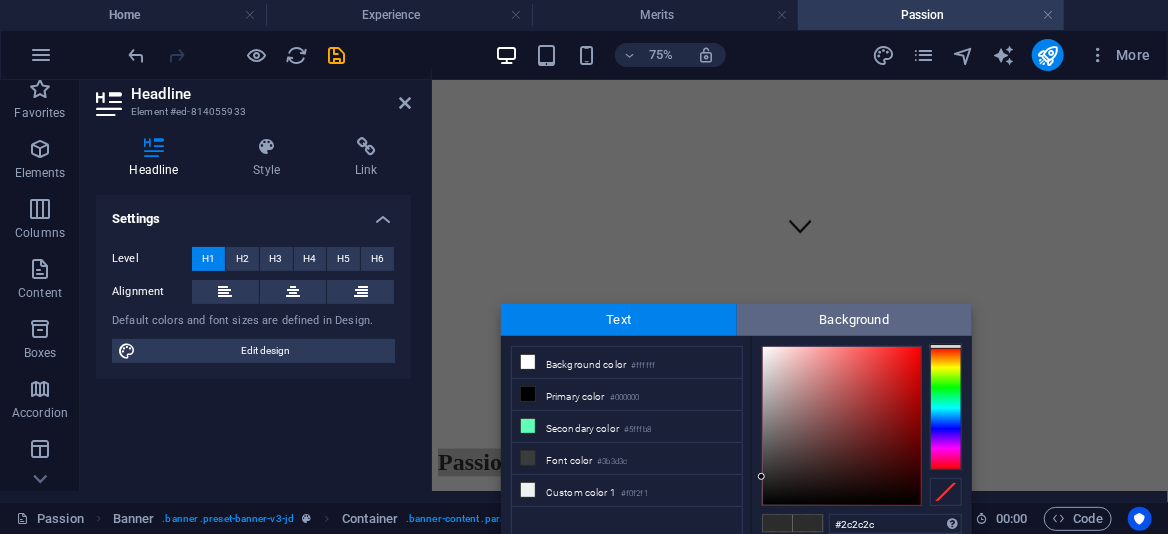 scroll, scrollTop: 300, scrollLeft: 0, axis: vertical 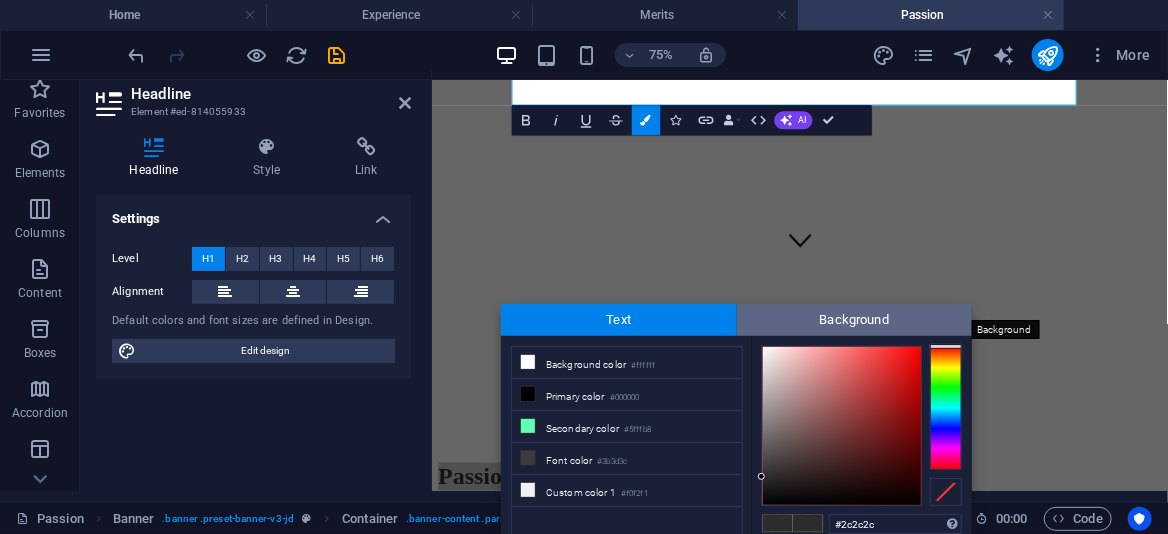 click on "Background" at bounding box center [855, 320] 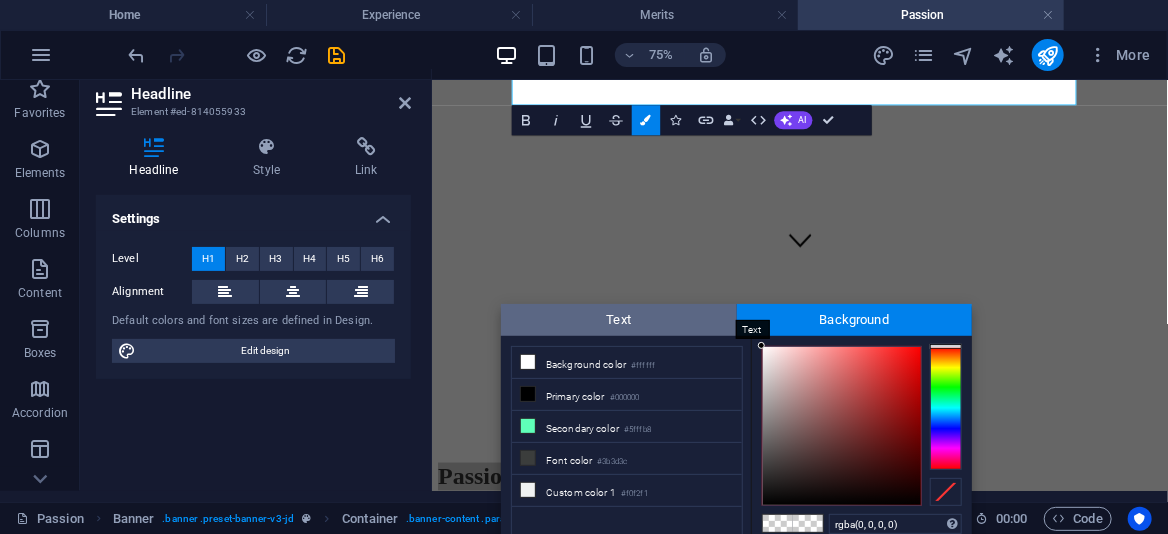 click on "Text" at bounding box center [619, 320] 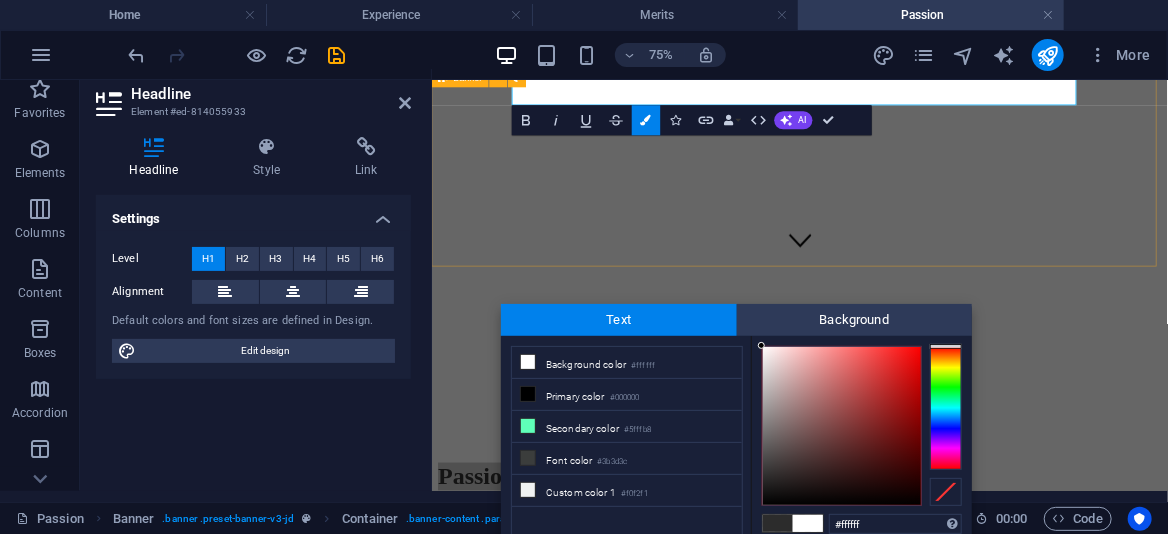 click on "[FIRST] [LAST] Home Merits Passion Skills Experience About Passion" at bounding box center [921, 262] 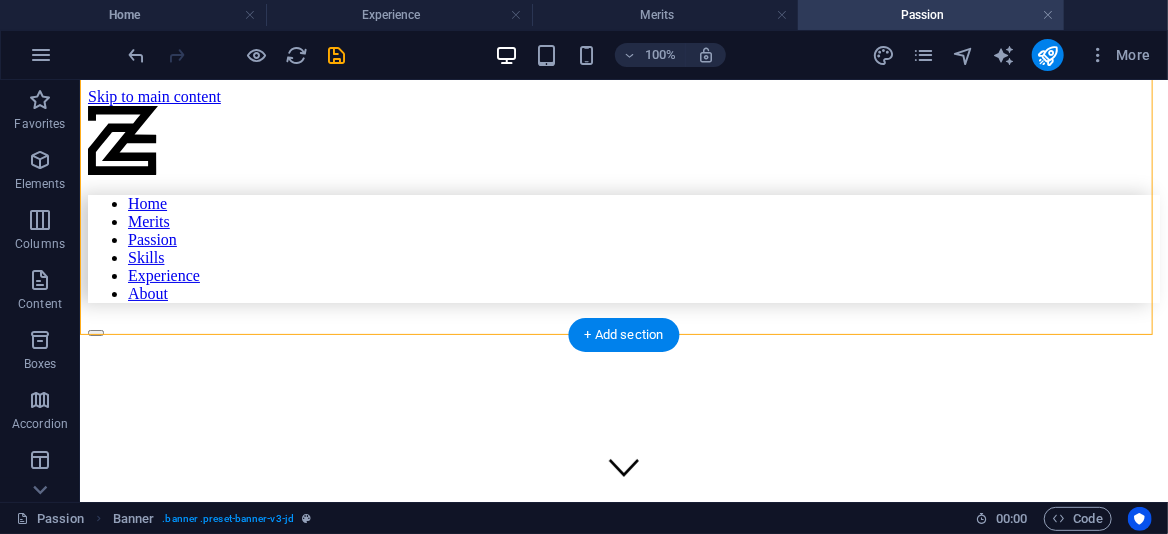 scroll, scrollTop: 200, scrollLeft: 0, axis: vertical 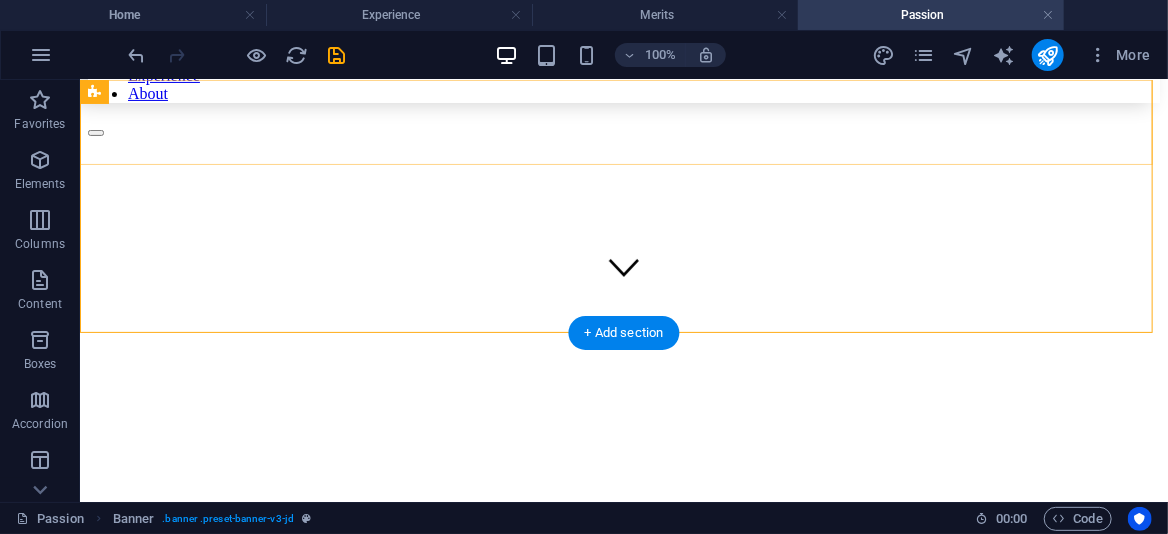 click on "Home Merits Passion Skills Experience About" at bounding box center (623, 20) 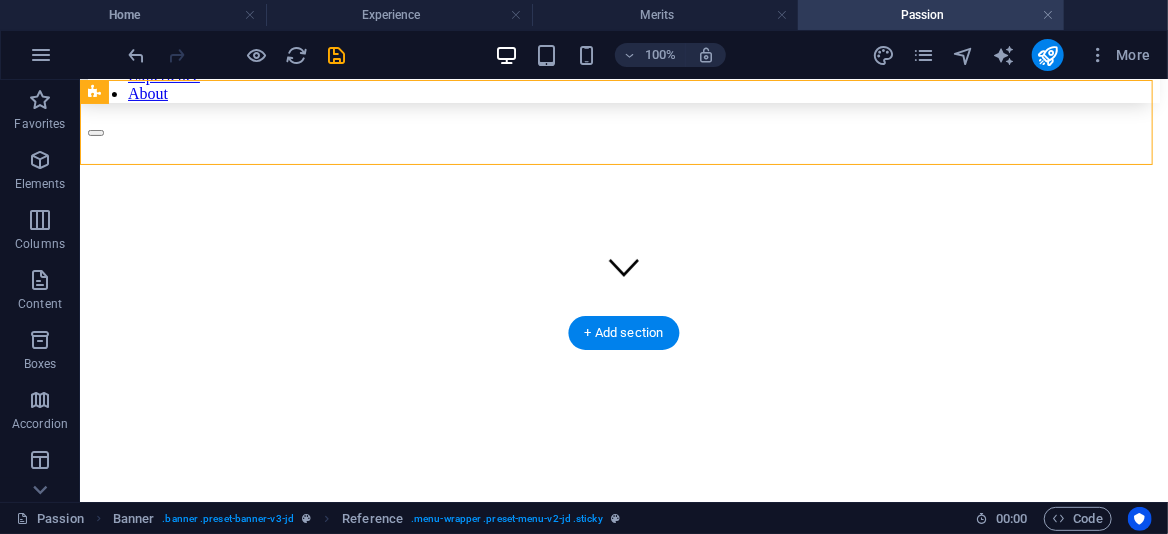click on "Home Merits Passion Skills Experience About" at bounding box center (623, 20) 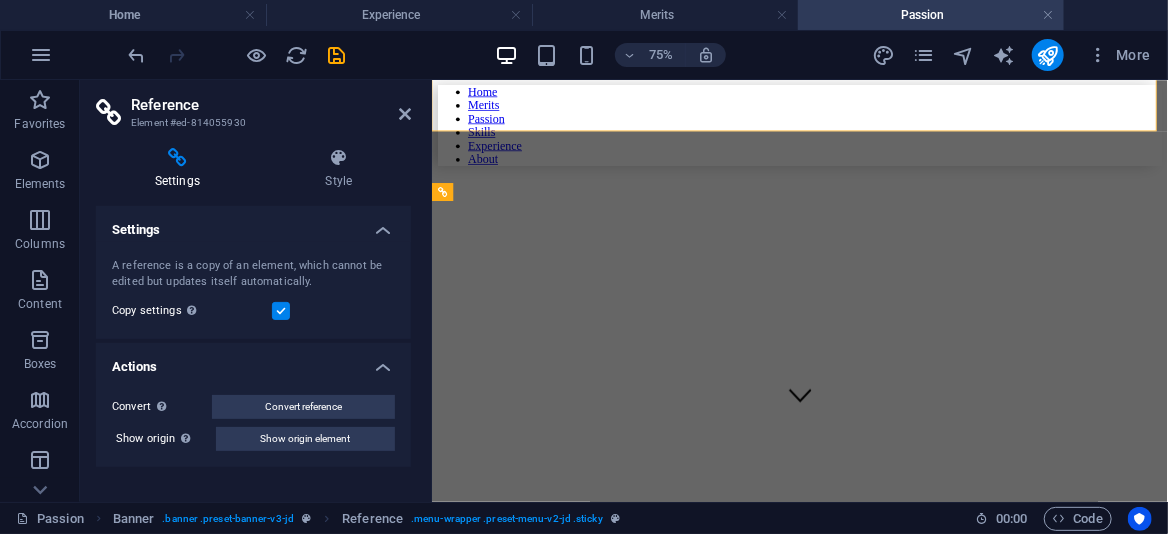 scroll, scrollTop: 100, scrollLeft: 0, axis: vertical 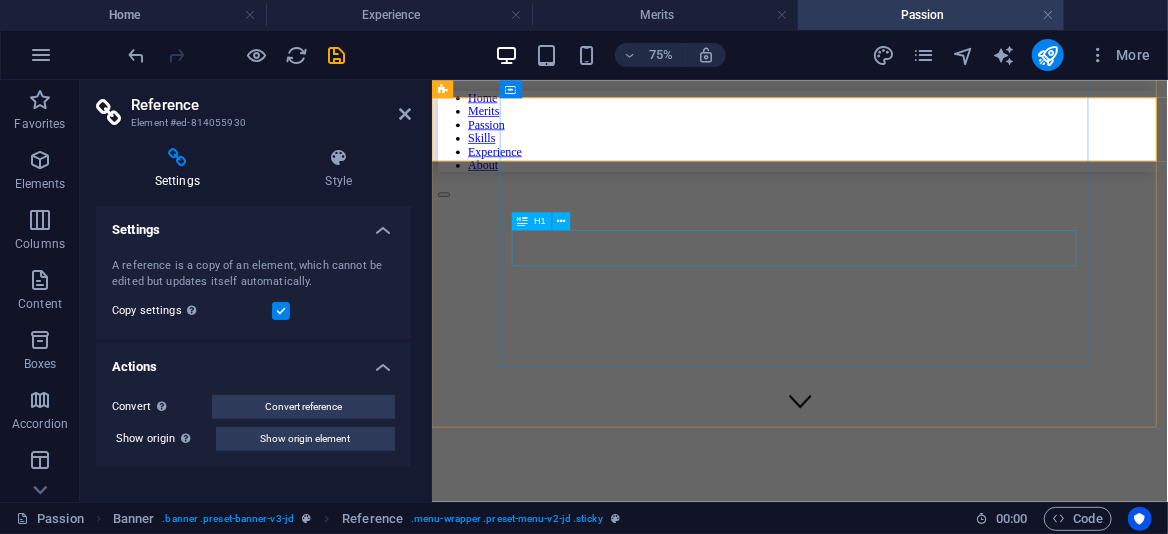 click on "Passion" at bounding box center [831, 822] 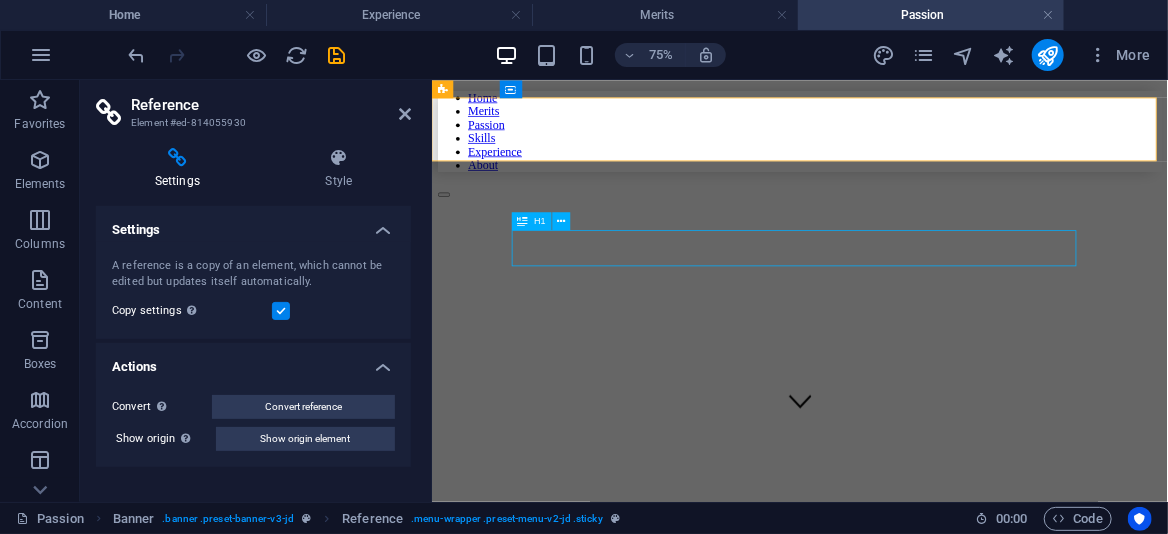 click on "Passion" at bounding box center (831, 822) 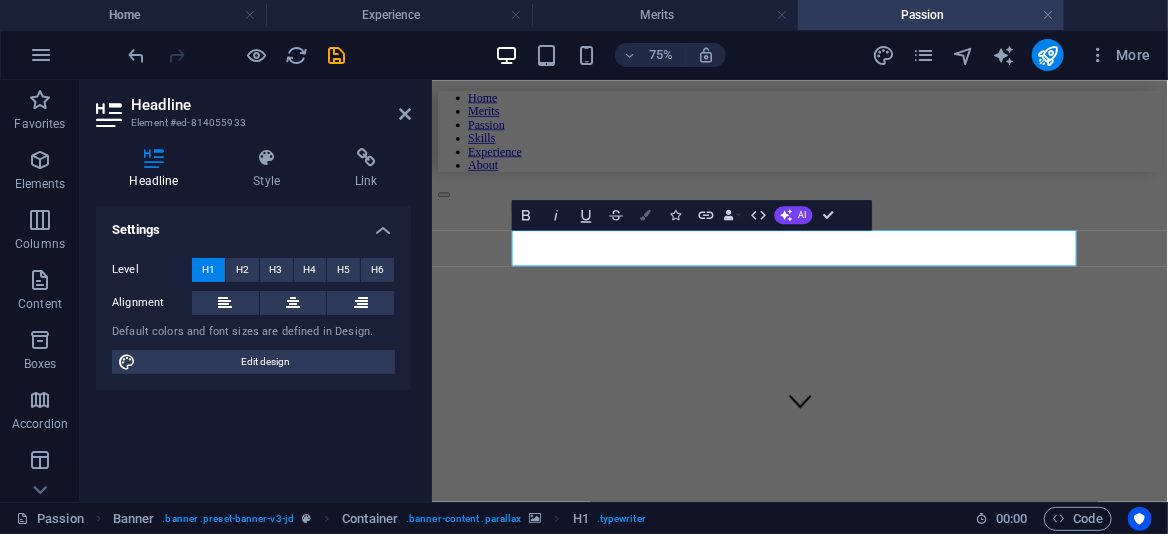 click on "Colors" at bounding box center [646, 215] 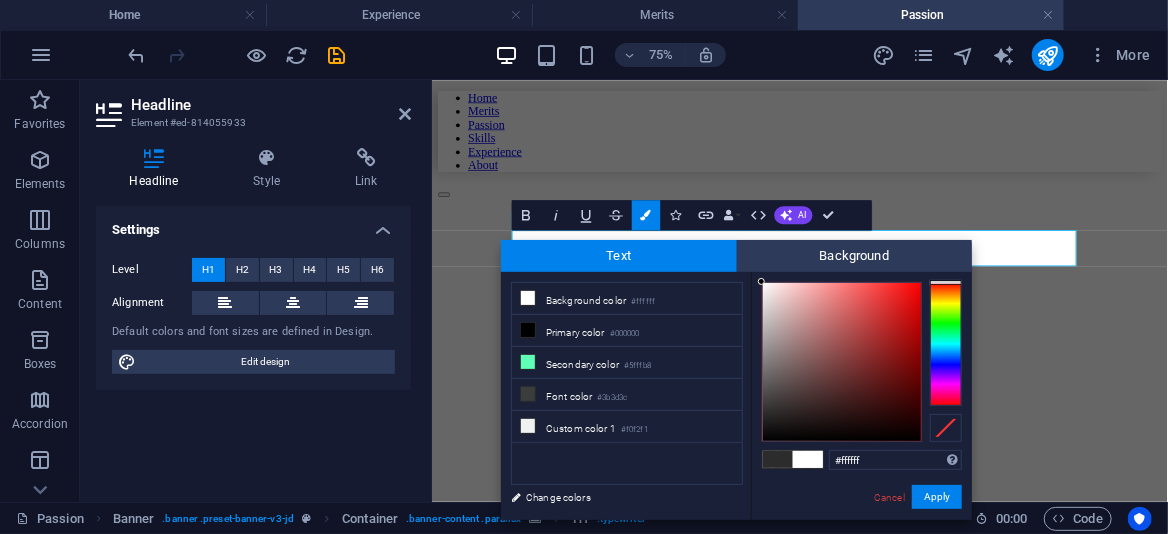 drag, startPoint x: 879, startPoint y: 461, endPoint x: 796, endPoint y: 469, distance: 83.38465 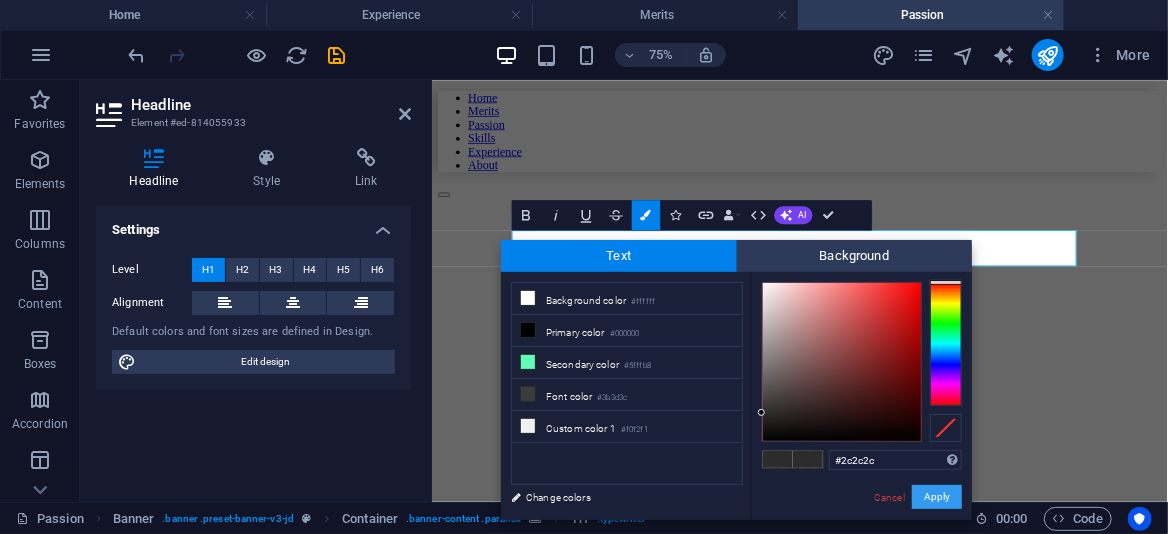 drag, startPoint x: 935, startPoint y: 490, endPoint x: 671, endPoint y: 549, distance: 270.51248 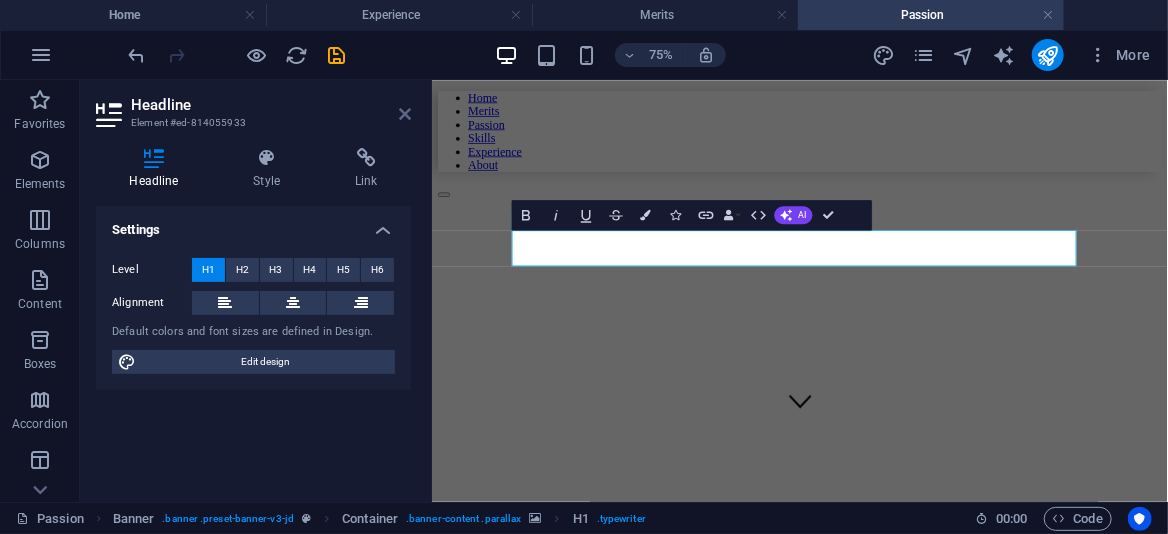 click at bounding box center (405, 114) 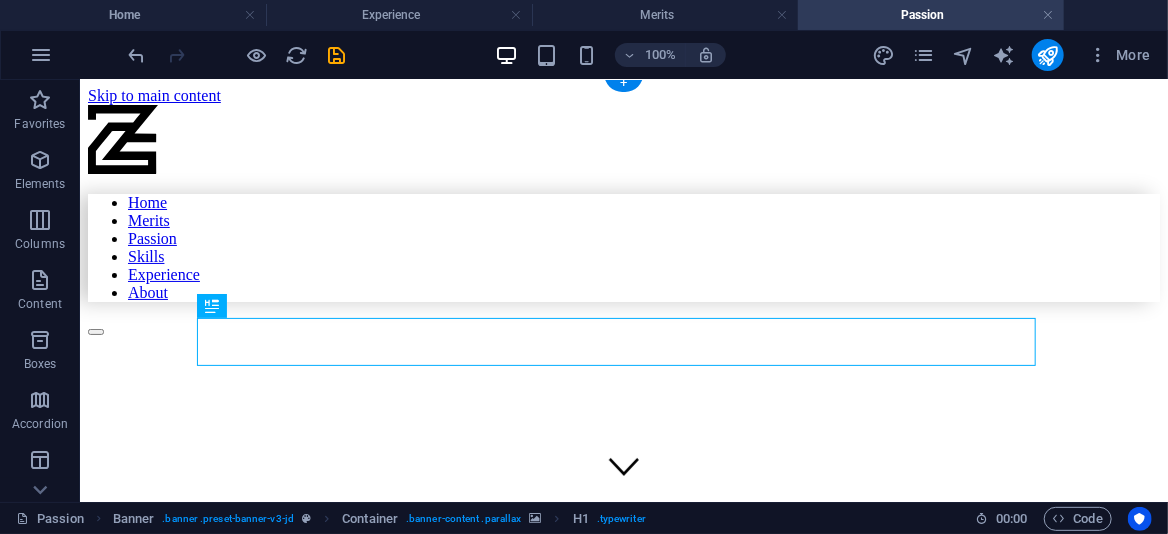 scroll, scrollTop: 0, scrollLeft: 0, axis: both 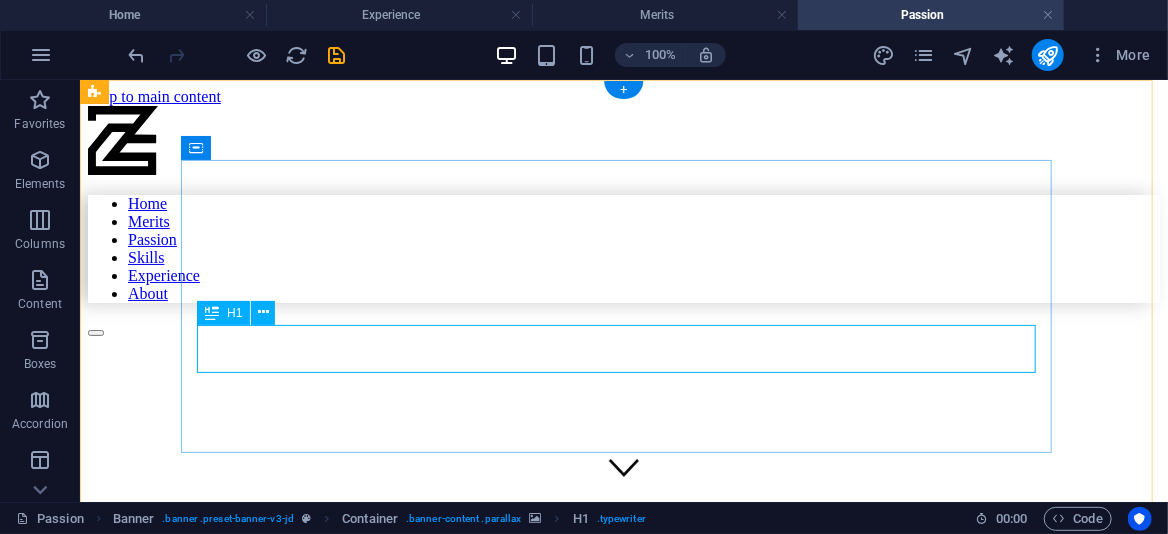 click on "Passion" at bounding box center (522, 800) 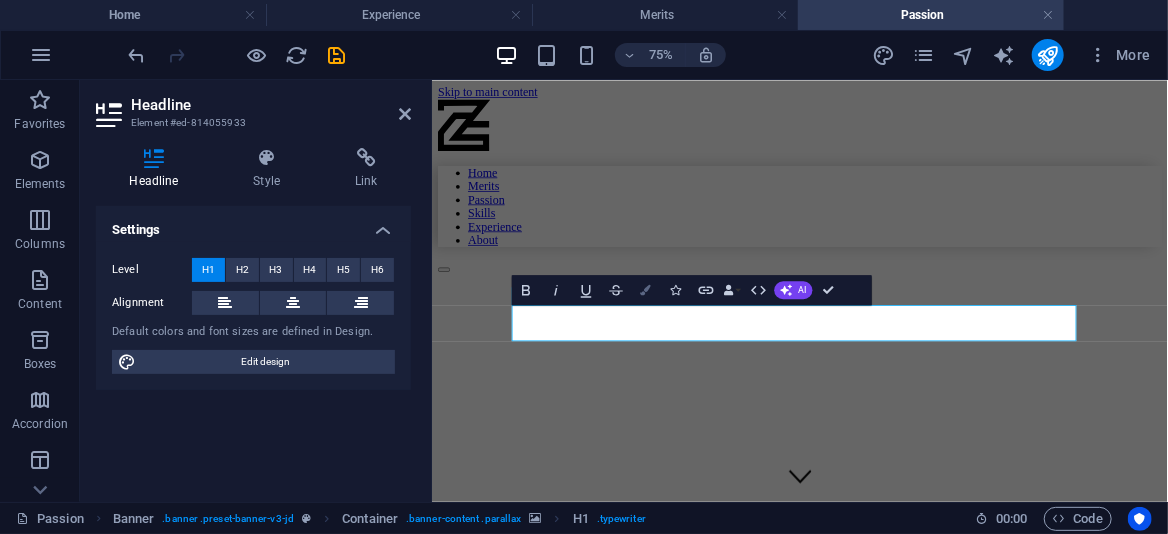 click on "Colors" at bounding box center [646, 290] 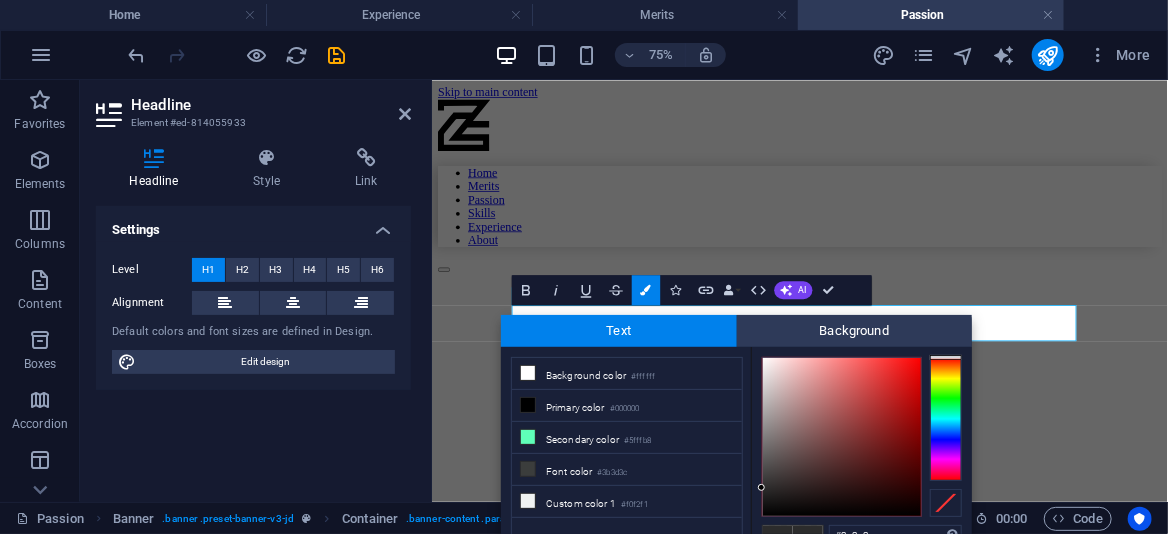 scroll, scrollTop: 11, scrollLeft: 0, axis: vertical 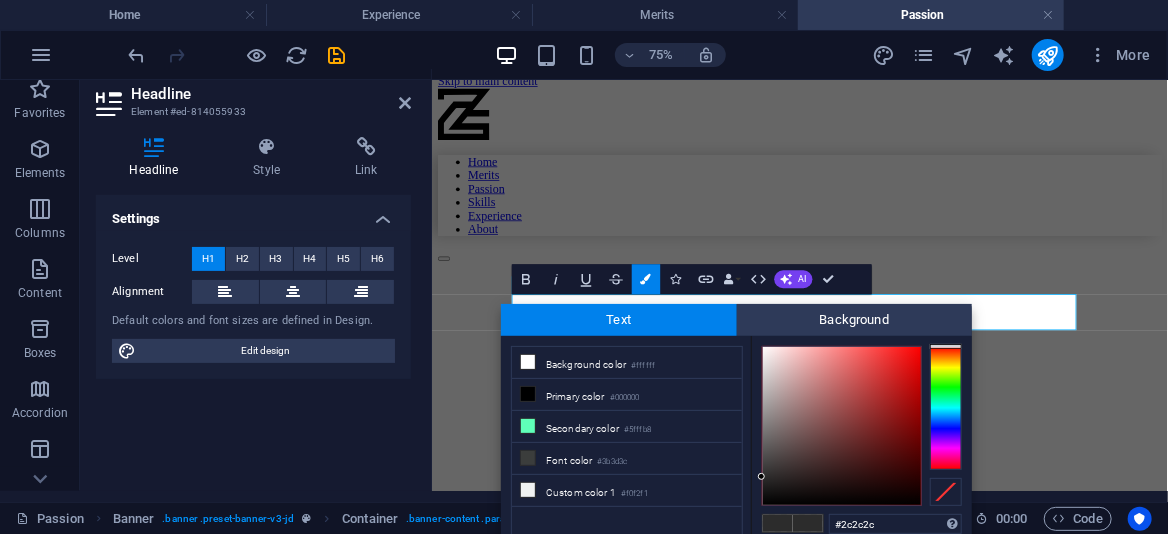click on "Headline" at bounding box center (271, 94) 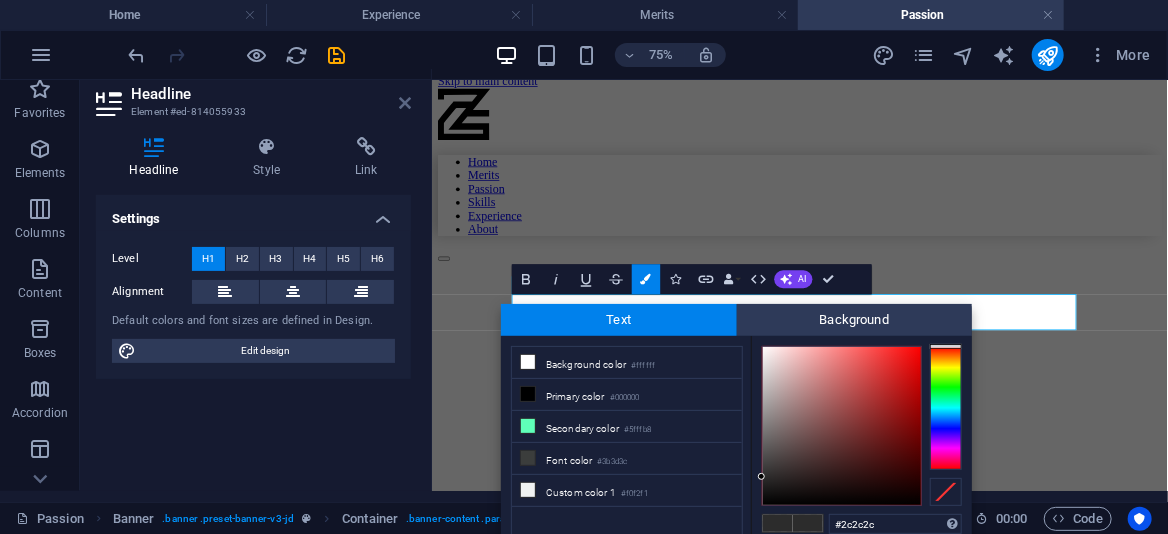 drag, startPoint x: 405, startPoint y: 98, endPoint x: 364, endPoint y: 38, distance: 72.67049 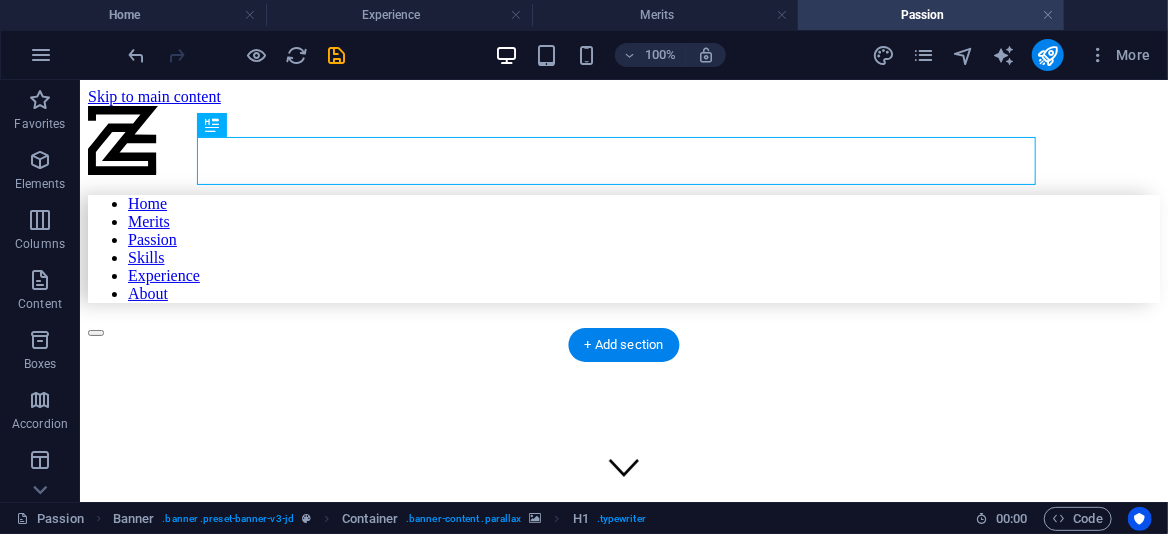 scroll, scrollTop: 200, scrollLeft: 0, axis: vertical 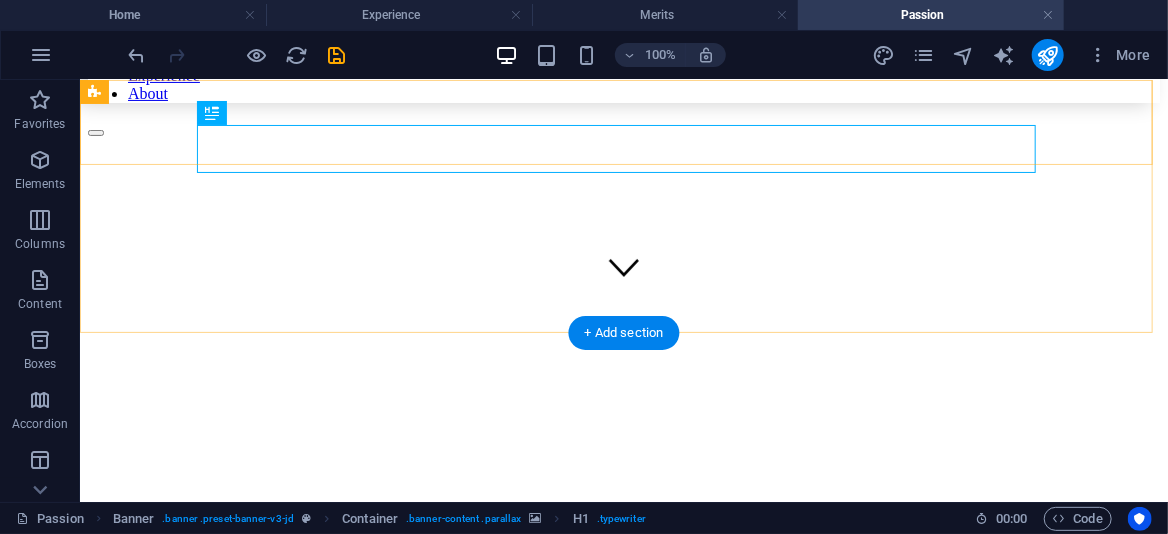 click on "Home Merits Passion Skills Experience About" at bounding box center [623, 20] 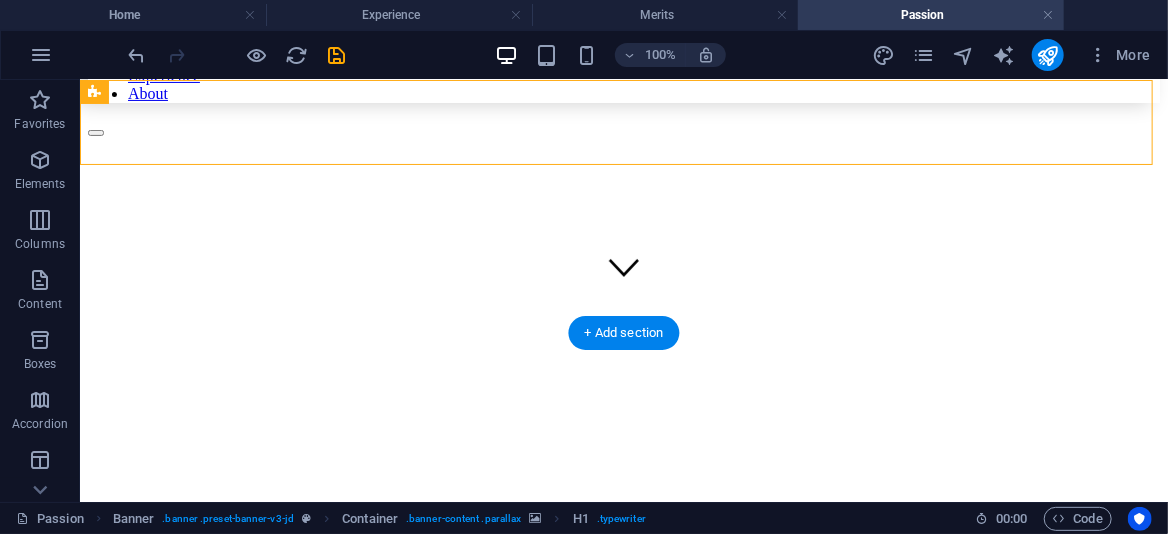 click on "Home Merits Passion Skills Experience About" at bounding box center (623, 20) 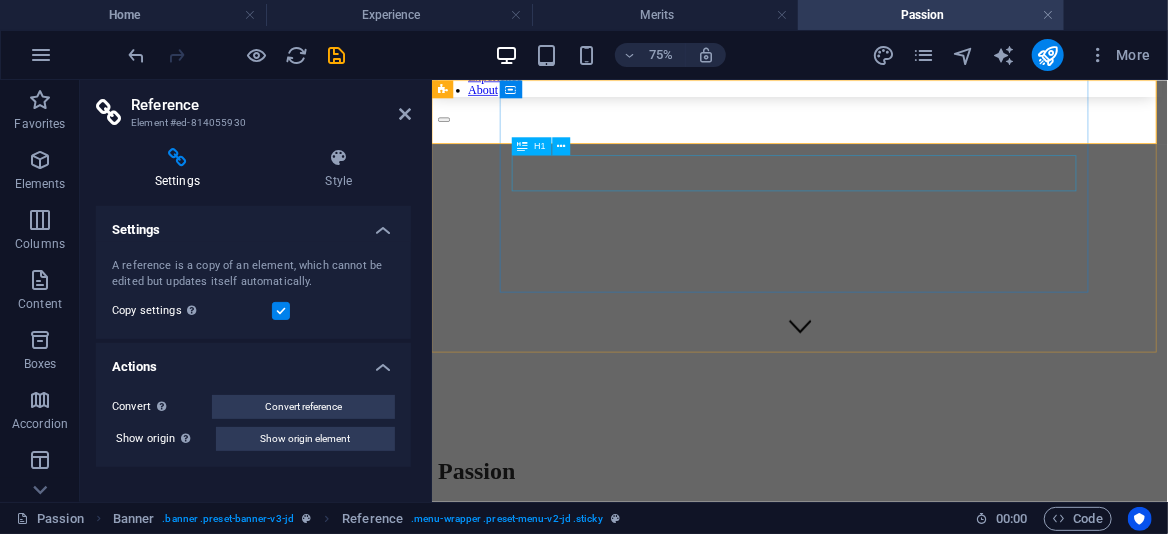 click on "Passion" at bounding box center (831, 600) 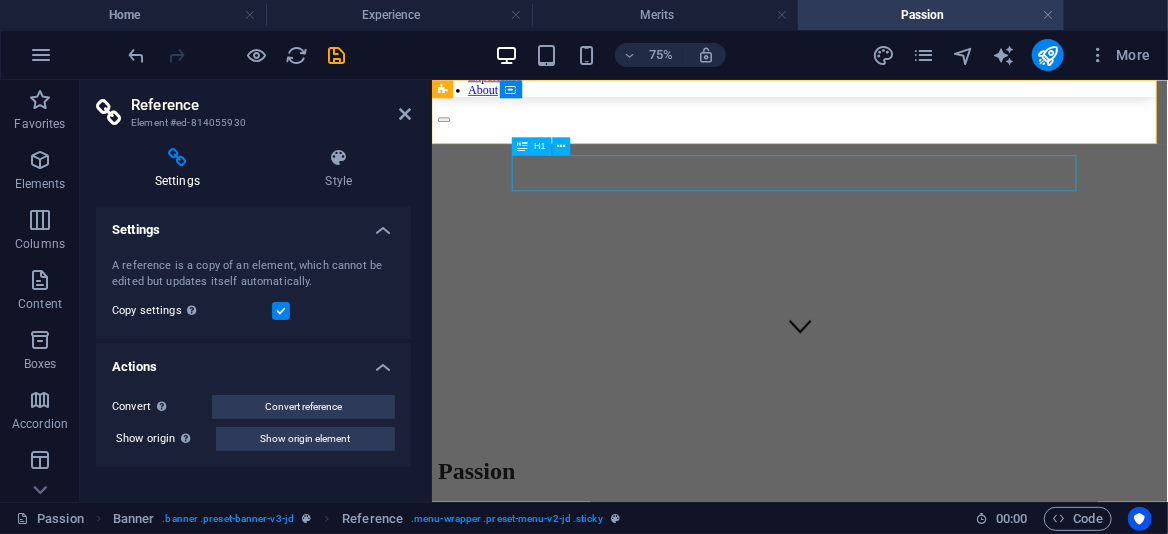 click on "Passion" at bounding box center (831, 600) 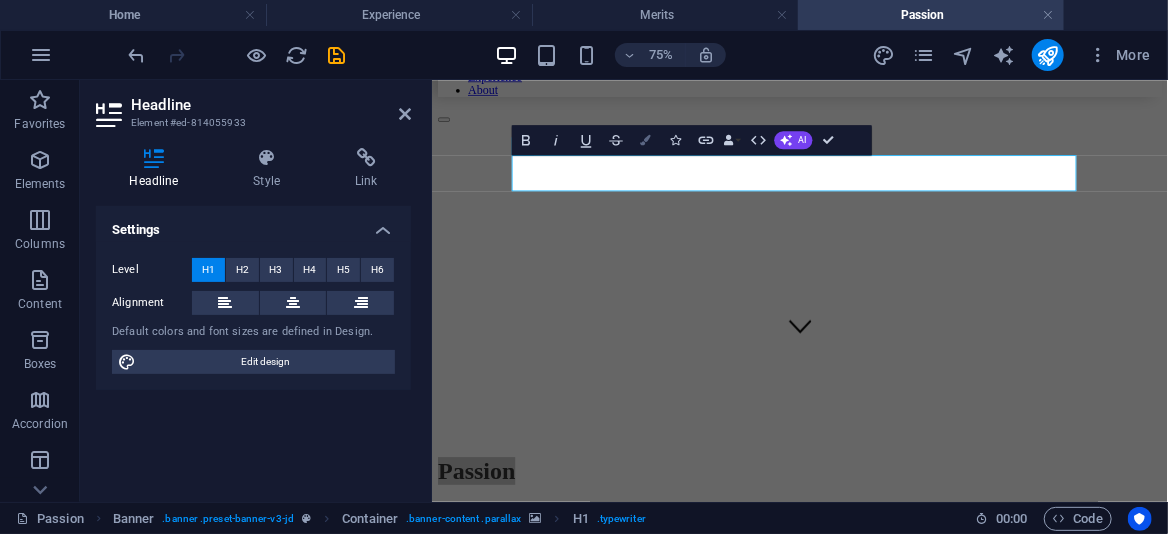 click on "Colors" at bounding box center (646, 140) 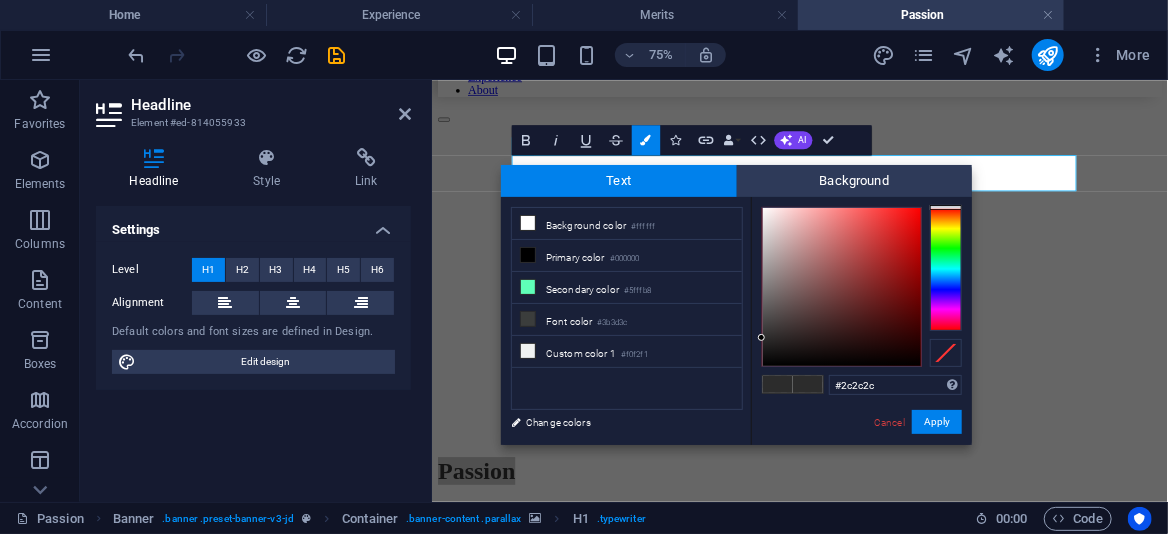 click at bounding box center [778, 384] 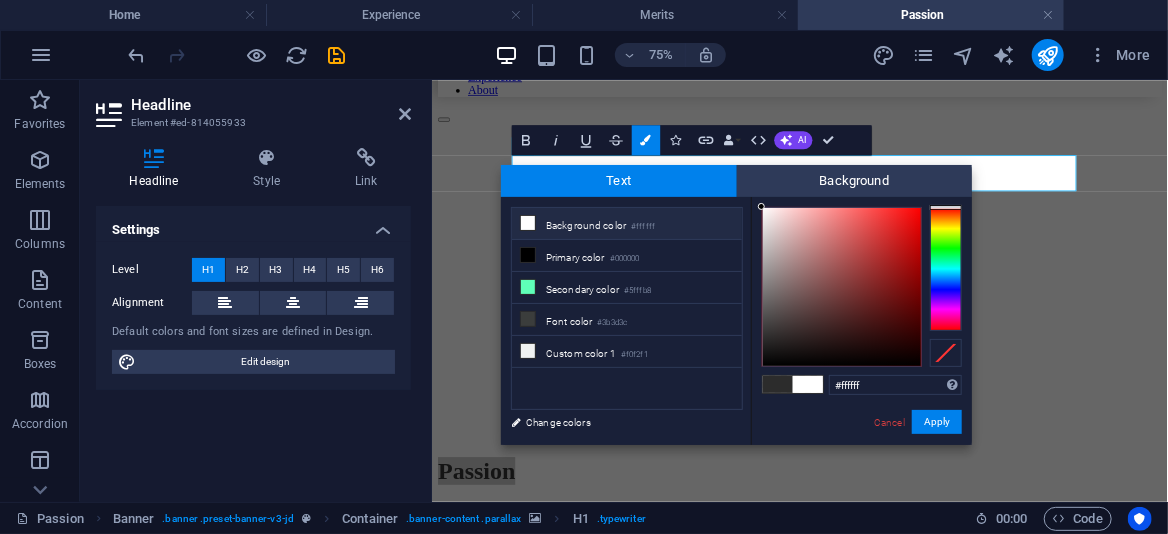 drag, startPoint x: 760, startPoint y: 337, endPoint x: 742, endPoint y: 201, distance: 137.186 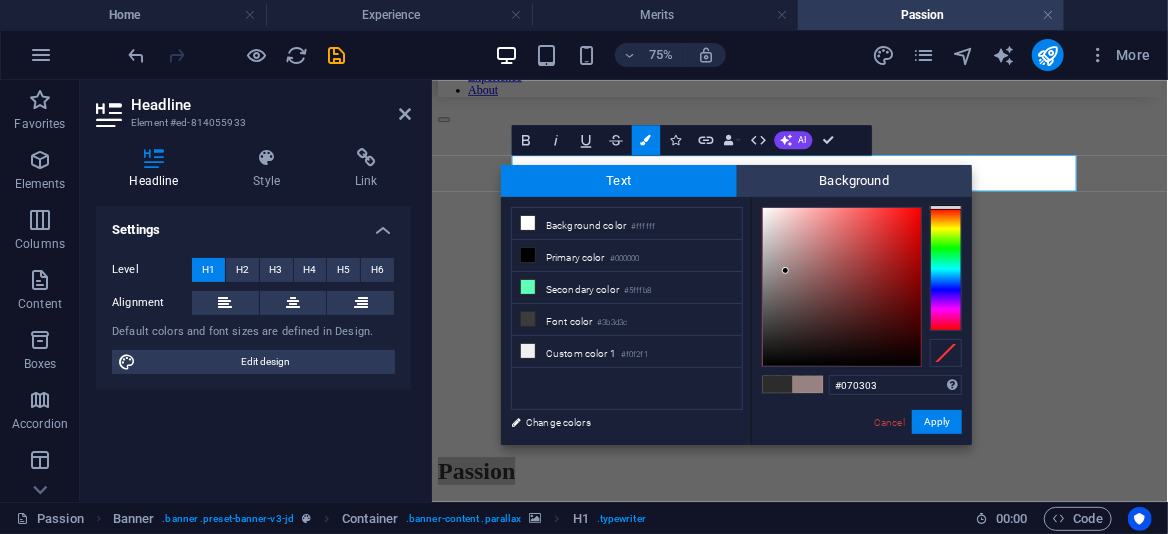 type on "#000000" 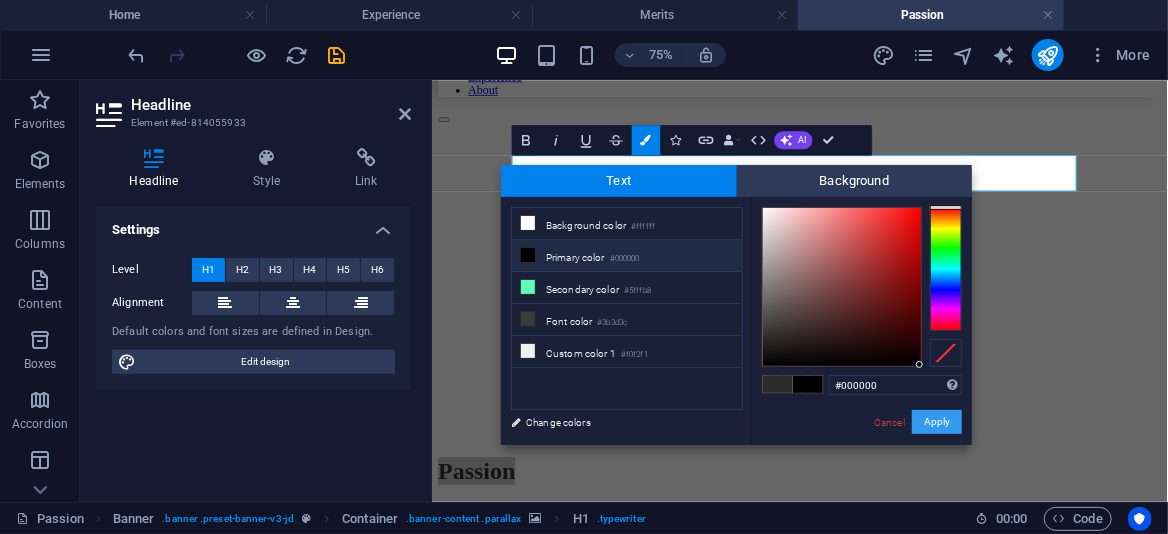 click on "Apply" at bounding box center [937, 422] 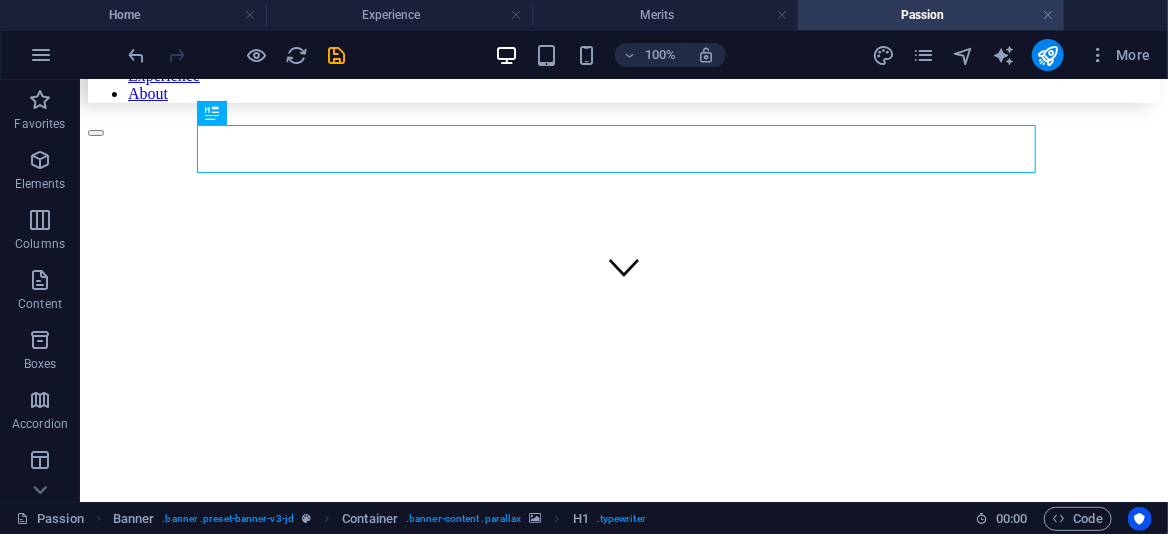 click on "H1   Banner   Container   Reference   Text   Text   Spacer   Text   Text   H3   Spacer   Container   Grid   Spacer   H3   Spacer   H3" at bounding box center (624, 291) 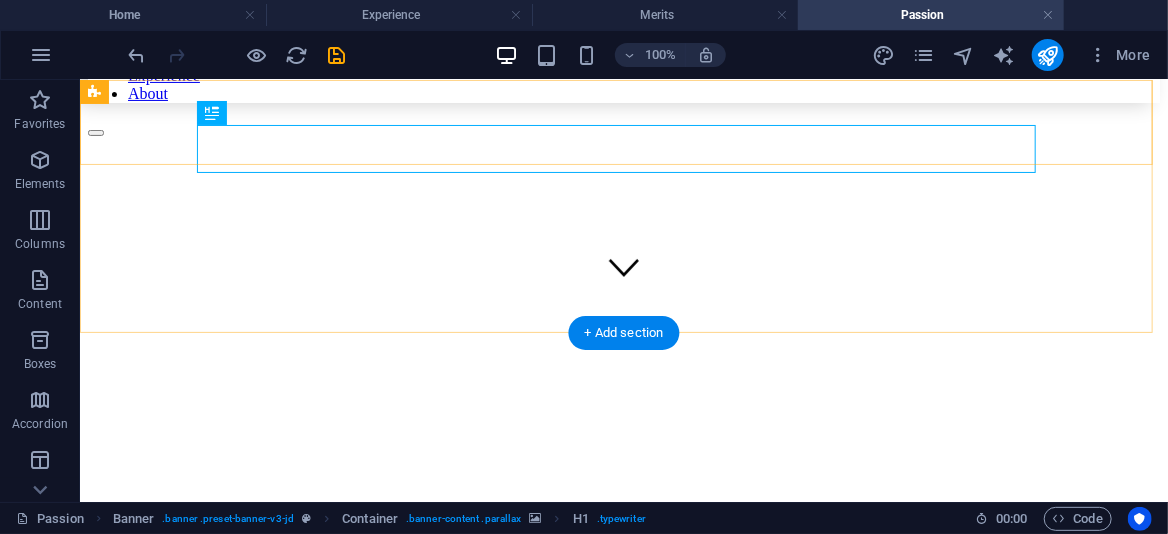 click on "Home Merits Passion Skills Experience About" at bounding box center [623, 20] 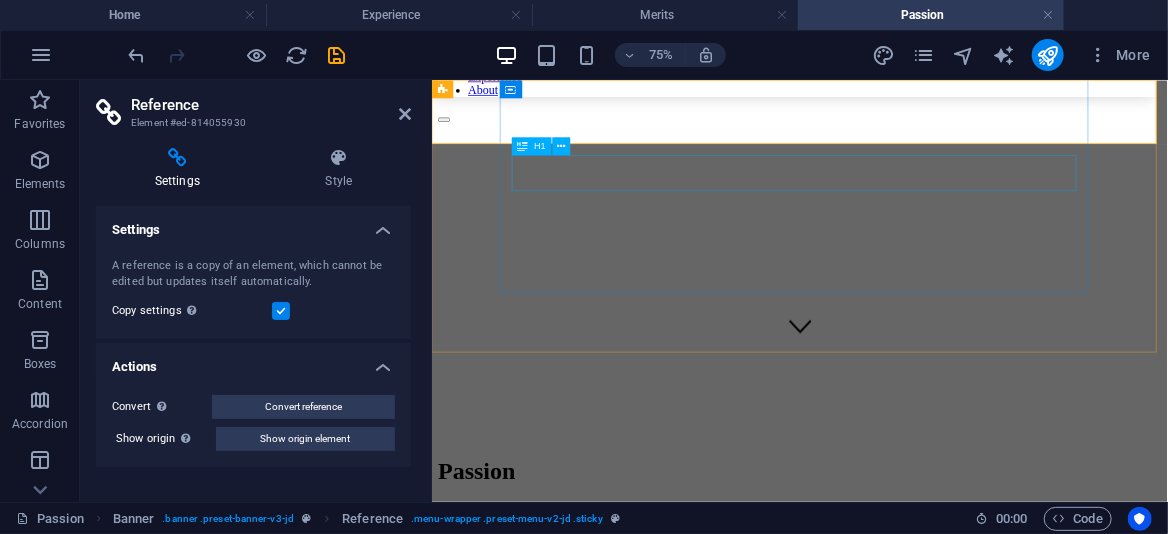 click on "Passion" at bounding box center [831, 600] 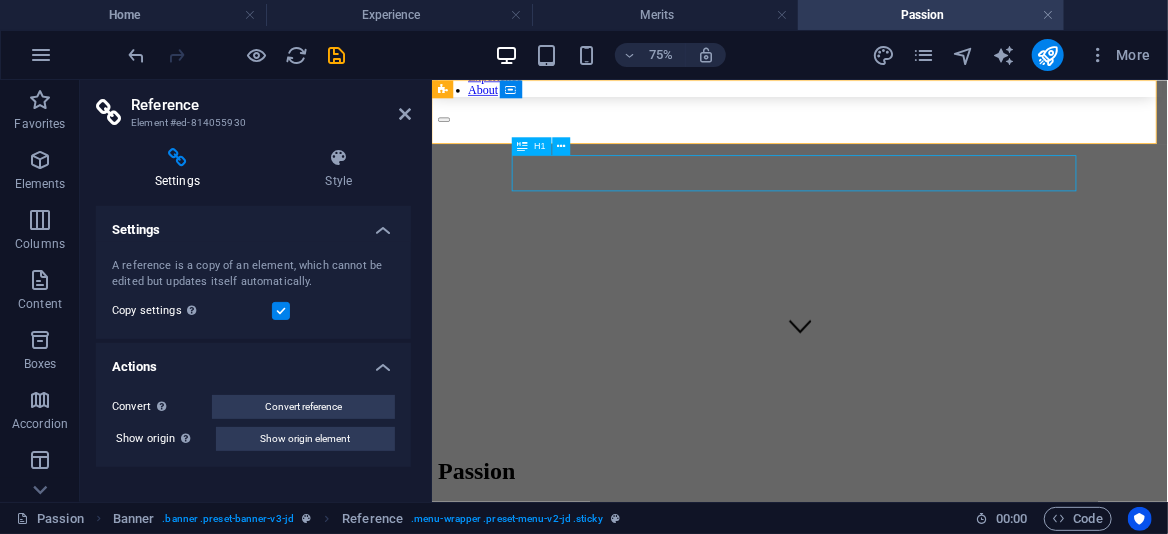 click on "Passion" at bounding box center [831, 600] 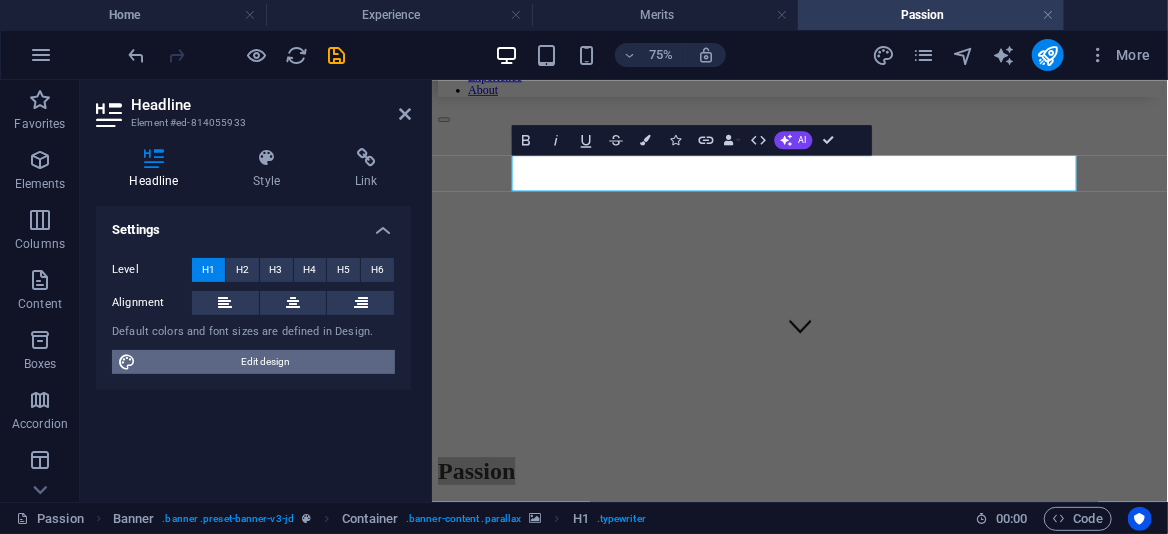 click on "Edit design" at bounding box center (265, 362) 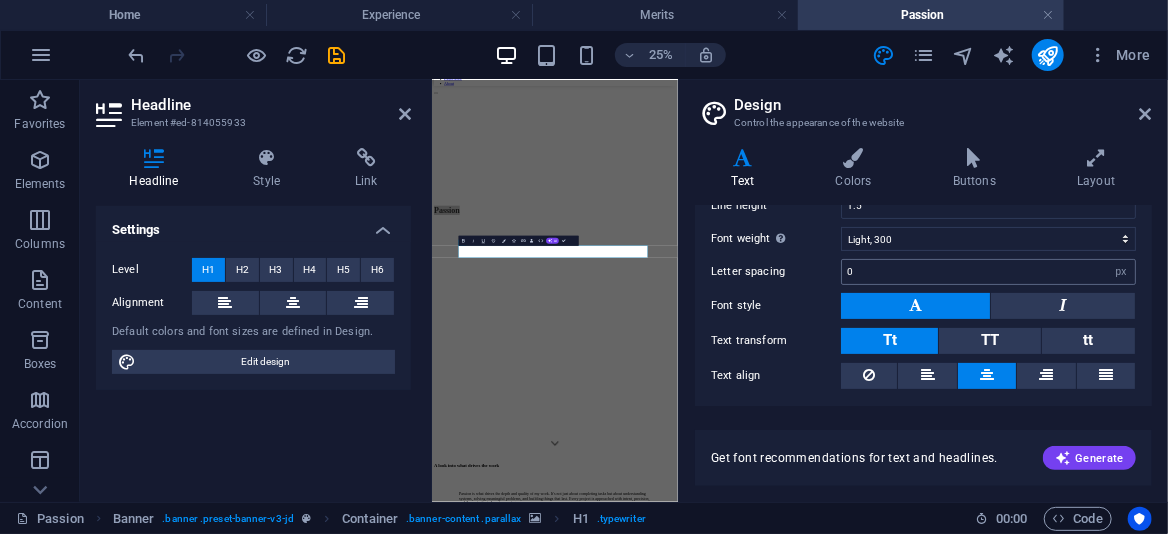 scroll, scrollTop: 0, scrollLeft: 0, axis: both 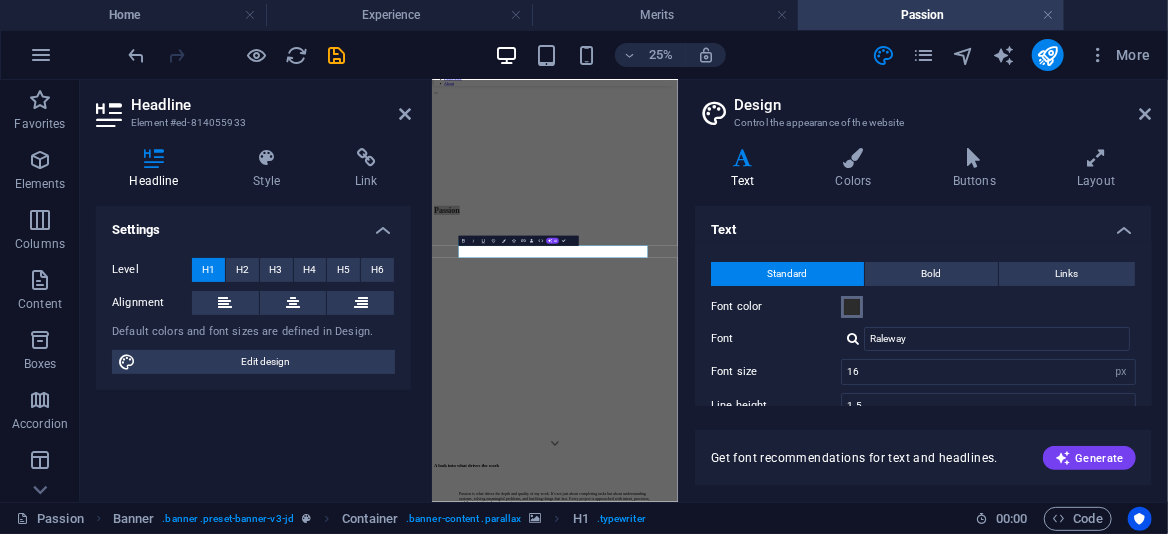 click at bounding box center (852, 307) 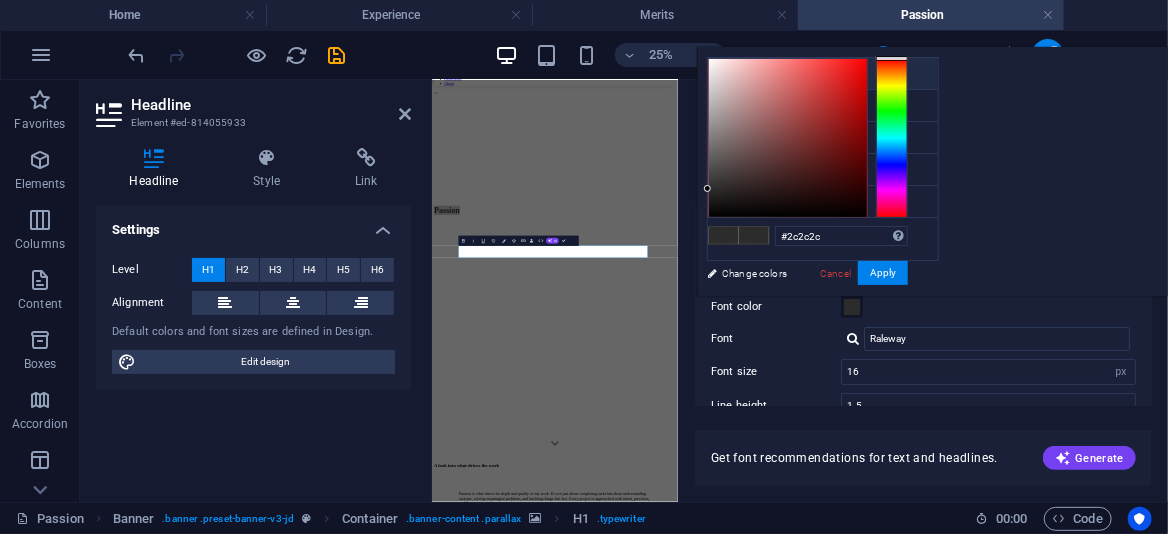click on "Background color
#ffffff" at bounding box center [823, 74] 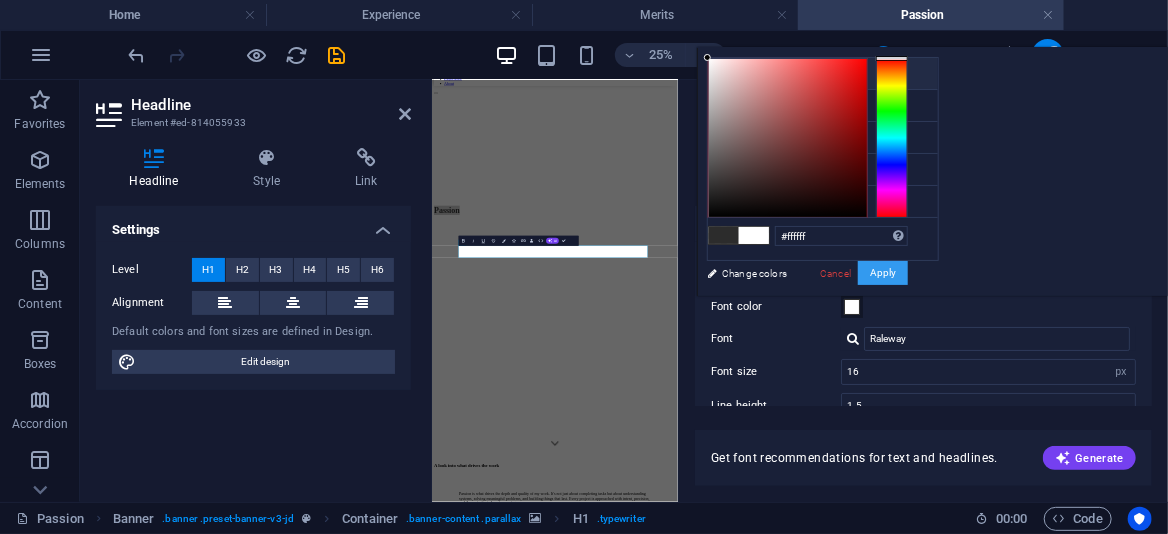 click on "Apply" at bounding box center [883, 273] 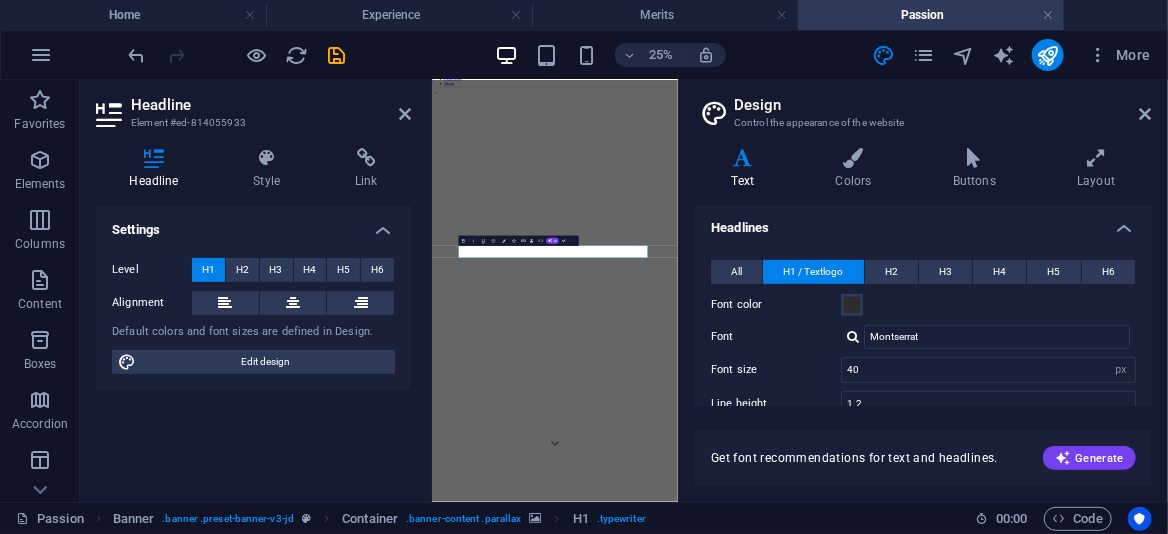scroll, scrollTop: 400, scrollLeft: 0, axis: vertical 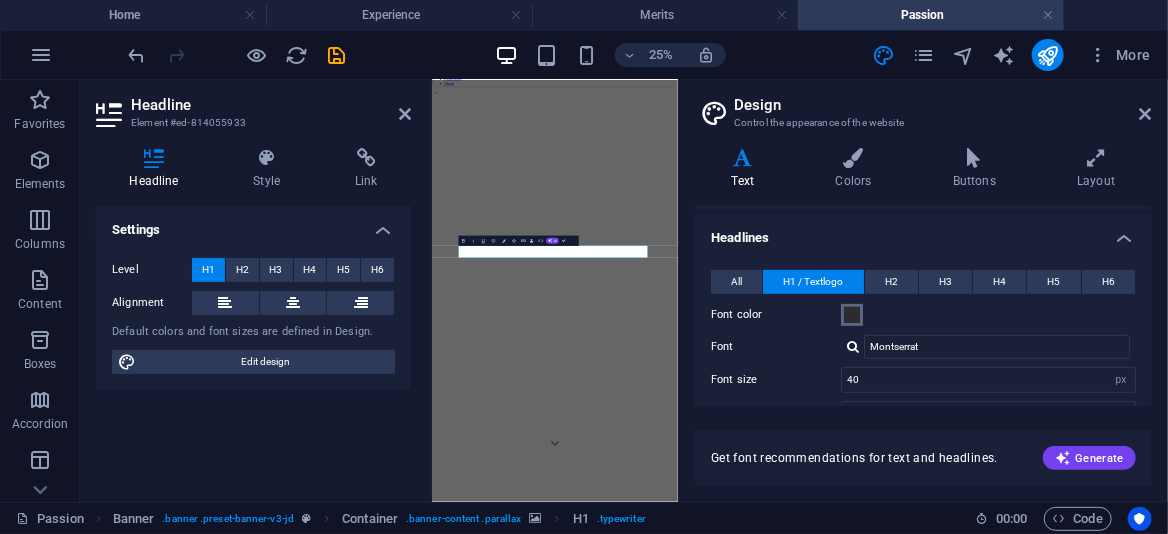 click at bounding box center [852, 315] 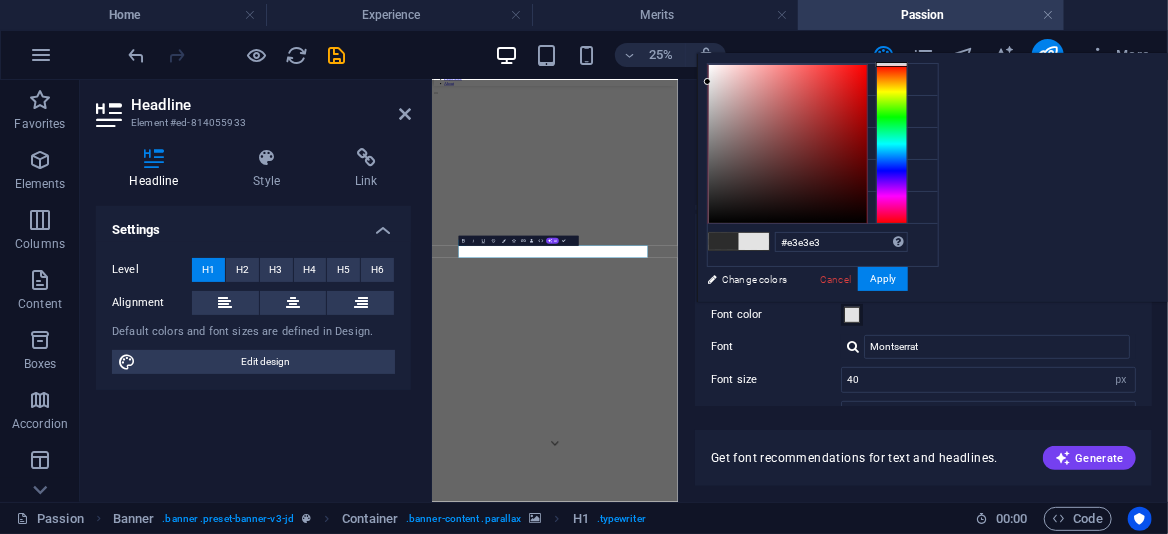 type on "#ffffff" 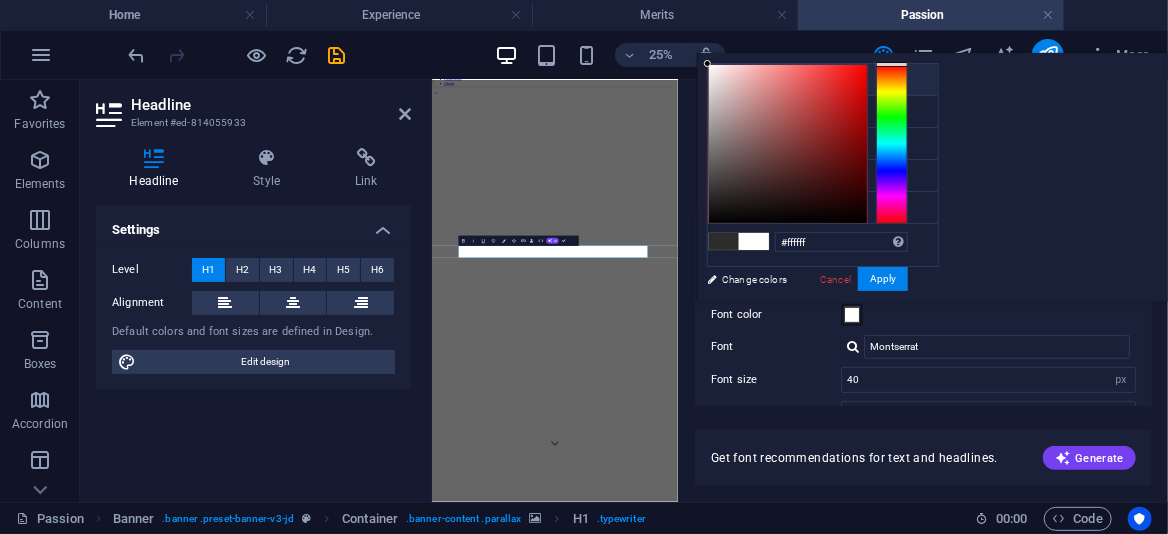 drag, startPoint x: 932, startPoint y: 111, endPoint x: 896, endPoint y: 13, distance: 104.40307 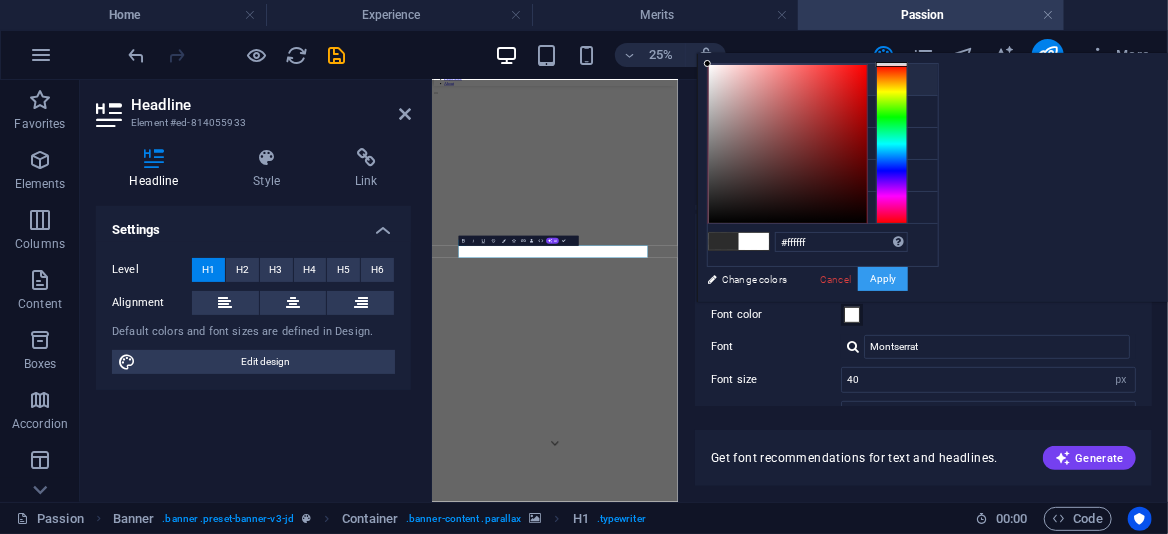 click on "Apply" at bounding box center [883, 279] 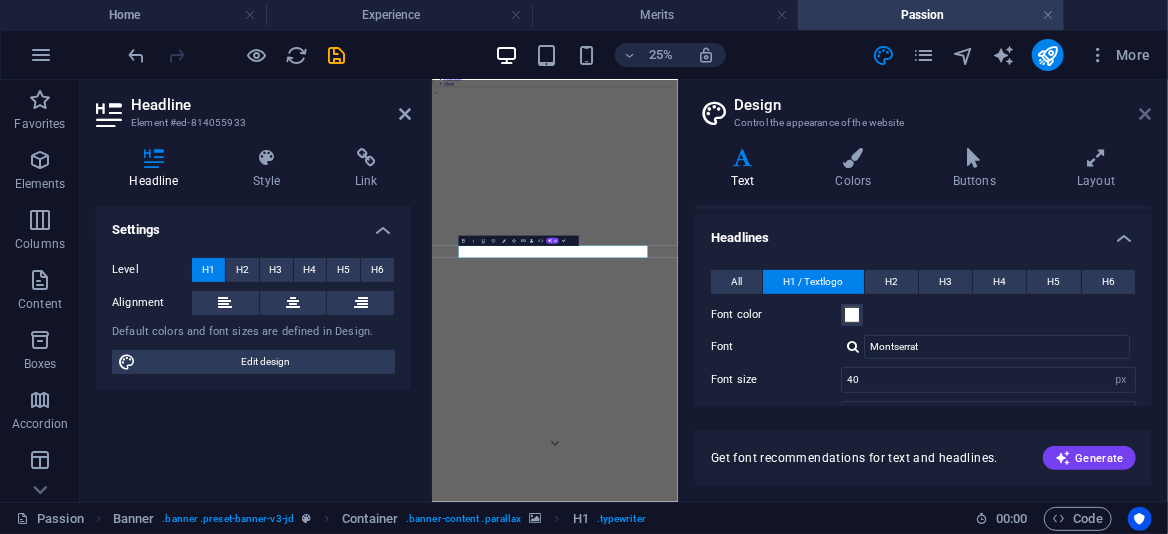 click at bounding box center (1146, 114) 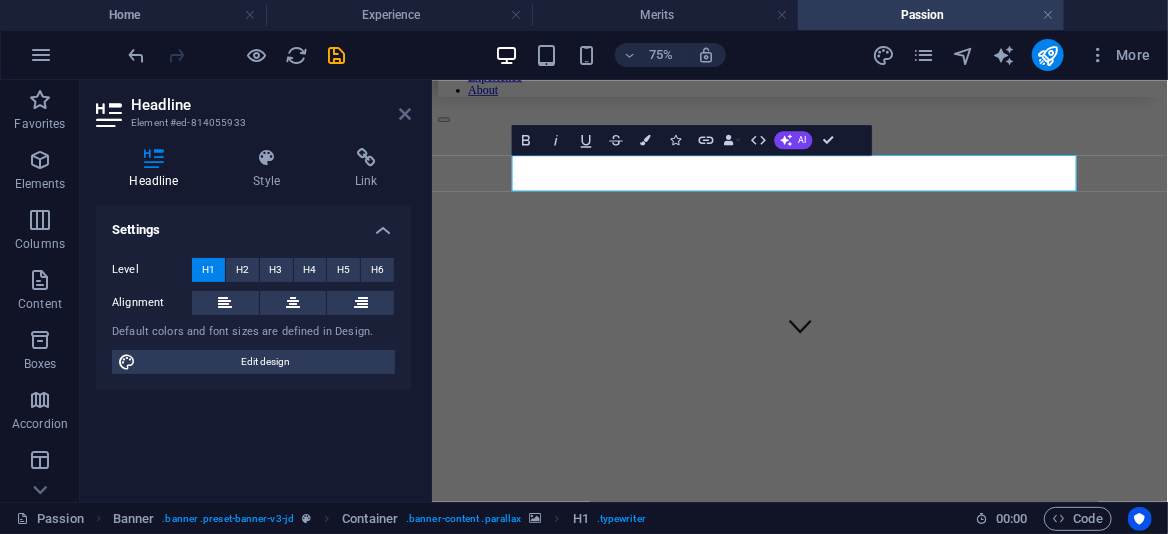 click at bounding box center [405, 114] 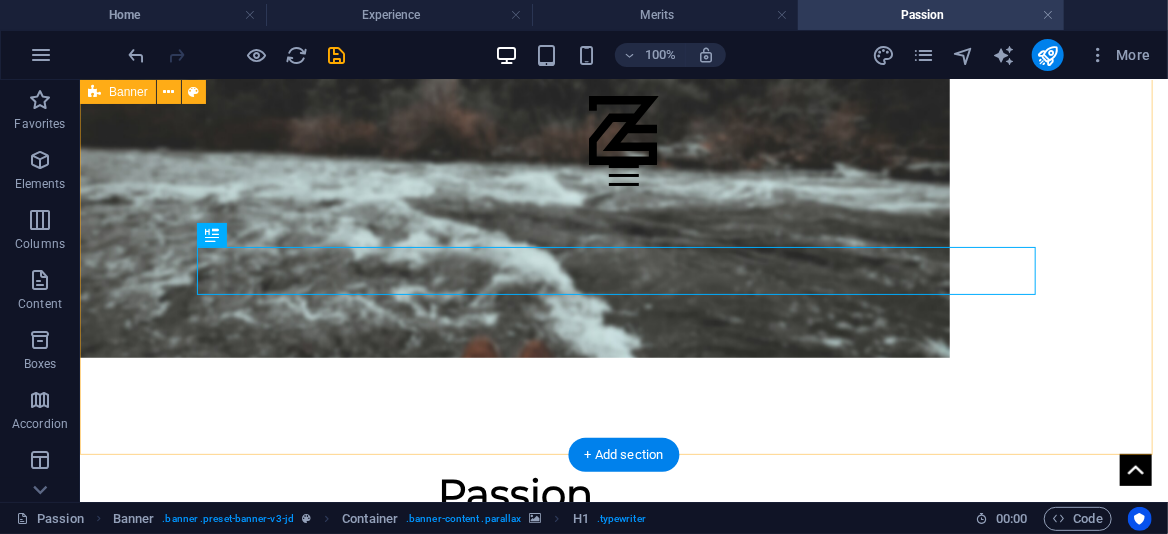 scroll, scrollTop: 0, scrollLeft: 0, axis: both 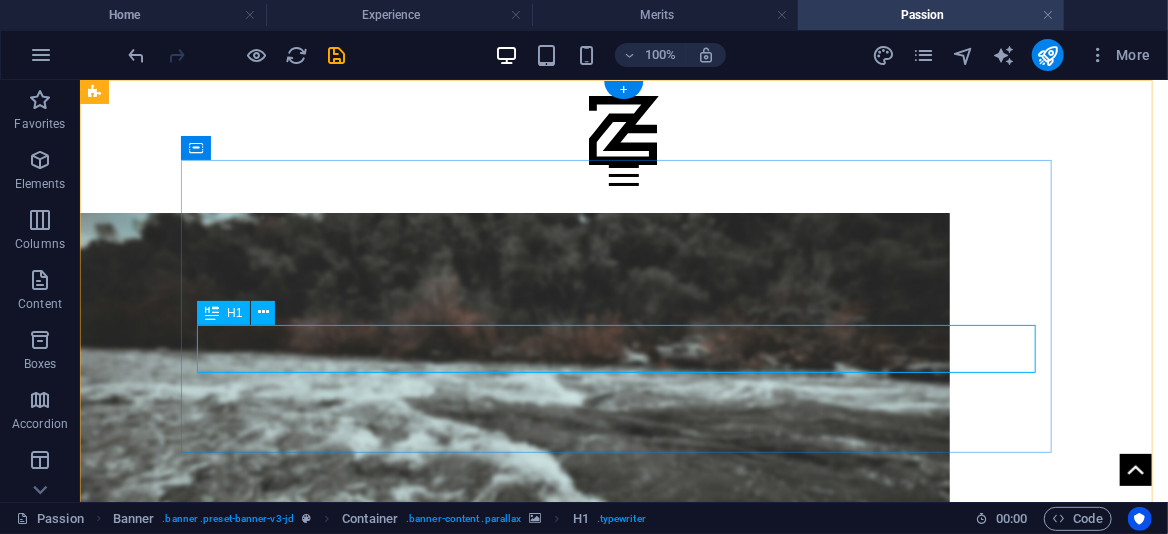 click on "Passion" at bounding box center (514, 693) 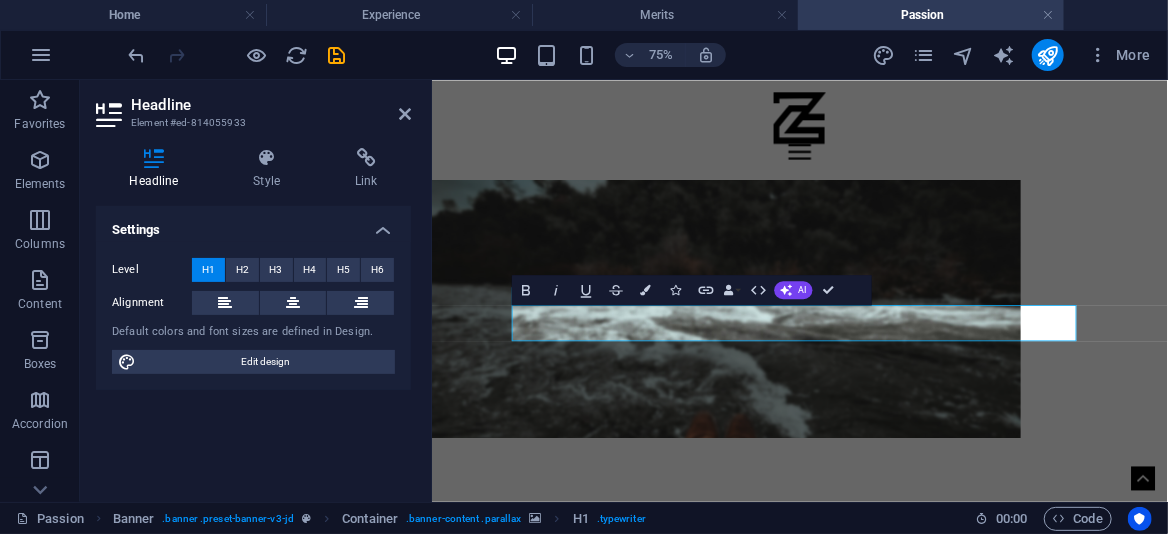 click on "Headline" at bounding box center [271, 105] 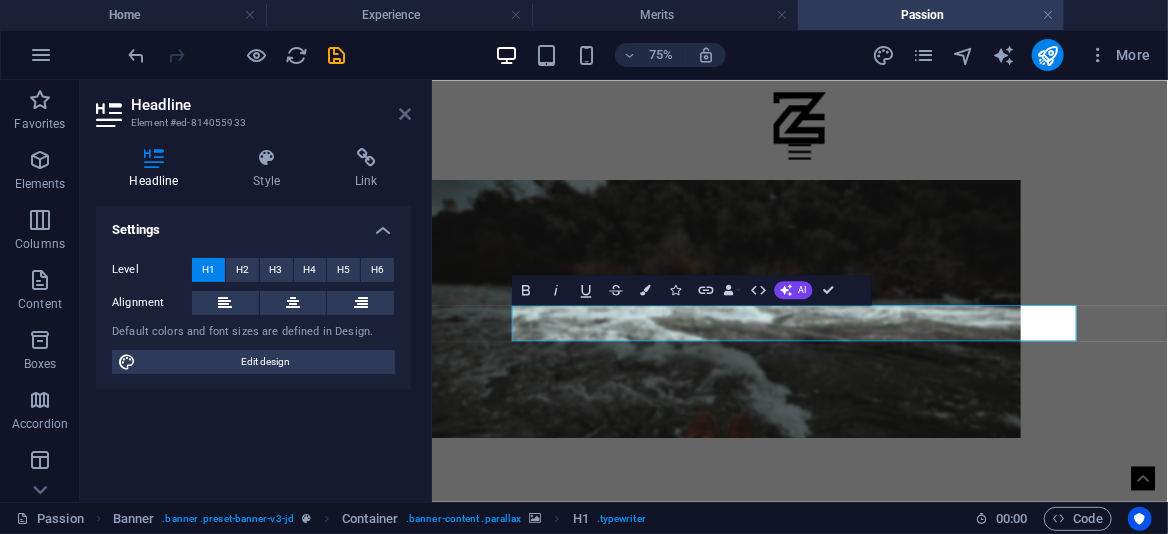 drag, startPoint x: 405, startPoint y: 114, endPoint x: 394, endPoint y: 76, distance: 39.56008 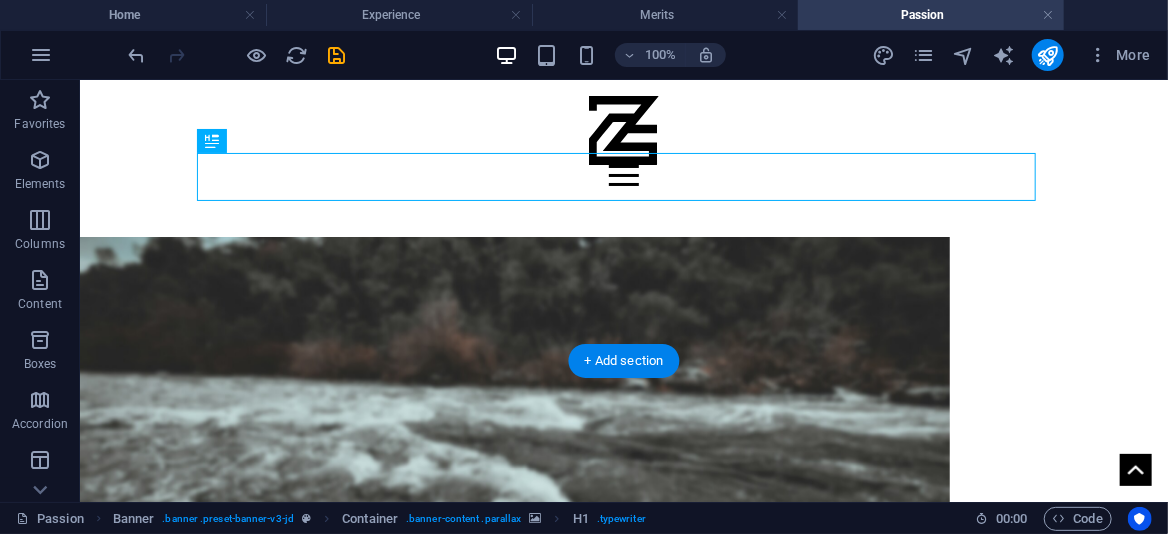 scroll, scrollTop: 200, scrollLeft: 0, axis: vertical 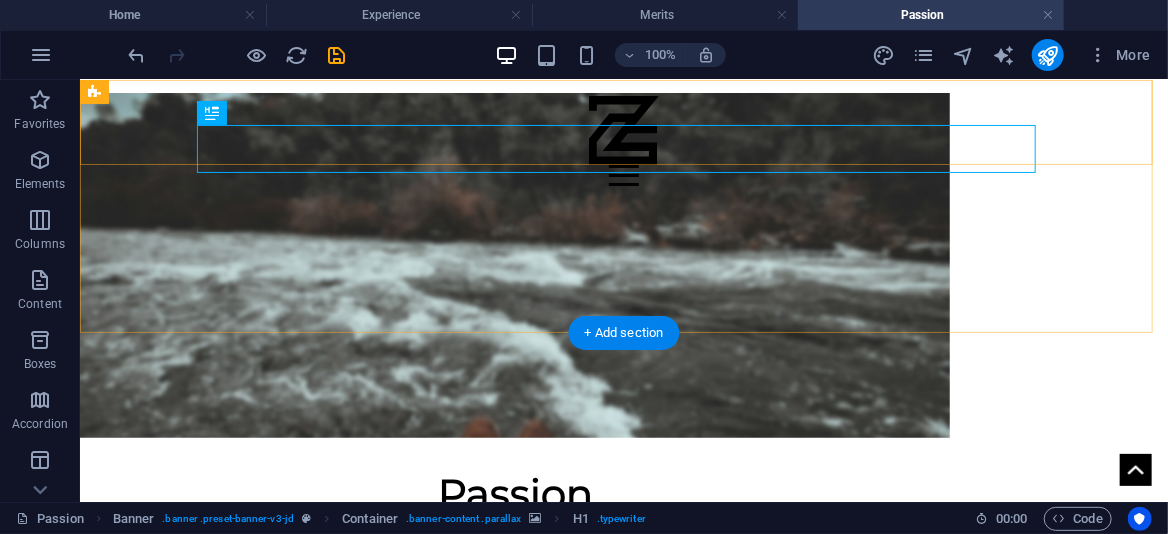 click on "Home Merits Passion Skills Experience About" at bounding box center [623, 132] 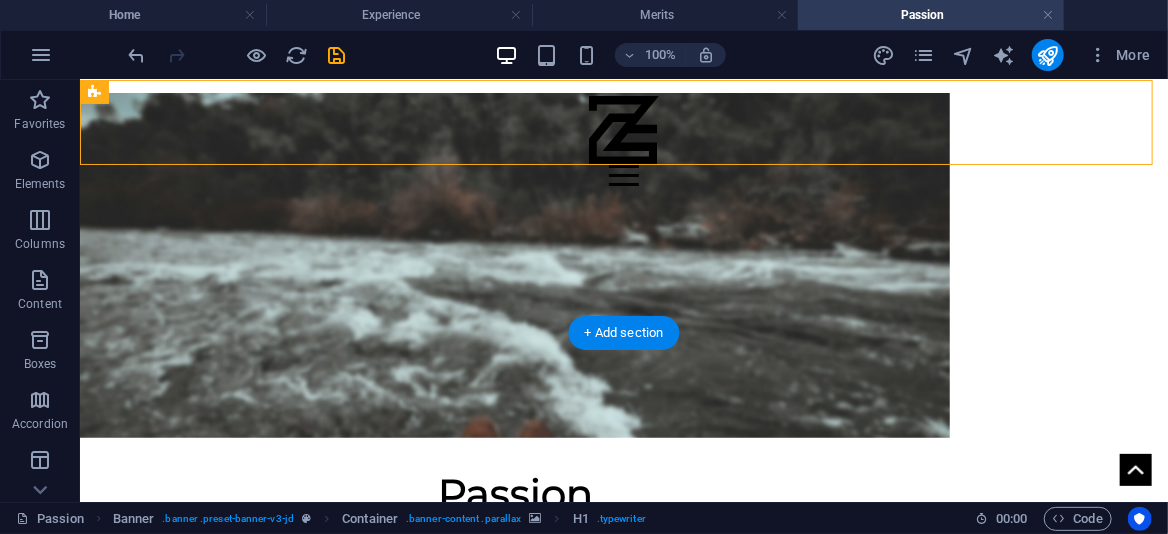 click on "Home Merits Passion Skills Experience About" at bounding box center (623, 132) 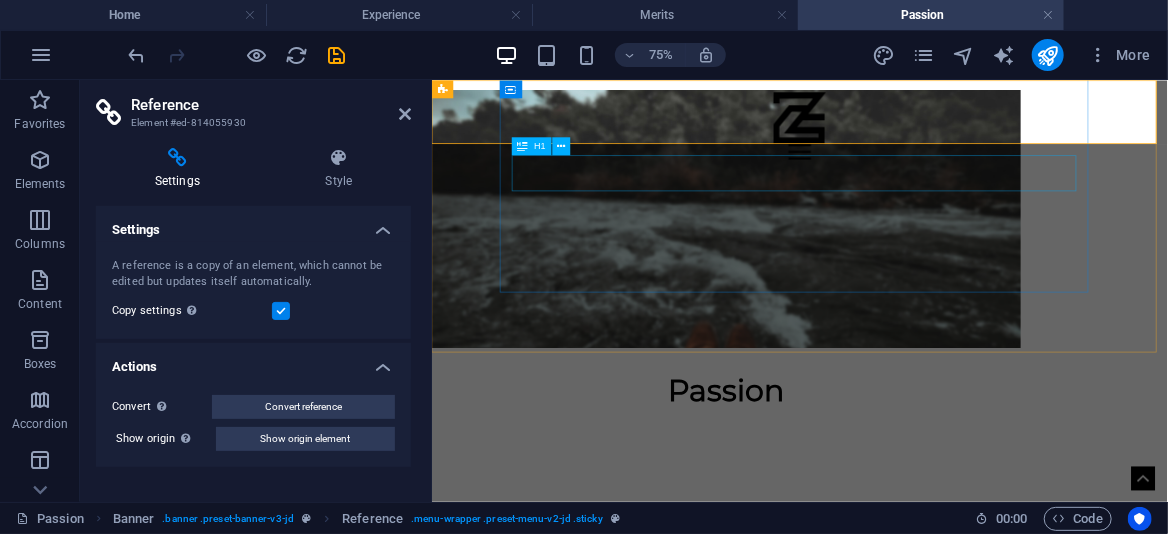 click on "Passion" at bounding box center [823, 493] 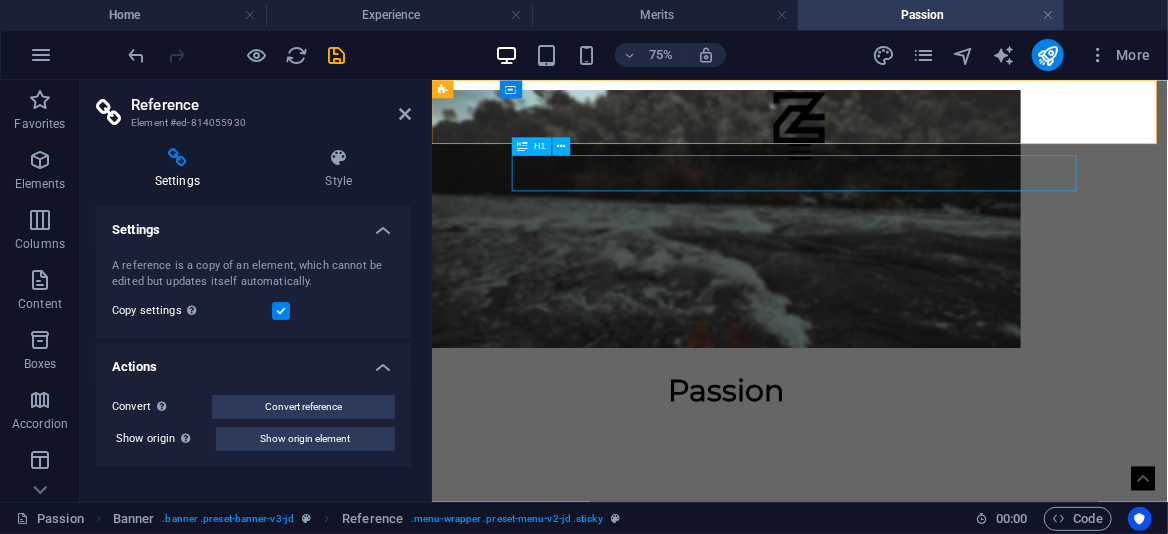 click on "Passion" at bounding box center [823, 493] 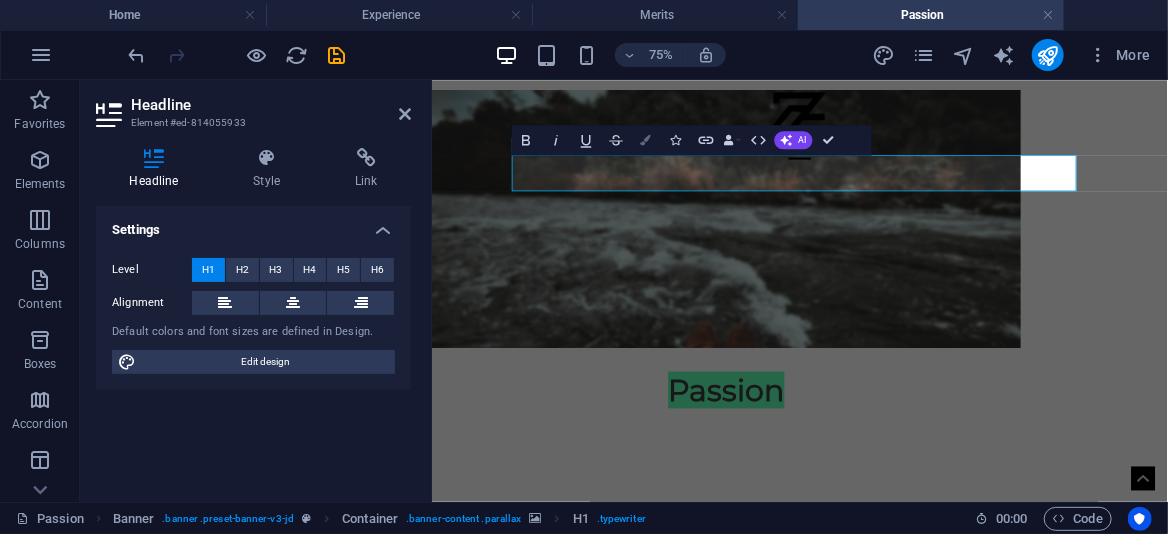 click at bounding box center [646, 140] 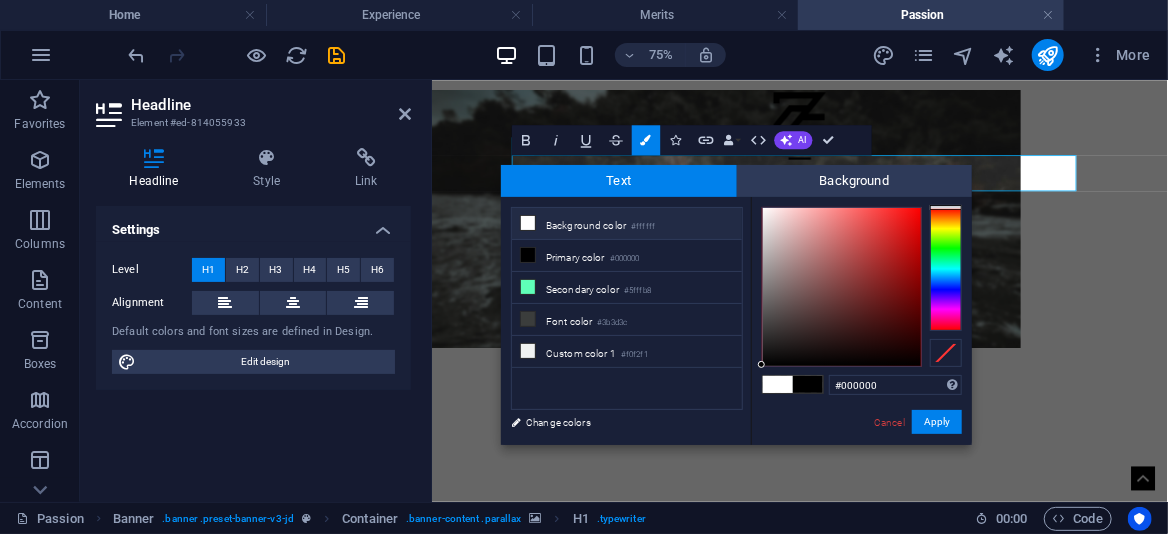 click at bounding box center (778, 384) 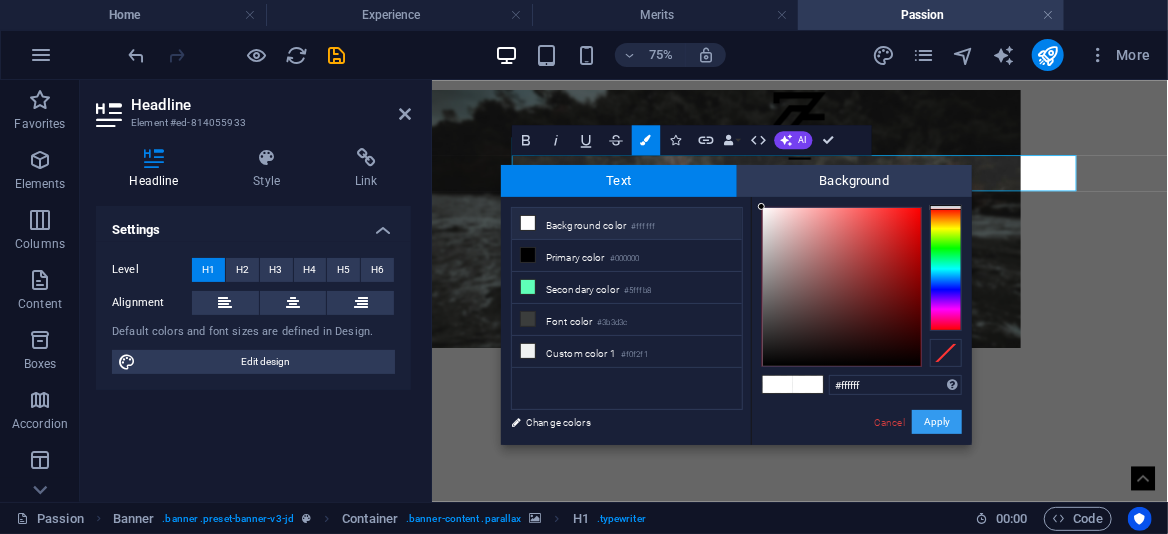 click on "Apply" at bounding box center (937, 422) 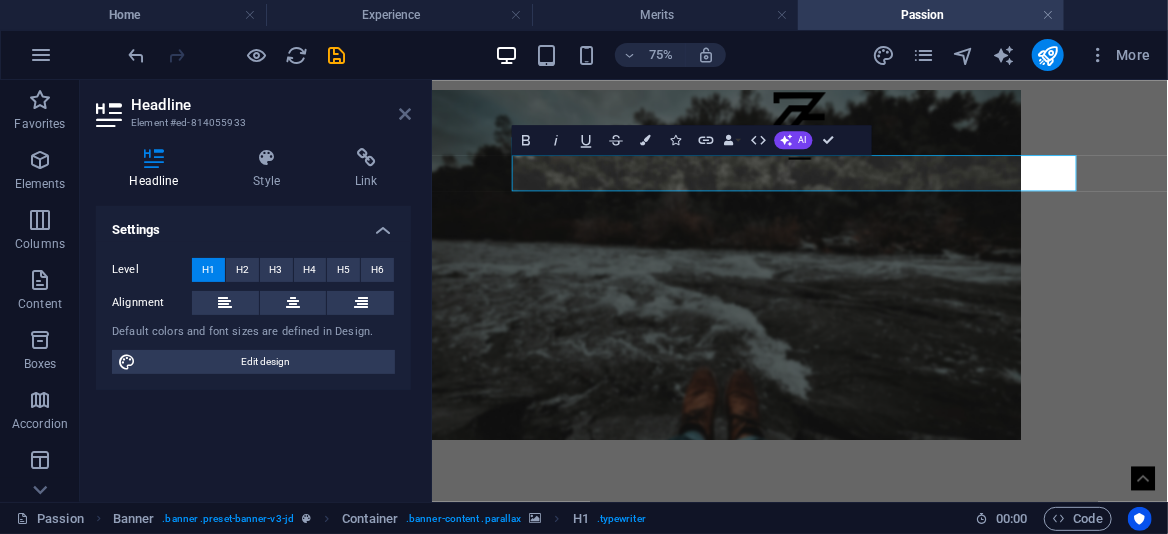 click at bounding box center [405, 114] 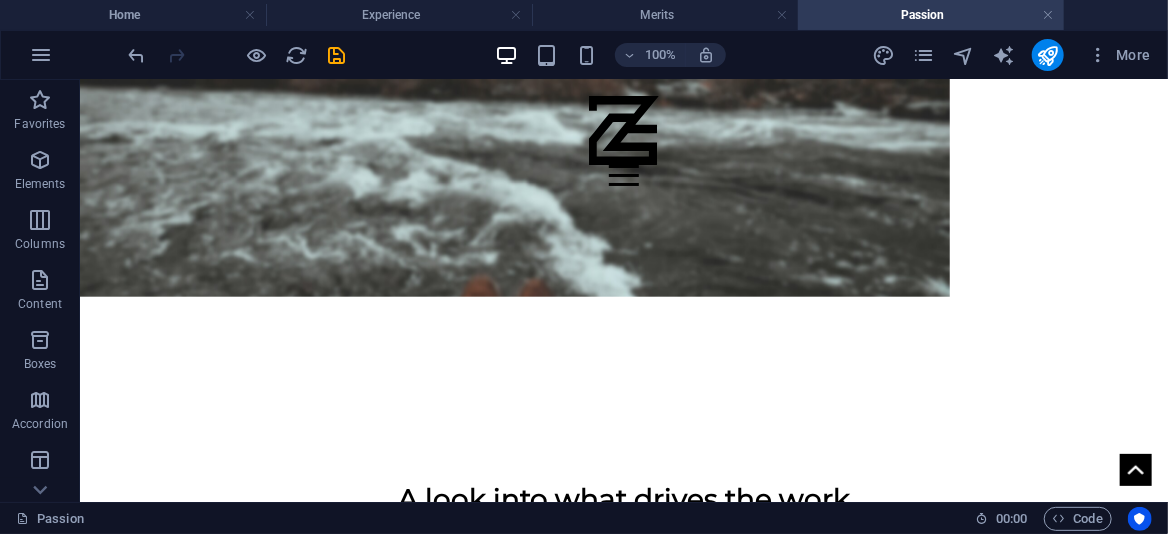 scroll, scrollTop: 100, scrollLeft: 0, axis: vertical 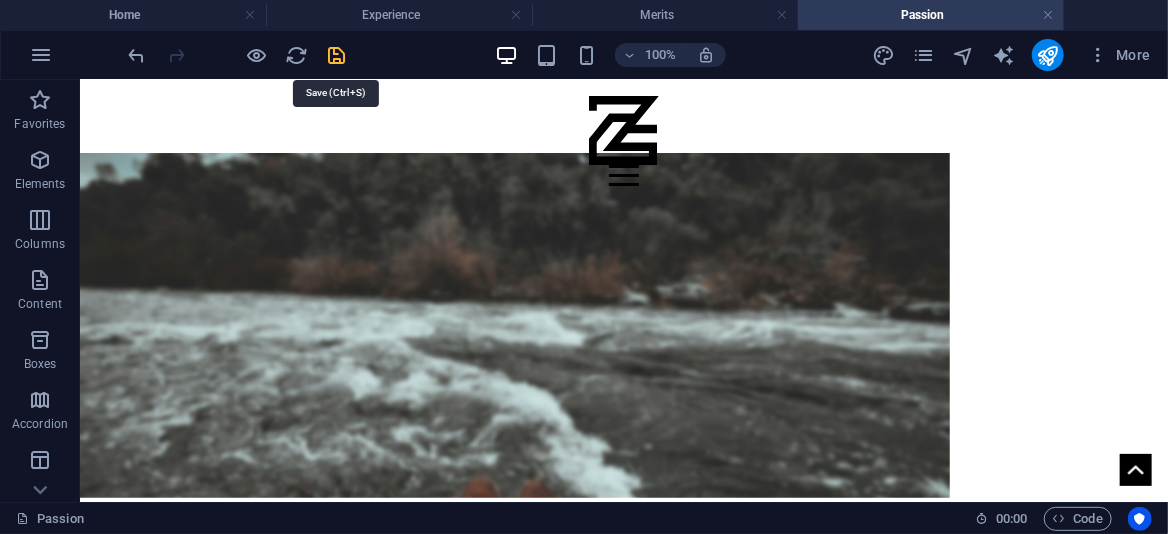 drag, startPoint x: 341, startPoint y: 55, endPoint x: 296, endPoint y: 4, distance: 68.0147 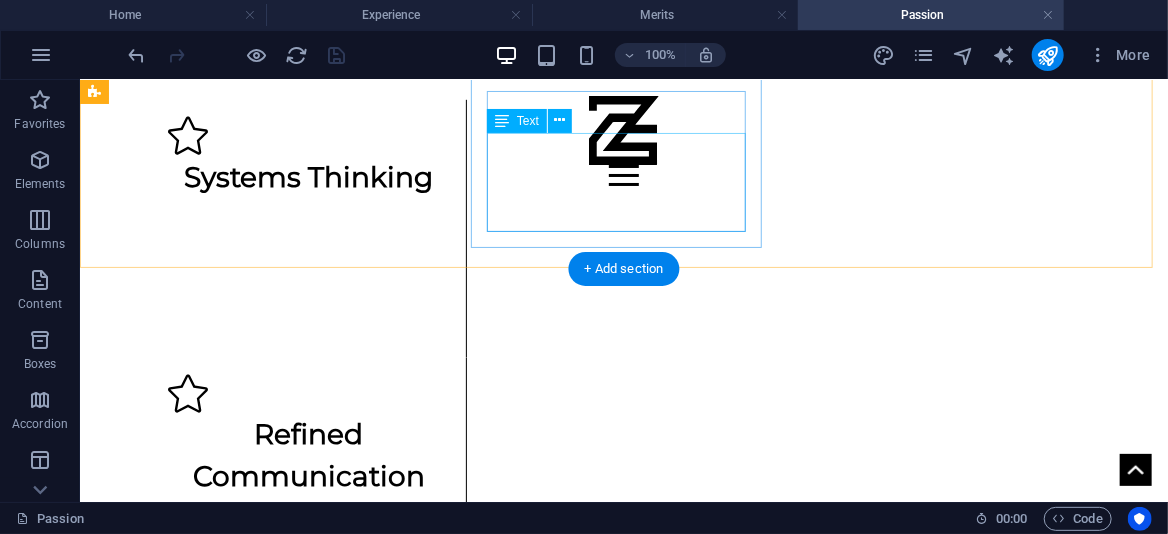 scroll, scrollTop: 1400, scrollLeft: 0, axis: vertical 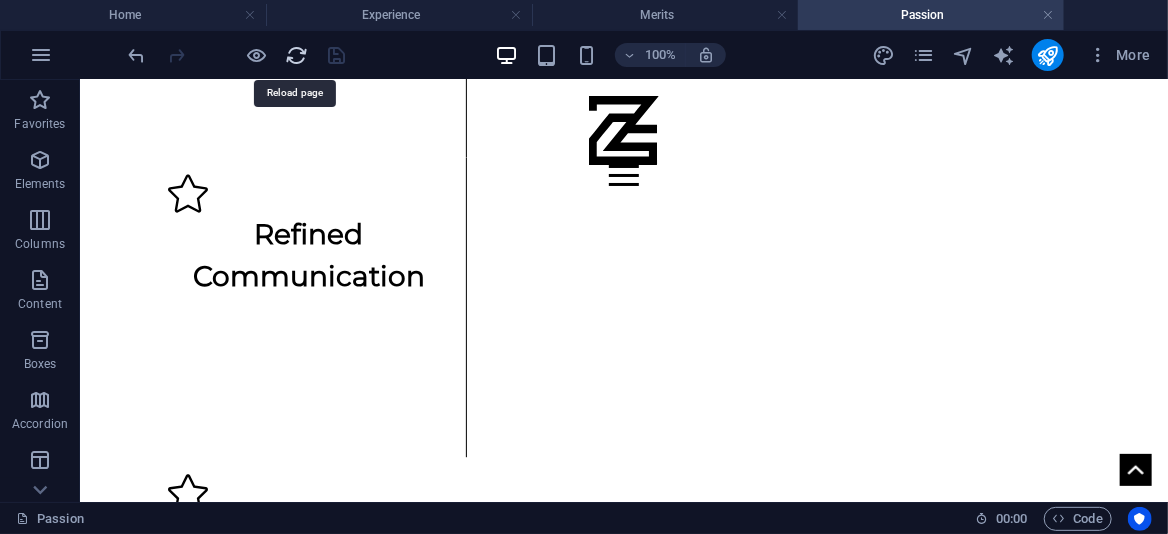 click at bounding box center [297, 55] 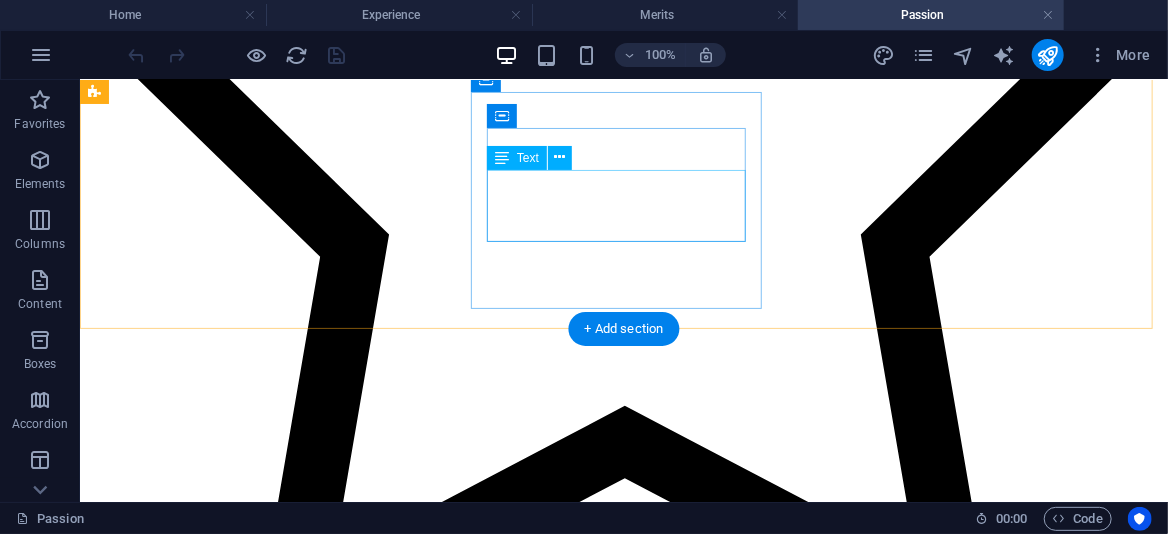 scroll, scrollTop: 1578, scrollLeft: 0, axis: vertical 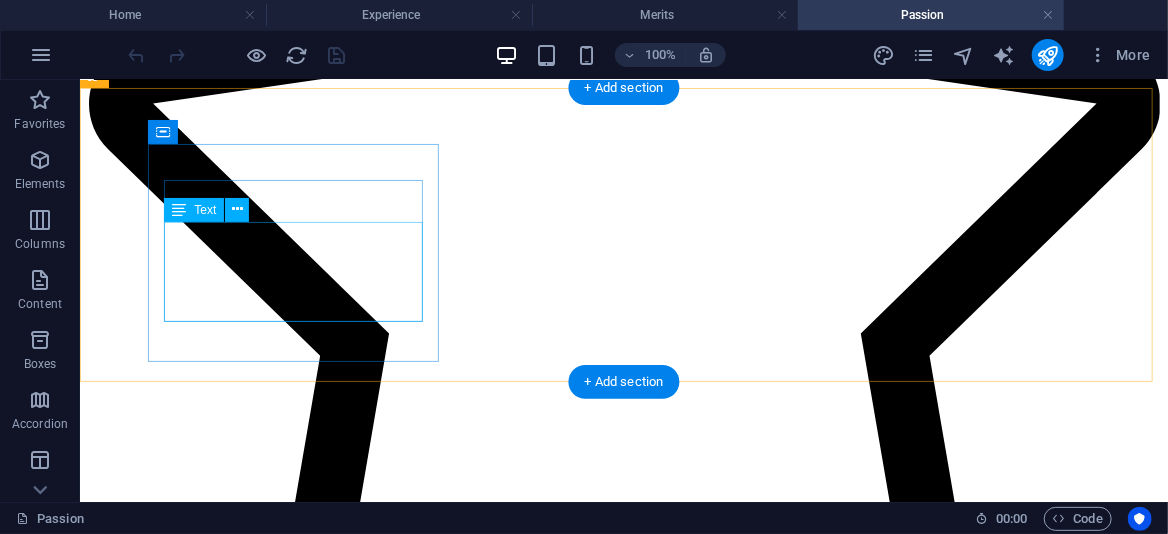 click on "I thrive in self-directed environments while staying aligned with broader goals and responsibilities." at bounding box center (623, 7649) 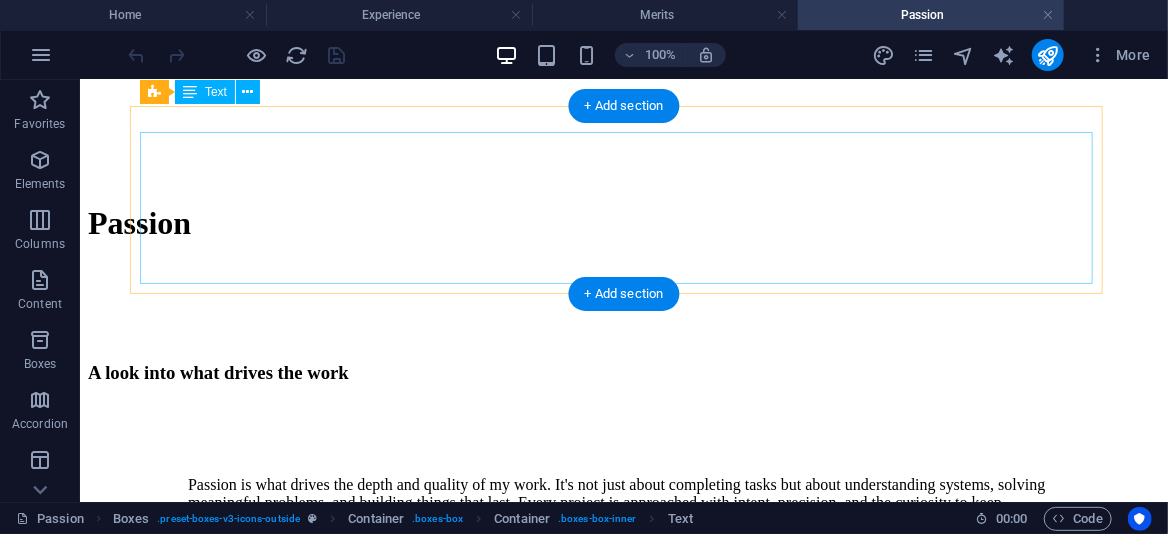 scroll, scrollTop: 478, scrollLeft: 0, axis: vertical 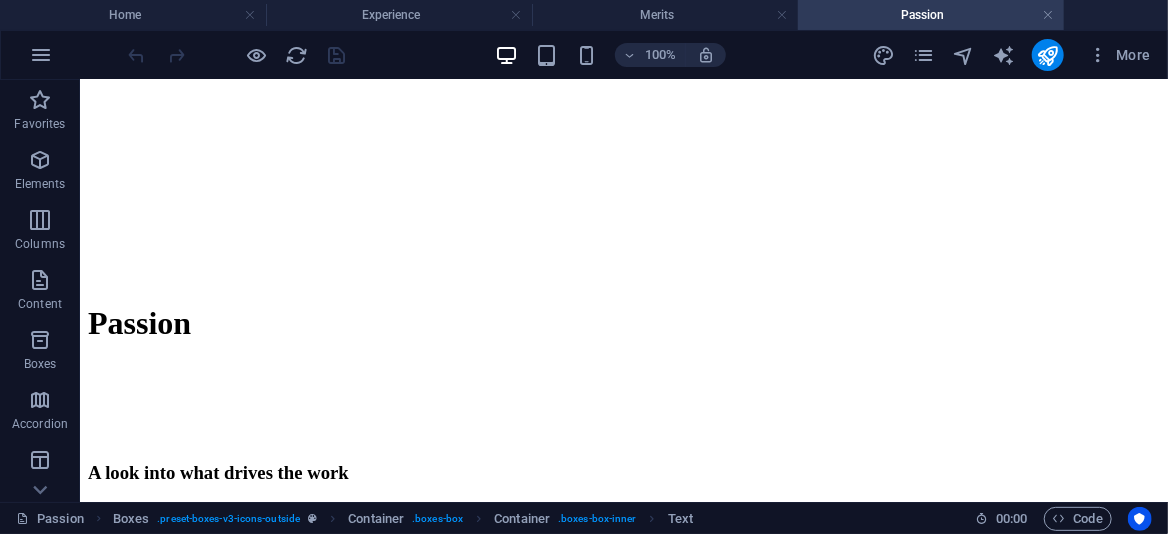 click on "Home Merits Passion Skills Experience About Passion A look into what drives the work Passion is what drives the depth and quality of my work. It's not just about completing tasks but about understanding systems, solving meaningful problems, and building things that last. Every project is approached with intent, precision, and the curiosity to keep improving. What I Pursue Systems Thinking I enjoy breaking down complex ideas and rebuilding them into clear, structured outputs. Whether it's a process, a workflow, or an interface, there's satisfaction in making things make sense. Refined Communication Clear communication matters. Whether through design, documentation, or day-to-day collaboration, I value accuracy, tone, and clarity — not just for presentation but for real-world function. Practical Execution Ideas are only as valuable as their follow-through. I enjoy the practical side of work: building, testing, refining, and seeing things move from concept to completion in a clean and organized way. Values  |" at bounding box center [623, 5398] 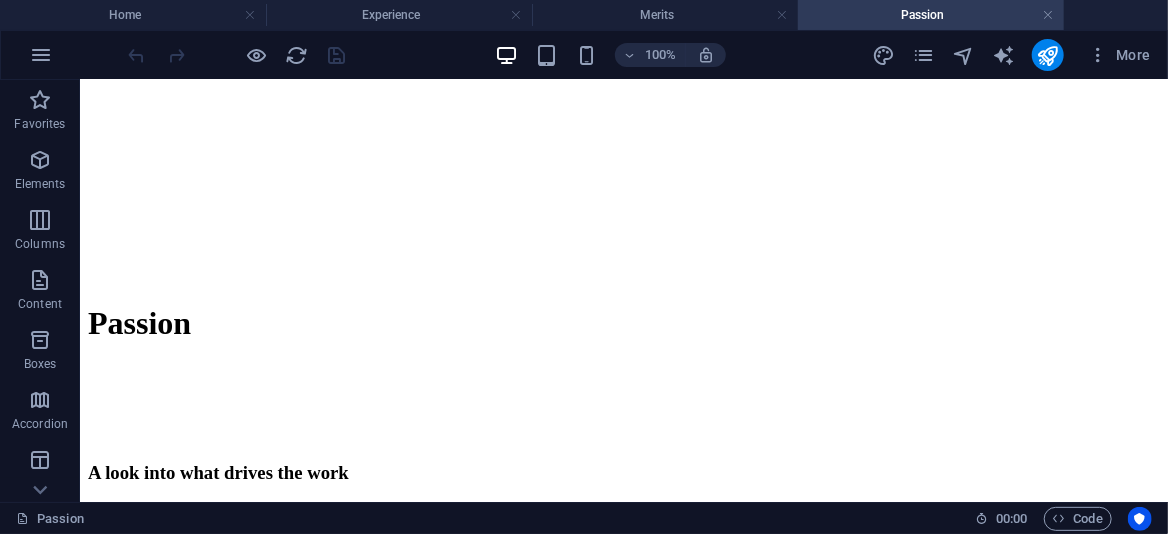 click on "Home Merits Passion Skills Experience About Passion A look into what drives the work Passion is what drives the depth and quality of my work. It's not just about completing tasks but about understanding systems, solving meaningful problems, and building things that last. Every project is approached with intent, precision, and the curiosity to keep improving. What I Pursue Systems Thinking I enjoy breaking down complex ideas and rebuilding them into clear, structured outputs. Whether it's a process, a workflow, or an interface, there's satisfaction in making things make sense. Refined Communication Clear communication matters. Whether through design, documentation, or day-to-day collaboration, I value accuracy, tone, and clarity — not just for presentation but for real-world function. Practical Execution Ideas are only as valuable as their follow-through. I enjoy the practical side of work: building, testing, refining, and seeing things move from concept to completion in a clean and organized way. Values  |" at bounding box center [623, 5398] 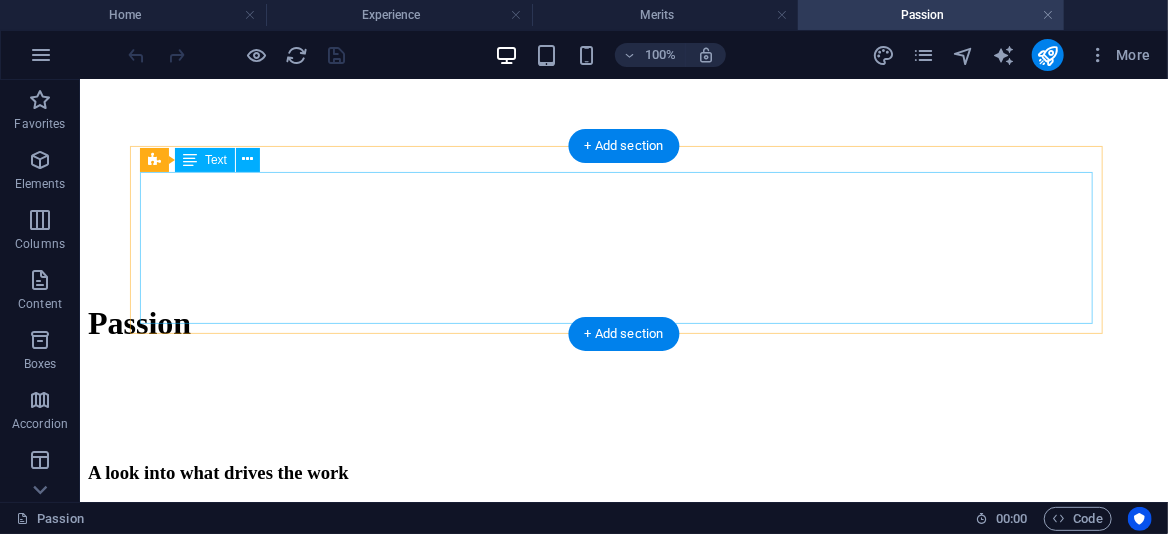 click on "Passion is what drives the depth and quality of my work. It's not just about completing tasks but about understanding systems, solving meaningful problems, and building things that last. Every project is approached with intent, precision, and the curiosity to keep improving." at bounding box center [623, 602] 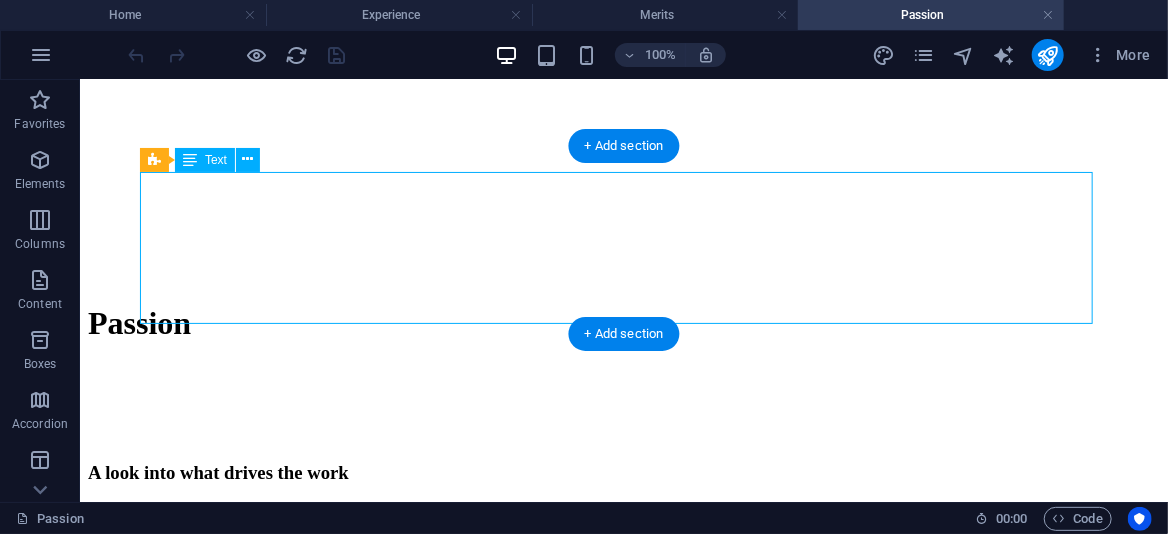 click on "Passion is what drives the depth and quality of my work. It's not just about completing tasks but about understanding systems, solving meaningful problems, and building things that last. Every project is approached with intent, precision, and the curiosity to keep improving." at bounding box center [623, 602] 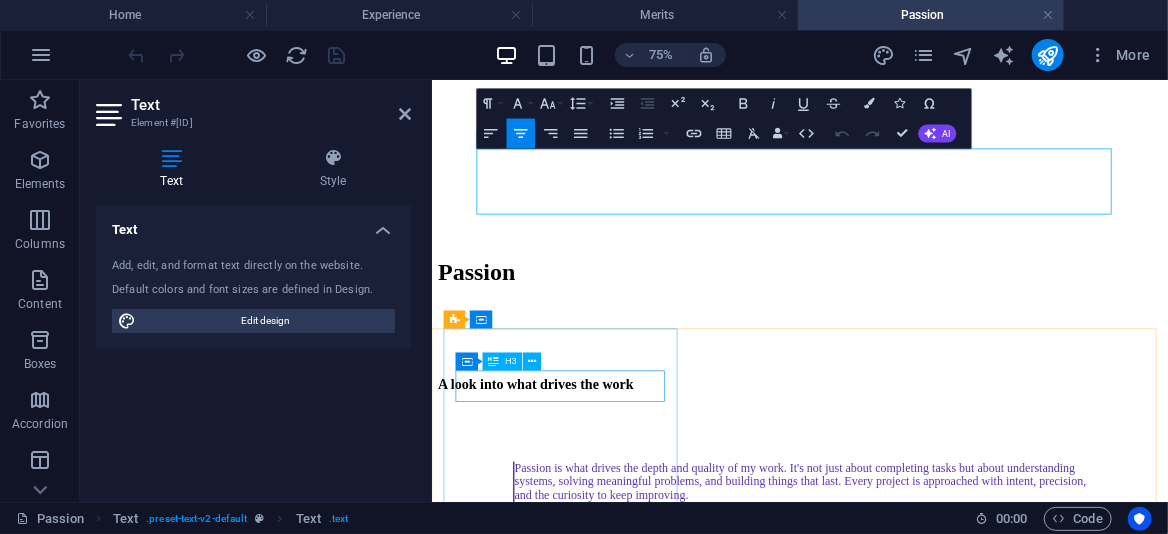 scroll, scrollTop: 689, scrollLeft: 0, axis: vertical 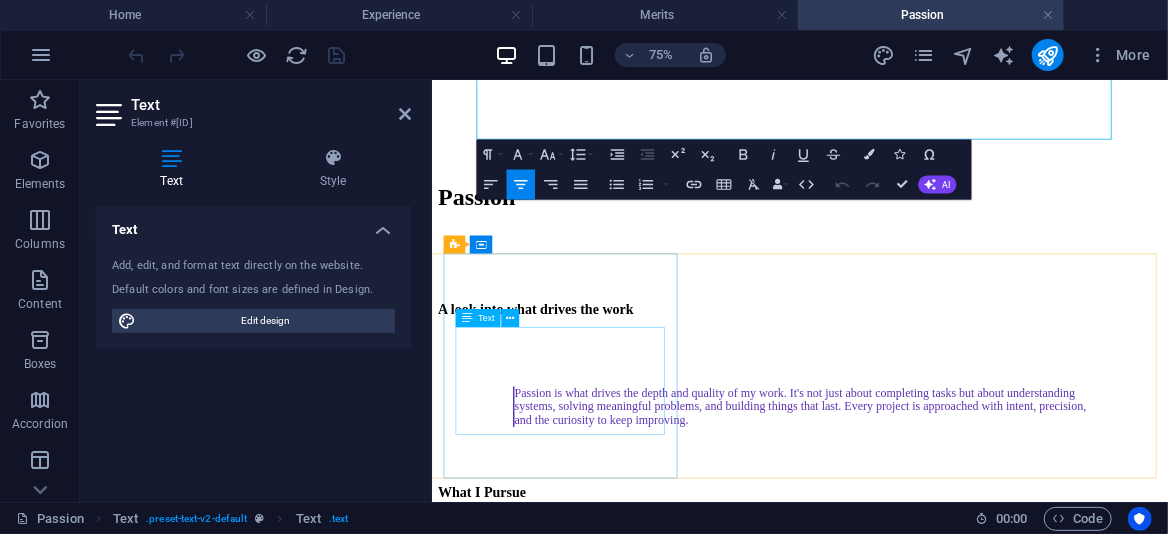 click on "I enjoy breaking down complex ideas and rebuilding them into clear, structured outputs. Whether it's a process, a workflow, or an interface, there's satisfaction in making things make sense." at bounding box center (921, 1713) 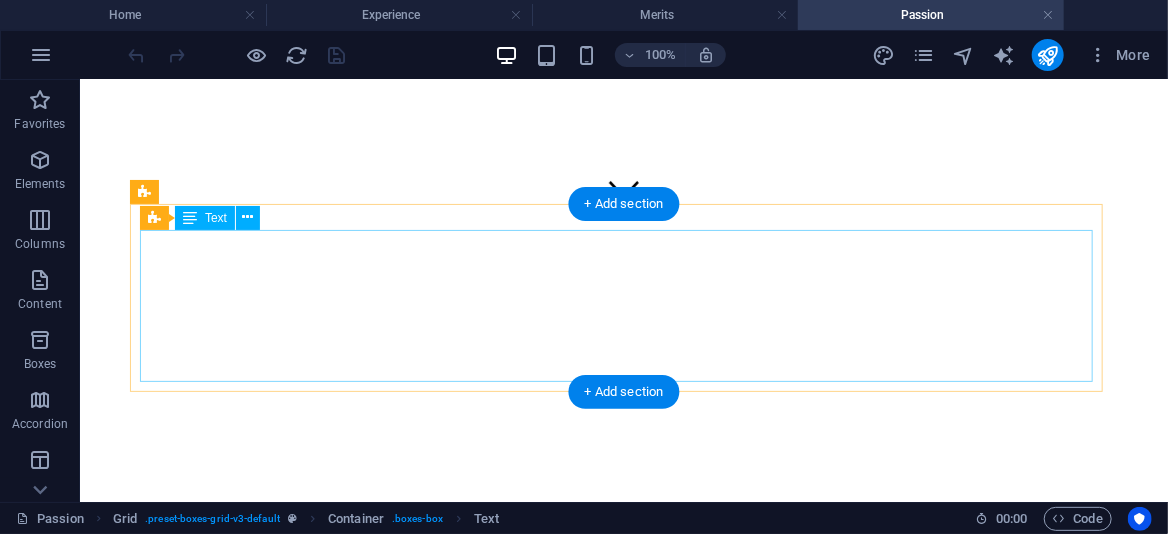 scroll, scrollTop: 478, scrollLeft: 0, axis: vertical 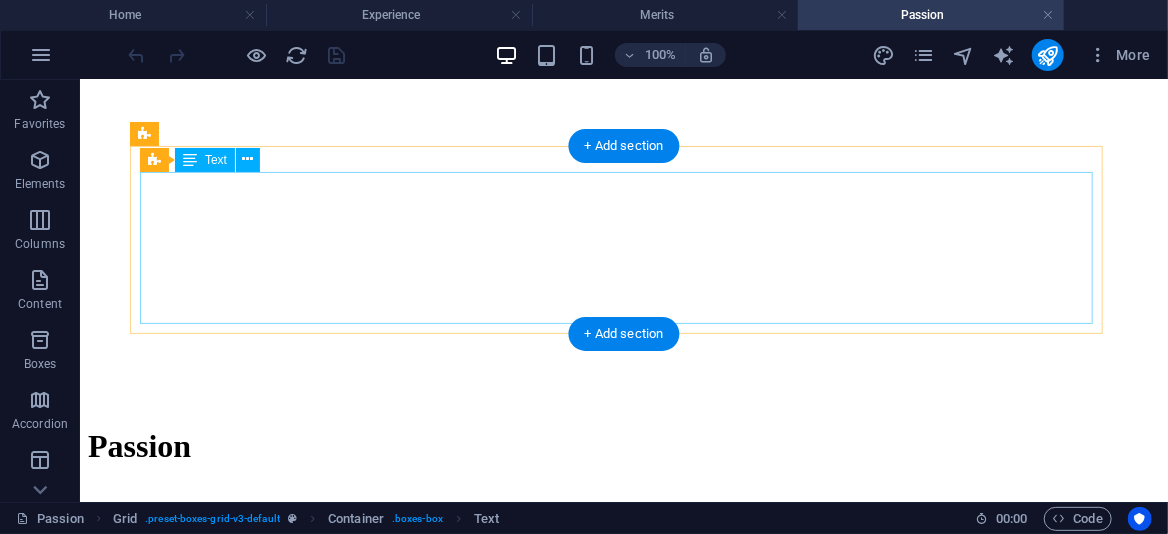 click on "Passion is what drives the depth and quality of my work. It's not just about completing tasks but about understanding systems, solving meaningful problems, and building things that last. Every project is approached with intent, precision, and the curiosity to keep improving." at bounding box center (623, 725) 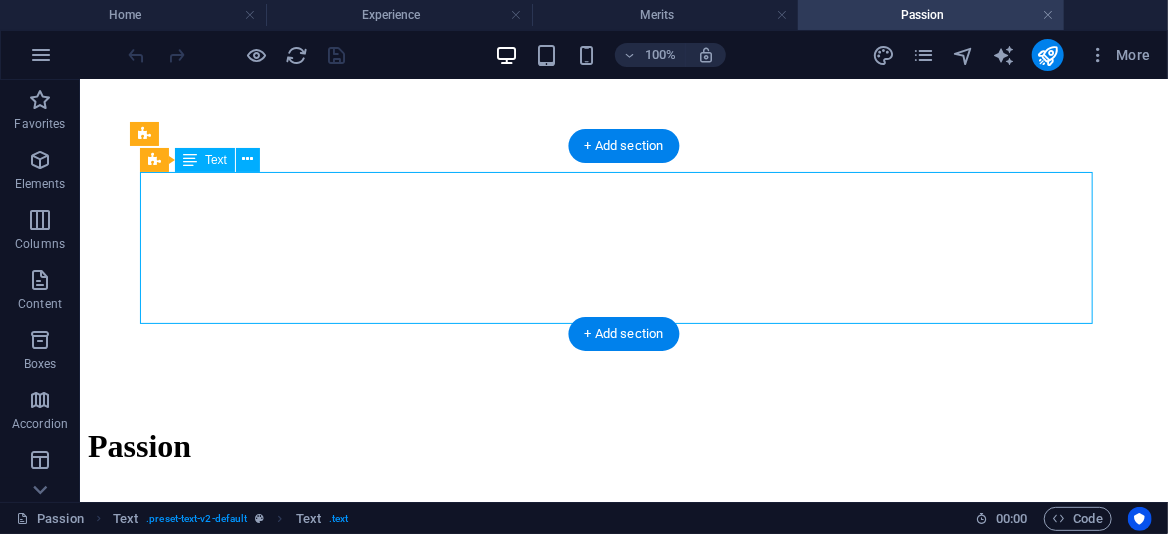 click on "Passion is what drives the depth and quality of my work. It's not just about completing tasks but about understanding systems, solving meaningful problems, and building things that last. Every project is approached with intent, precision, and the curiosity to keep improving." at bounding box center [623, 725] 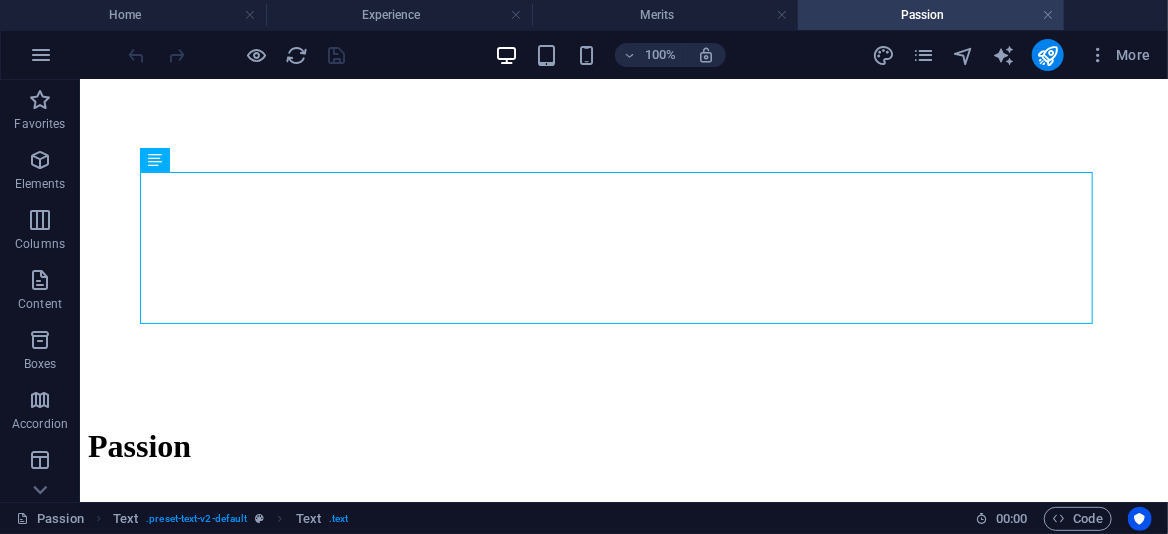 click on "Home Merits Passion Skills Experience About Passion A look into what drives the work Passion is what drives the depth and quality of my work. It's not just about completing tasks but about understanding systems, solving meaningful problems, and building things that last. Every project is approached with intent, precision, and the curiosity to keep improving. What I Pursue Systems Thinking I enjoy breaking down complex ideas and rebuilding them into clear, structured outputs. Whether it's a process, a workflow, or an interface, there's satisfaction in making things make sense. Refined Communication Clear communication matters. Whether through design, documentation, or day-to-day collaboration, I value accuracy, tone, and clarity — not just for presentation but for real-world function. Practical Execution Ideas are only as valuable as their follow-through. I enjoy the practical side of work: building, testing, refining, and seeing things move from concept to completion in a clean and organized way. Values  |" at bounding box center (623, 5460) 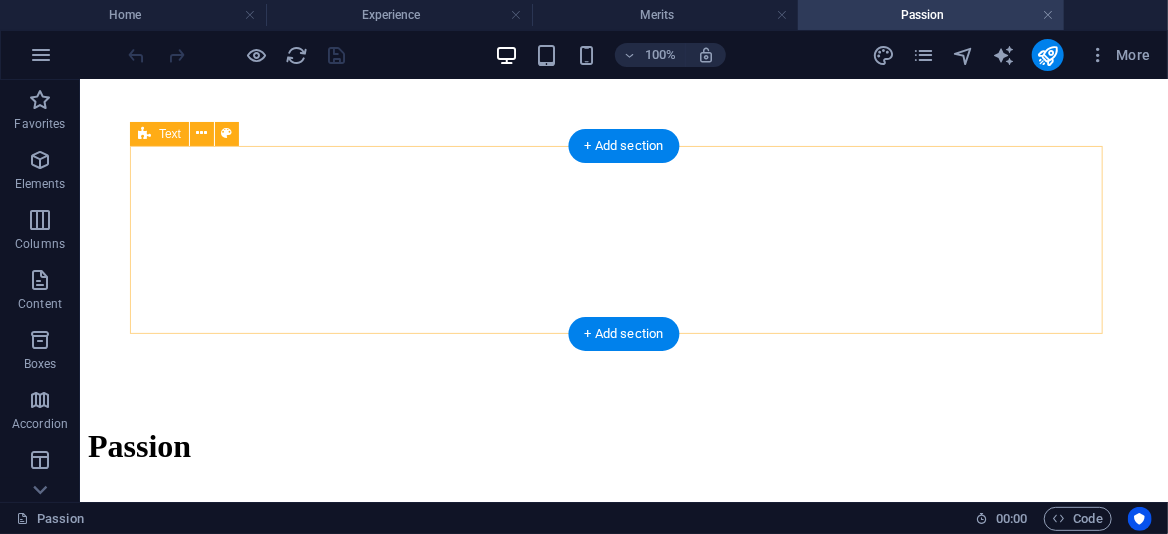 click on "Passion is what drives the depth and quality of my work. It's not just about completing tasks but about understanding systems, solving meaningful problems, and building things that last. Every project is approached with intent, precision, and the curiosity to keep improving." at bounding box center [623, 717] 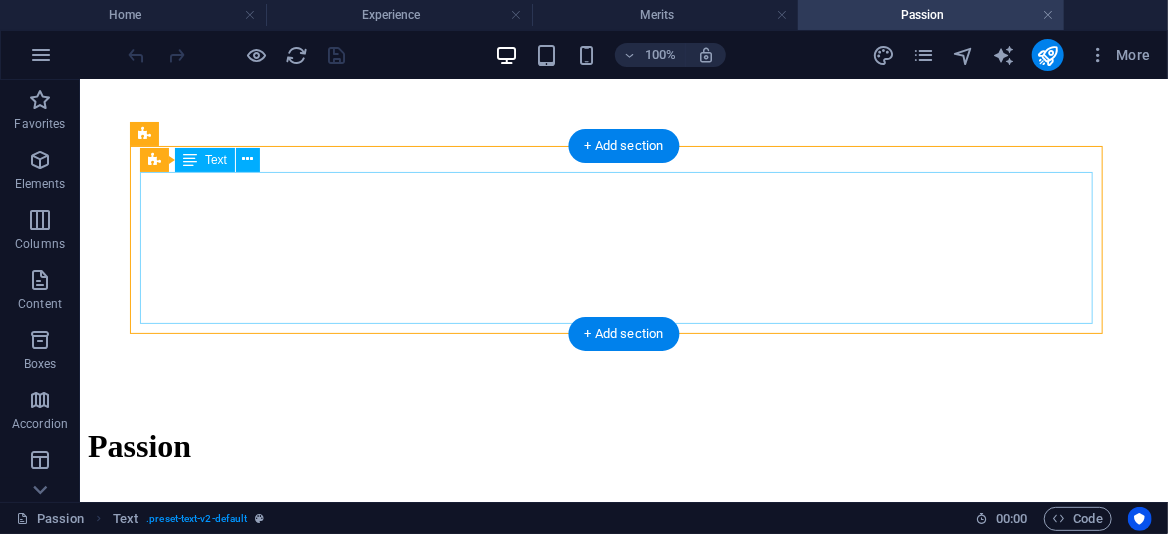 click on "Passion is what drives the depth and quality of my work. It's not just about completing tasks but about understanding systems, solving meaningful problems, and building things that last. Every project is approached with intent, precision, and the curiosity to keep improving." at bounding box center (623, 725) 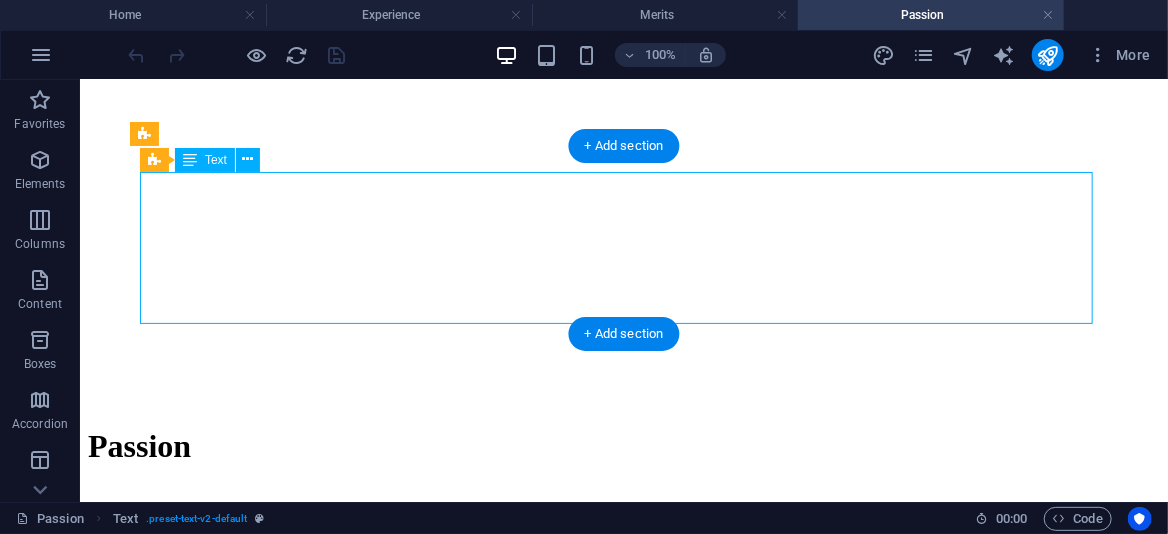 click on "Passion is what drives the depth and quality of my work. It's not just about completing tasks but about understanding systems, solving meaningful problems, and building things that last. Every project is approached with intent, precision, and the curiosity to keep improving." at bounding box center [623, 725] 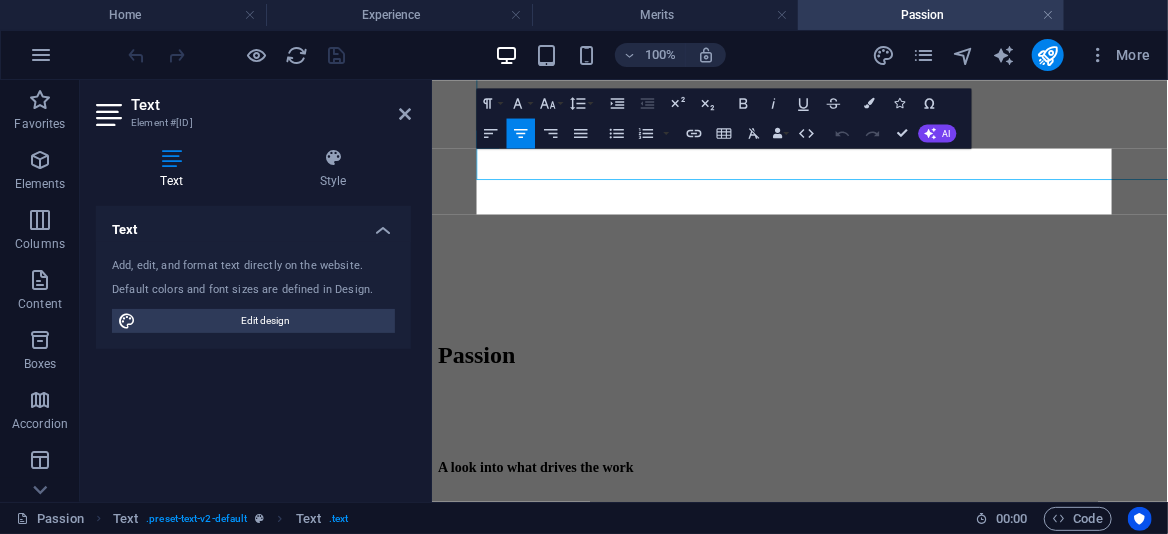 scroll, scrollTop: 589, scrollLeft: 0, axis: vertical 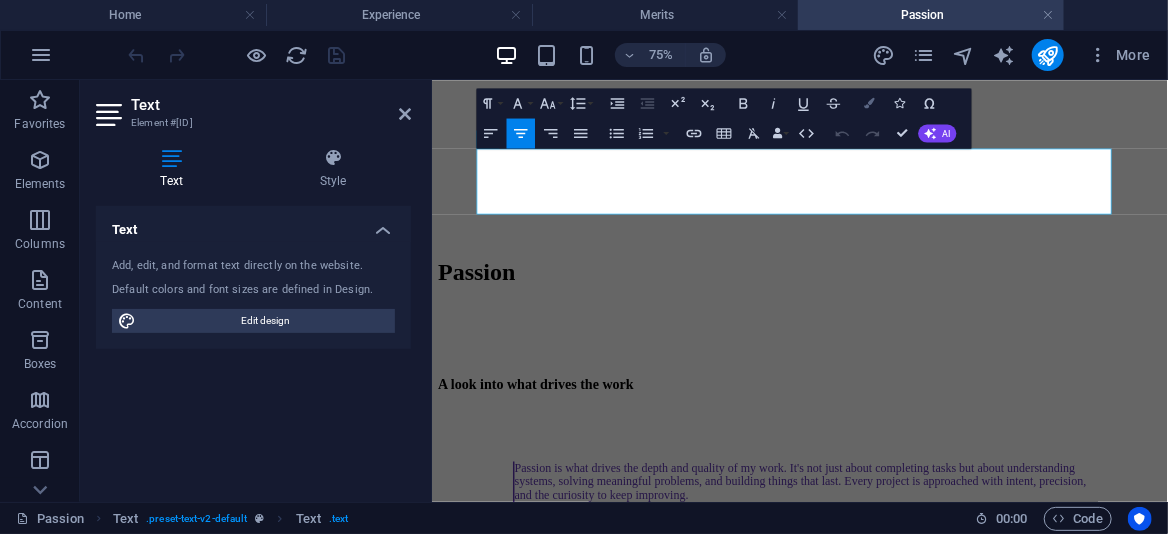 click at bounding box center [870, 103] 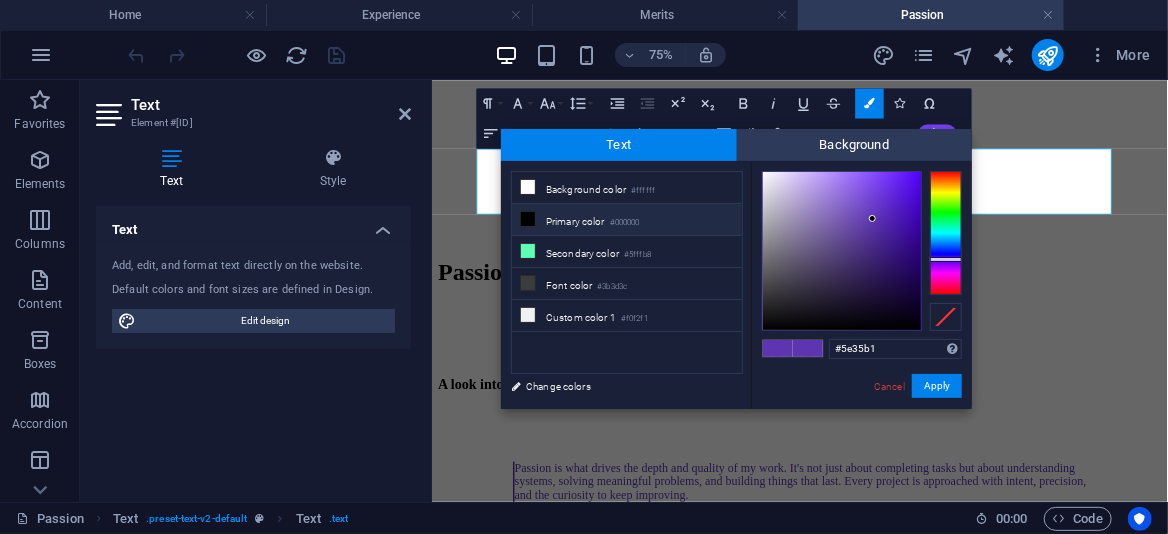click on "Primary color
#000000" at bounding box center (627, 220) 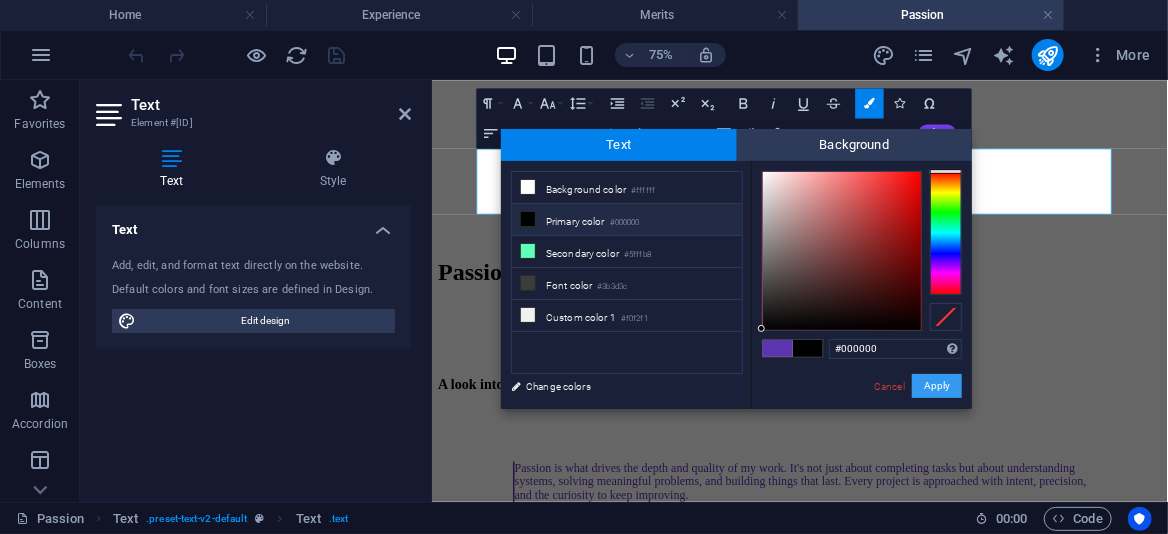 click on "Apply" at bounding box center (937, 386) 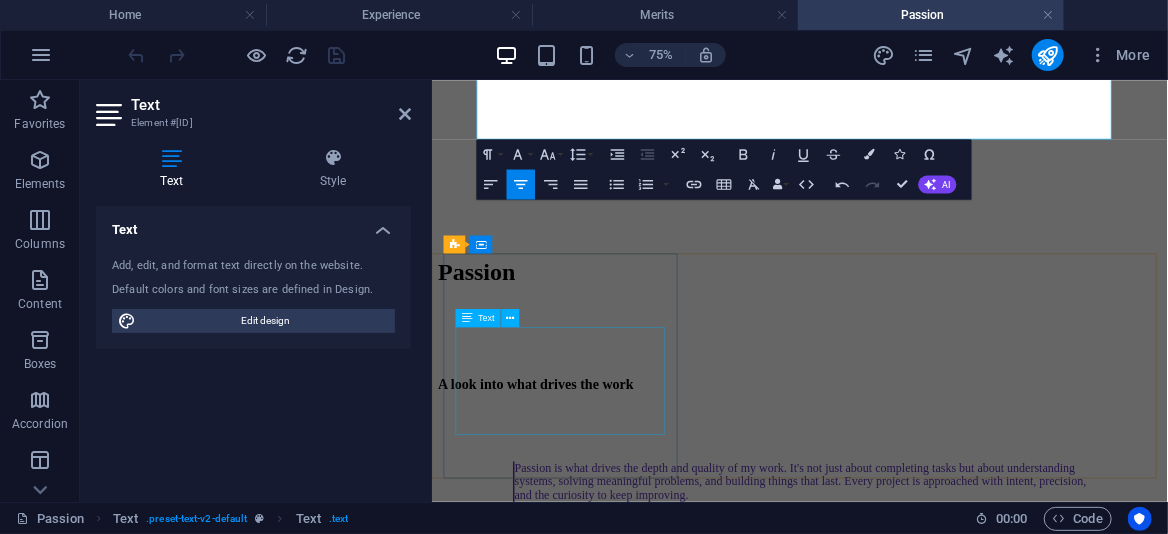 scroll, scrollTop: 689, scrollLeft: 0, axis: vertical 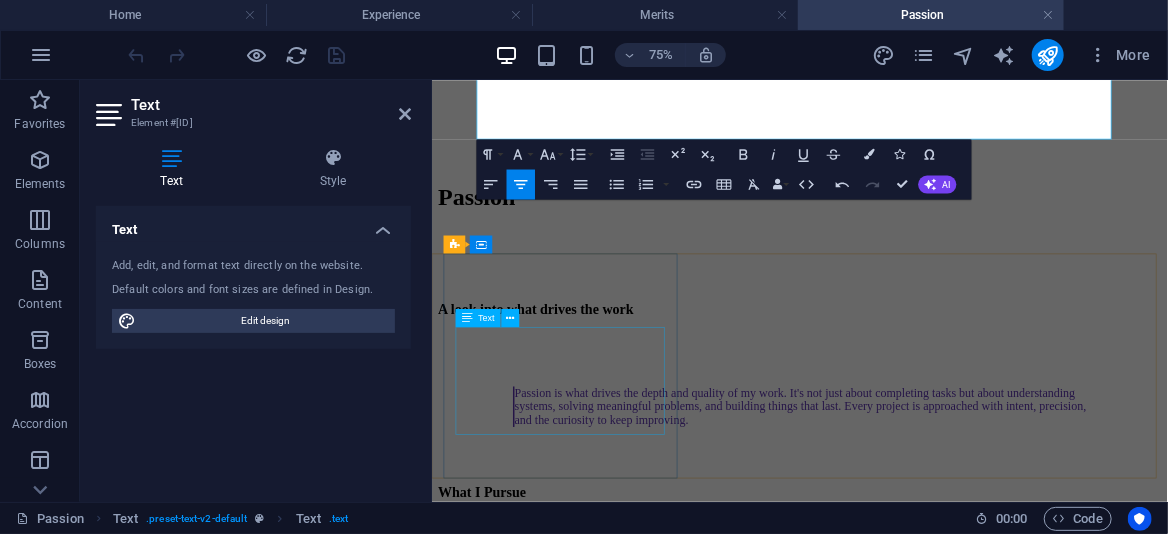 click on "I enjoy breaking down complex ideas and rebuilding them into clear, structured outputs. Whether it's a process, a workflow, or an interface, there's satisfaction in making things make sense." at bounding box center (921, 1713) 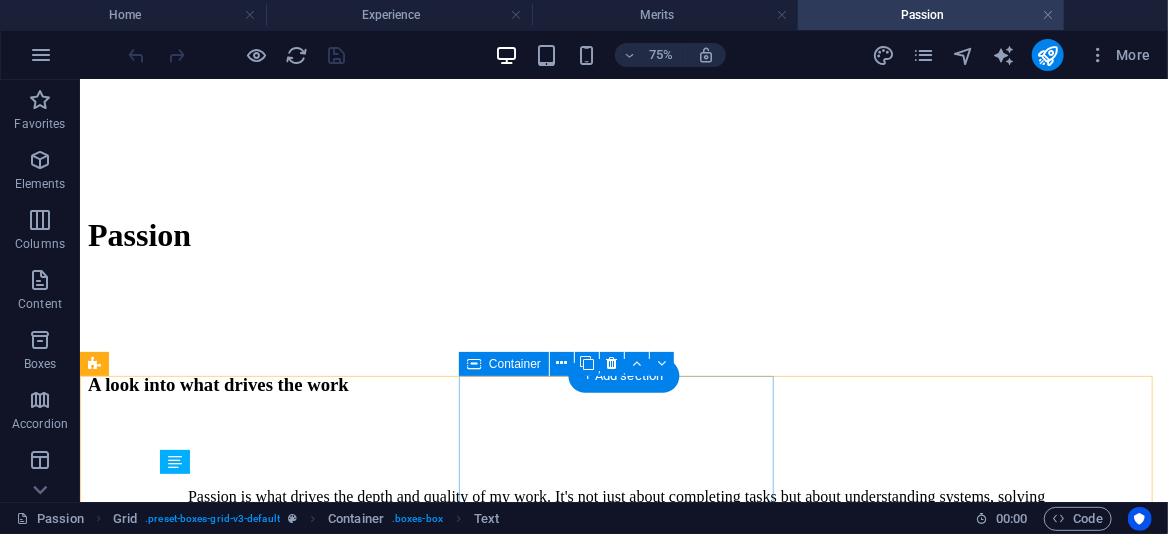 scroll, scrollTop: 578, scrollLeft: 0, axis: vertical 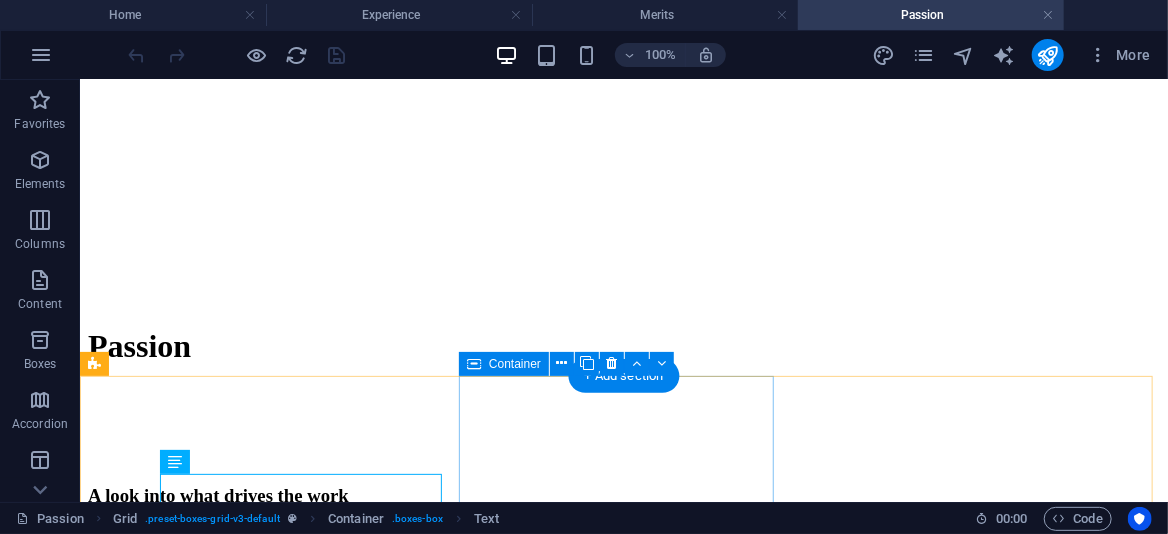 click on "Refined Communication Clear communication matters. Whether through design, documentation, or day-to-day collaboration, I value accuracy, tone, and clarity — not just for presentation but for real-world function." at bounding box center [623, 2530] 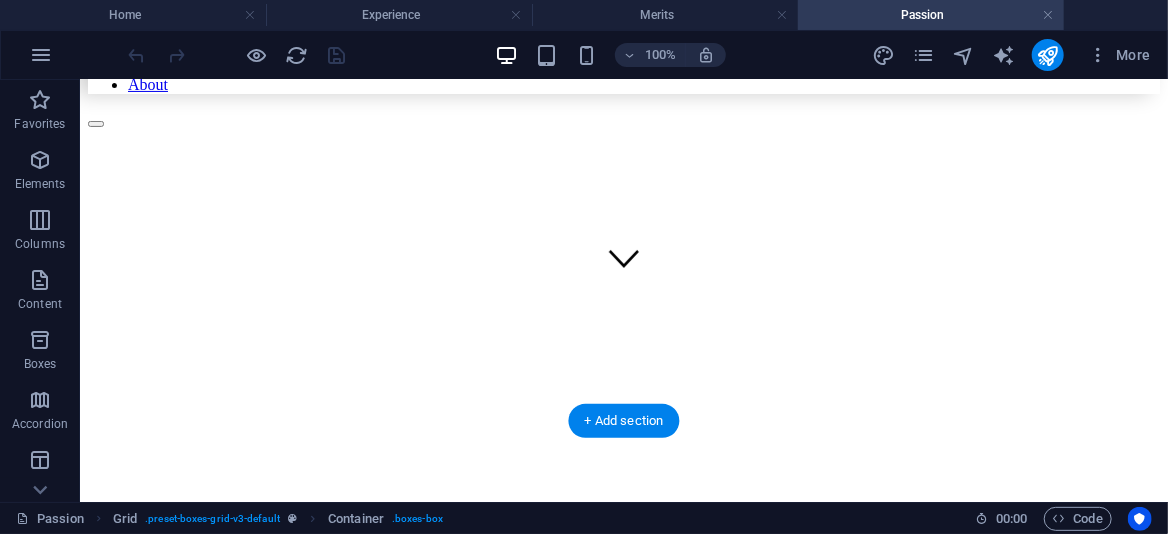 scroll, scrollTop: 478, scrollLeft: 0, axis: vertical 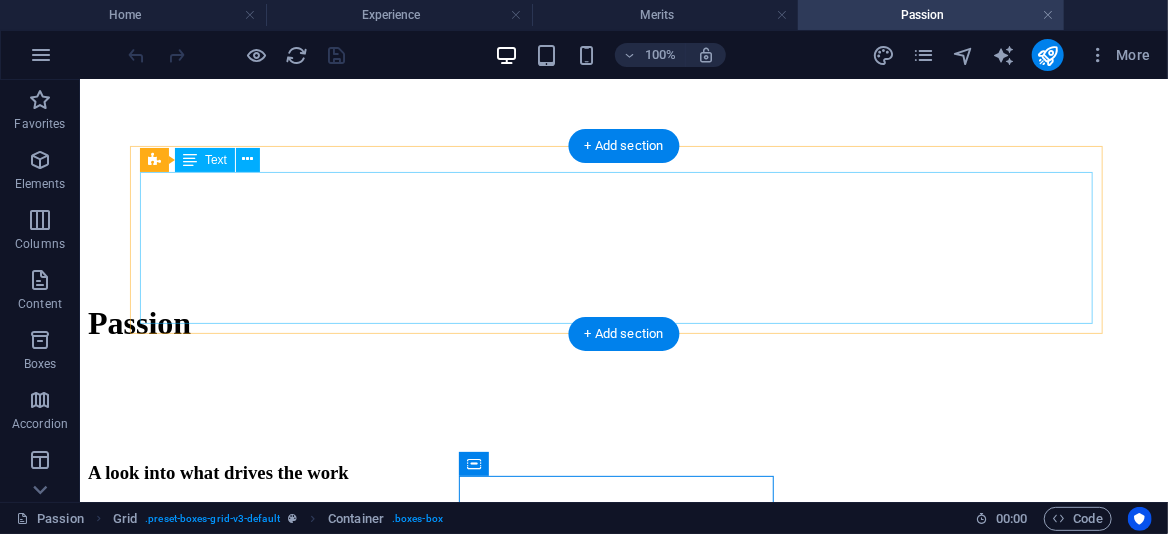 click on "Passion is what drives the depth and quality of my work. It's not just about completing tasks but about understanding systems, solving meaningful problems, and building things that last. Every project is approached with intent, precision, and the curiosity to keep improving." at bounding box center [623, 602] 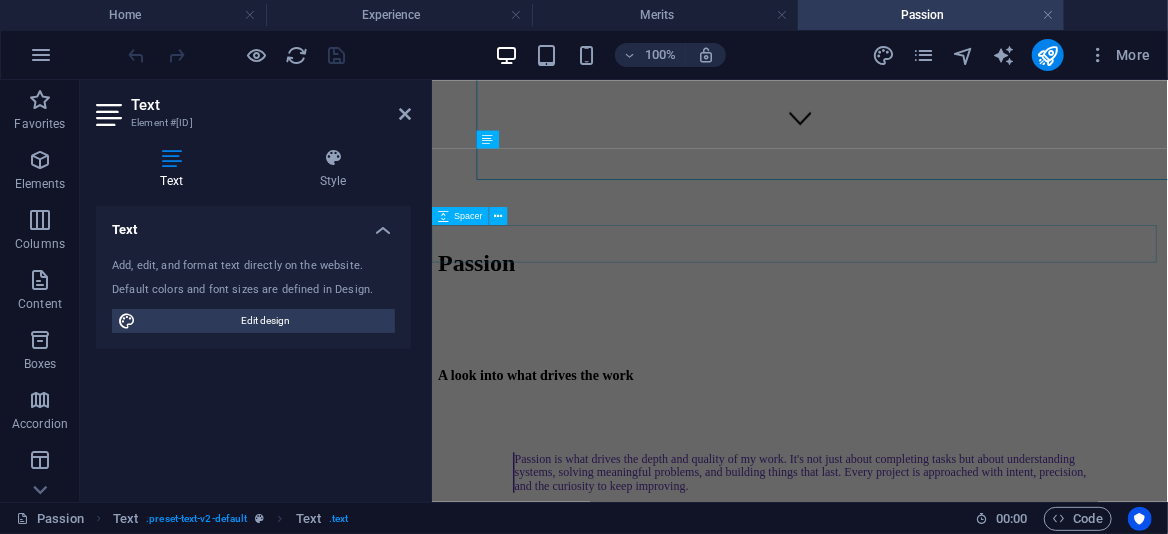 scroll, scrollTop: 589, scrollLeft: 0, axis: vertical 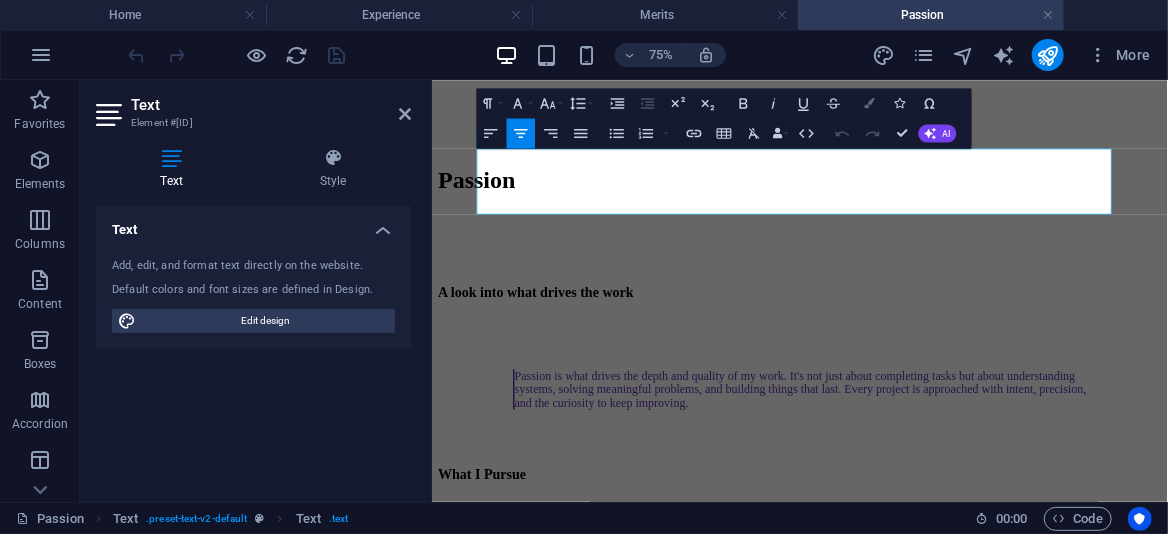 click on "Colors" at bounding box center (870, 104) 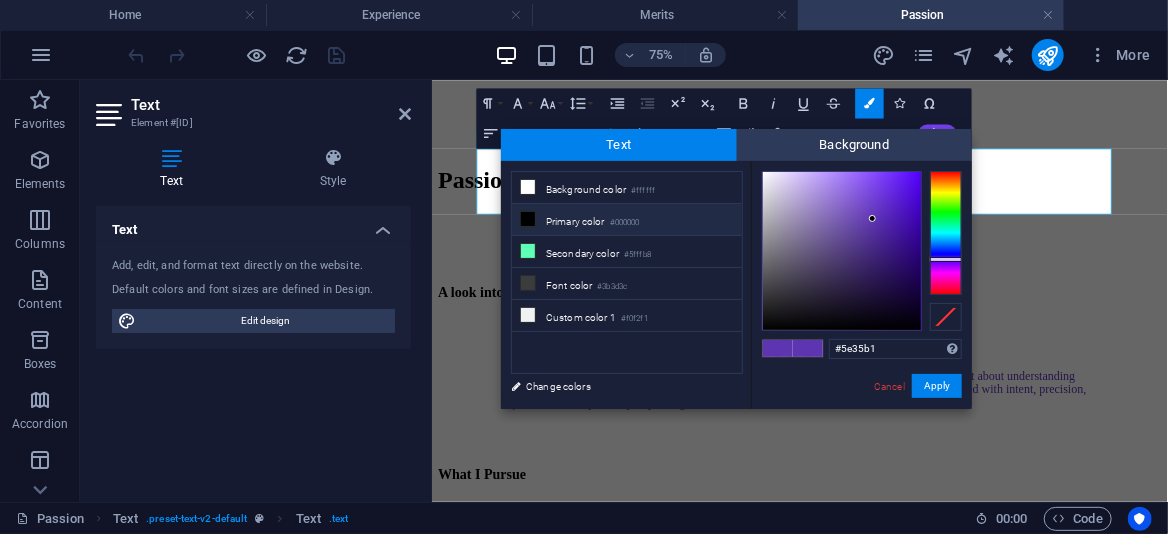 click on "#000000" at bounding box center (625, 223) 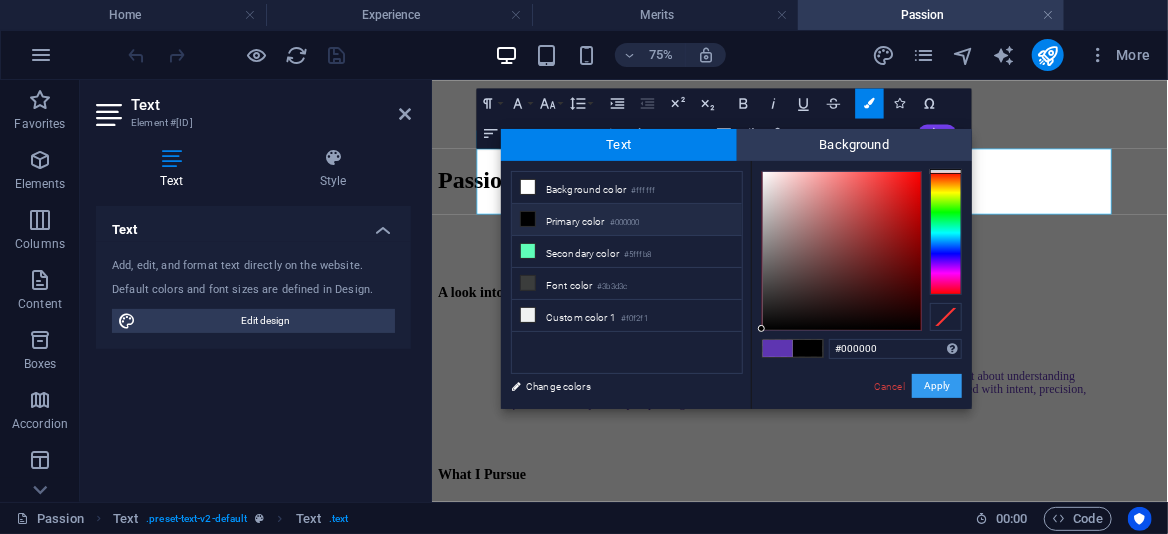 click on "Apply" at bounding box center [937, 386] 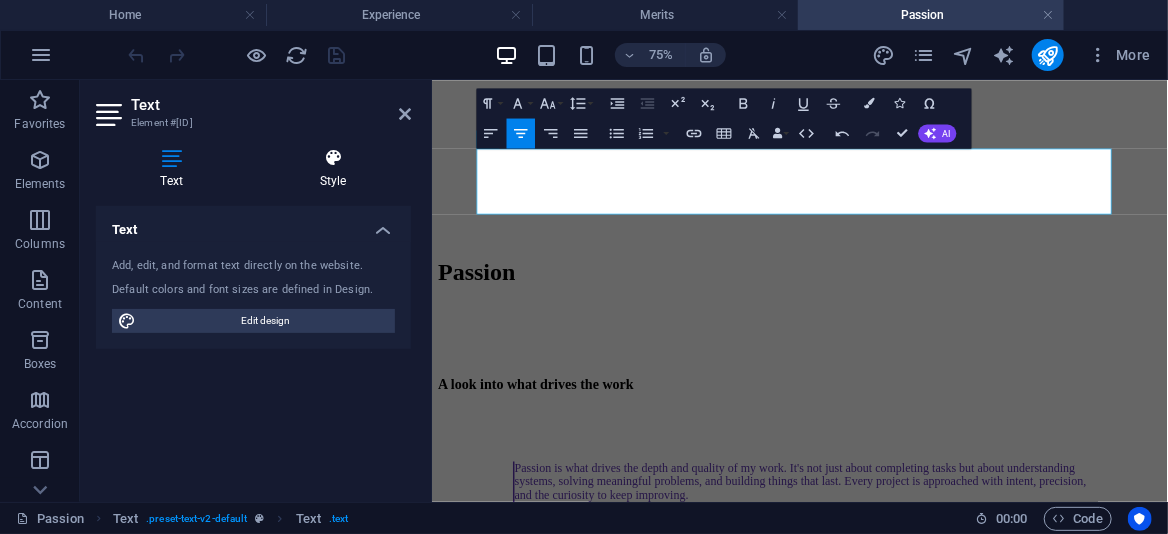 click on "Style" at bounding box center (333, 169) 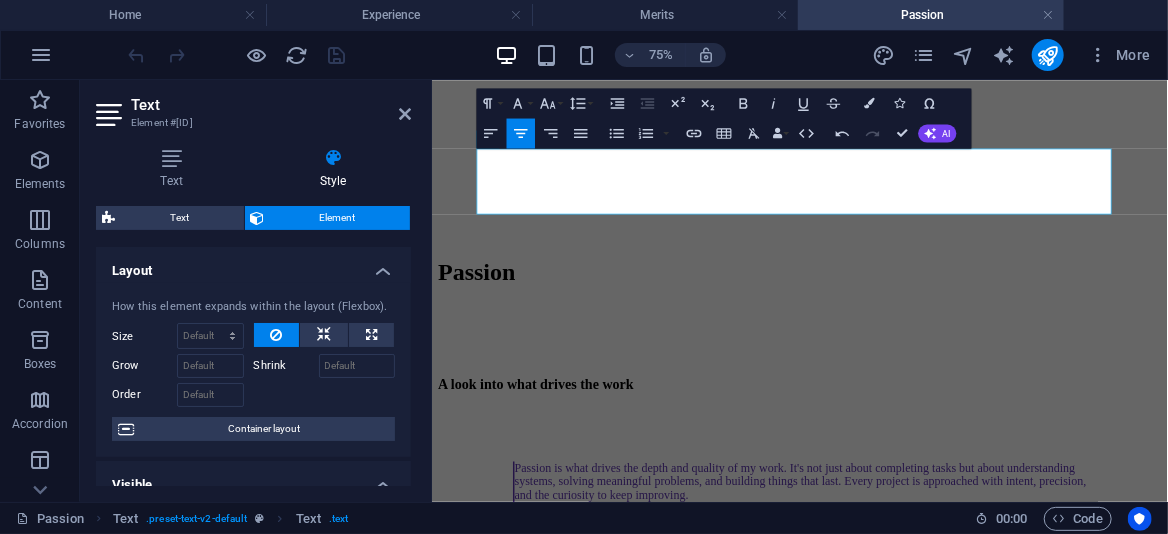 scroll, scrollTop: 0, scrollLeft: 0, axis: both 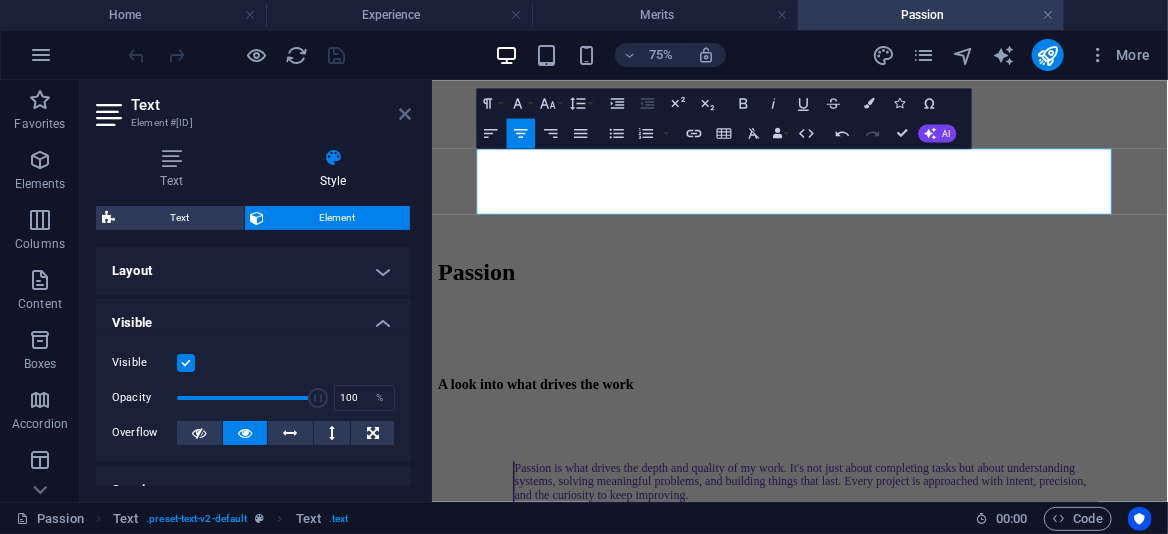 drag, startPoint x: 402, startPoint y: 111, endPoint x: 402, endPoint y: 59, distance: 52 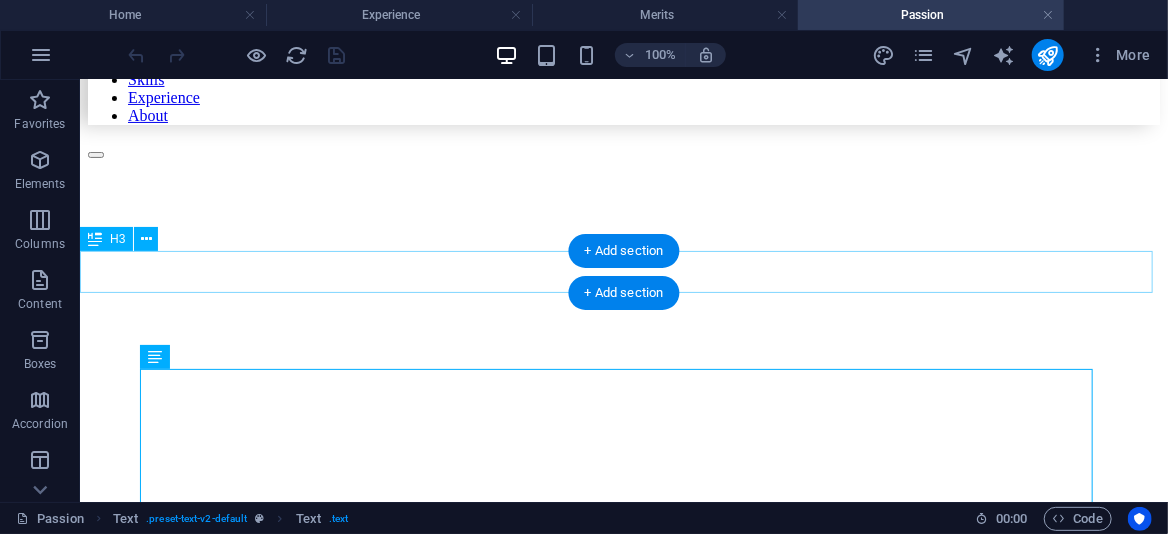 scroll, scrollTop: 478, scrollLeft: 0, axis: vertical 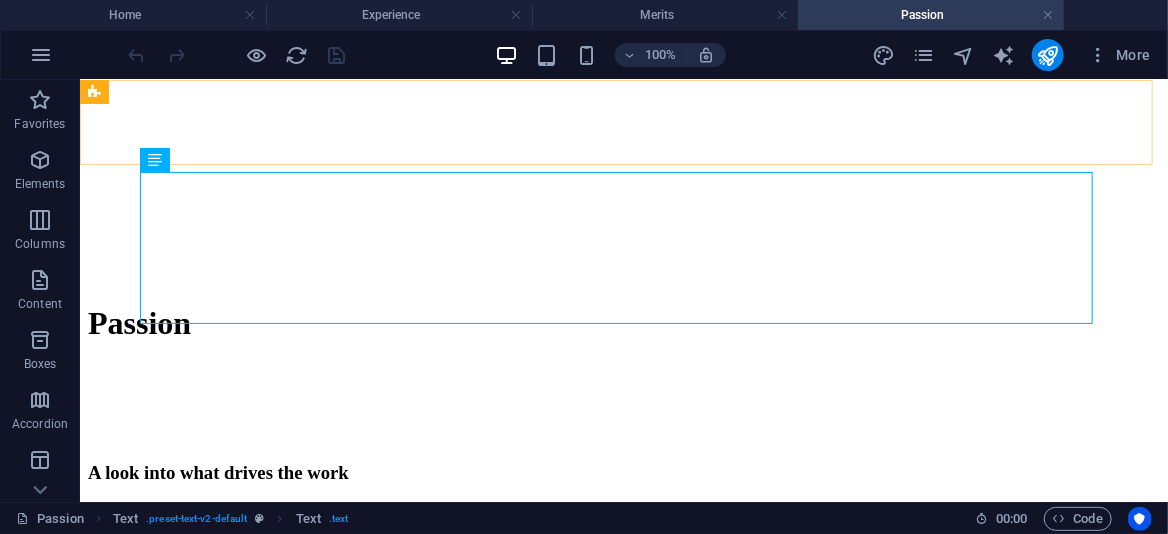 click on "Home Merits Passion Skills Experience About" at bounding box center [623, -258] 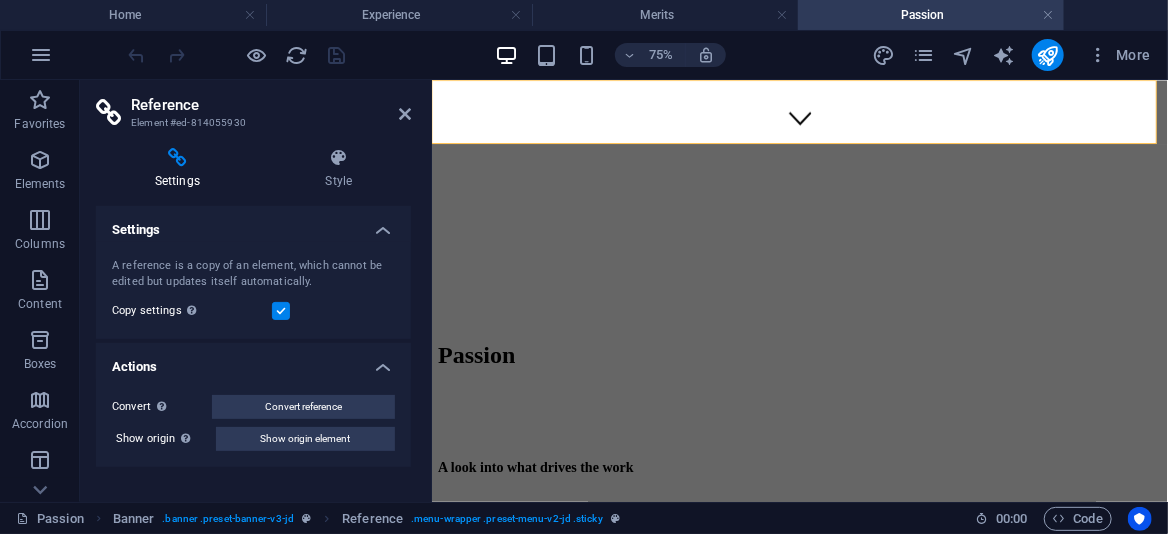 scroll, scrollTop: 589, scrollLeft: 0, axis: vertical 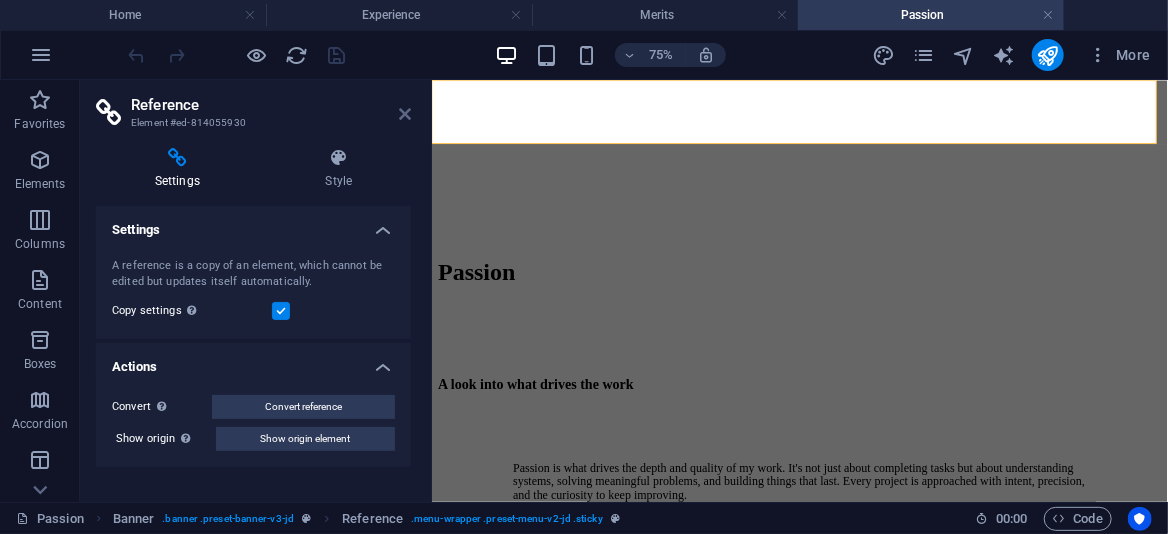 click at bounding box center (405, 114) 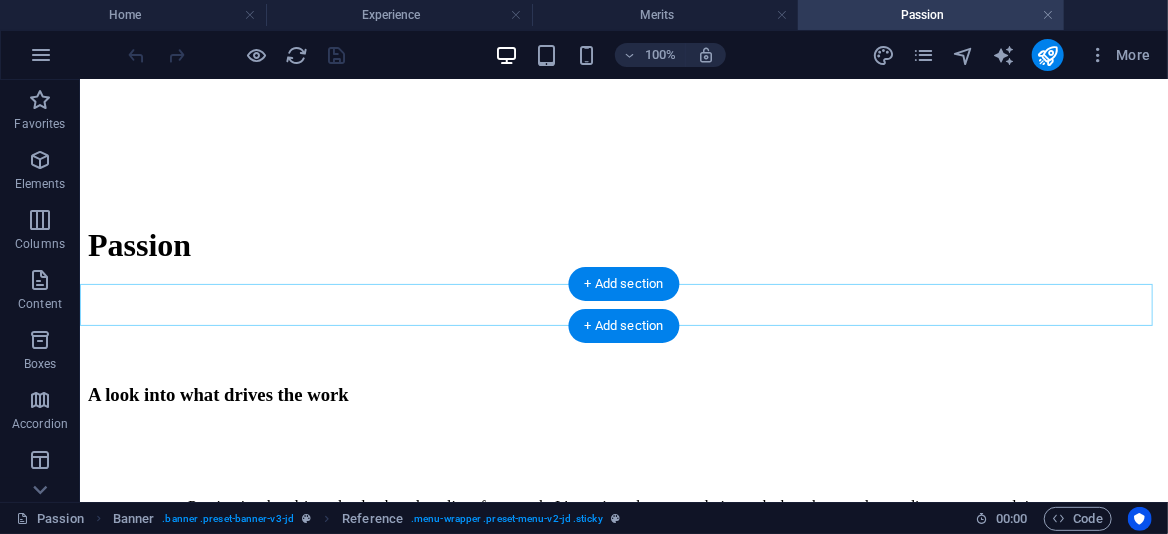 scroll, scrollTop: 578, scrollLeft: 0, axis: vertical 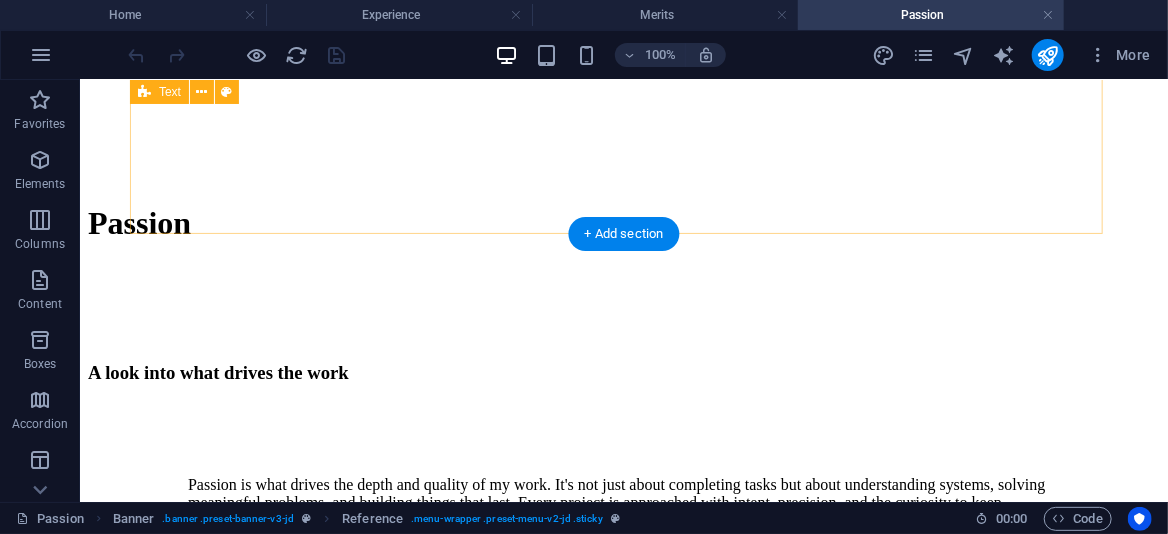click on "Passion is what drives the depth and quality of my work. It's not just about completing tasks but about understanding systems, solving meaningful problems, and building things that last. Every project is approached with intent, precision, and the curiosity to keep improving." at bounding box center [623, 494] 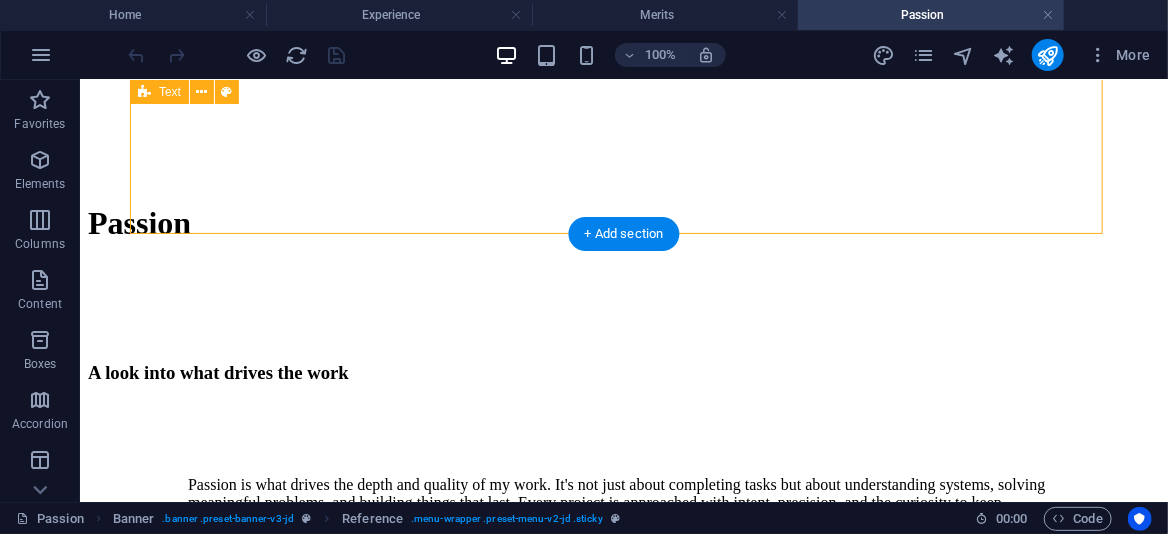 click on "Passion is what drives the depth and quality of my work. It's not just about completing tasks but about understanding systems, solving meaningful problems, and building things that last. Every project is approached with intent, precision, and the curiosity to keep improving." at bounding box center [623, 494] 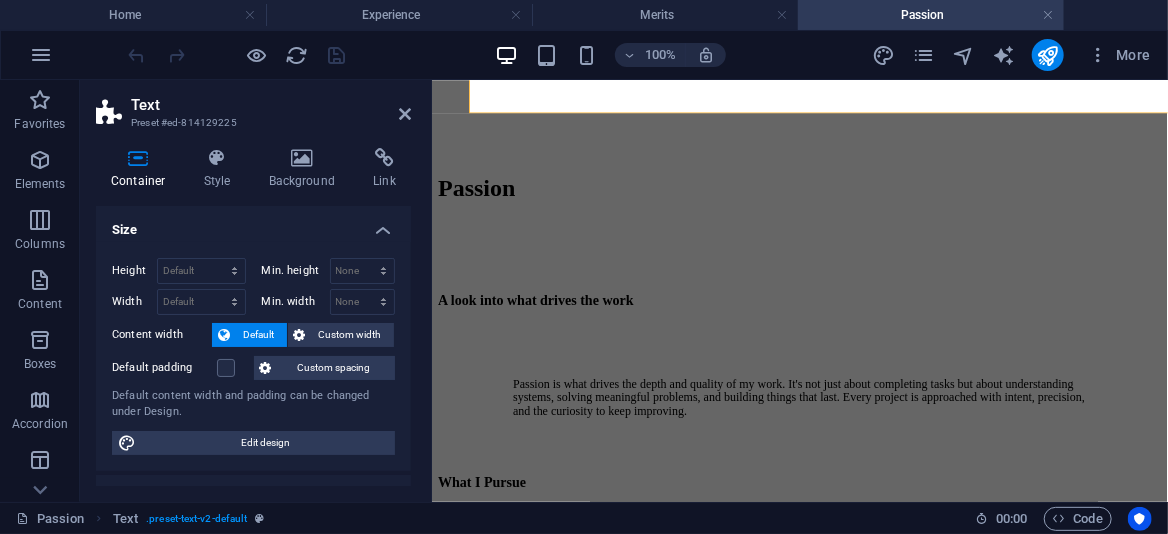 scroll, scrollTop: 688, scrollLeft: 0, axis: vertical 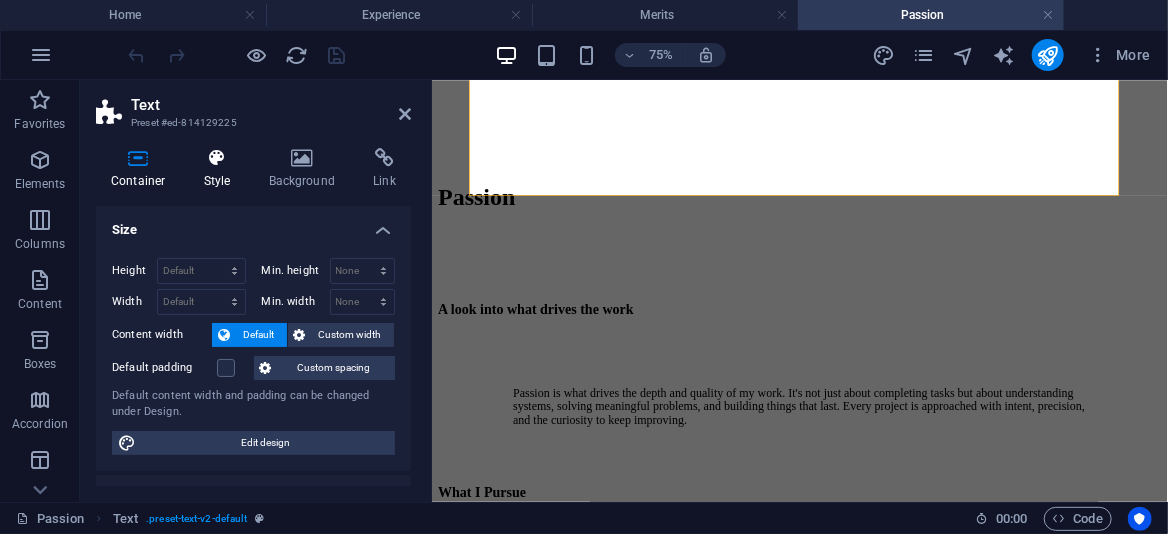 click at bounding box center [217, 158] 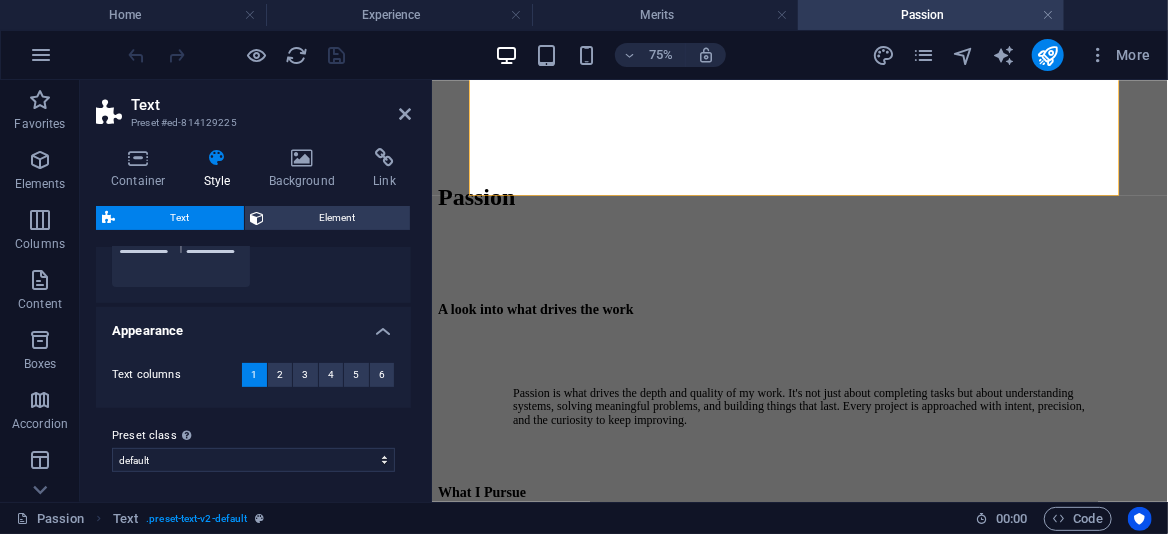 scroll, scrollTop: 285, scrollLeft: 0, axis: vertical 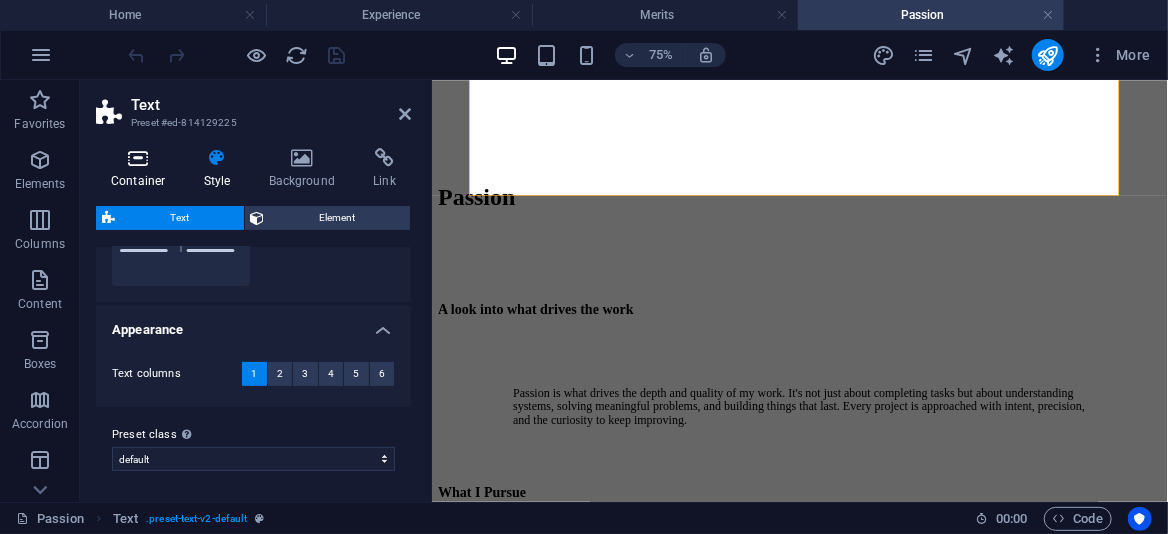 click at bounding box center (138, 158) 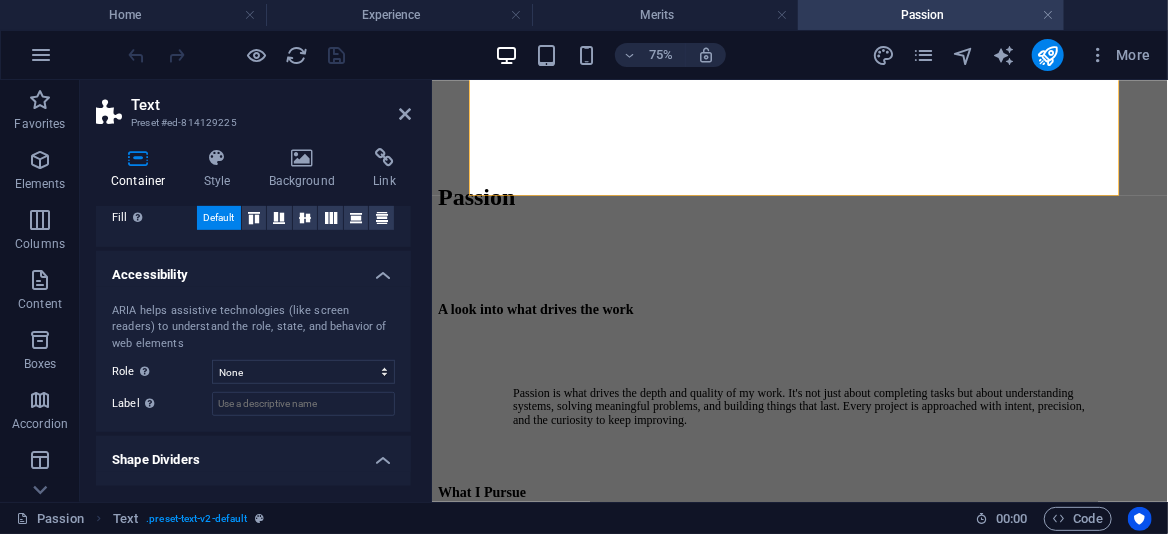 scroll, scrollTop: 494, scrollLeft: 0, axis: vertical 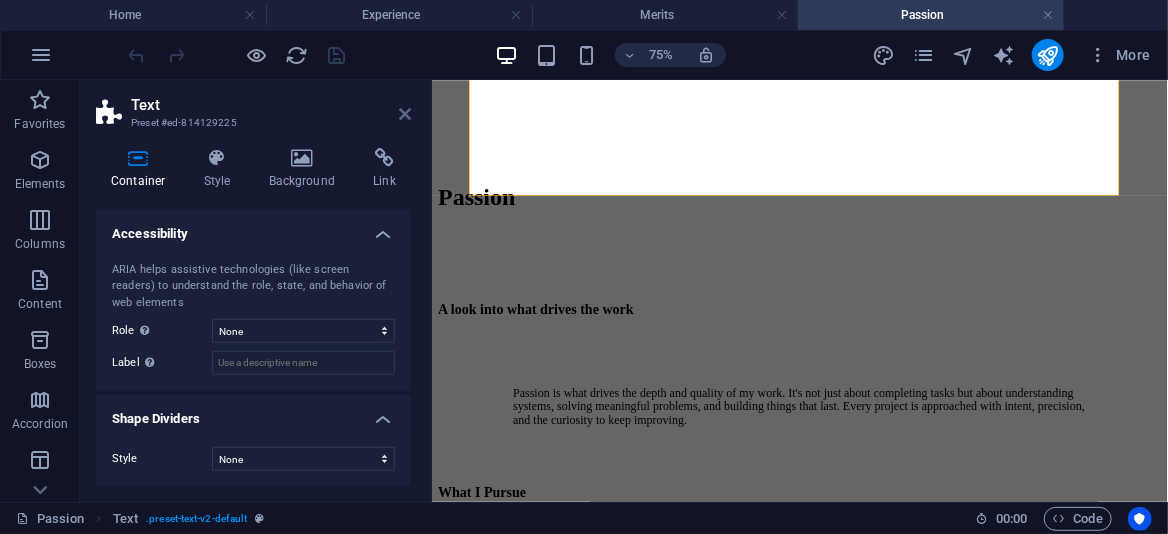 click at bounding box center [405, 114] 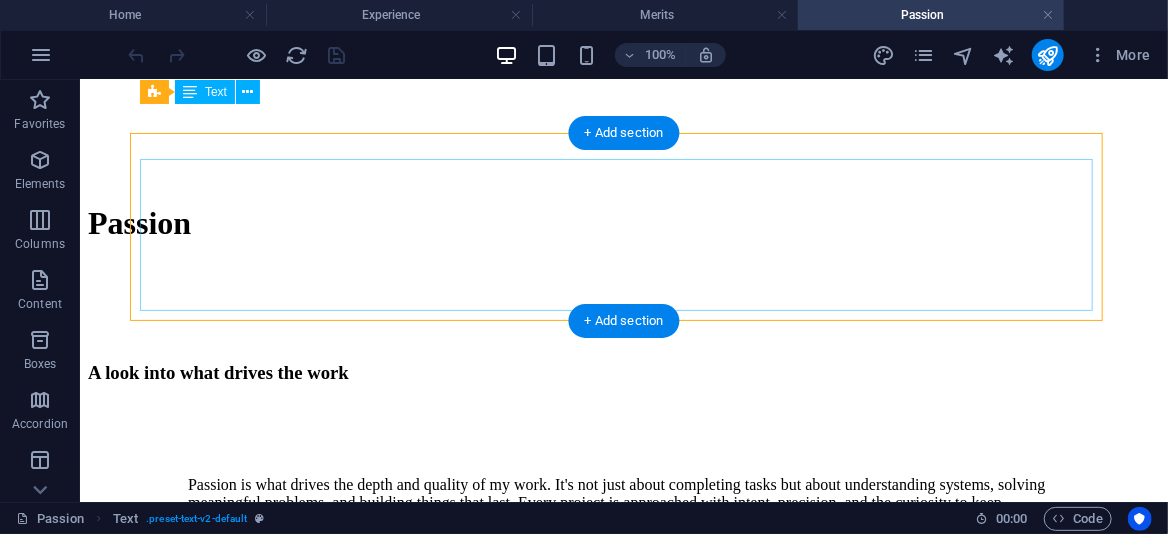 scroll, scrollTop: 478, scrollLeft: 0, axis: vertical 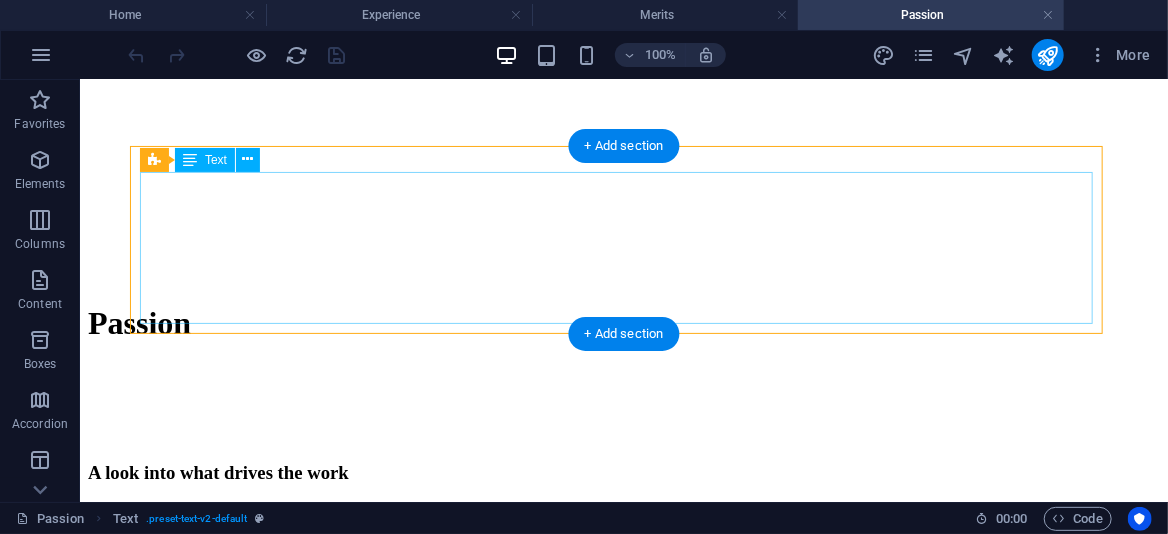 click on "Passion is what drives the depth and quality of my work. It's not just about completing tasks but about understanding systems, solving meaningful problems, and building things that last. Every project is approached with intent, precision, and the curiosity to keep improving." at bounding box center (623, 602) 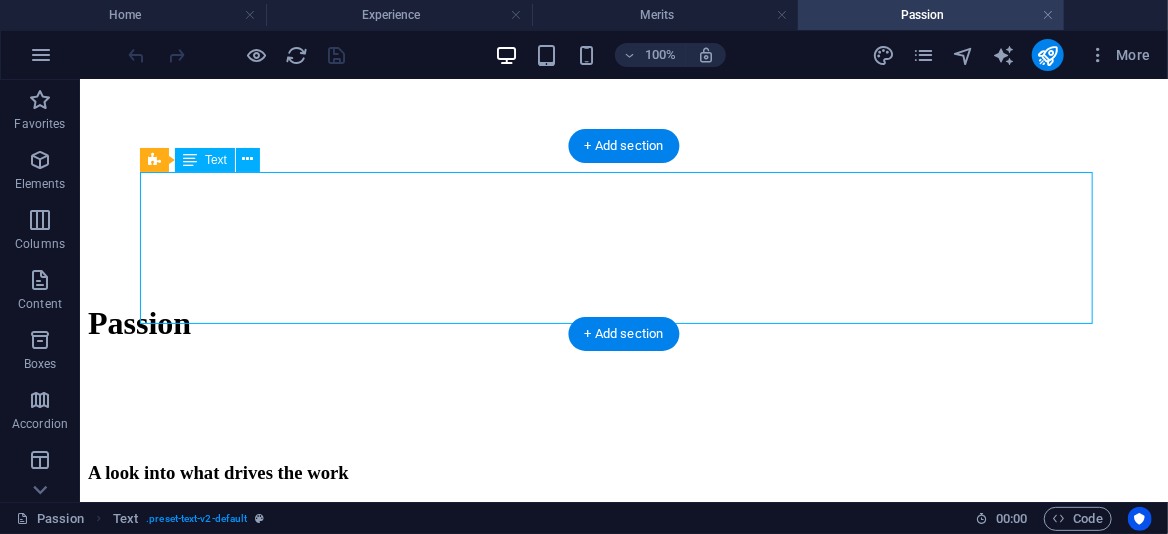 click on "Passion is what drives the depth and quality of my work. It's not just about completing tasks but about understanding systems, solving meaningful problems, and building things that last. Every project is approached with intent, precision, and the curiosity to keep improving." at bounding box center [623, 602] 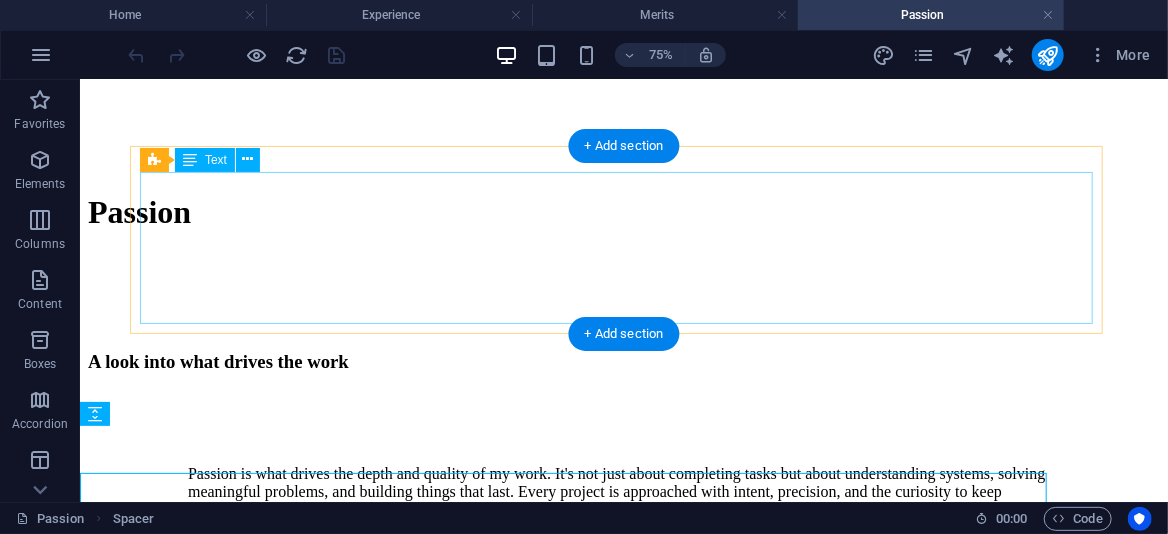 scroll, scrollTop: 478, scrollLeft: 0, axis: vertical 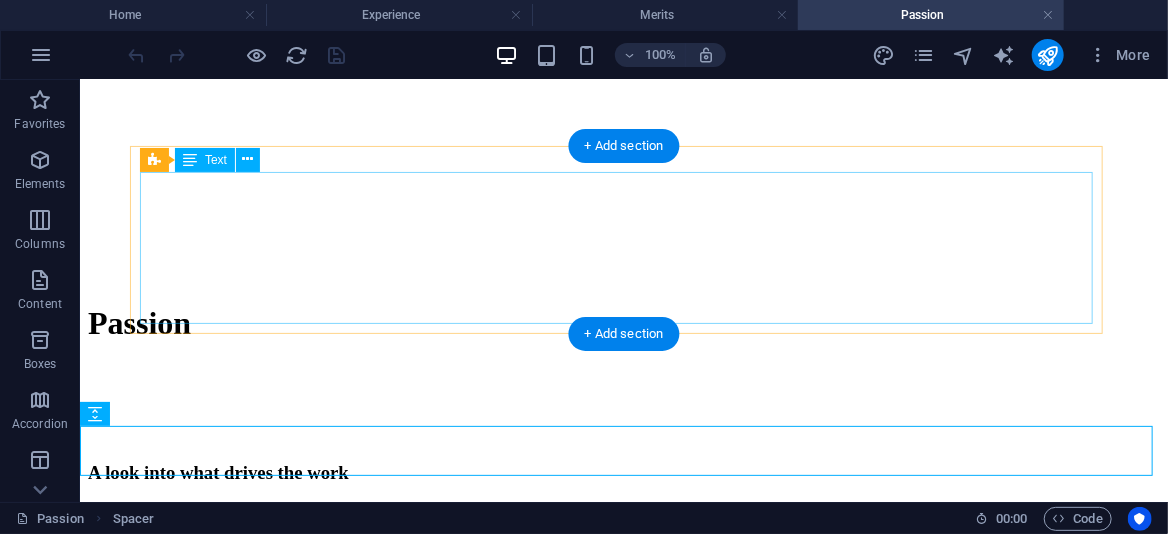 click on "Passion is what drives the depth and quality of my work. It's not just about completing tasks but about understanding systems, solving meaningful problems, and building things that last. Every project is approached with intent, precision, and the curiosity to keep improving." at bounding box center (623, 602) 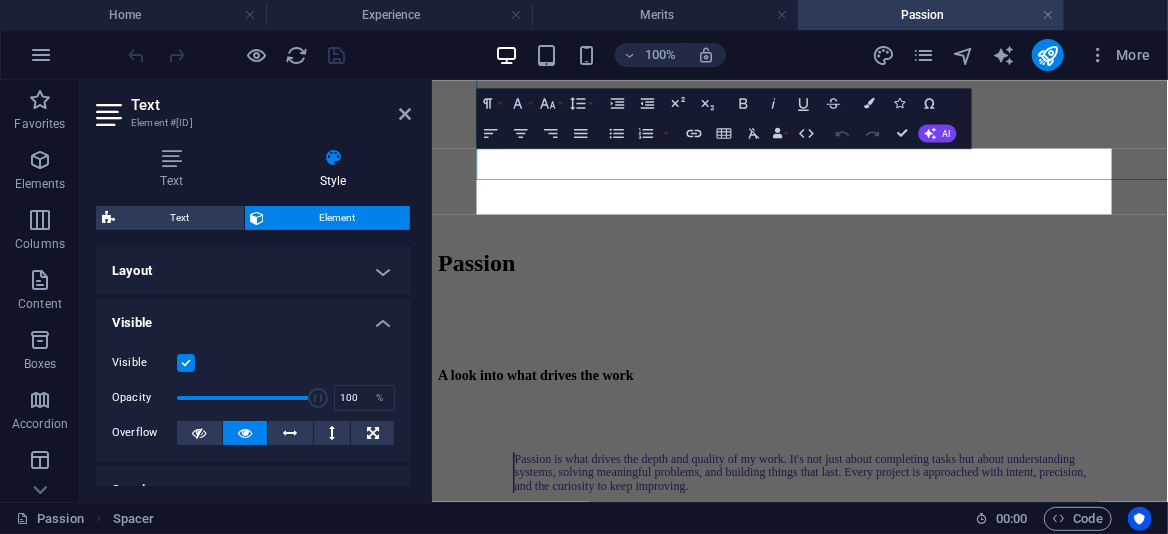 scroll, scrollTop: 589, scrollLeft: 0, axis: vertical 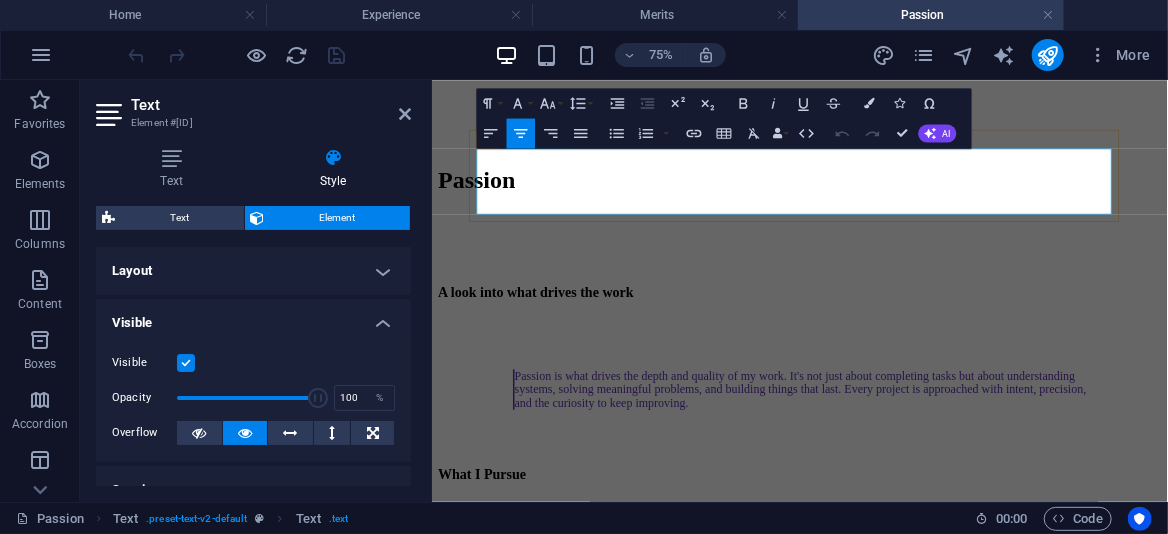 click on "Passion is what drives the depth and quality of my work. It's not just about completing tasks but about understanding systems, solving meaningful problems, and building things that last. Every project is approached with intent, precision, and the curiosity to keep improving." at bounding box center (922, 491) 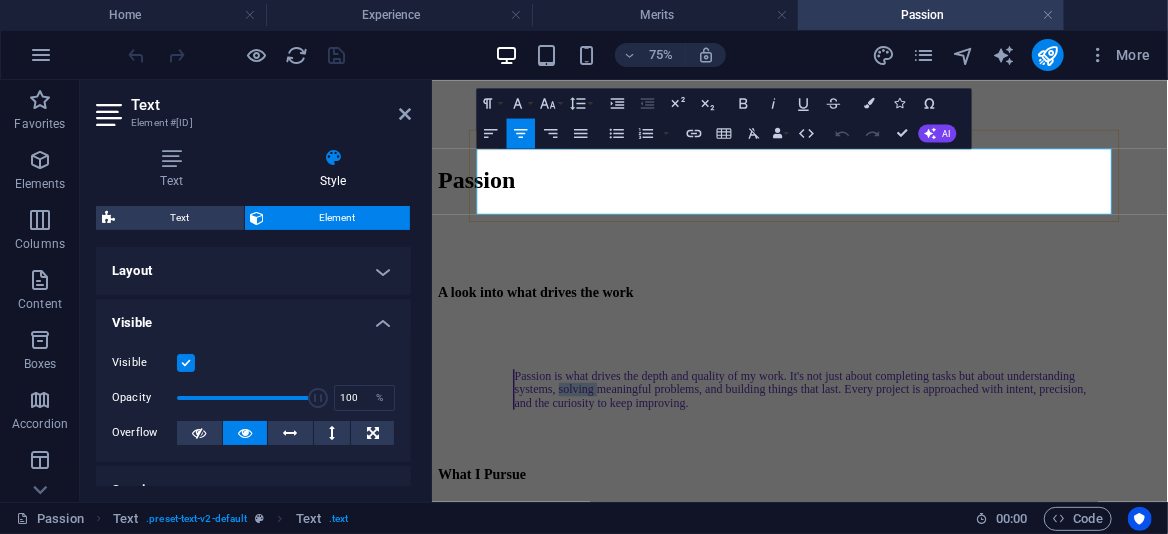 click on "Passion is what drives the depth and quality of my work. It's not just about completing tasks but about understanding systems, solving meaningful problems, and building things that last. Every project is approached with intent, precision, and the curiosity to keep improving." at bounding box center (922, 491) 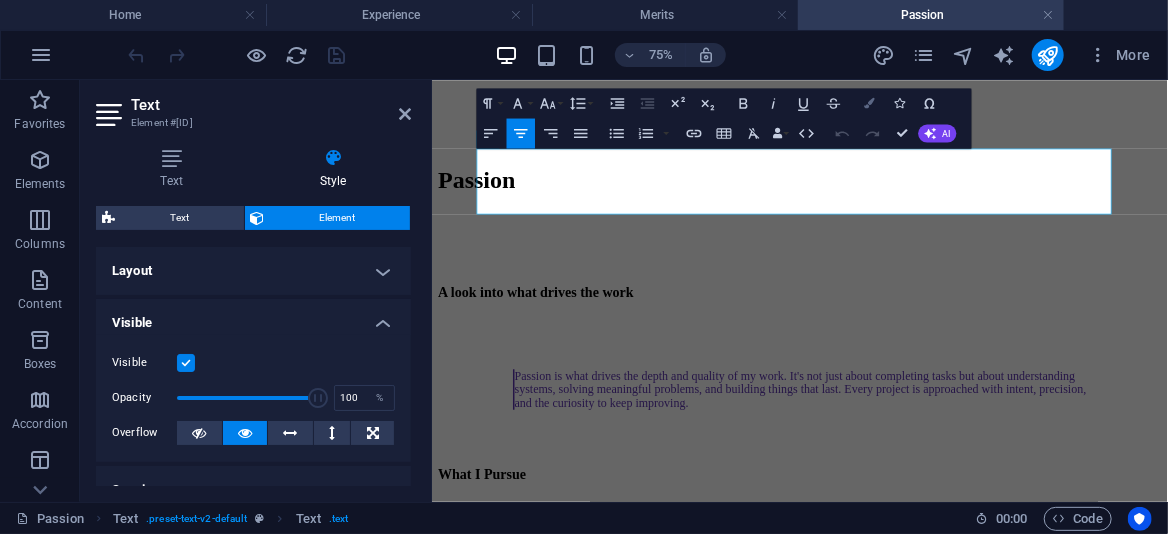 click at bounding box center (870, 103) 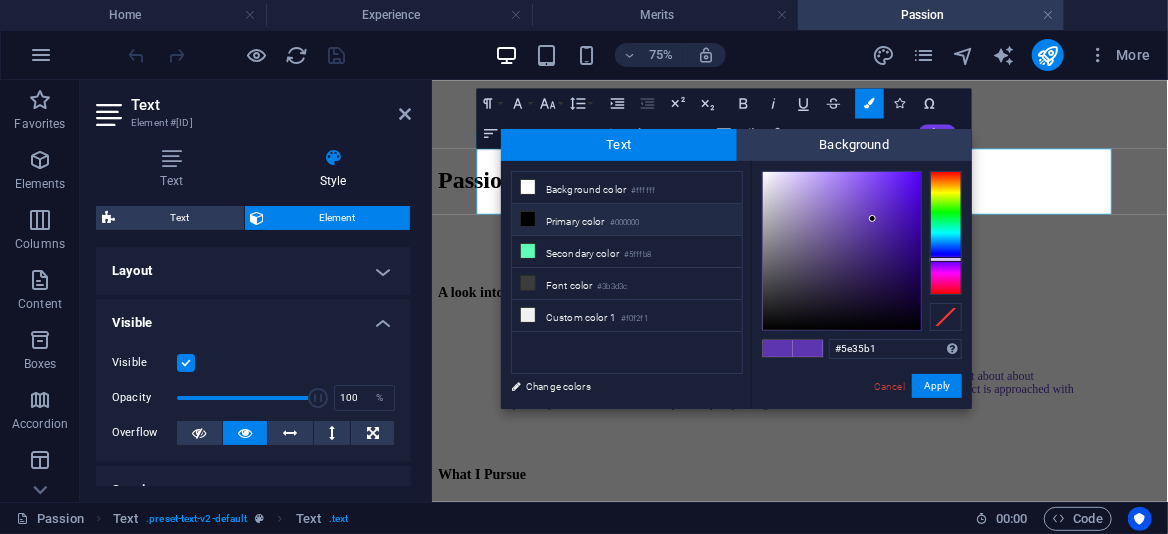 click on "Primary color
#000000" at bounding box center (627, 220) 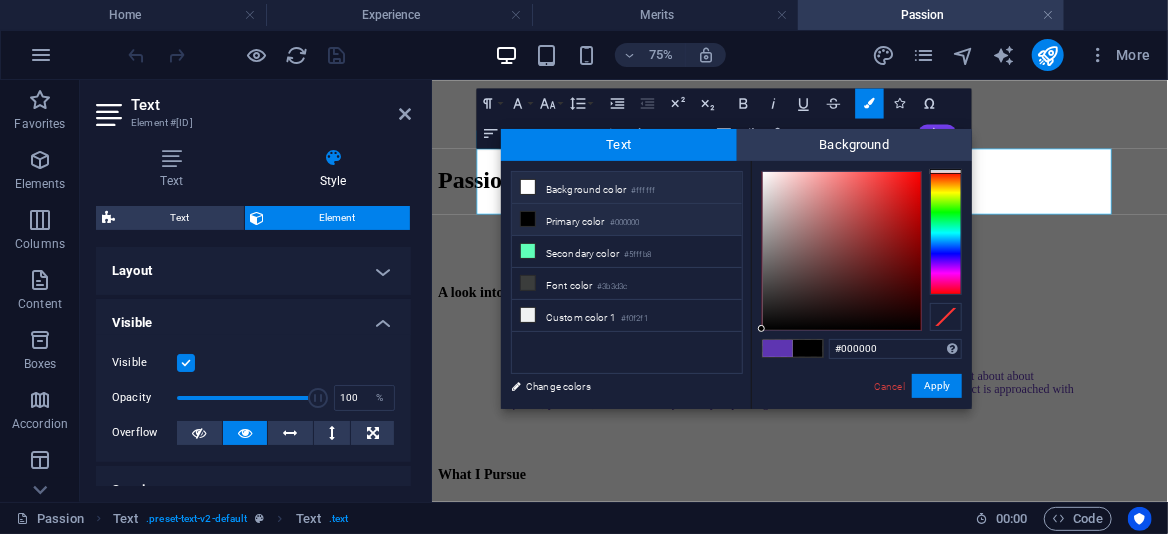 click on "Background color
#ffffff" at bounding box center [627, 188] 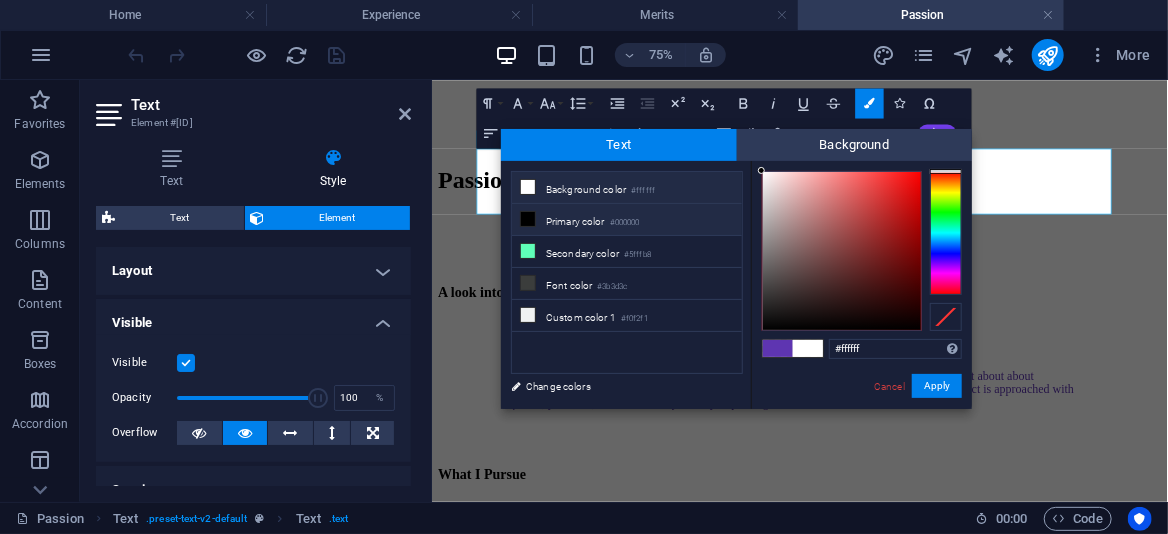 click on "Primary color
#000000" at bounding box center [627, 220] 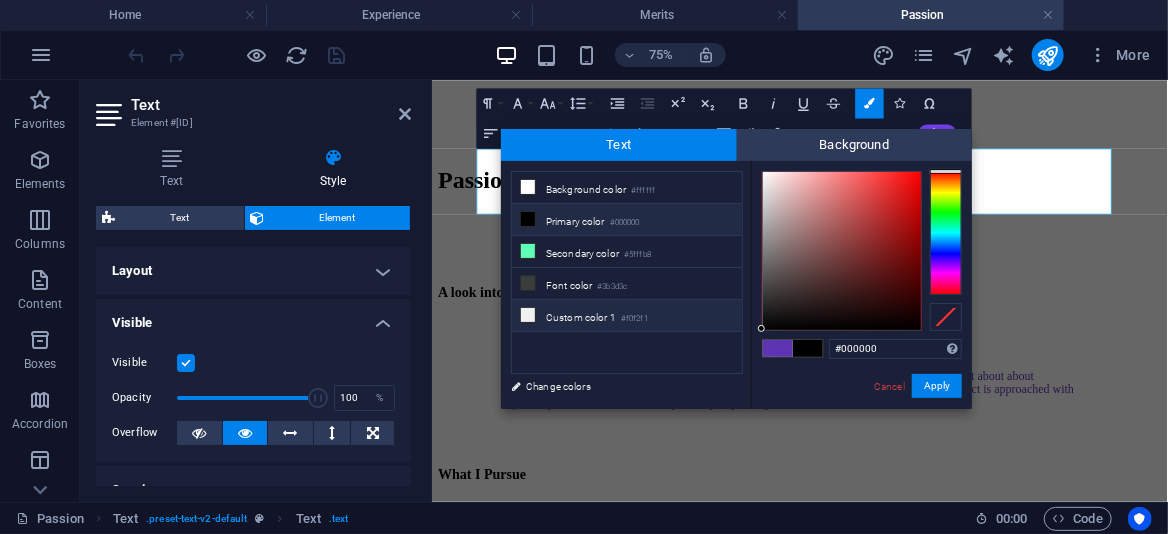 click on "#f0f2f1" at bounding box center (634, 319) 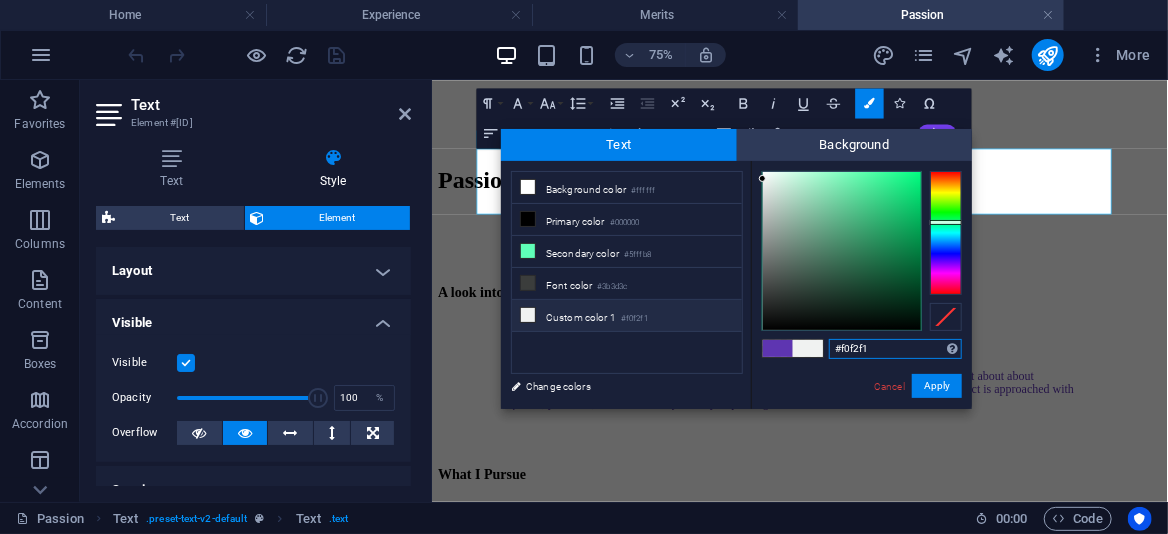 drag, startPoint x: 890, startPoint y: 352, endPoint x: 789, endPoint y: 350, distance: 101.0198 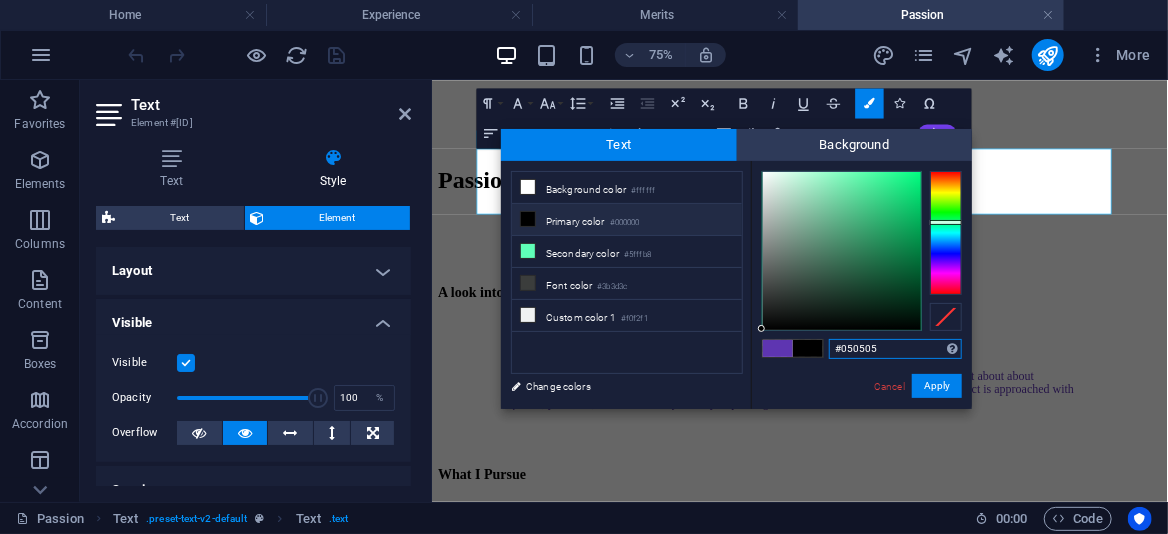 type on "#000000" 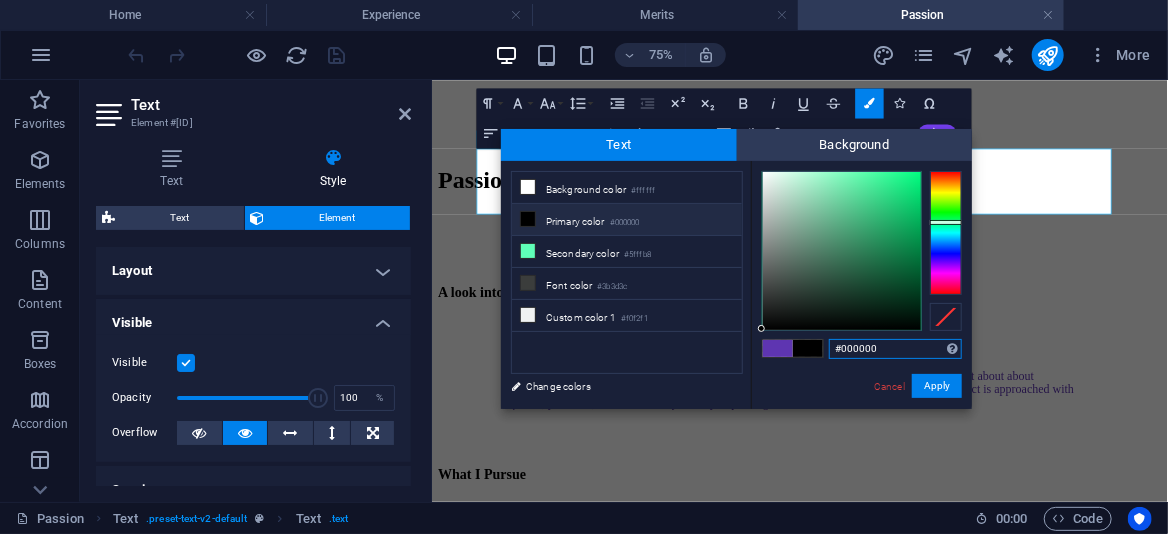drag, startPoint x: 753, startPoint y: 326, endPoint x: 745, endPoint y: 361, distance: 35.902645 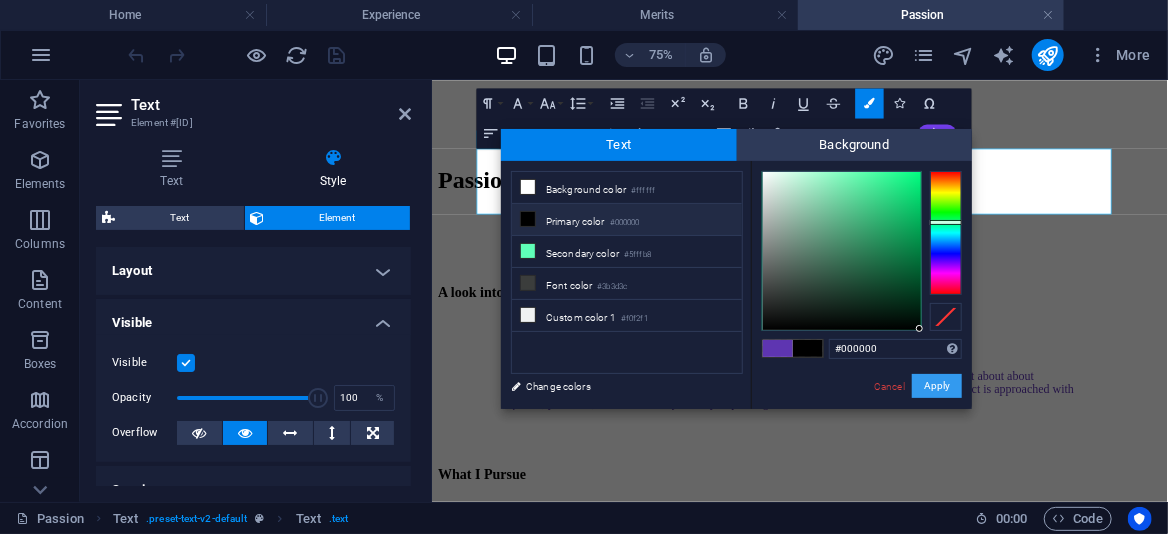 click on "Apply" at bounding box center (937, 386) 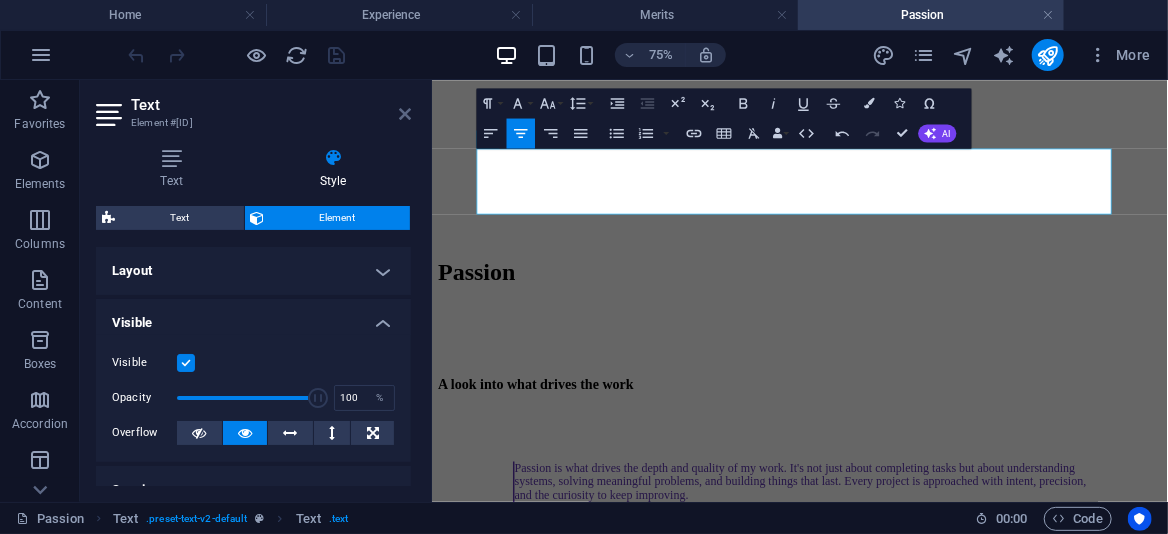drag, startPoint x: 399, startPoint y: 110, endPoint x: 383, endPoint y: 81, distance: 33.12099 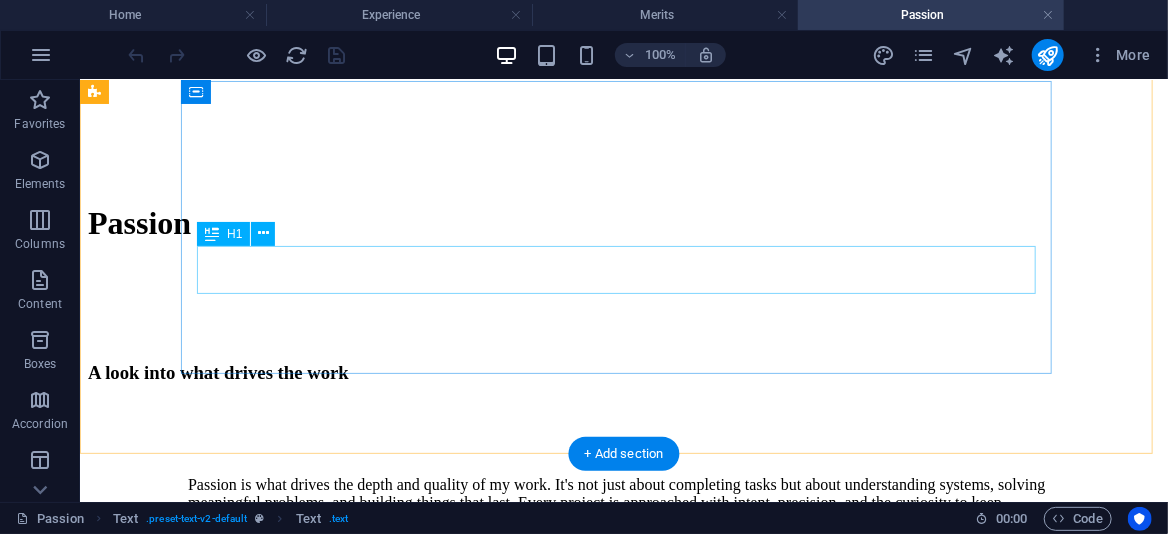 scroll, scrollTop: 78, scrollLeft: 0, axis: vertical 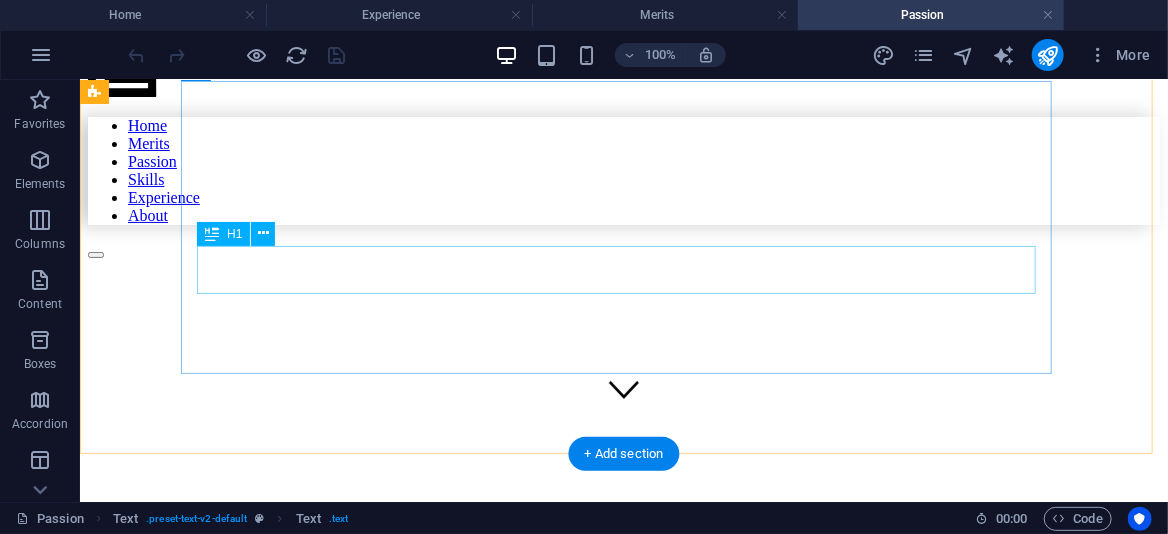 click on "Passion" at bounding box center (522, 722) 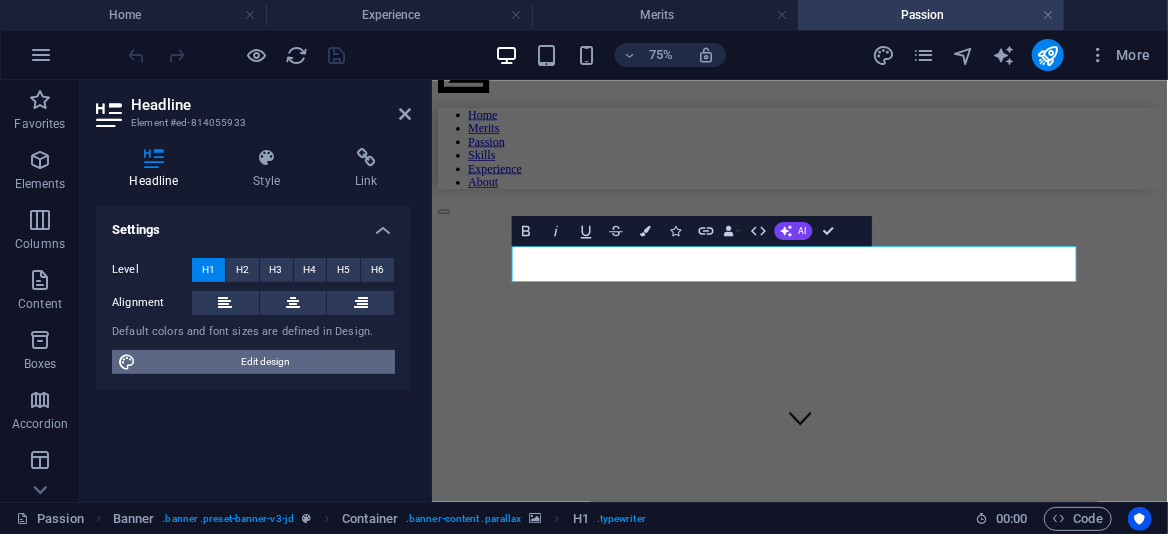 click on "Edit design" at bounding box center [265, 362] 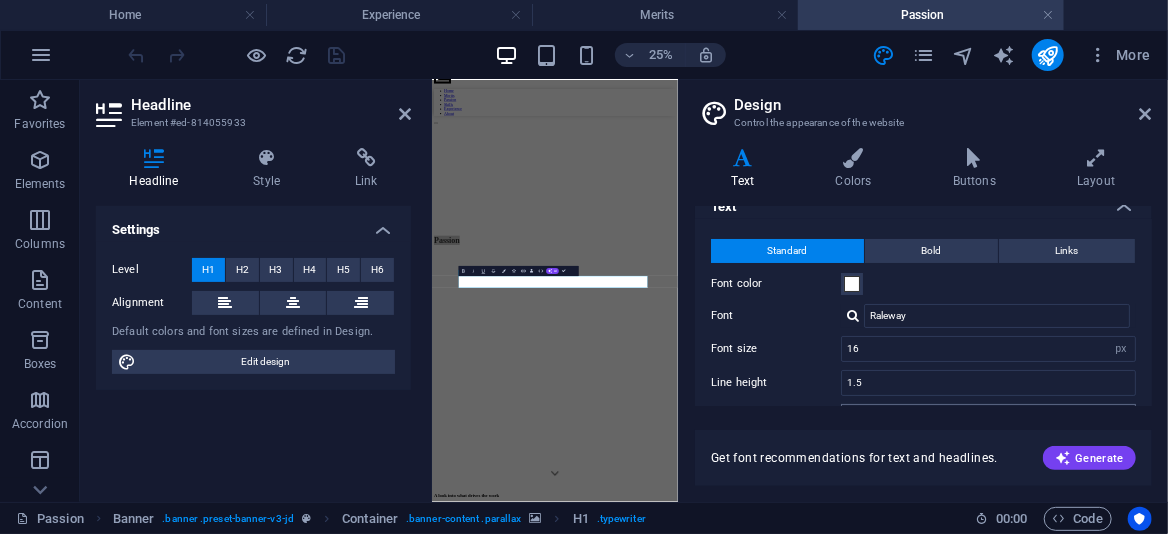 scroll, scrollTop: 0, scrollLeft: 0, axis: both 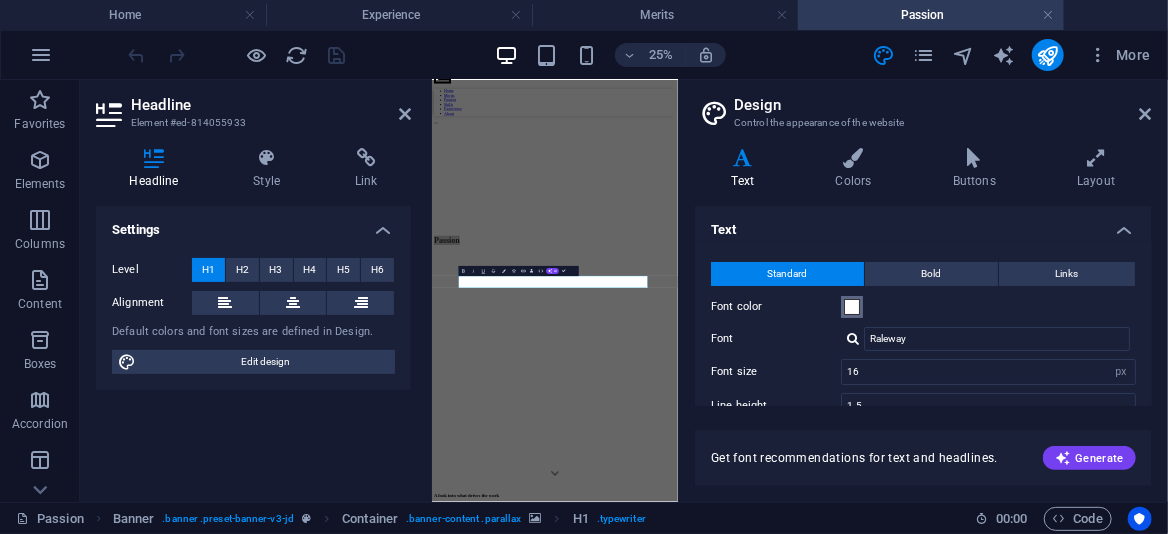 click at bounding box center [852, 307] 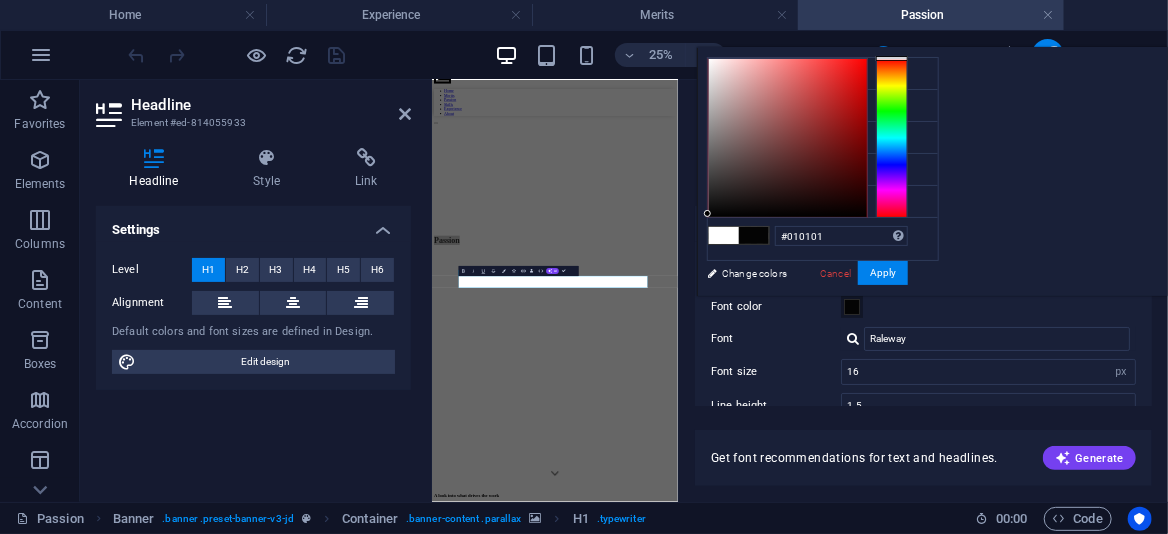 type on "#000000" 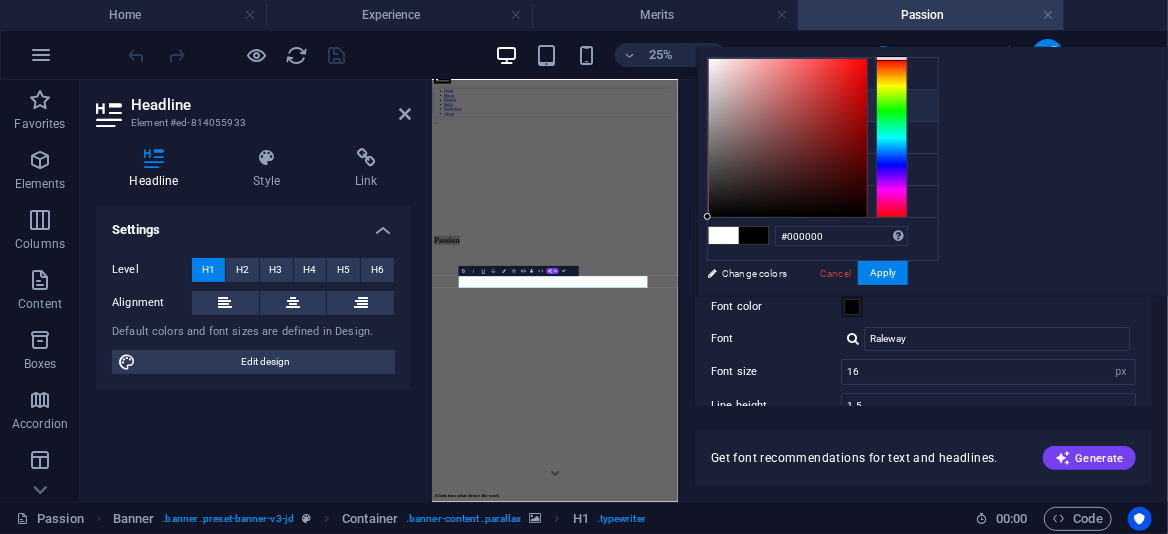 drag, startPoint x: 953, startPoint y: 213, endPoint x: 926, endPoint y: 226, distance: 29.966648 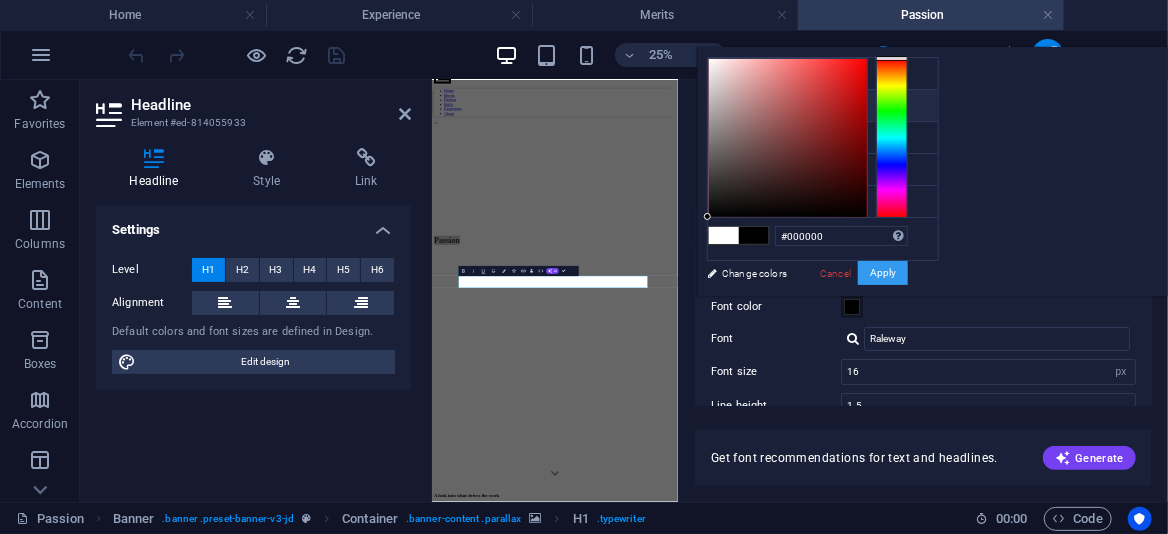 click on "Apply" at bounding box center [883, 273] 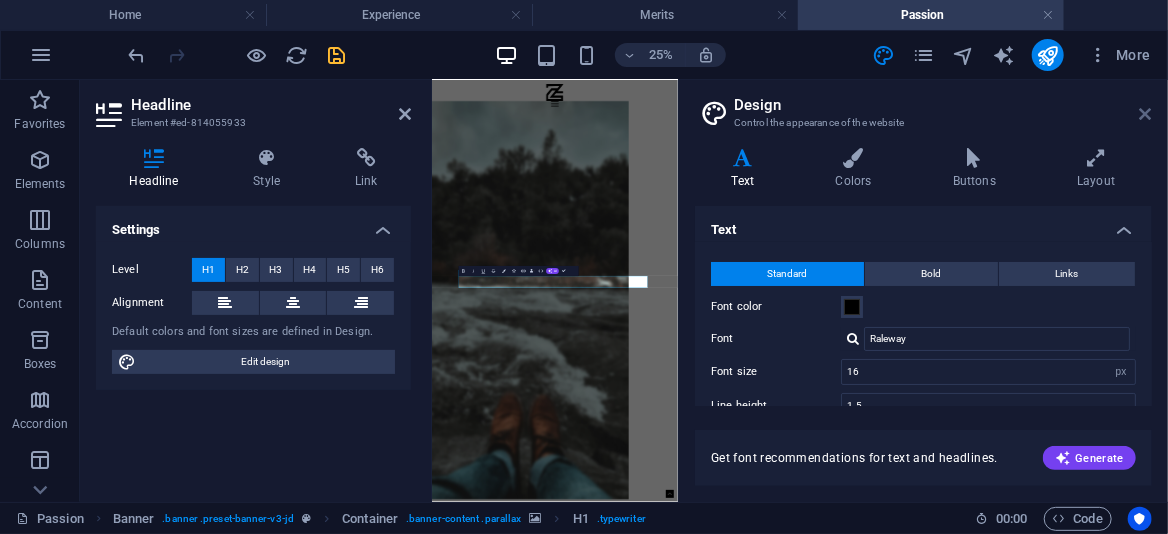 click at bounding box center [1146, 114] 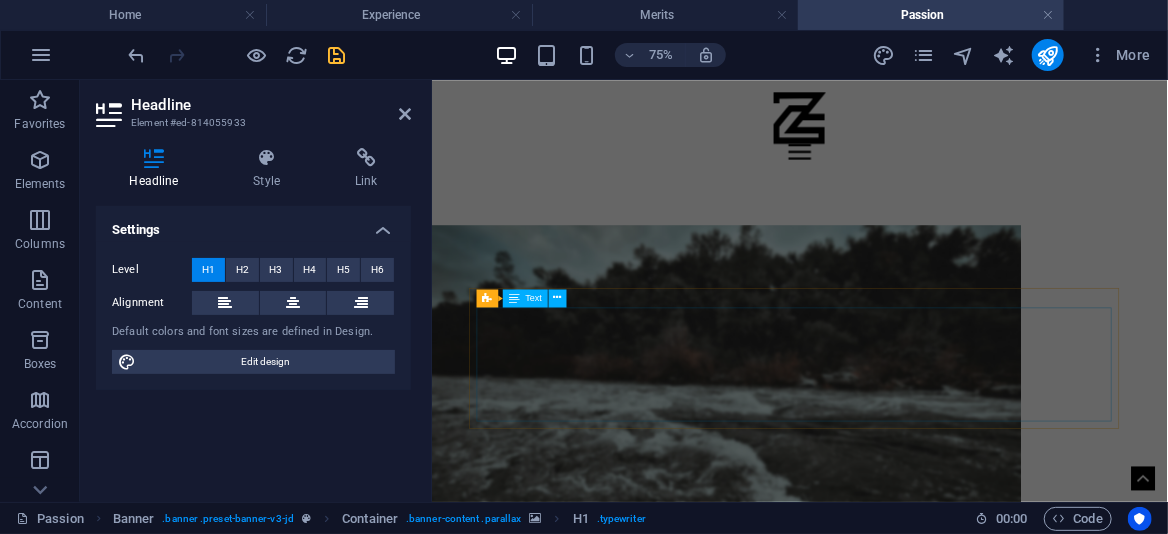 scroll, scrollTop: 378, scrollLeft: 0, axis: vertical 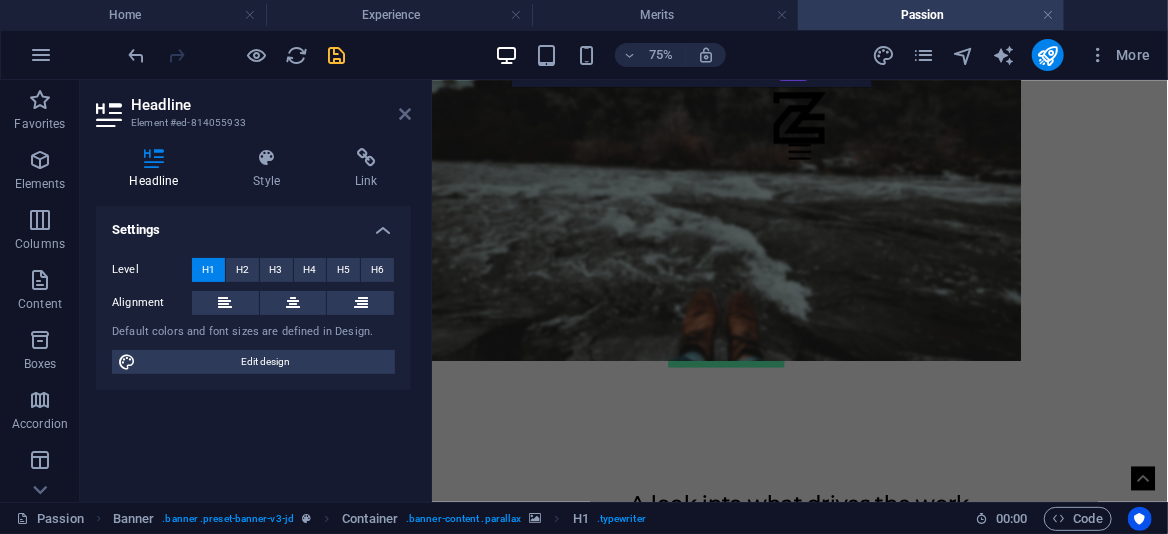 click at bounding box center [405, 114] 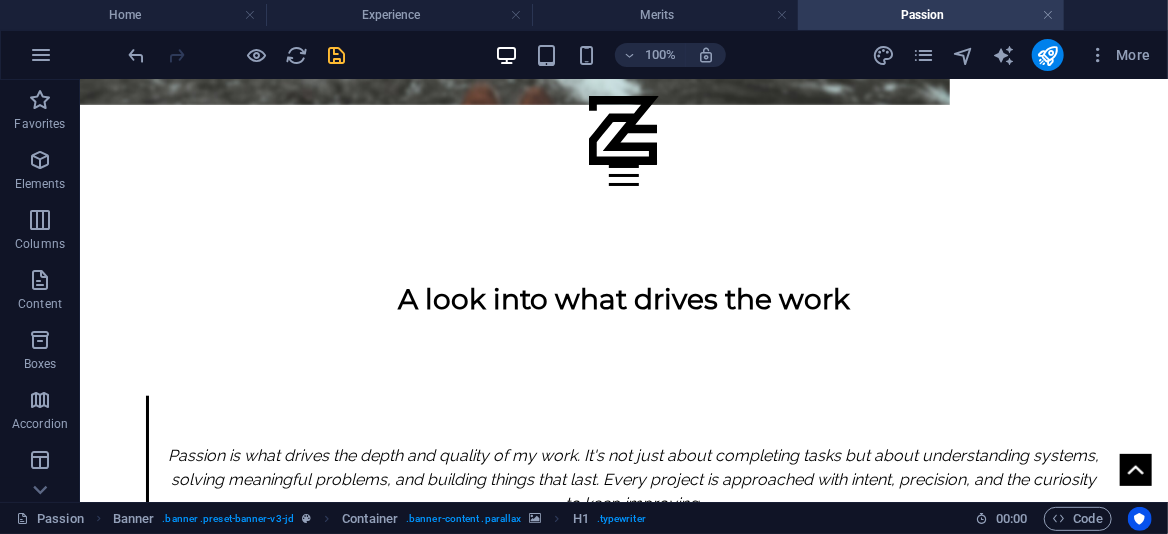 scroll, scrollTop: 300, scrollLeft: 0, axis: vertical 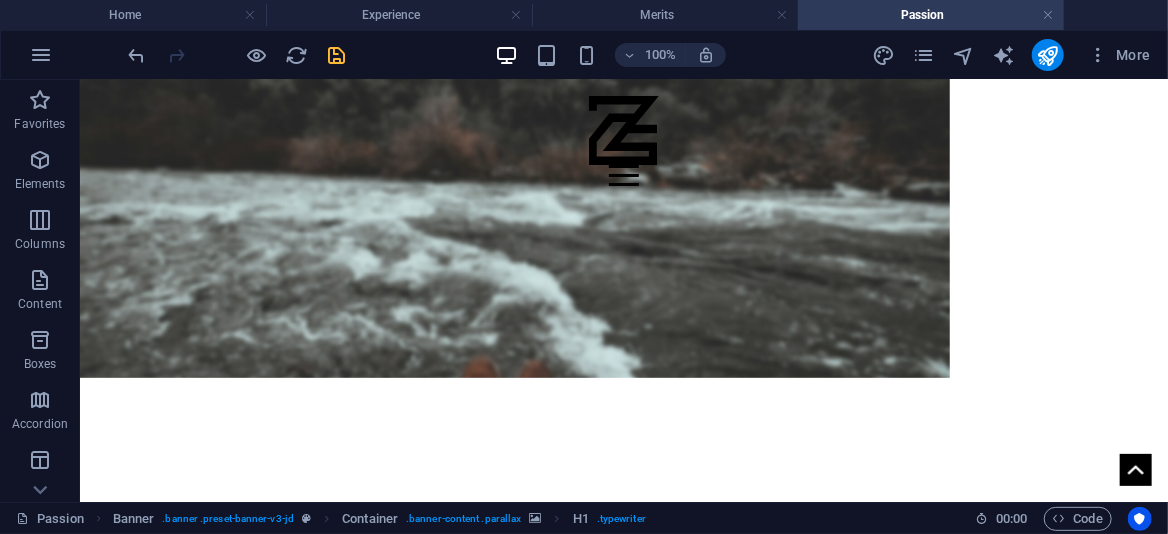 click at bounding box center (337, 55) 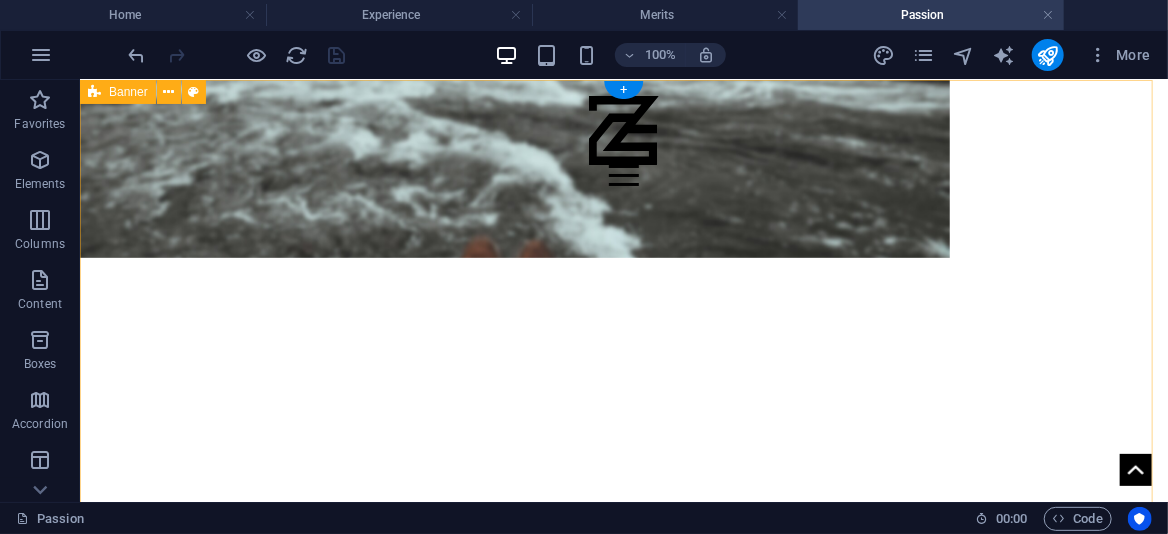 scroll, scrollTop: 0, scrollLeft: 0, axis: both 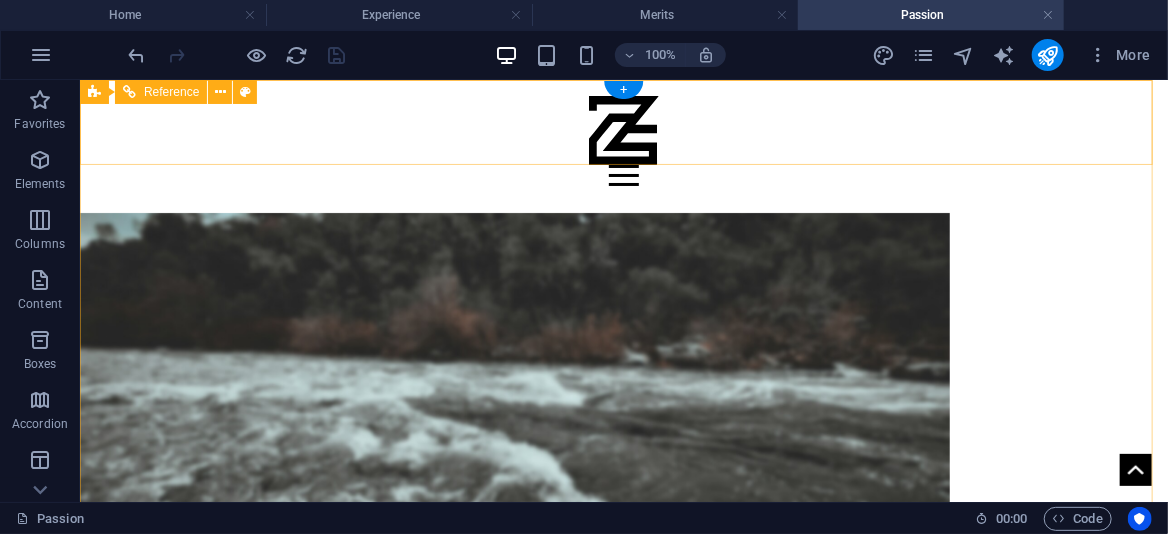 click at bounding box center [623, 174] 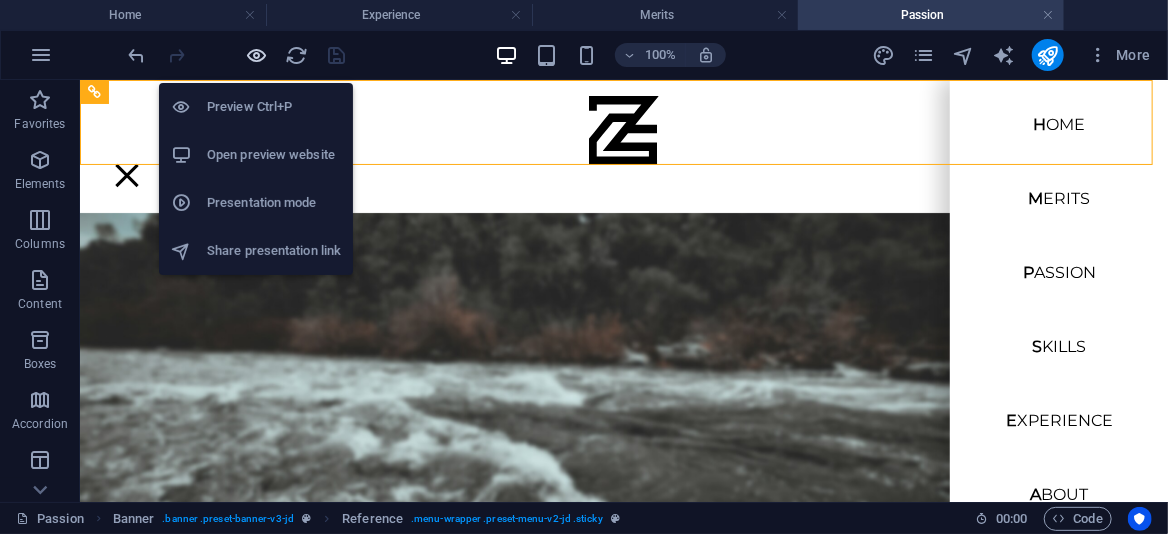 click at bounding box center (257, 55) 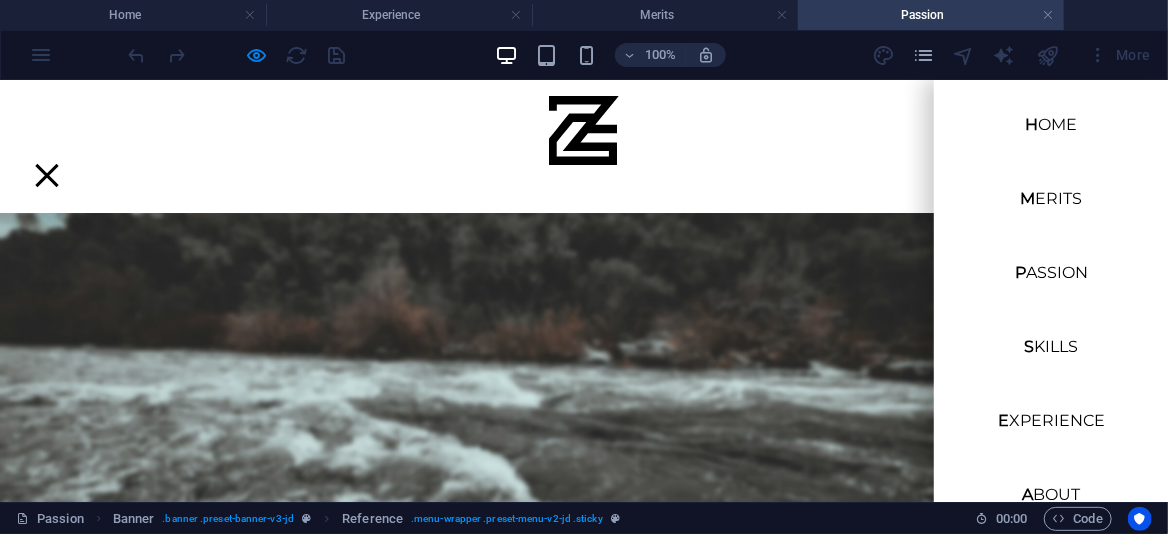 click at bounding box center [584, 129] 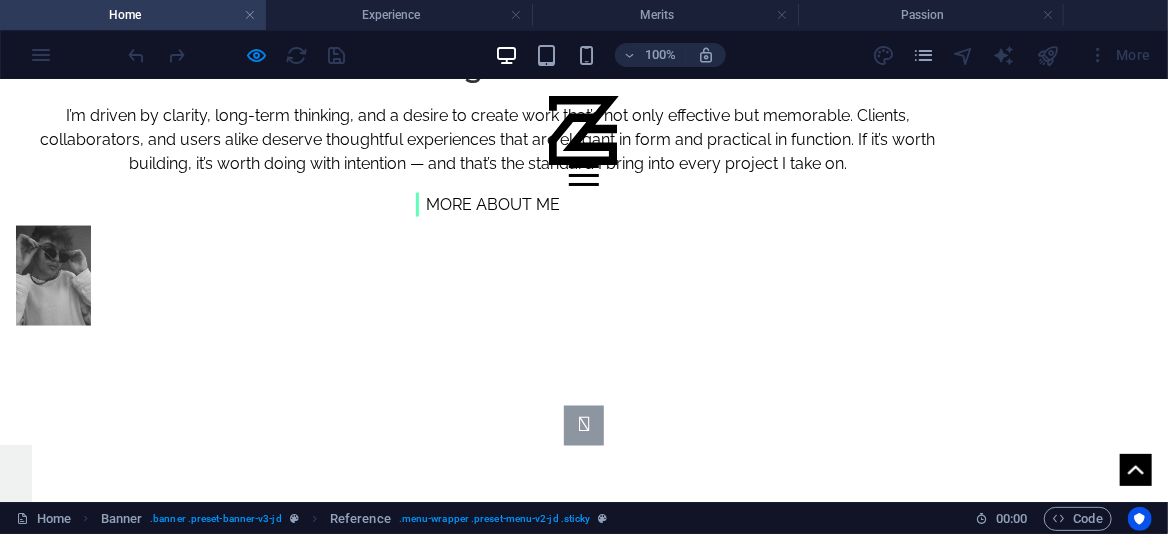 scroll, scrollTop: 1200, scrollLeft: 0, axis: vertical 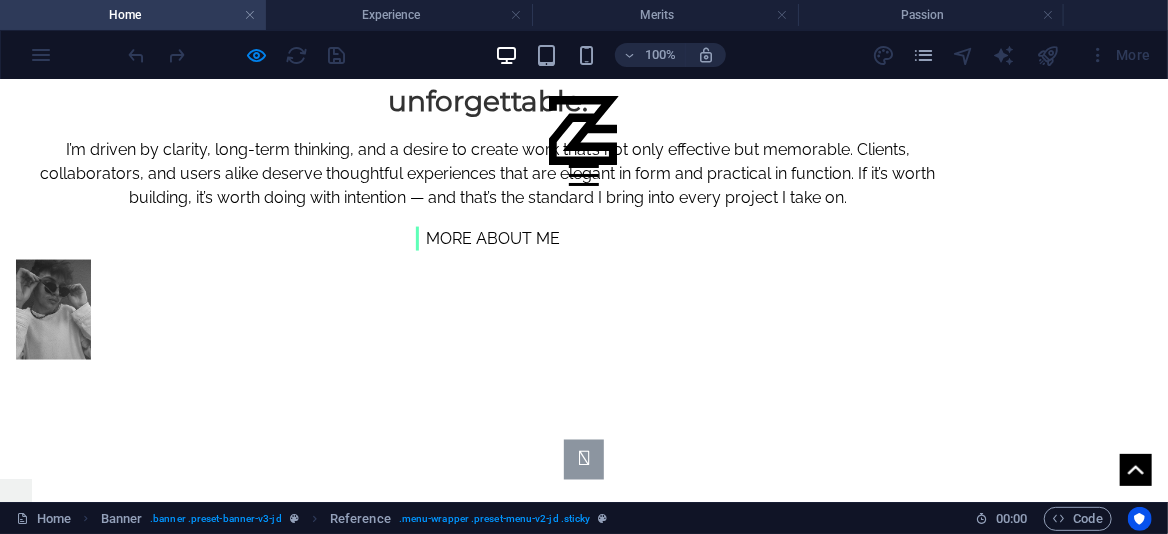 click at bounding box center [584, 634] 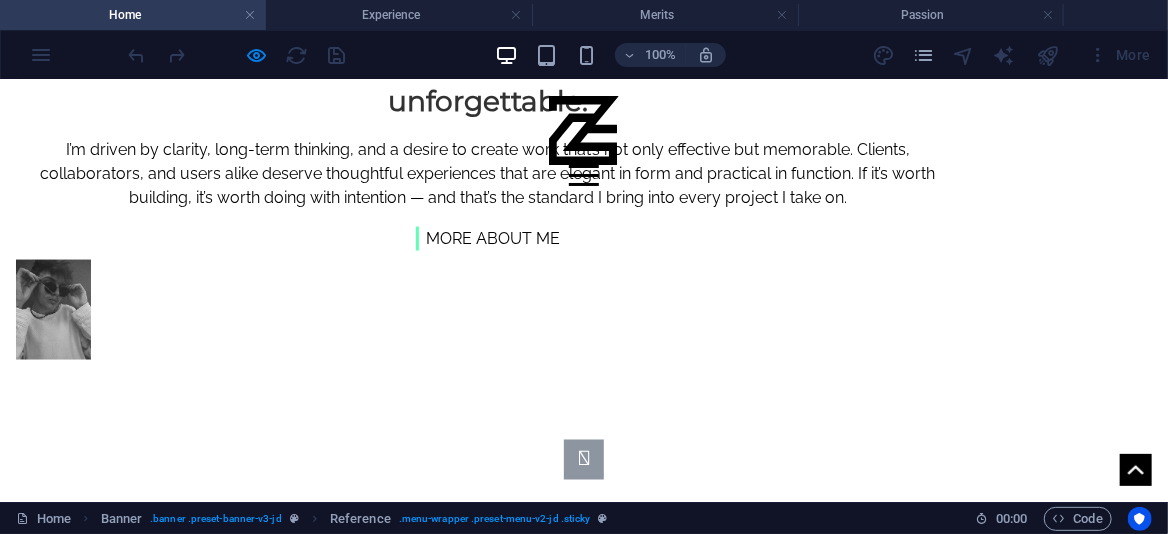 click at bounding box center [584, 634] 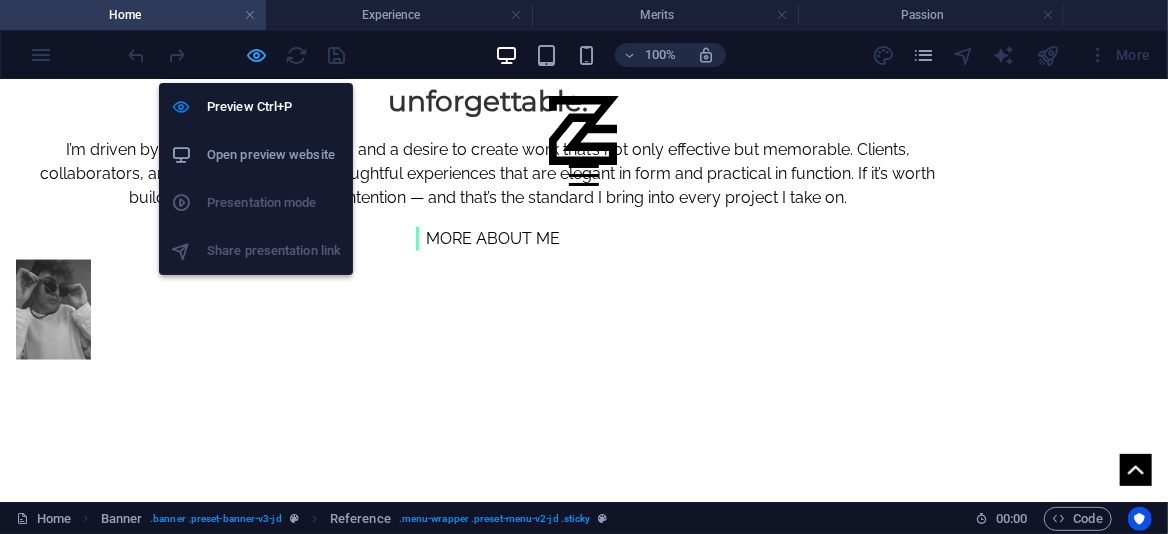 drag, startPoint x: 257, startPoint y: 59, endPoint x: 514, endPoint y: 244, distance: 316.6607 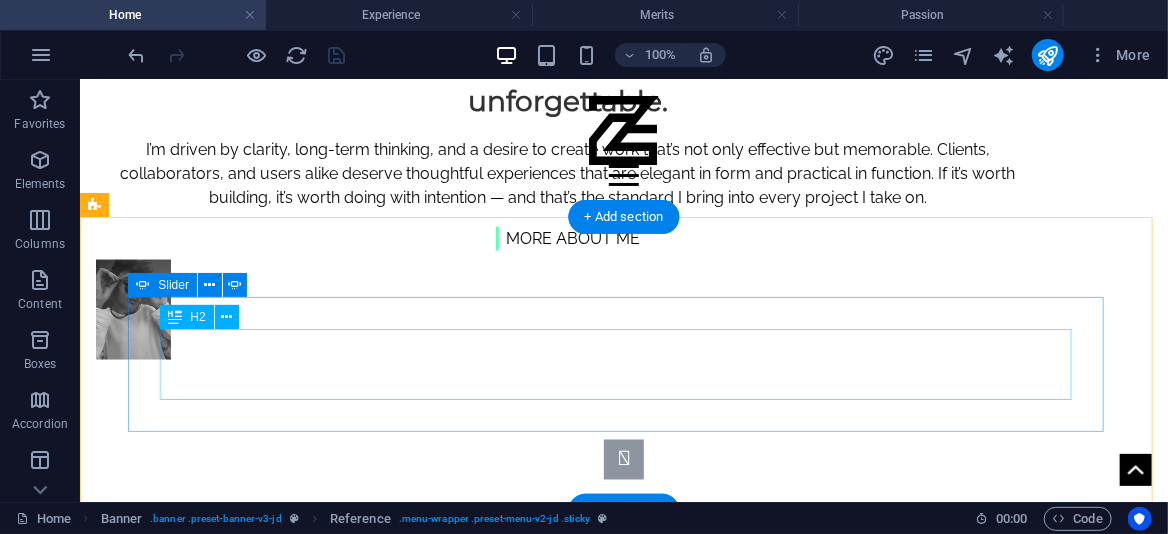 click on "Experience" at bounding box center (-3313, 1084) 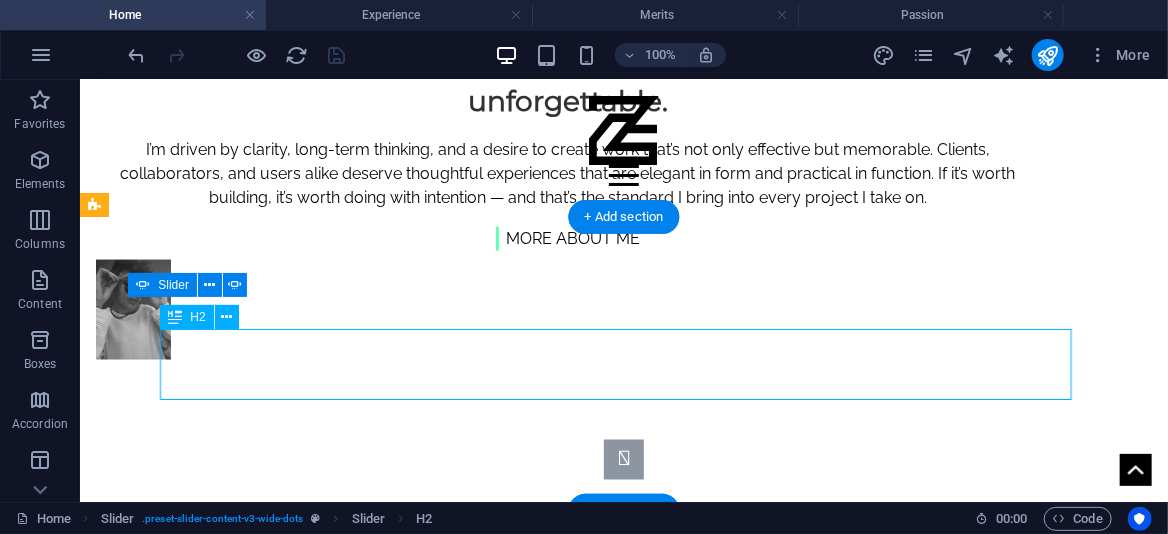 click on "Experience" at bounding box center [-3313, 1084] 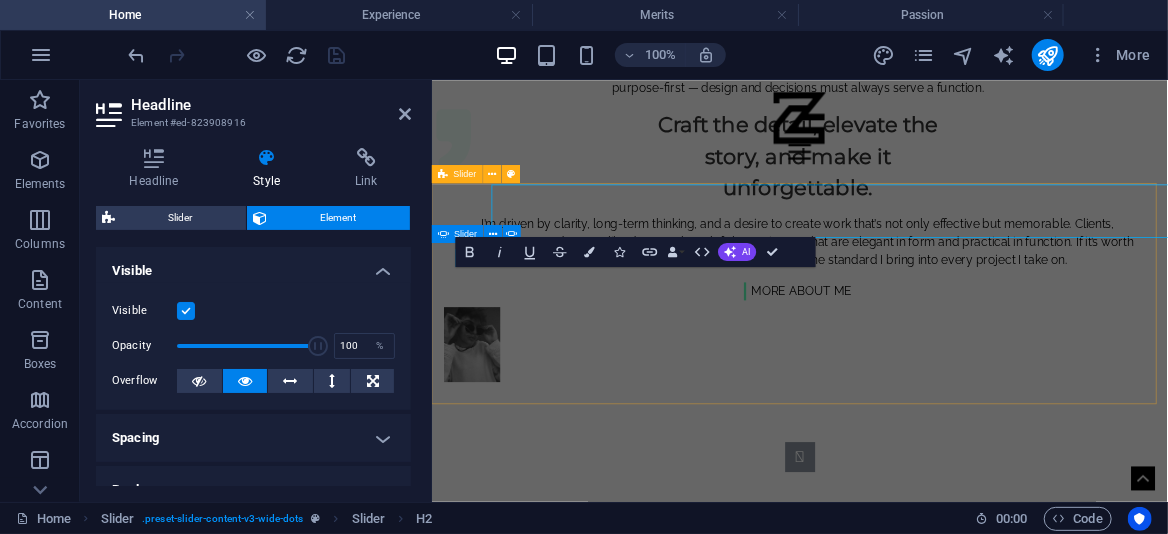 scroll, scrollTop: 1310, scrollLeft: 0, axis: vertical 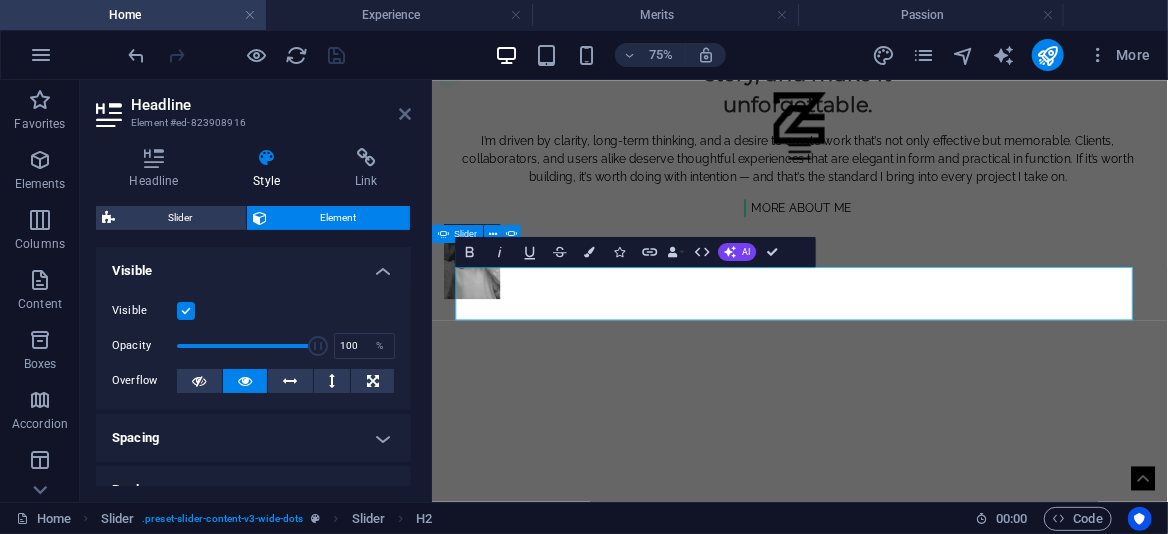 click at bounding box center (405, 114) 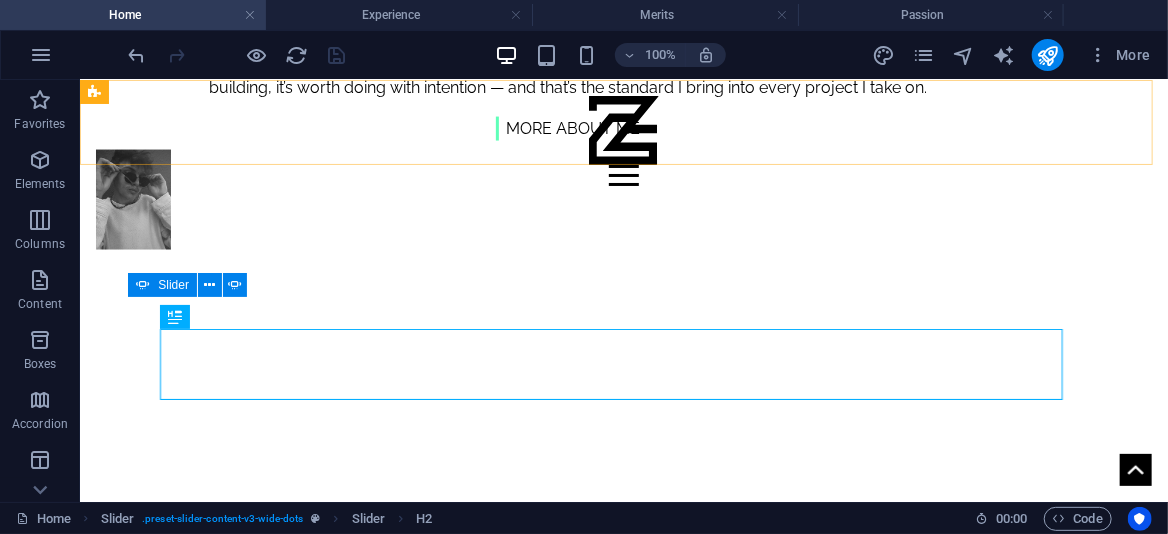 scroll, scrollTop: 1200, scrollLeft: 0, axis: vertical 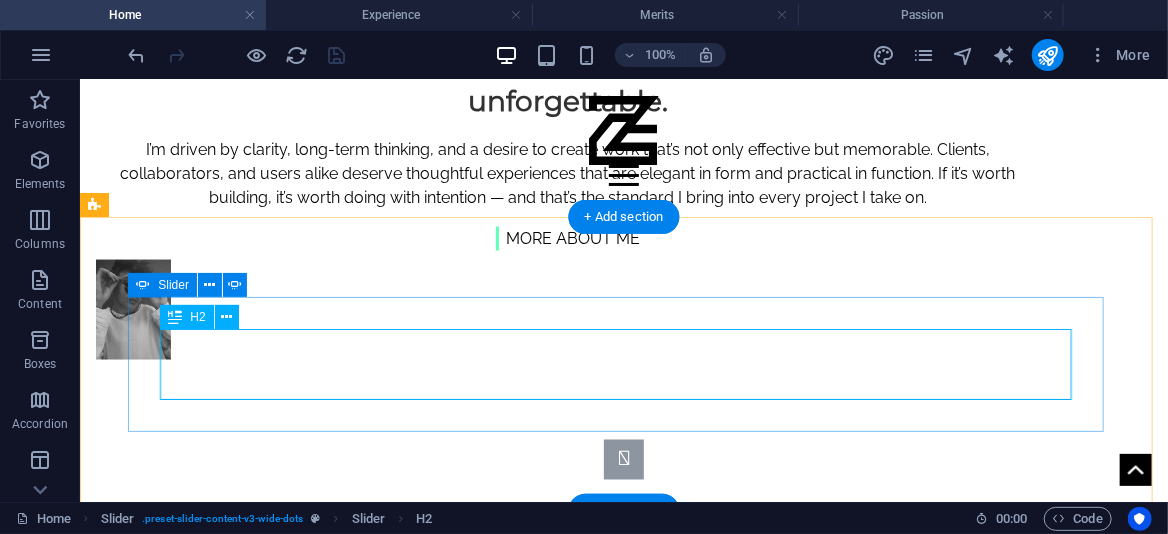 click on "Experience" at bounding box center (-3313, 1084) 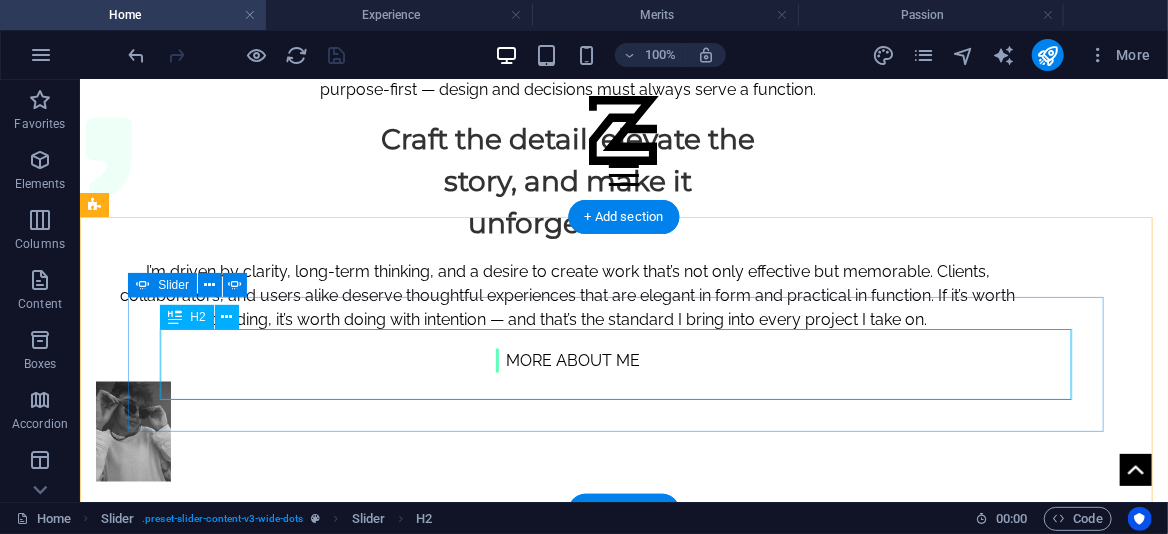 scroll, scrollTop: 1310, scrollLeft: 0, axis: vertical 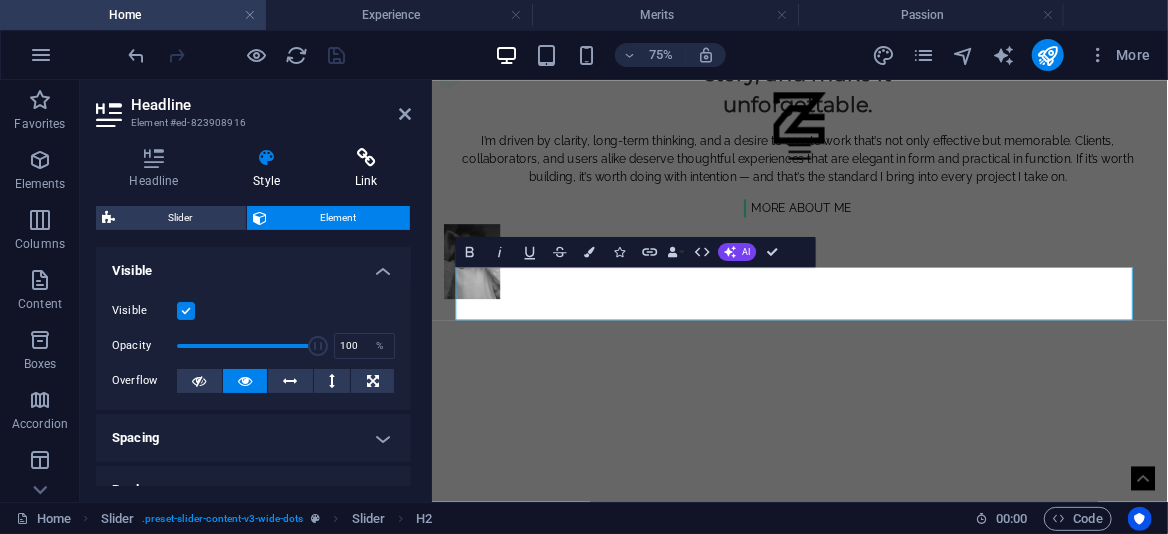 click at bounding box center [366, 158] 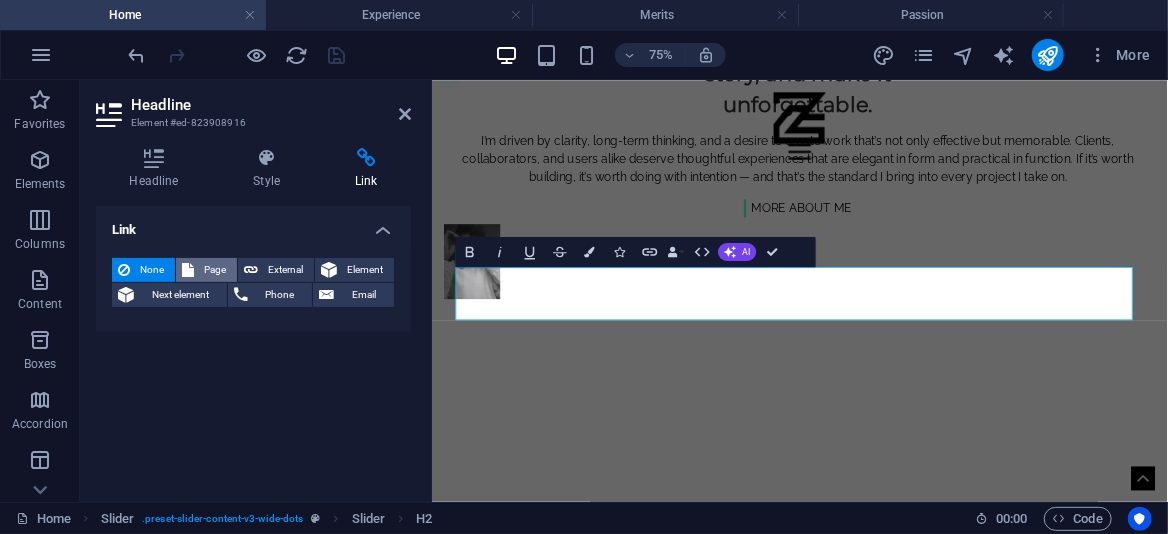 click on "Page" at bounding box center (215, 270) 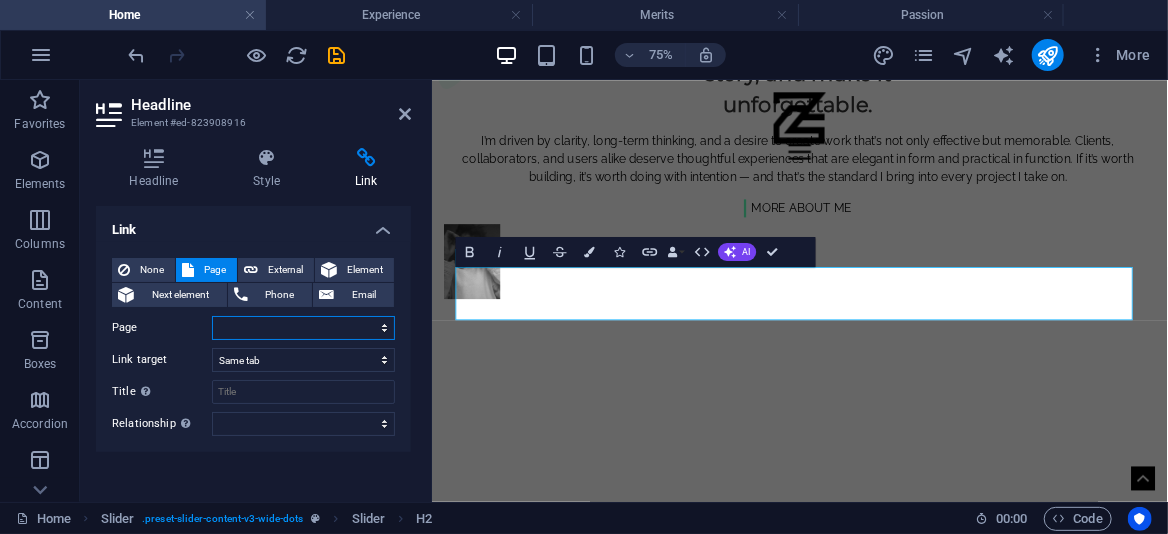 click on "Home Merits Passion Skills Experience About Legal notice Privacy" at bounding box center (303, 328) 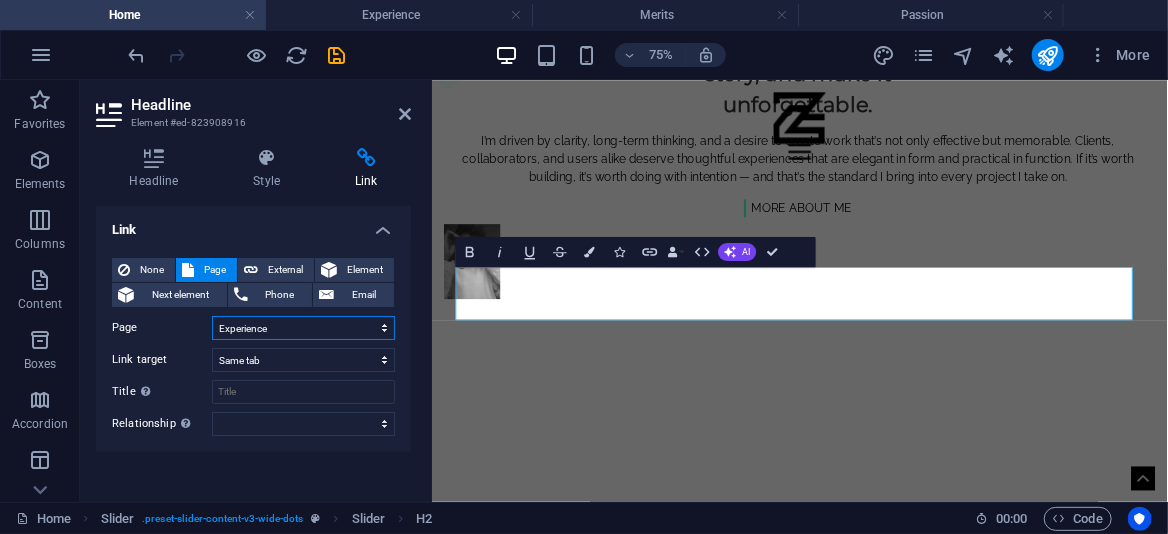 click on "Home Merits Passion Skills Experience About Legal notice Privacy" at bounding box center (303, 328) 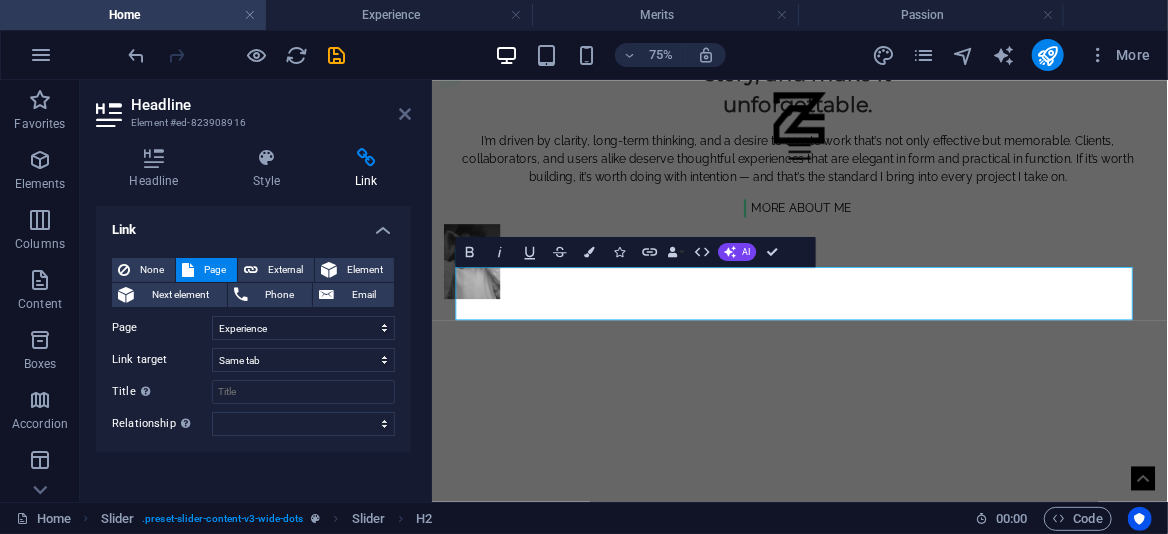 click at bounding box center [405, 114] 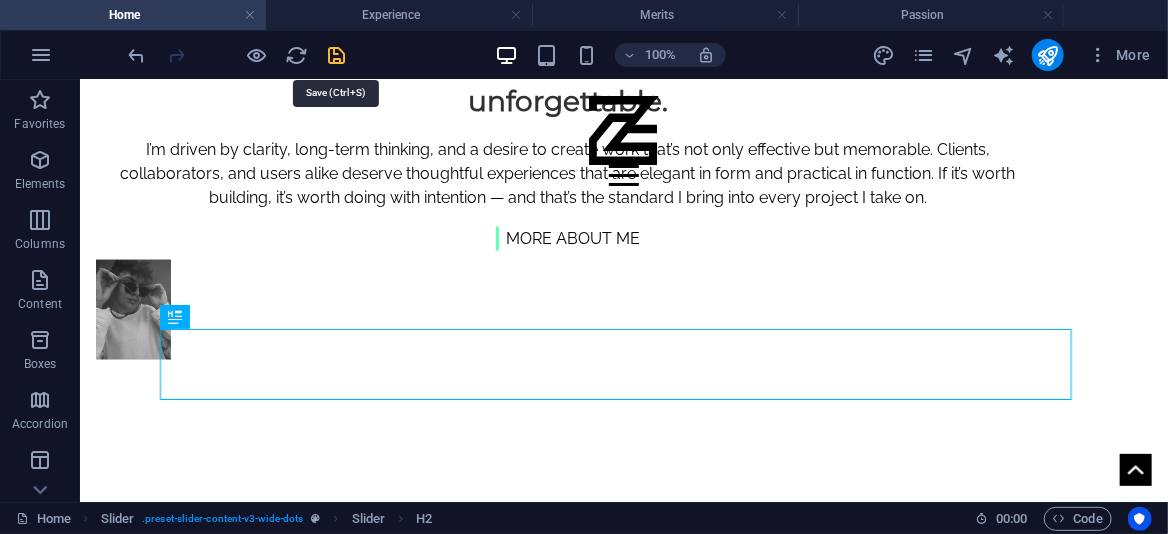 click at bounding box center [337, 55] 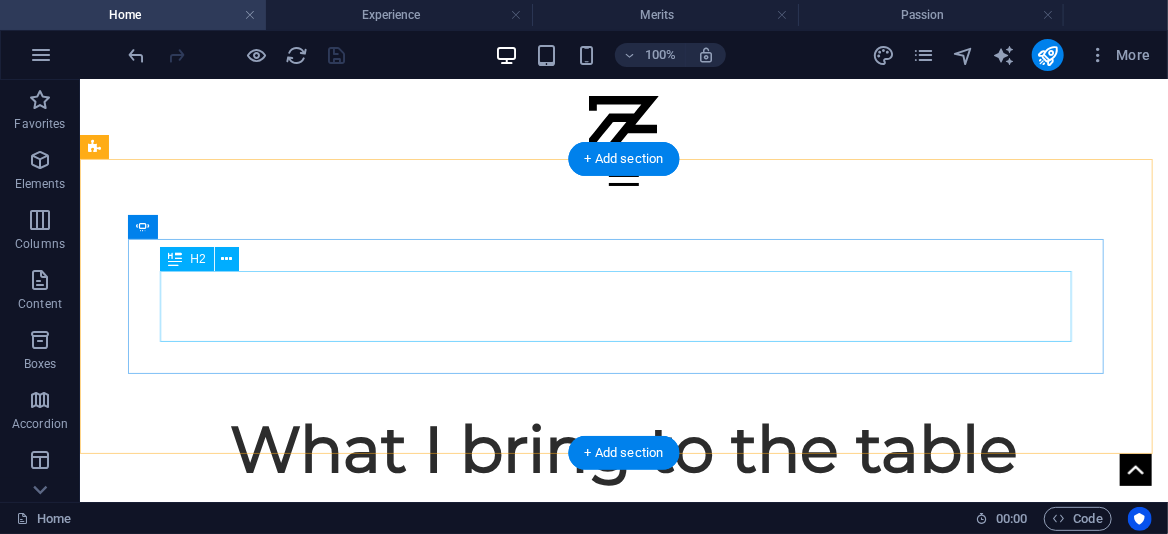 scroll, scrollTop: 1200, scrollLeft: 0, axis: vertical 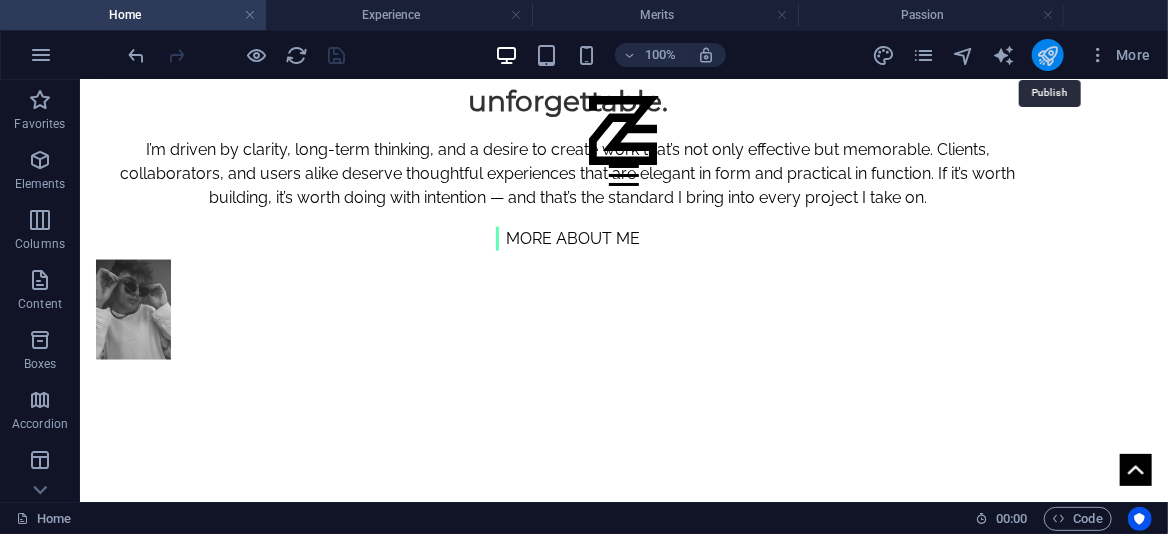 click at bounding box center [1047, 55] 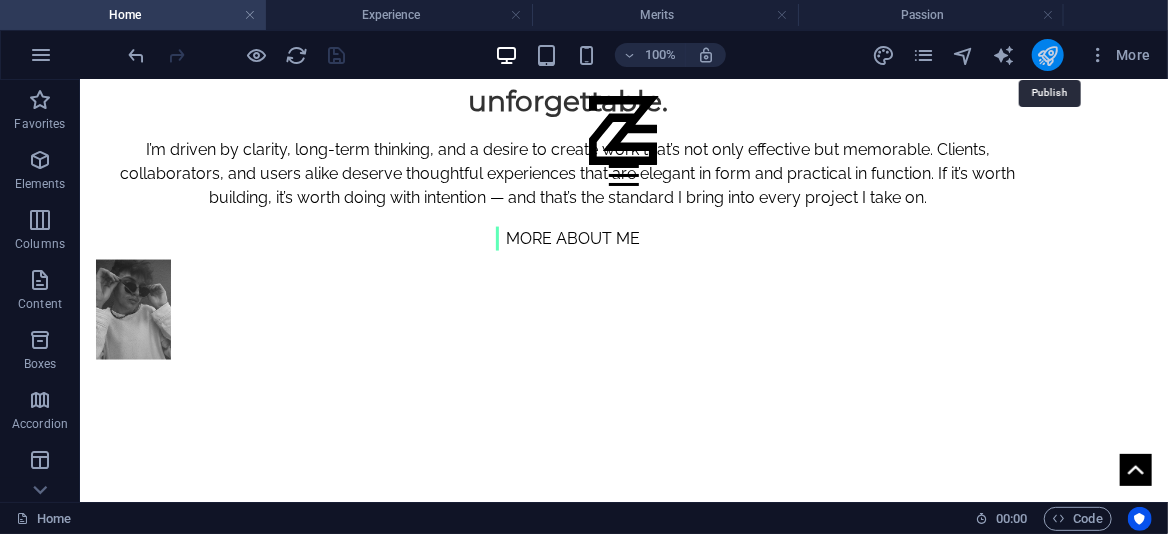 click at bounding box center (1047, 55) 